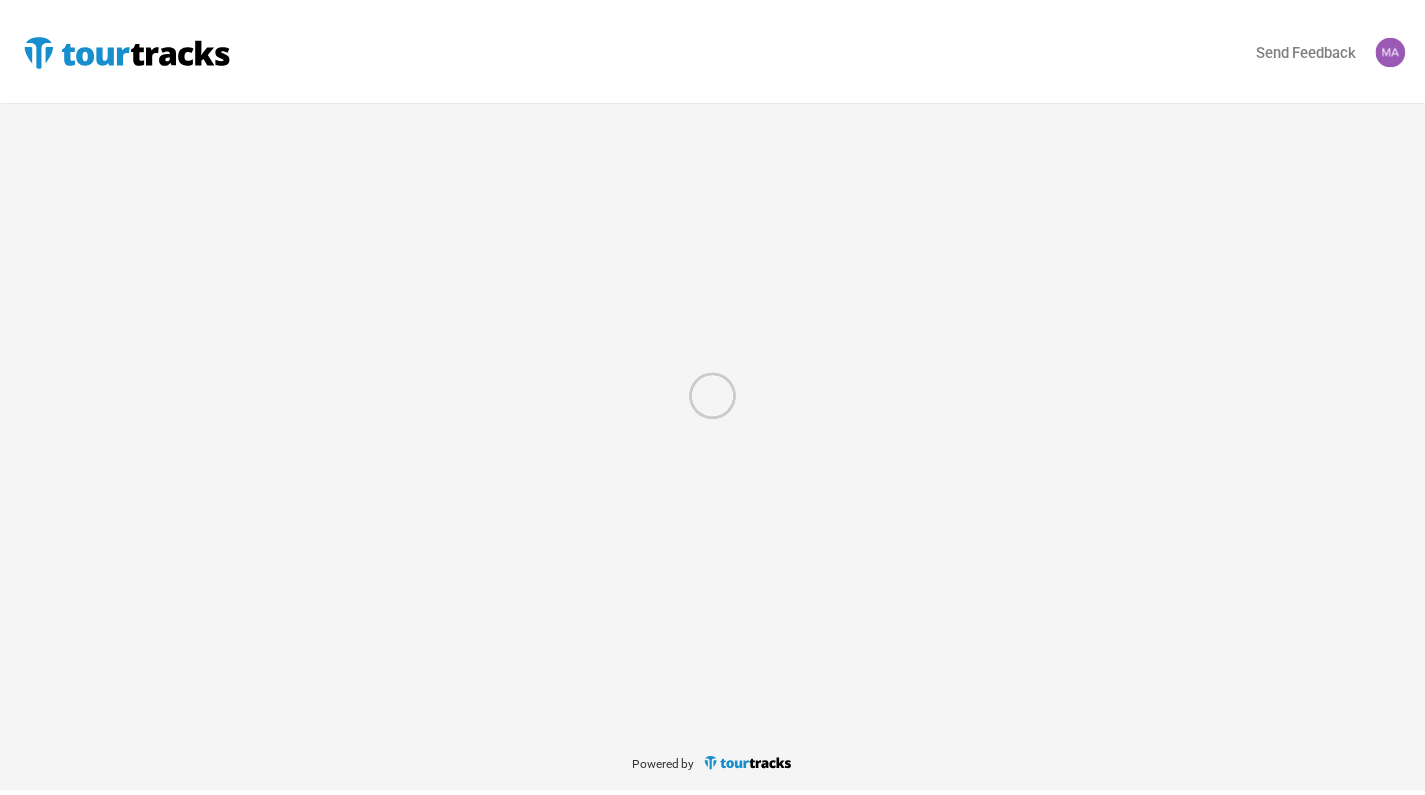 scroll, scrollTop: 0, scrollLeft: 0, axis: both 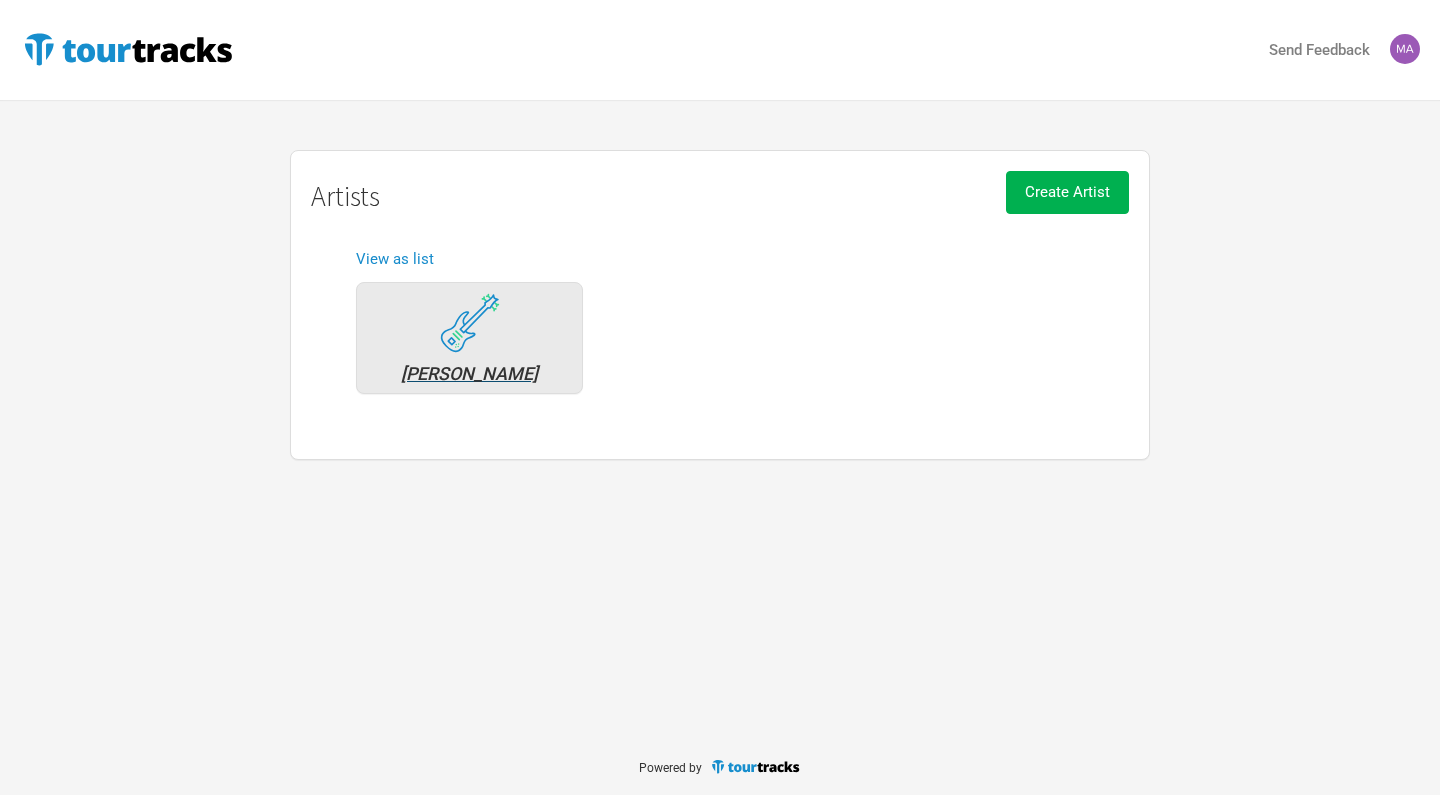 click on "[PERSON_NAME]" at bounding box center (469, 338) 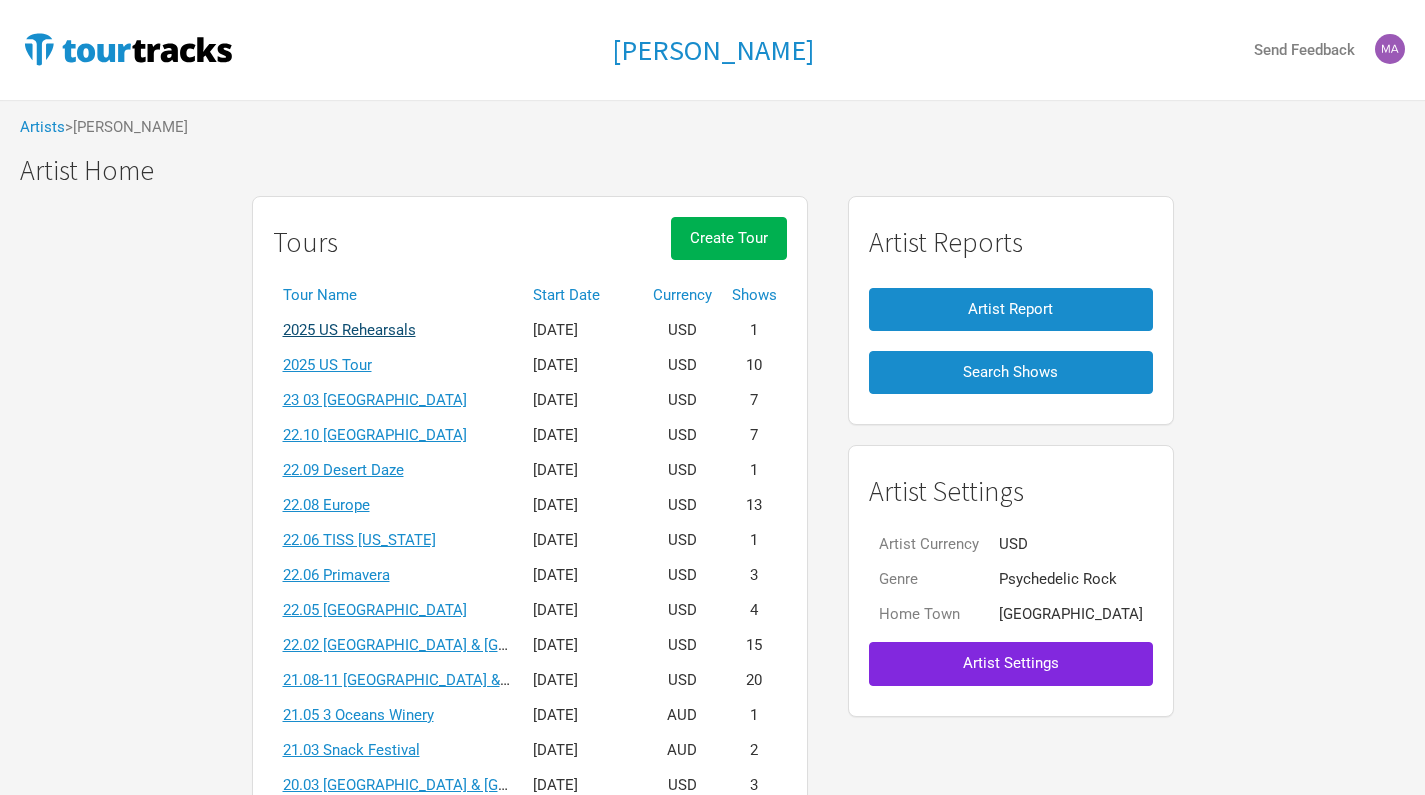 click on "2025 US Rehearsals" at bounding box center [349, 330] 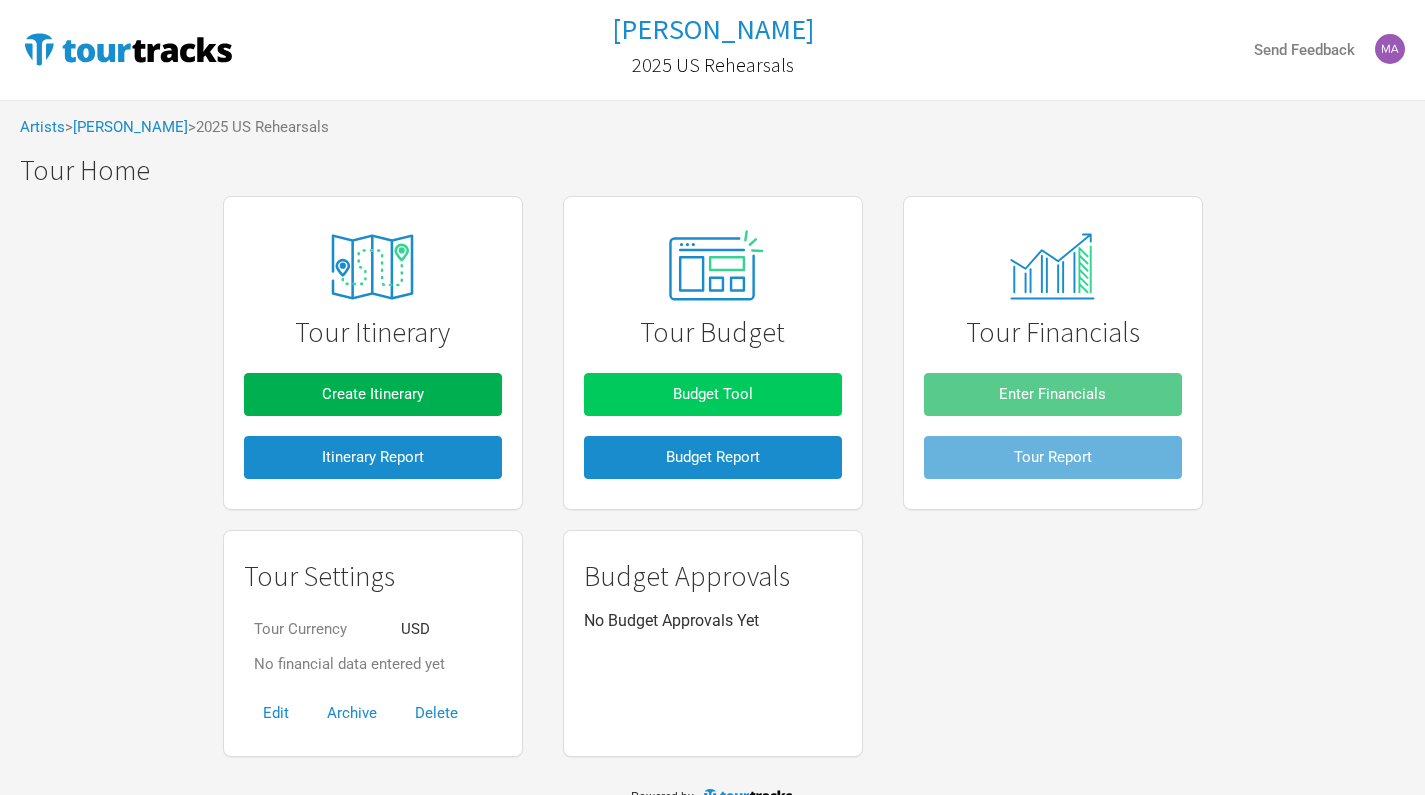 click on "Budget Tool" at bounding box center [713, 394] 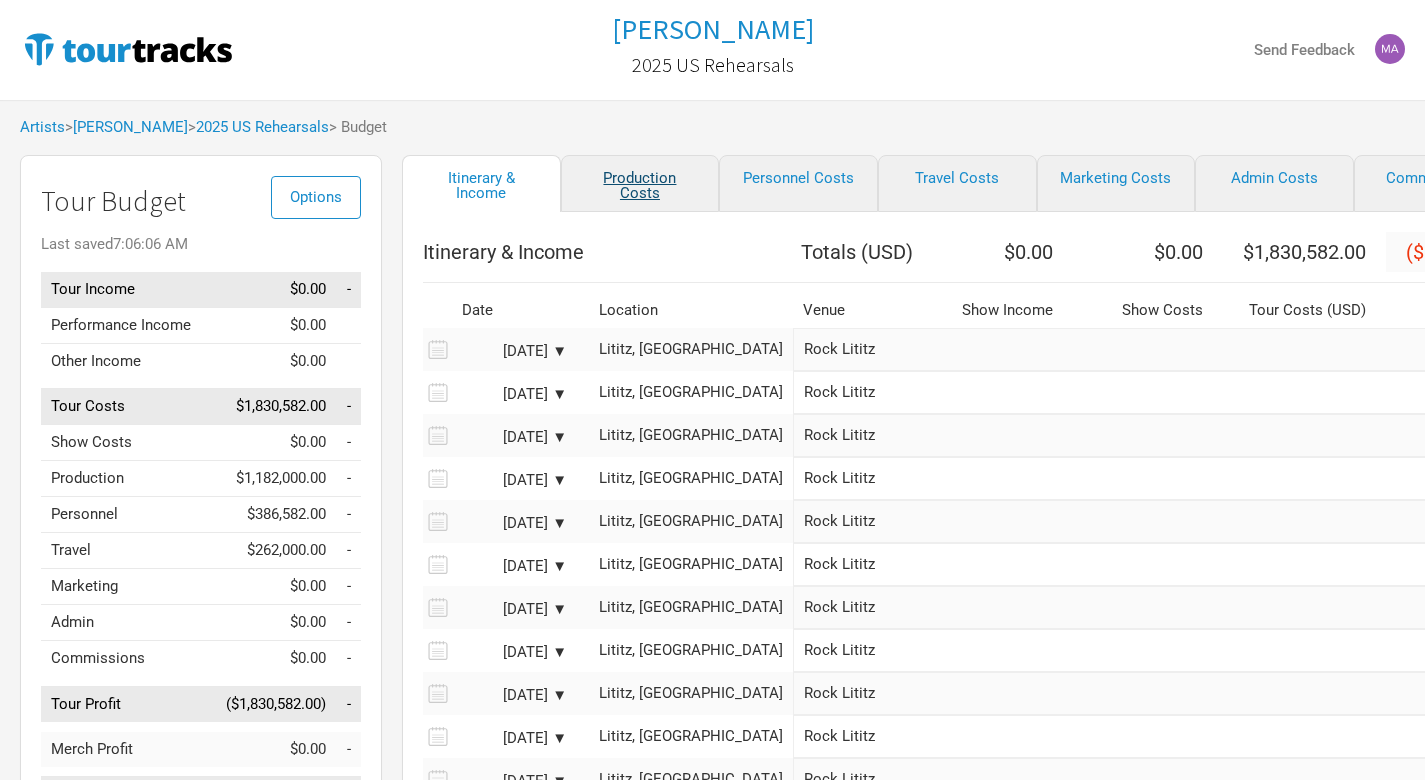 click on "Production Costs" at bounding box center [640, 183] 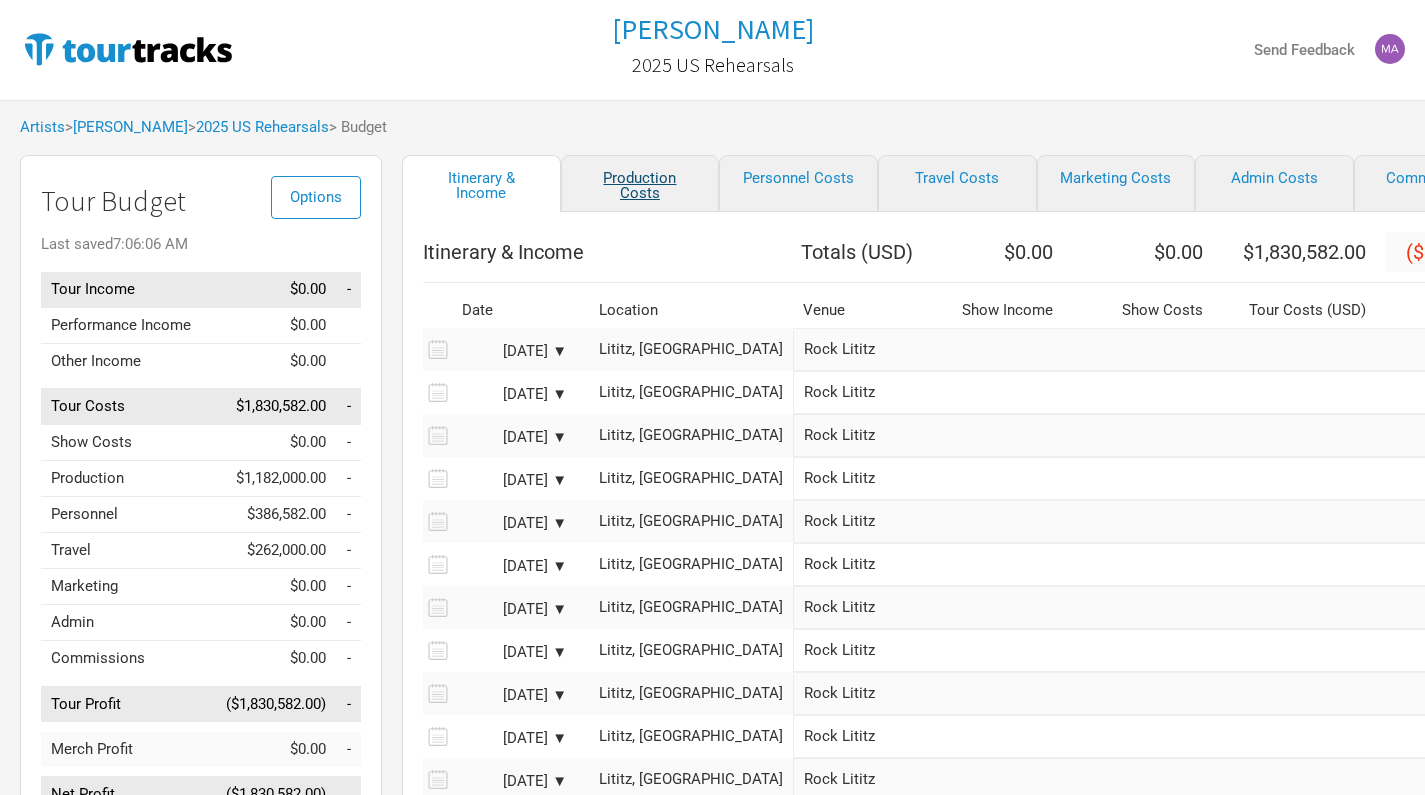 select on "Total Days" 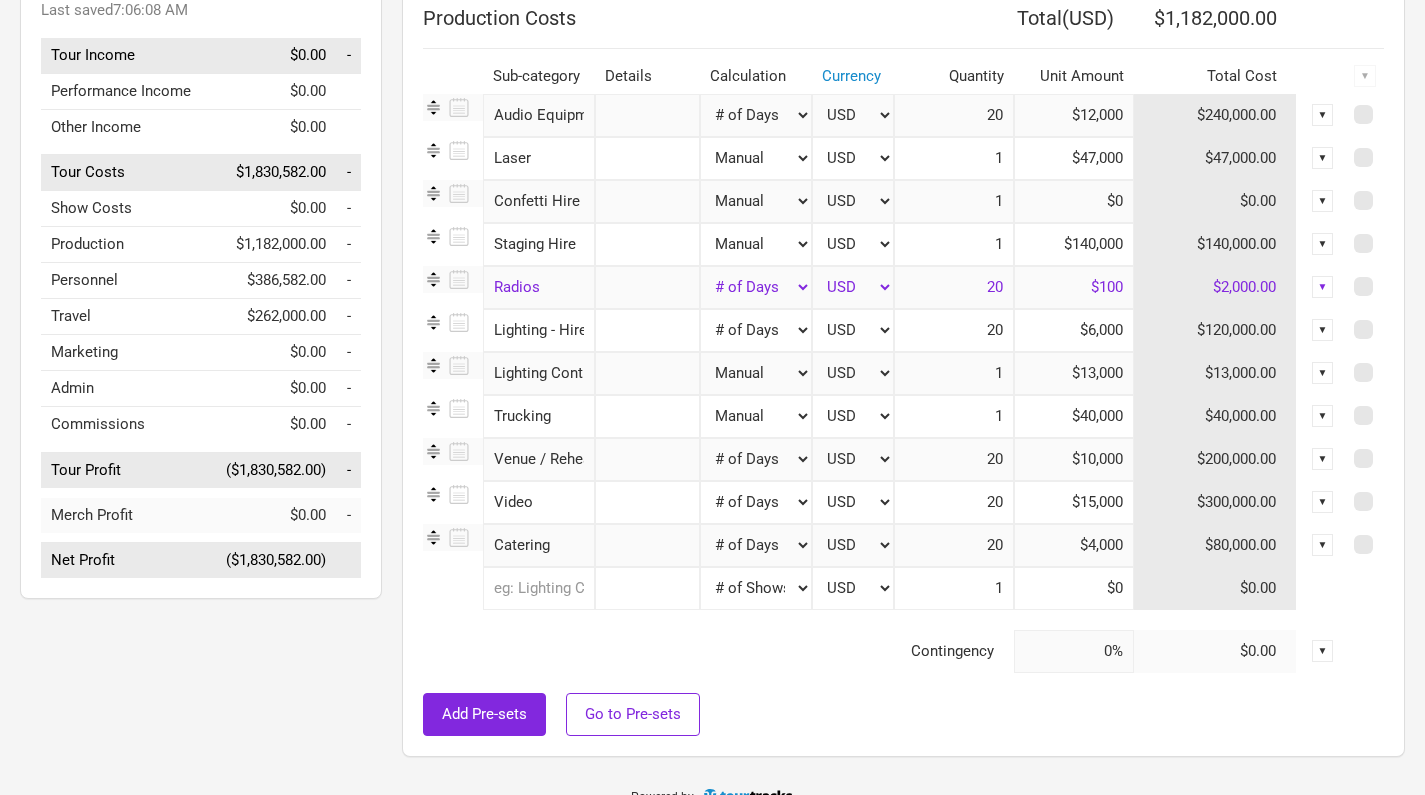 scroll, scrollTop: 237, scrollLeft: 0, axis: vertical 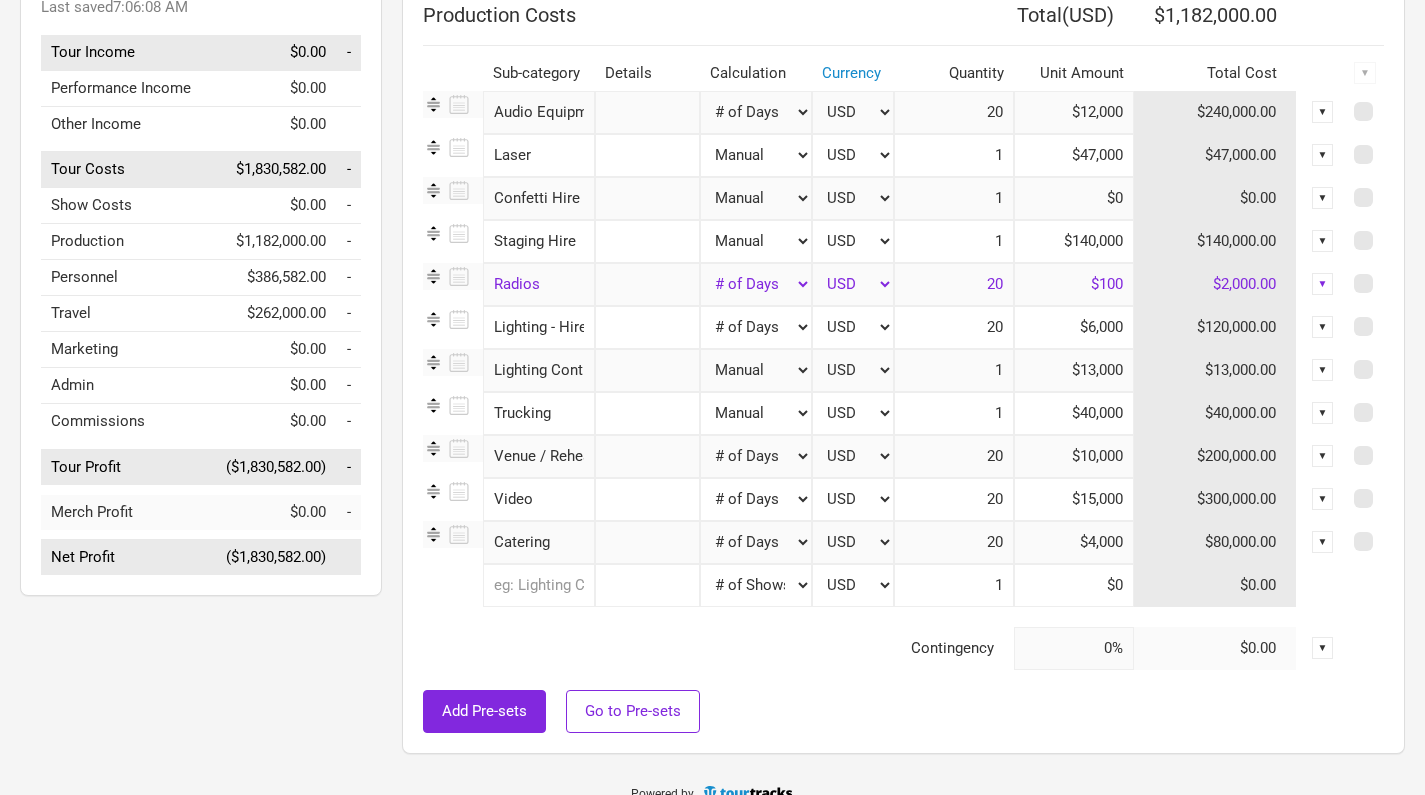 click on "▼" at bounding box center [1323, 370] 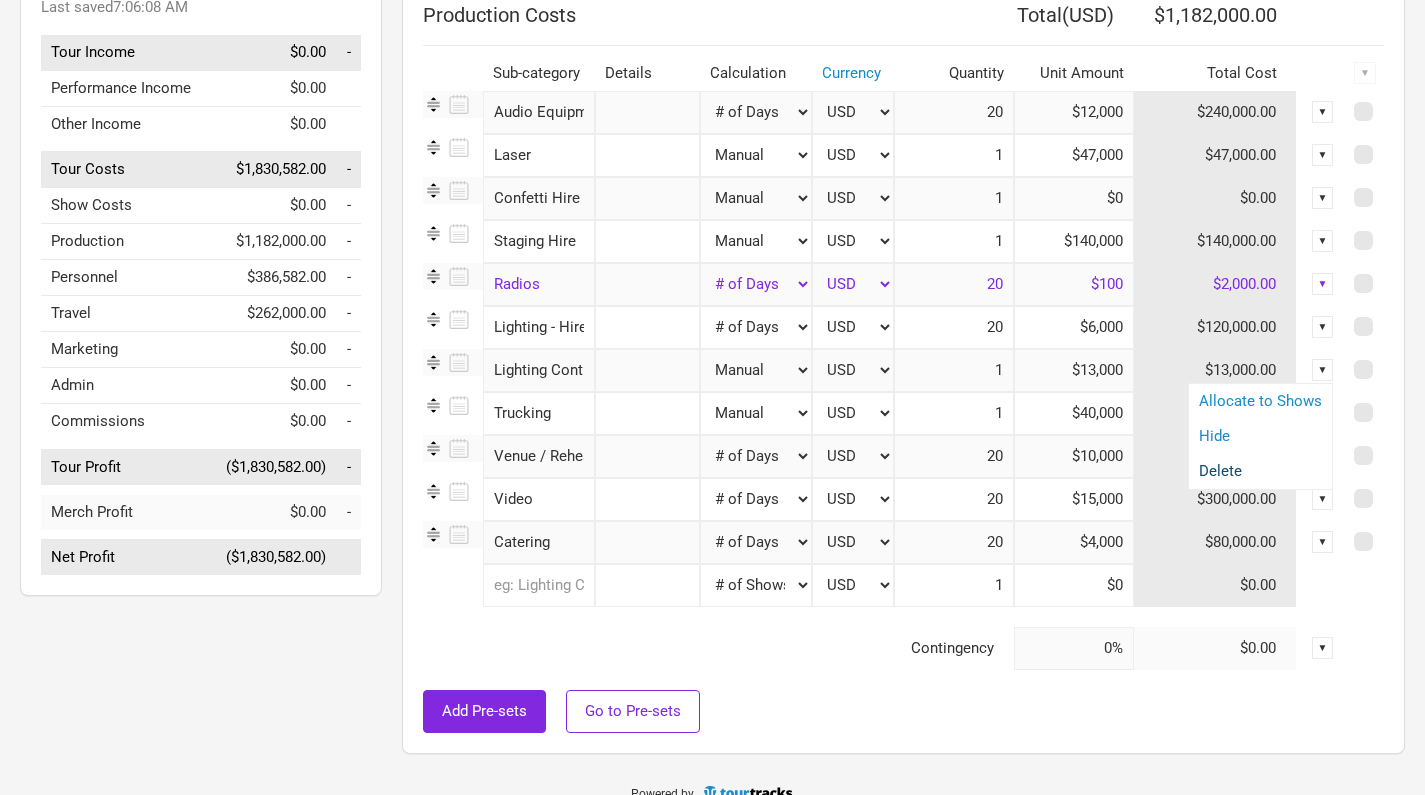 click on "Delete" at bounding box center [1260, 471] 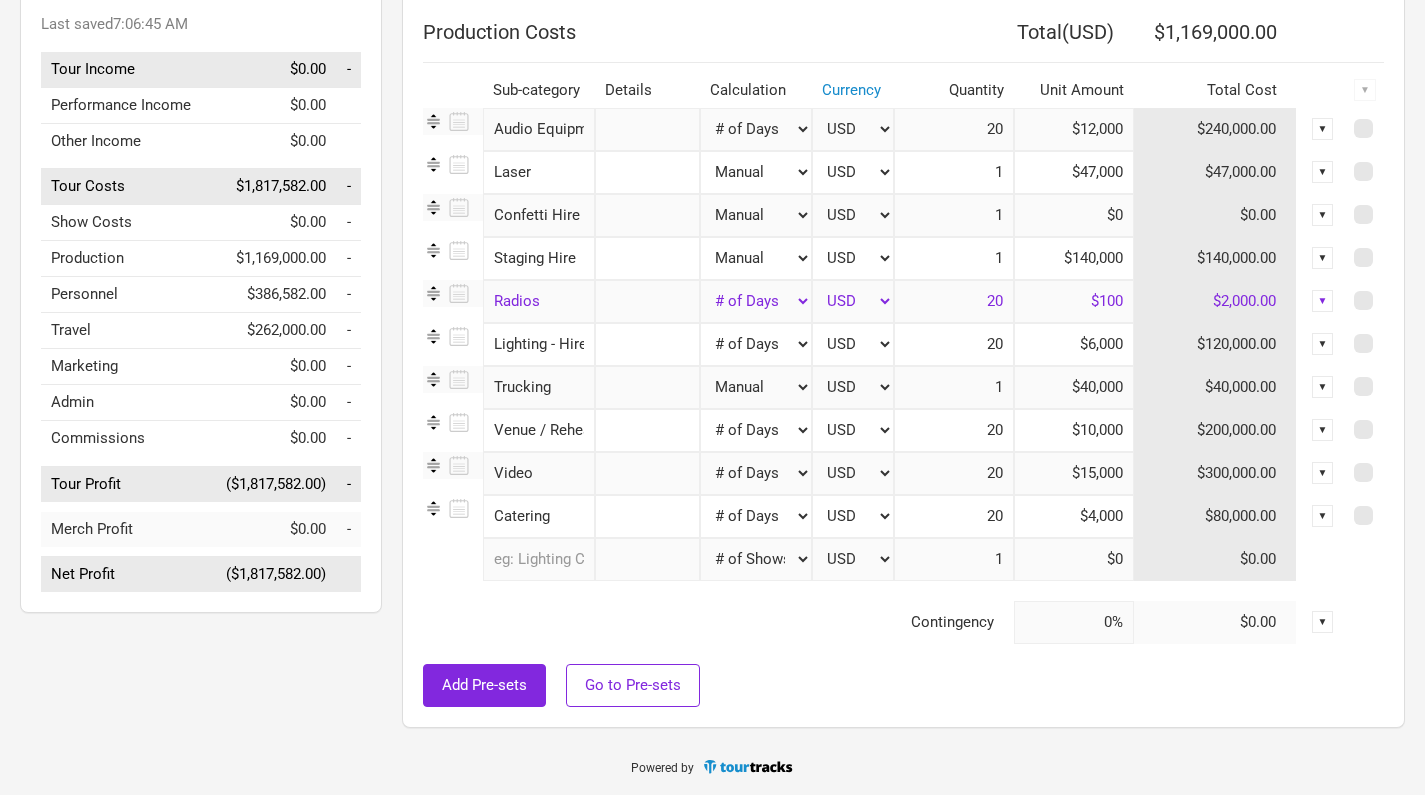 click on "$6,000" at bounding box center [1074, 344] 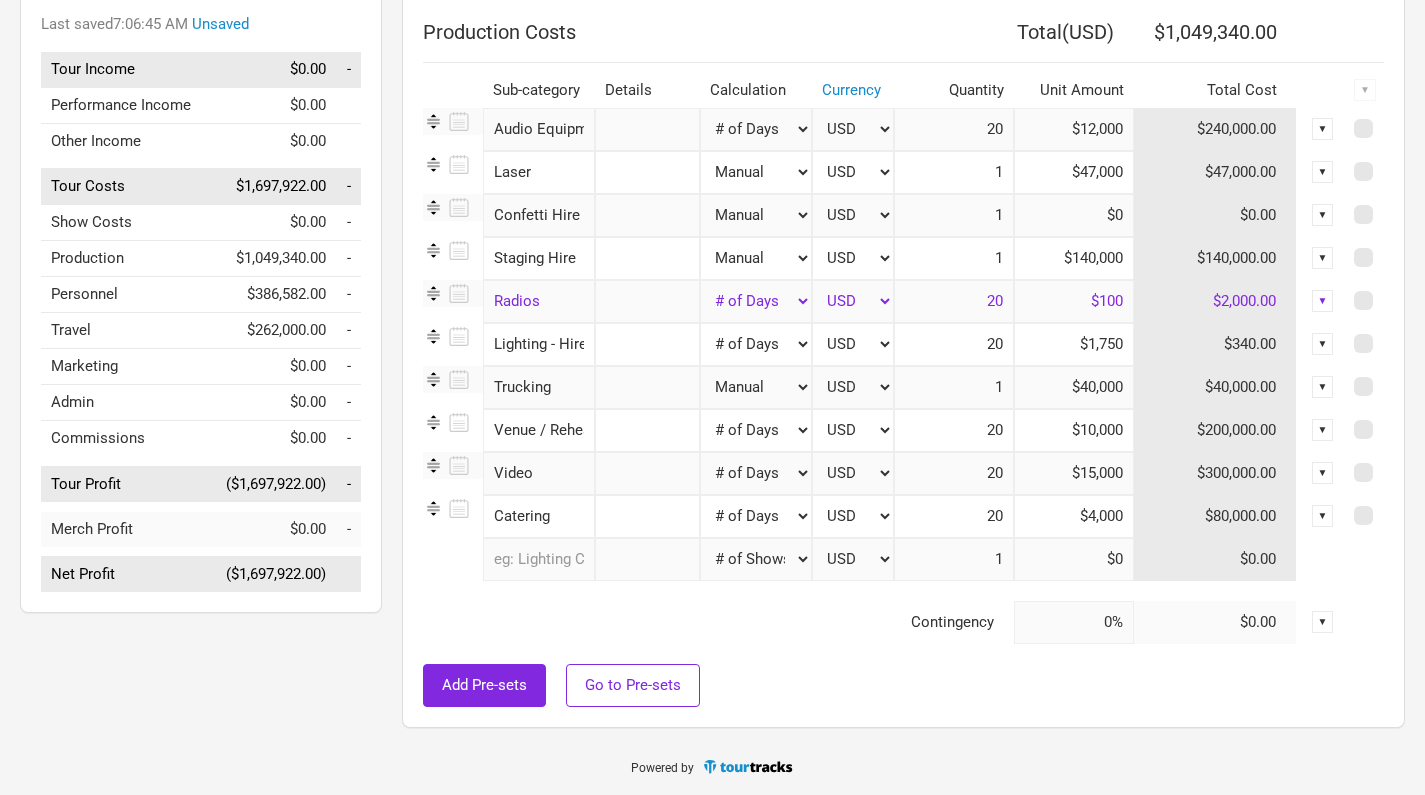type on "$17,500" 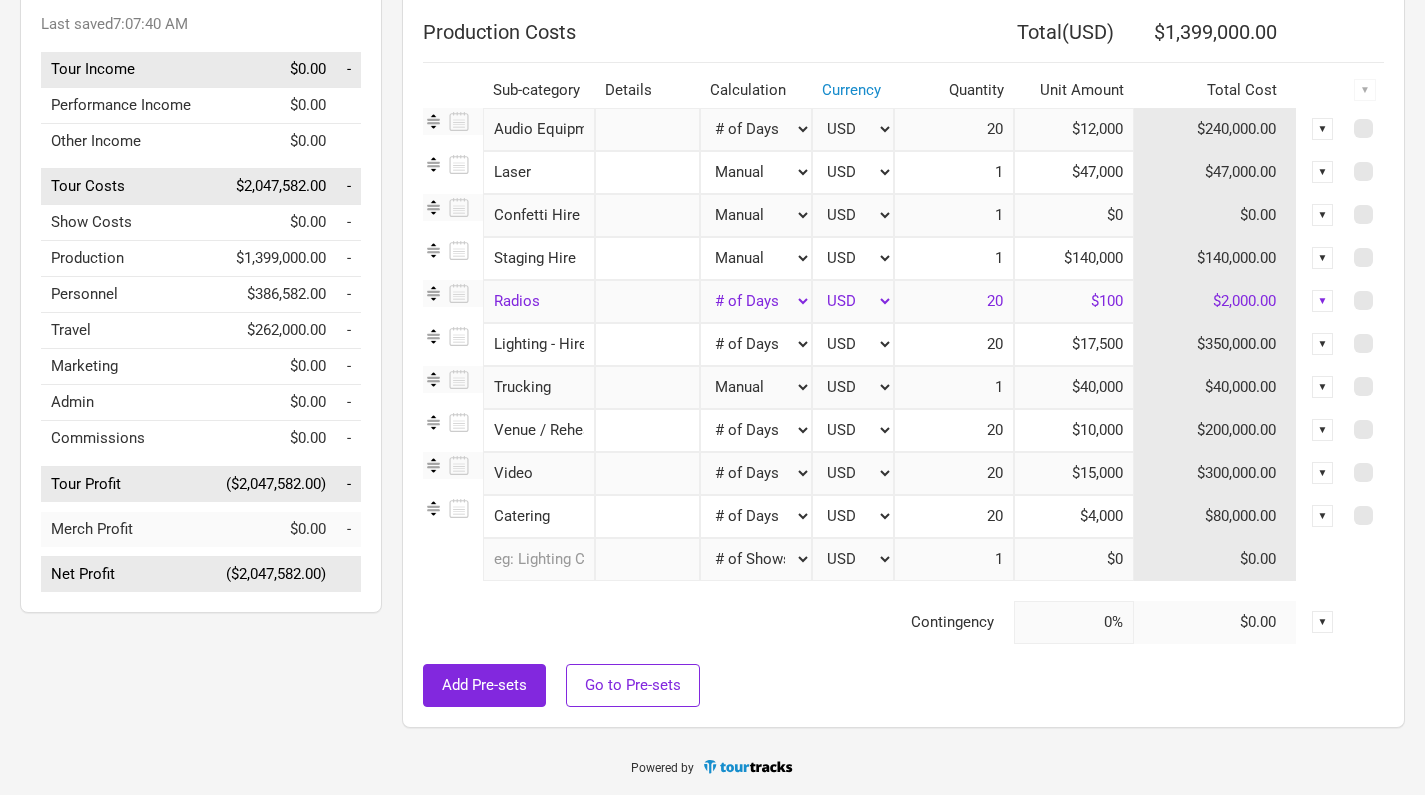 click on "Production Costs" at bounding box center [658, 32] 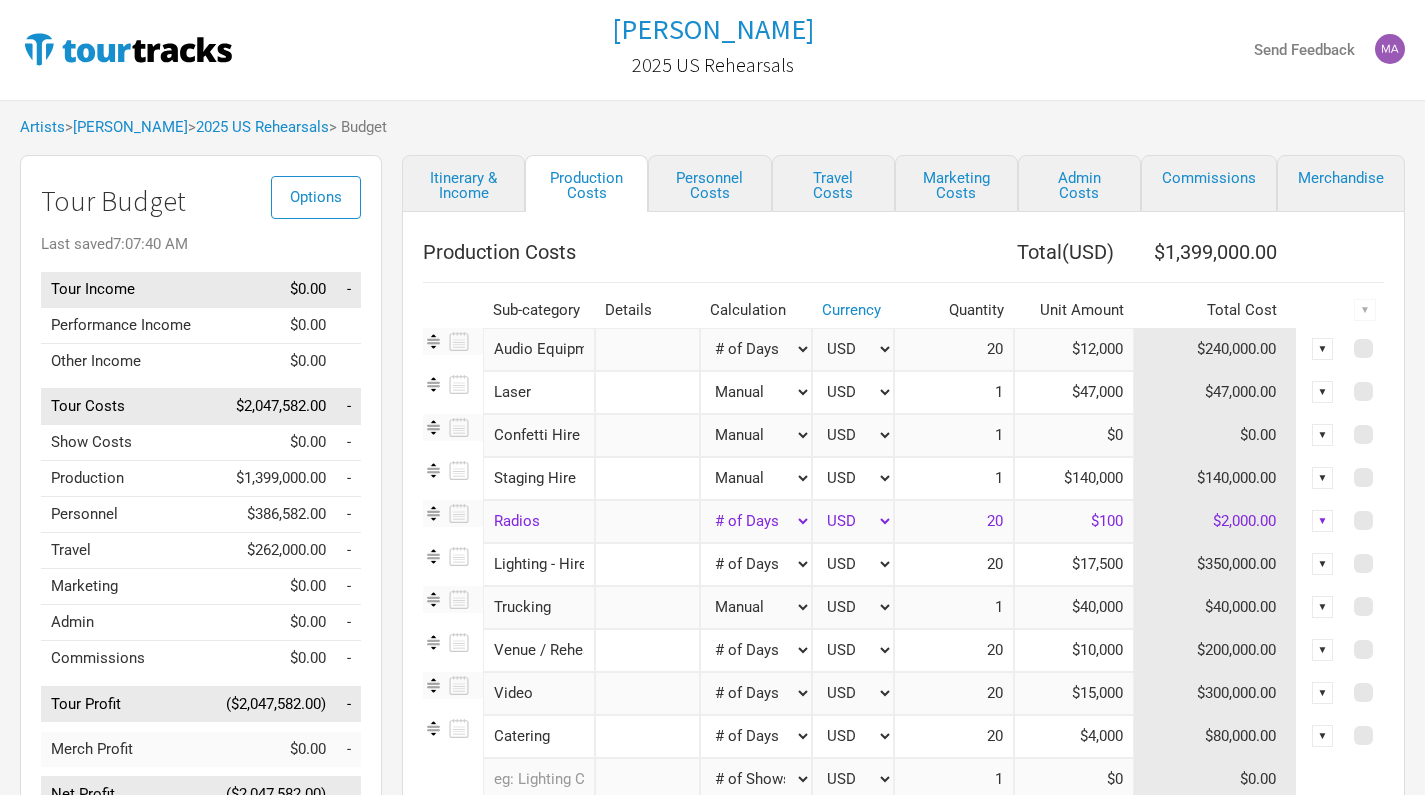 scroll, scrollTop: 0, scrollLeft: 0, axis: both 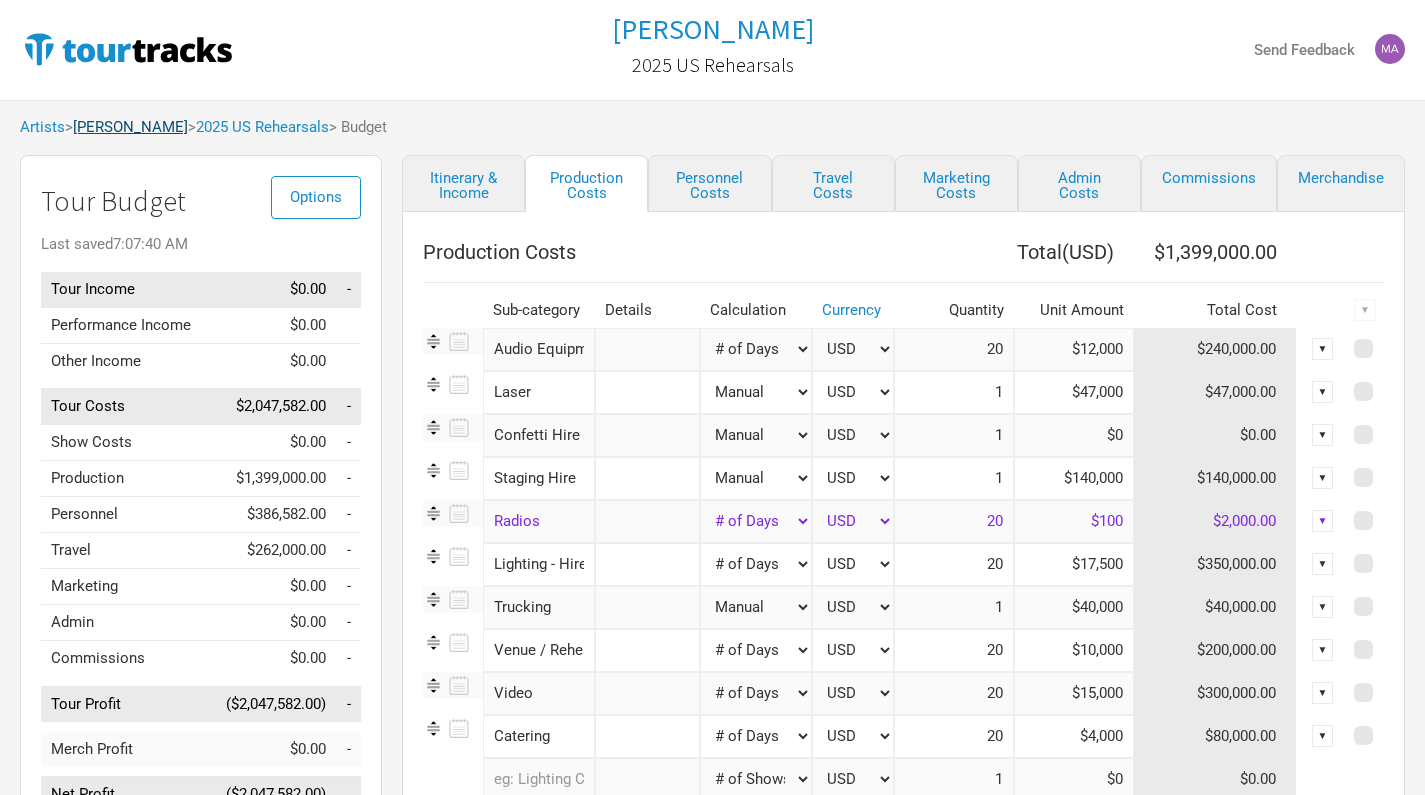 click on "[PERSON_NAME]" at bounding box center (130, 127) 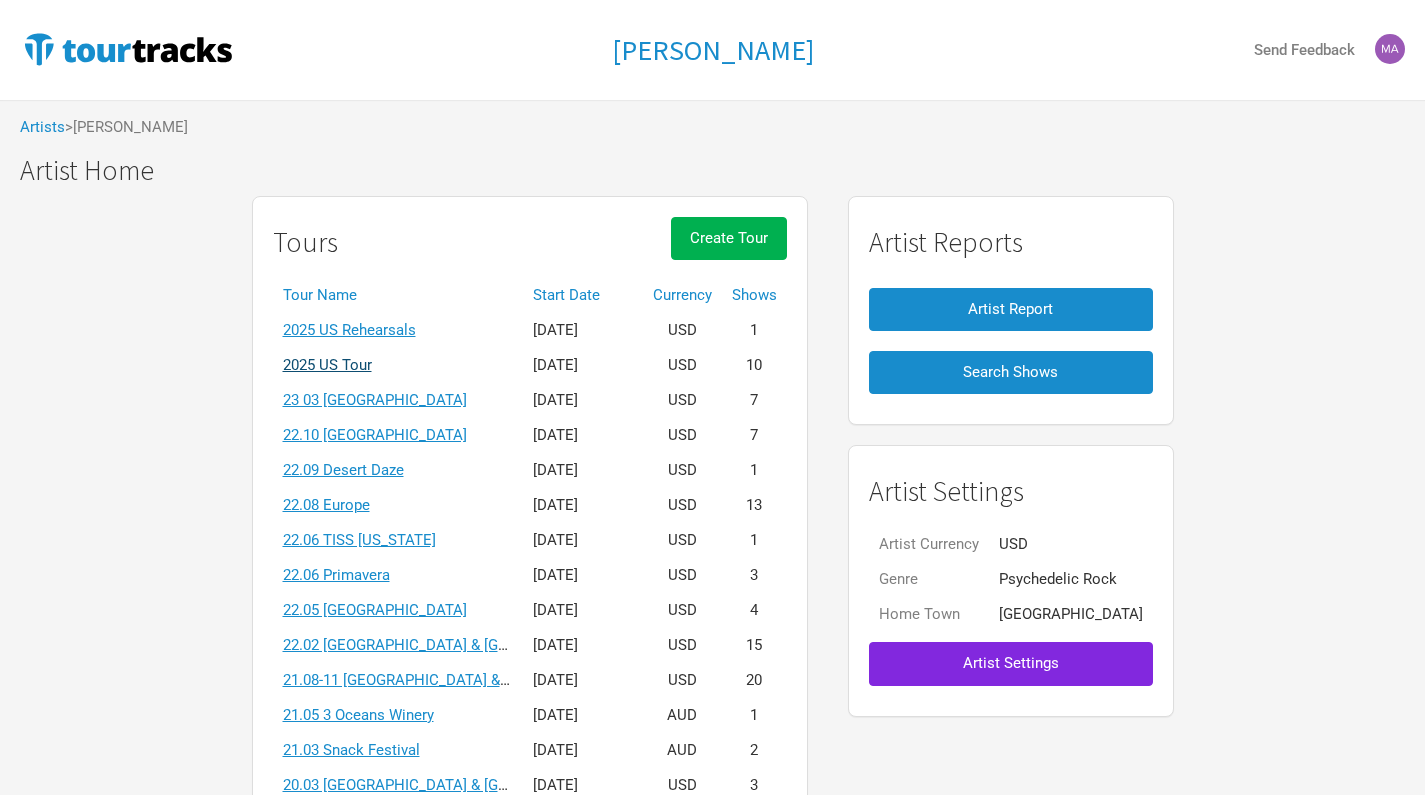 click on "2025 US Tour" at bounding box center [327, 365] 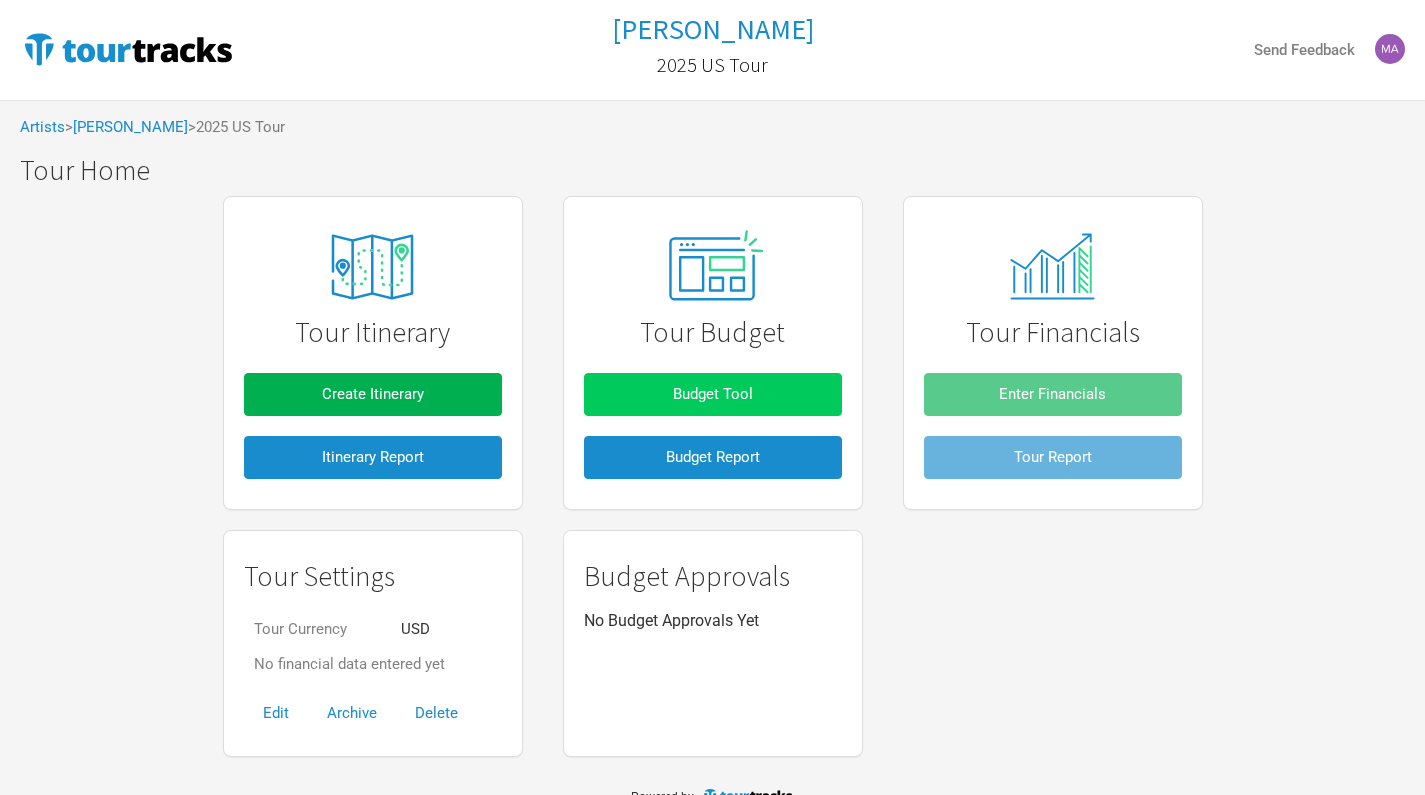 click on "Budget Tool" at bounding box center (713, 394) 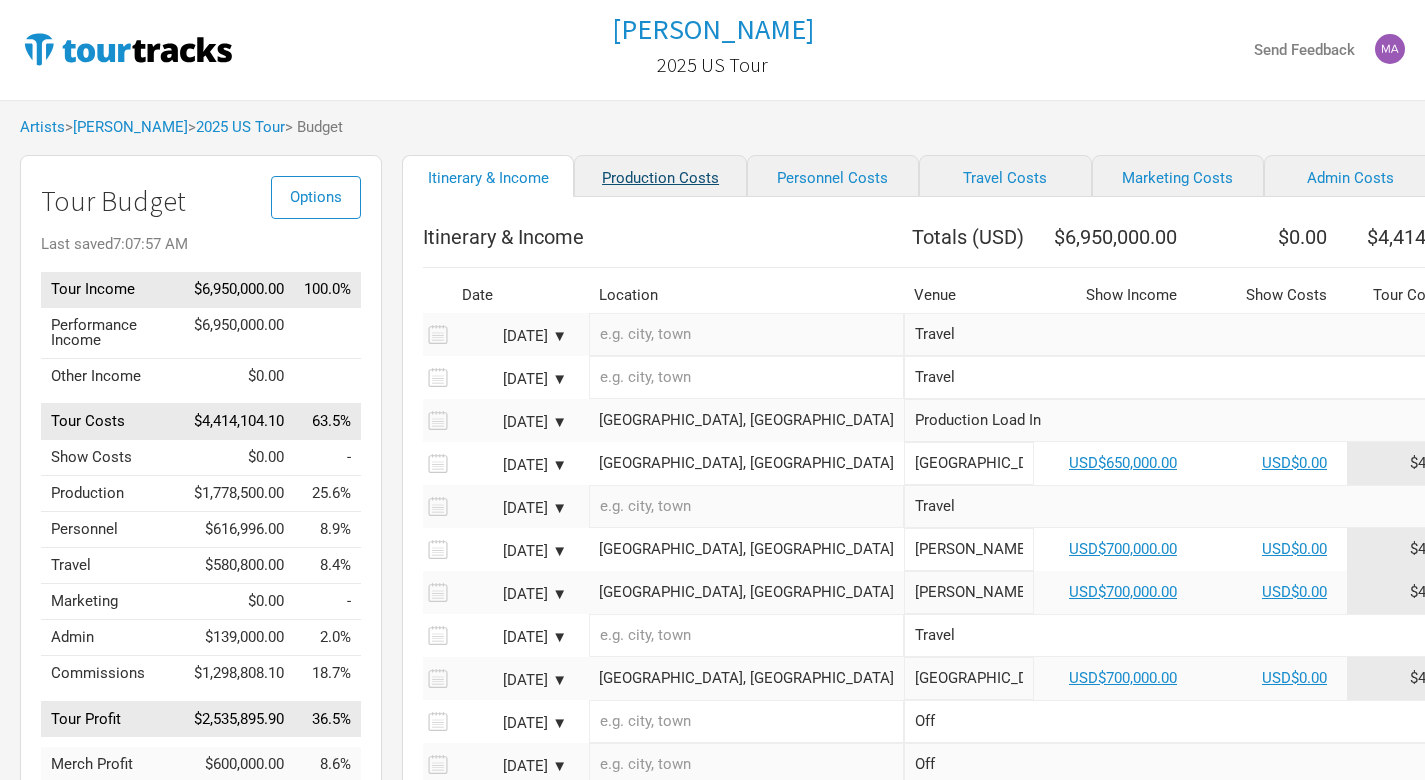 click on "Production Costs" at bounding box center (660, 176) 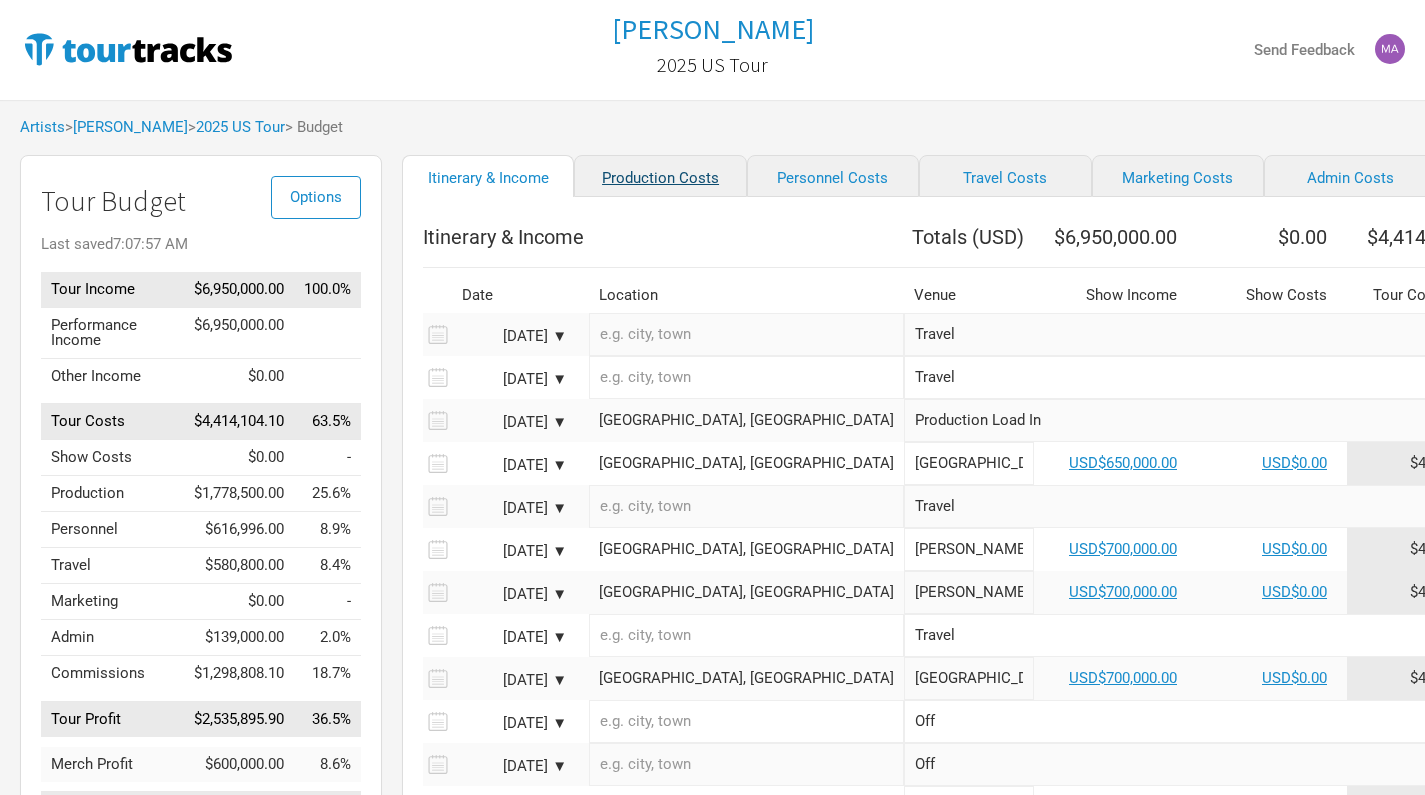 select on "Show Days" 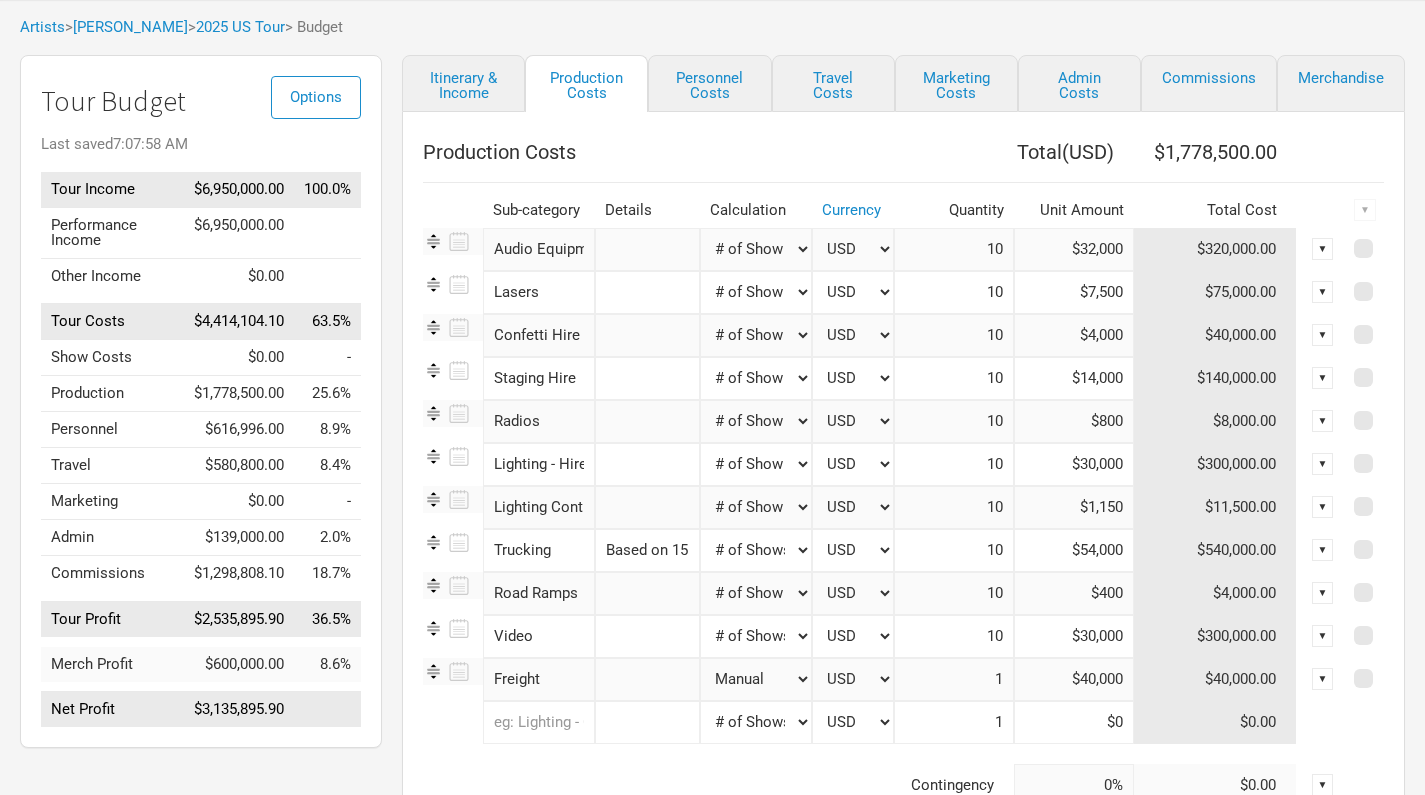 scroll, scrollTop: 106, scrollLeft: 0, axis: vertical 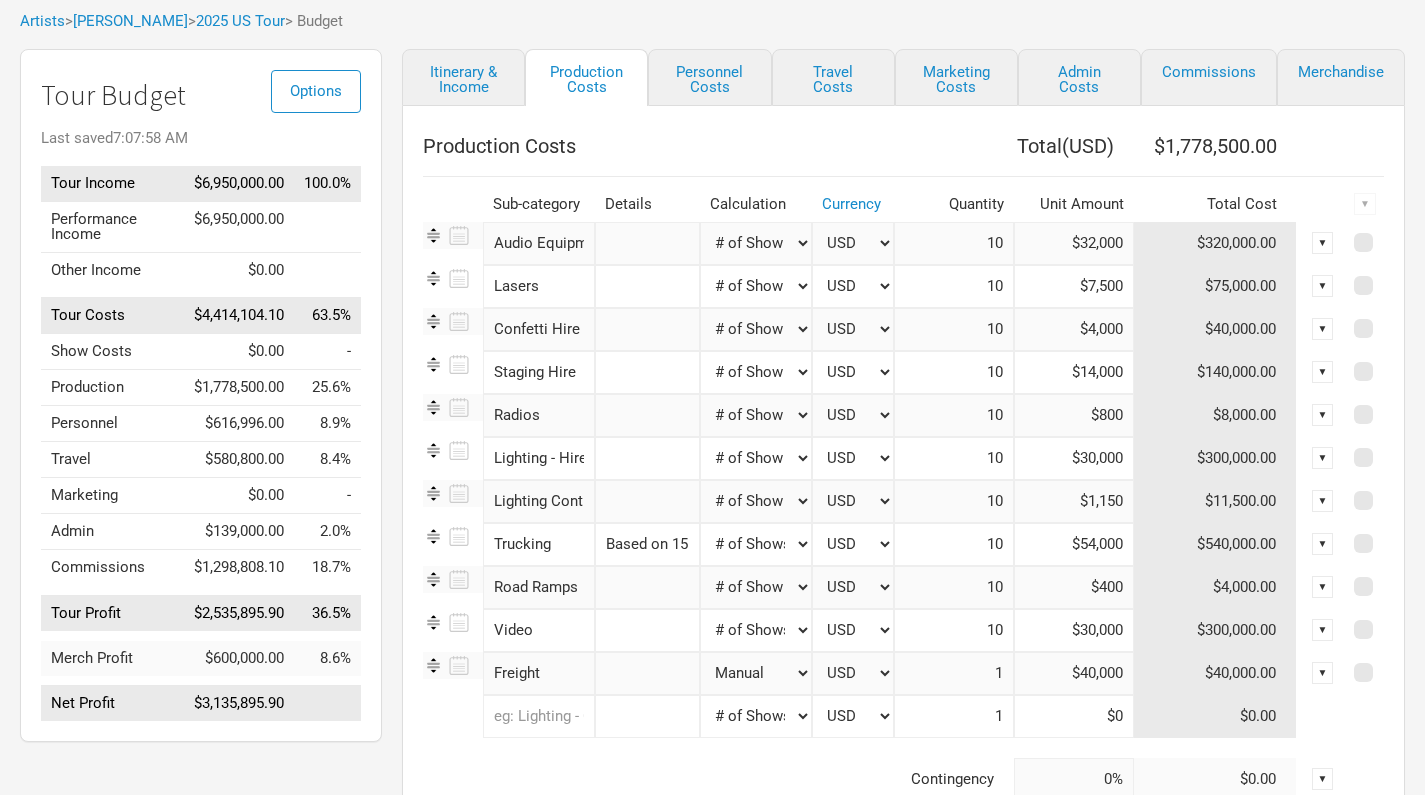 click on "▼" at bounding box center (1323, 501) 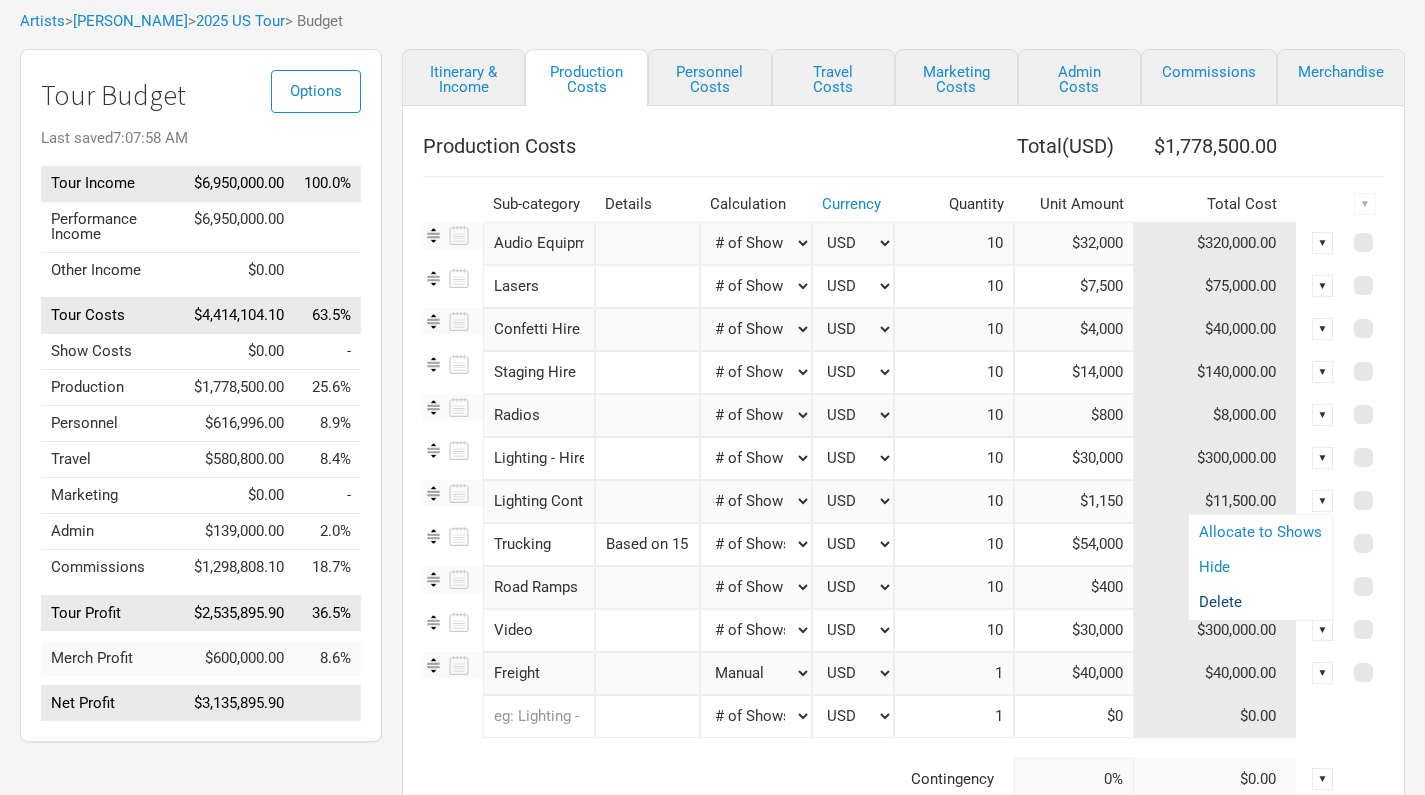 click on "Delete" at bounding box center [1260, 602] 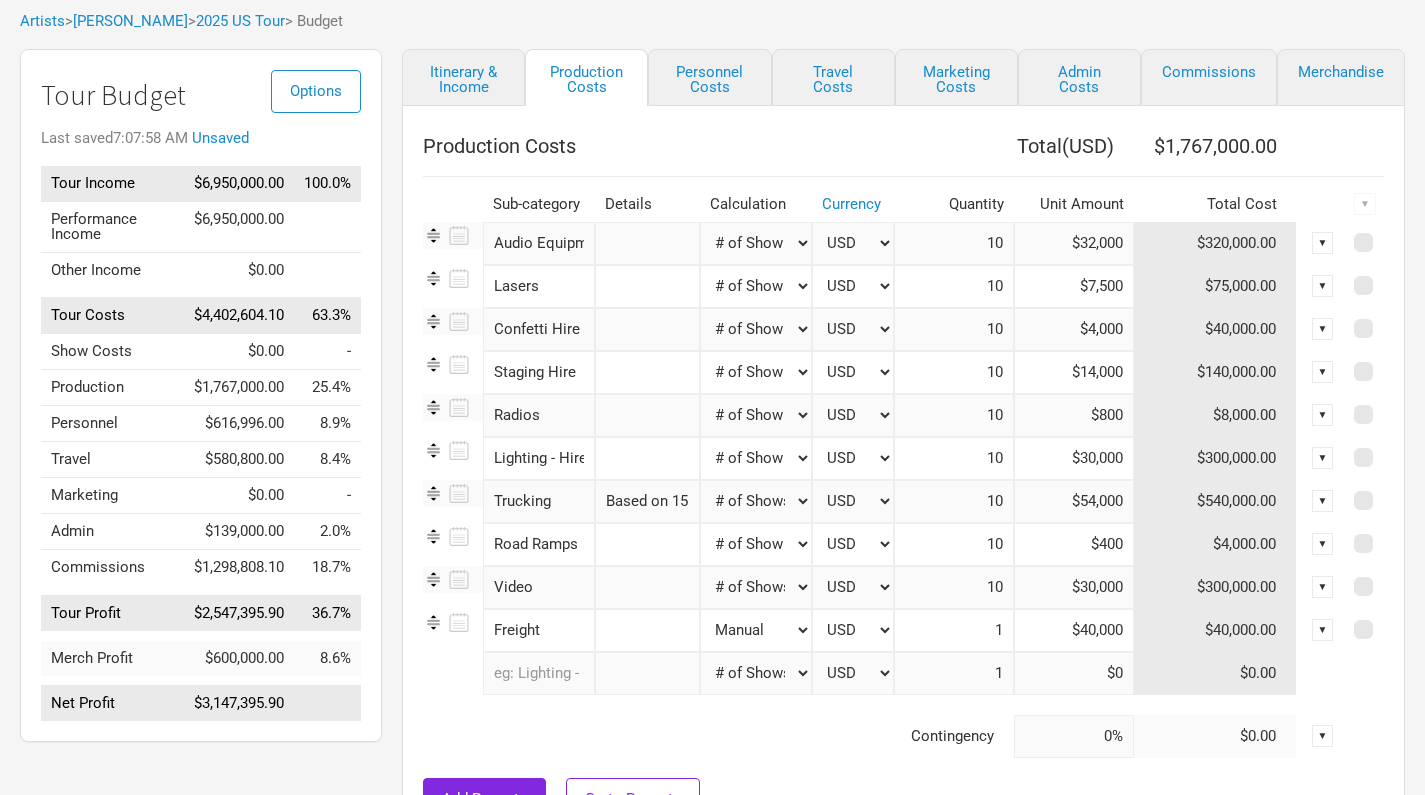 click on "$30,000" at bounding box center [1074, 458] 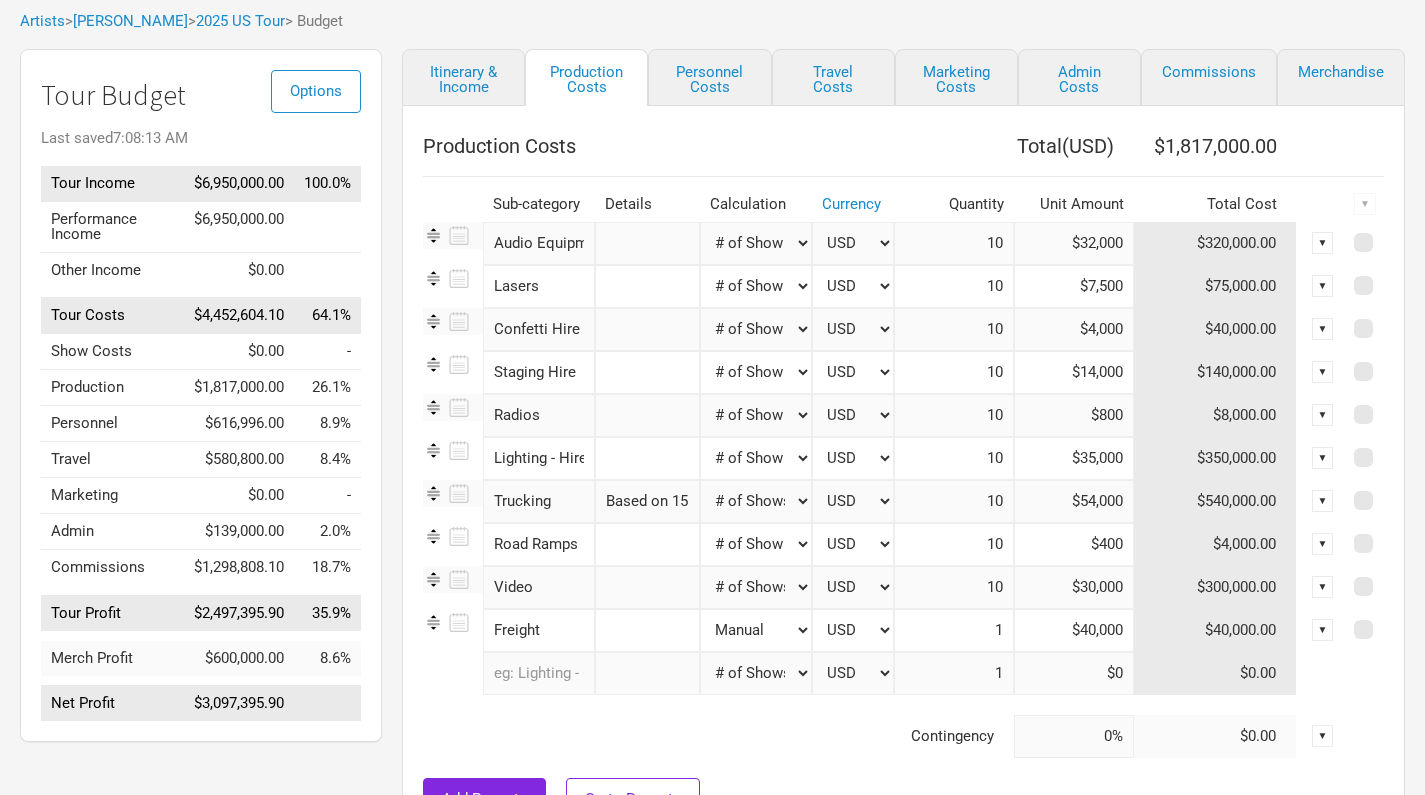 type on "$35,000" 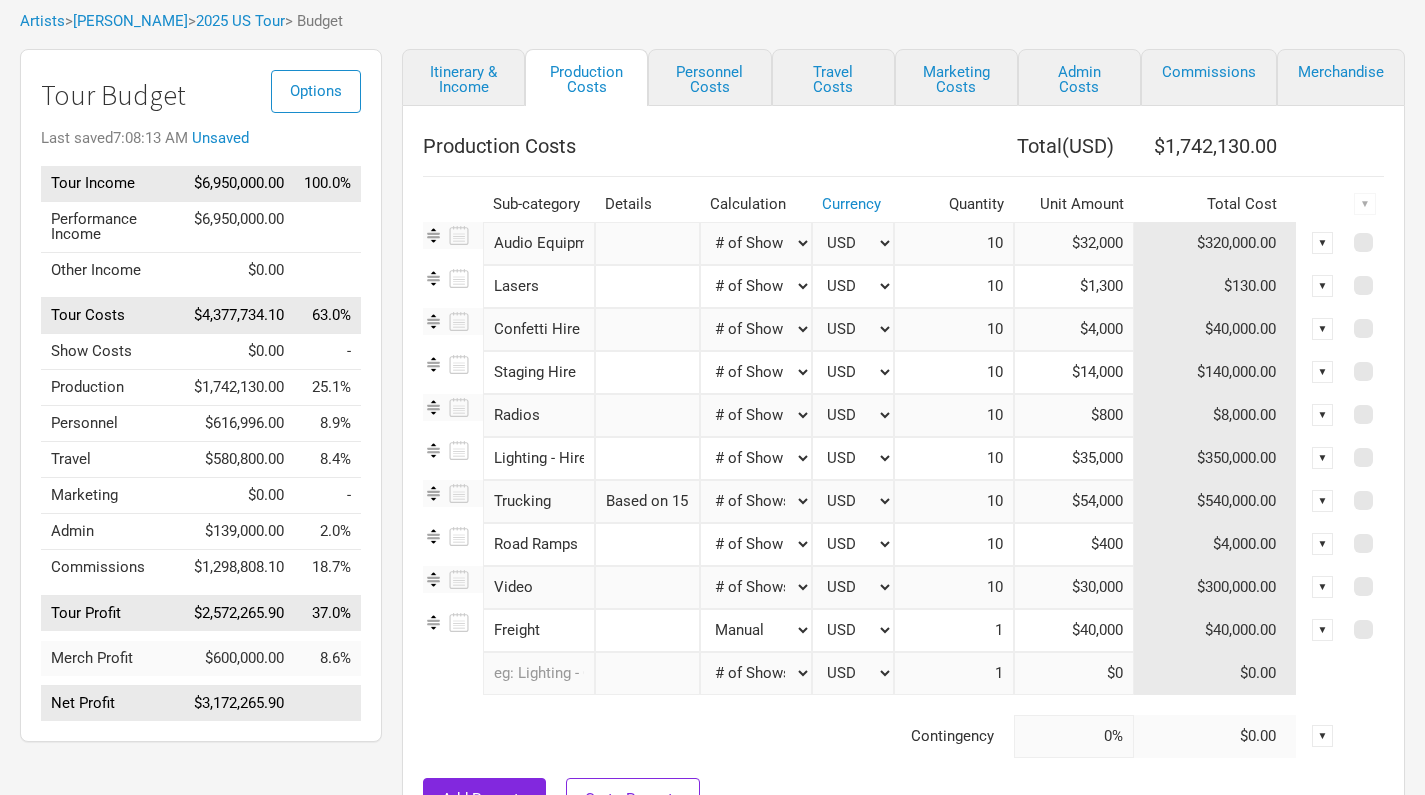 type on "$13,000" 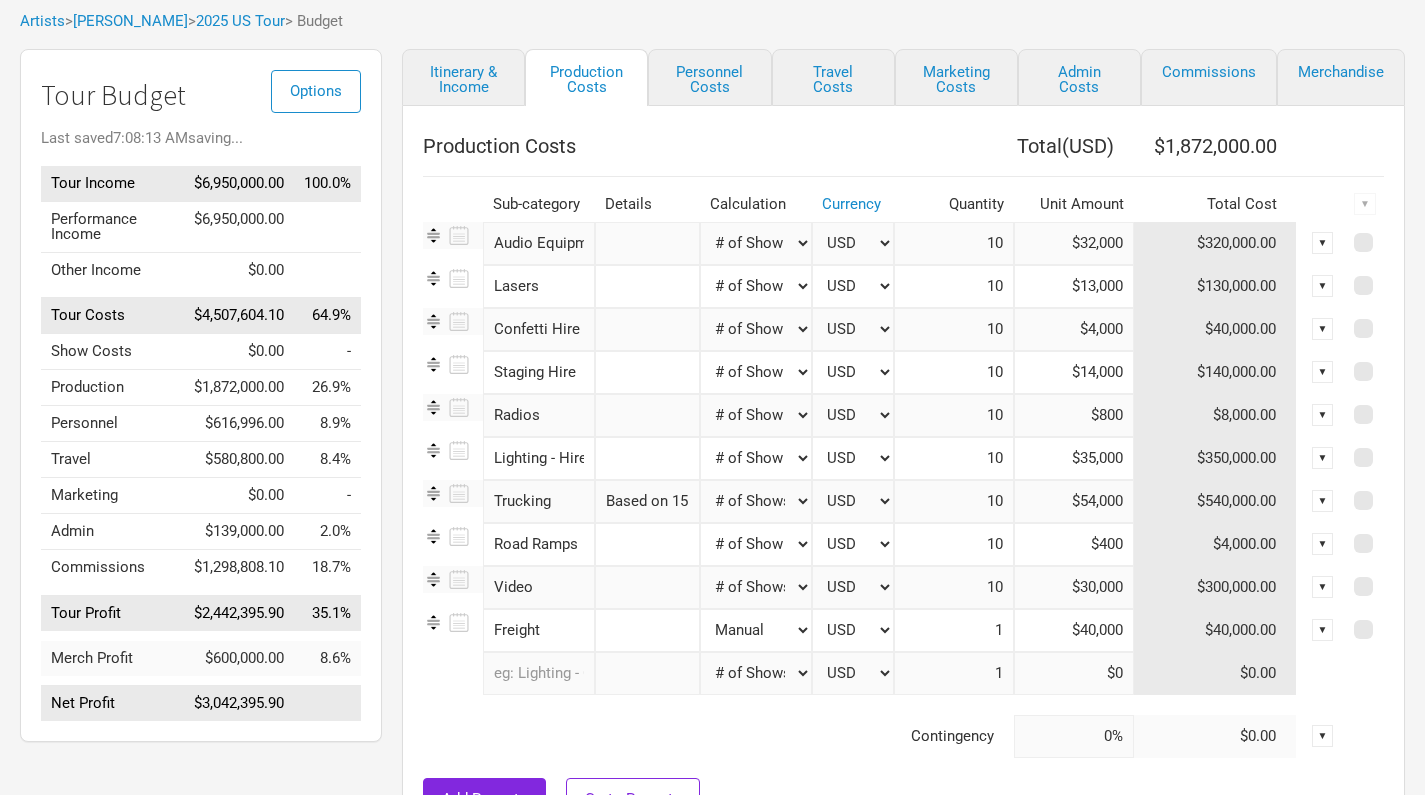 click on "$14,000" at bounding box center [1074, 372] 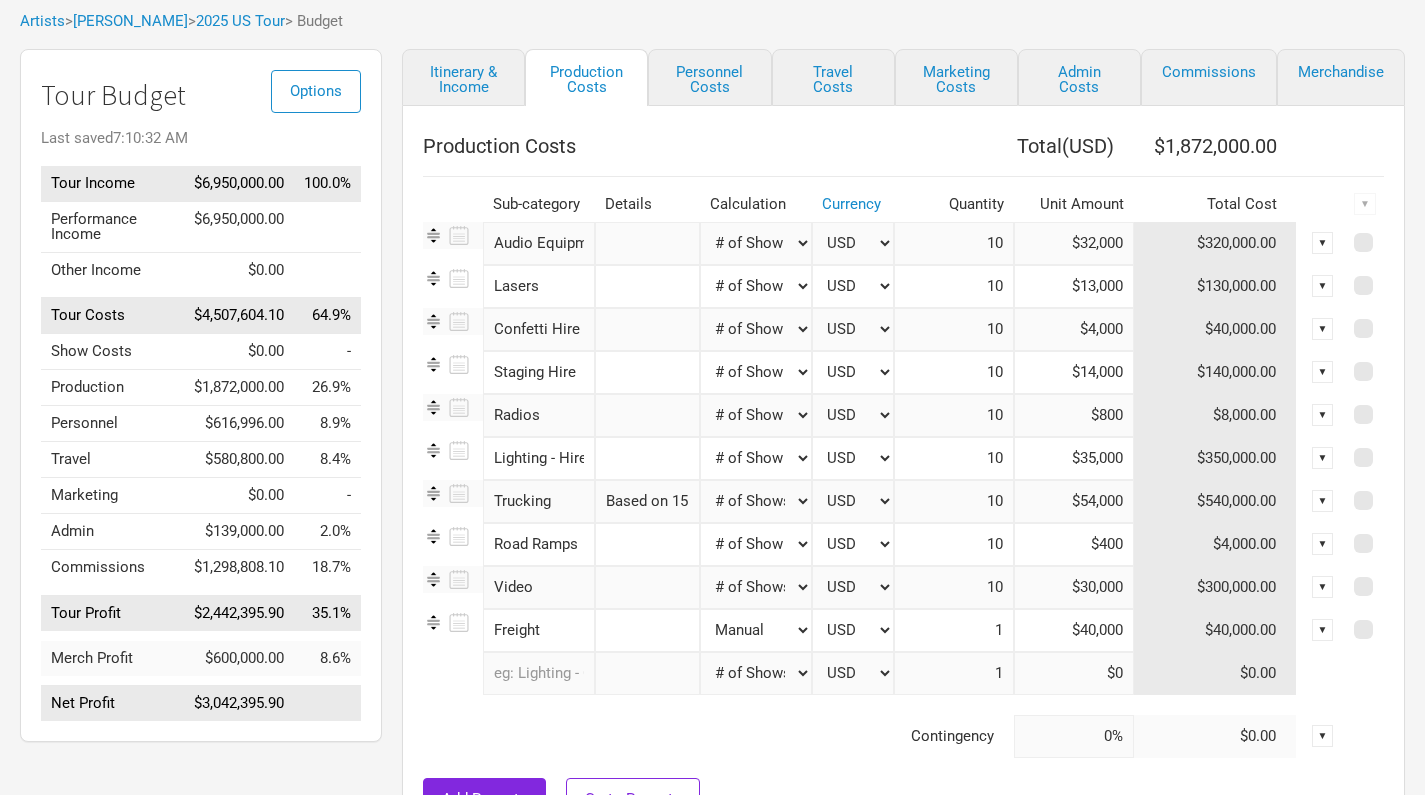 click on "Confetti Hire and Costs" at bounding box center (539, 329) 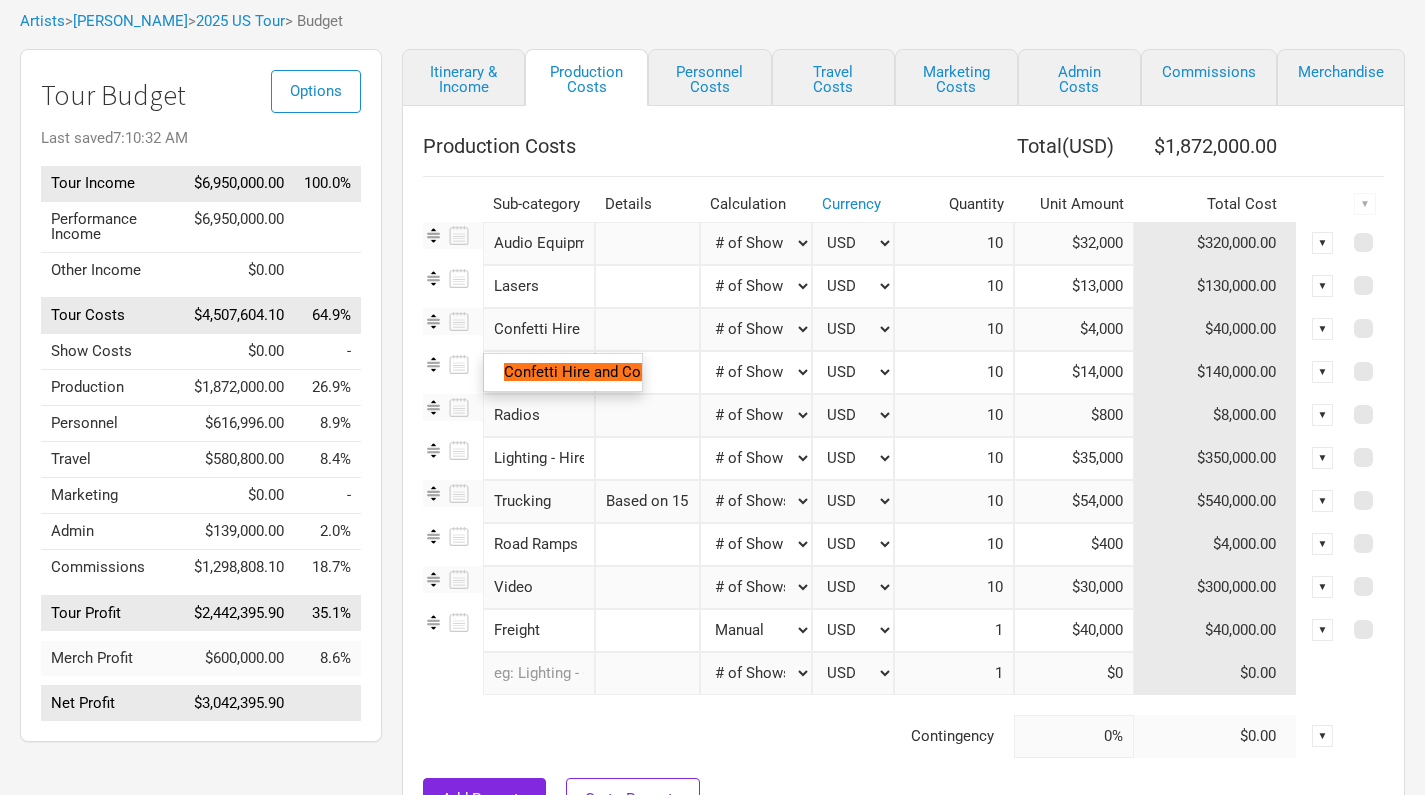 click on "$4,000" at bounding box center [1074, 329] 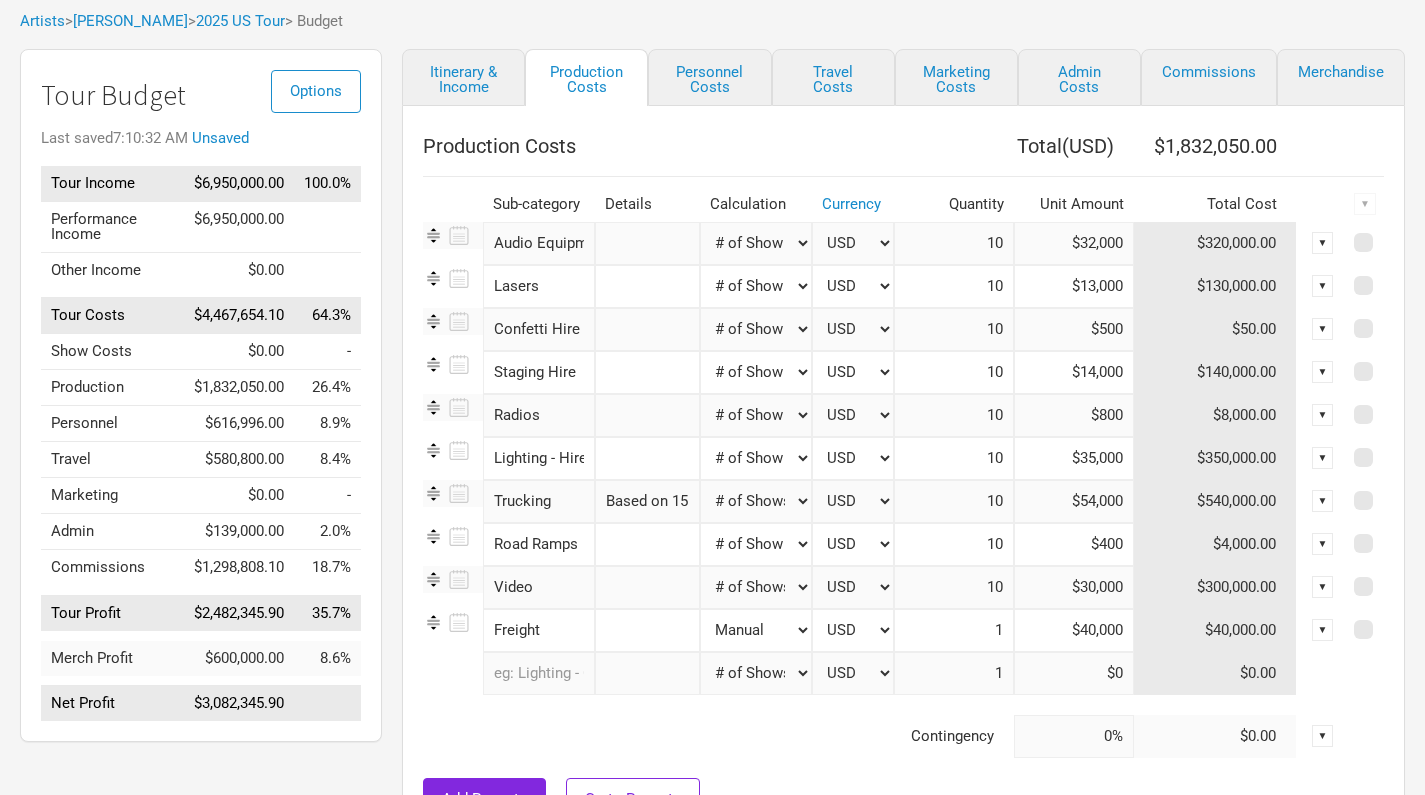 type on "$5,000" 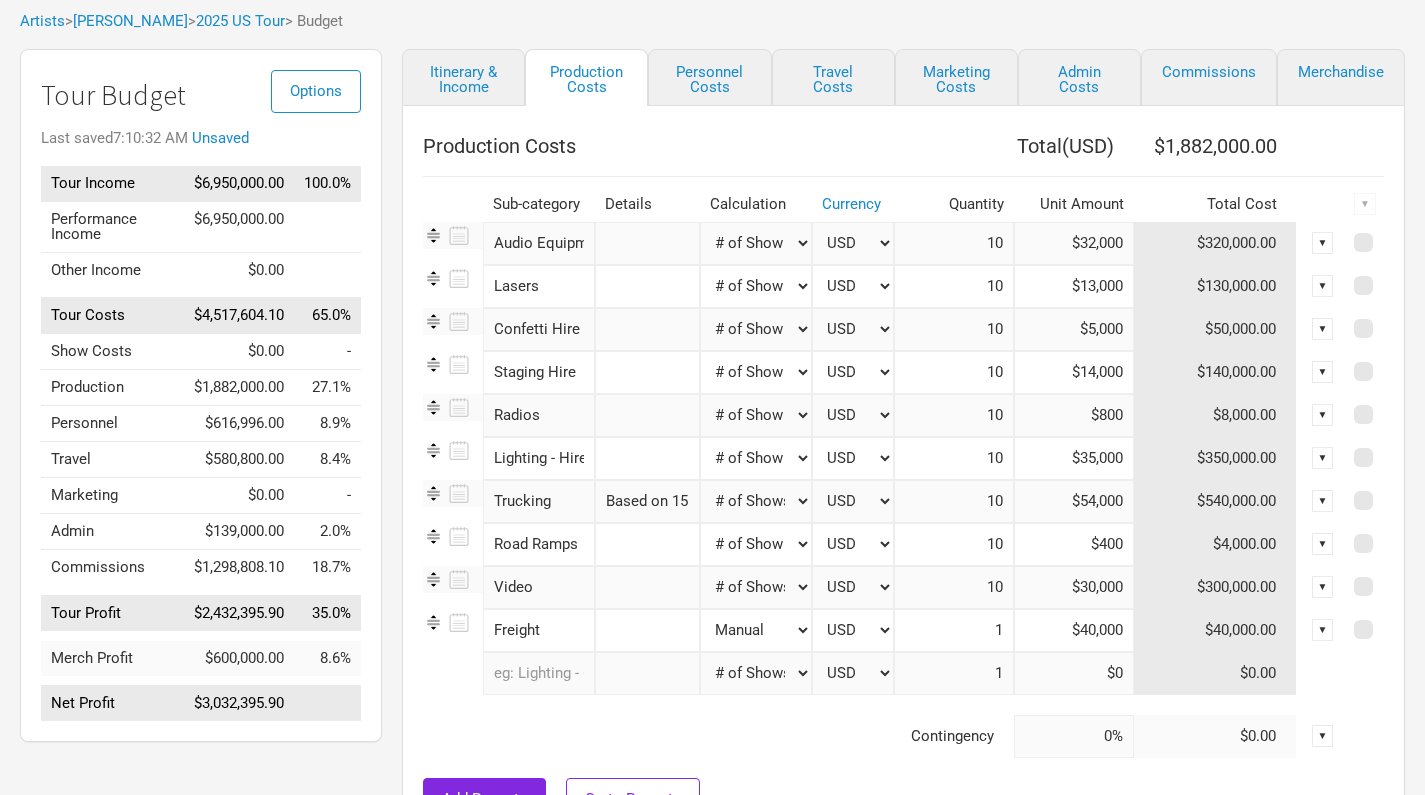 click on "$54,000" at bounding box center (1074, 501) 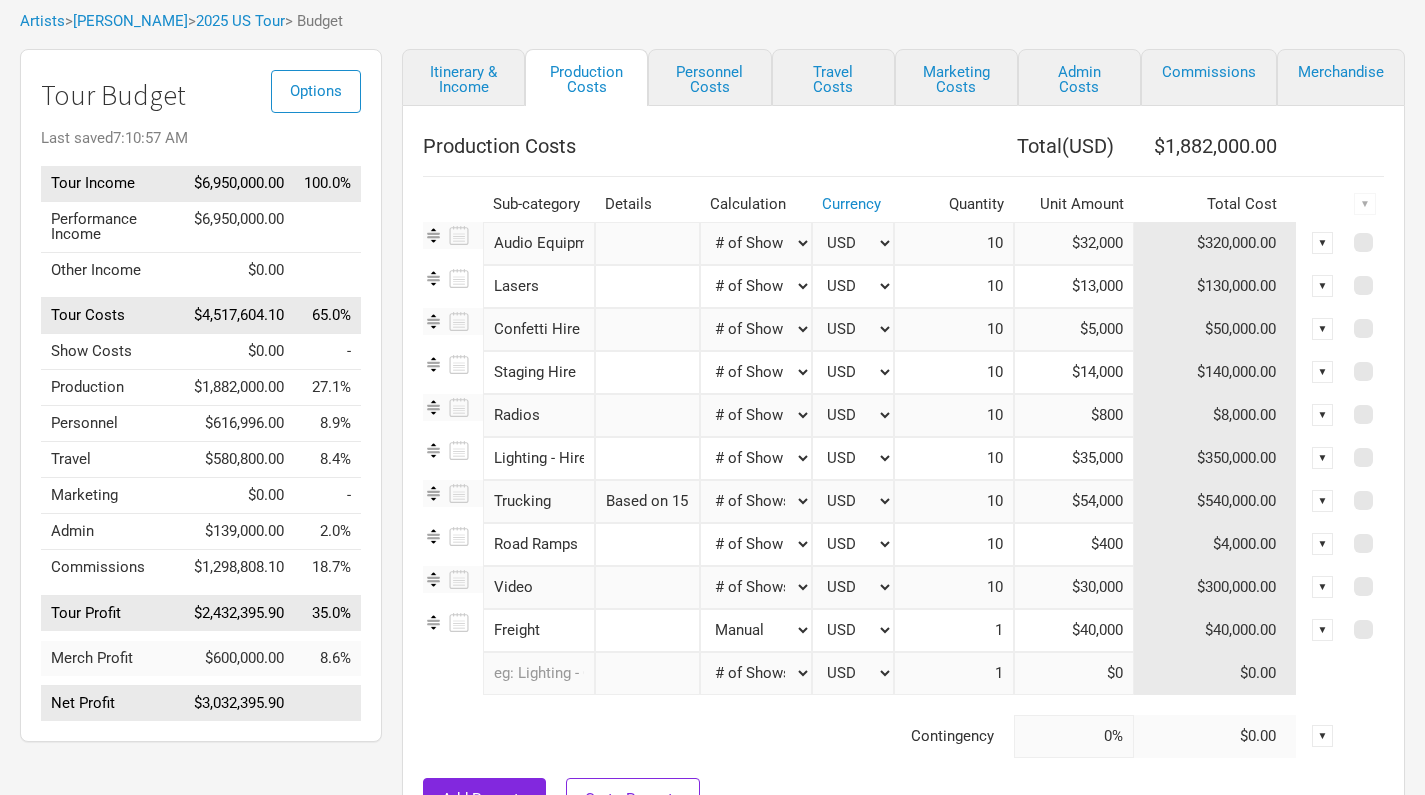 click on "Based on 15 trucks" at bounding box center [647, 501] 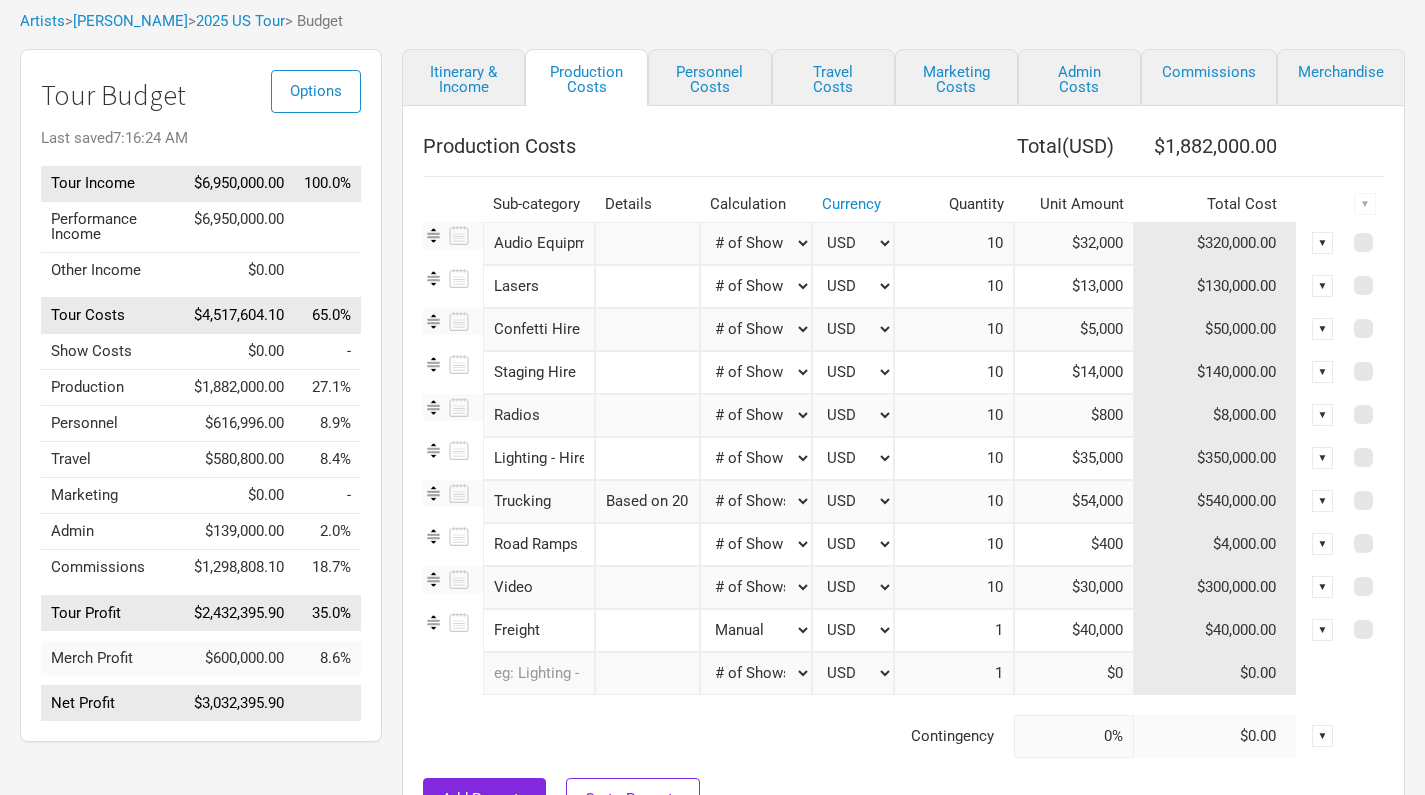 type on "Based on 20 trucks" 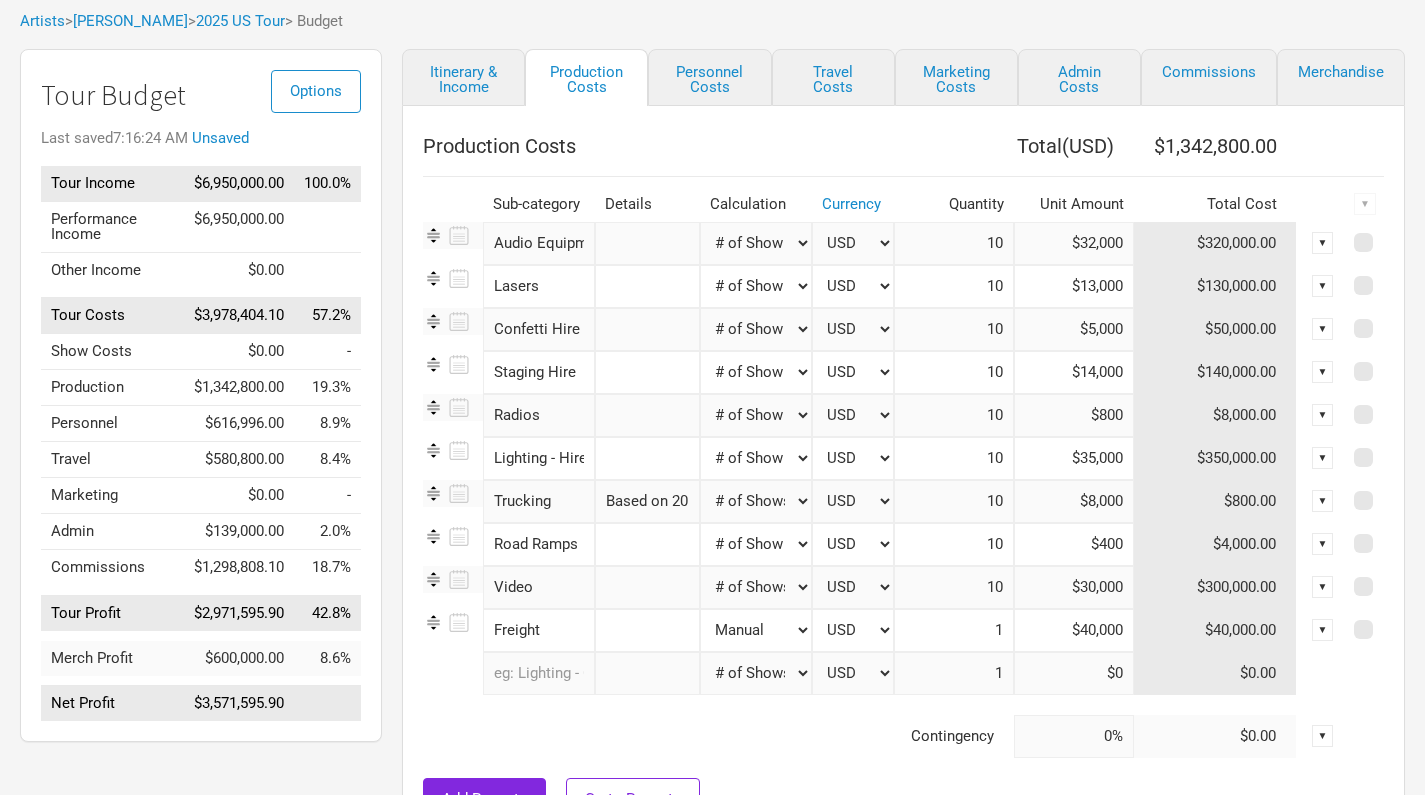 type on "$80,000" 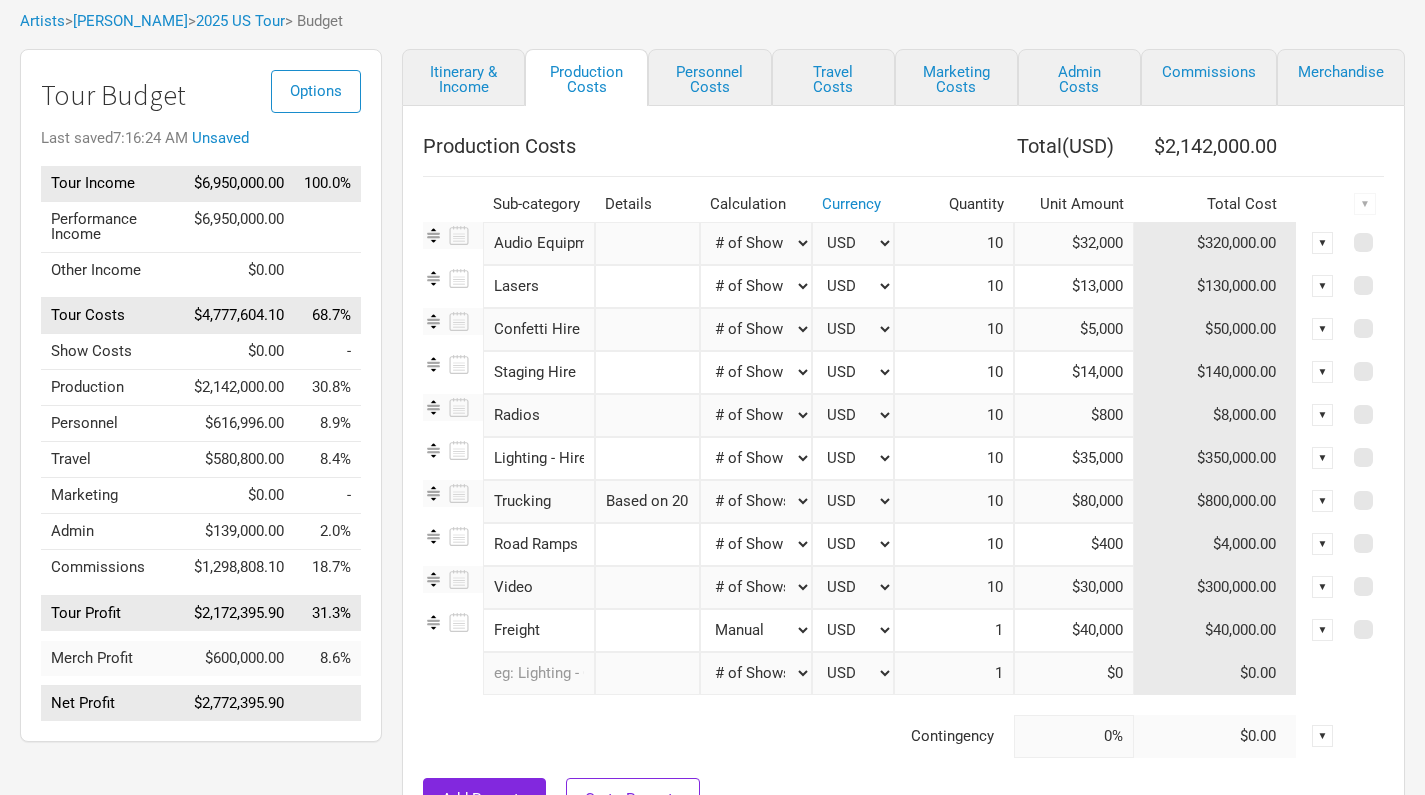 click on "$400" at bounding box center [1074, 544] 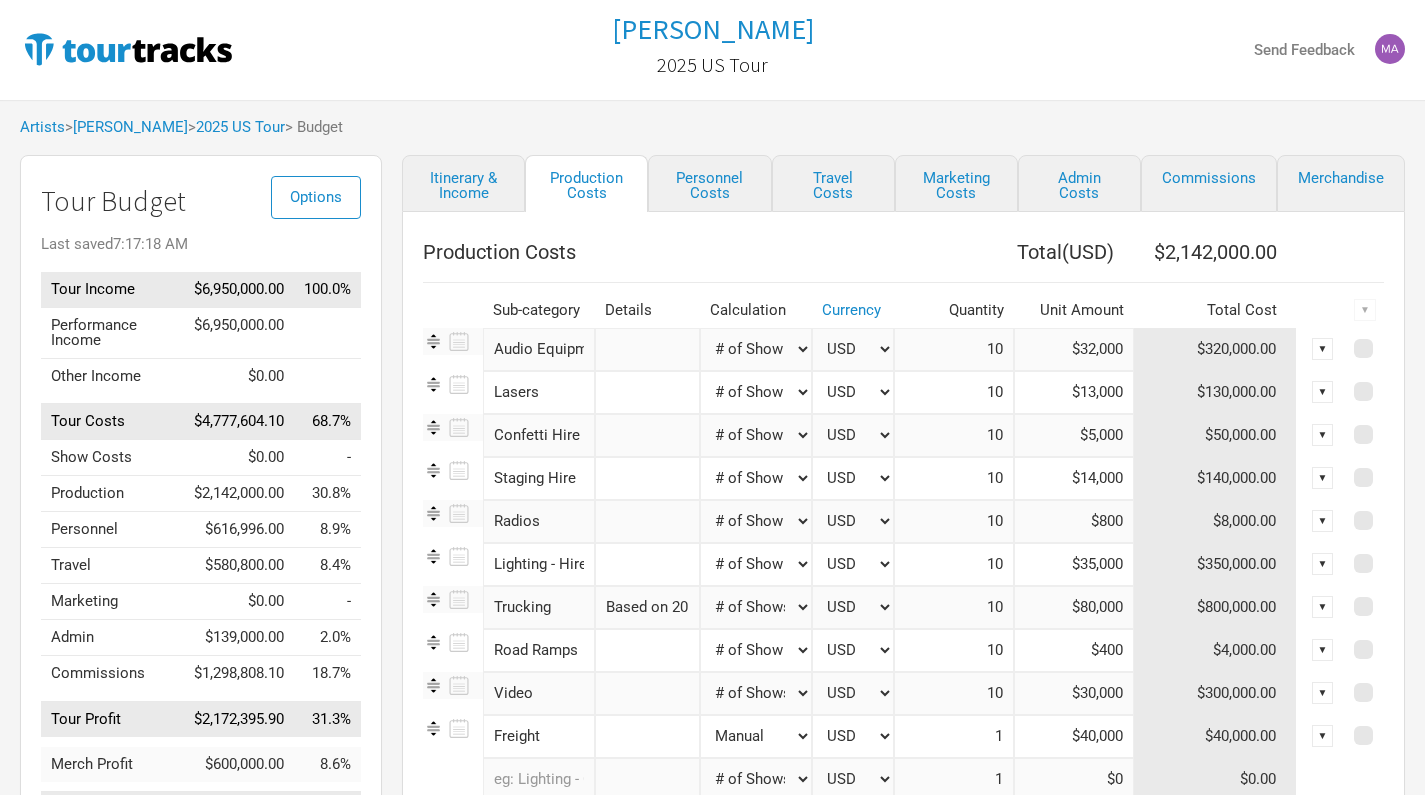 scroll, scrollTop: 0, scrollLeft: 0, axis: both 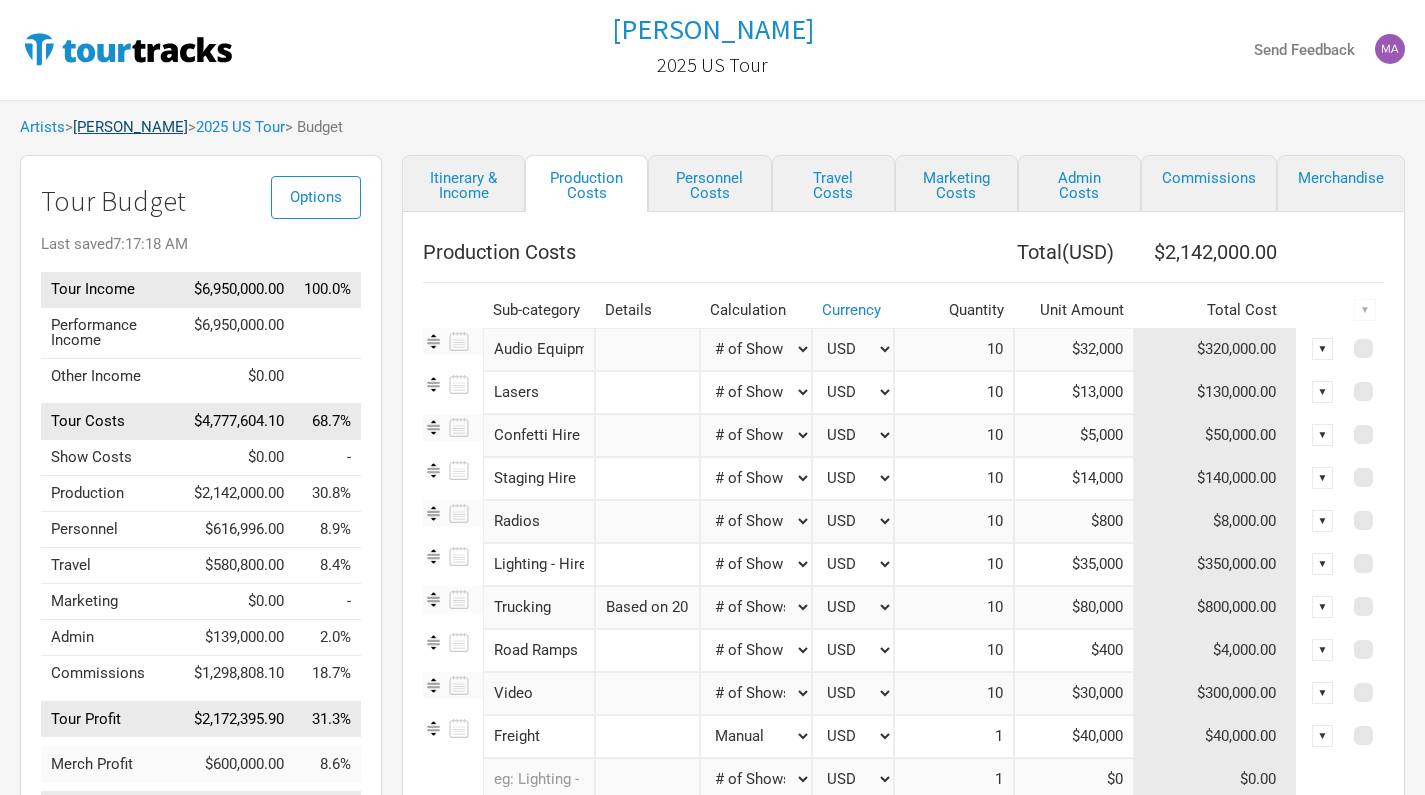 click on "[PERSON_NAME]" at bounding box center (130, 127) 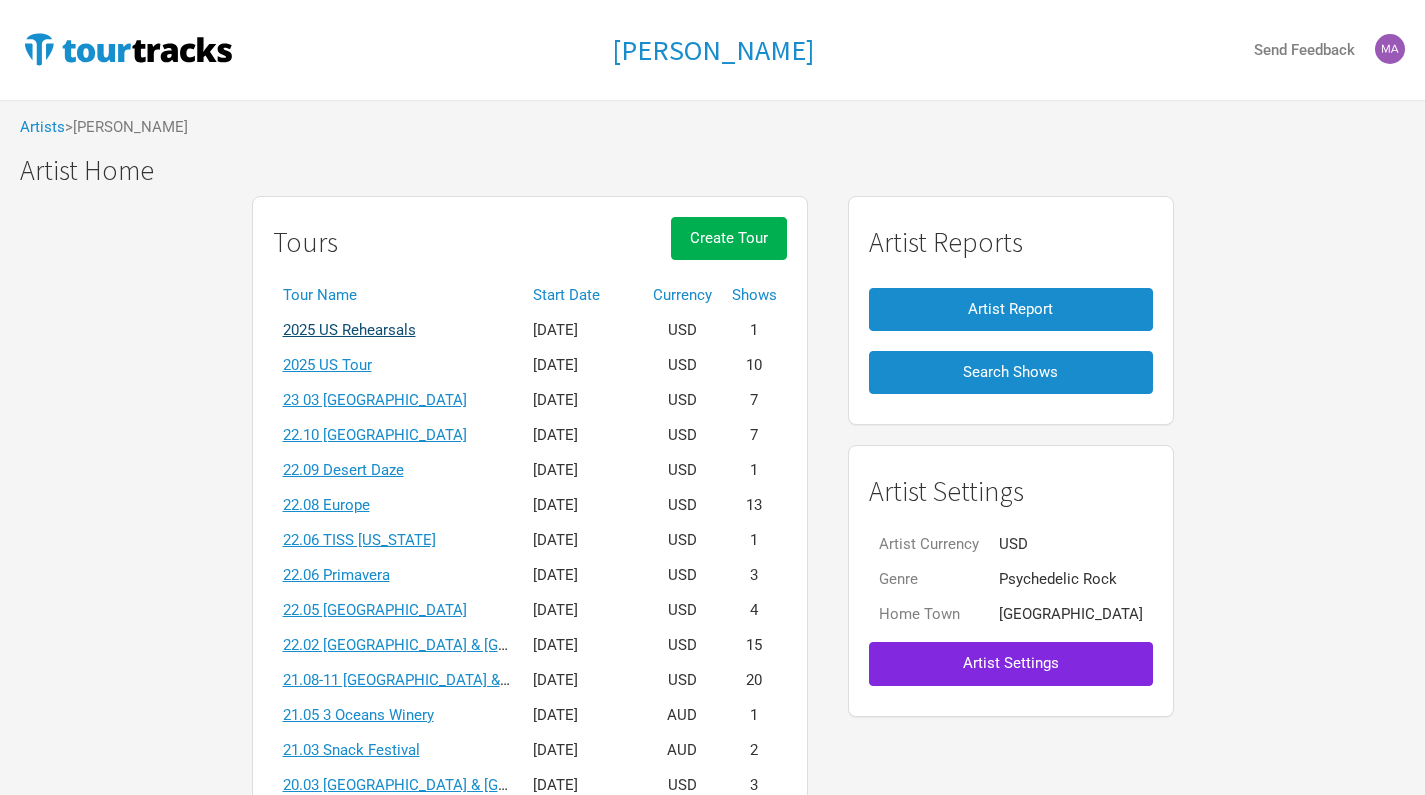 click on "2025 US Rehearsals" at bounding box center (349, 330) 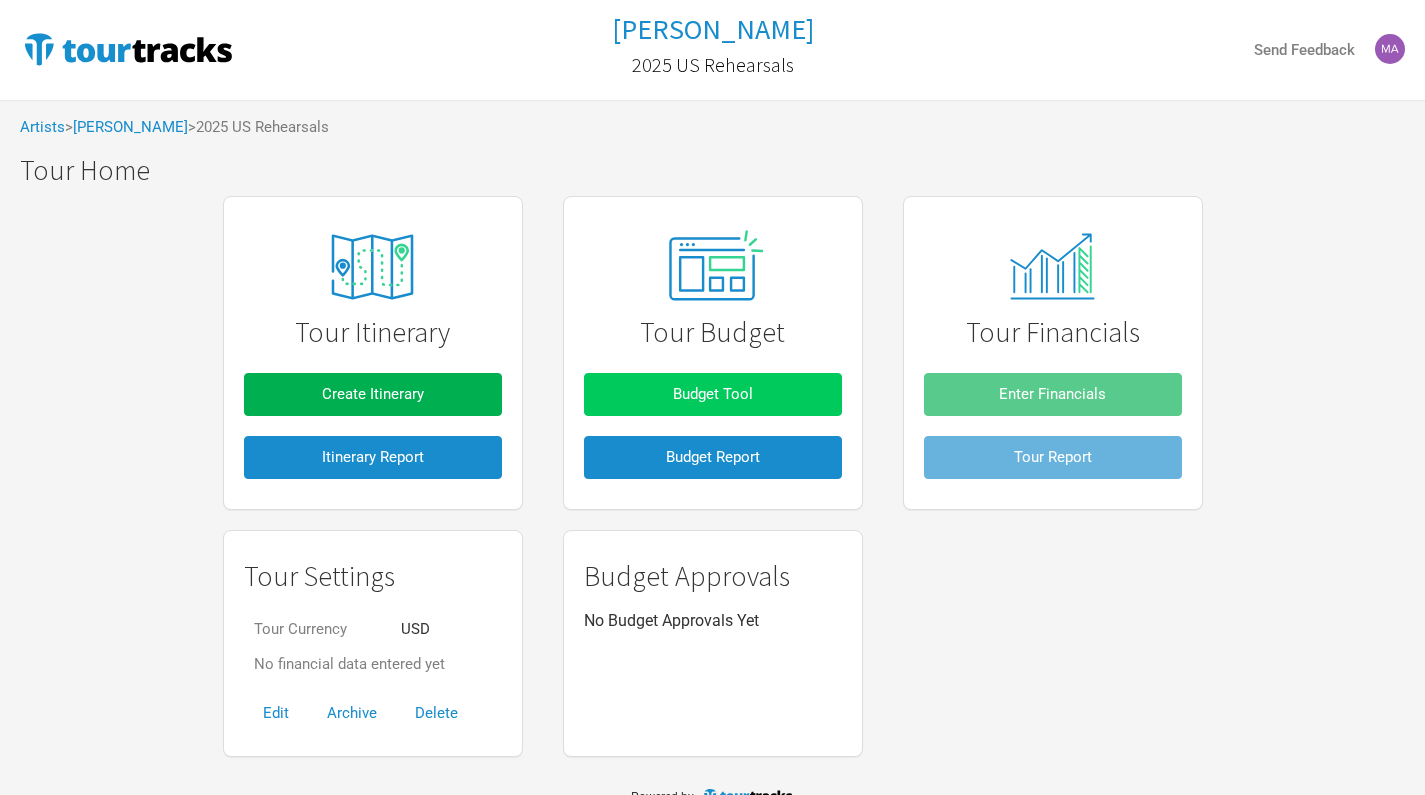 click on "Budget Tool" at bounding box center (713, 394) 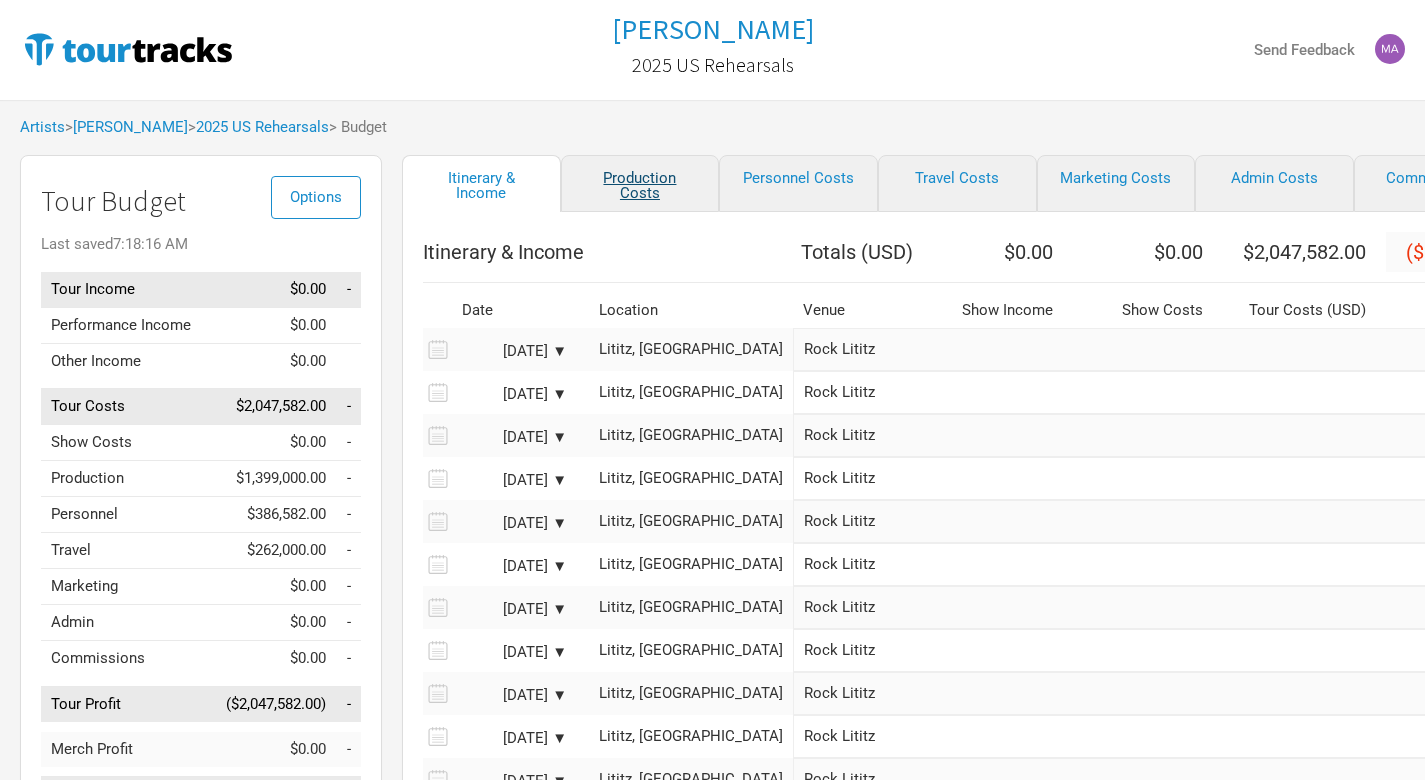 click on "Production Costs" at bounding box center [640, 183] 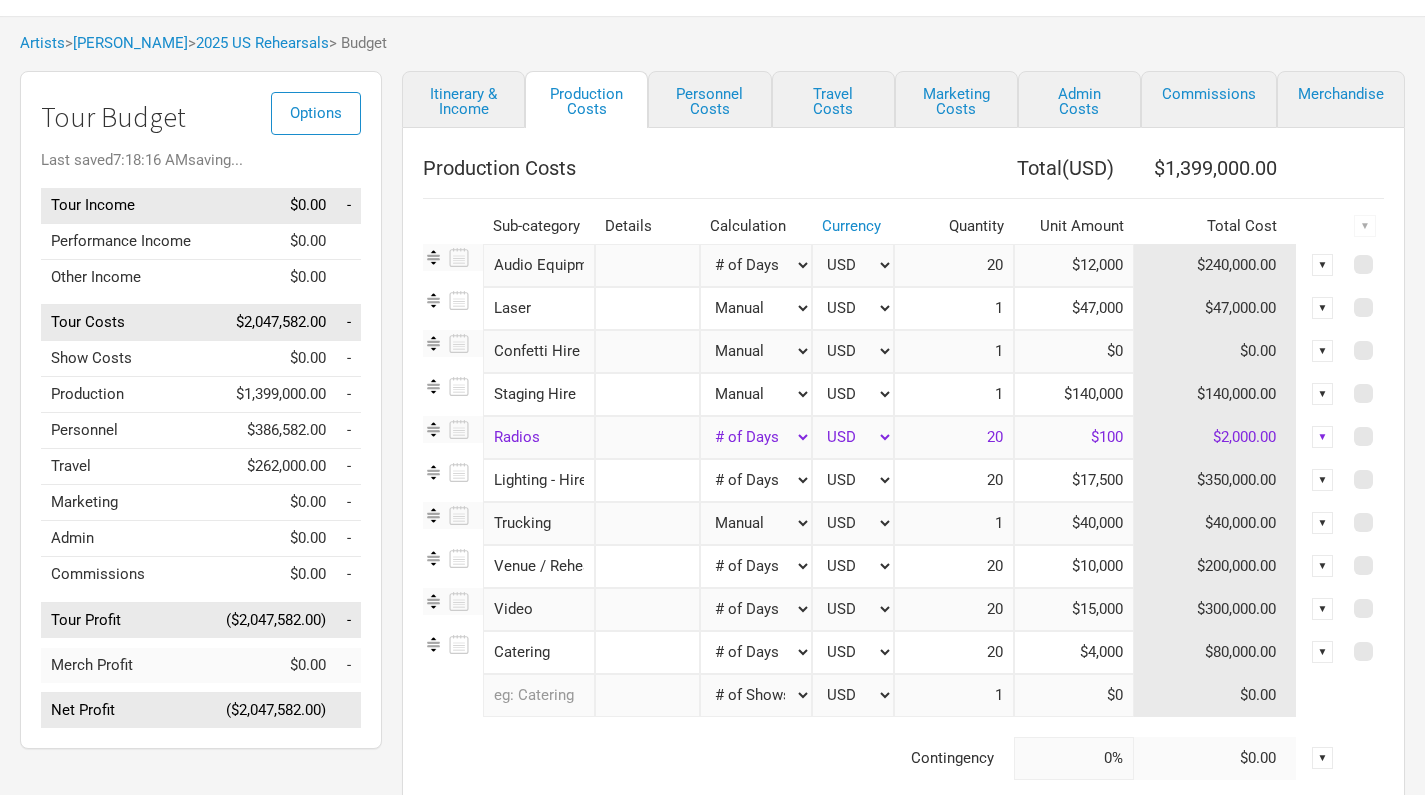 scroll, scrollTop: 87, scrollLeft: 0, axis: vertical 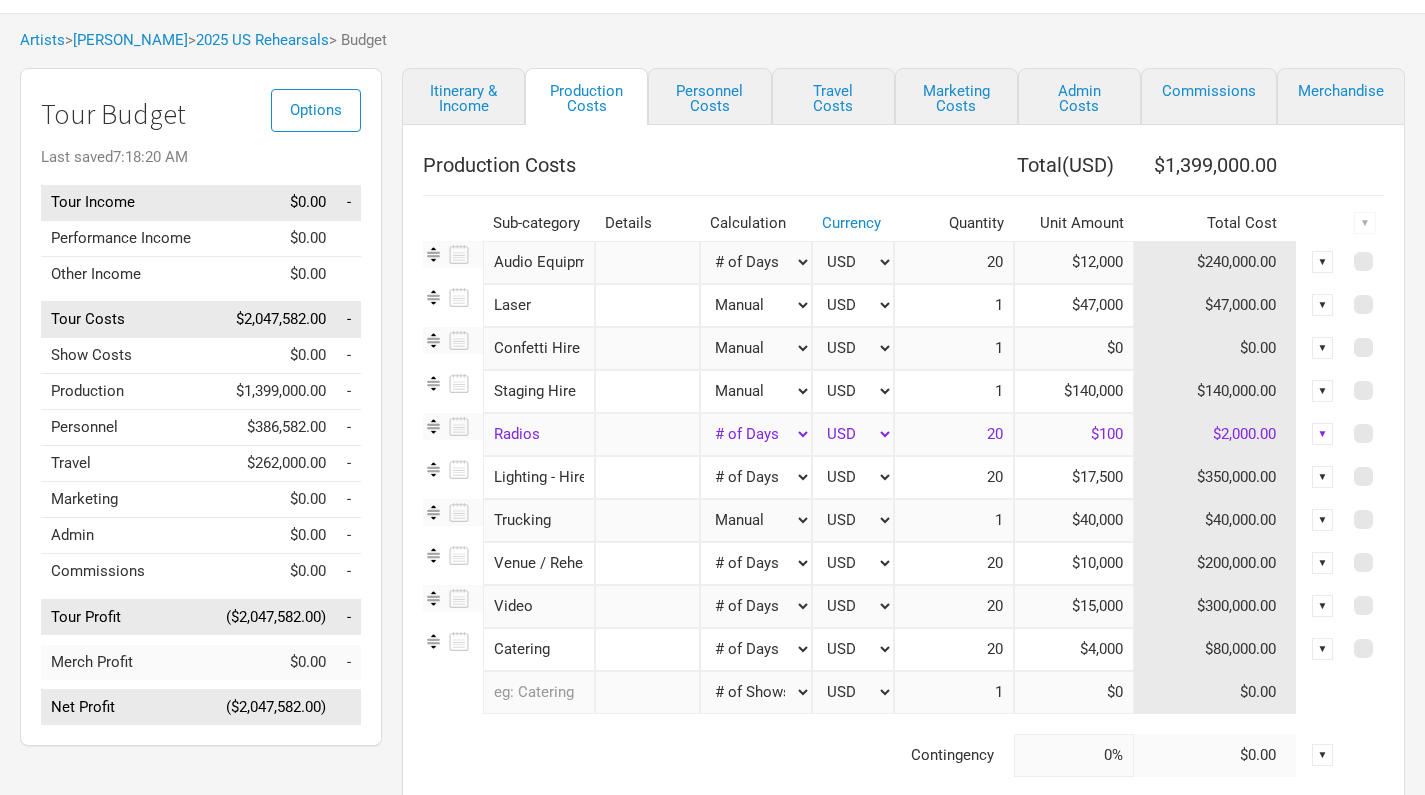 click on "$40,000" at bounding box center [1074, 520] 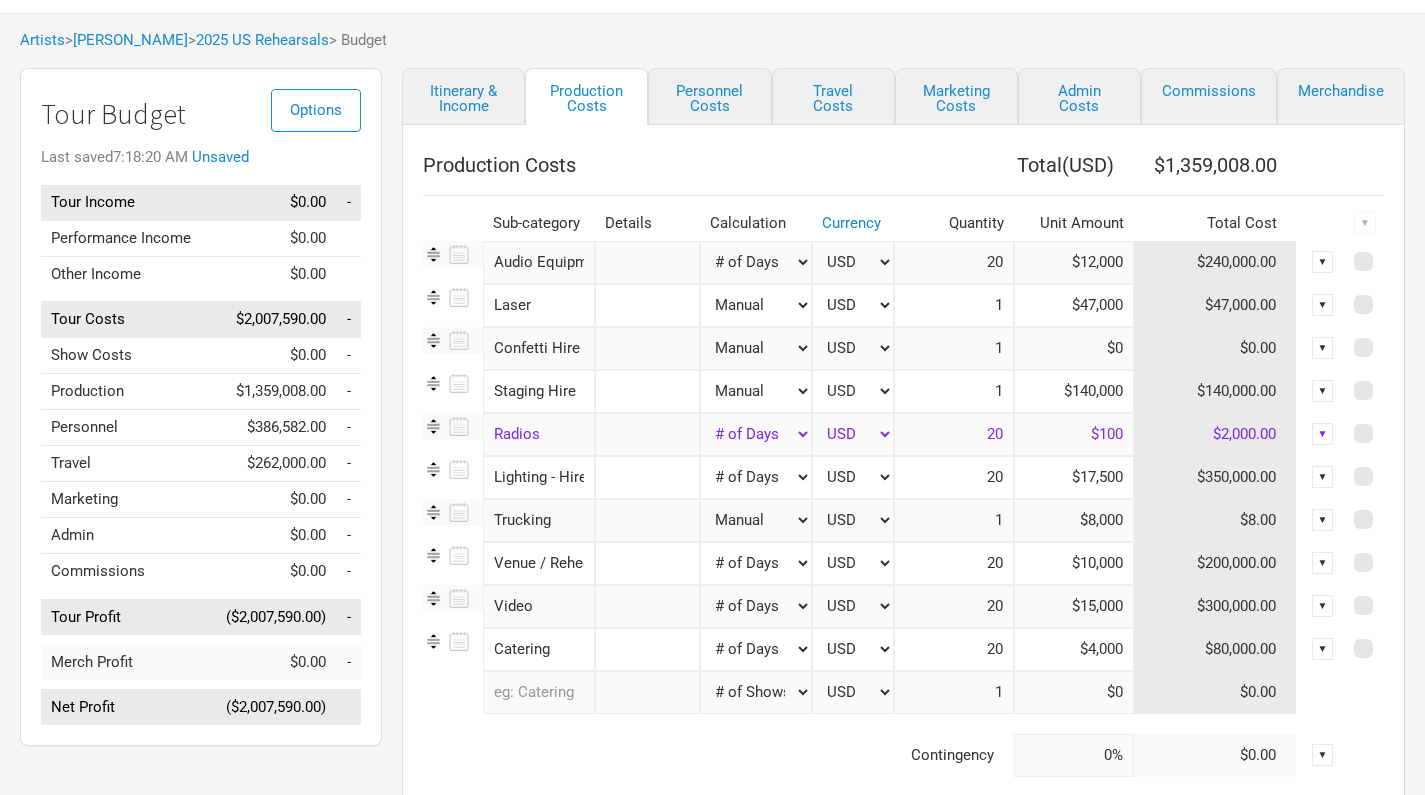 type on "$80,000" 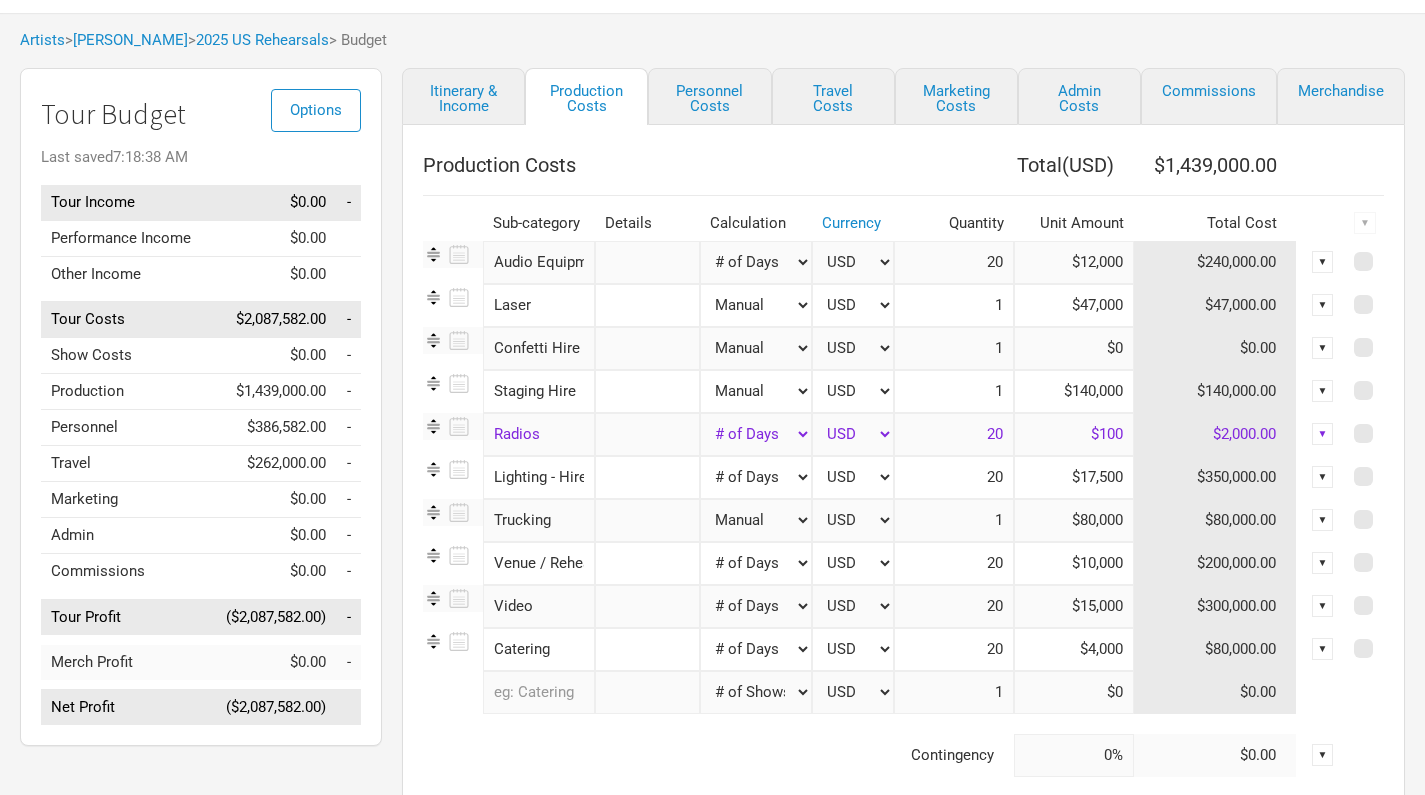 click on "Itinerary & Income Production Costs Personnel Costs Travel Costs Marketing Costs Admin Costs Commissions Merchandise   Production Costs Total  ( USD ) $1,439,000.00 Sub-category Details Calculation Currency Quantity Unit Amount Total Cost   ▼ Audio Equipment 1 selection Manual # of Shows # of Show Days # of Non-Show Days # of Days # of Tickets Sold % of Tour Income USD New ... 20 $12,000 $240,000.00 ▼ Laser 1 selection Manual # of Shows # of Show Days # of Non-Show Days # of Days # of Tickets Sold % of Tour Income USD New ... 1 $47,000 $47,000.00 ▼ Confetti Hire and Costs 1 selection Manual # of Shows # of Show Days # of Non-Show Days # of Days # of Tickets Sold % of Tour Income USD New ... 1 $0 $0.00 ▼ Staging Hire 1 selection Manual # of Shows # of Show Days # of Non-Show Days # of Days # of Tickets Sold % of Tour Income USD New ... 1 $140,000 $140,000.00 ▼ Radios 1 selection Manual # of Shows # of Show Days # of Non-Show Days # of Days # of Tickets Sold % of Tour Income USD New ... 20 $100 ▼ 1" at bounding box center [883, 469] 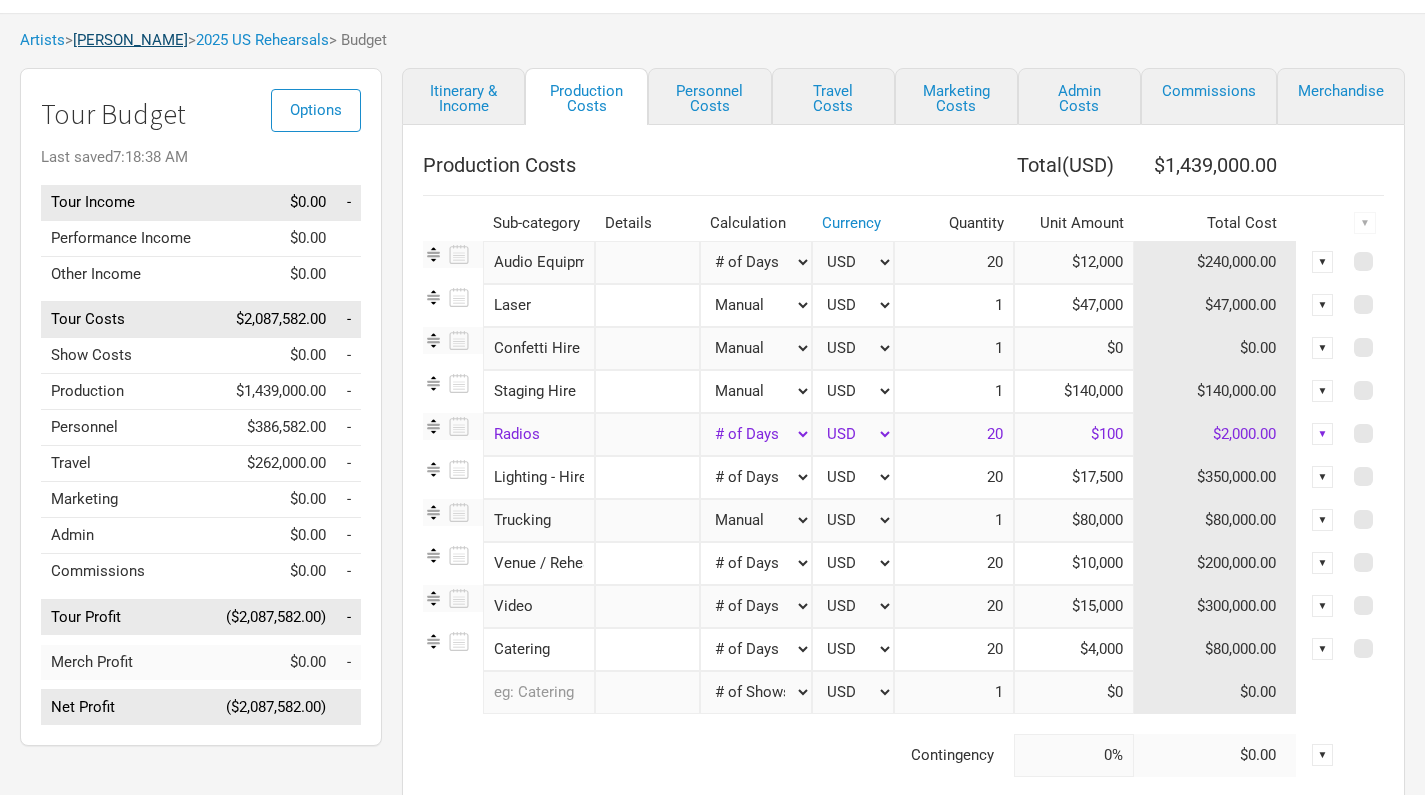 click on "[PERSON_NAME]" at bounding box center [130, 40] 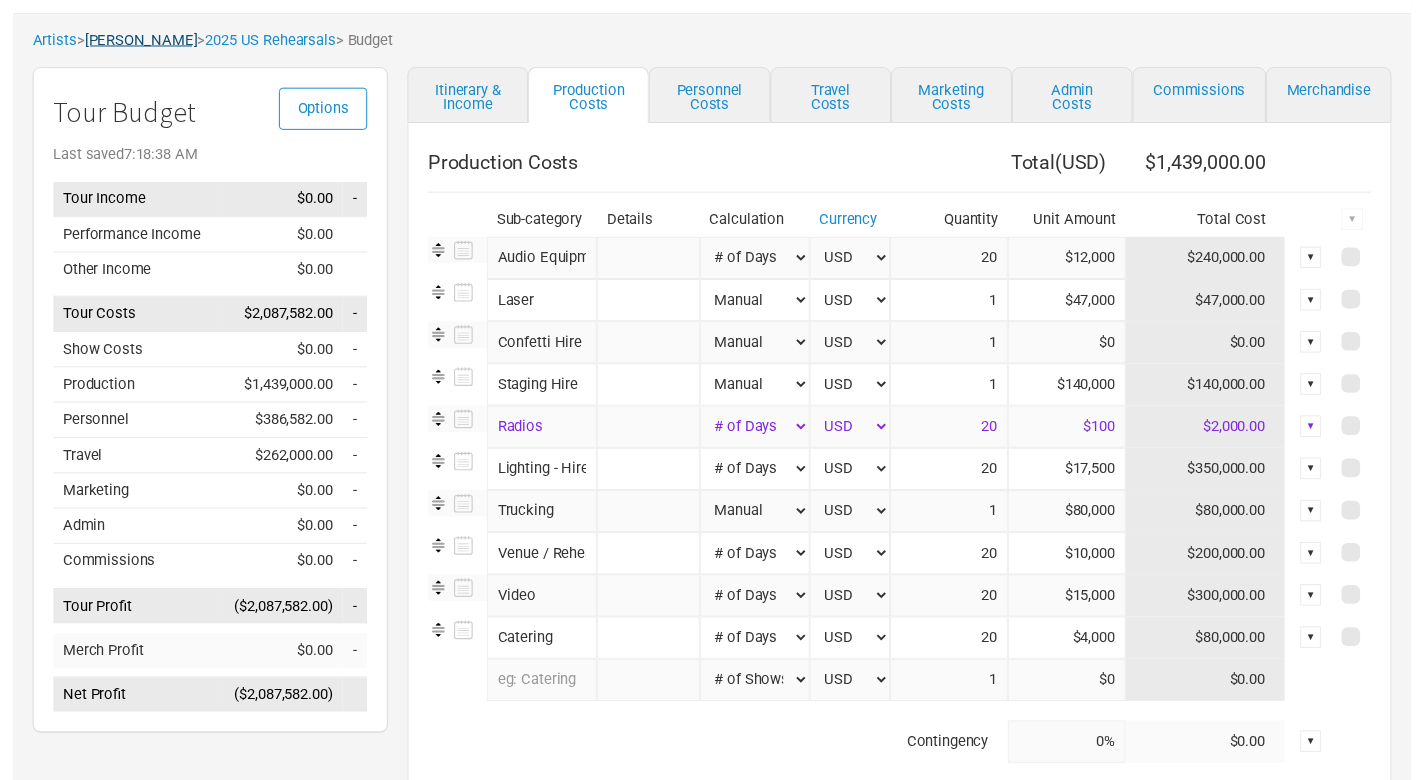 scroll, scrollTop: 0, scrollLeft: 0, axis: both 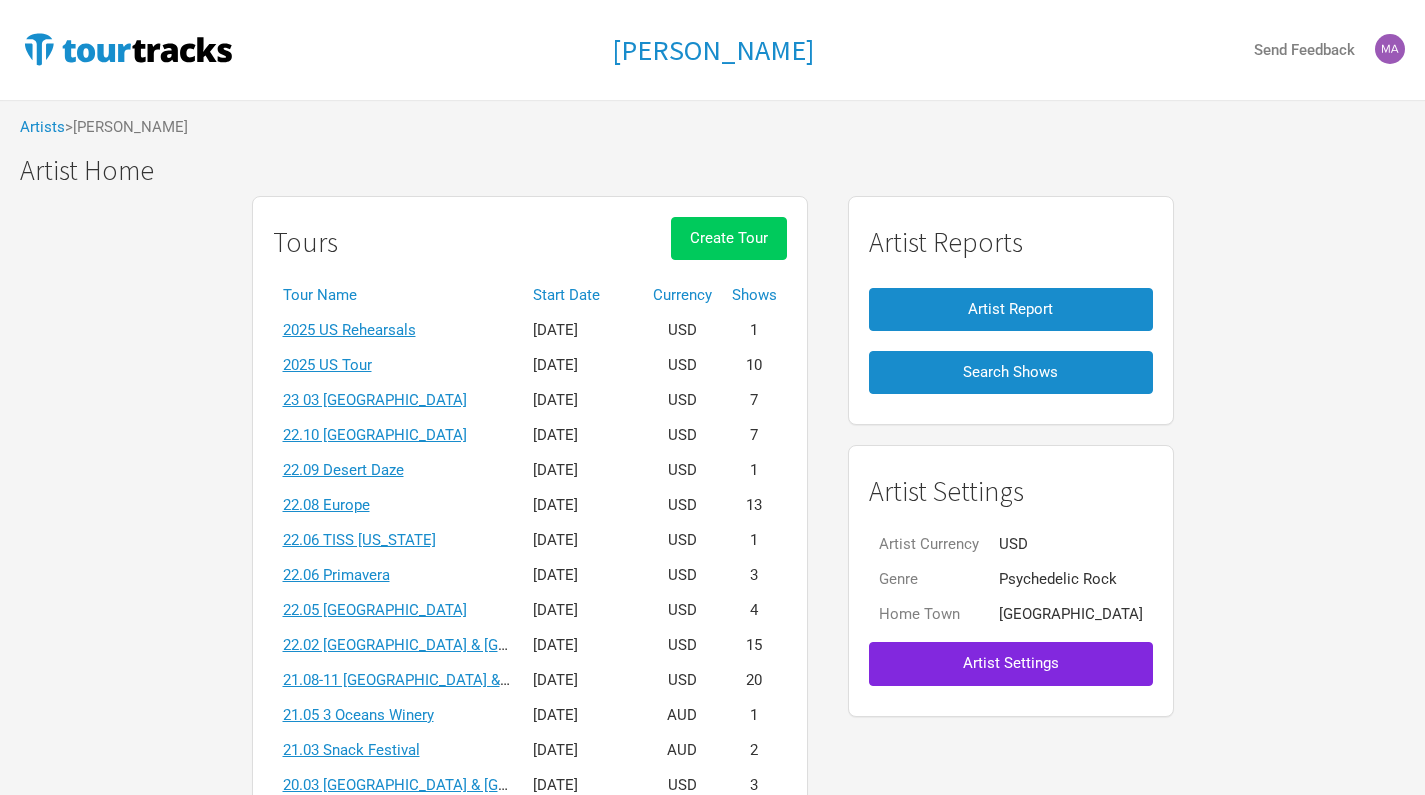 click on "Create Tour" at bounding box center (729, 238) 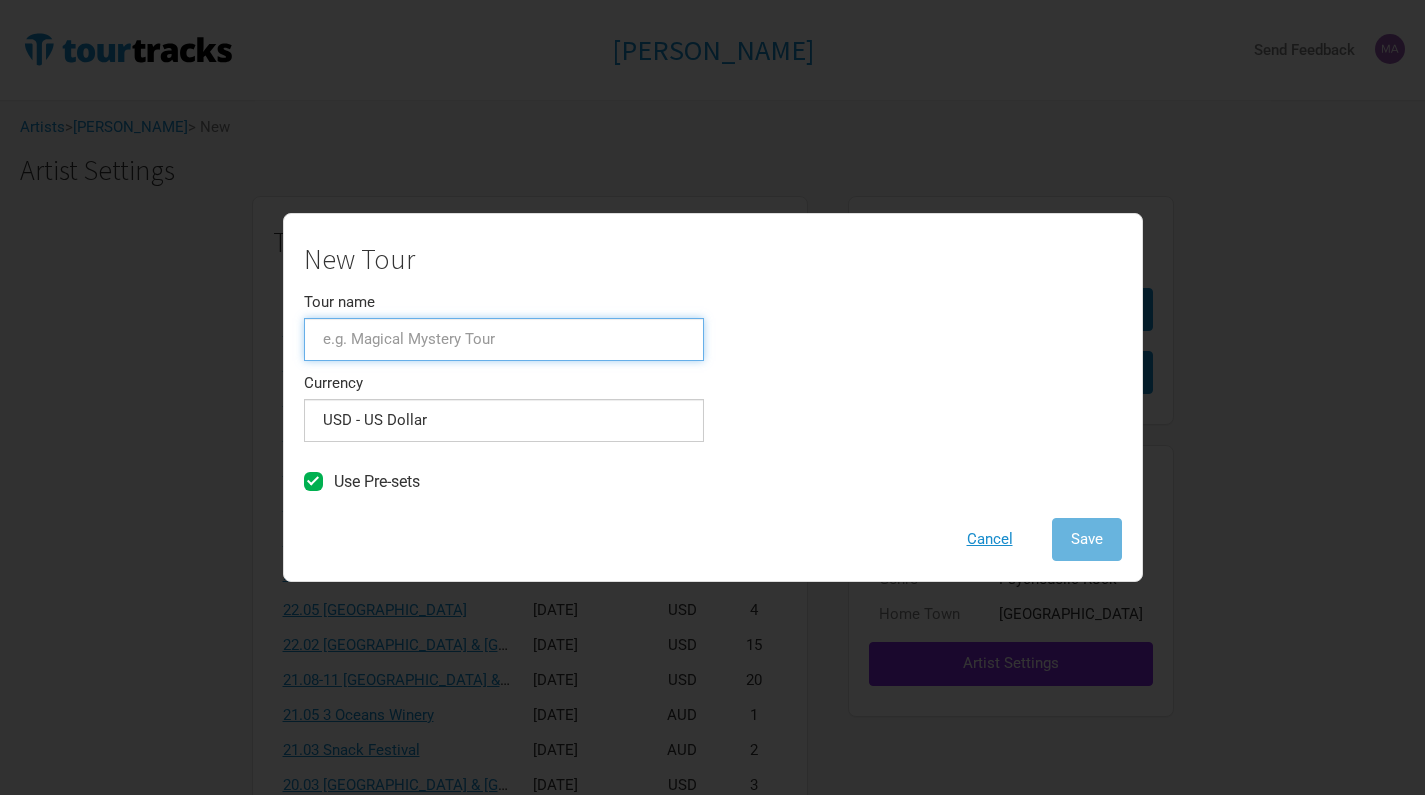click on "Tour name" at bounding box center (504, 339) 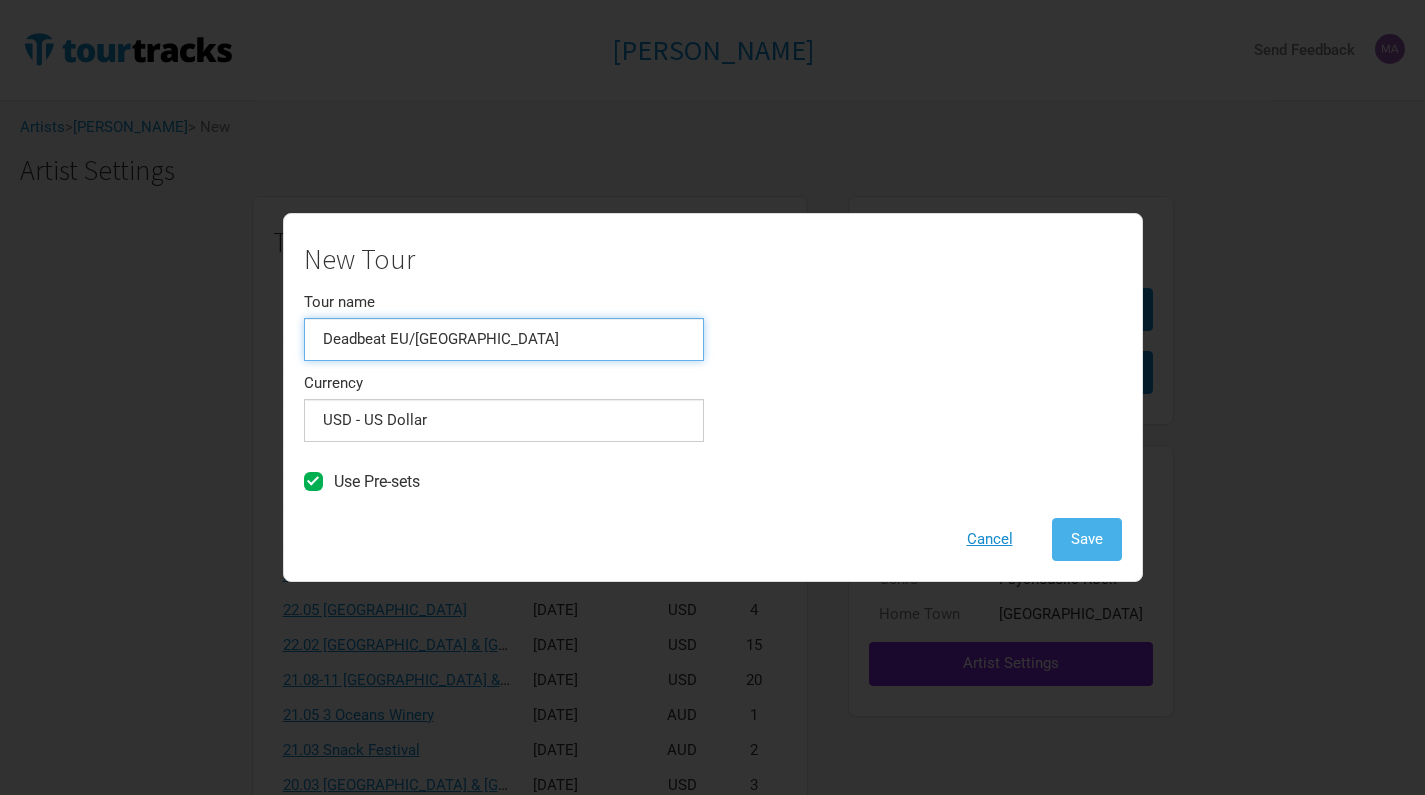 type on "Deadbeat EU/[GEOGRAPHIC_DATA]" 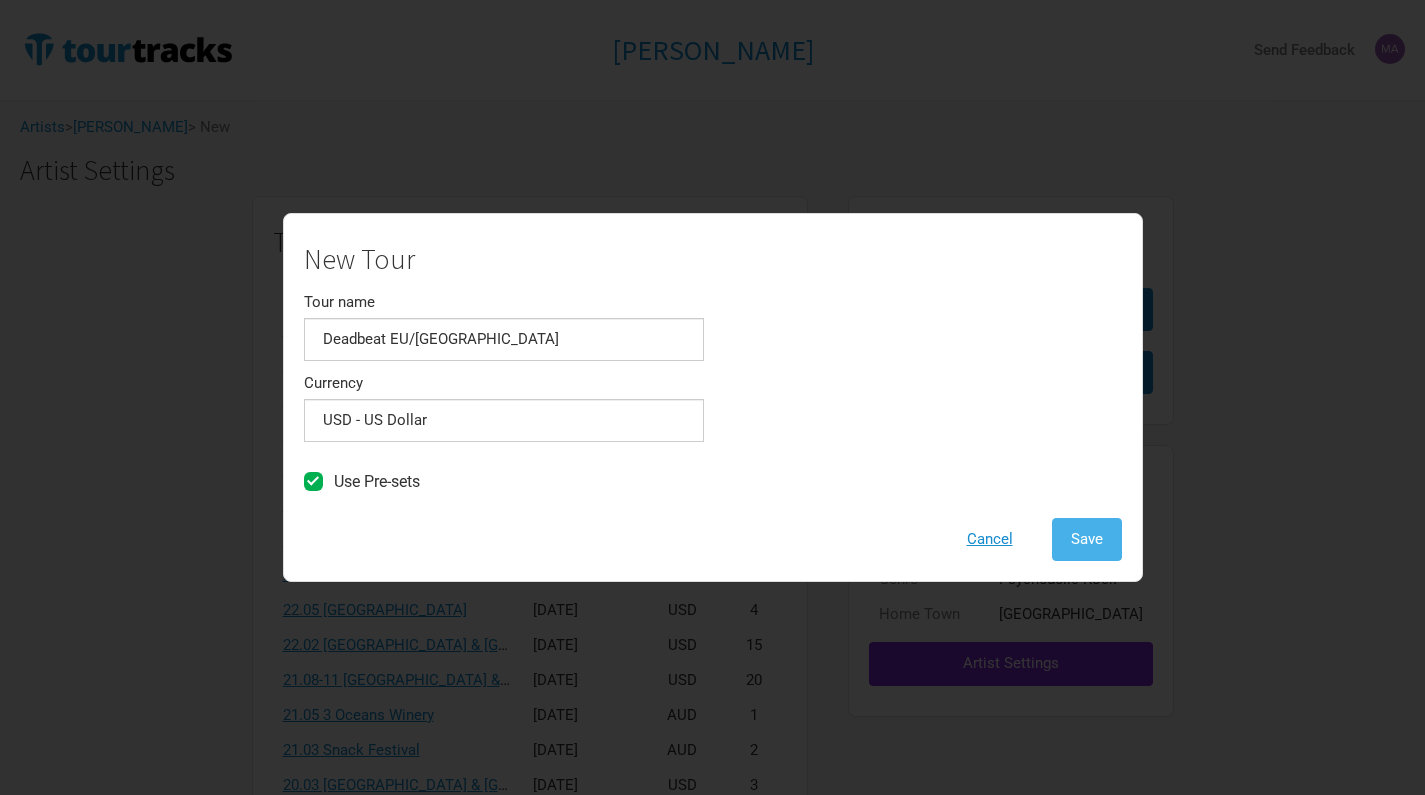 click on "Save" at bounding box center [1087, 539] 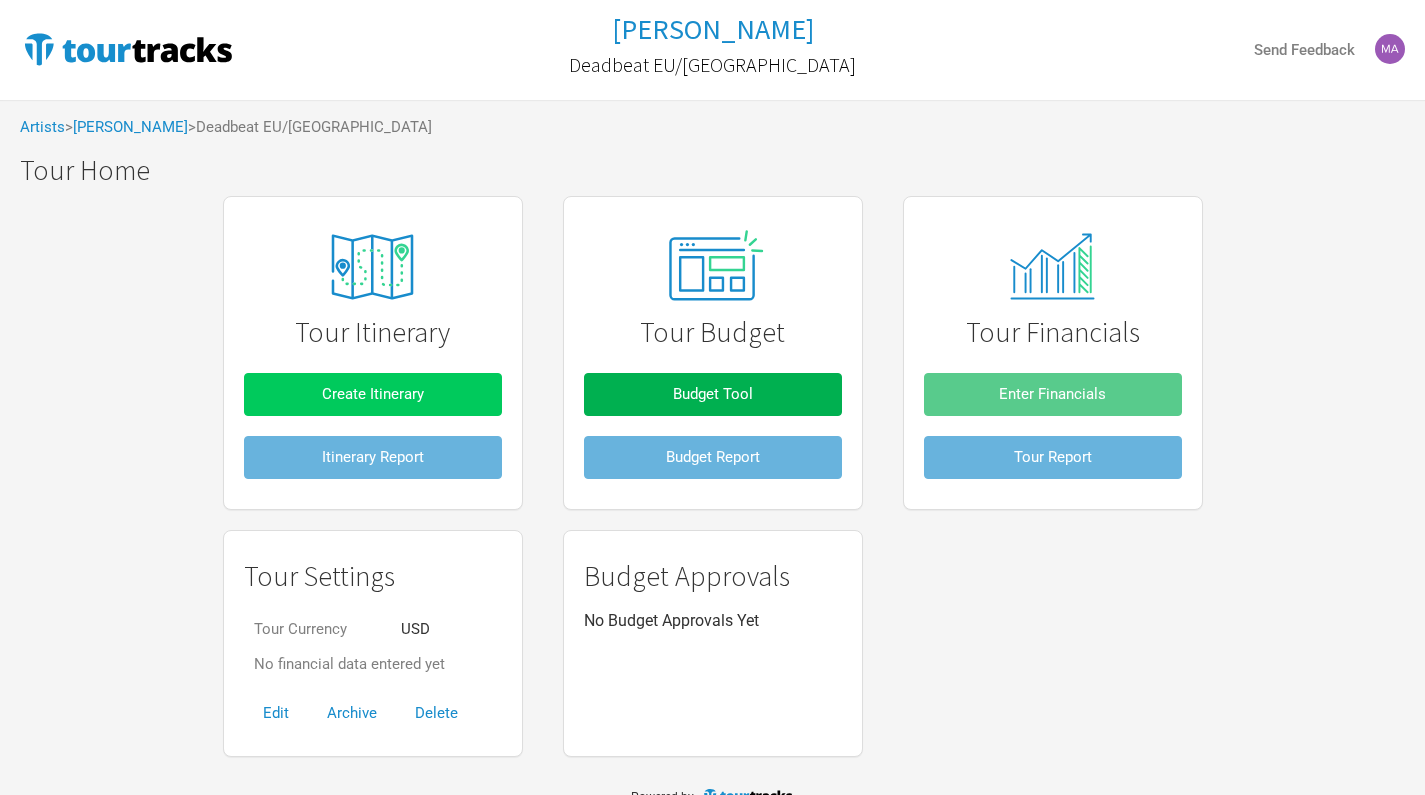 click on "Create Itinerary" at bounding box center (373, 394) 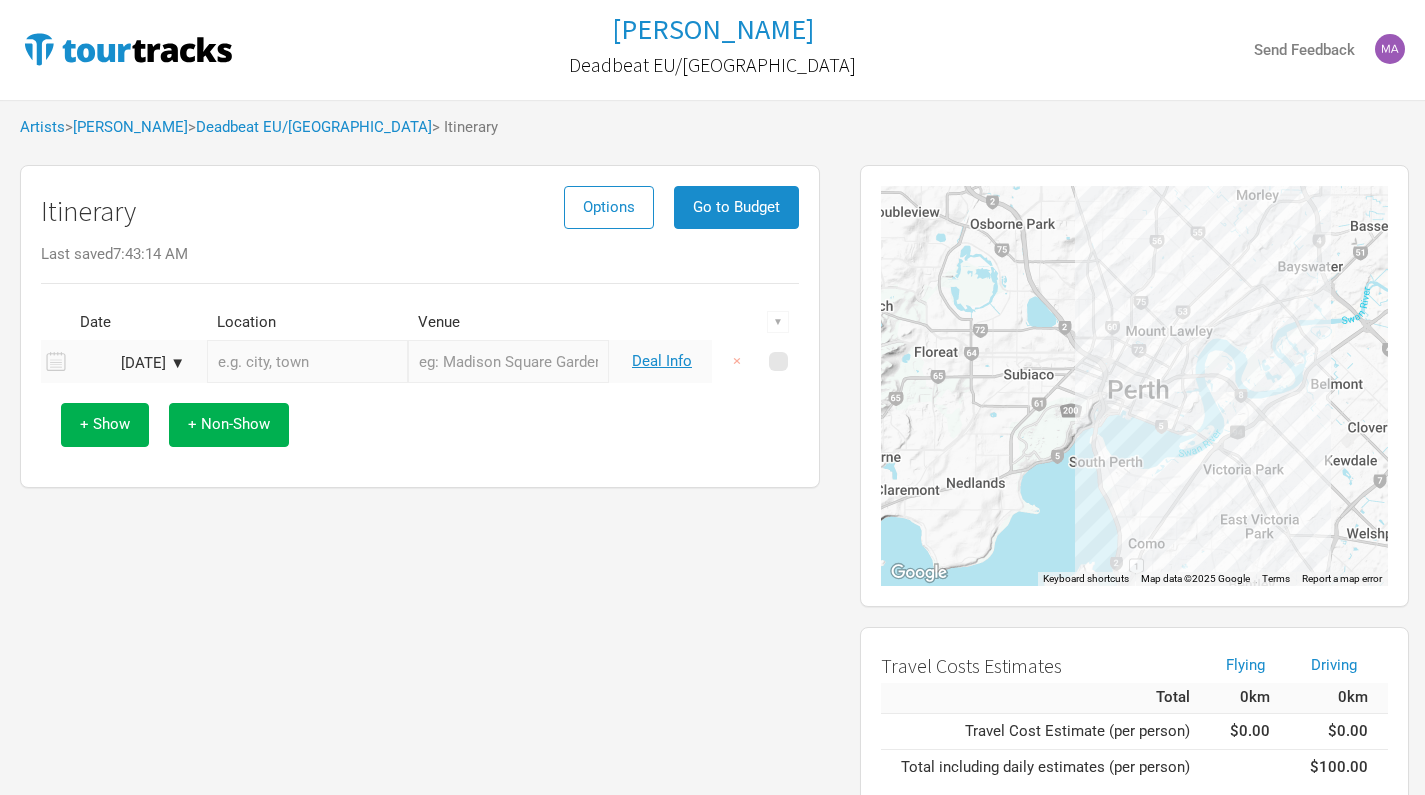 click on "Jul 11, 2025   ▼" at bounding box center [130, 363] 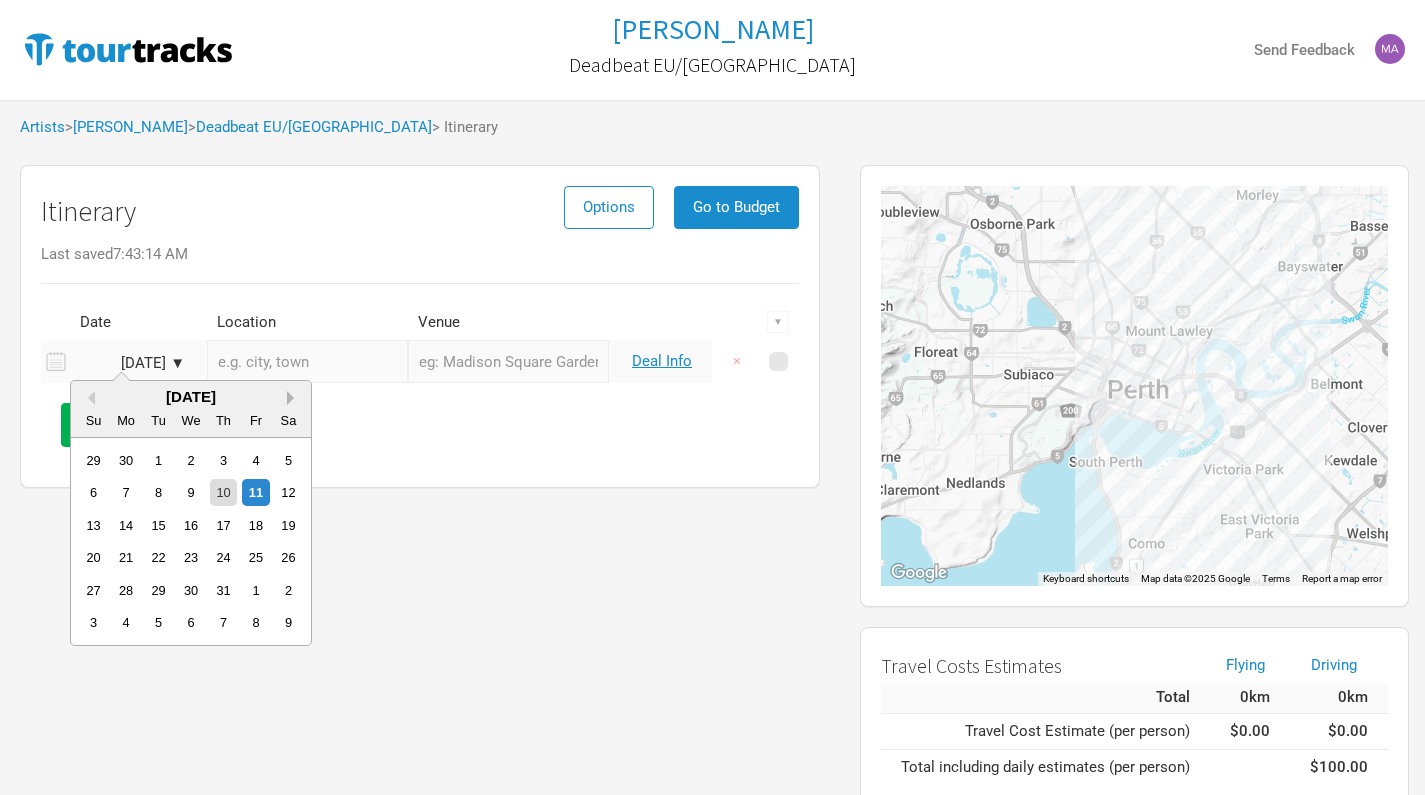 click on "Next Month" at bounding box center [294, 398] 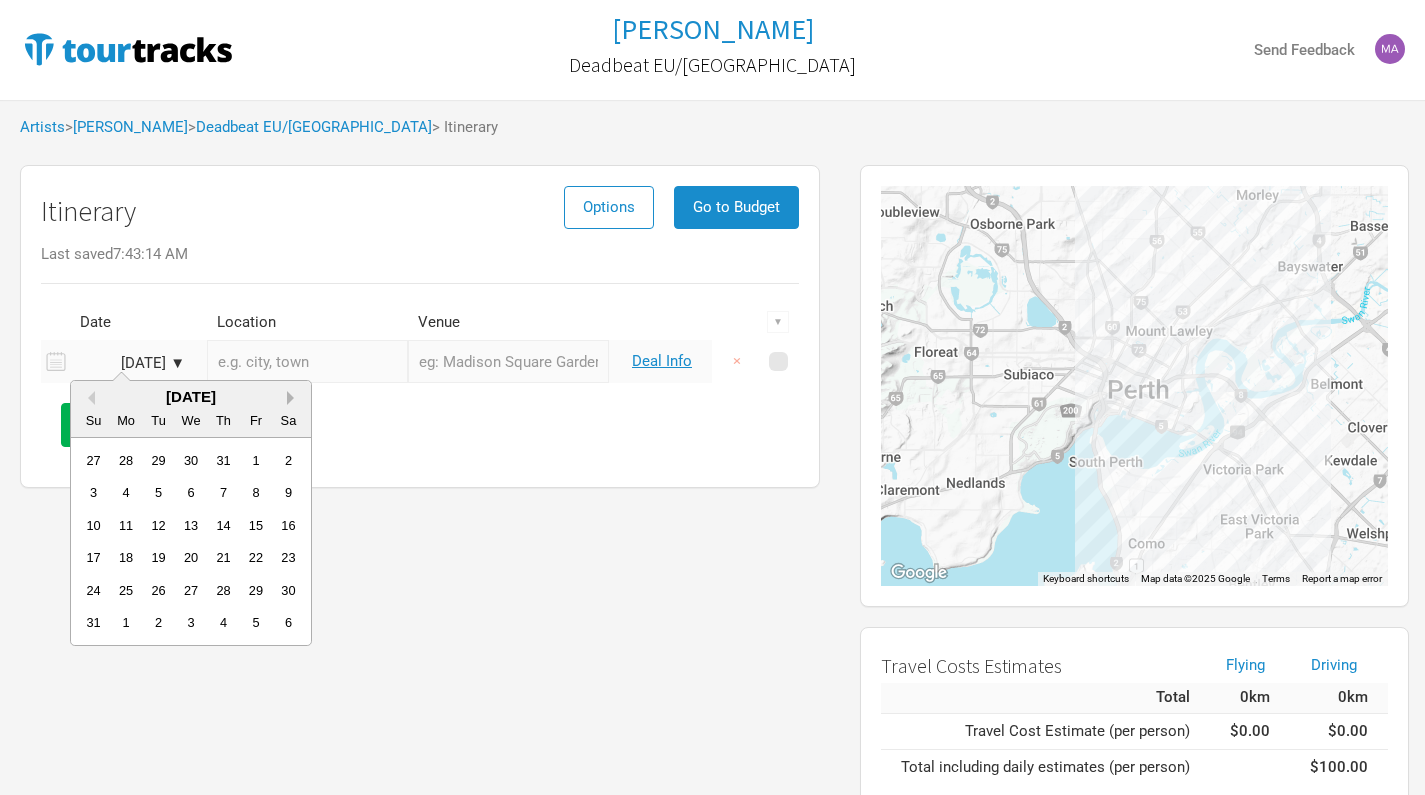 click on "Next Month" at bounding box center (294, 398) 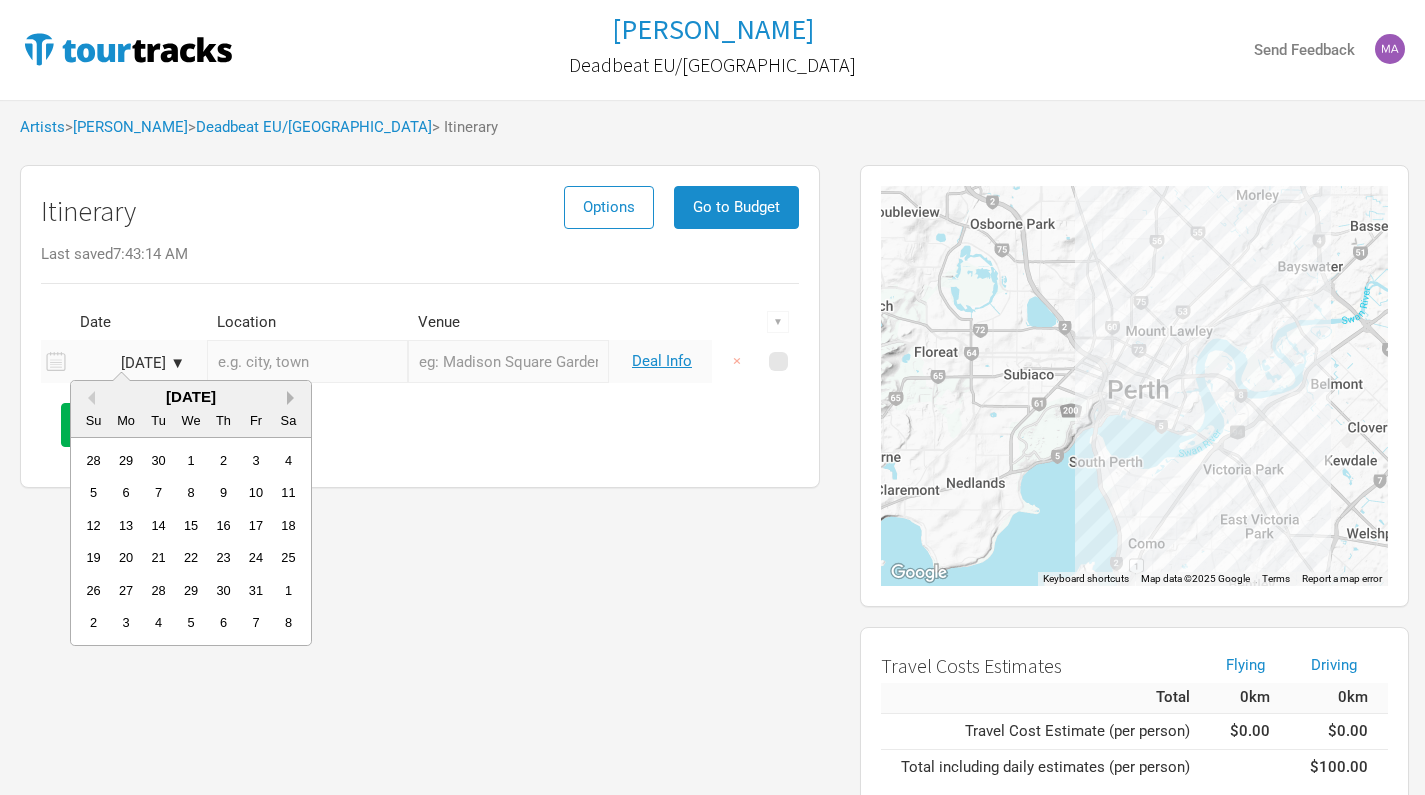 click on "Next Month" at bounding box center (294, 398) 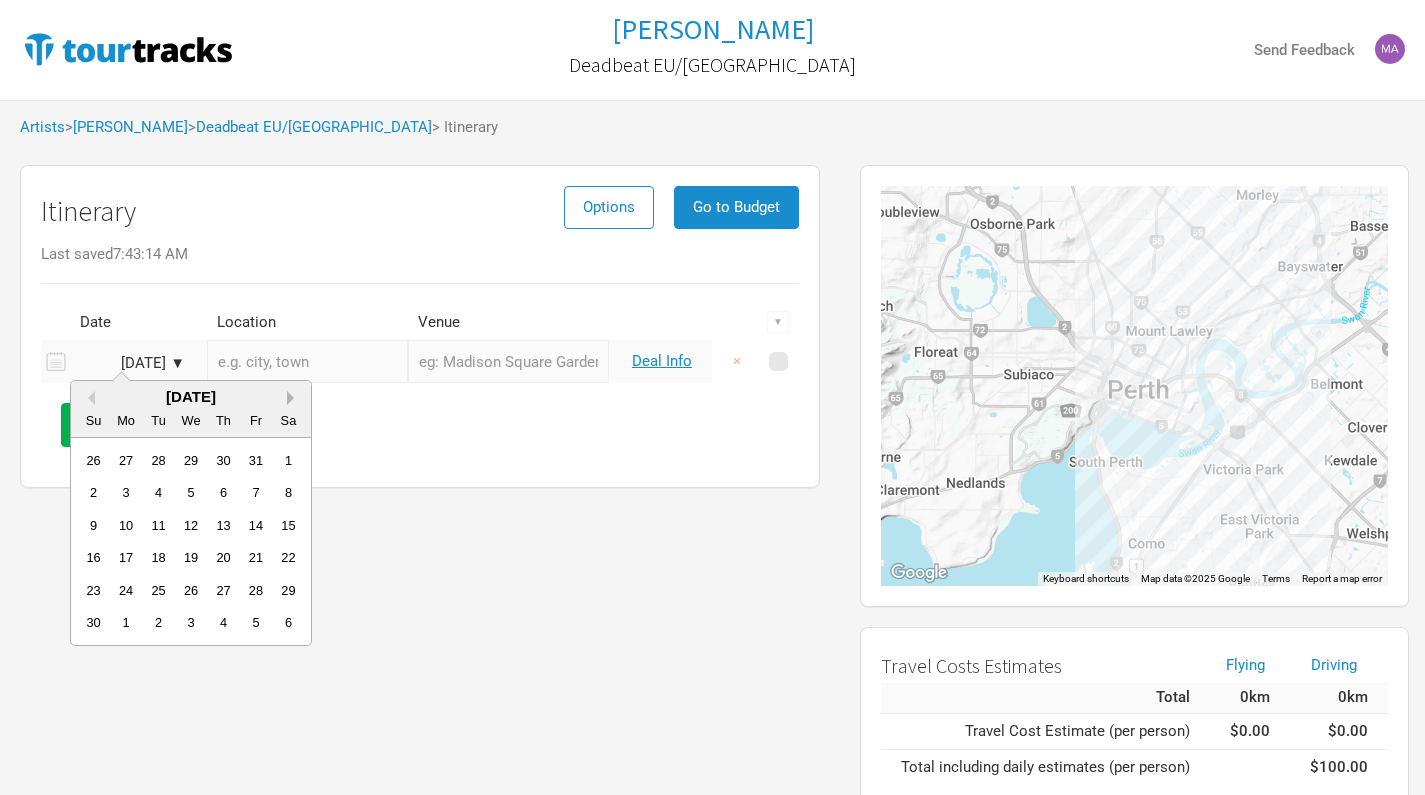 click on "Next Month" at bounding box center (294, 398) 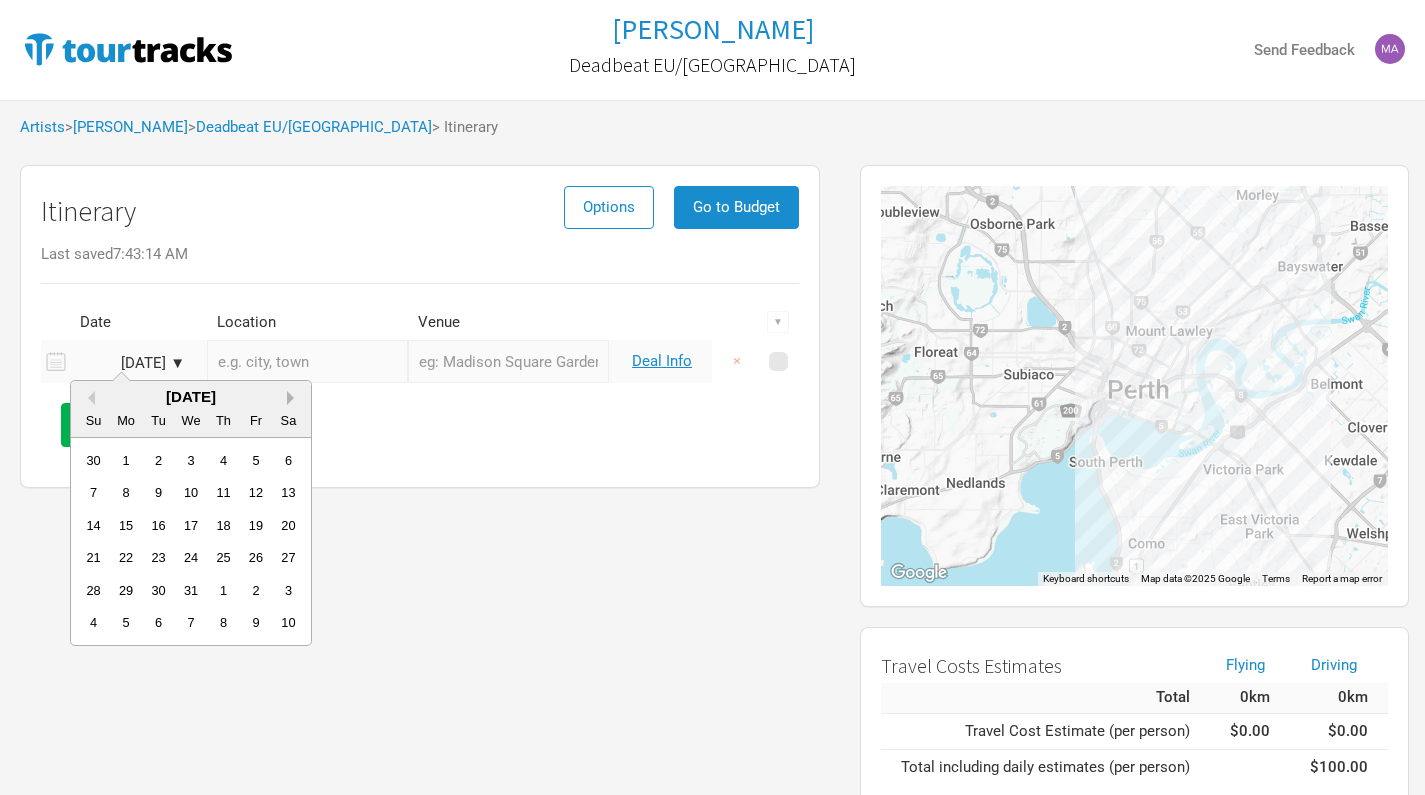 click on "Next Month" at bounding box center (294, 398) 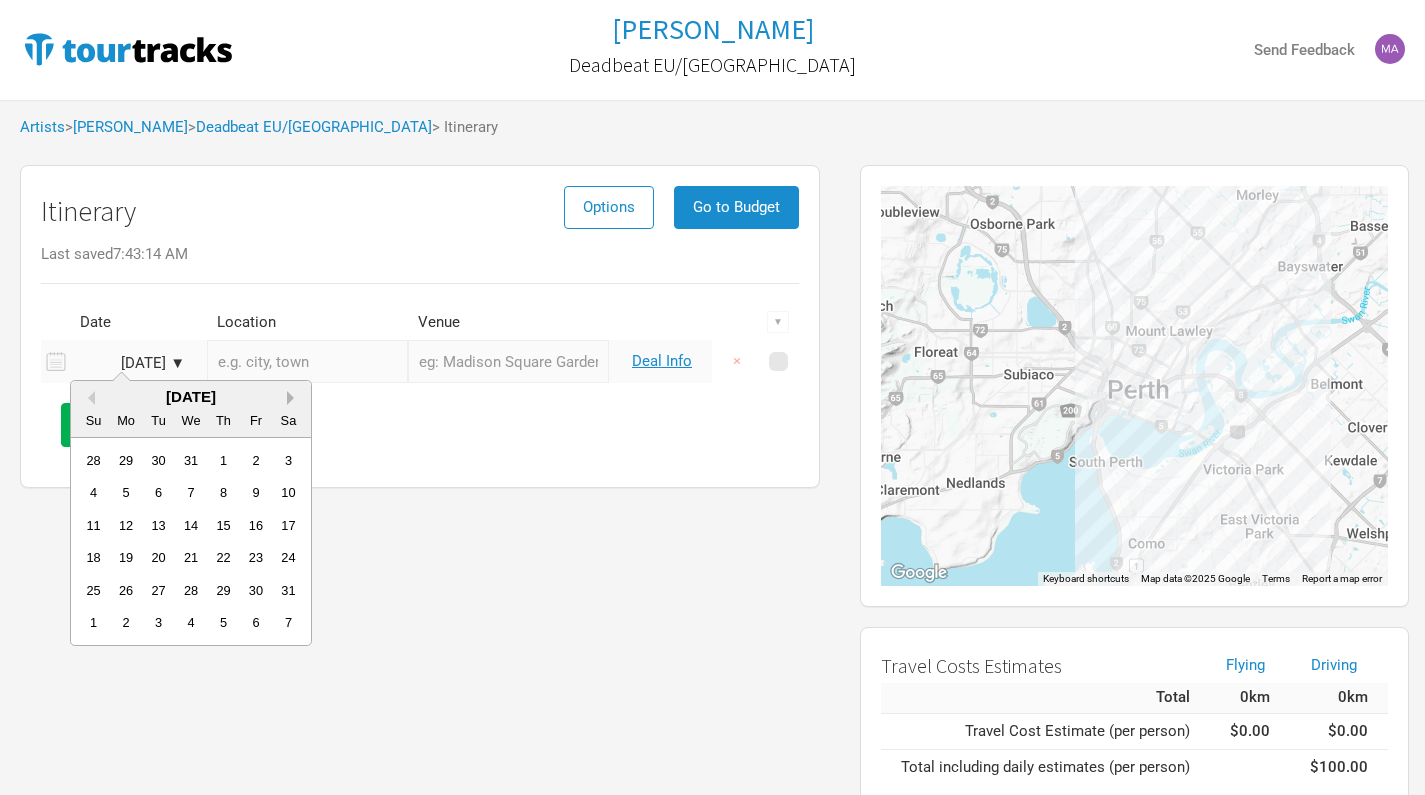 click on "Next Month" at bounding box center [294, 398] 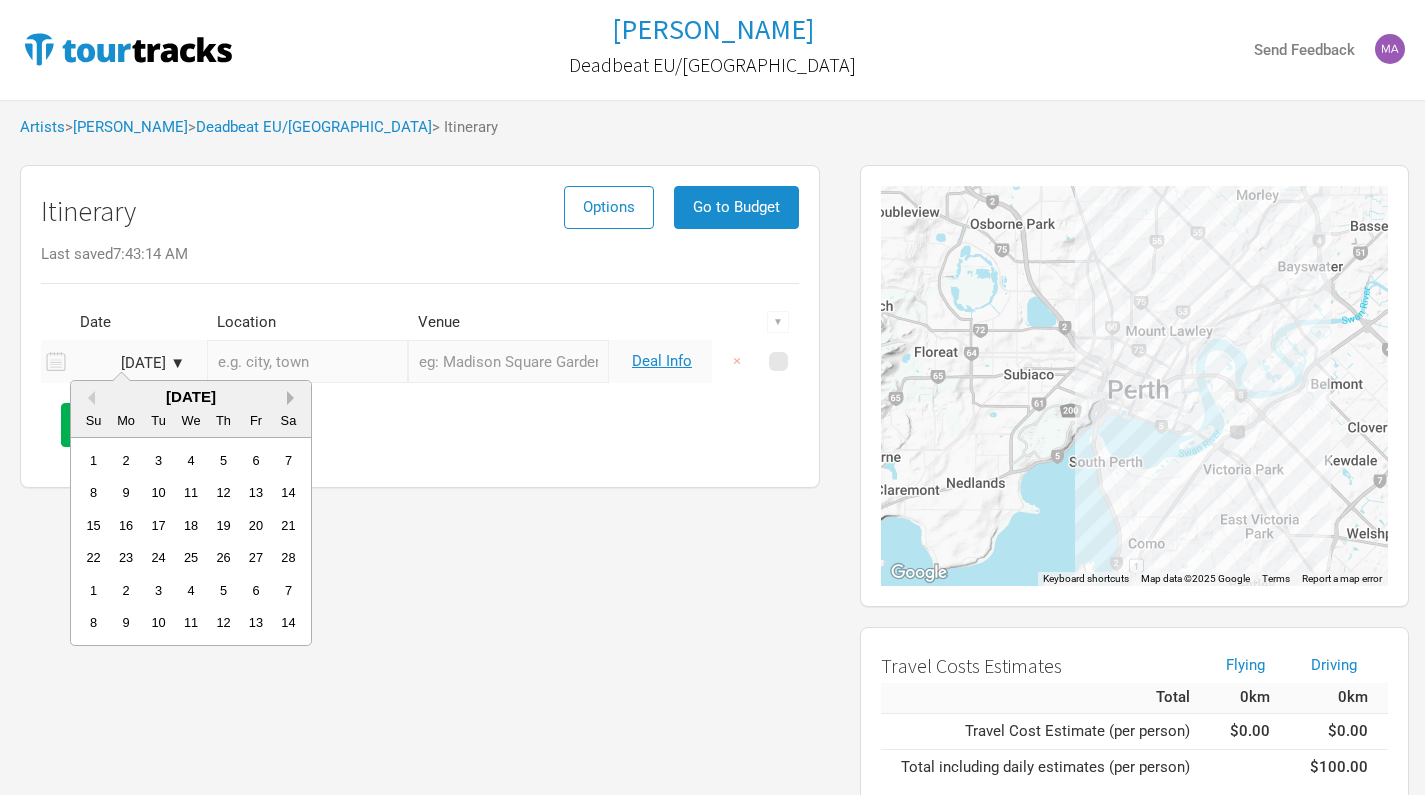 click on "Next Month" at bounding box center [294, 398] 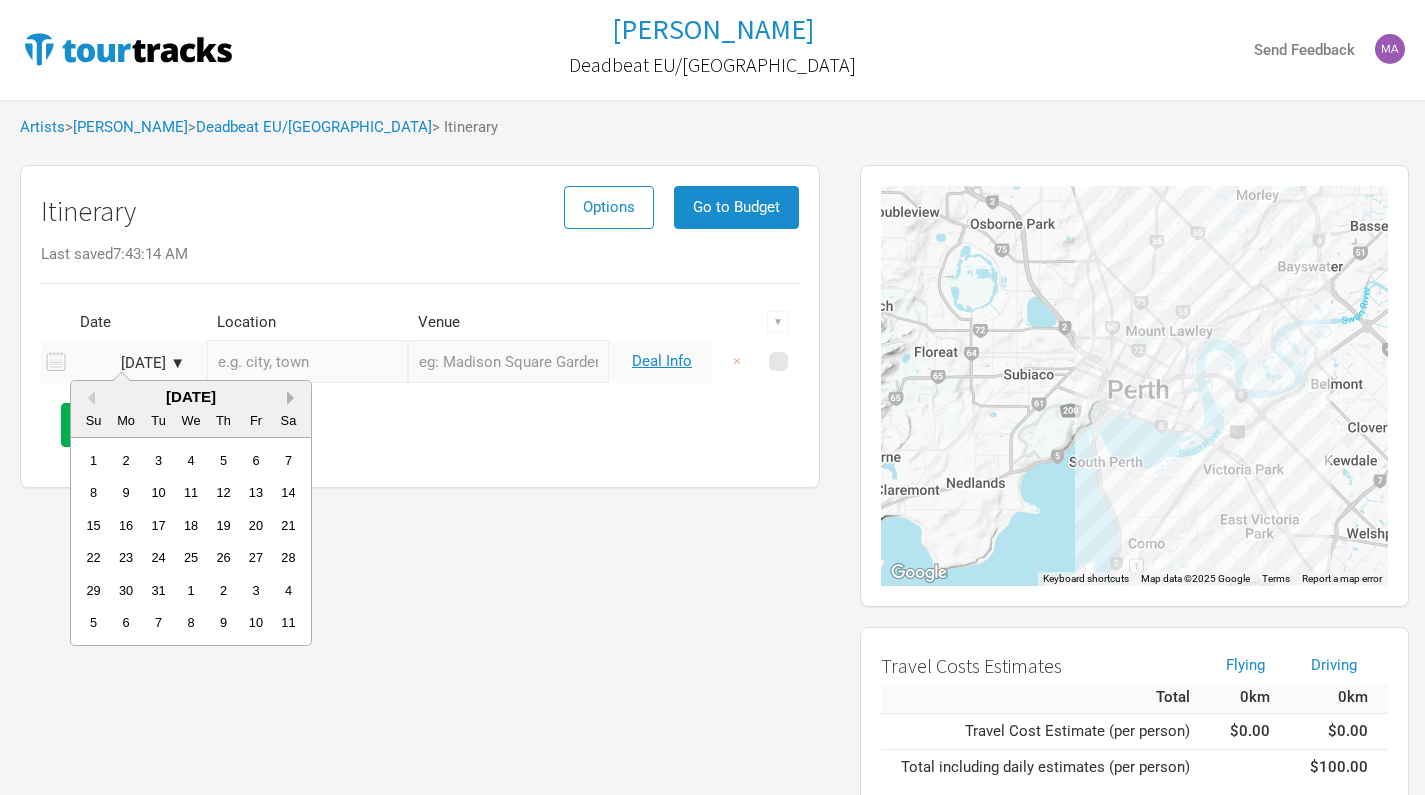 click on "Next Month" at bounding box center [294, 398] 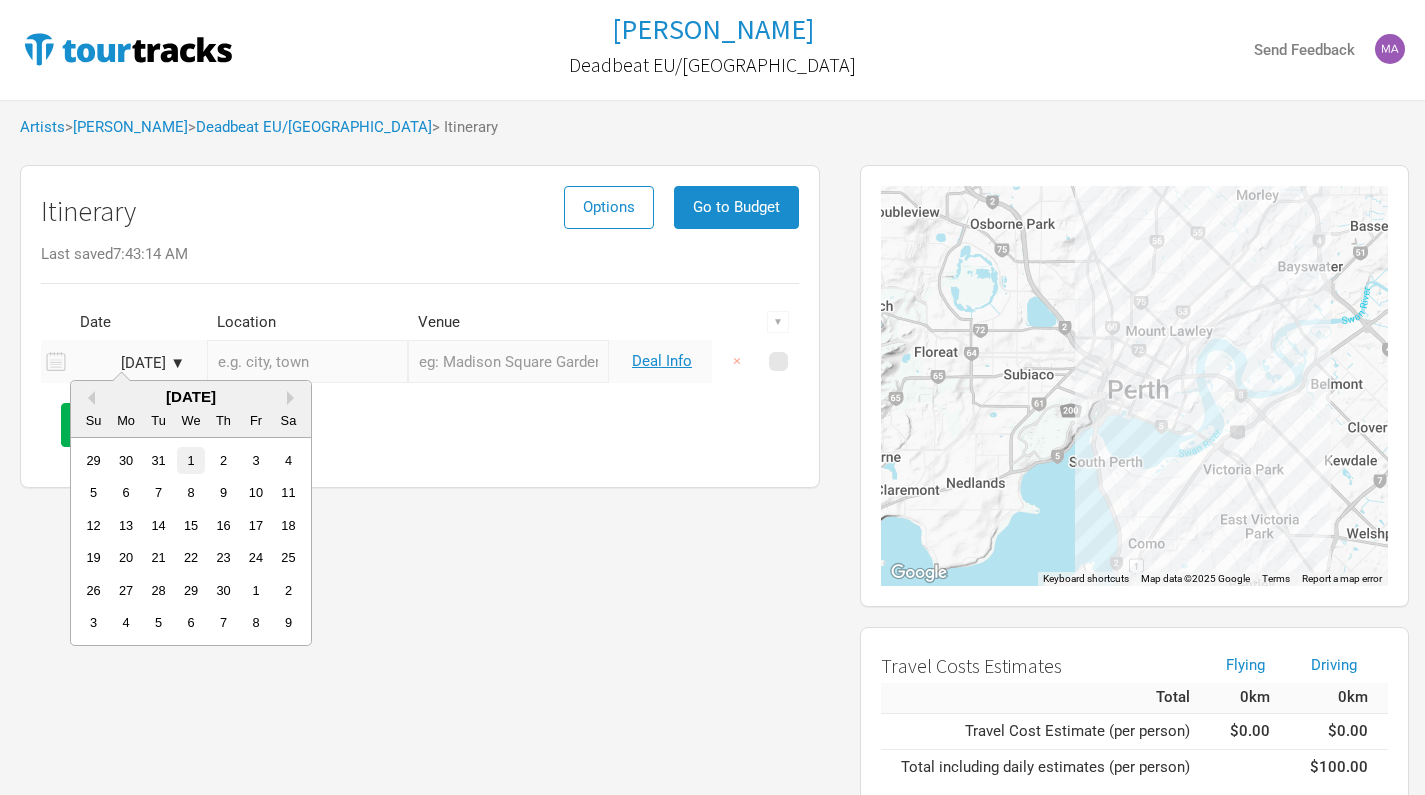 click on "1" at bounding box center [190, 460] 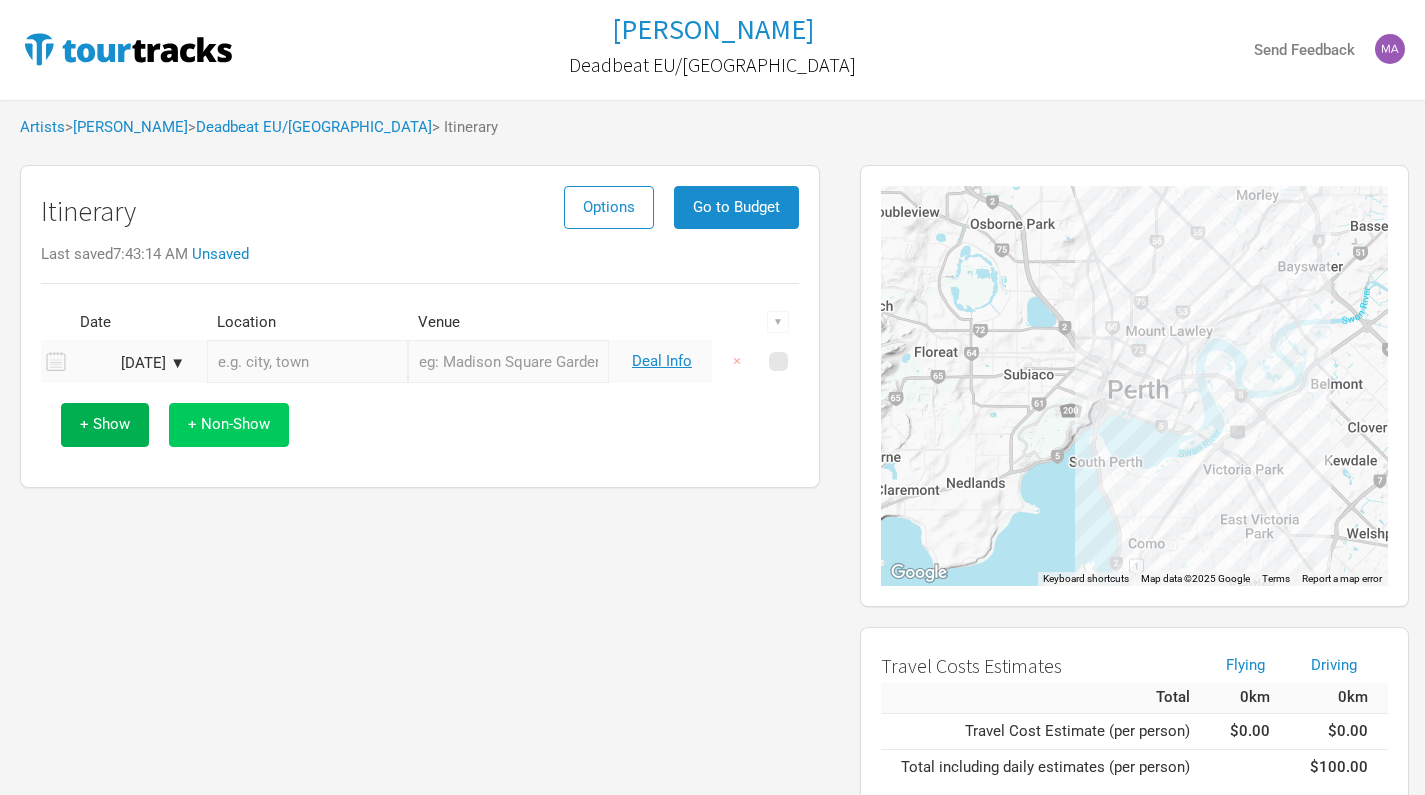 click on "+ Non-Show" at bounding box center (229, 424) 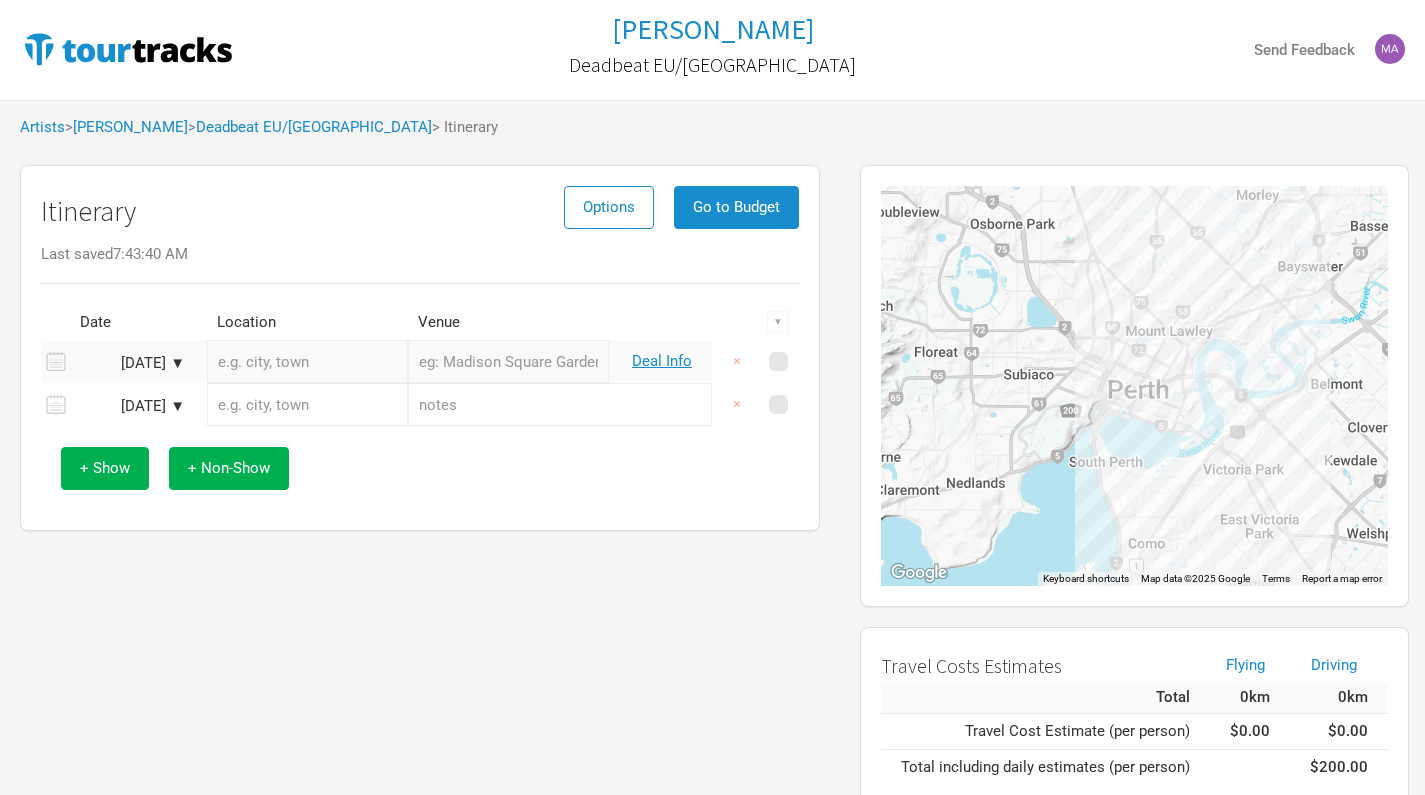 click on "Apr 1, 2026   ▼" at bounding box center [130, 363] 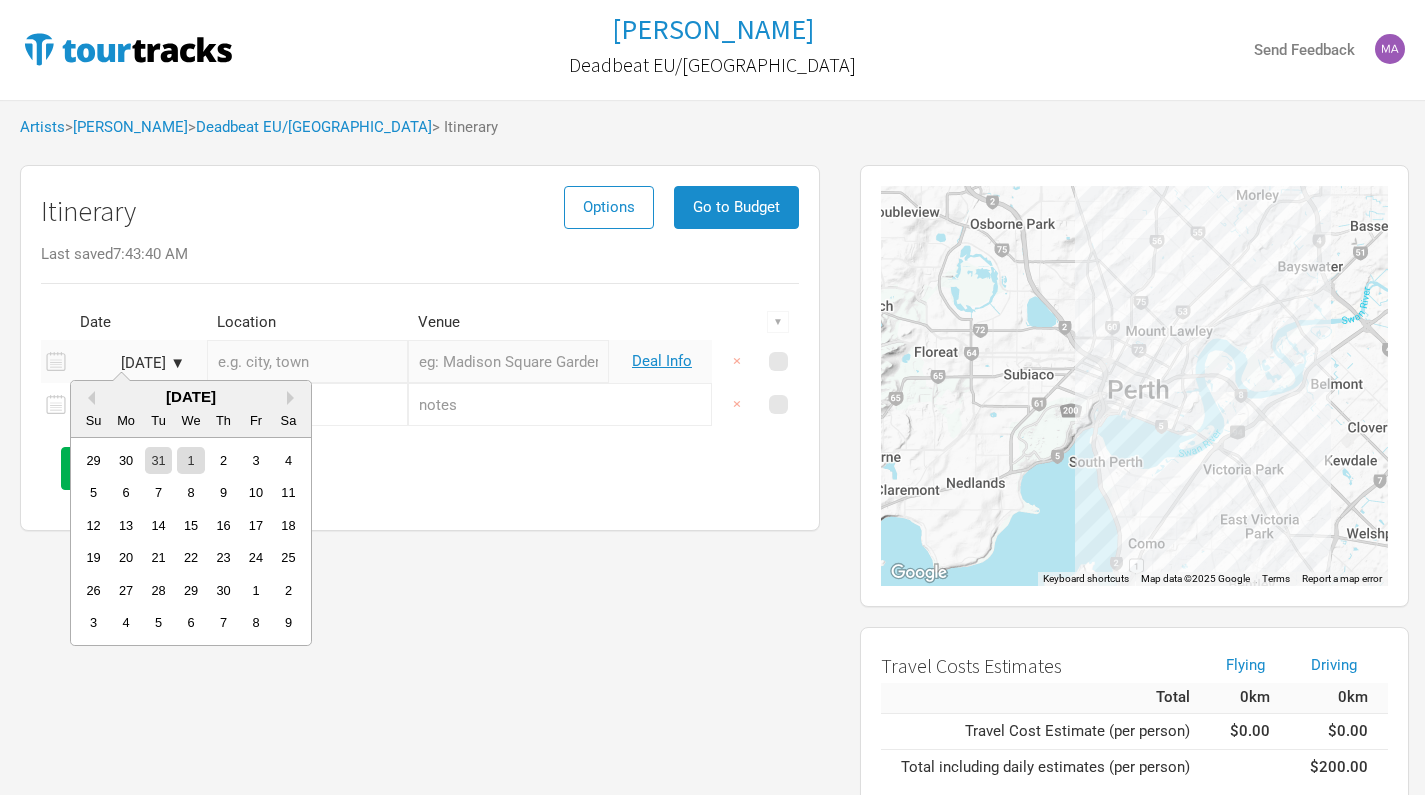 click on "Itinerary Options Go to Budget Last saved  7:43:40 AM Date Location Venue     ▼ Apr 1, 2026   ▼ Previous Month Next Month April 2026 Su Mo Tu We Th Fr Sa 29 30 31 1 2 3 4 5 6 7 8 9 10 11 12 13 14 15 16 17 18 19 20 21 22 23 24 25 26 27 28 29 30 1 2 3 4 5 6 7 8 9 Deal Info × Apr 2, 2026   ▼ × + Show + Non-Show" at bounding box center (420, 348) 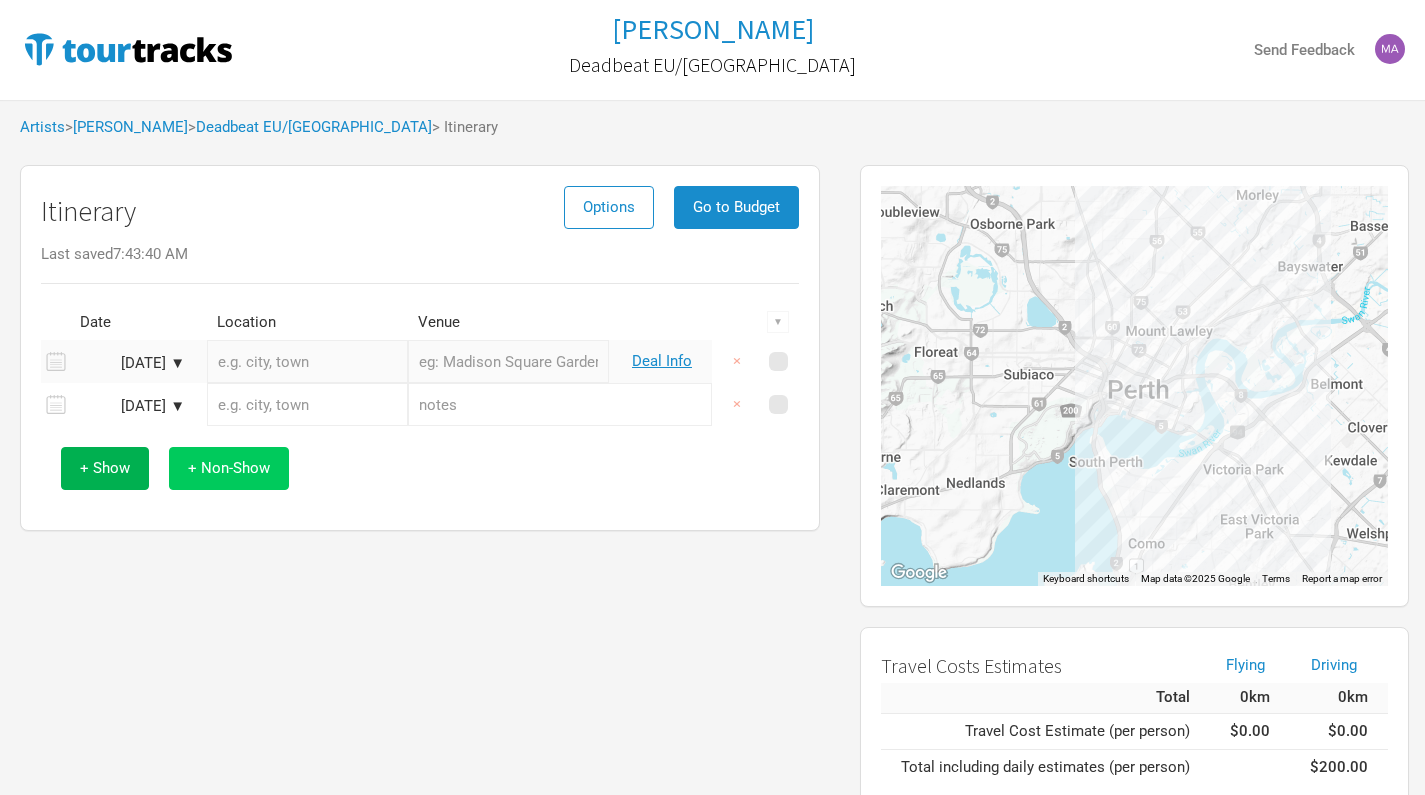 click on "+ Non-Show" at bounding box center [229, 468] 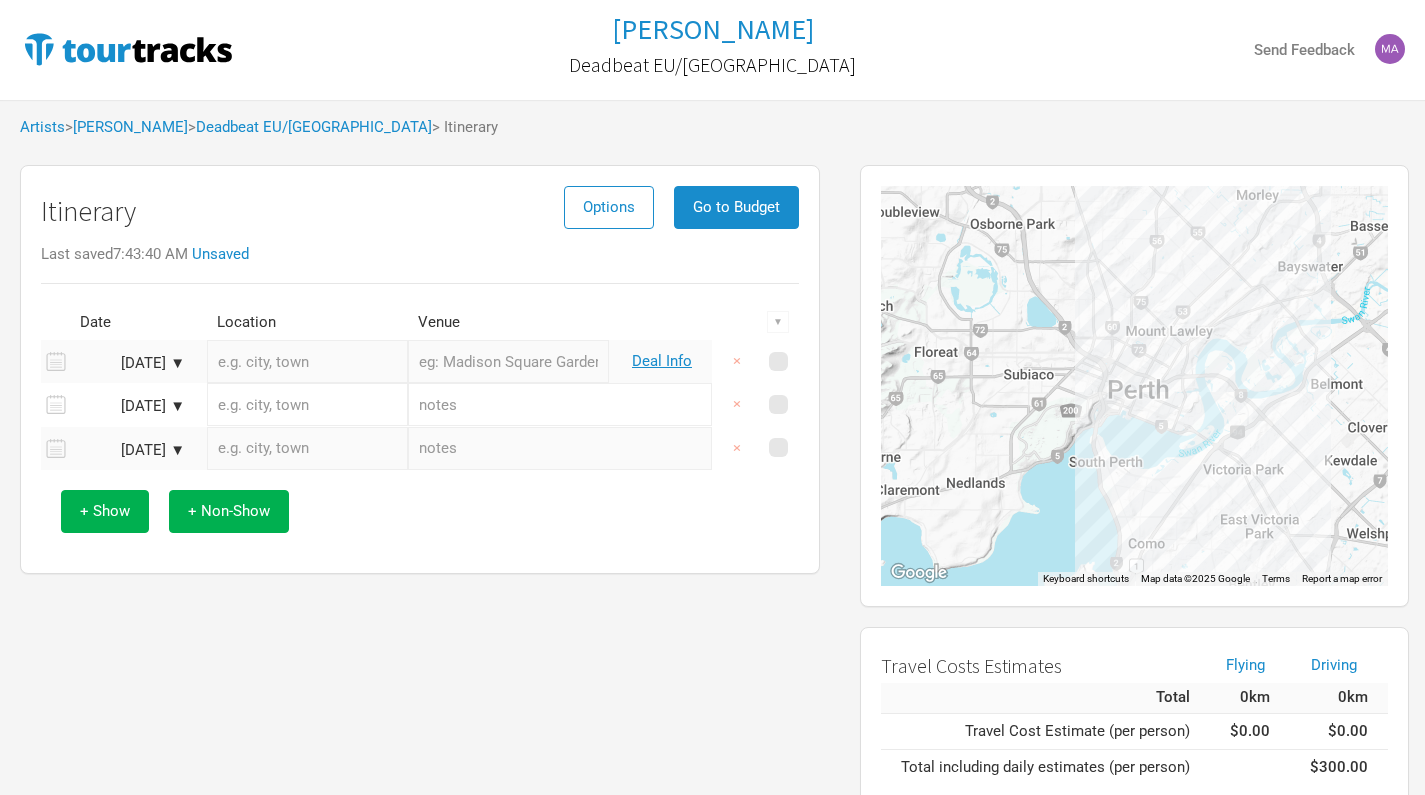 click on "Apr 3, 2026   ▼" at bounding box center (130, 450) 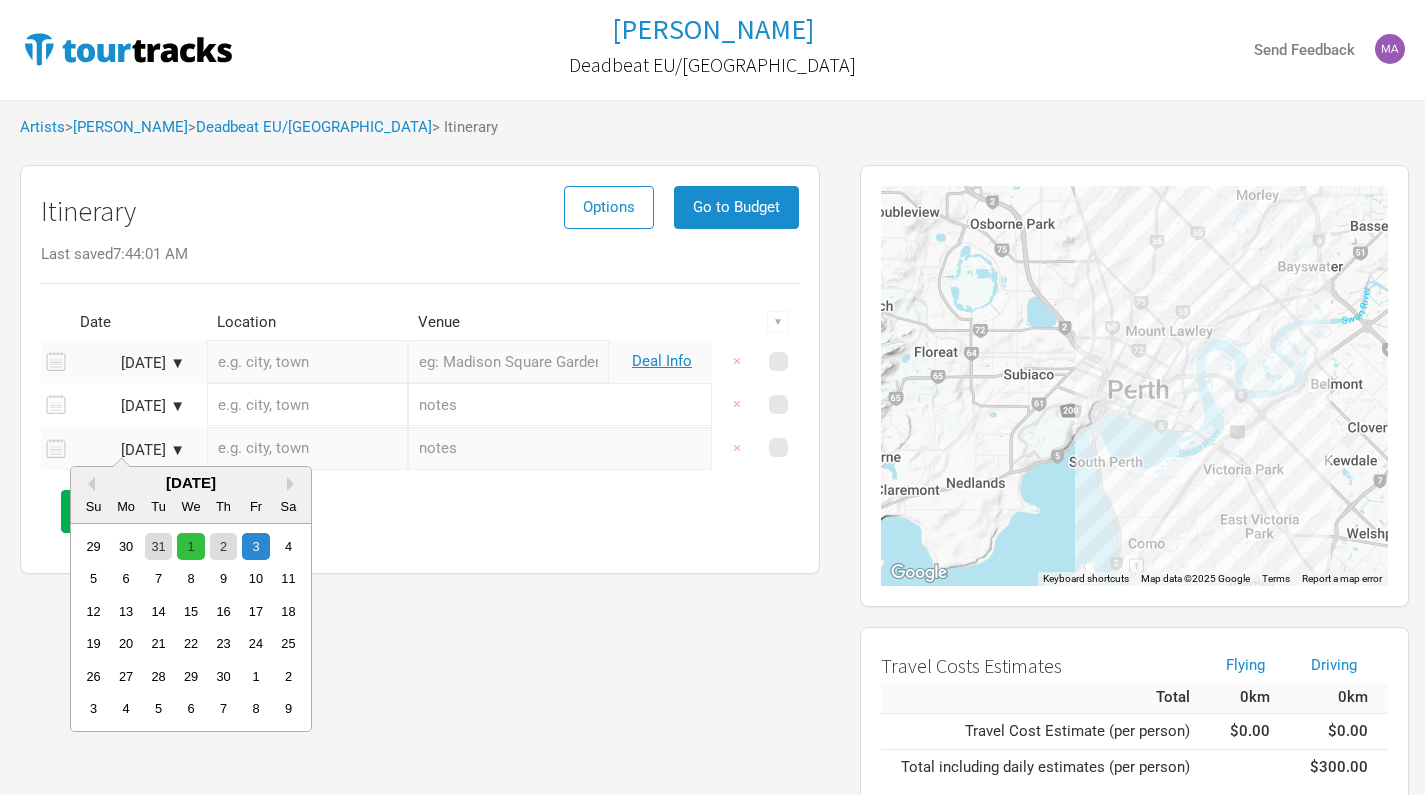 click on "1" at bounding box center [190, 546] 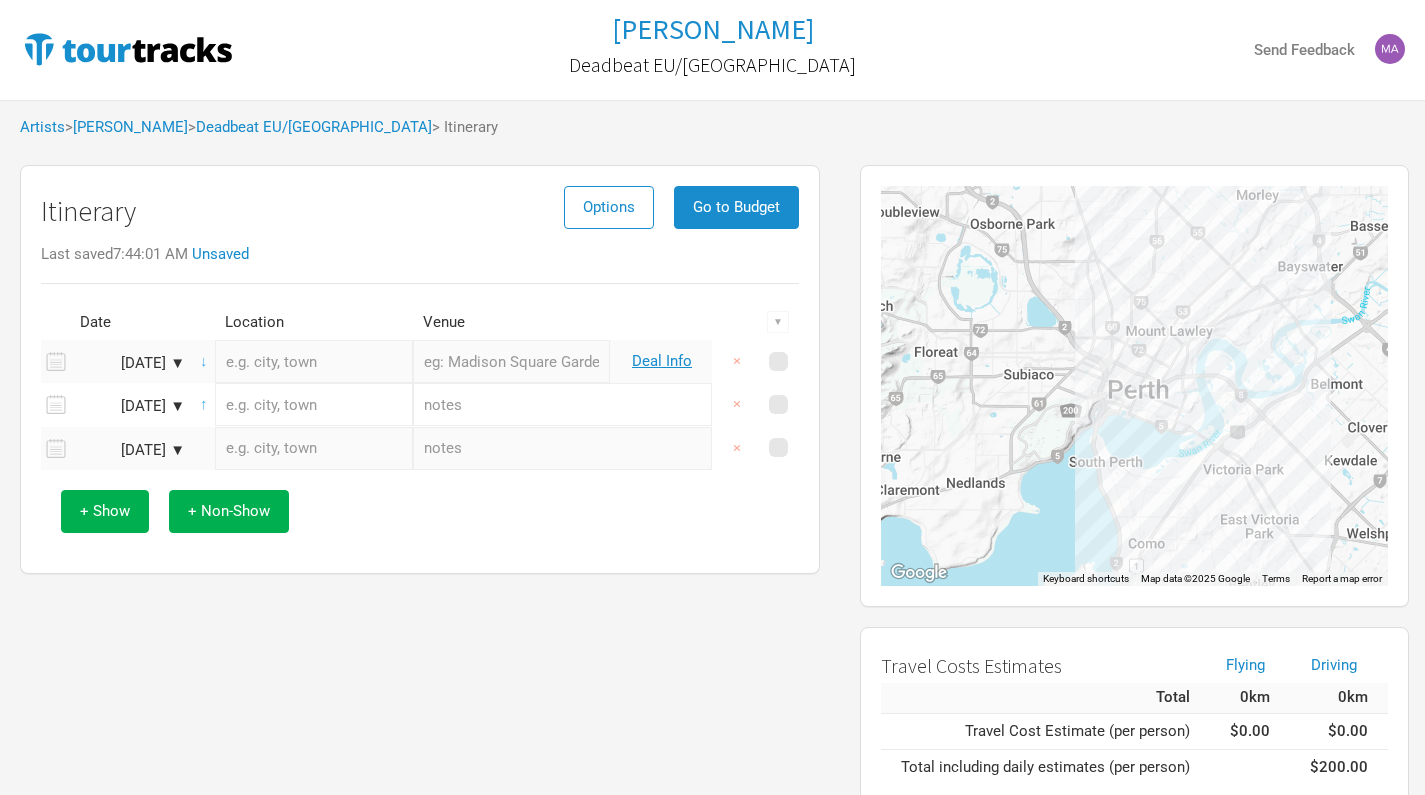 click on "Apr 1, 2026   ▼" at bounding box center [130, 363] 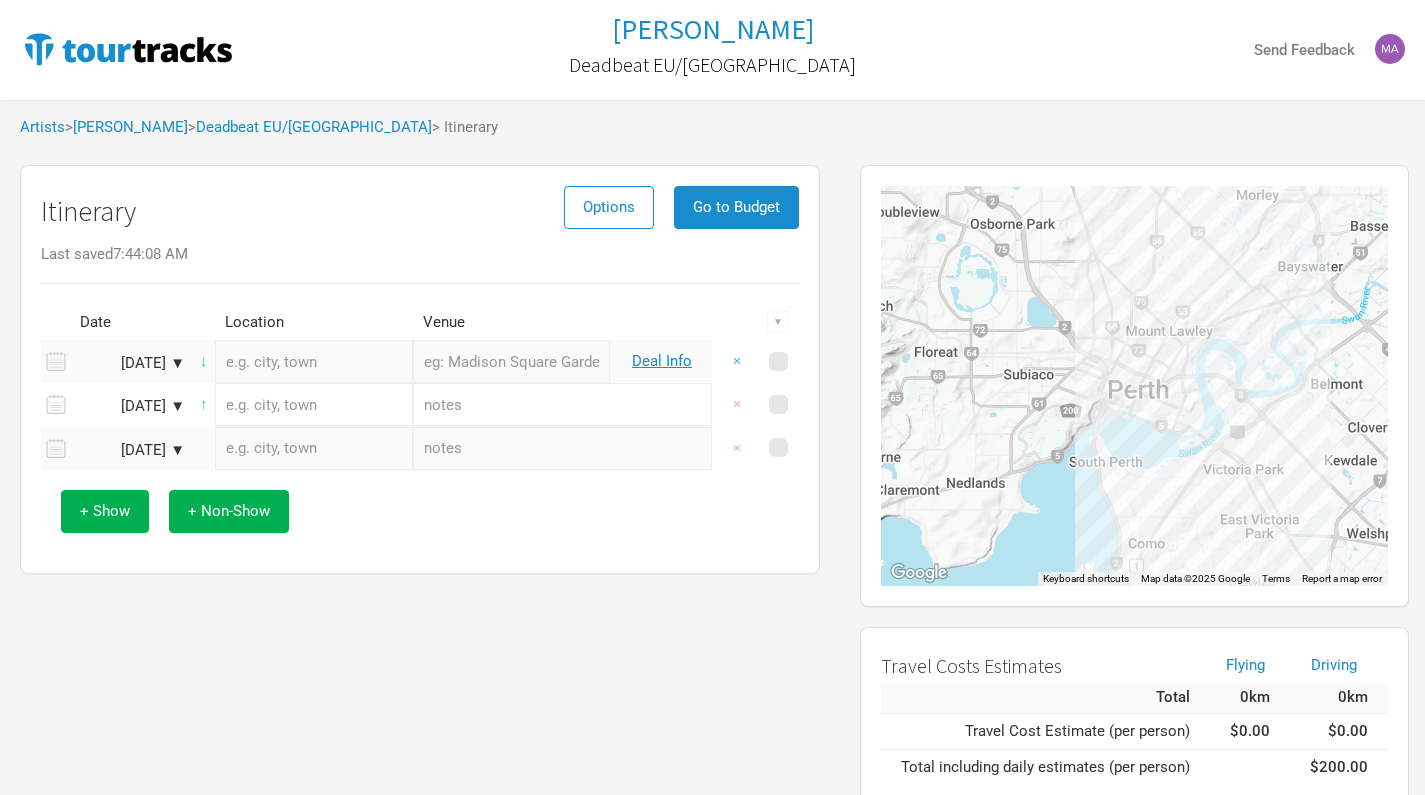 click on "×" at bounding box center (737, 361) 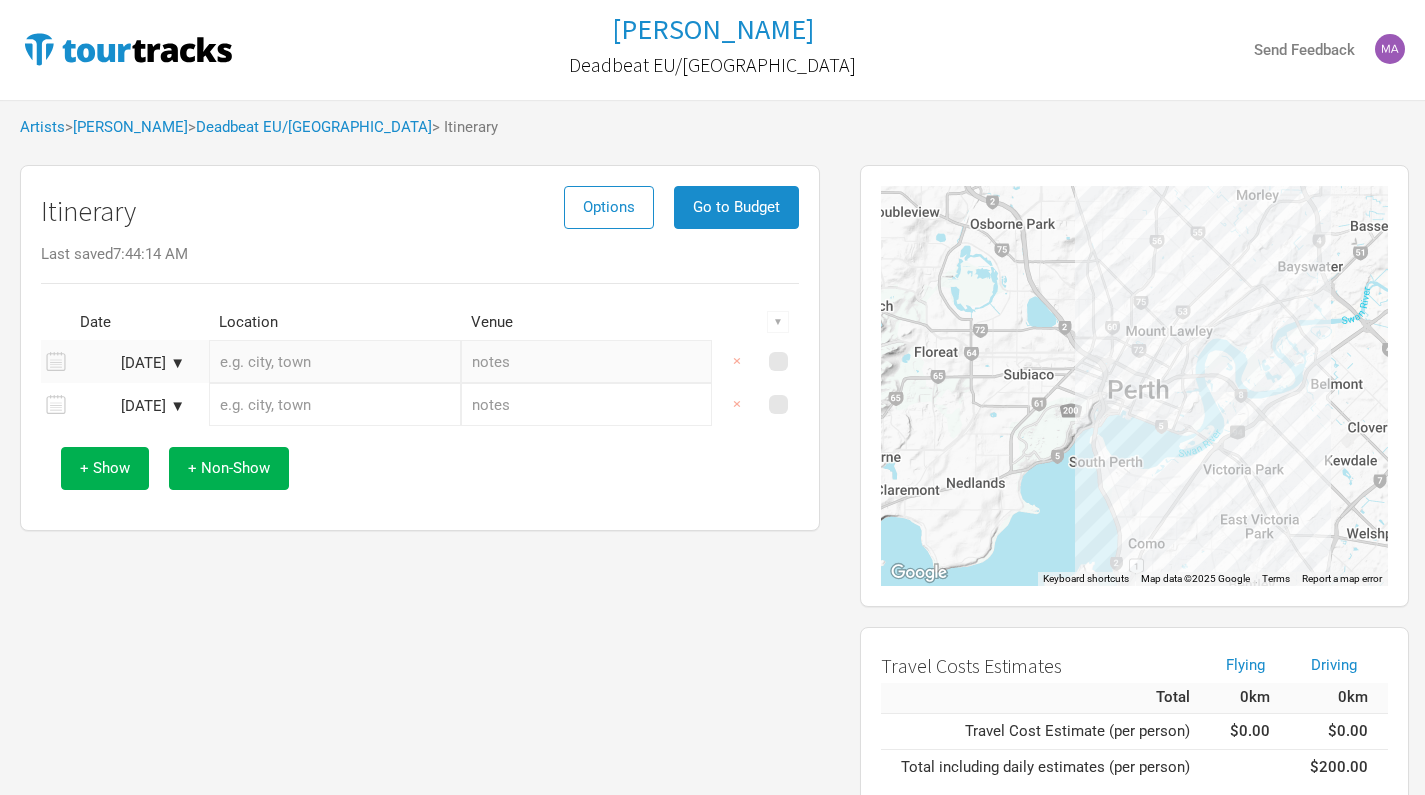 click at bounding box center [334, 361] 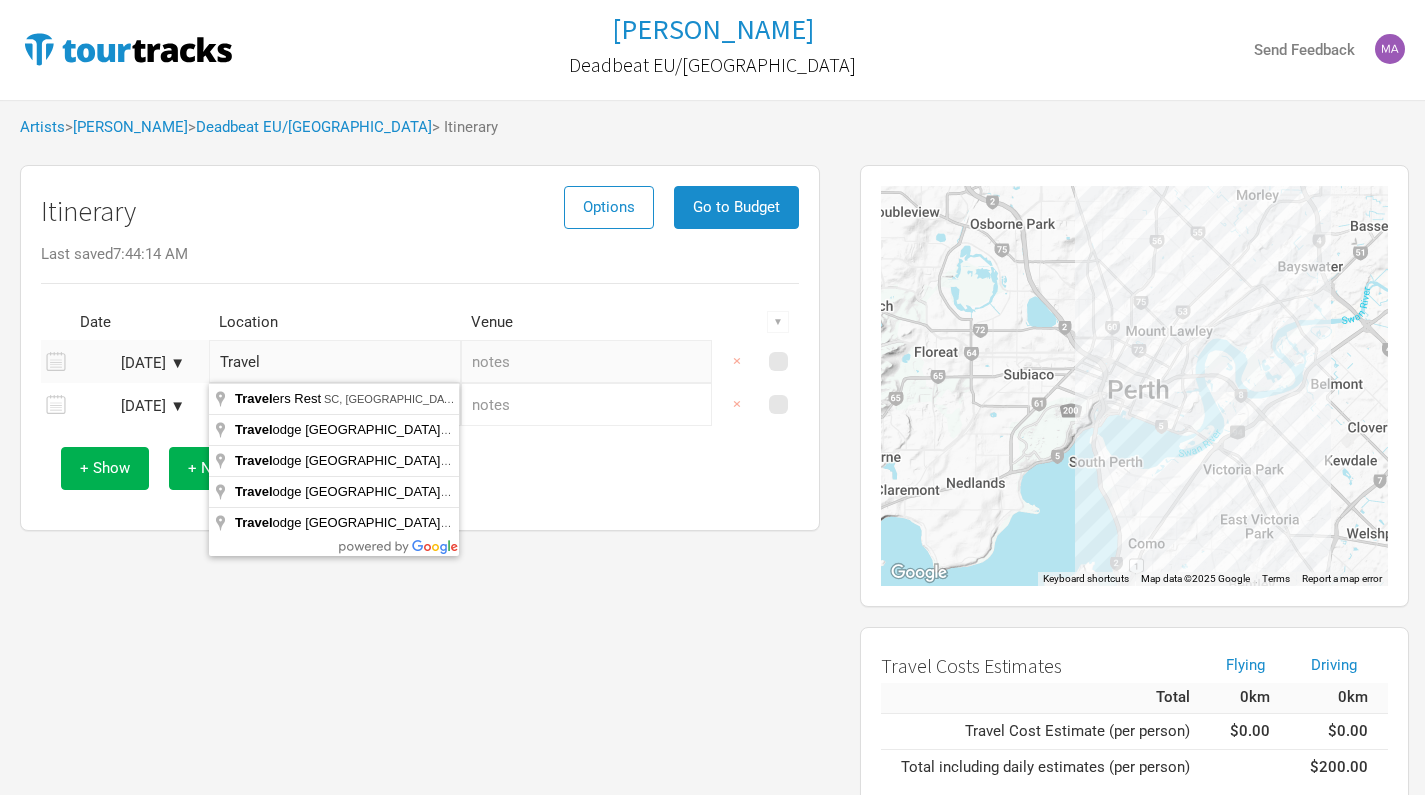 type on "Travel" 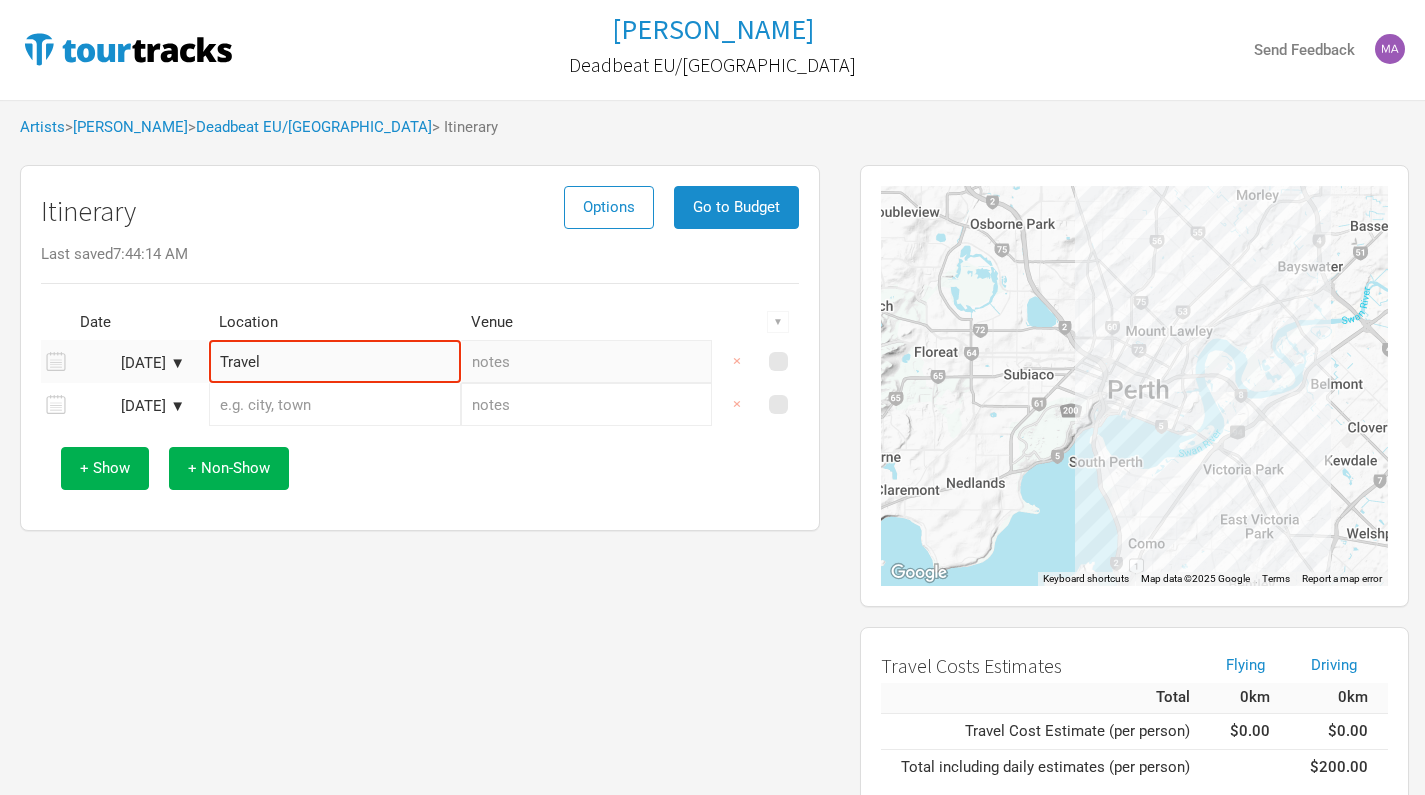 click on "Itinerary Options Go to Budget Last saved  7:44:14 AM Date Location Venue     ▼ Apr 1, 2026   ▼ Travel × Apr 2, 2026   ▼ × + Show + Non-Show" at bounding box center [420, 348] 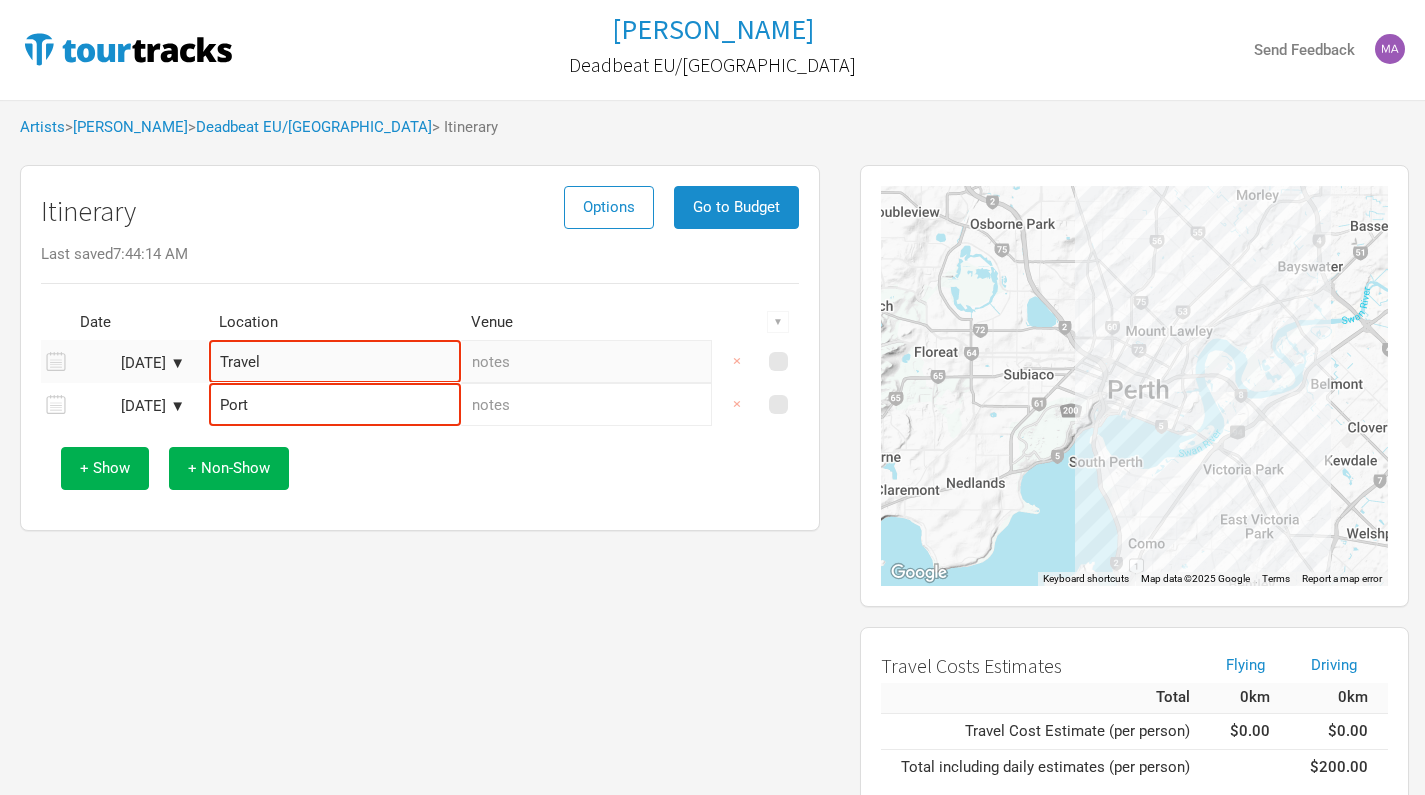 type on "[GEOGRAPHIC_DATA], [GEOGRAPHIC_DATA]" 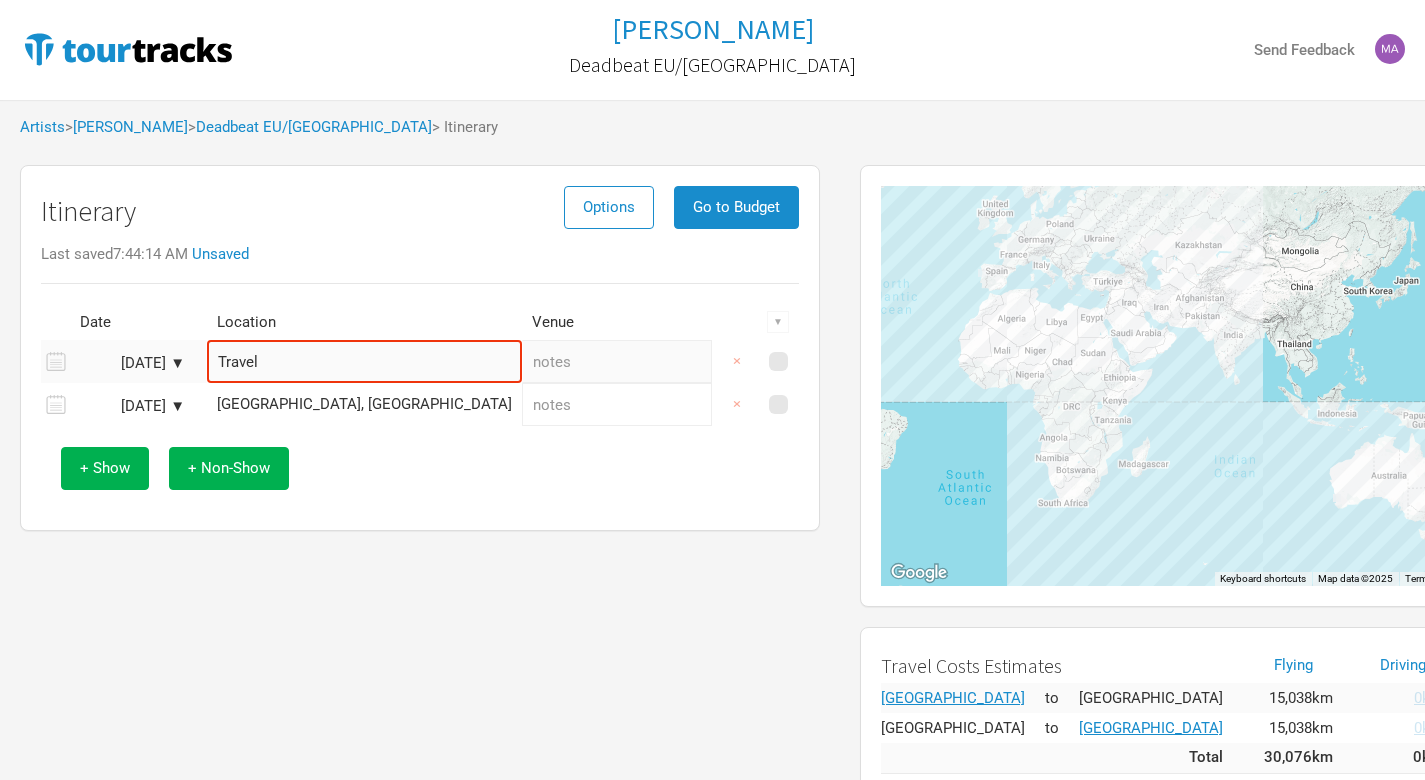 click at bounding box center (617, 404) 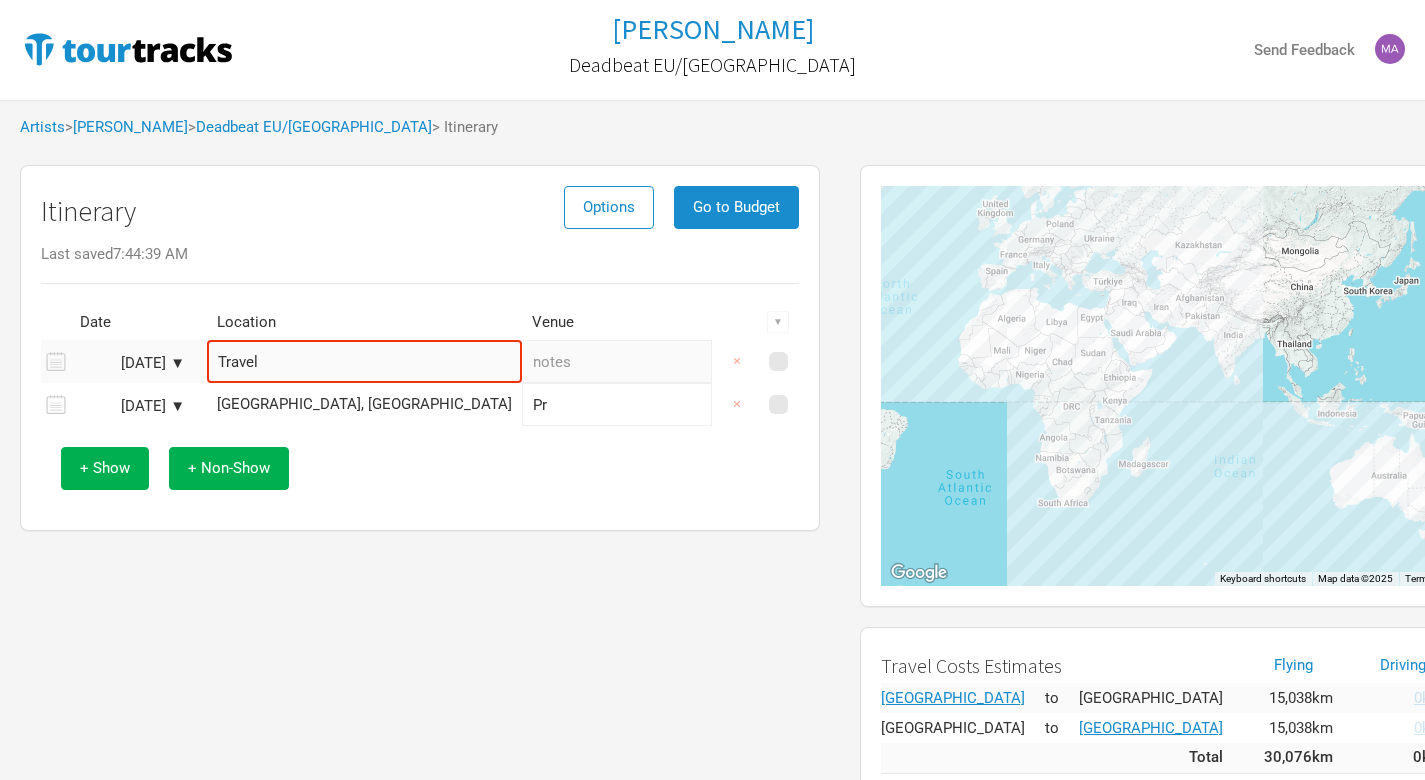 type on "P" 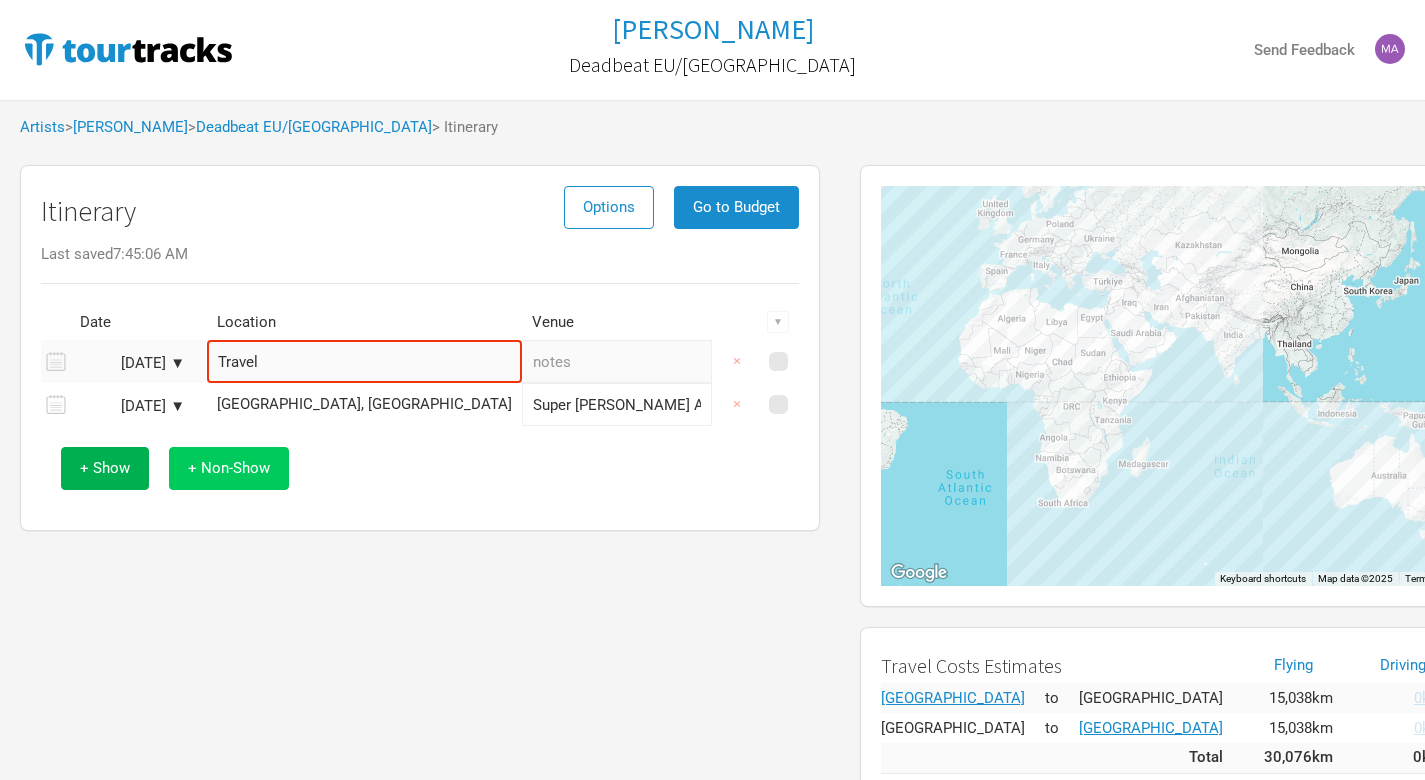 type on "Super [PERSON_NAME] Arena" 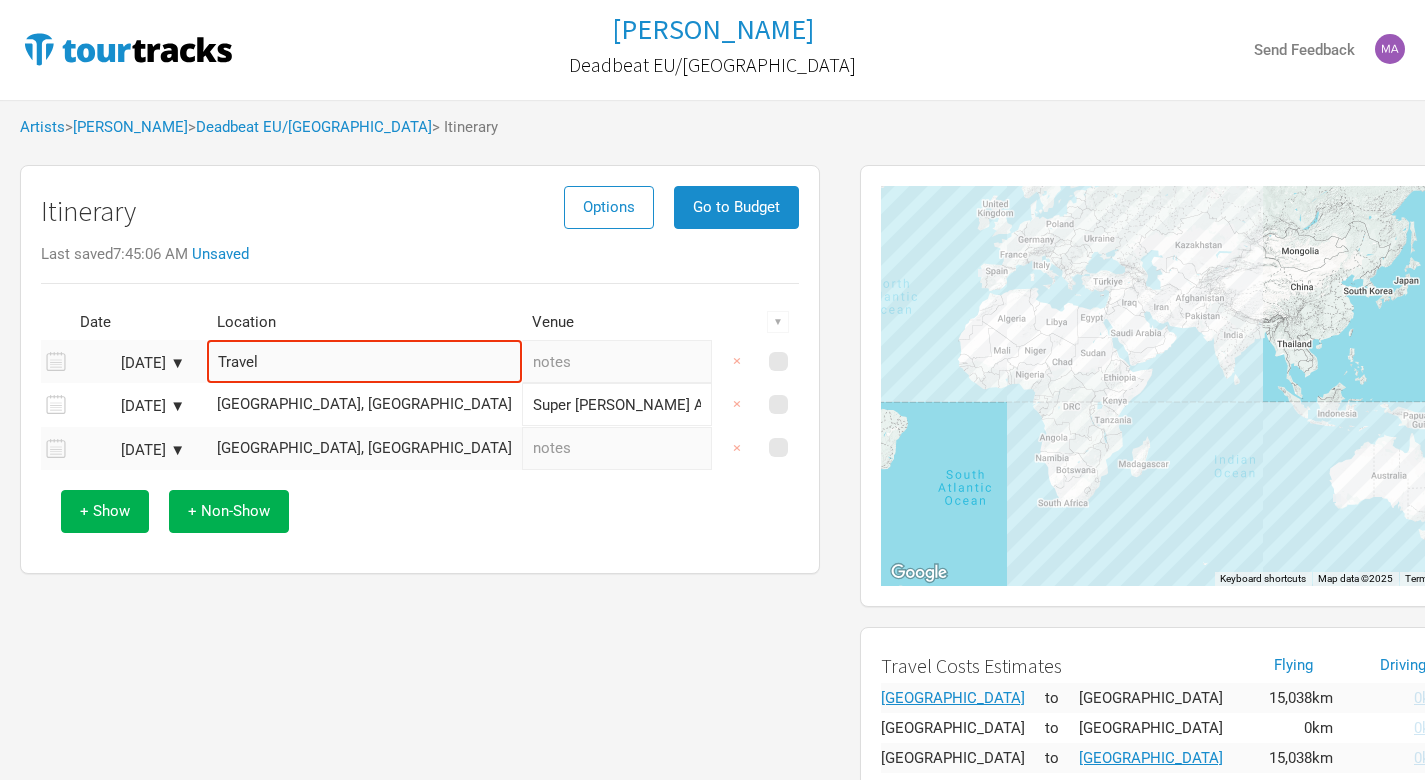 click at bounding box center [617, 448] 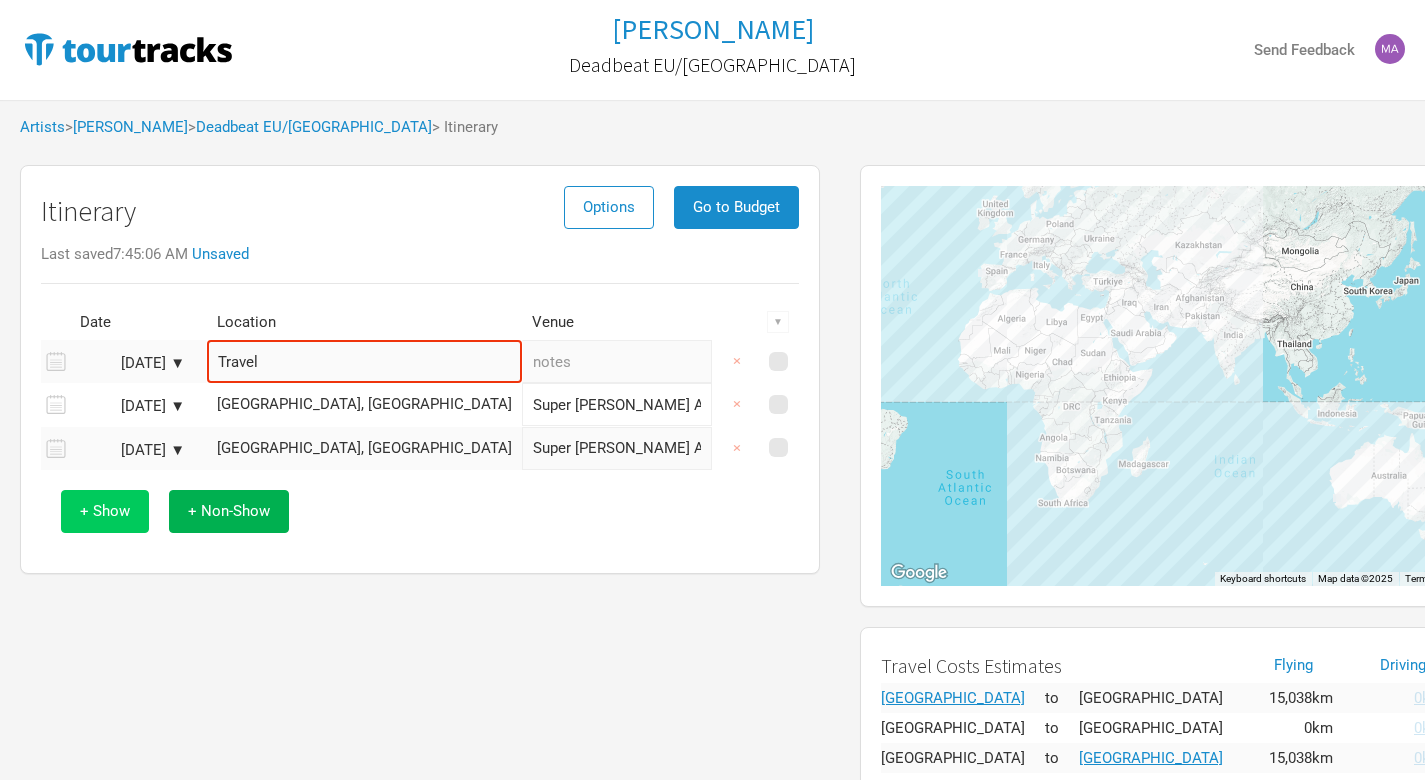 type on "Super [PERSON_NAME] Arena" 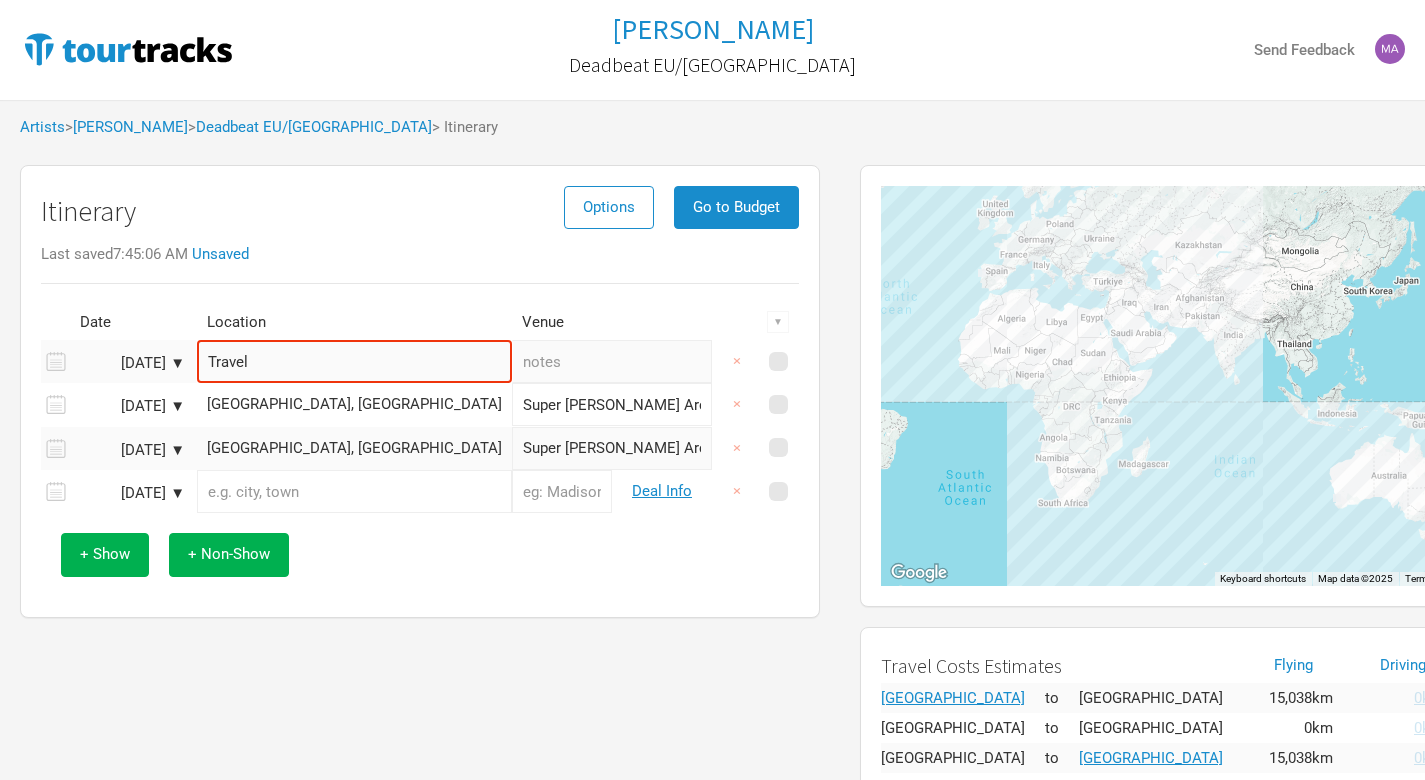 click at bounding box center (354, 491) 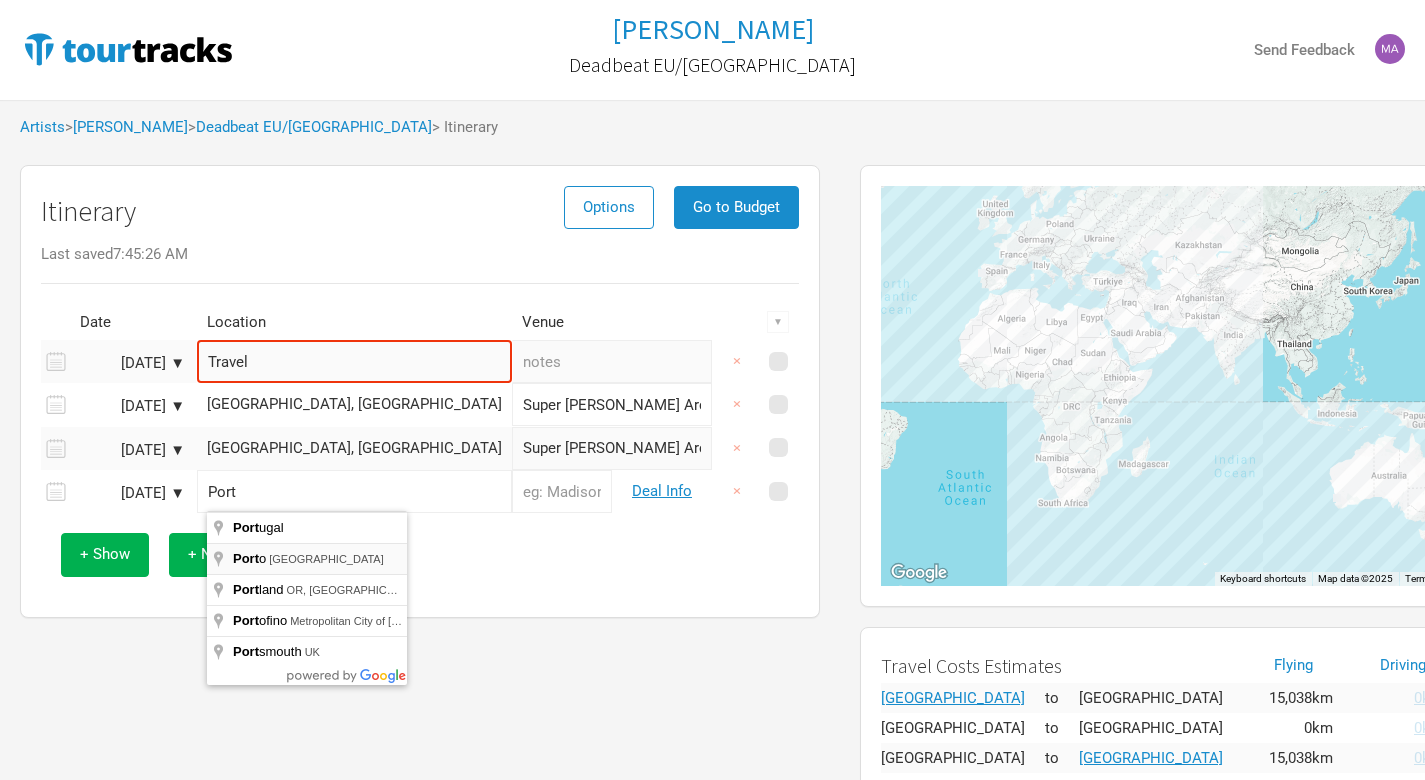 type on "[GEOGRAPHIC_DATA], [GEOGRAPHIC_DATA]" 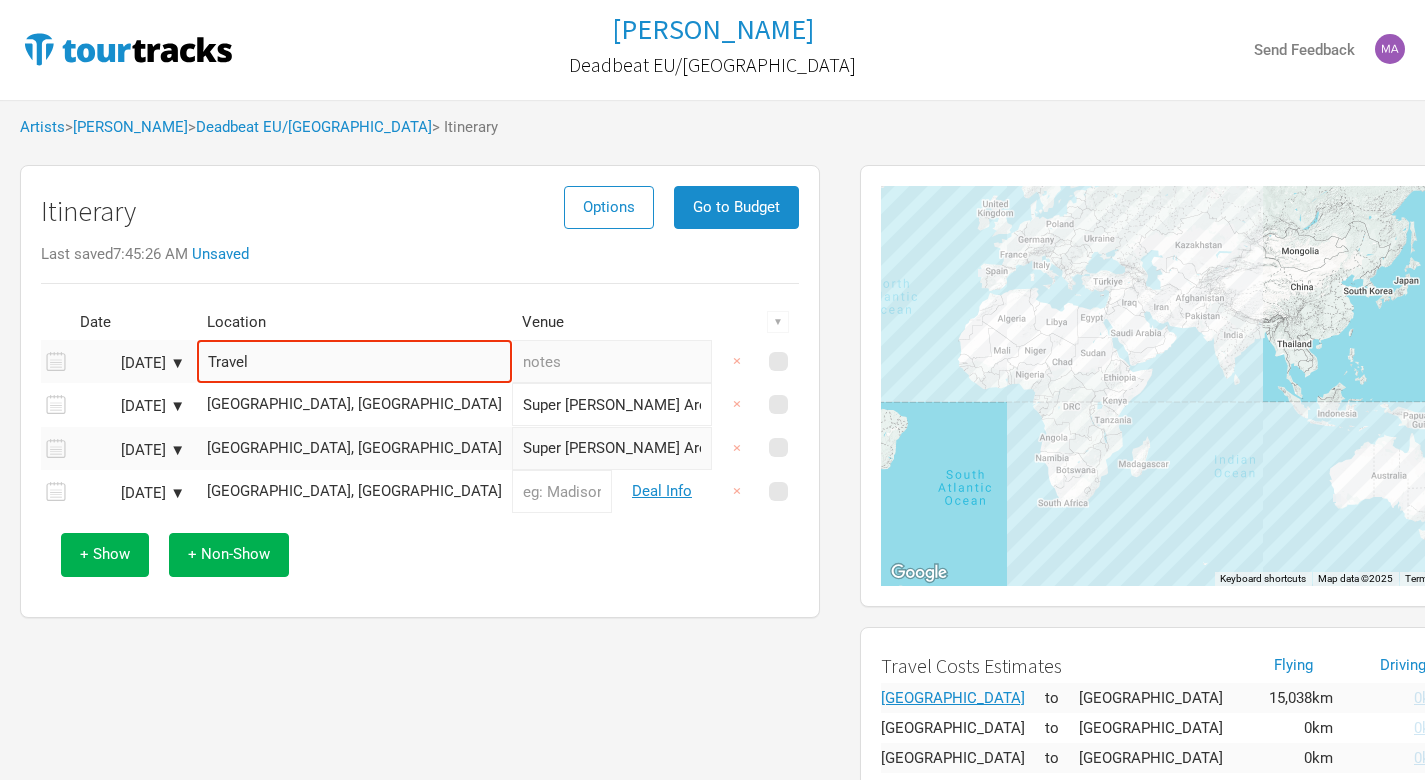 click at bounding box center [562, 491] 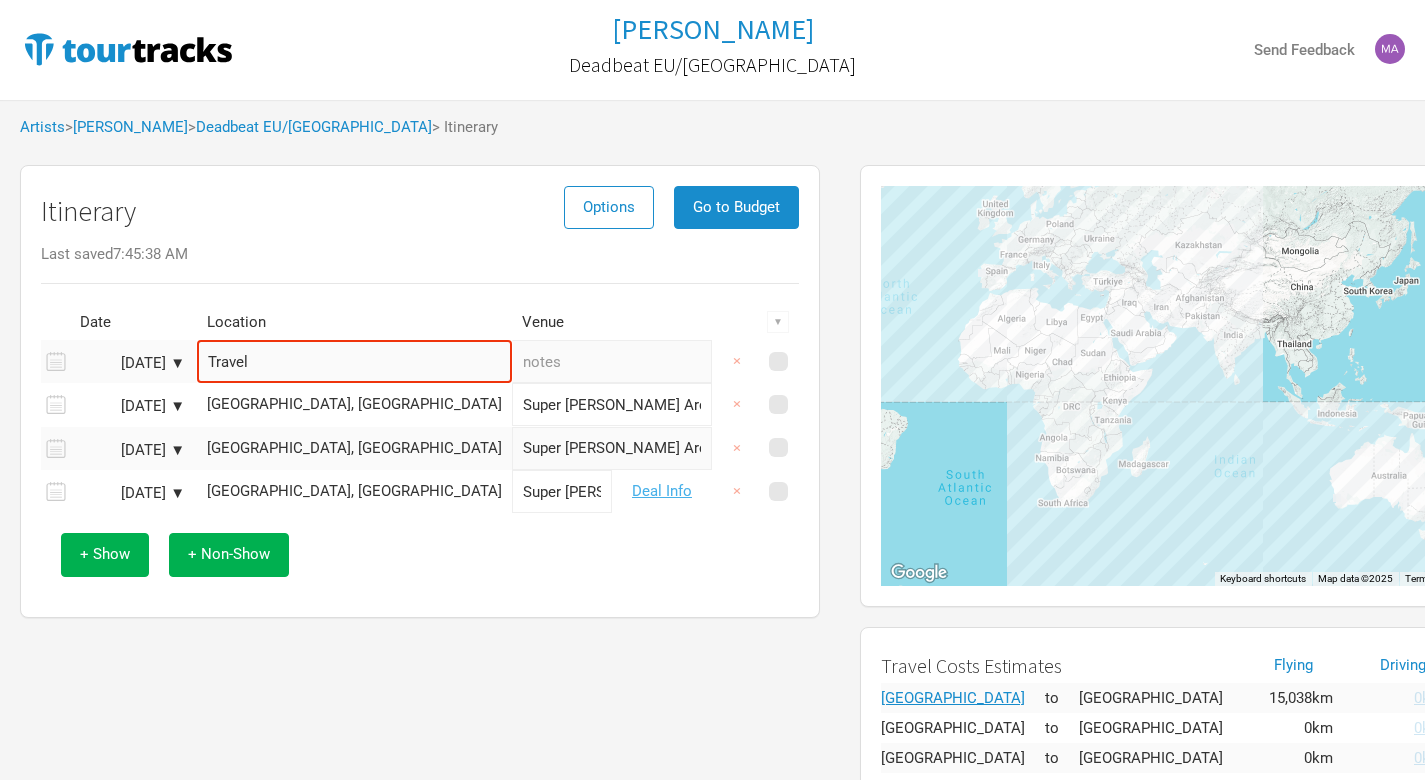 type on "Super [PERSON_NAME] Arena" 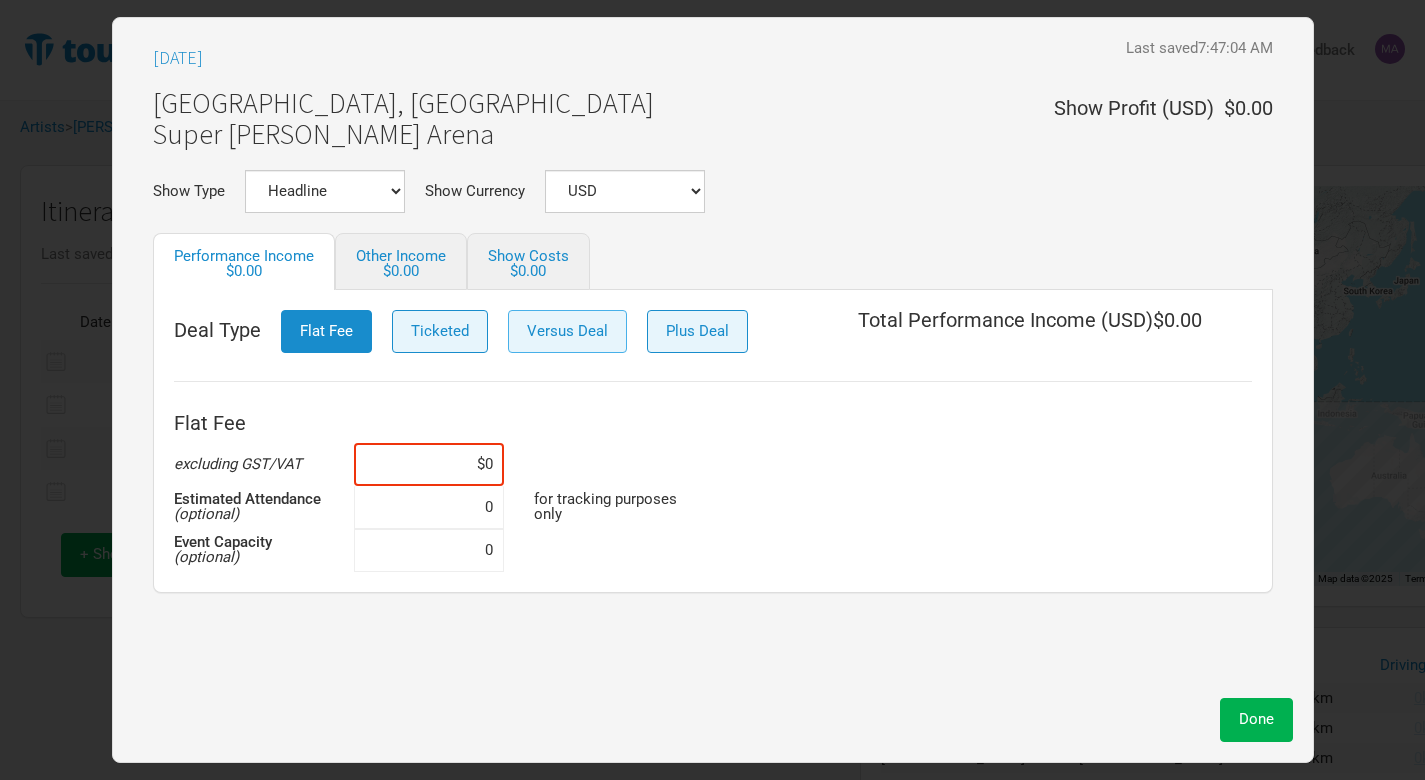click on "Versus Deal" at bounding box center (567, 331) 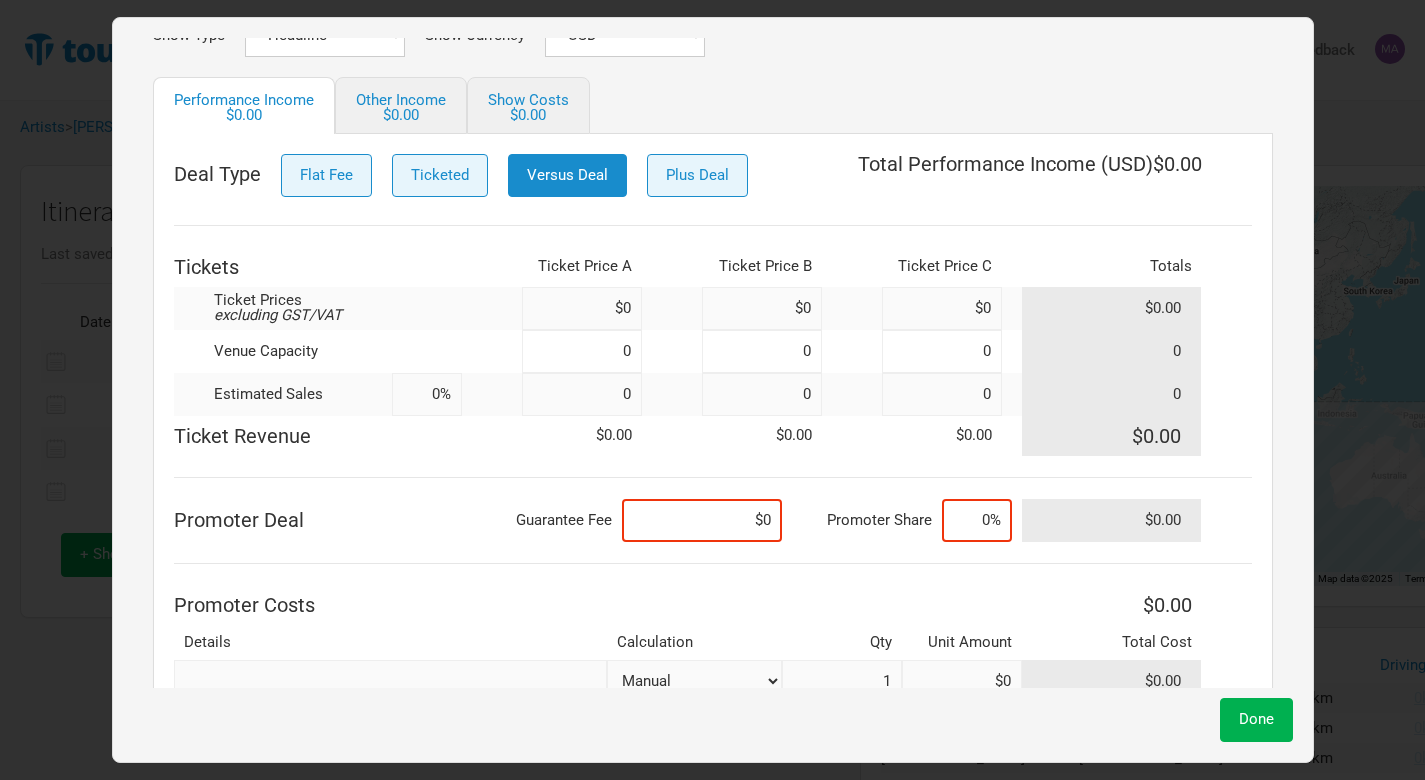 scroll, scrollTop: 159, scrollLeft: 0, axis: vertical 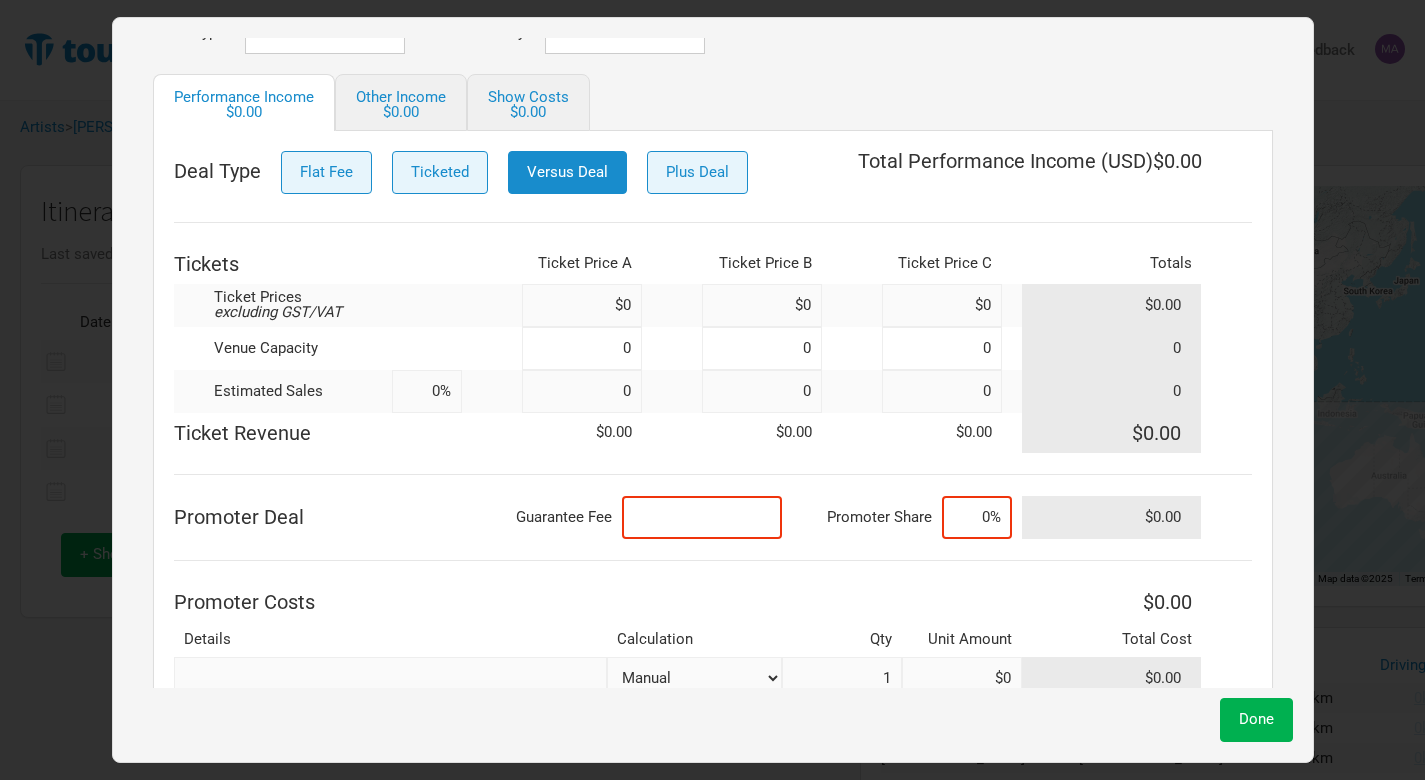 click at bounding box center [702, 517] 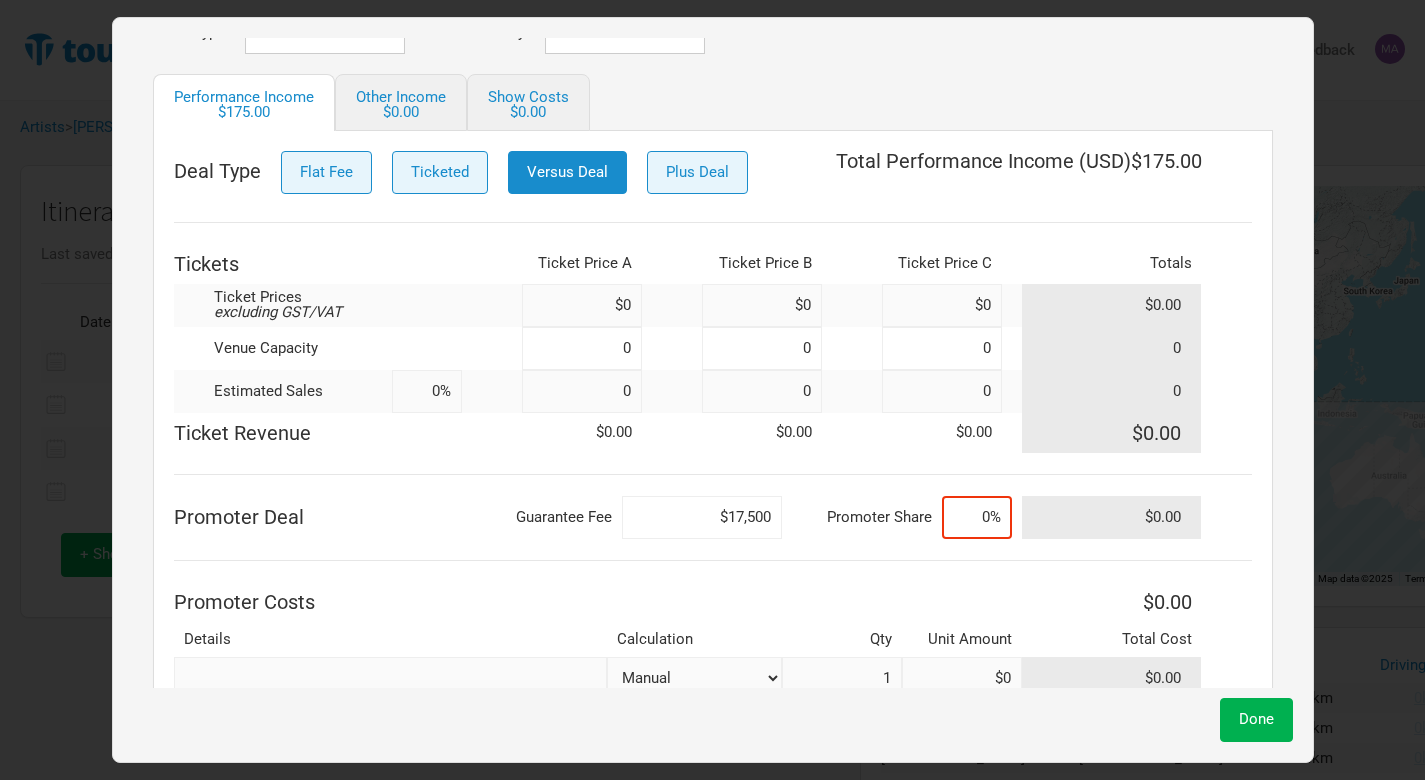 type on "$175,000" 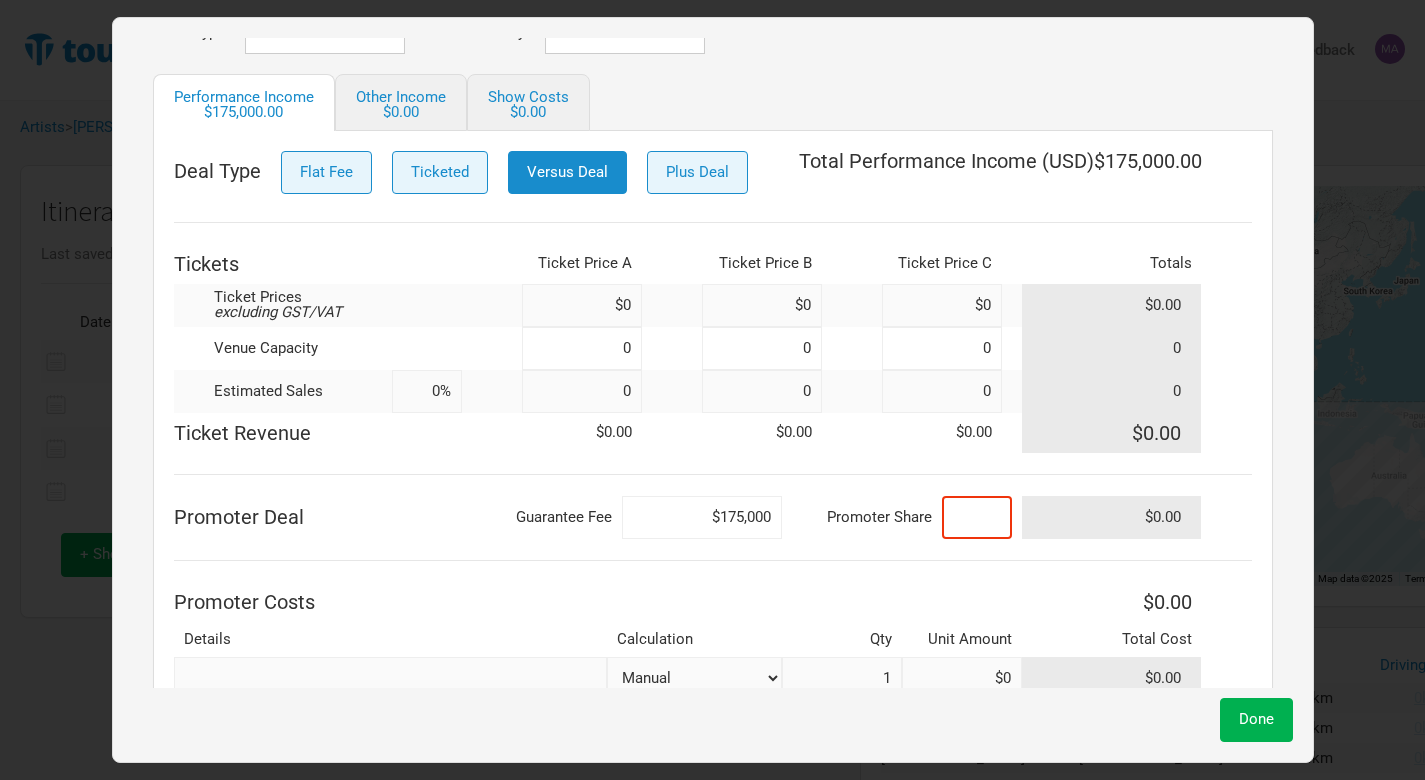 click at bounding box center [977, 517] 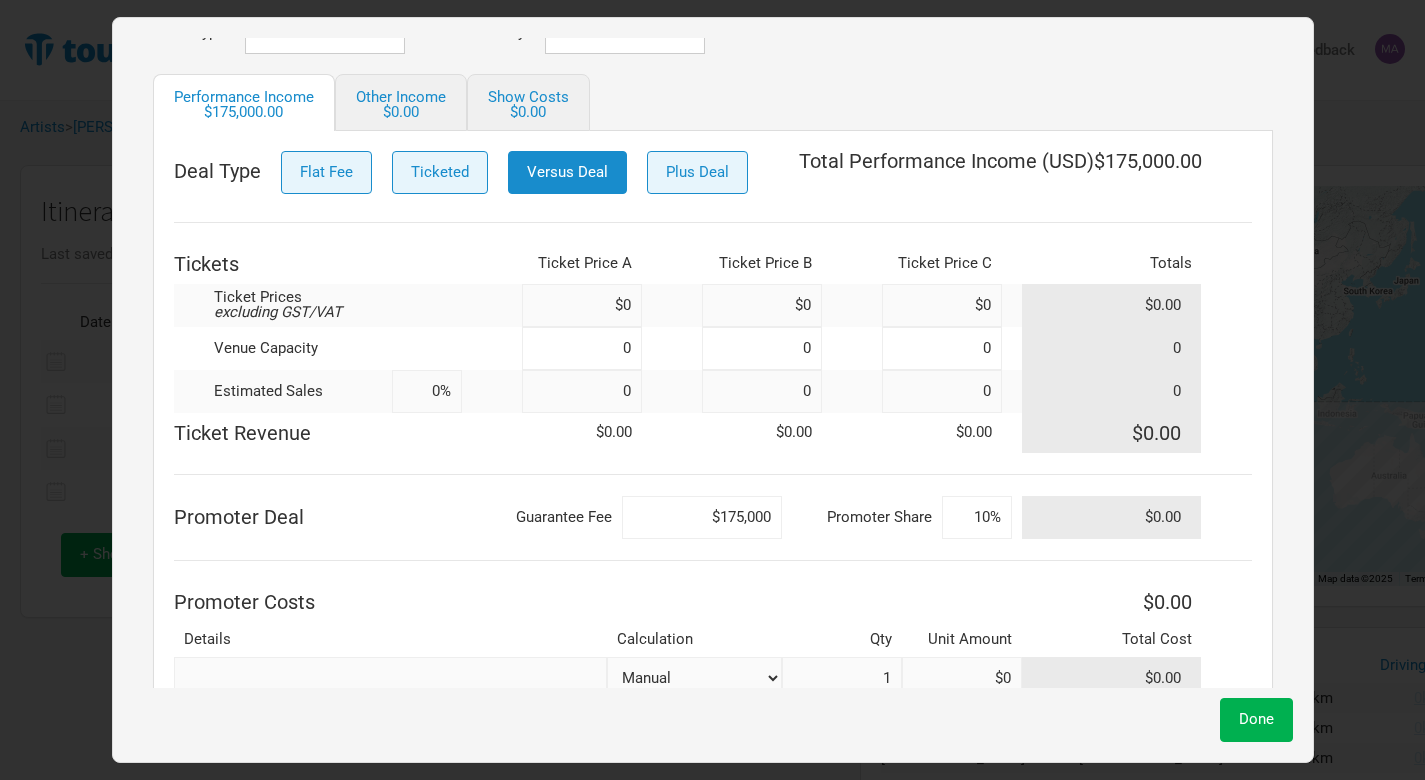 type on "10%" 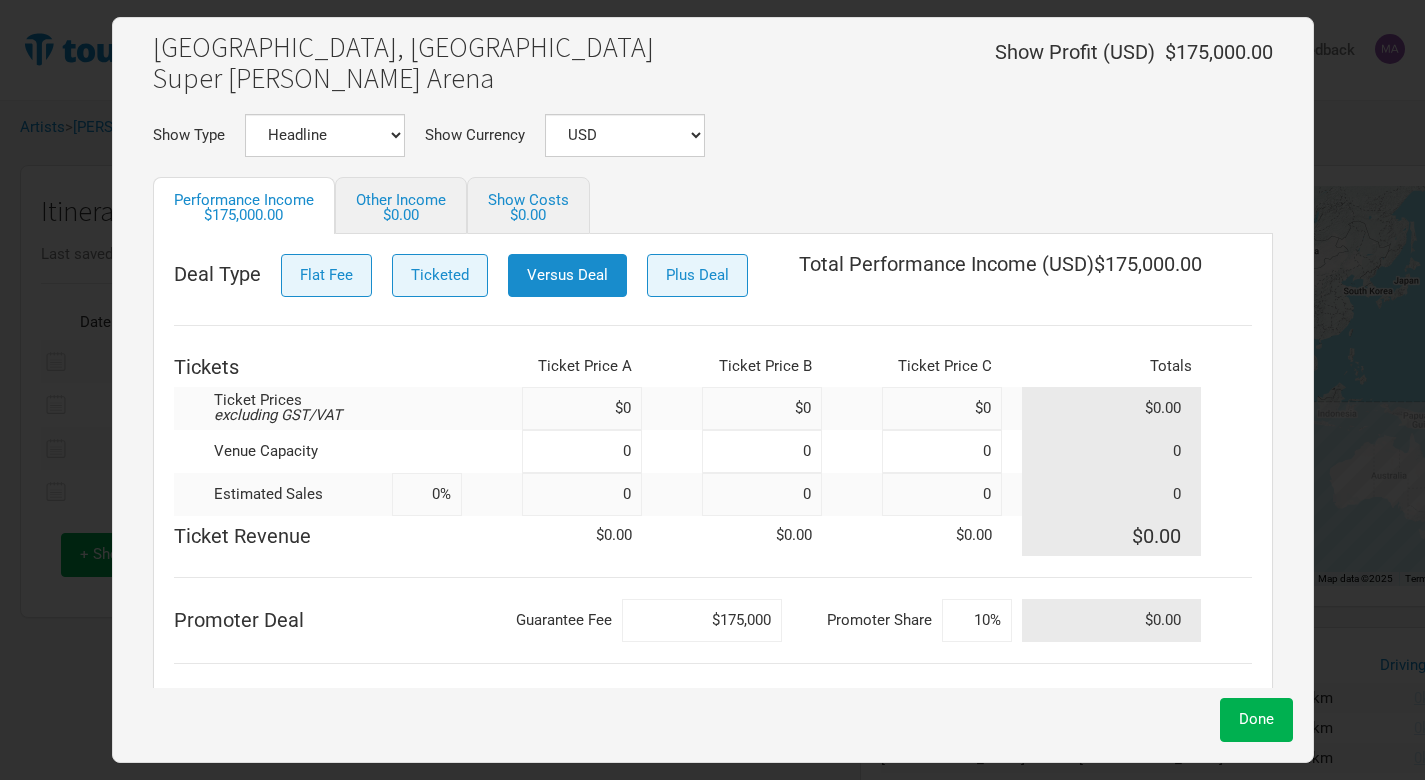 scroll, scrollTop: 51, scrollLeft: 0, axis: vertical 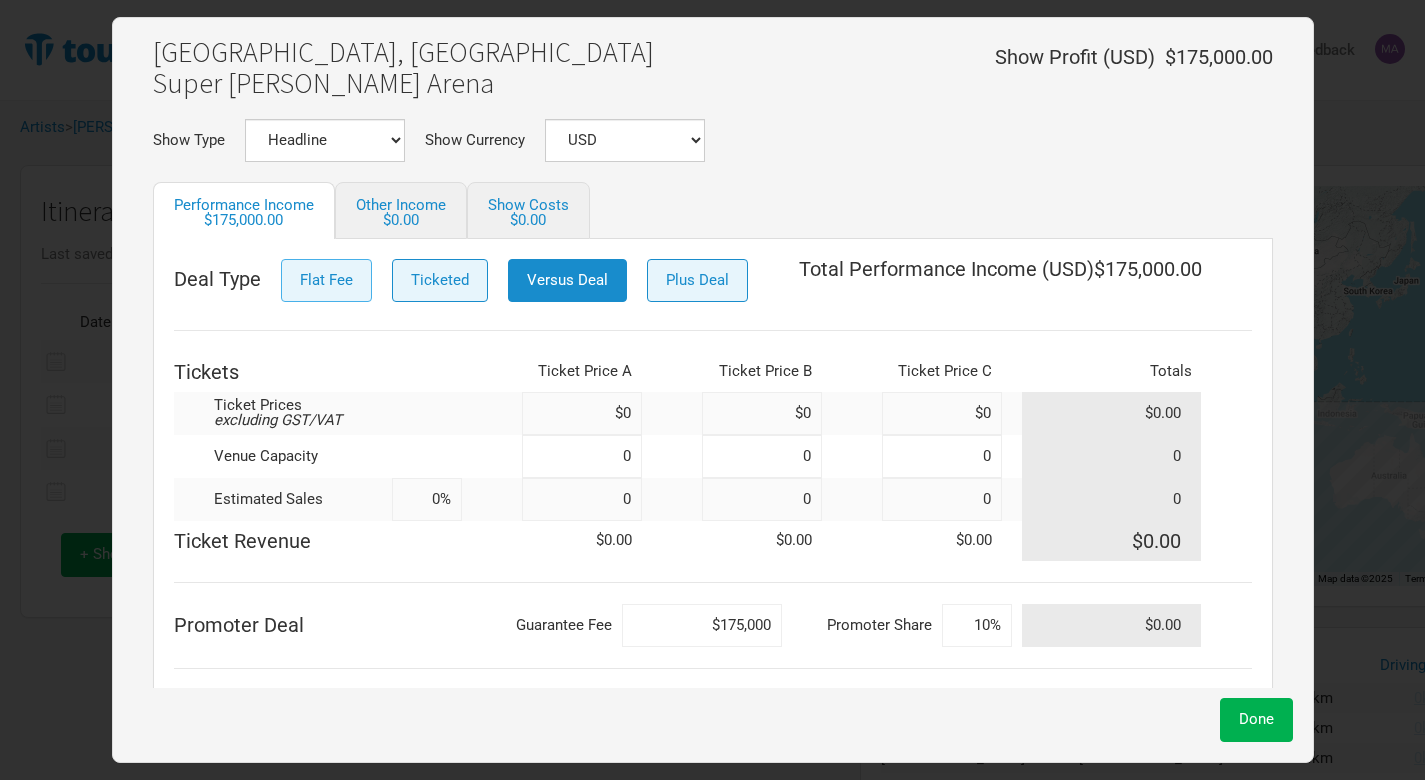 click on "Flat Fee" at bounding box center [326, 280] 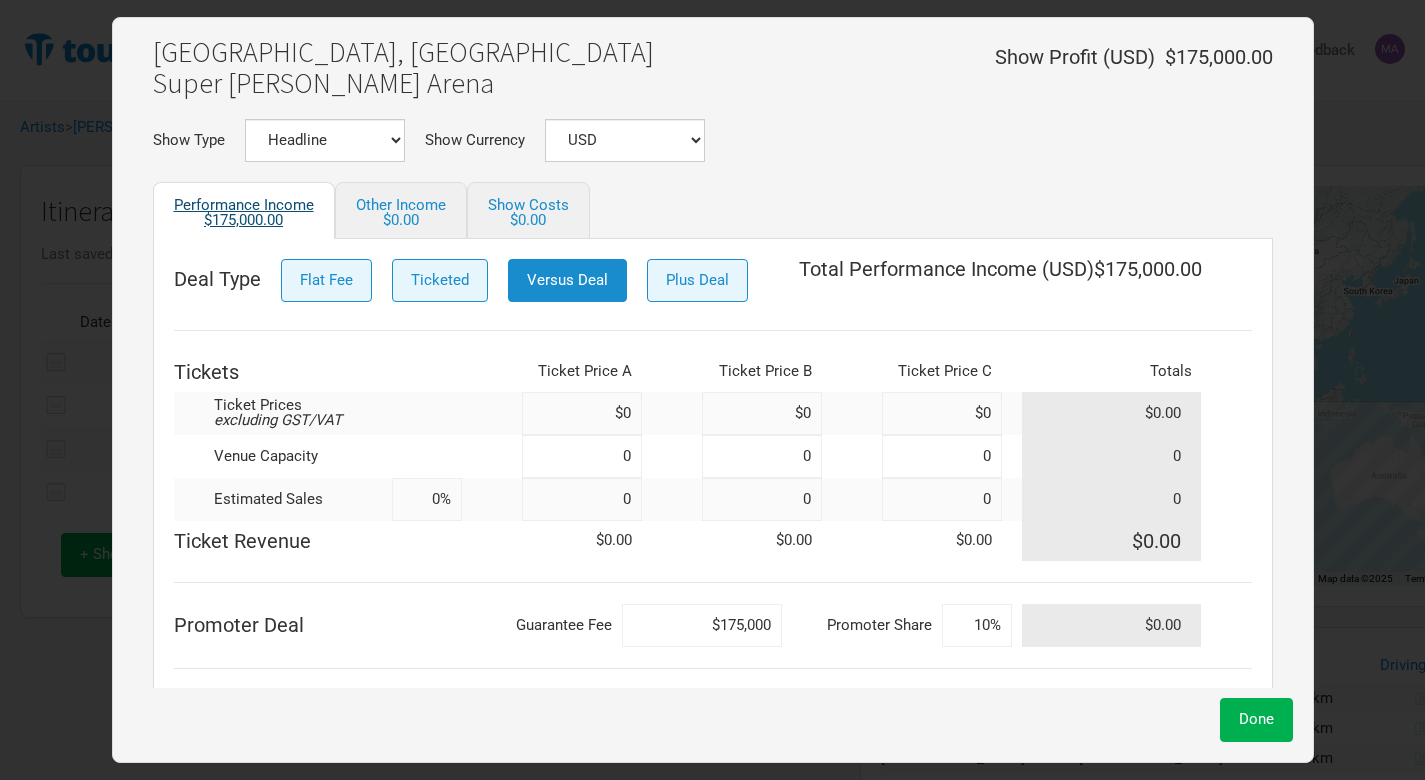 scroll, scrollTop: 0, scrollLeft: 0, axis: both 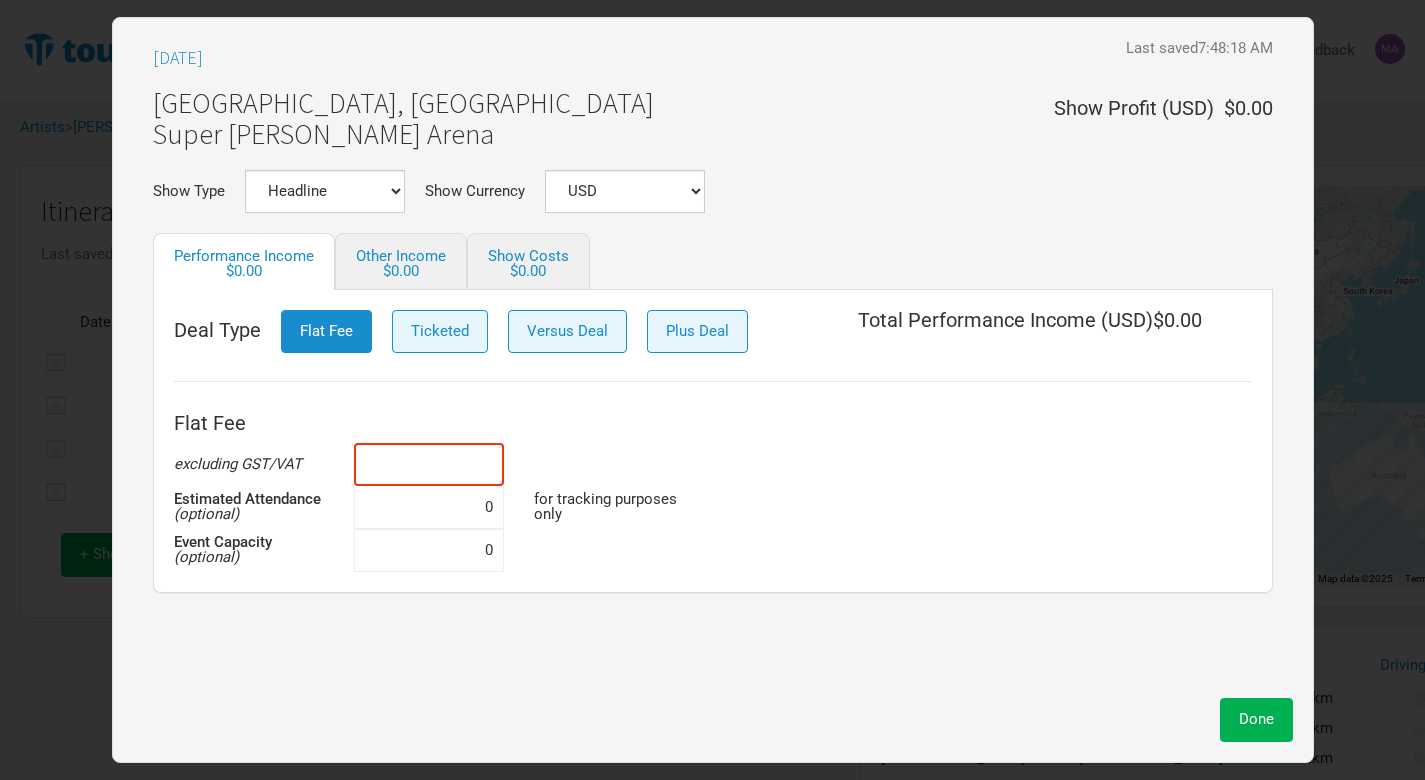 click at bounding box center [429, 464] 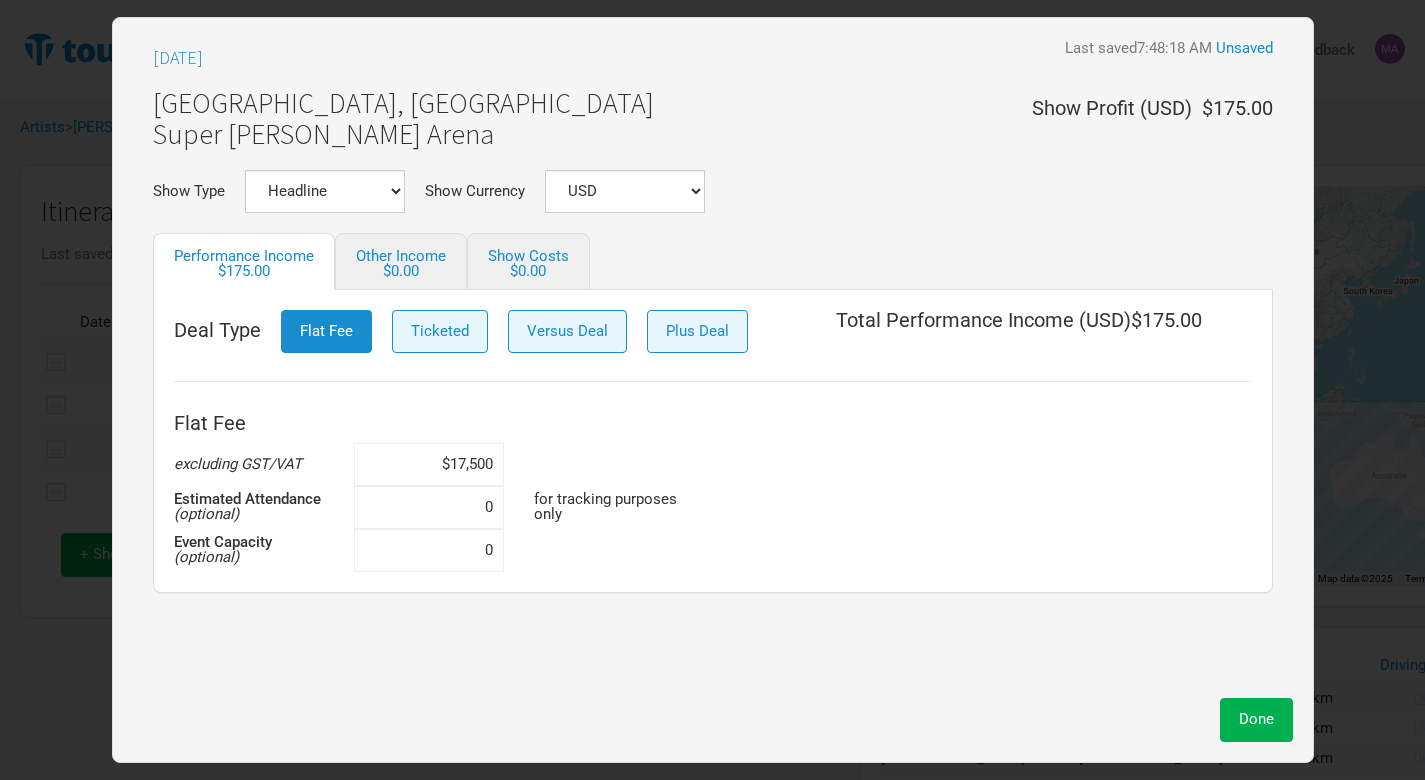 type on "$175,000" 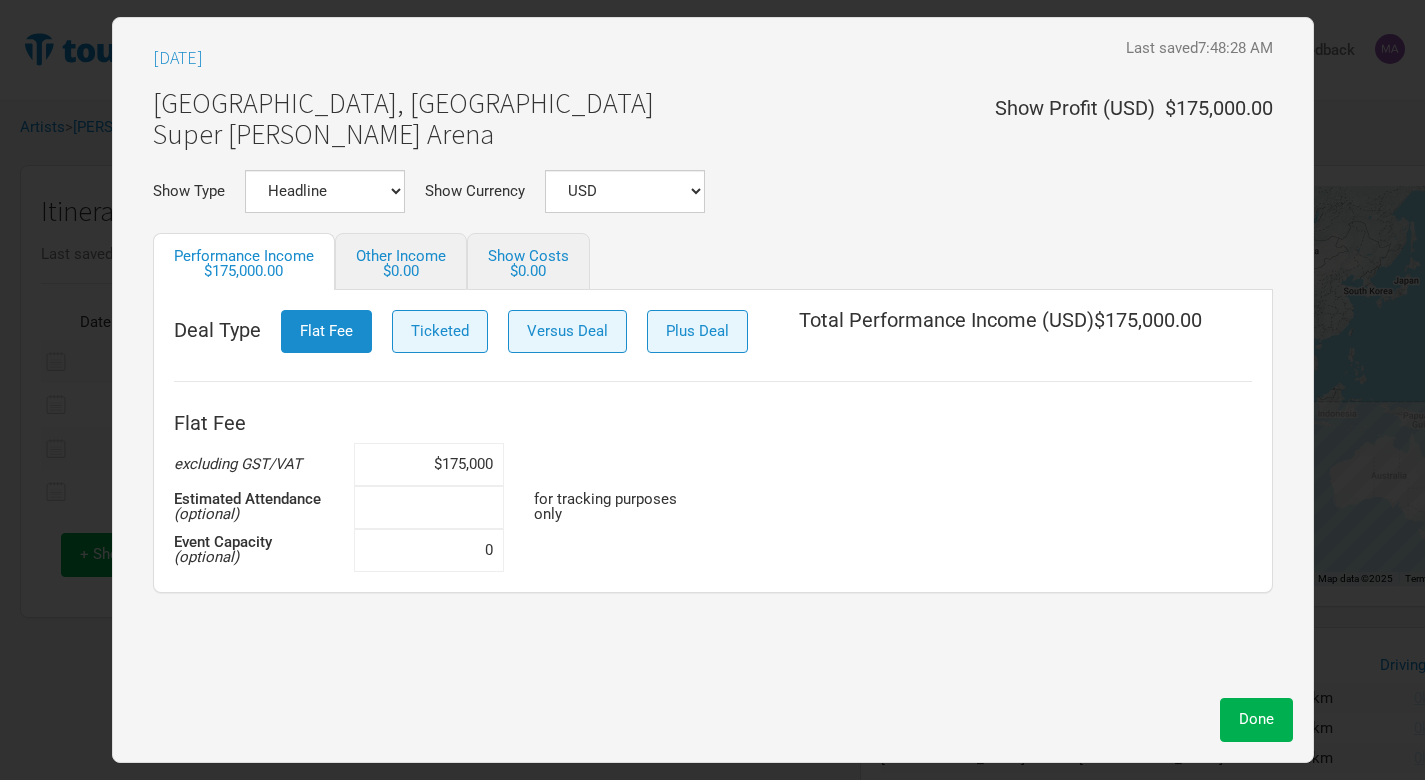 click at bounding box center (429, 507) 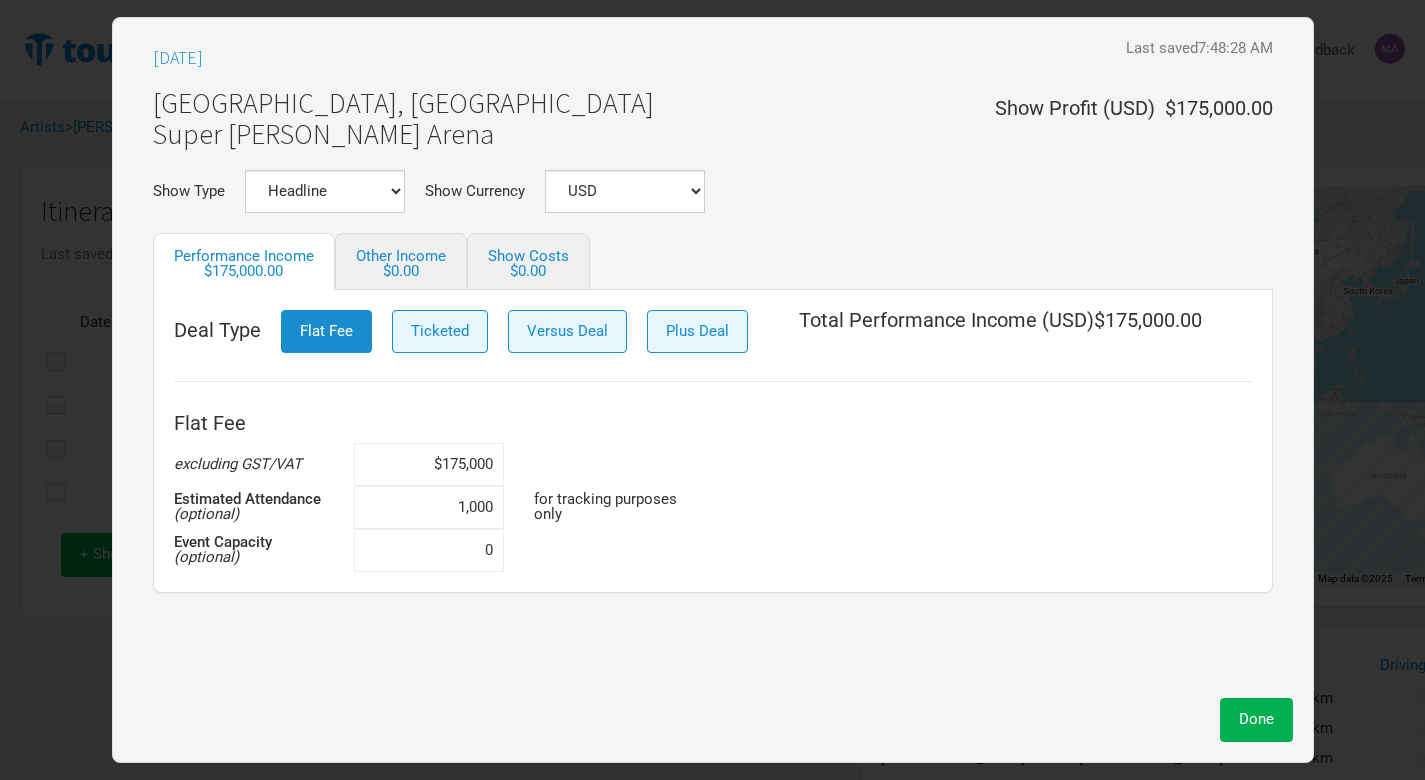 type on "10,000" 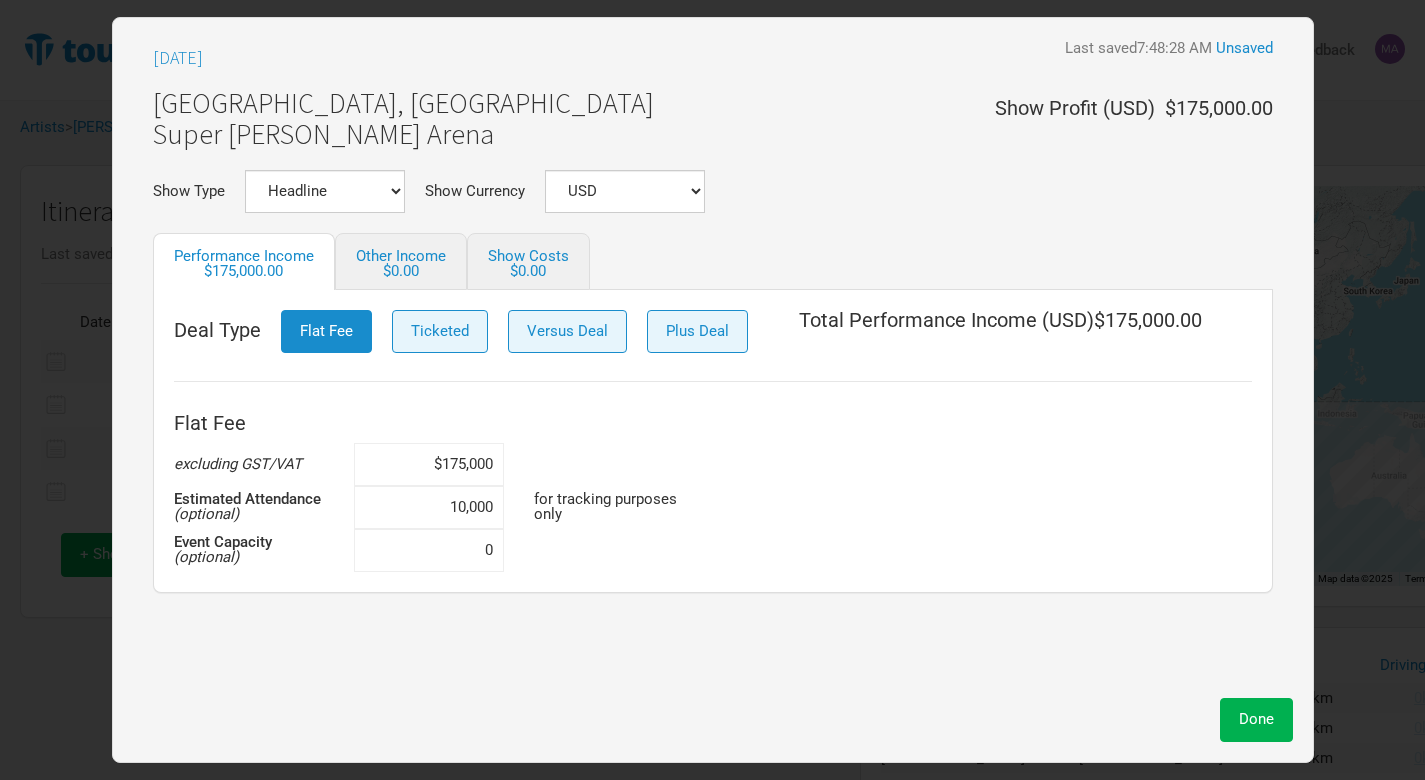 click on "Porto, Portugal Super Bock Arena Show Profit ( USD ) $175,000.00" at bounding box center (713, 124) 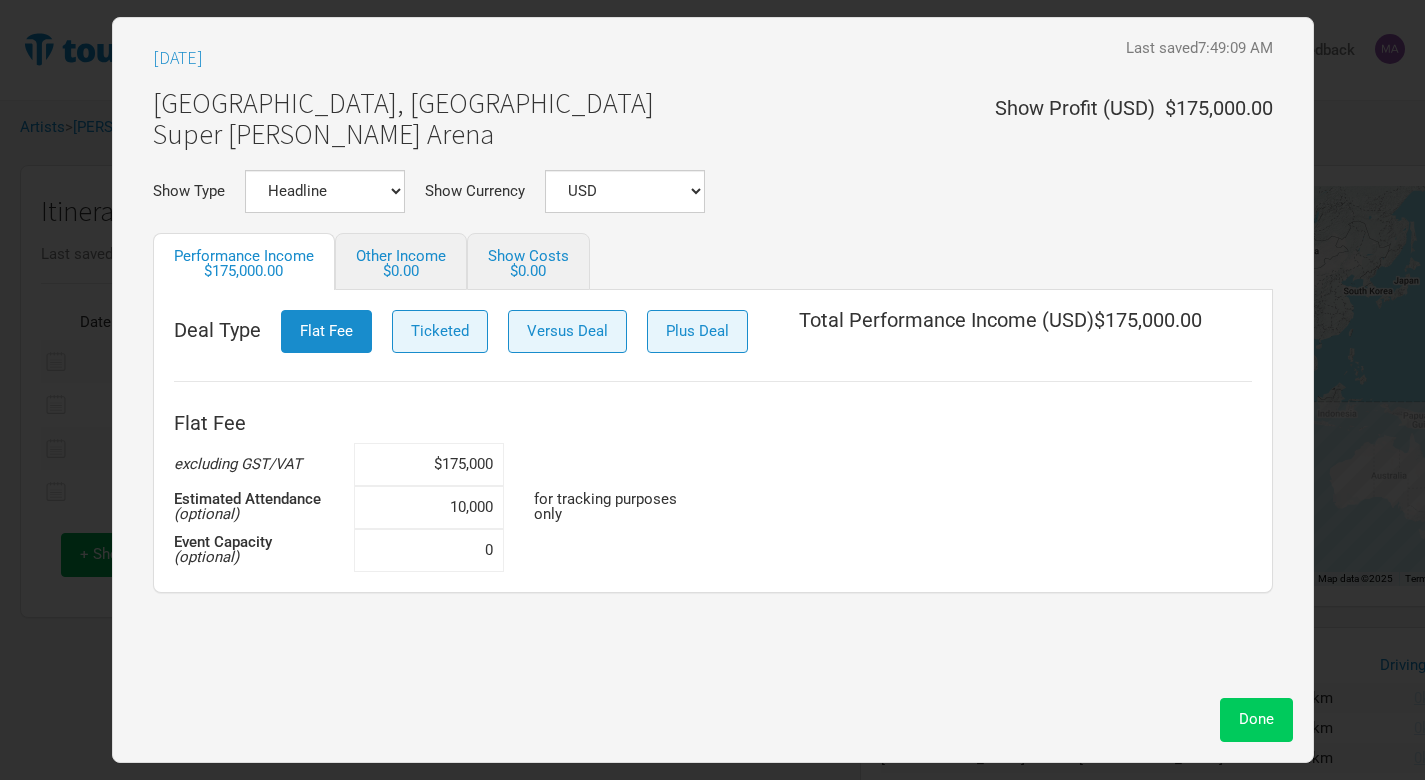 click on "Done" at bounding box center (1256, 719) 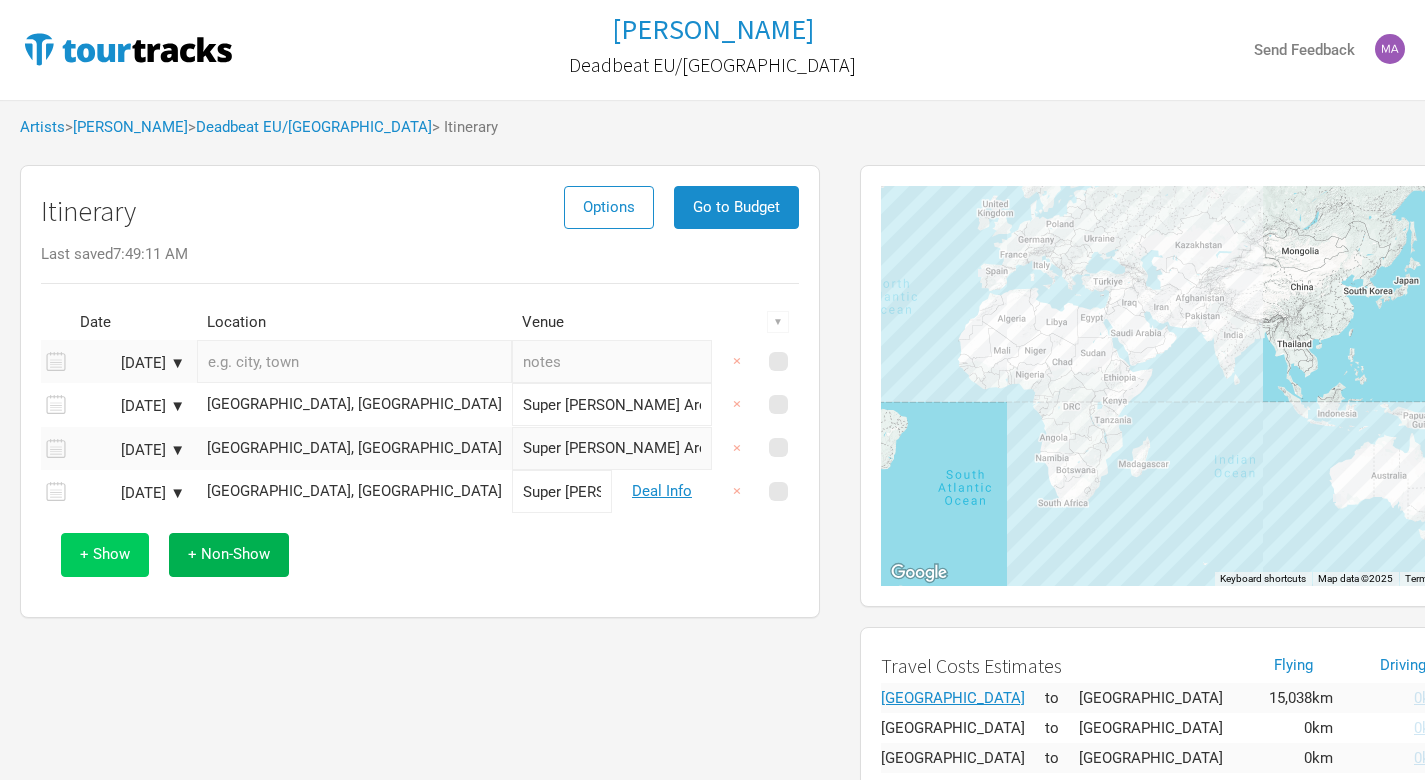 click on "+ Show" at bounding box center (105, 554) 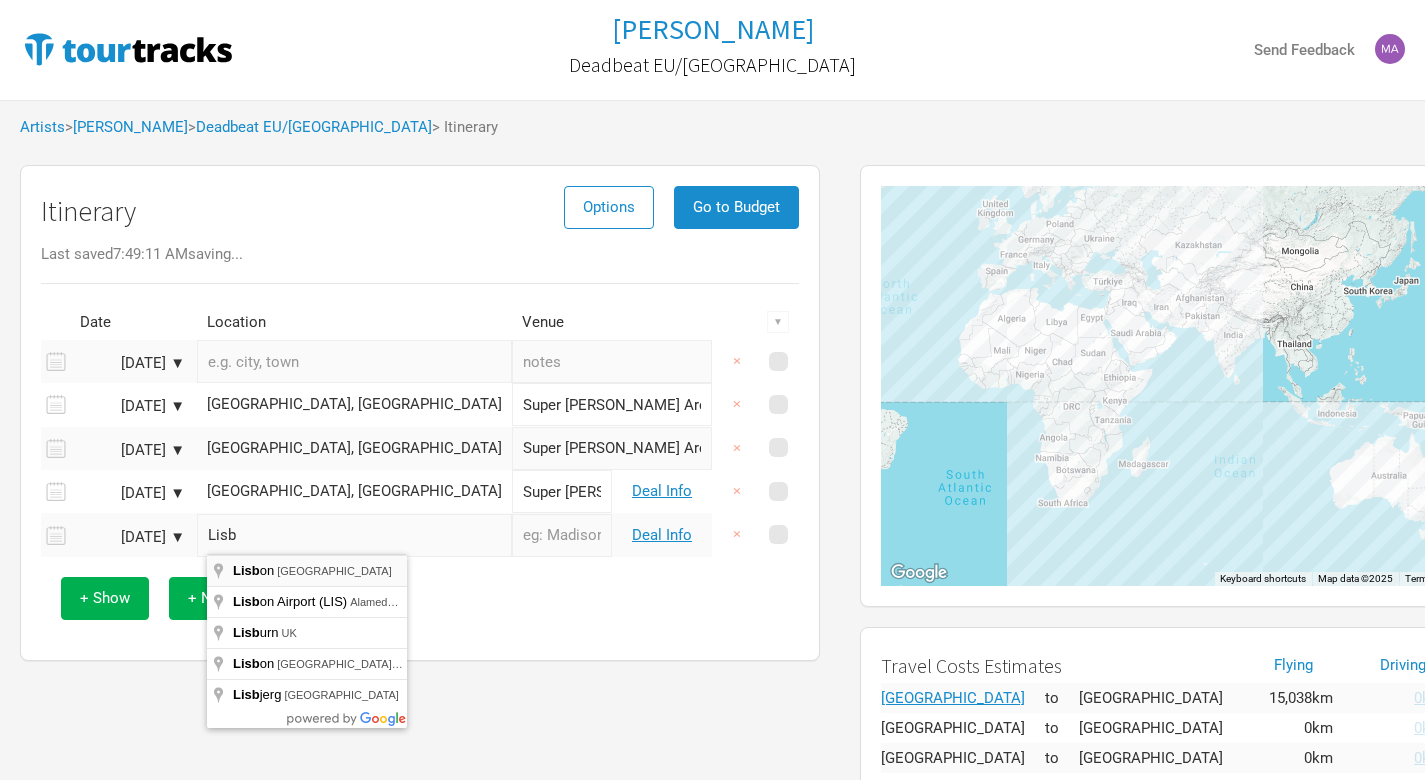 type on "[GEOGRAPHIC_DATA], [GEOGRAPHIC_DATA]" 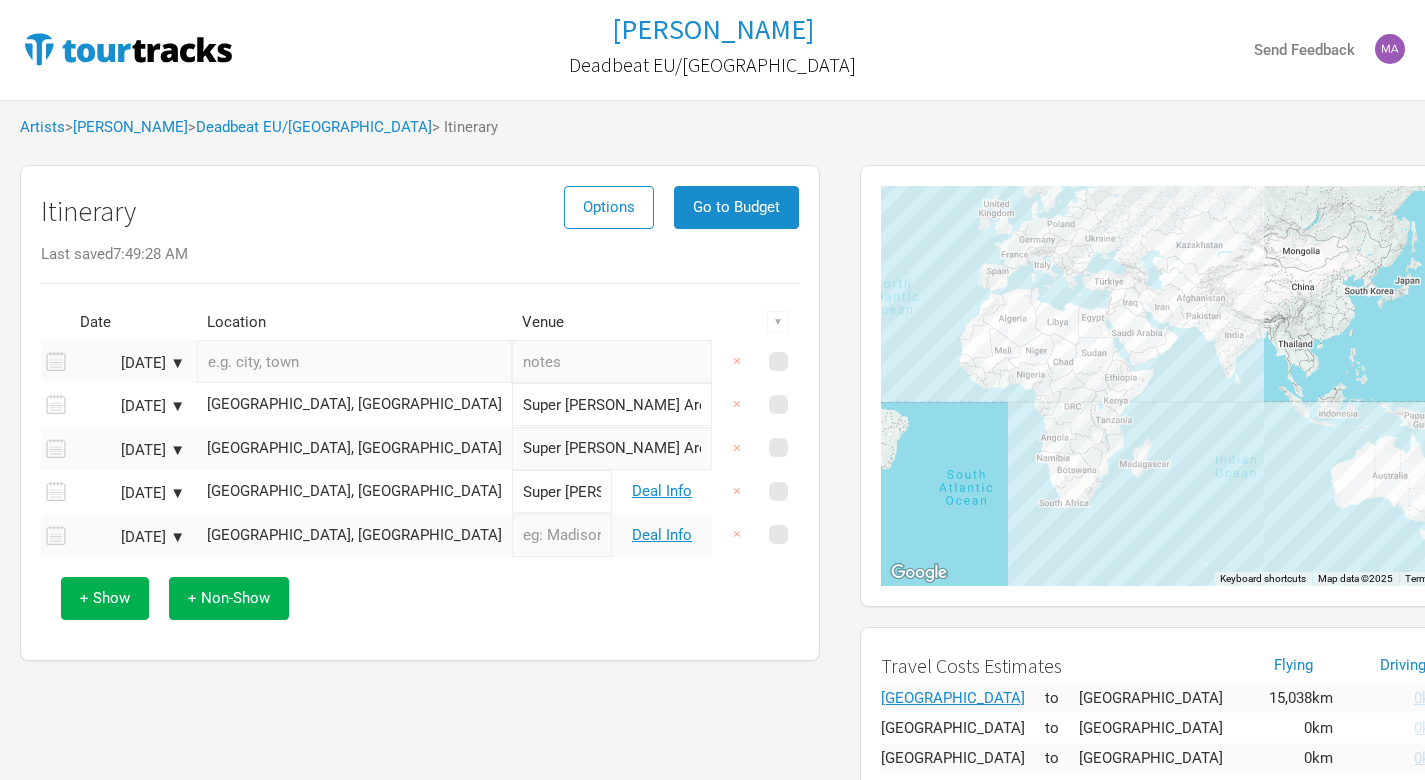 click at bounding box center [562, 535] 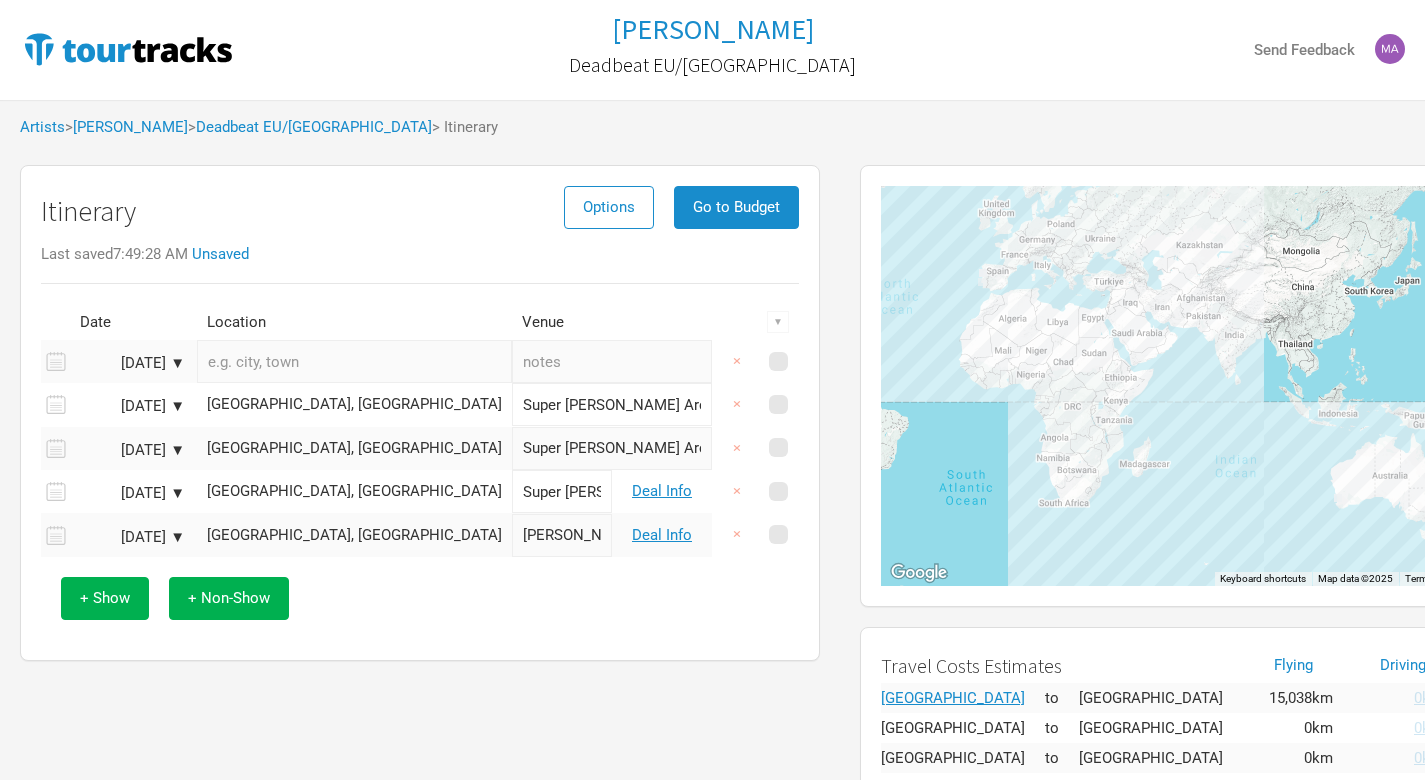 click on "Leo Arena" at bounding box center [562, 535] 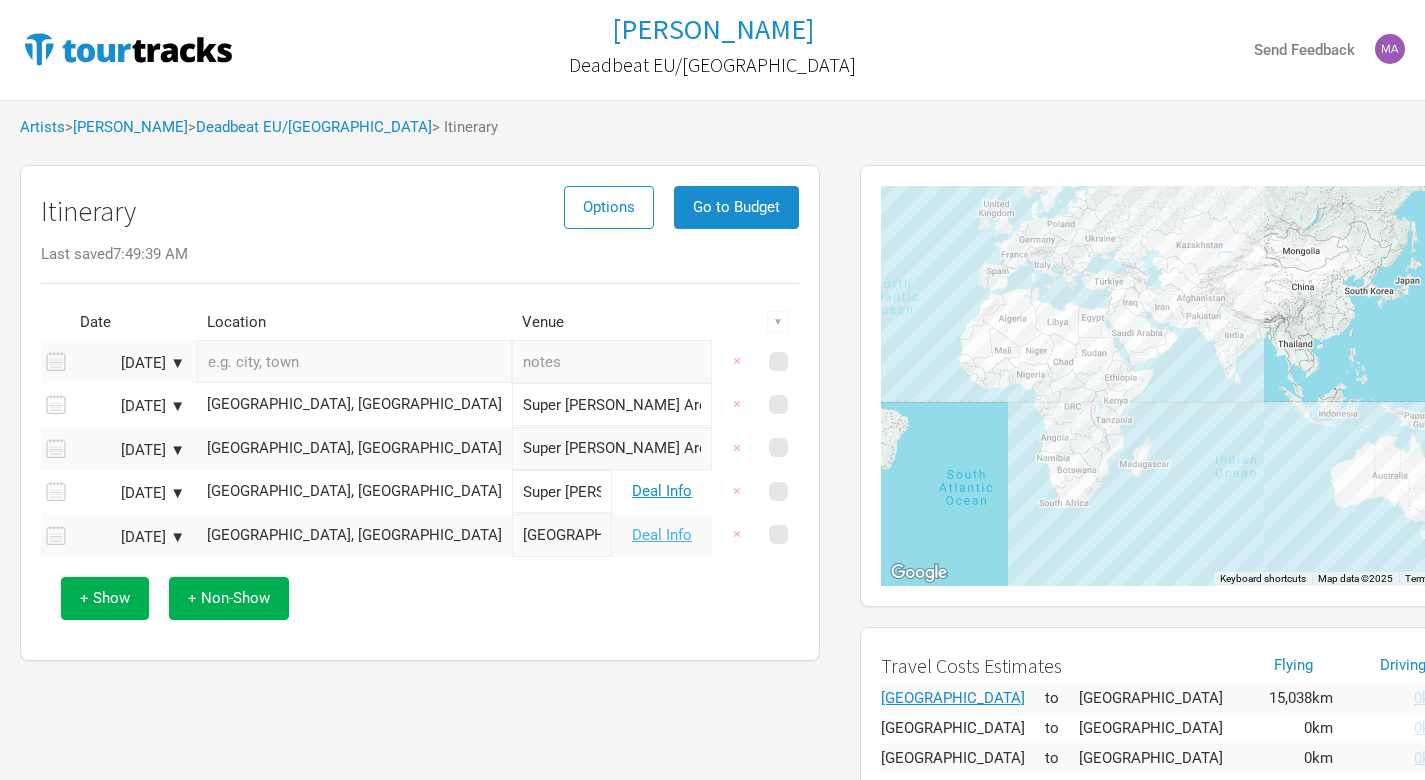 type on "[GEOGRAPHIC_DATA]" 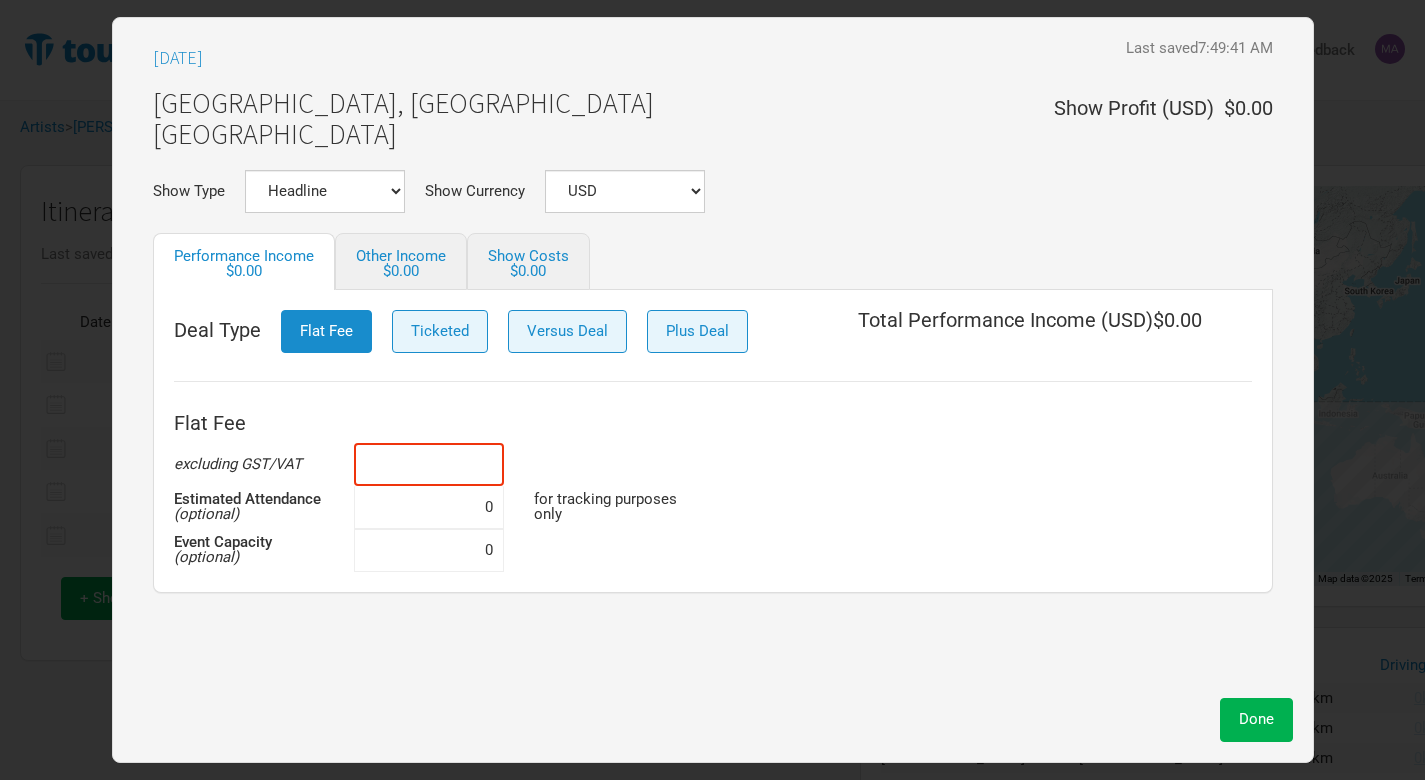 click at bounding box center [429, 464] 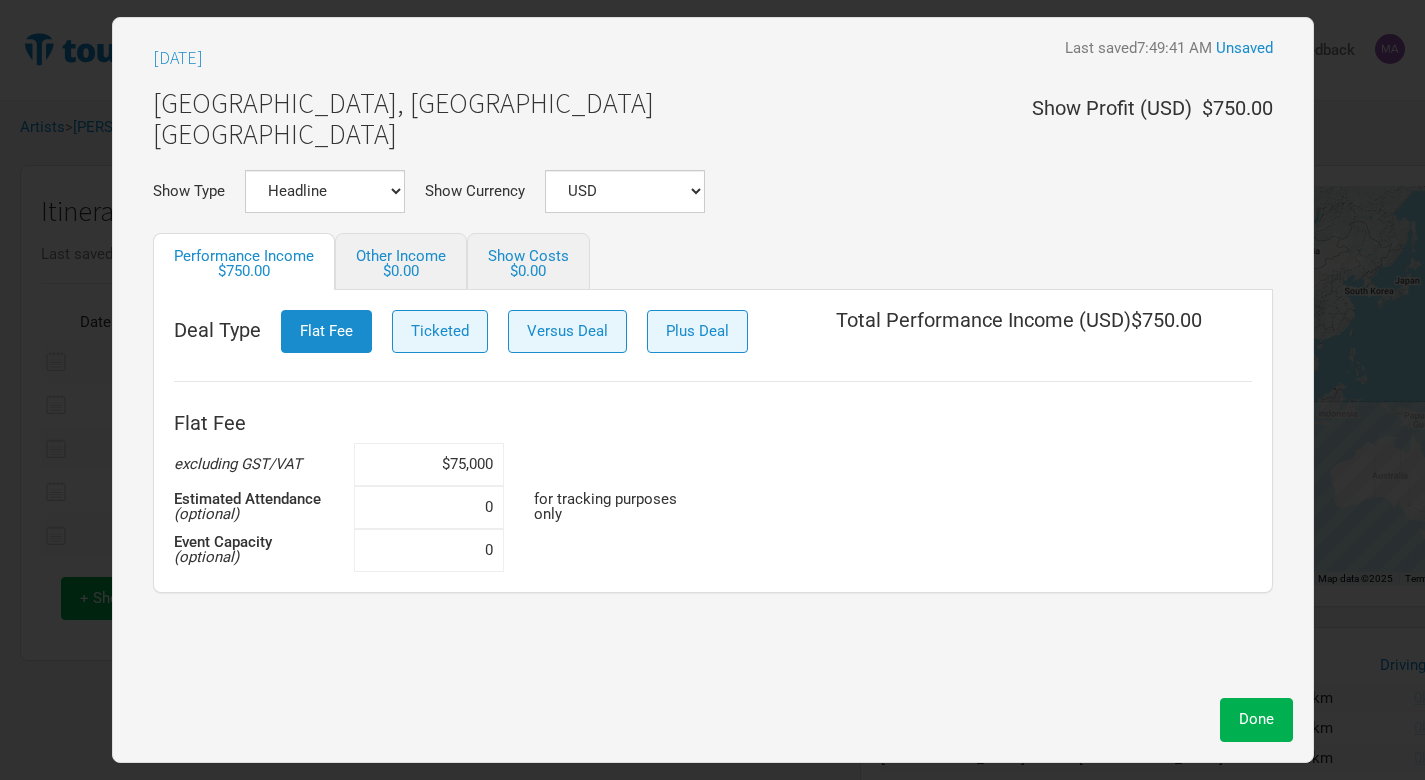 type on "$750,000" 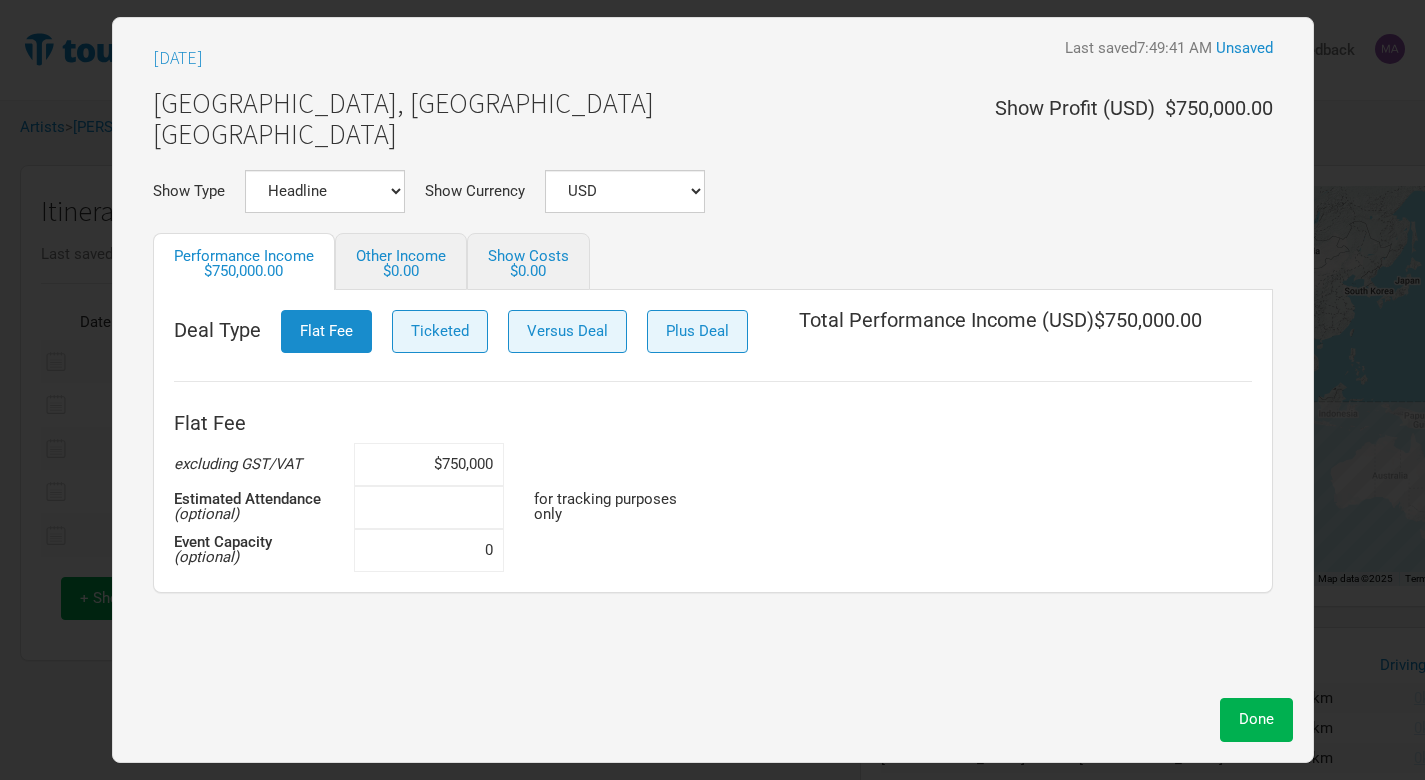 click at bounding box center [429, 507] 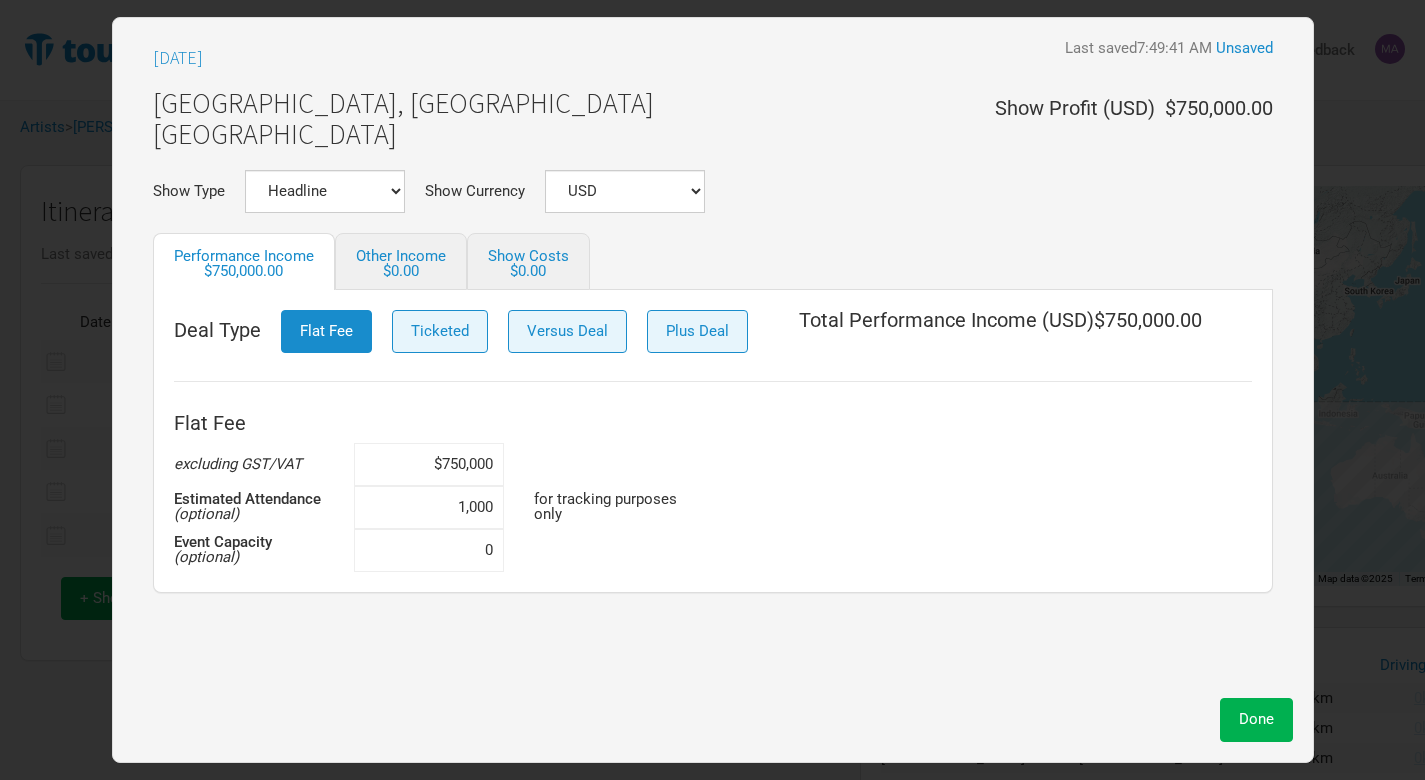 type on "10,000" 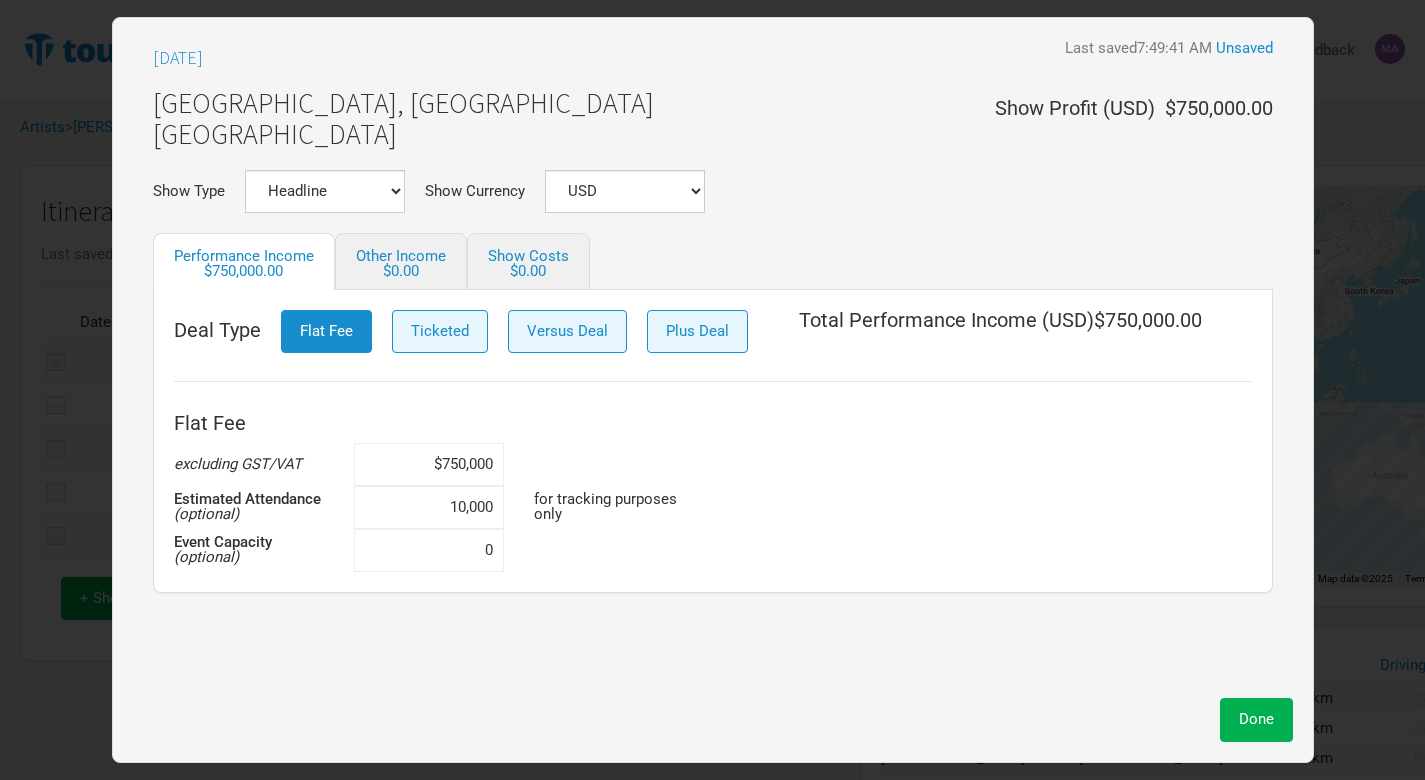 click on "Flat Fee excluding GST/VAT $750,000 Estimated Attendance (optional) 10,000 for tracking purposes only Event Capacity (optional) 0" at bounding box center [713, 487] 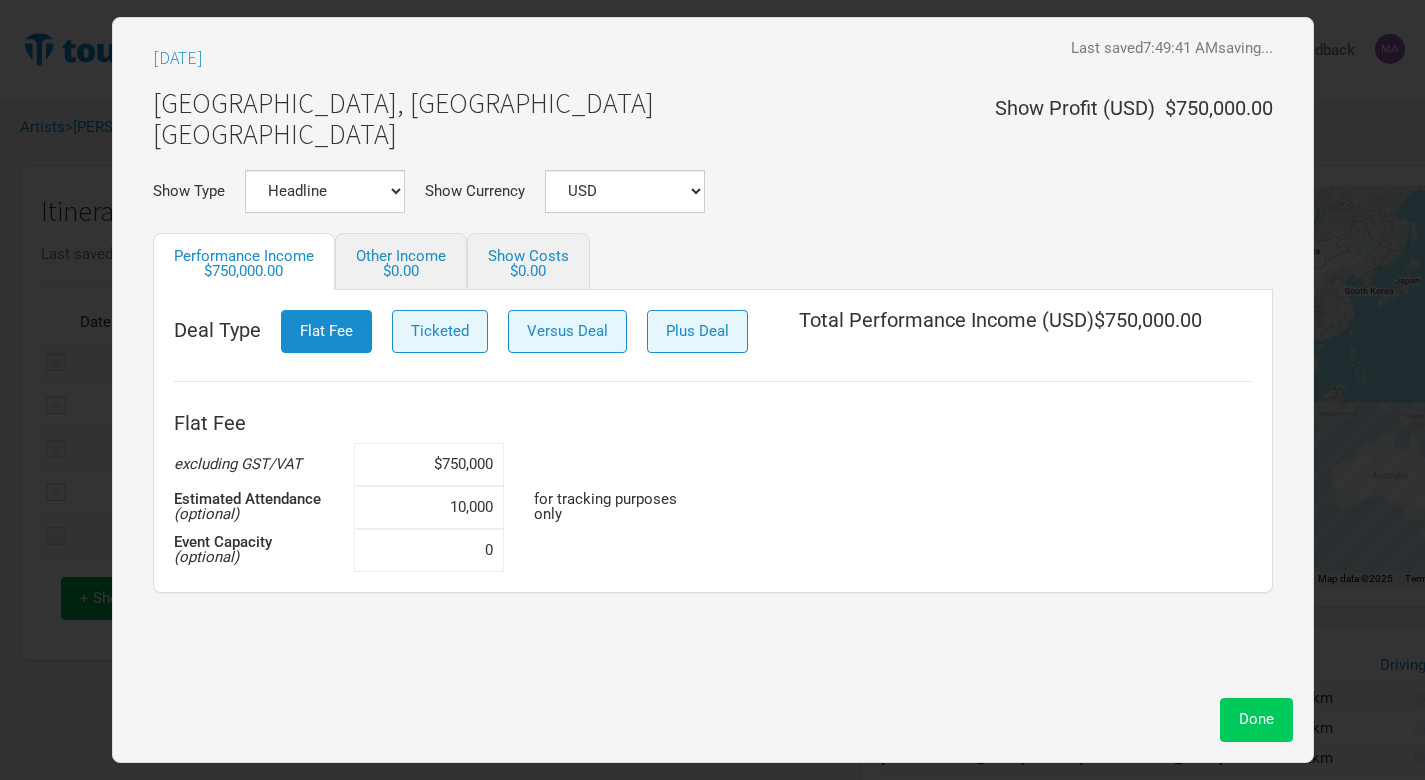 click on "Done" at bounding box center (1256, 719) 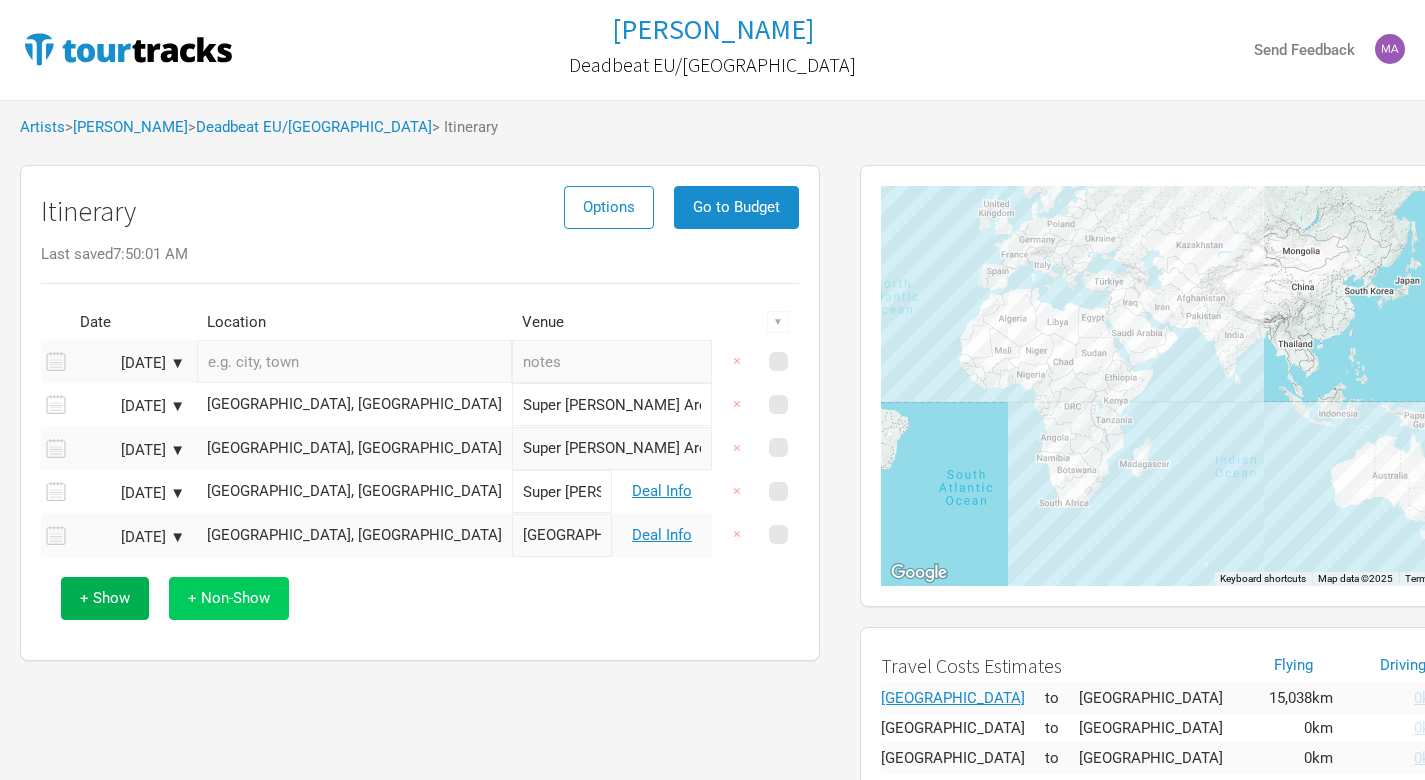 click on "+ Non-Show" at bounding box center (229, 598) 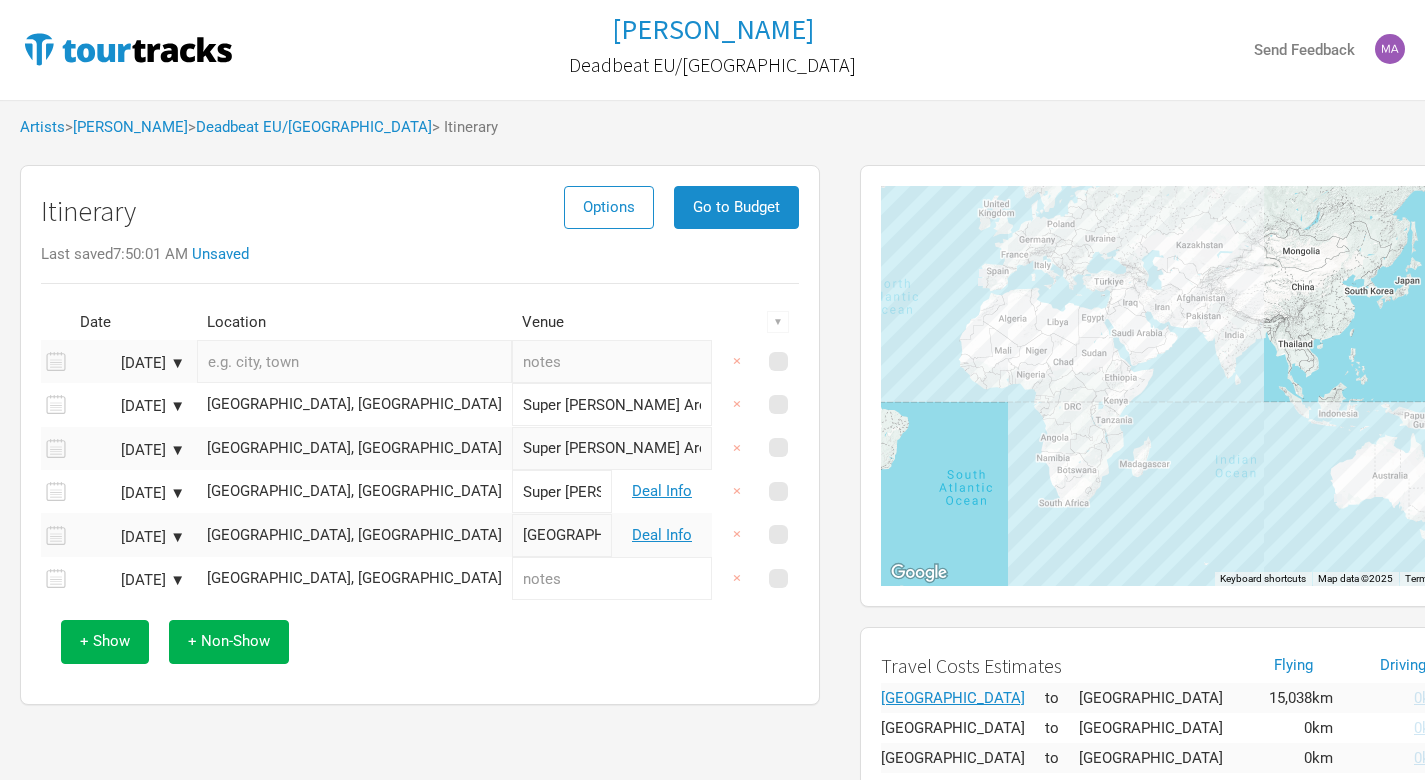 click on "[GEOGRAPHIC_DATA], [GEOGRAPHIC_DATA]" at bounding box center [354, 578] 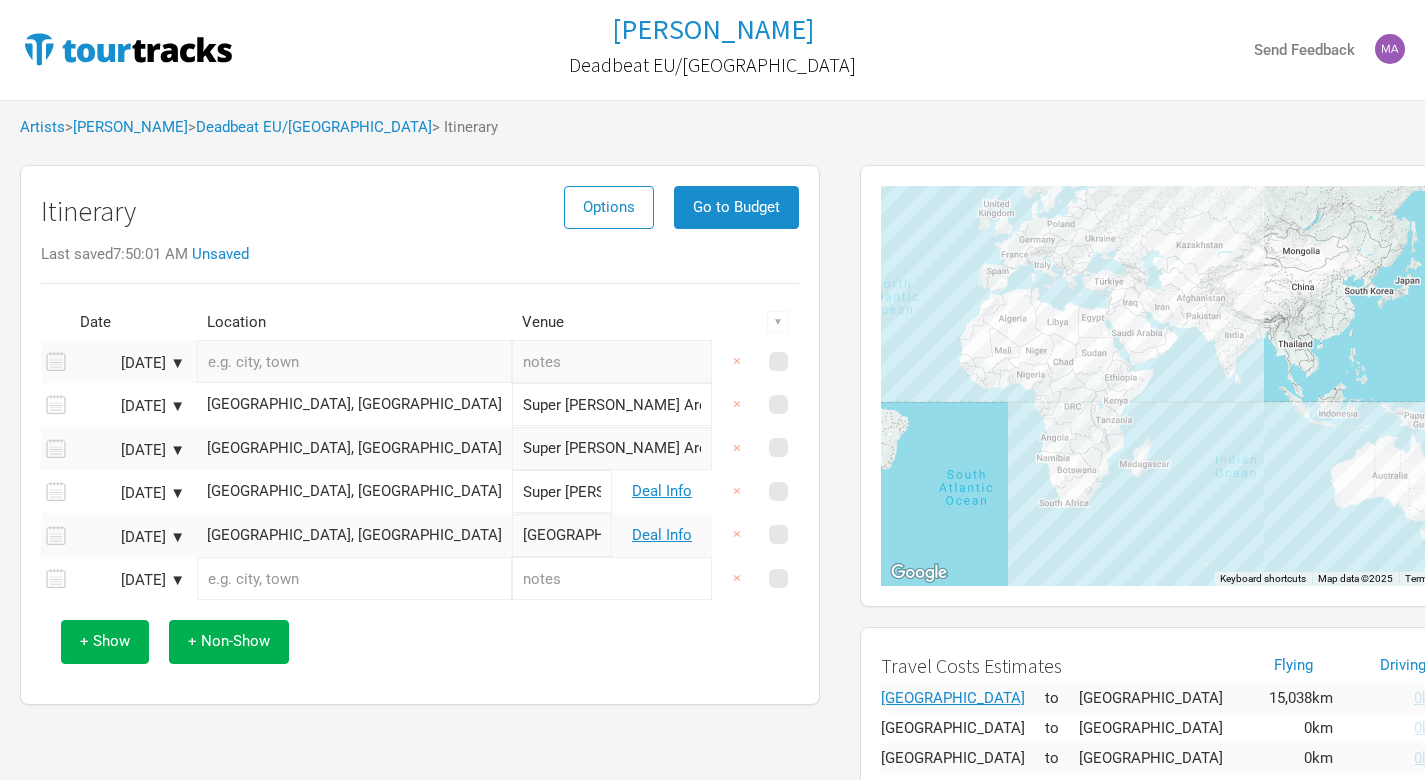 click at bounding box center [354, 578] 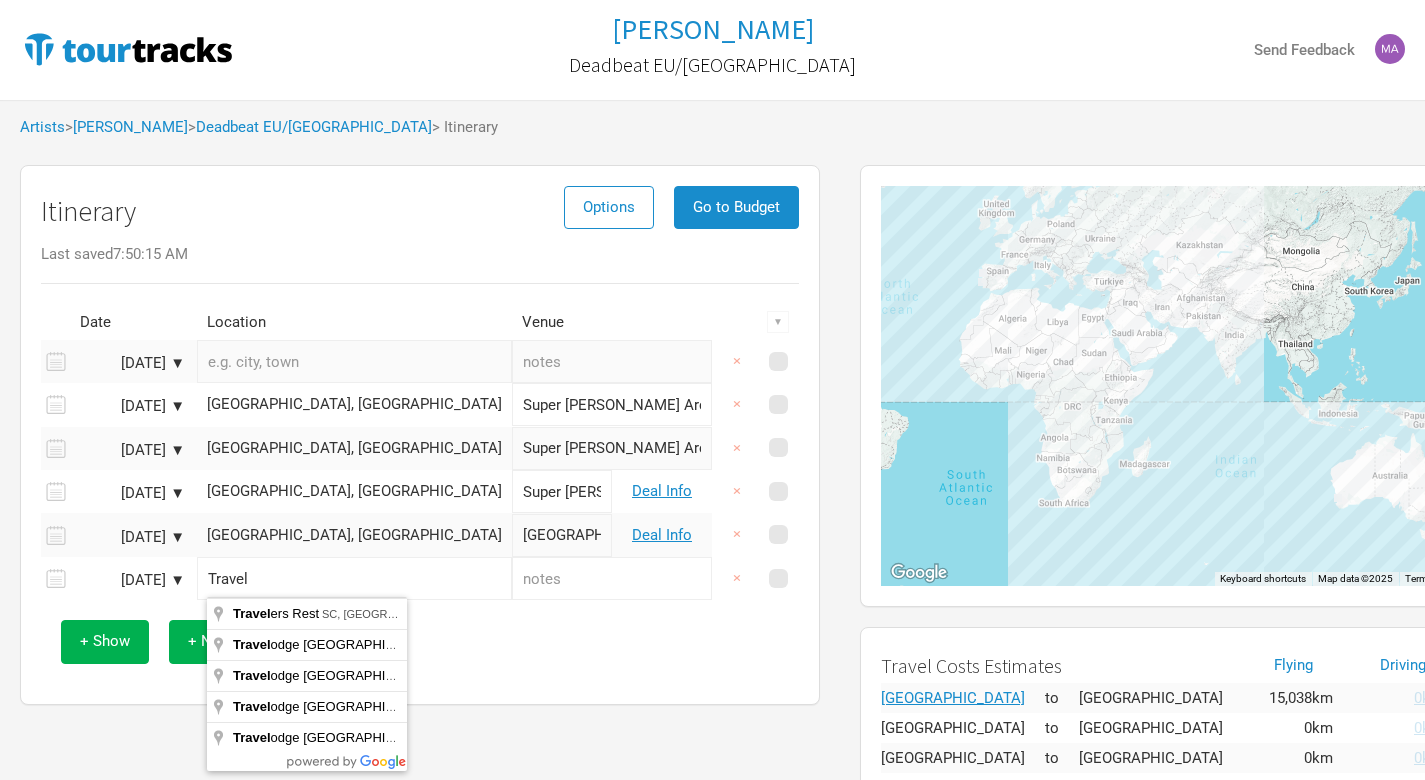 type on "Travel" 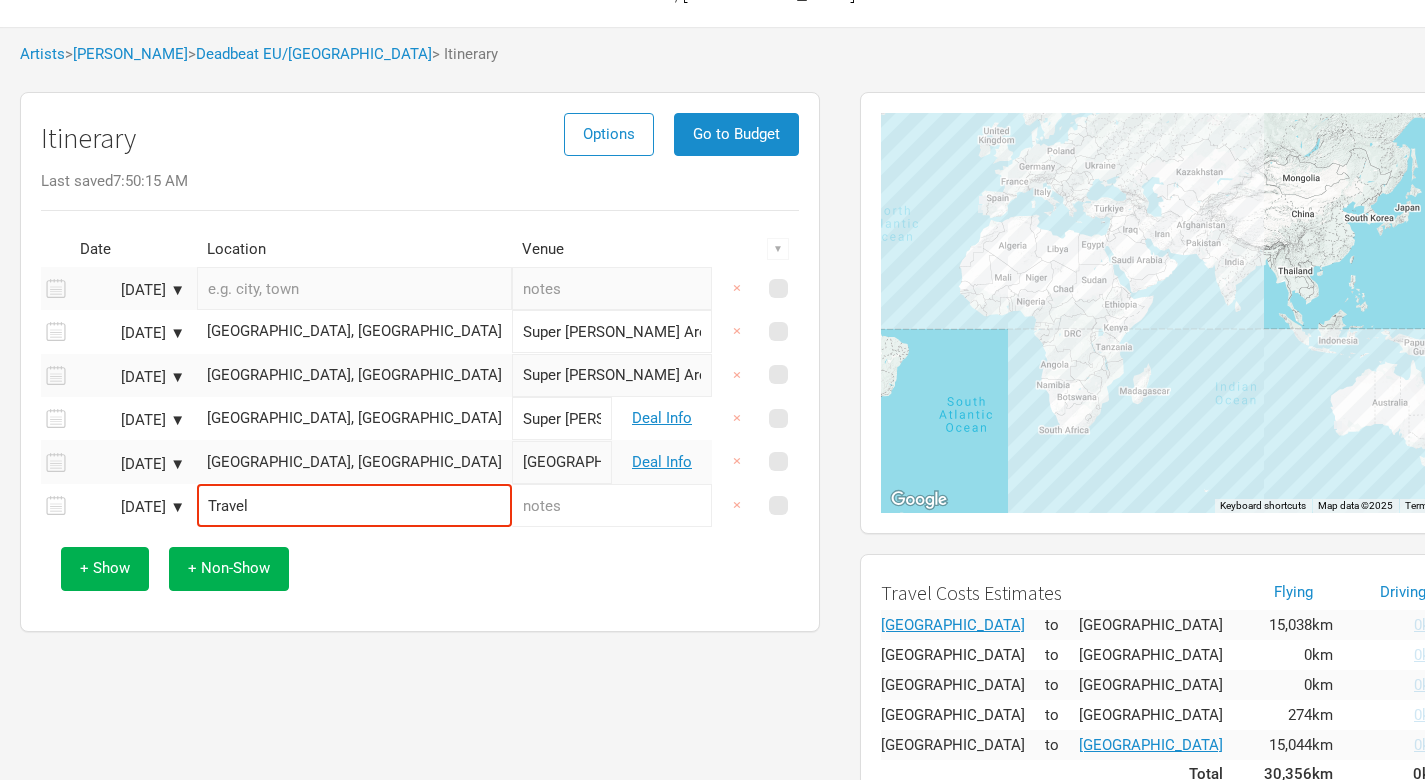 scroll, scrollTop: 78, scrollLeft: 0, axis: vertical 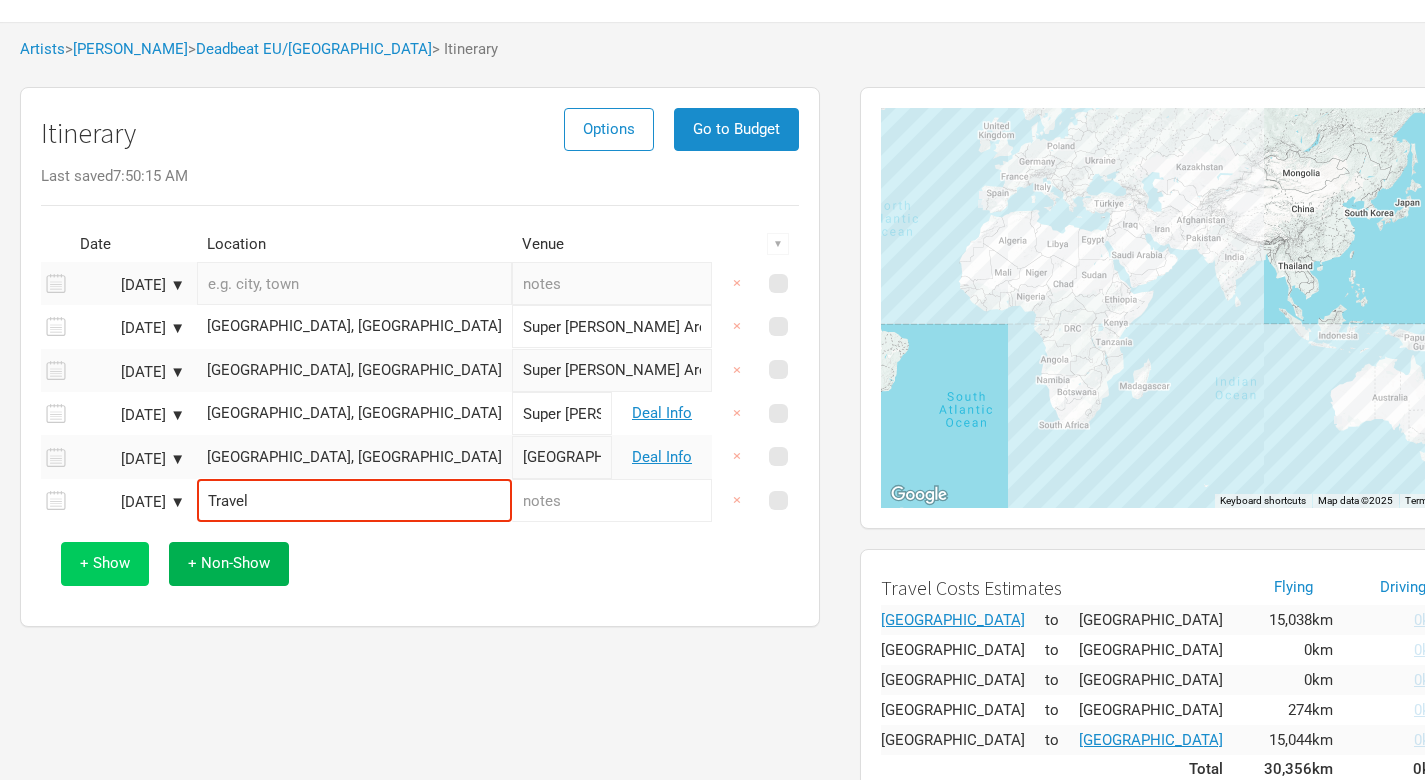 click on "+ Show" at bounding box center [105, 563] 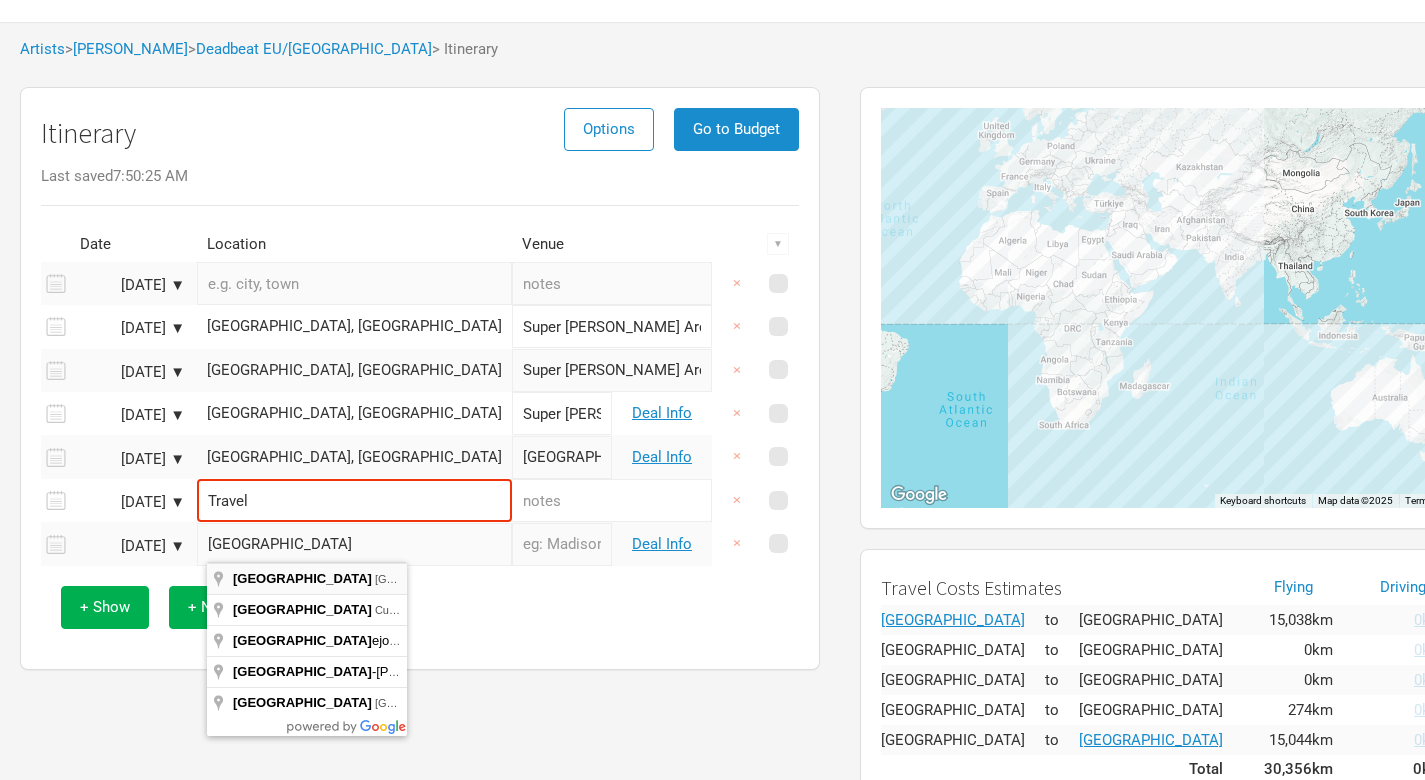 type on "[GEOGRAPHIC_DATA], [GEOGRAPHIC_DATA]" 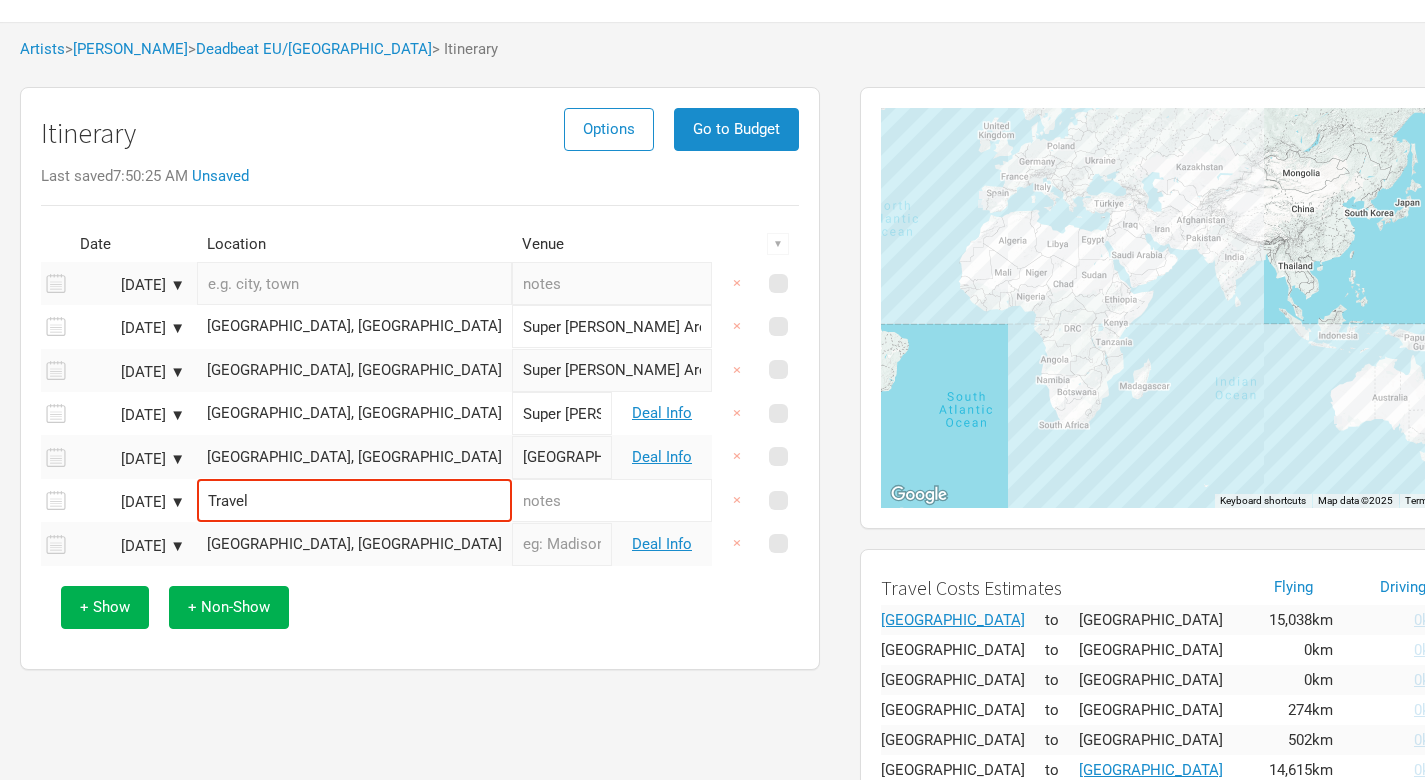 click at bounding box center [562, 544] 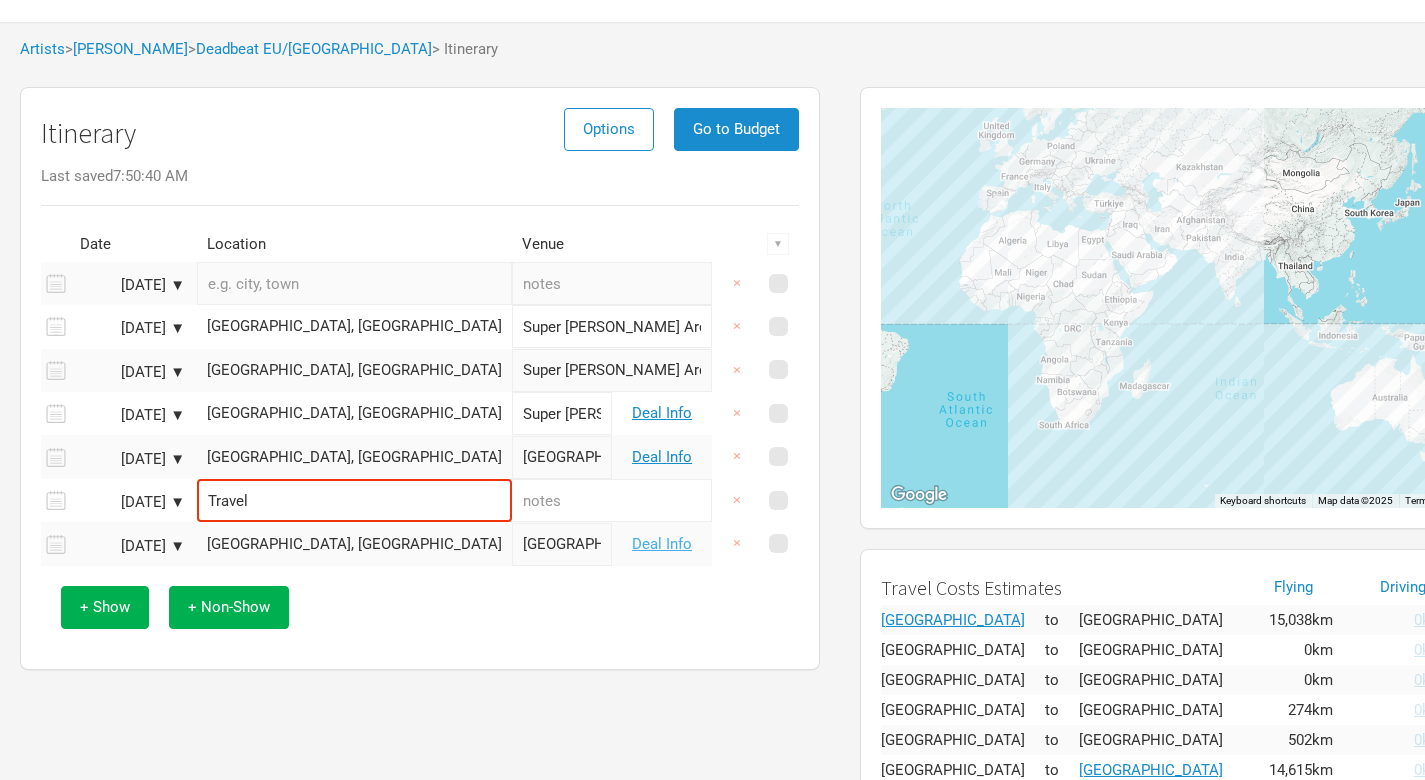 type on "[GEOGRAPHIC_DATA]" 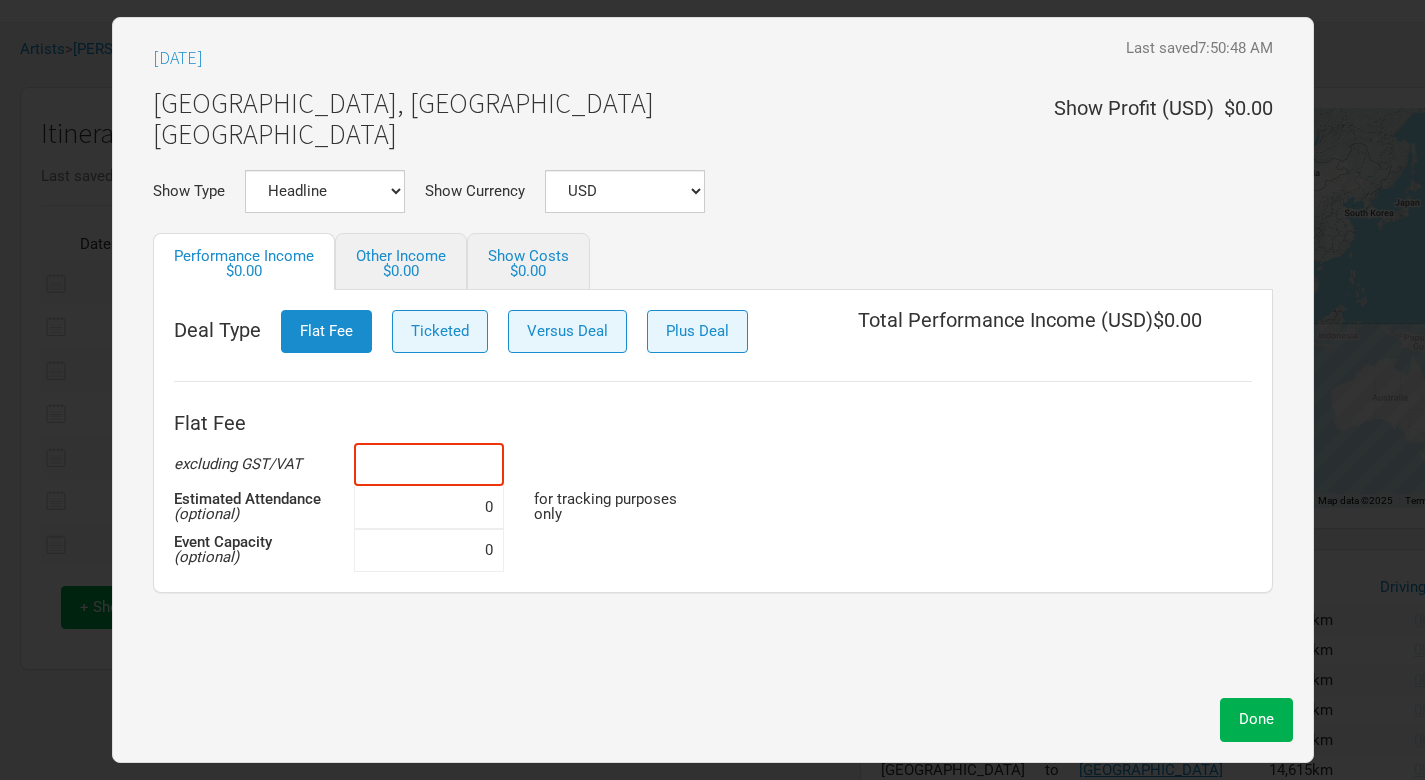click at bounding box center [429, 464] 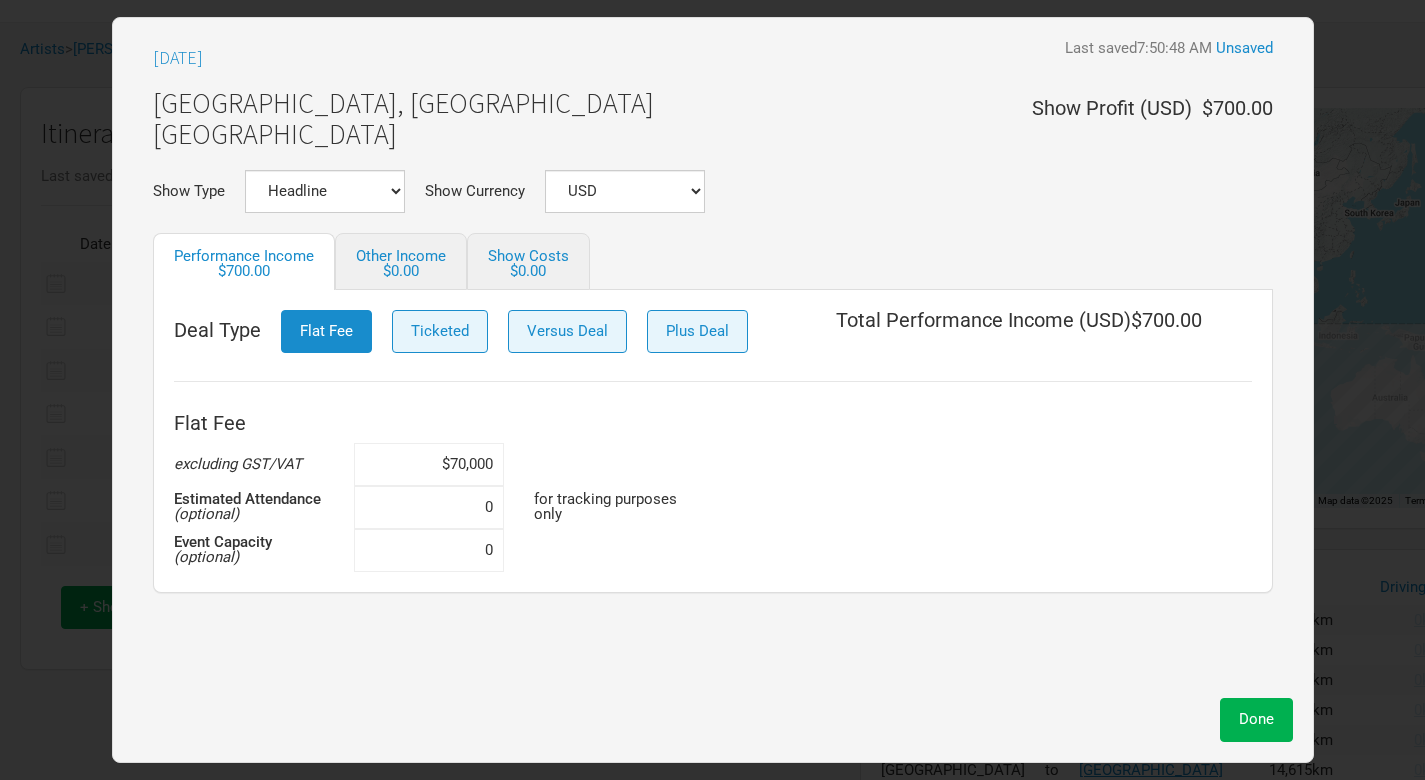 type on "$700,000" 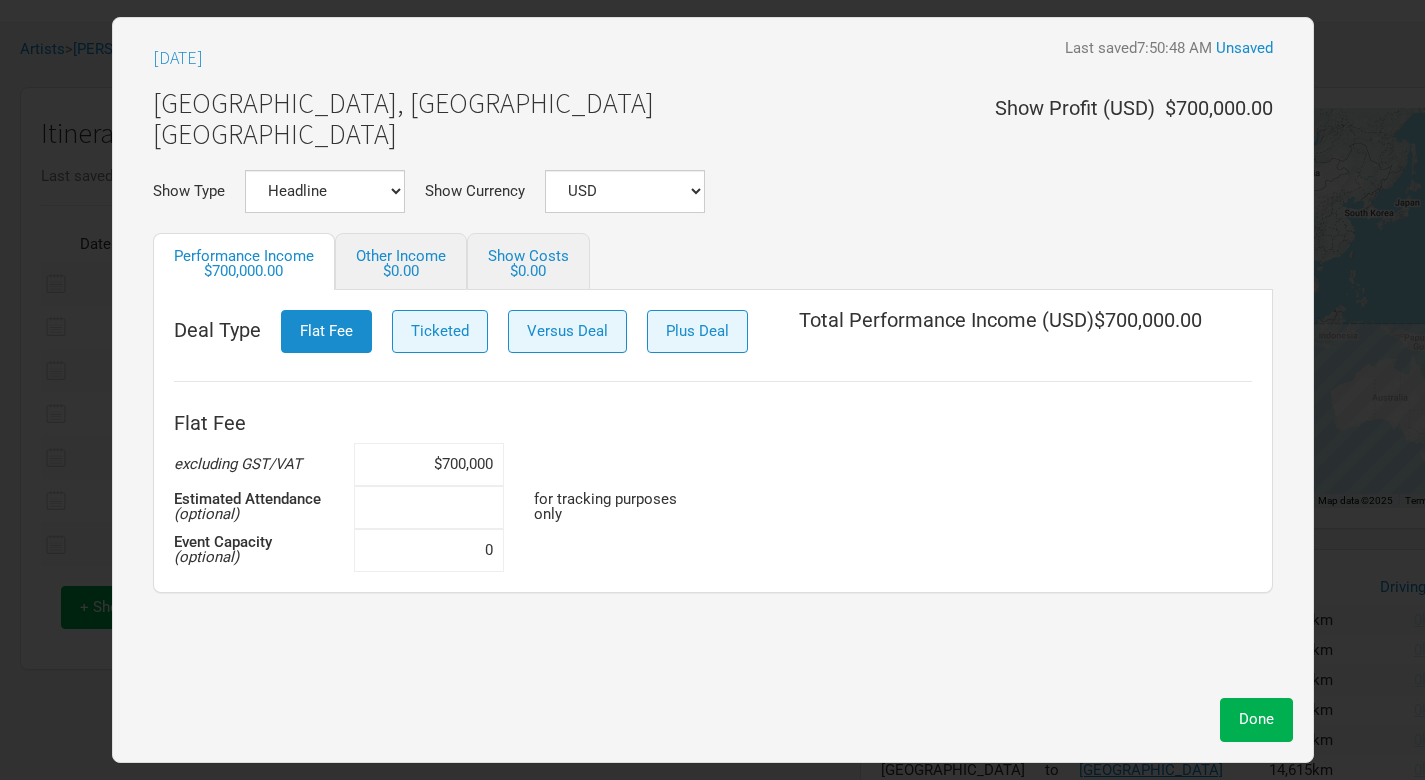 click at bounding box center (429, 507) 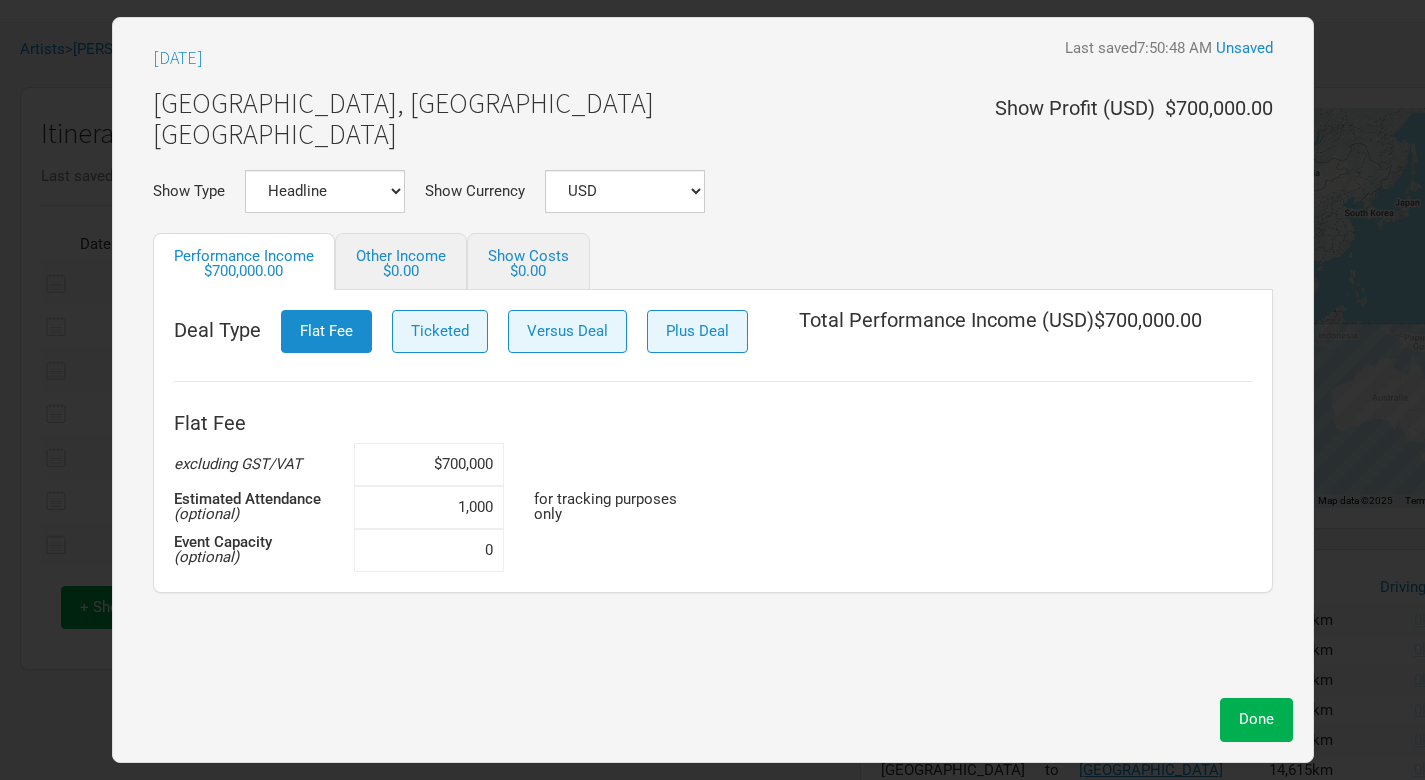 type on "10,000" 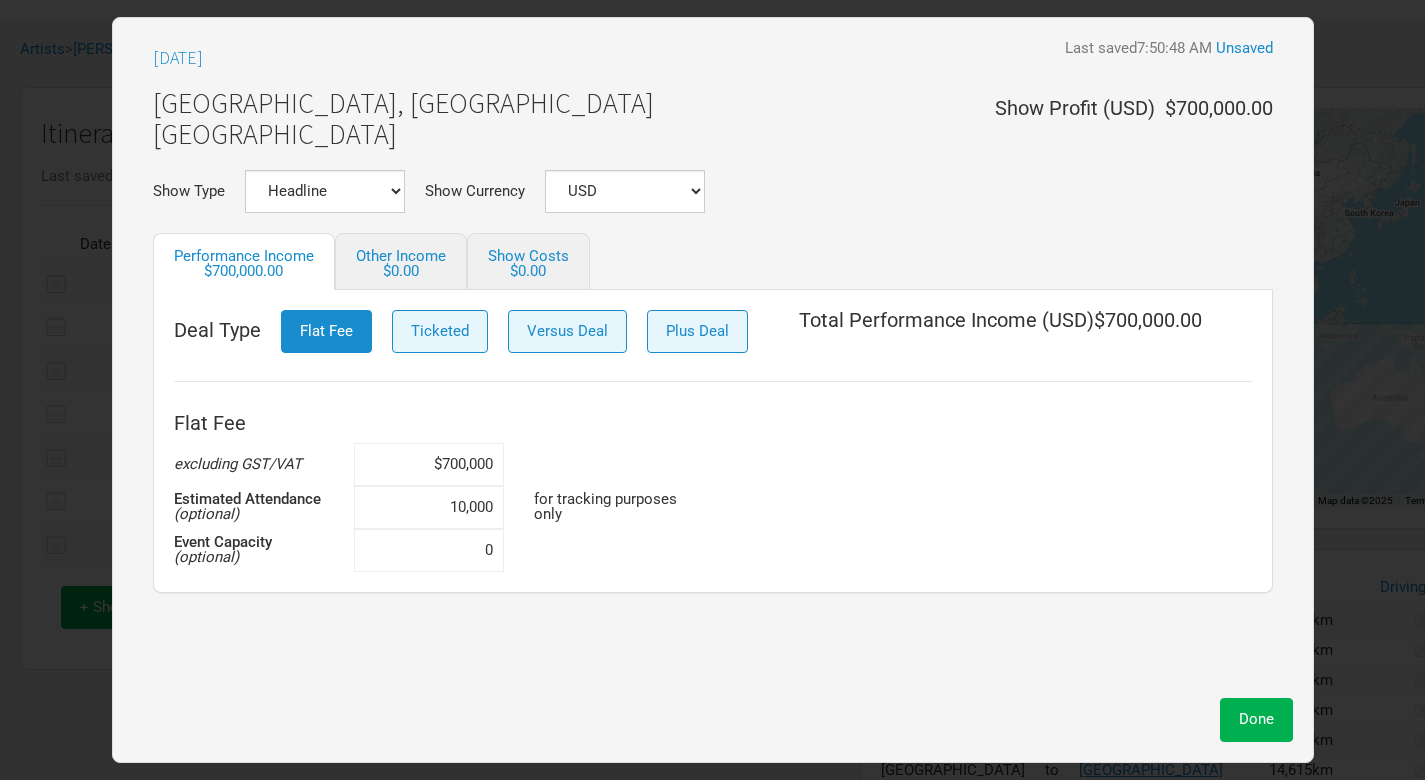 click on "Flat Fee excluding GST/VAT $700,000 Estimated Attendance (optional) 10,000 for tracking purposes only Event Capacity (optional) 0" at bounding box center (713, 487) 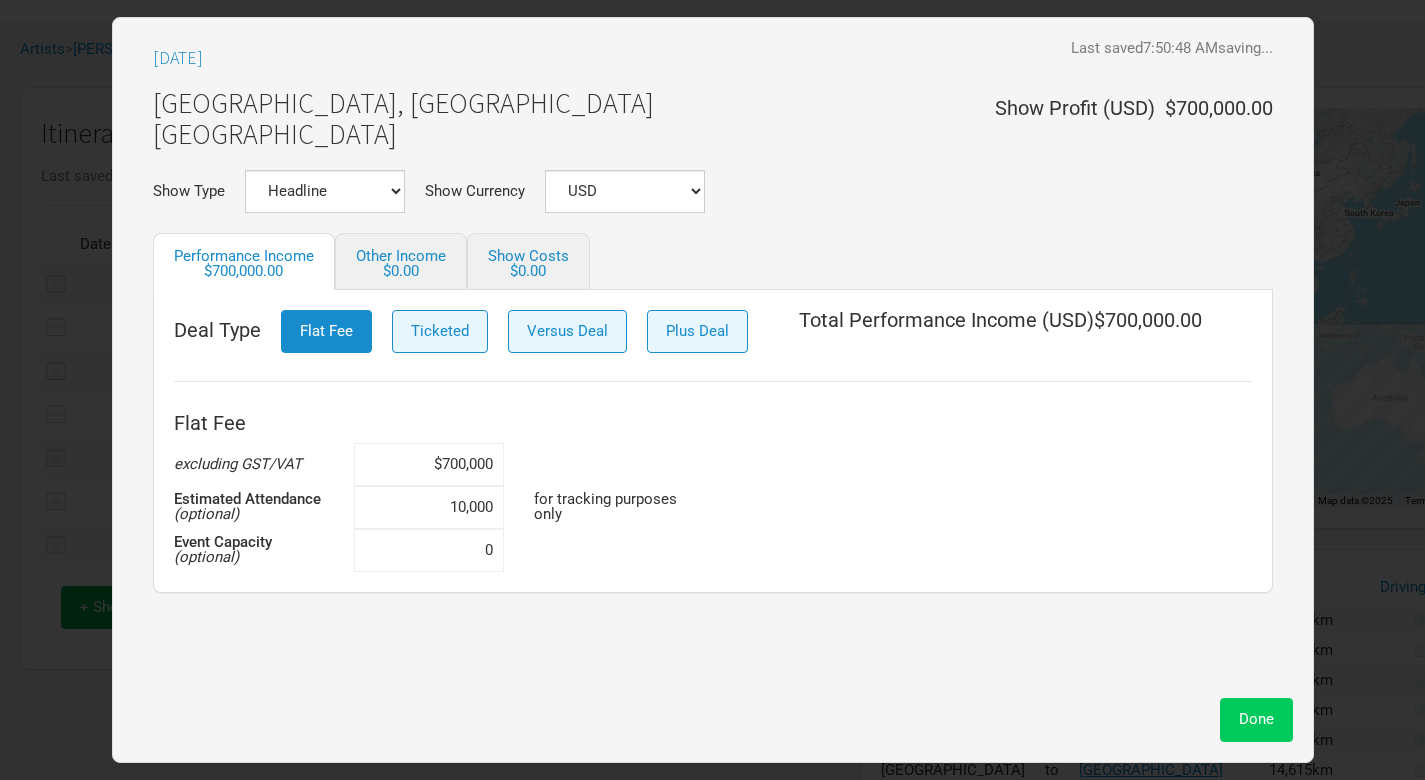 click on "Done" at bounding box center (1256, 719) 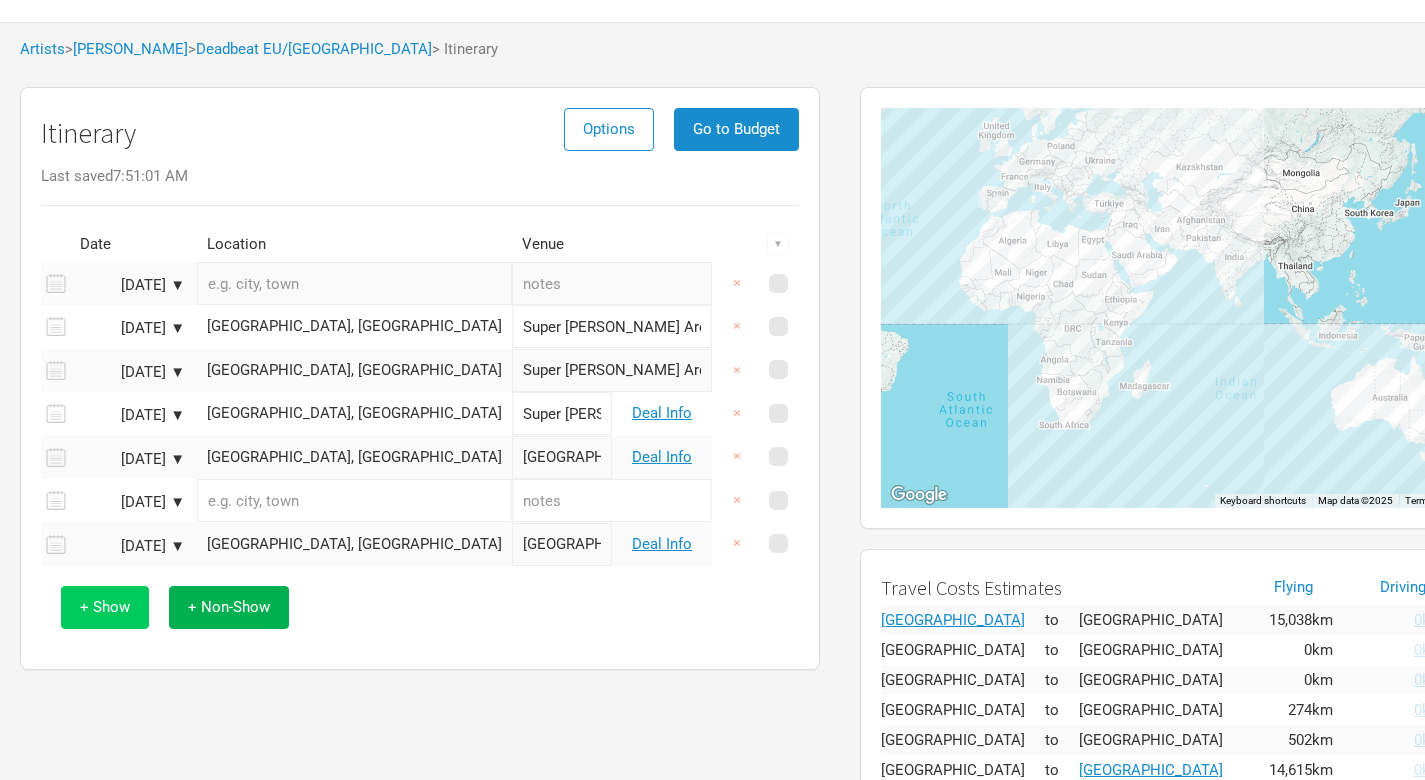 click on "+ Show" at bounding box center (105, 607) 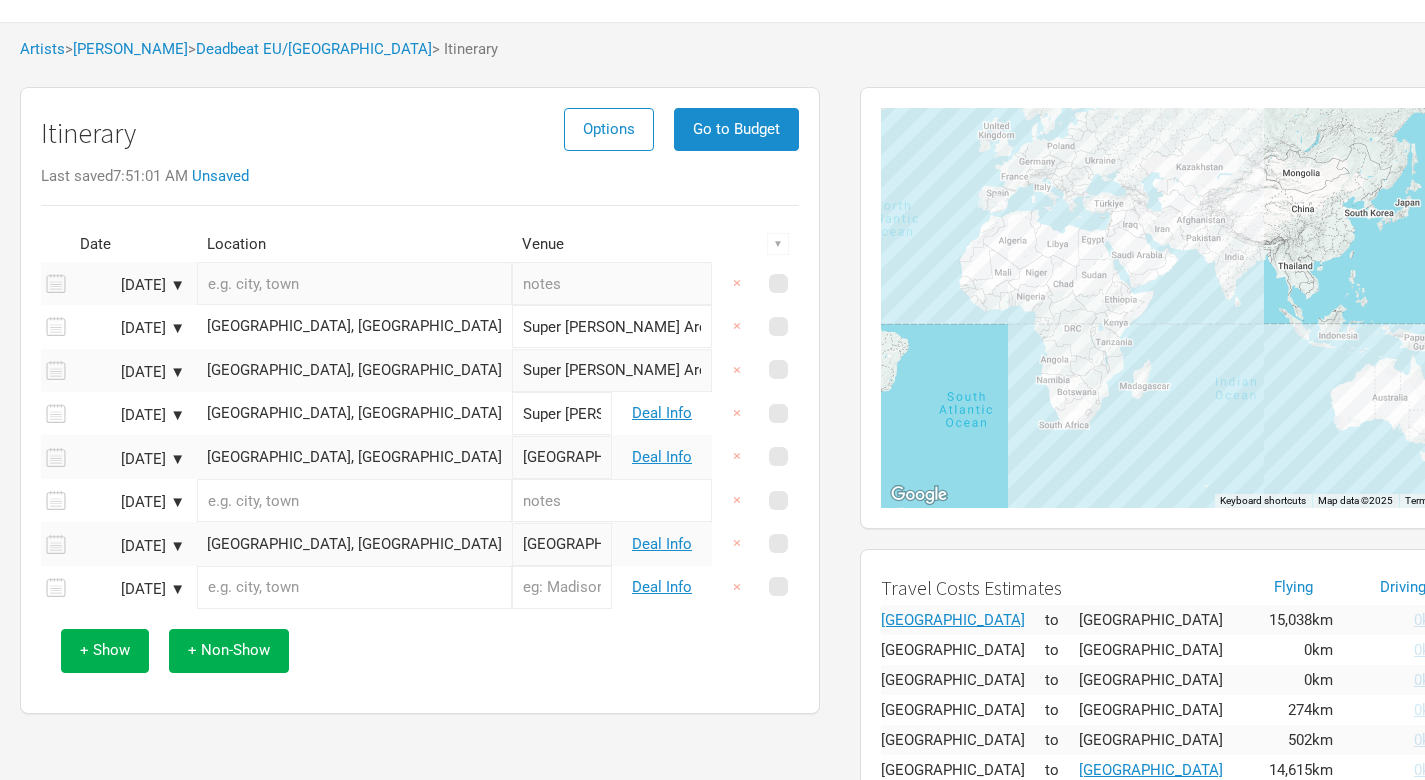 click at bounding box center [354, 587] 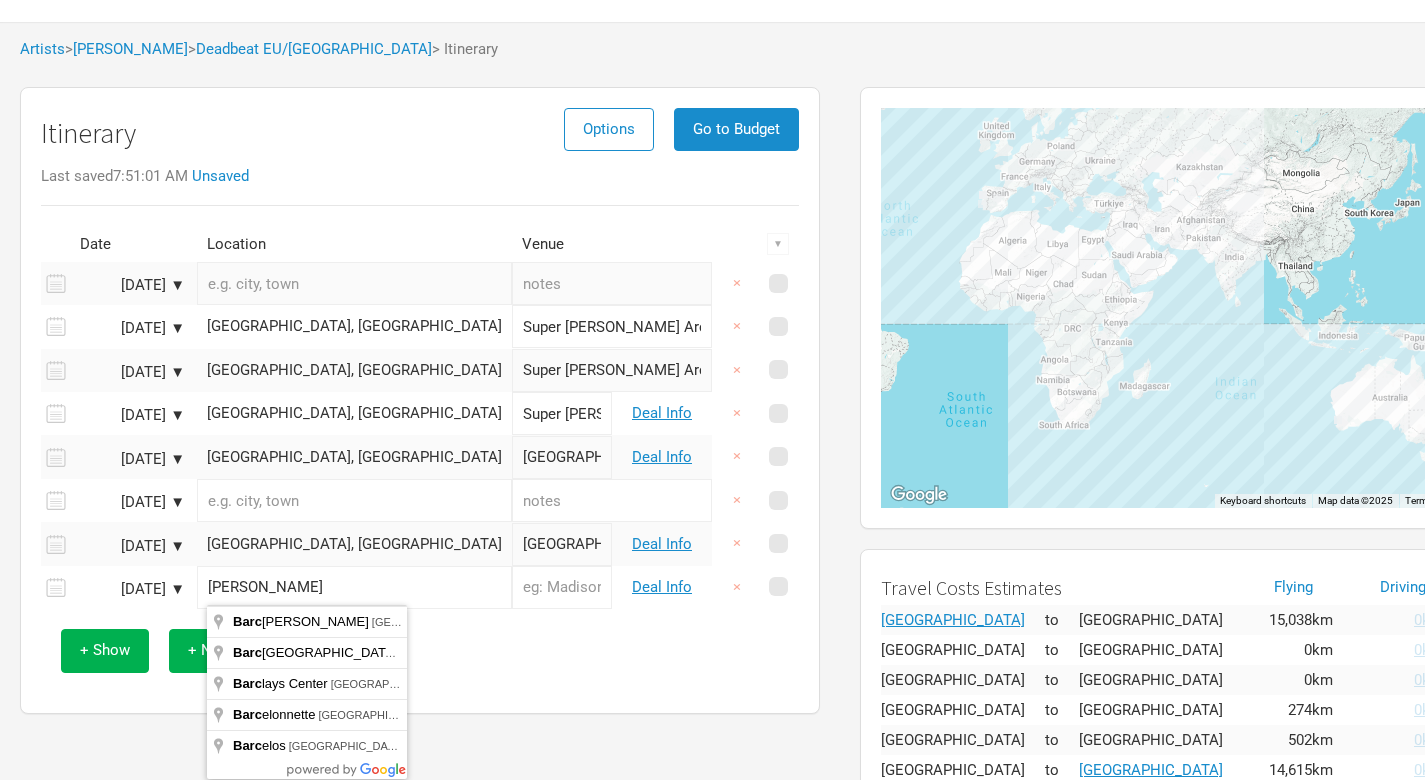 type on "[GEOGRAPHIC_DATA], [GEOGRAPHIC_DATA]" 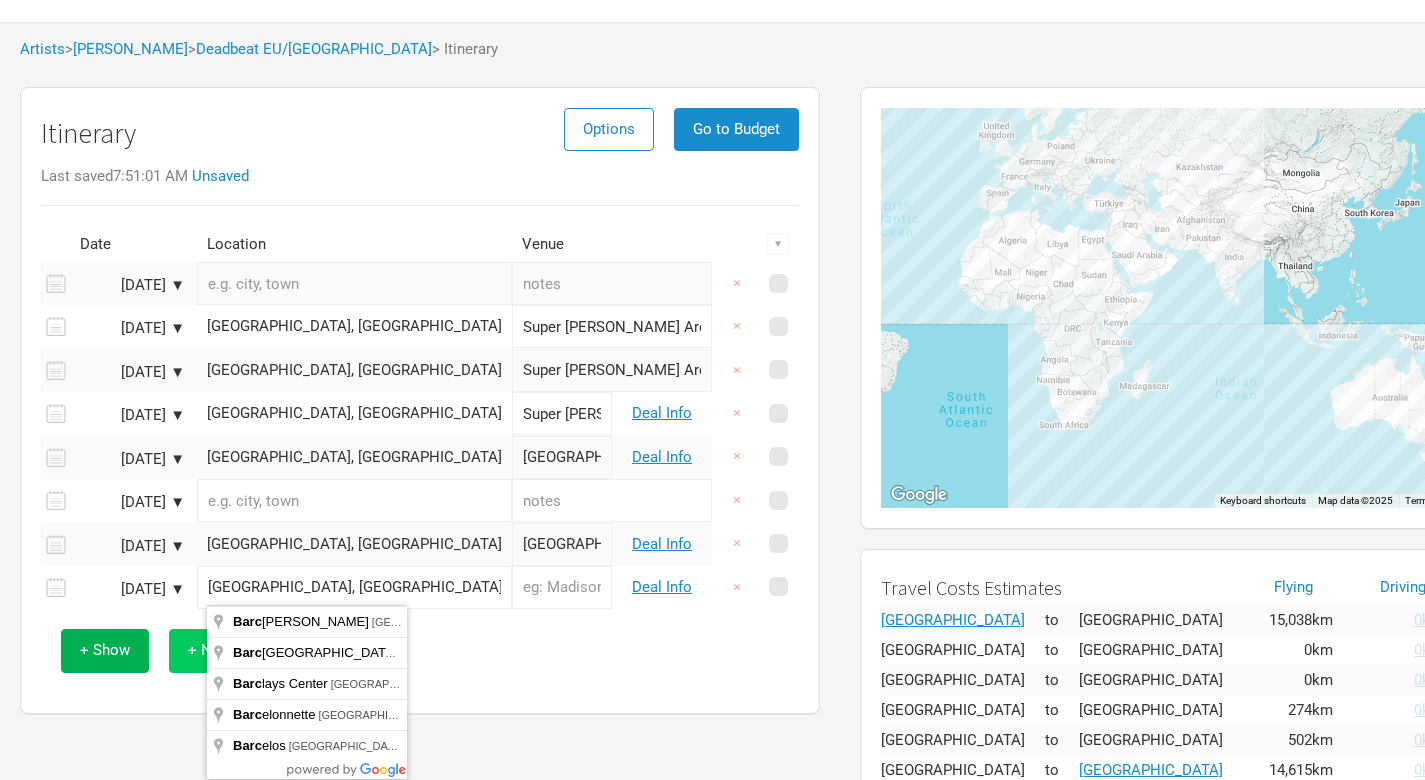 drag, startPoint x: 317, startPoint y: 594, endPoint x: 287, endPoint y: 628, distance: 45.343136 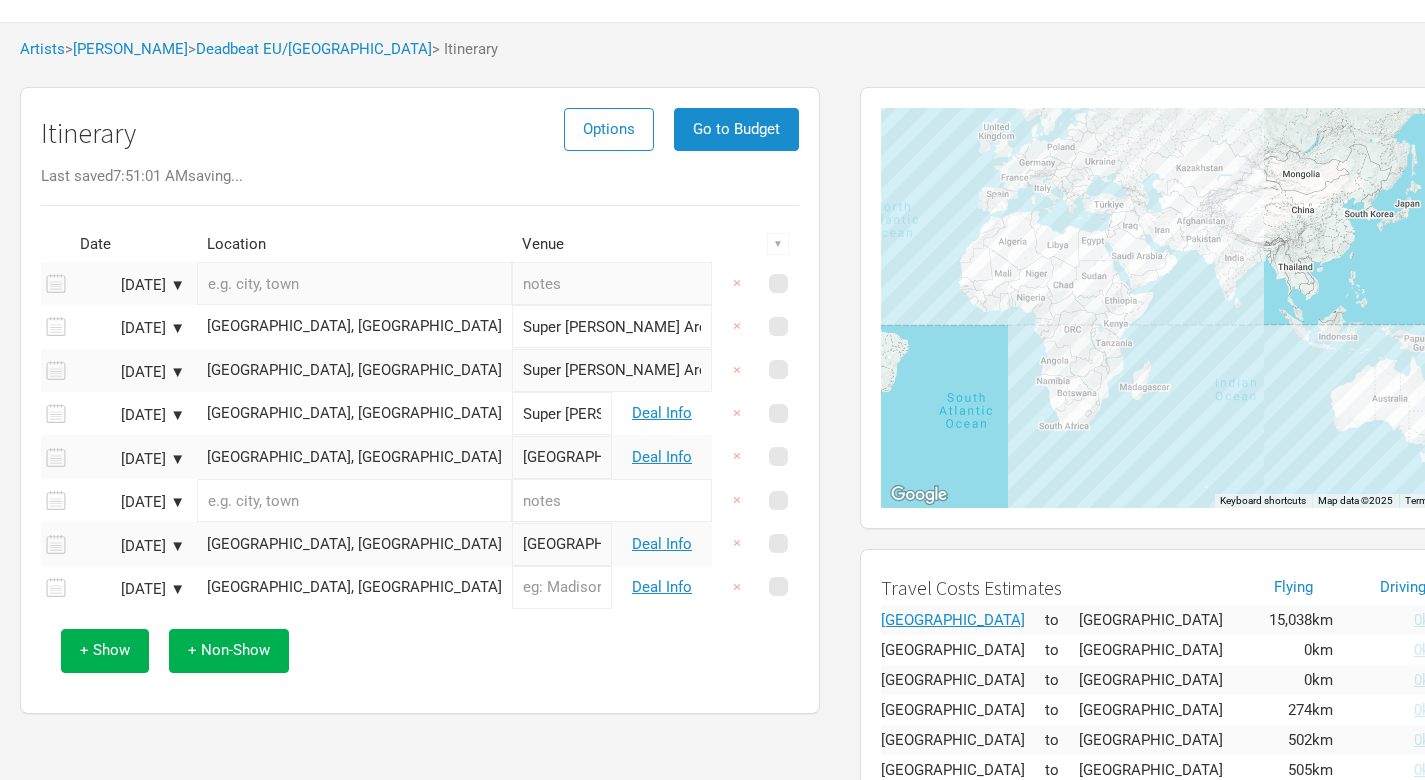 click at bounding box center (562, 587) 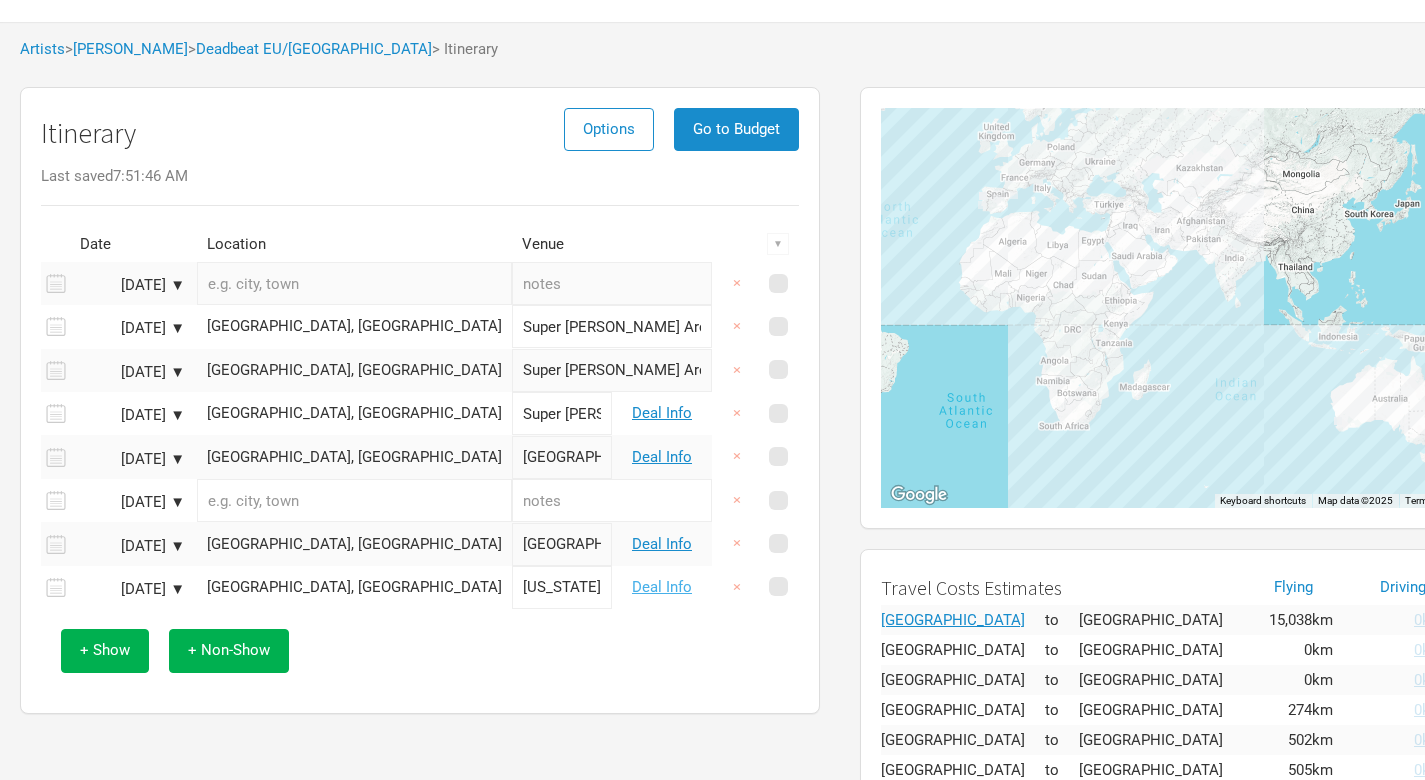 type on "[US_STATE] [DATE]" 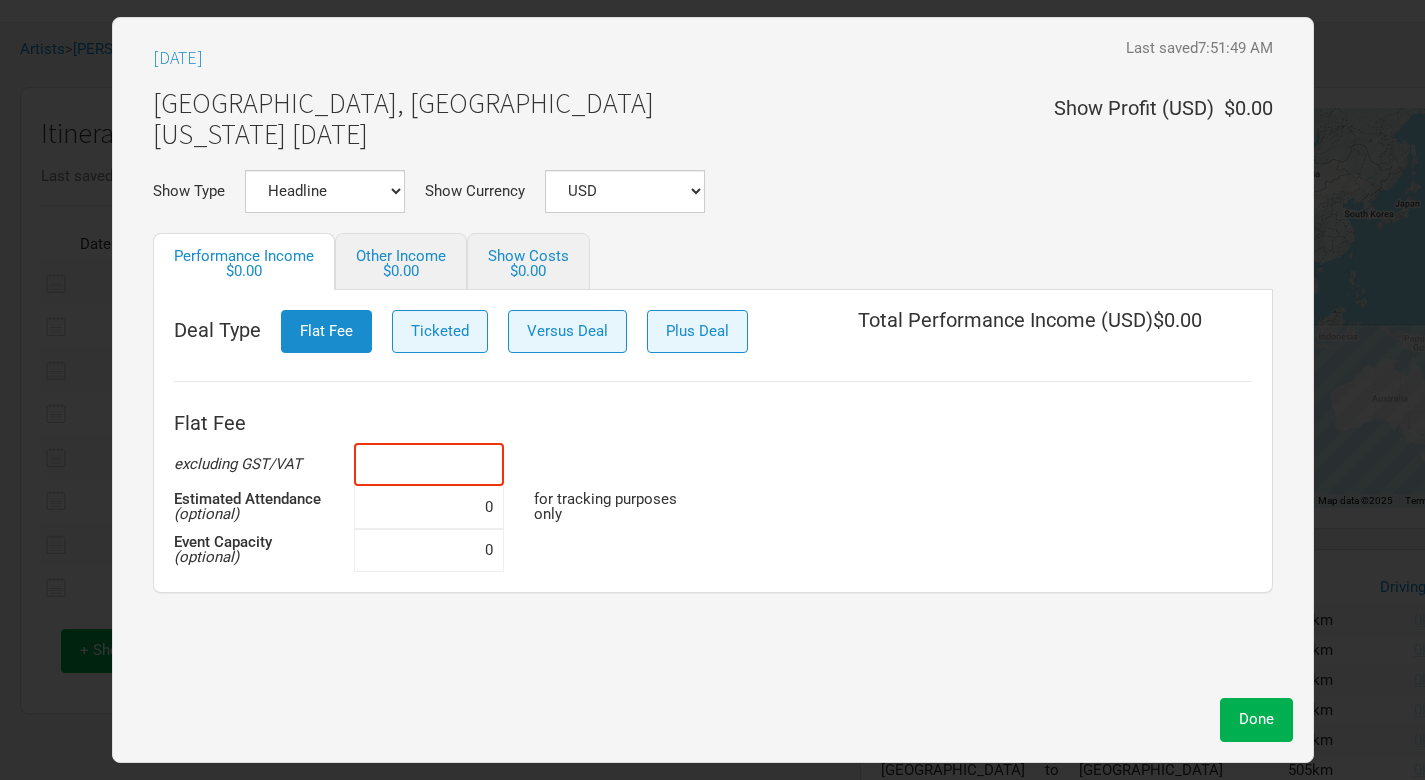 click at bounding box center [429, 464] 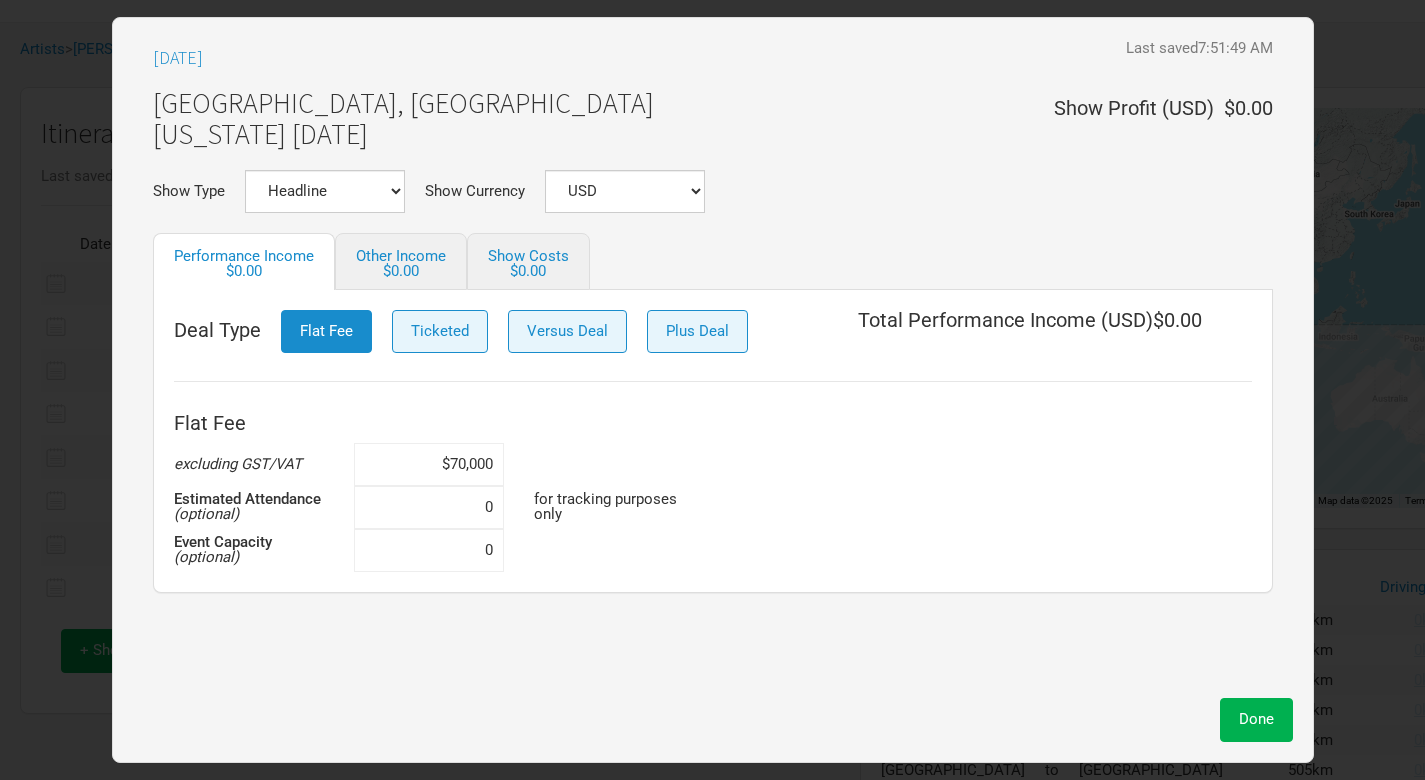 type on "$700,000" 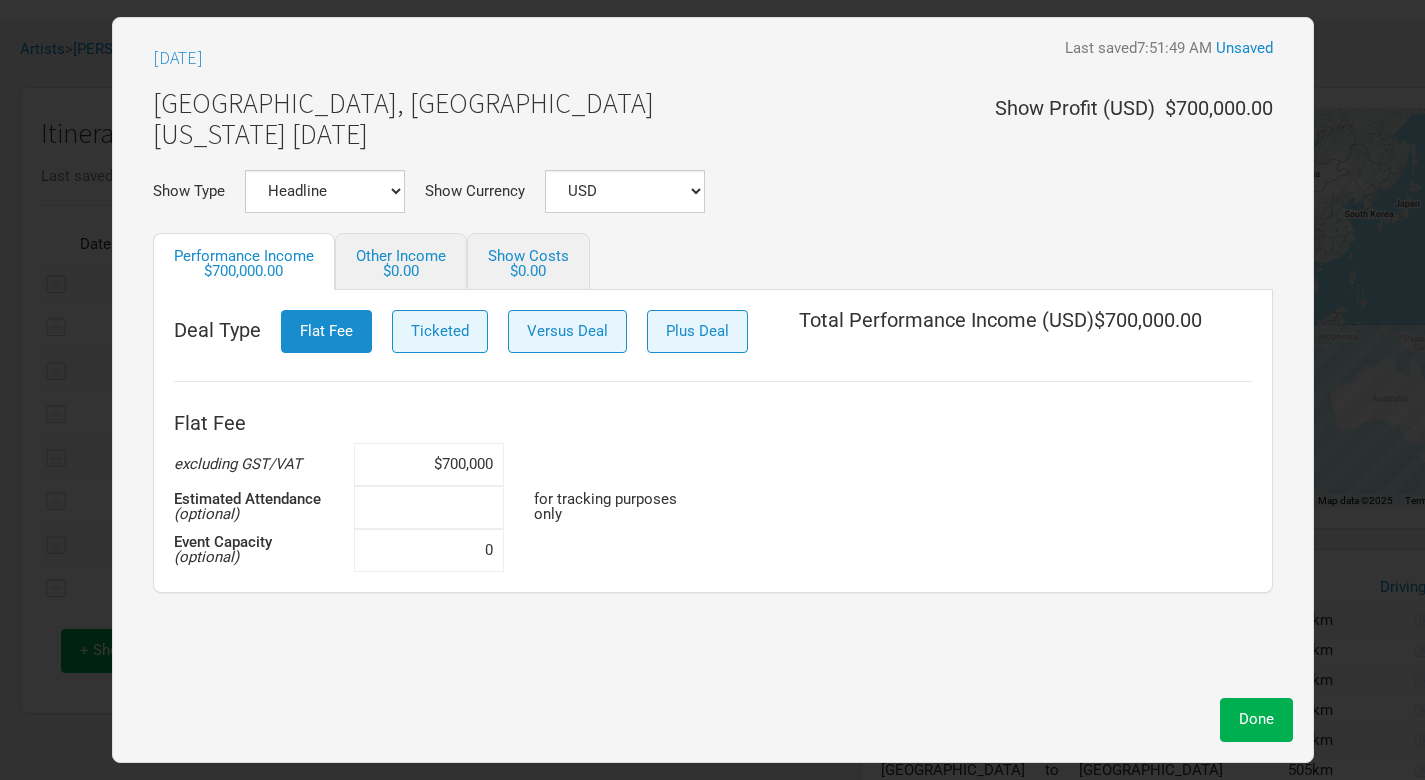 click at bounding box center [429, 507] 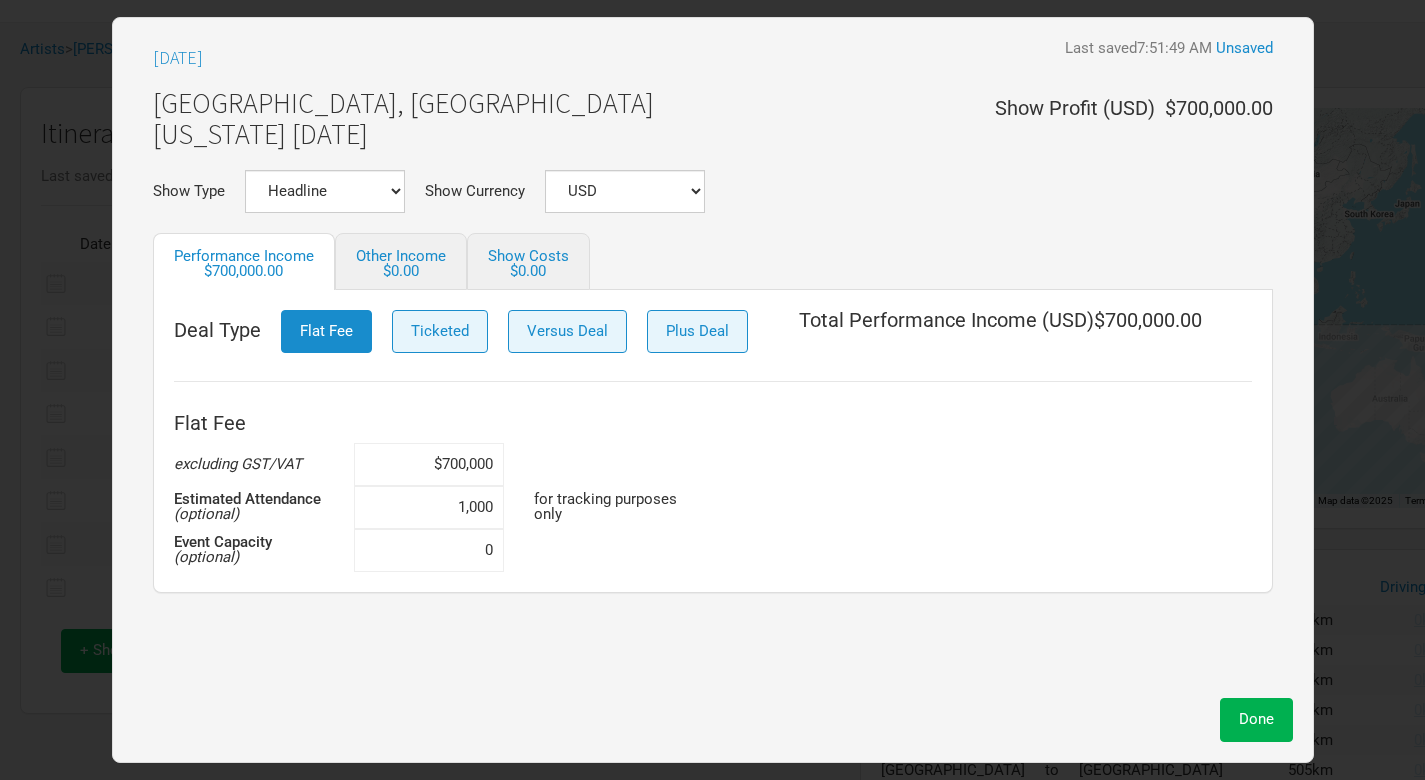type on "10,000" 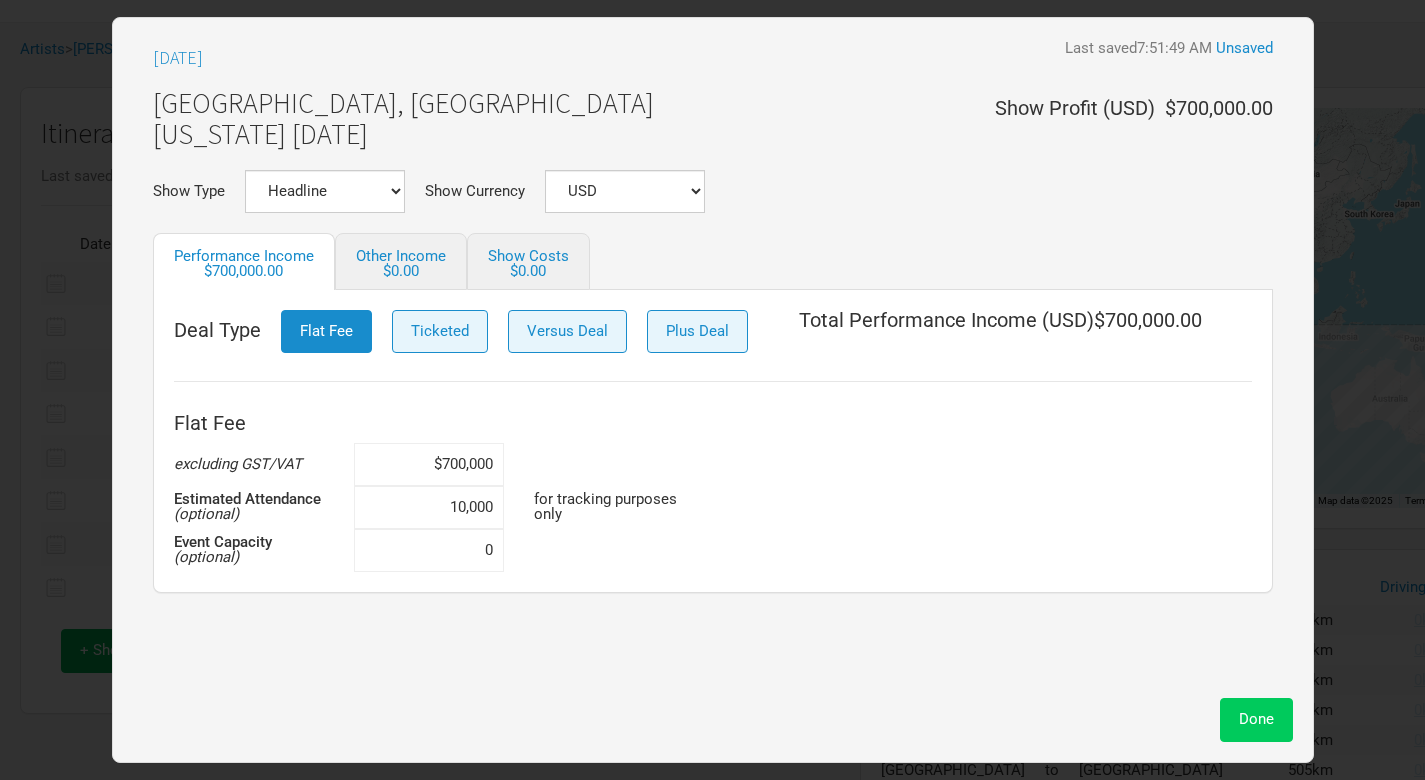 click on "Done" at bounding box center [1256, 719] 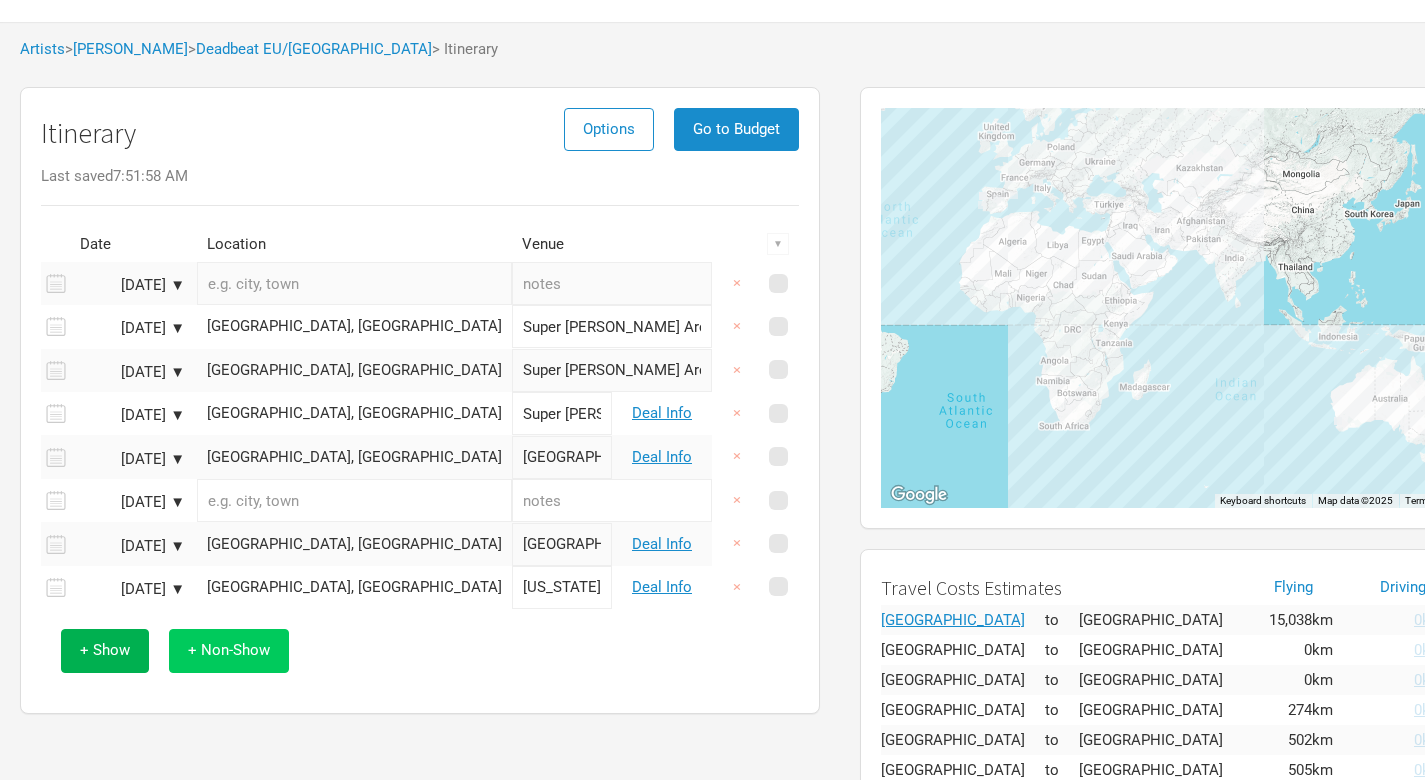 click on "+ Non-Show" at bounding box center [229, 650] 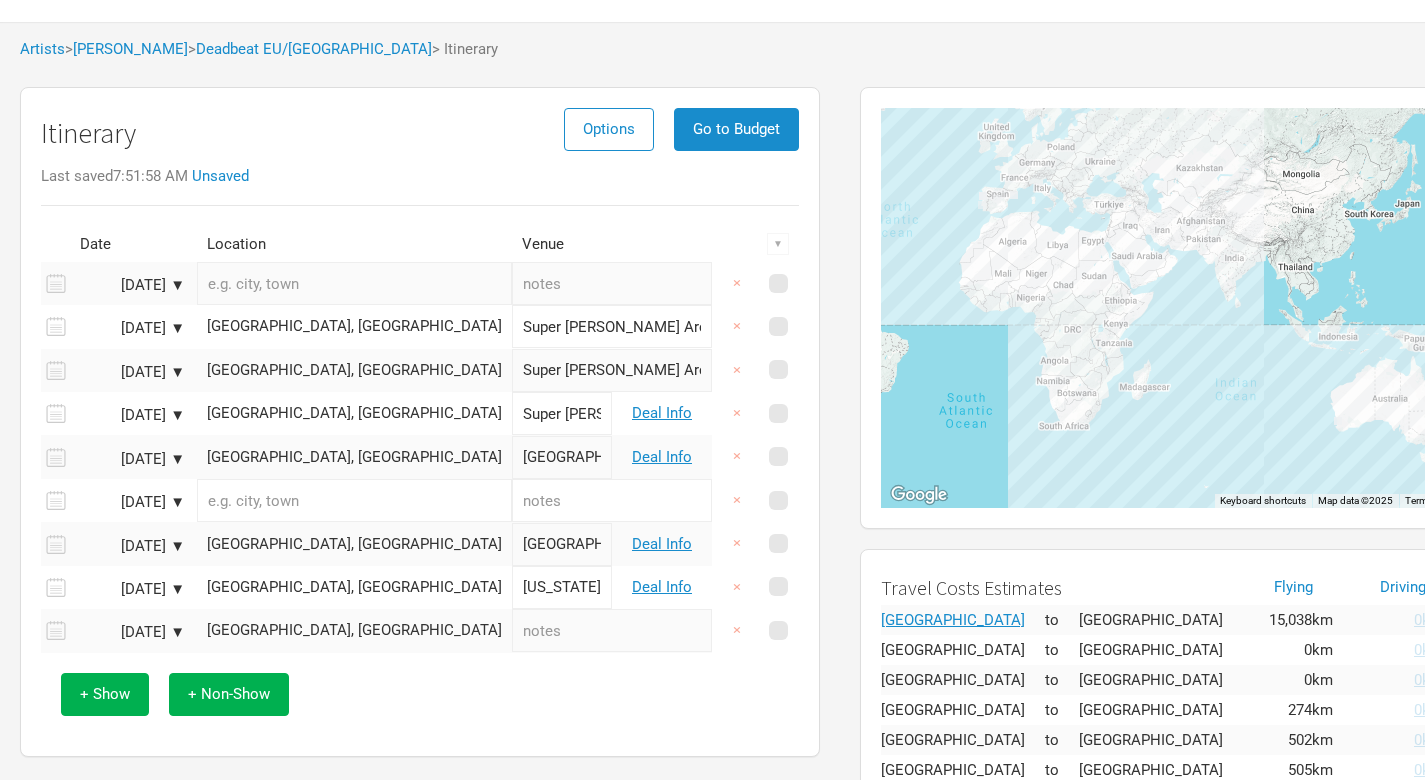 click on "[GEOGRAPHIC_DATA], [GEOGRAPHIC_DATA]" at bounding box center (354, 630) 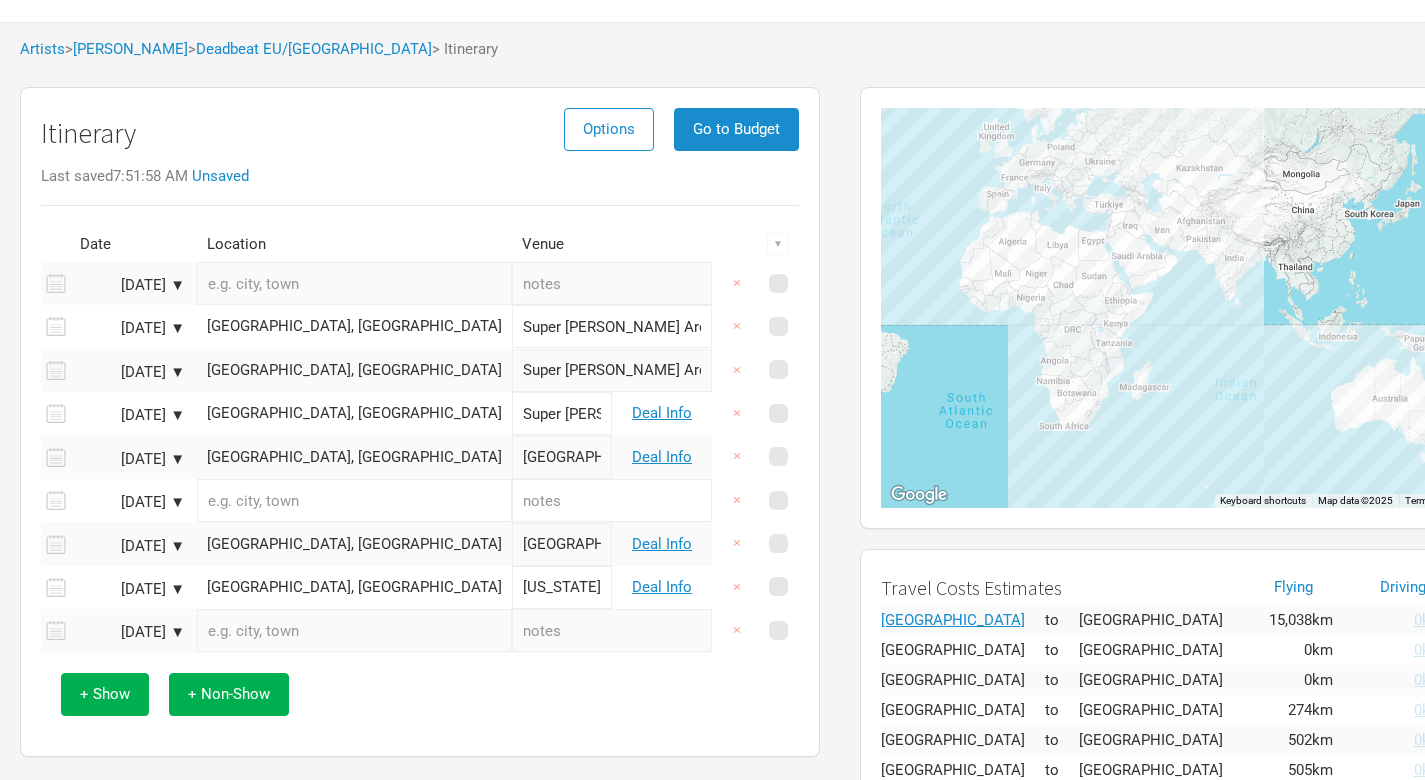 click on "+ Show + Non-Show" at bounding box center [420, 694] 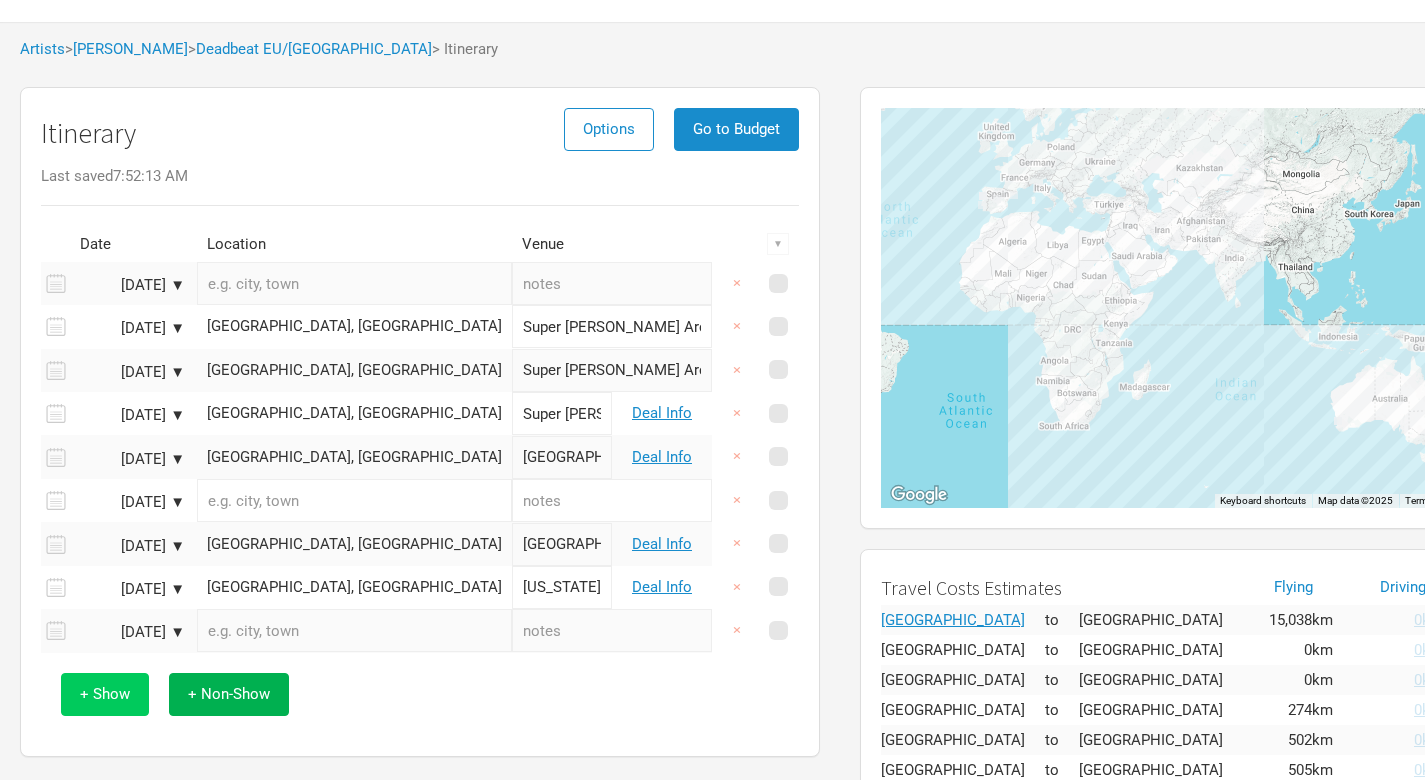 click on "+ Show" at bounding box center (105, 694) 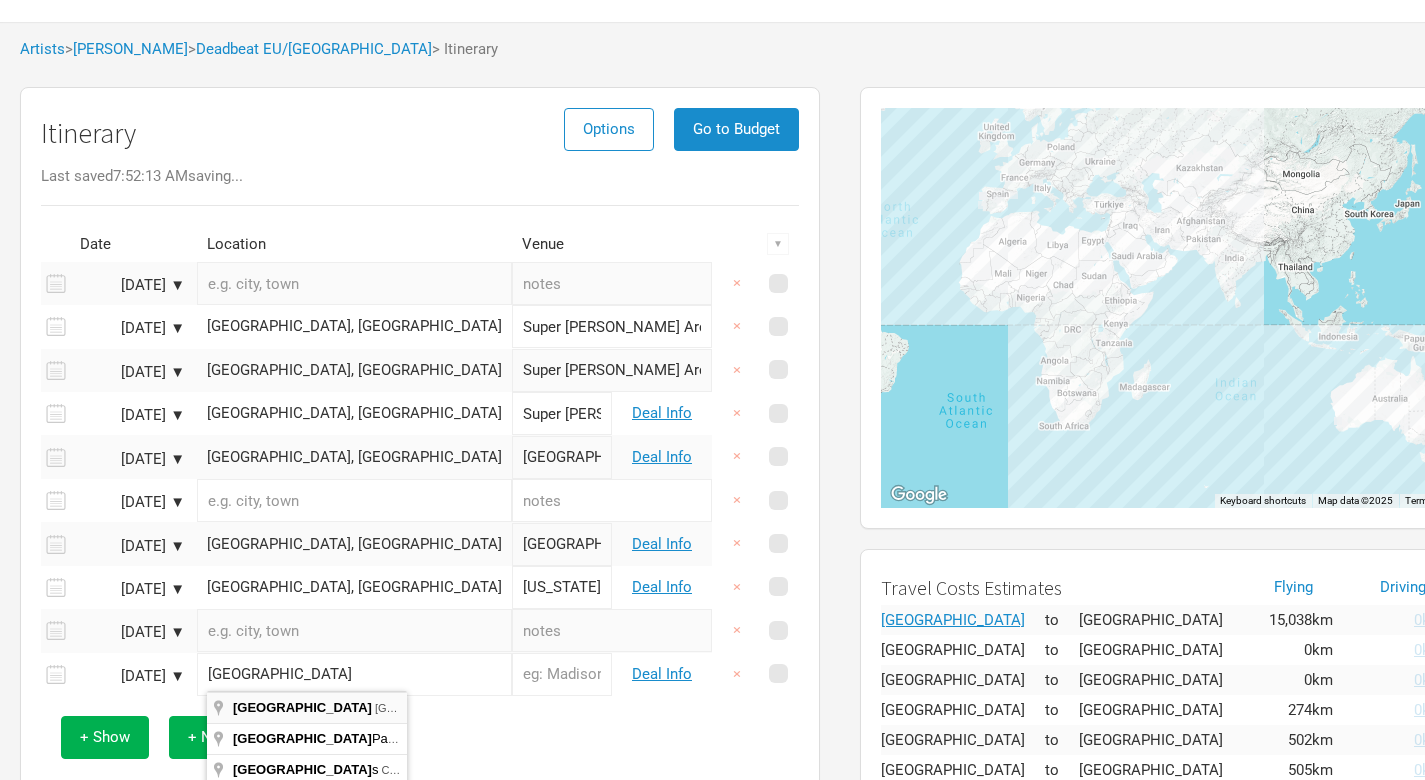 type on "[GEOGRAPHIC_DATA], [GEOGRAPHIC_DATA]" 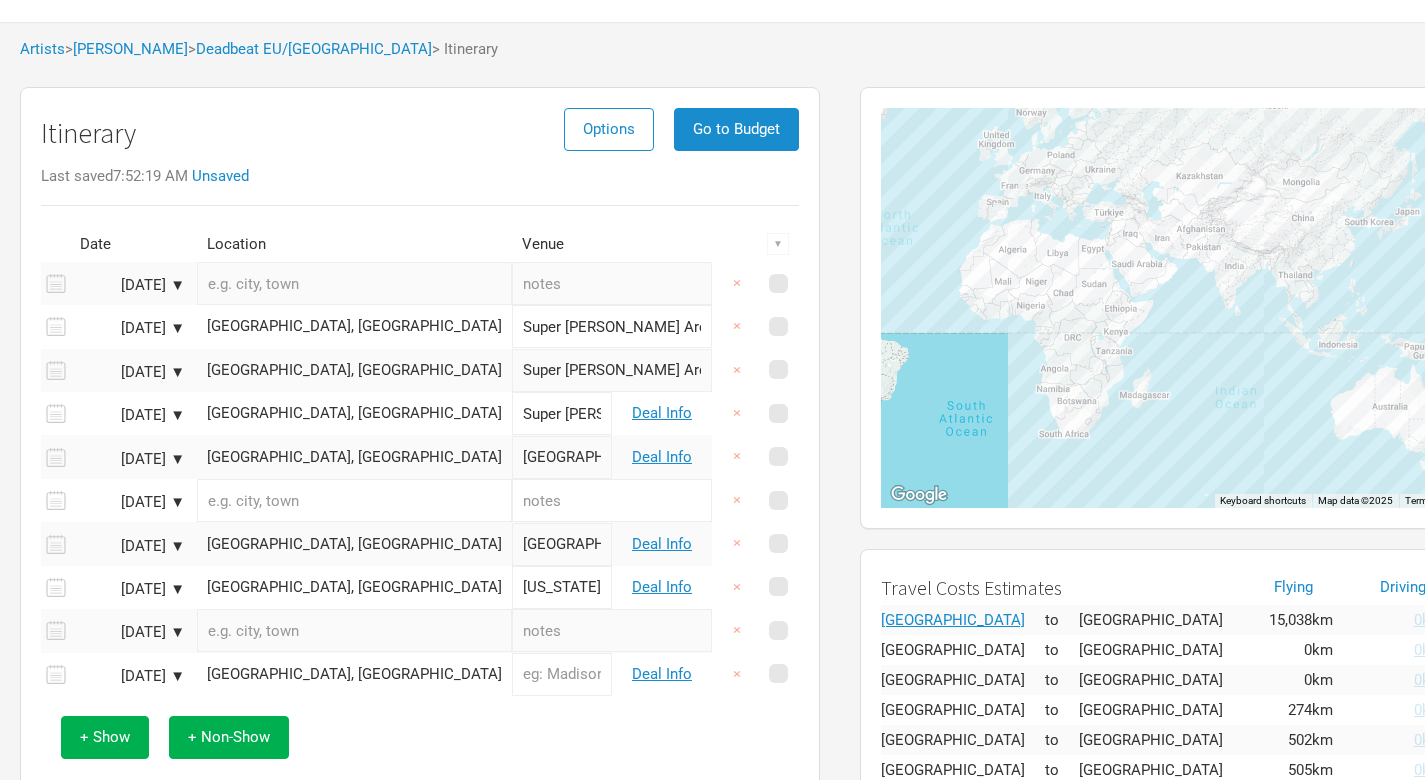 click at bounding box center [562, 674] 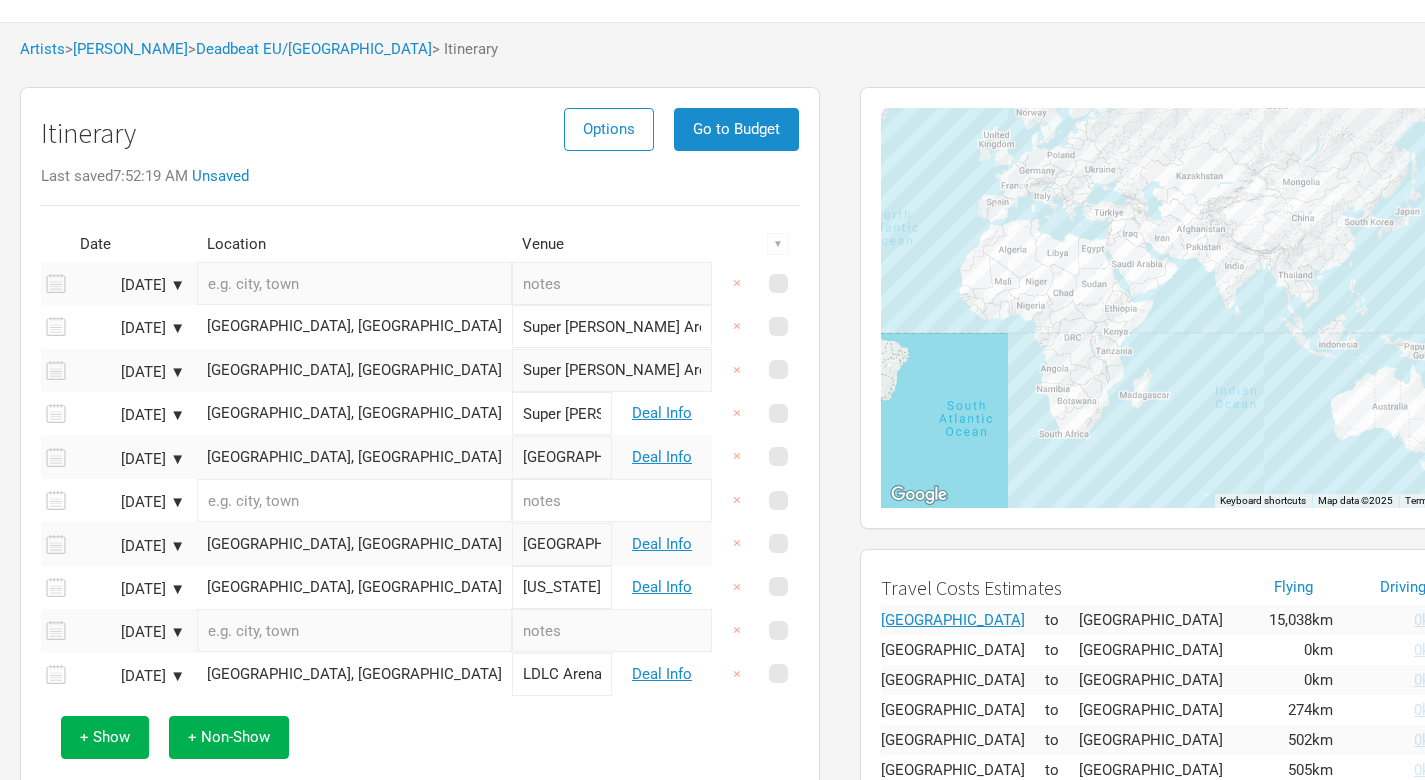 type on "LDLC Arena" 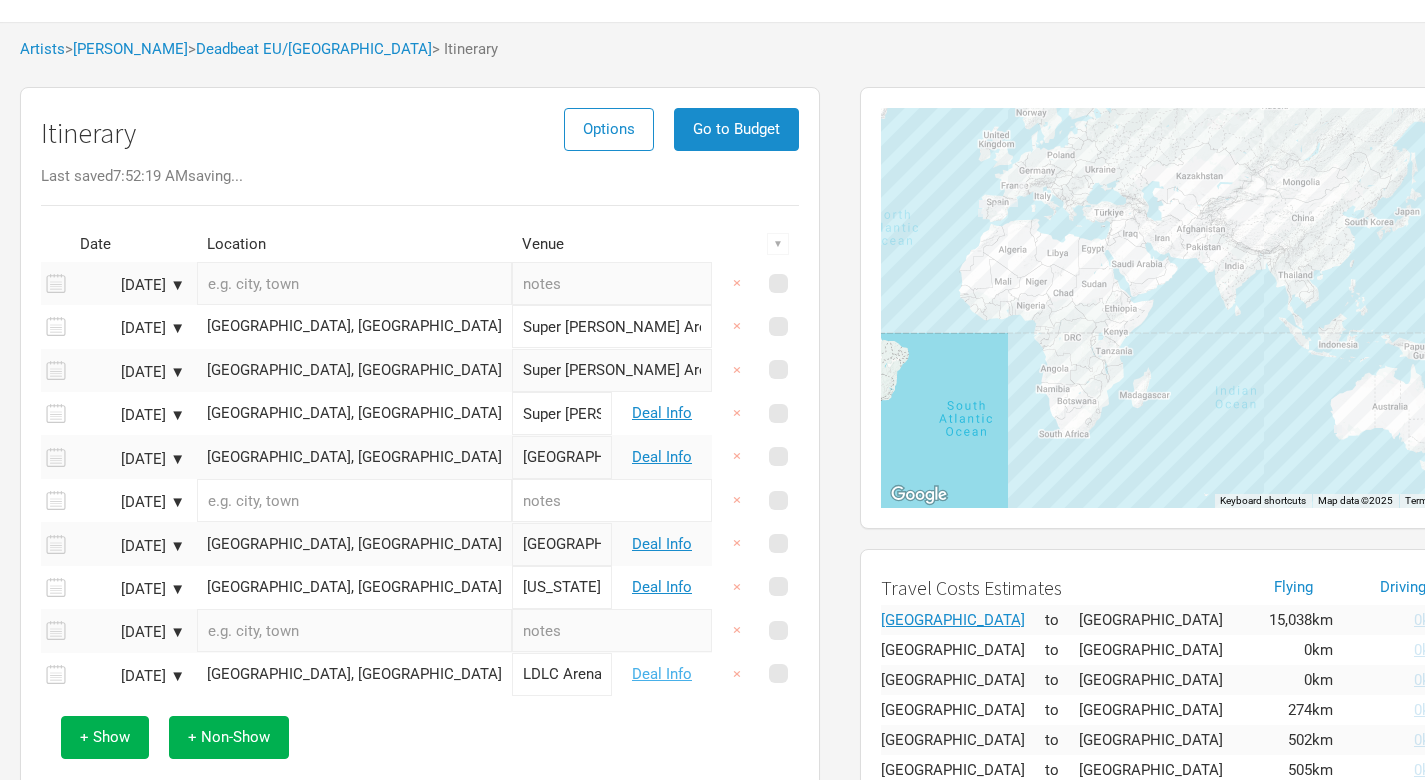 click on "Deal Info" at bounding box center (662, 674) 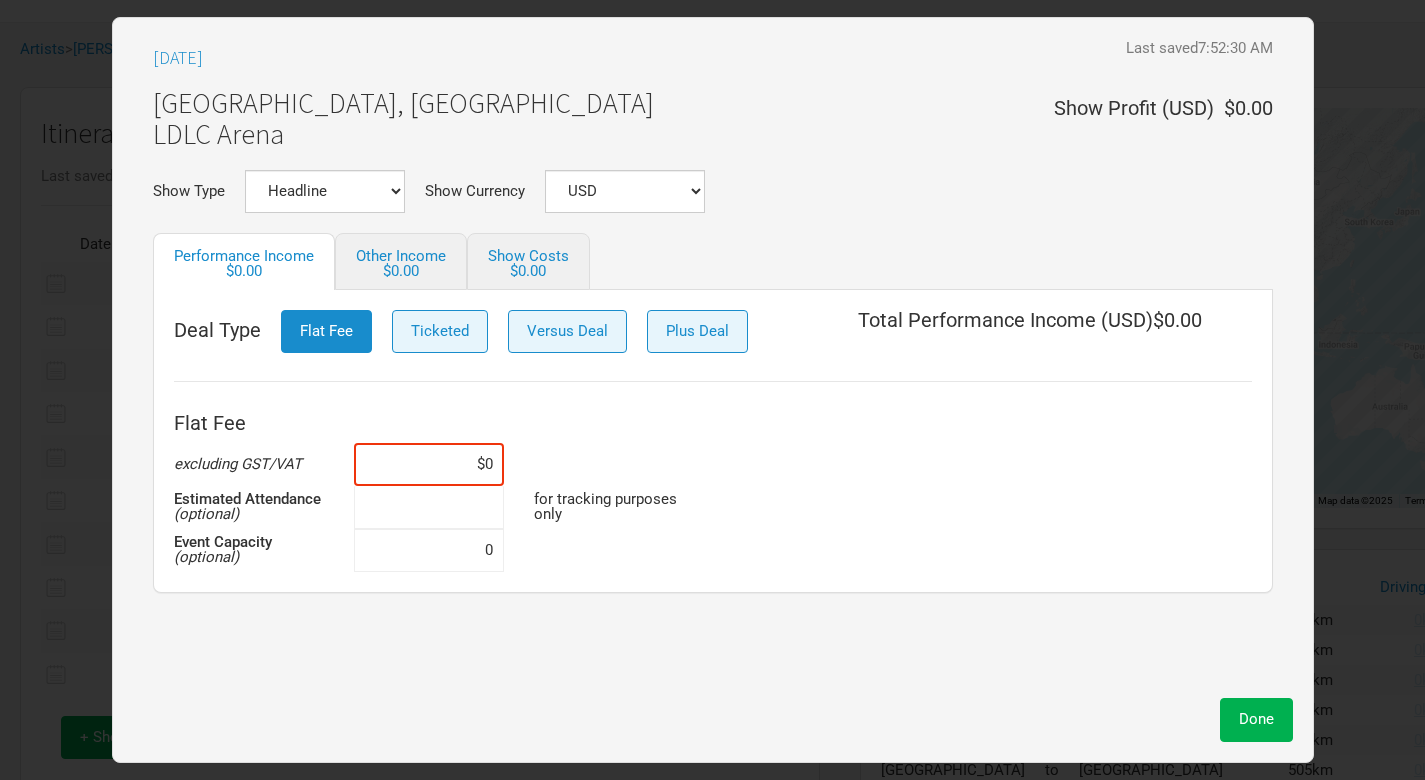 click at bounding box center (429, 507) 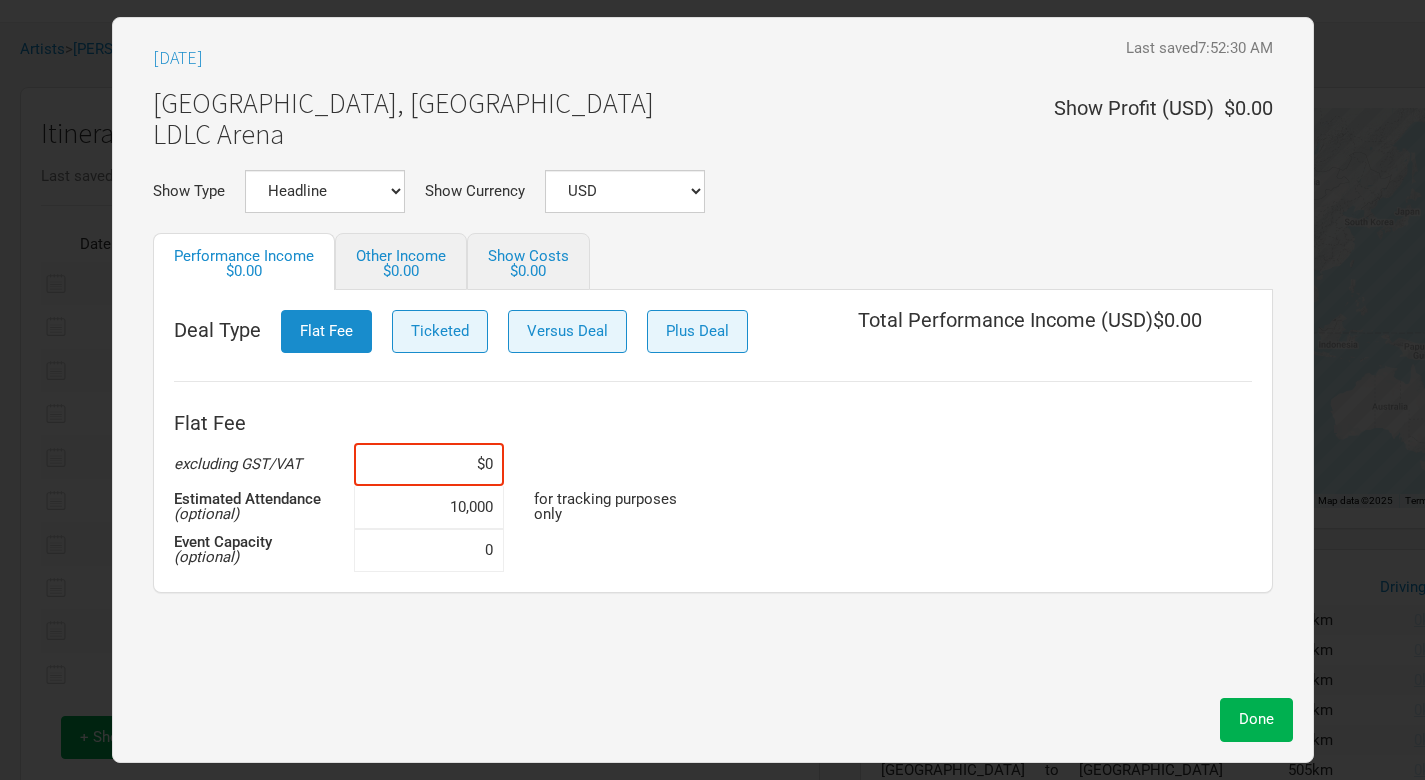 type on "100,000" 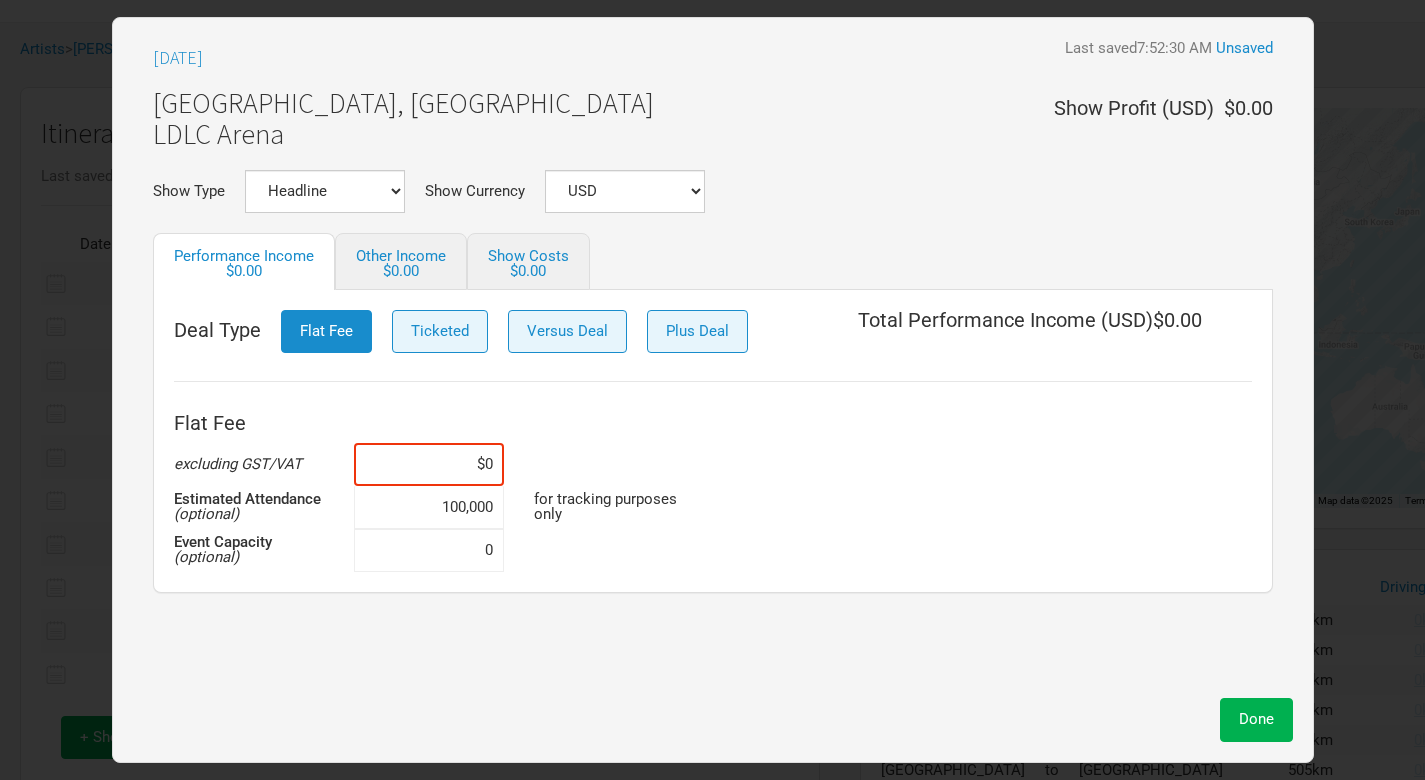 click at bounding box center [624, 550] 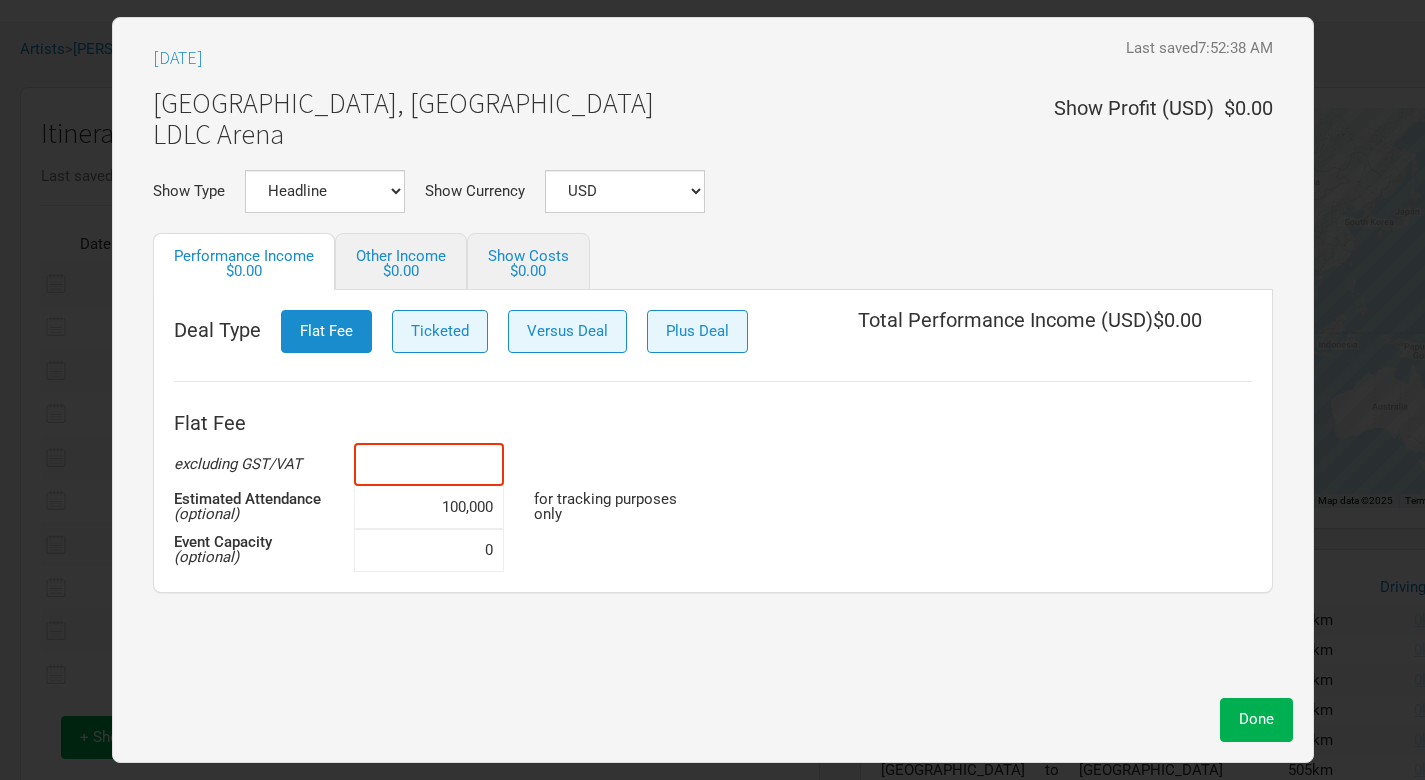 click at bounding box center (429, 464) 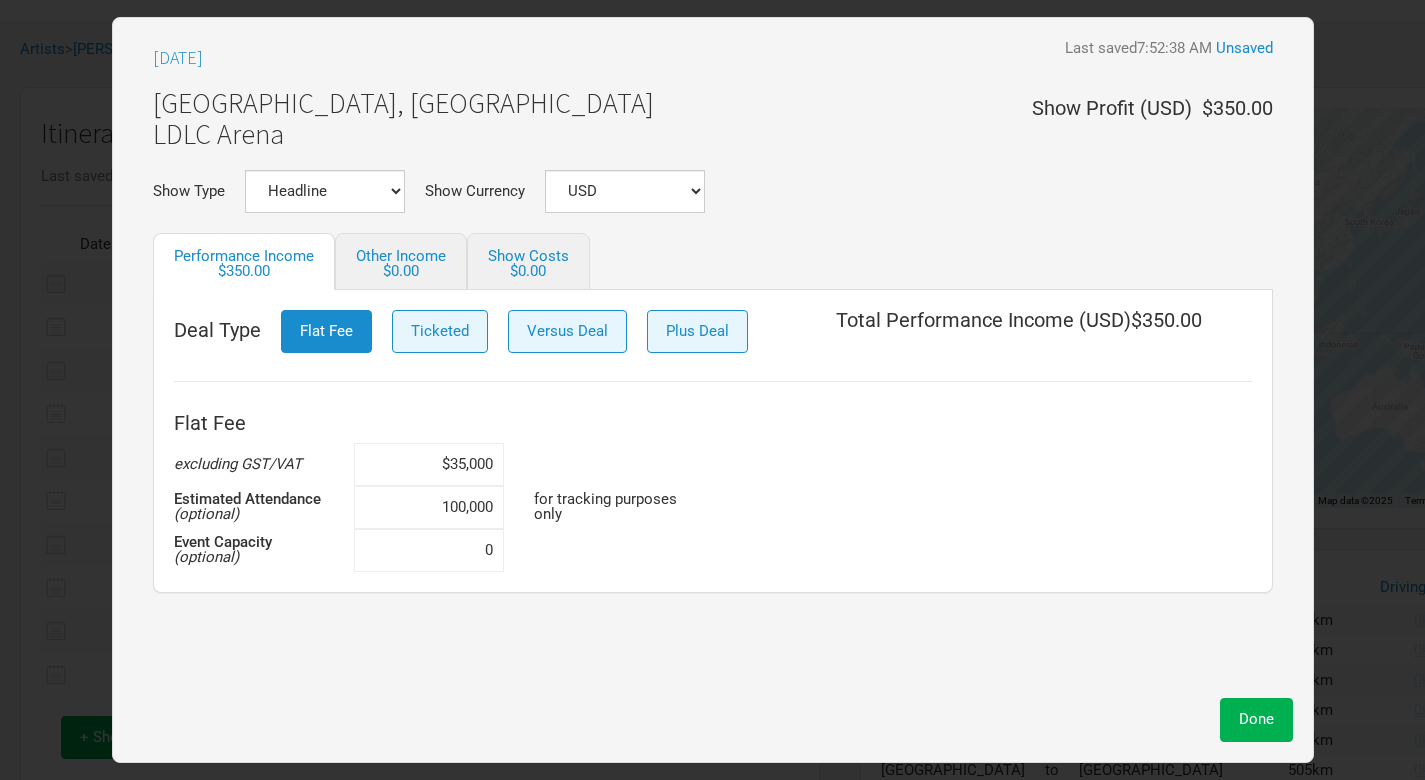 type on "$350,000" 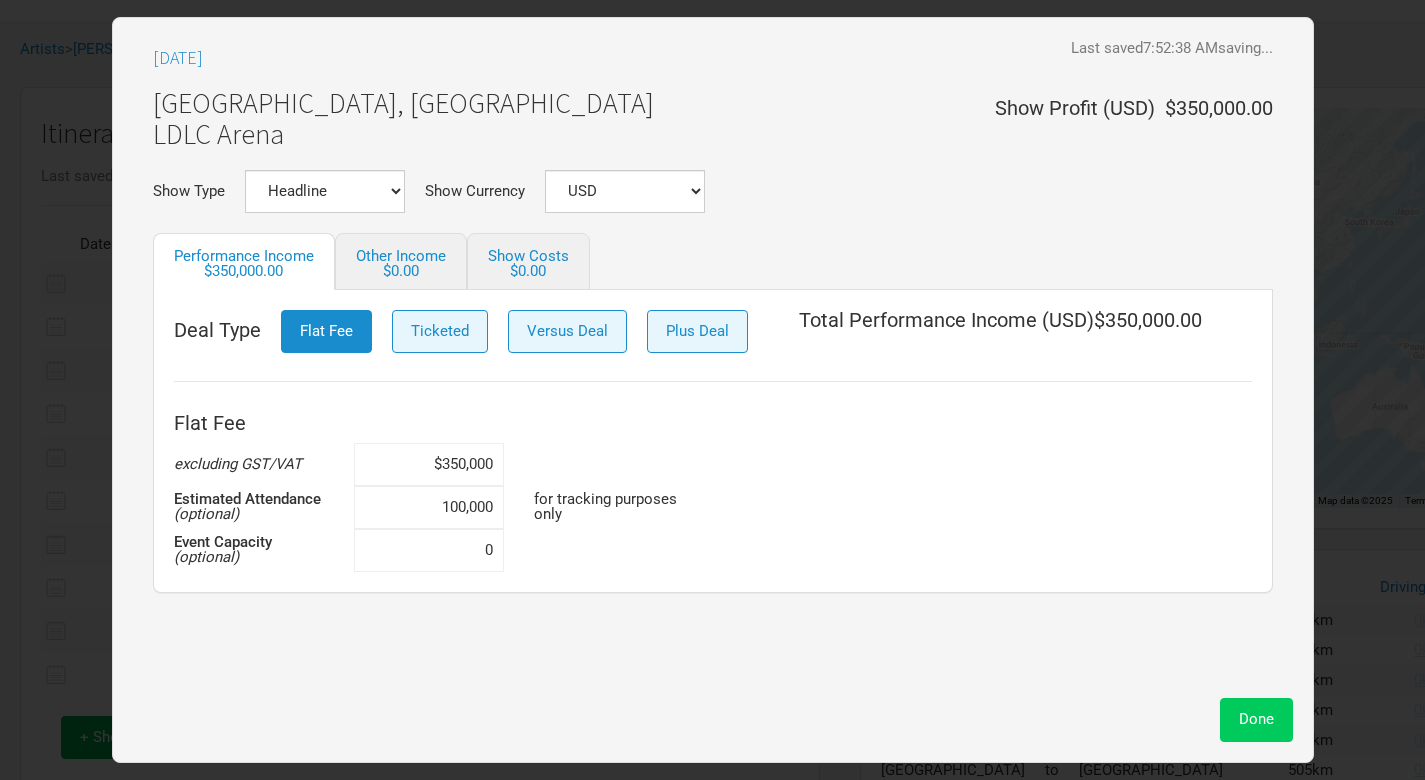 click on "Done" at bounding box center [1256, 719] 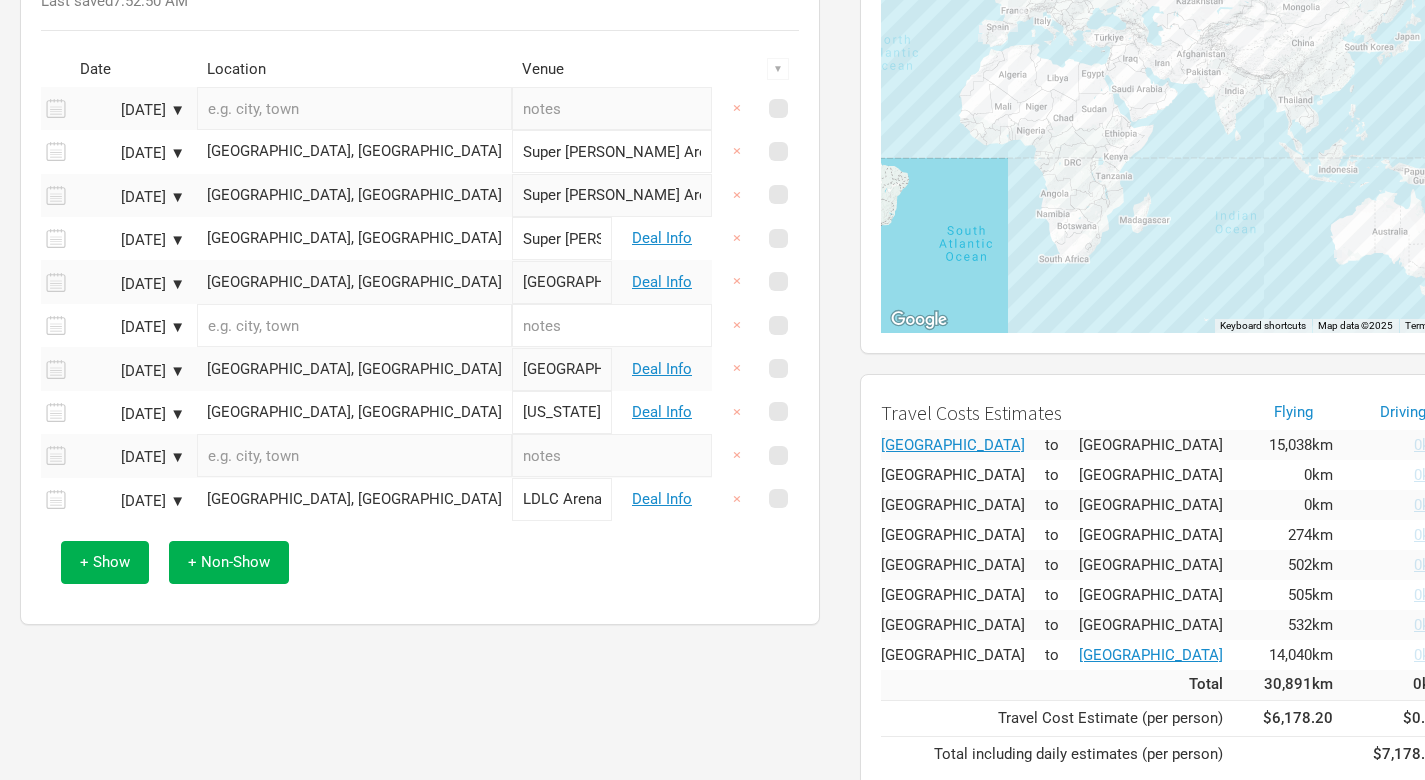 scroll, scrollTop: 257, scrollLeft: 0, axis: vertical 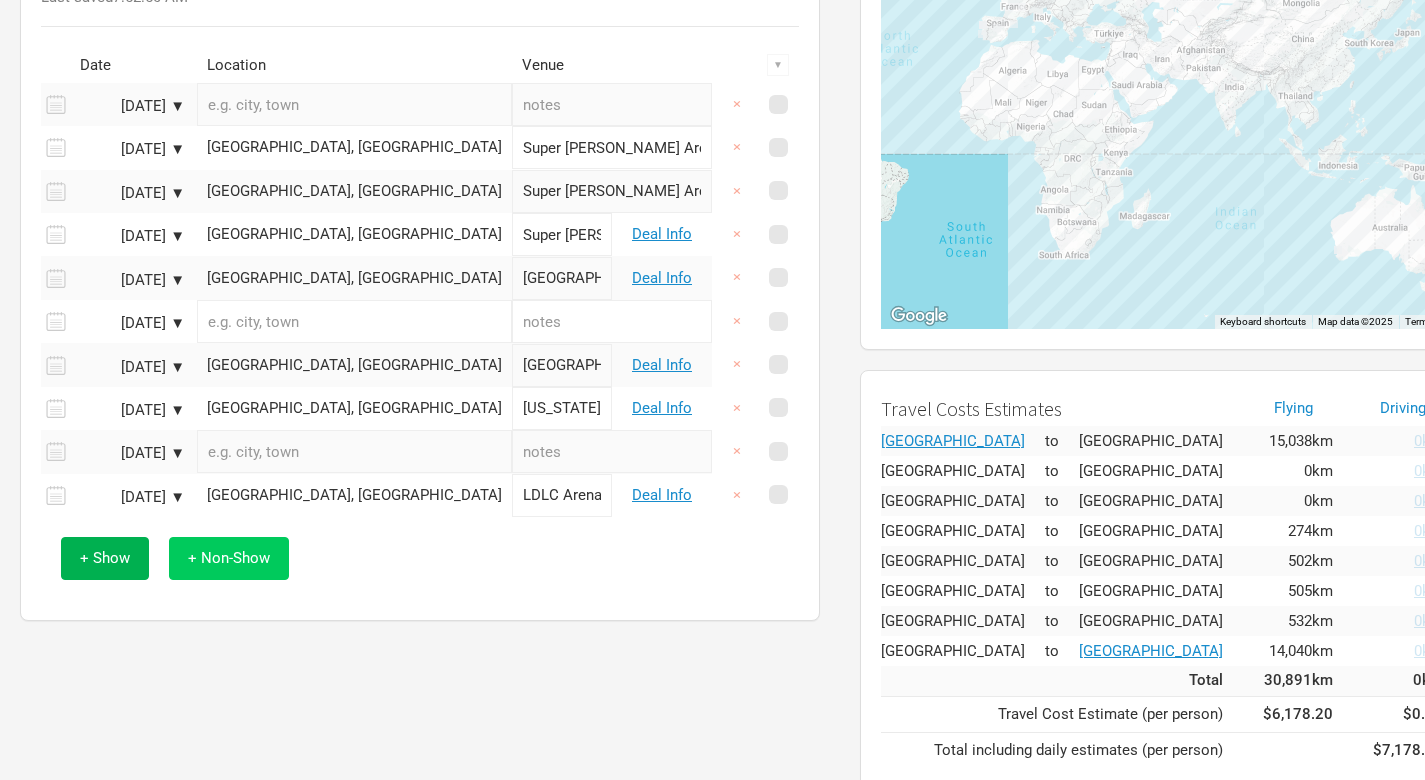 click on "+ Non-Show" at bounding box center [229, 558] 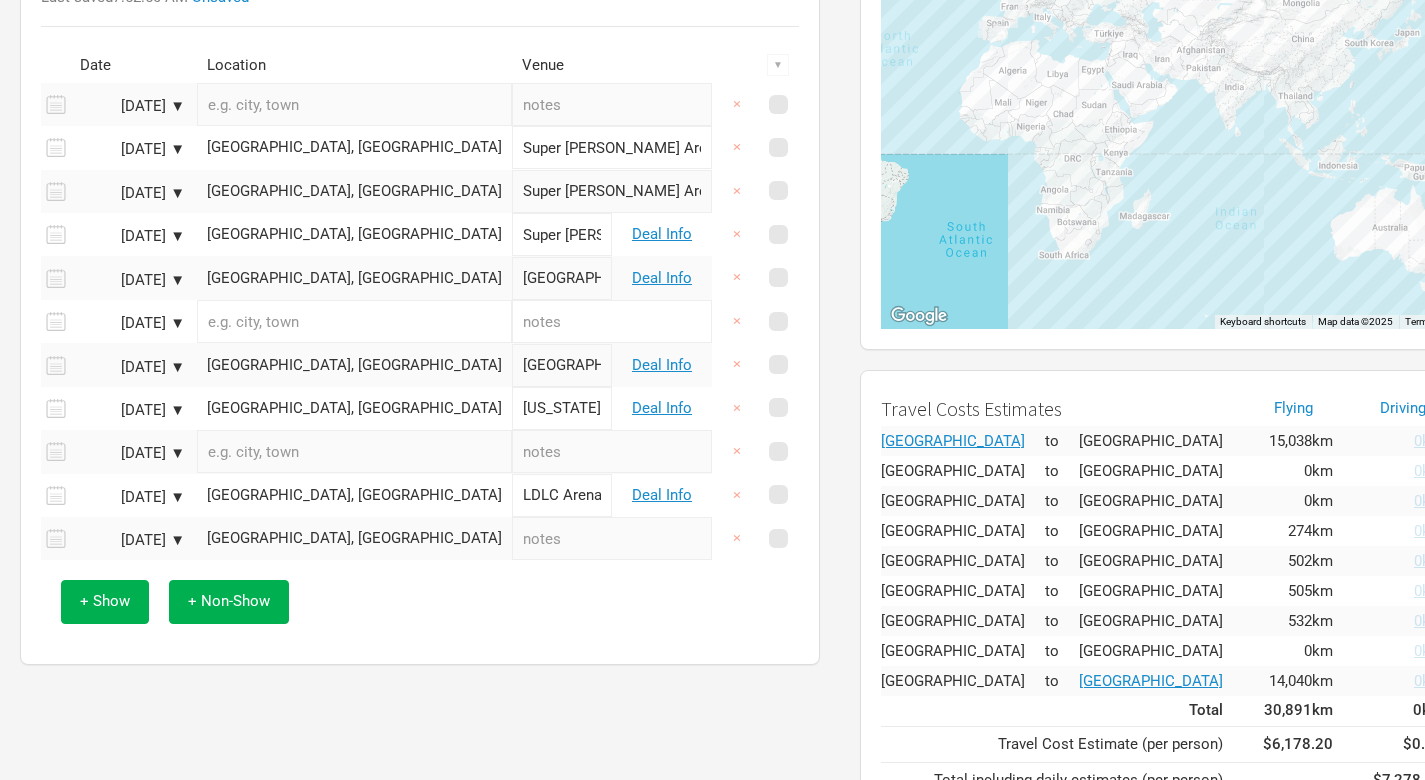 click on "[GEOGRAPHIC_DATA], [GEOGRAPHIC_DATA]" at bounding box center (354, 538) 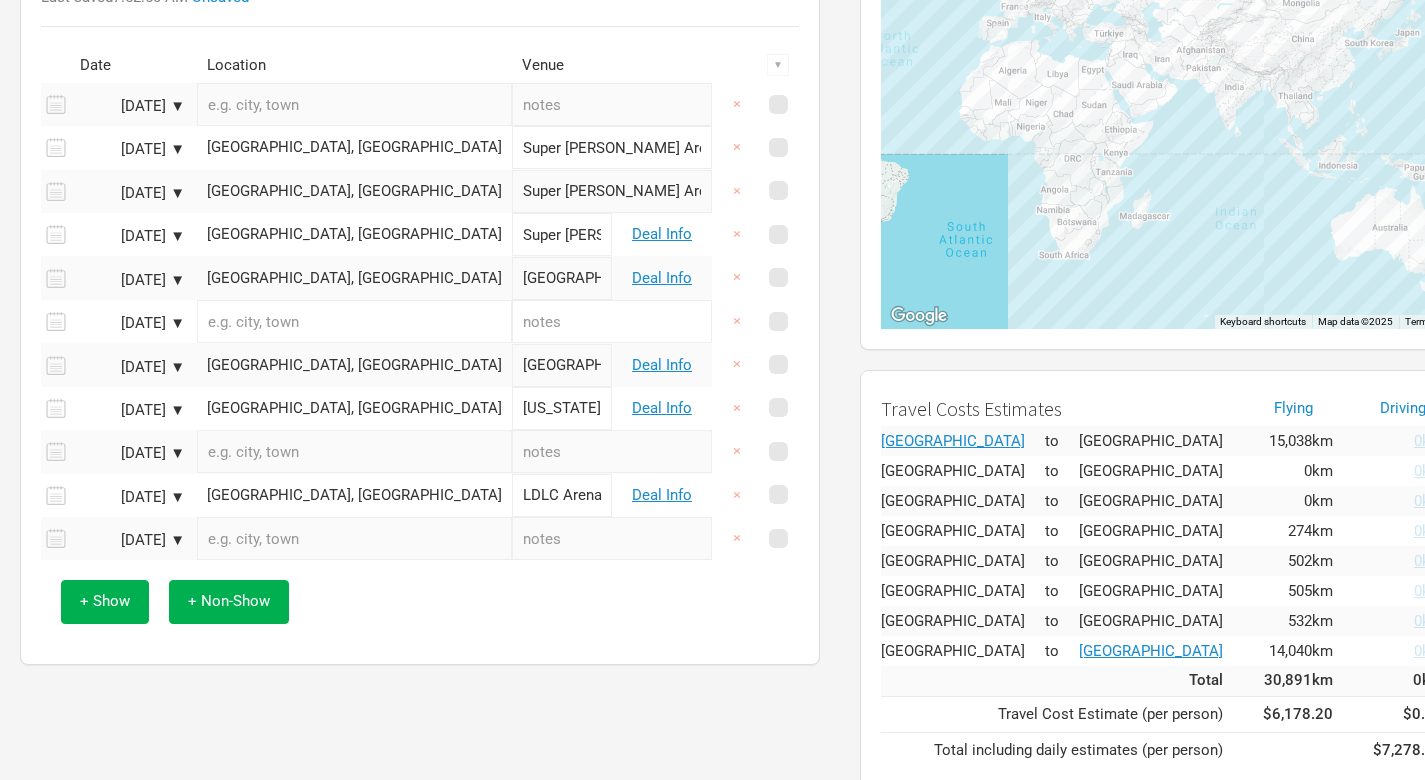 click on "+ Show + Non-Show" at bounding box center (420, 601) 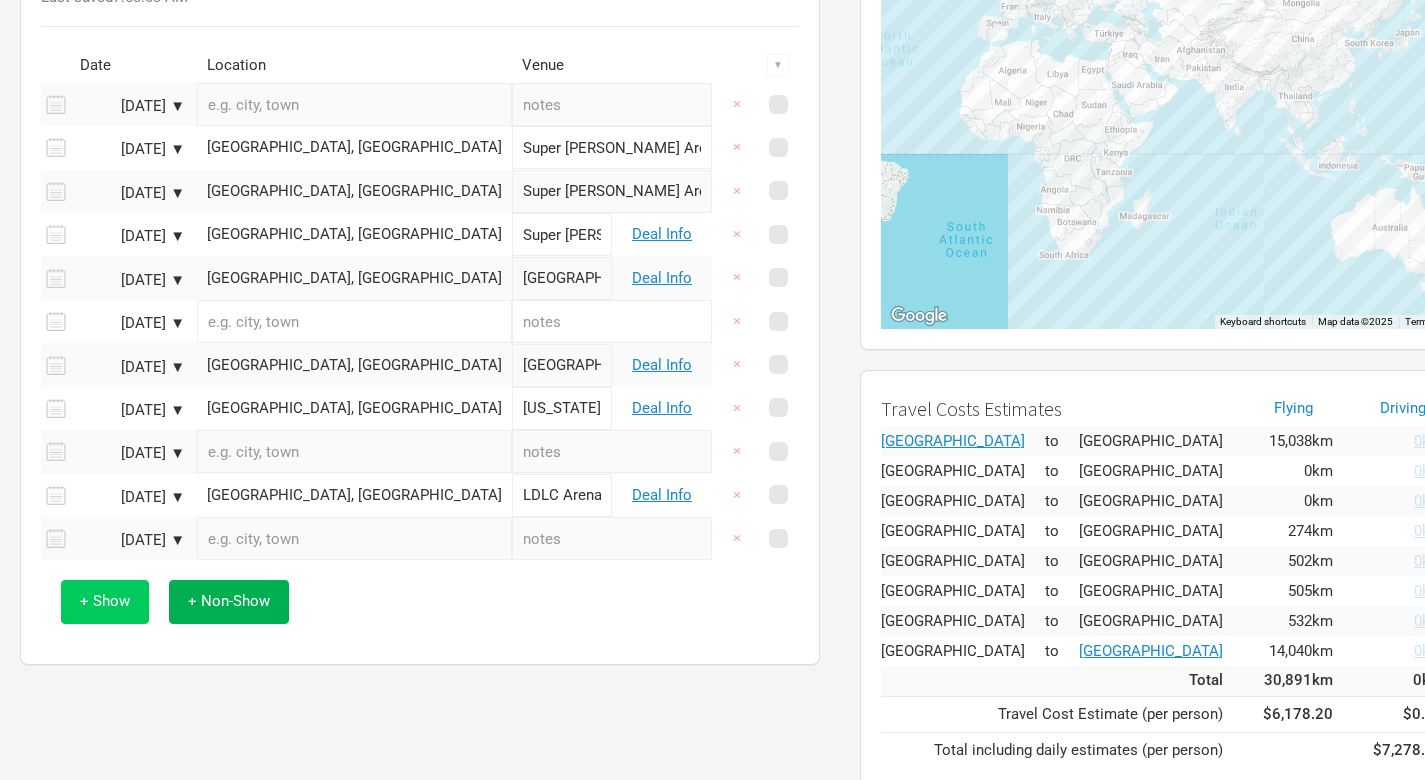 click on "+ Show" at bounding box center (105, 601) 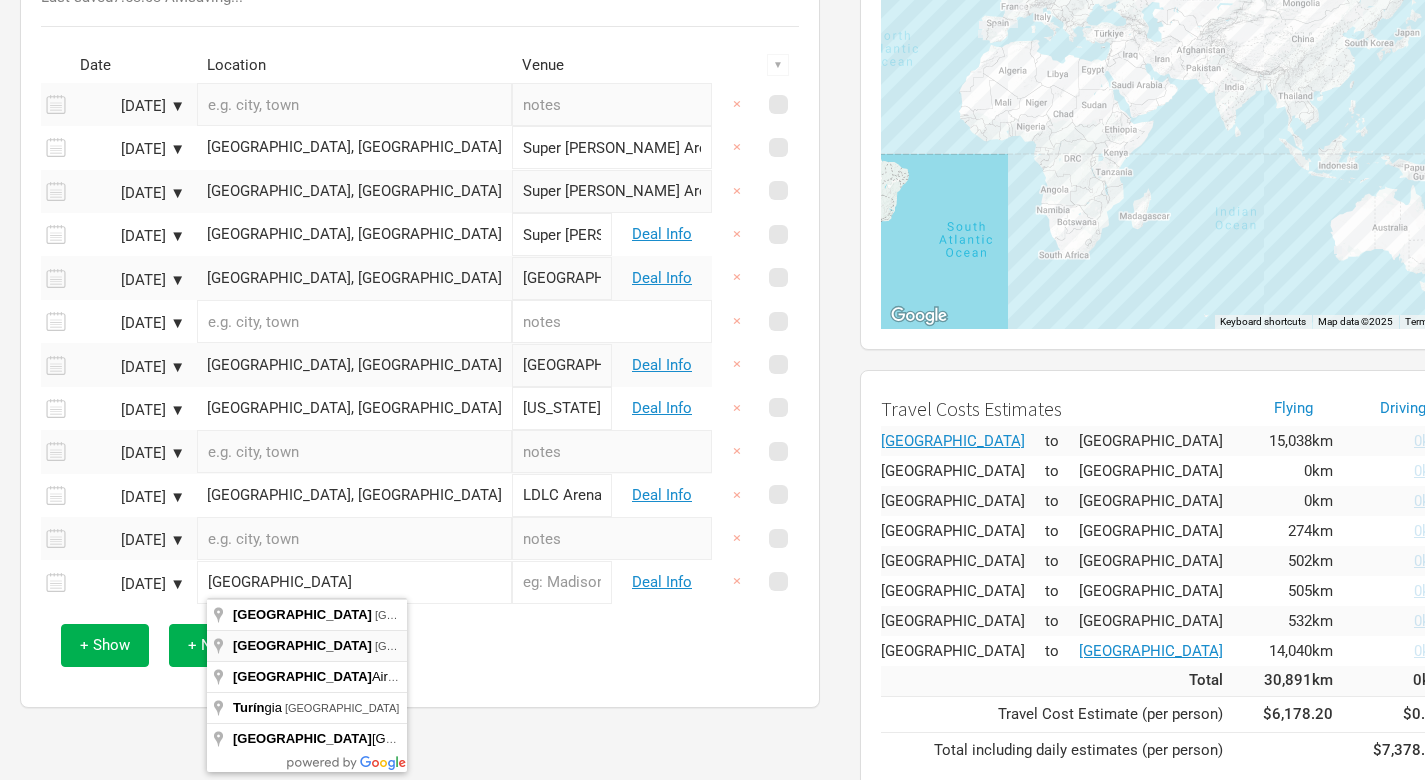type on "Turin, Italy" 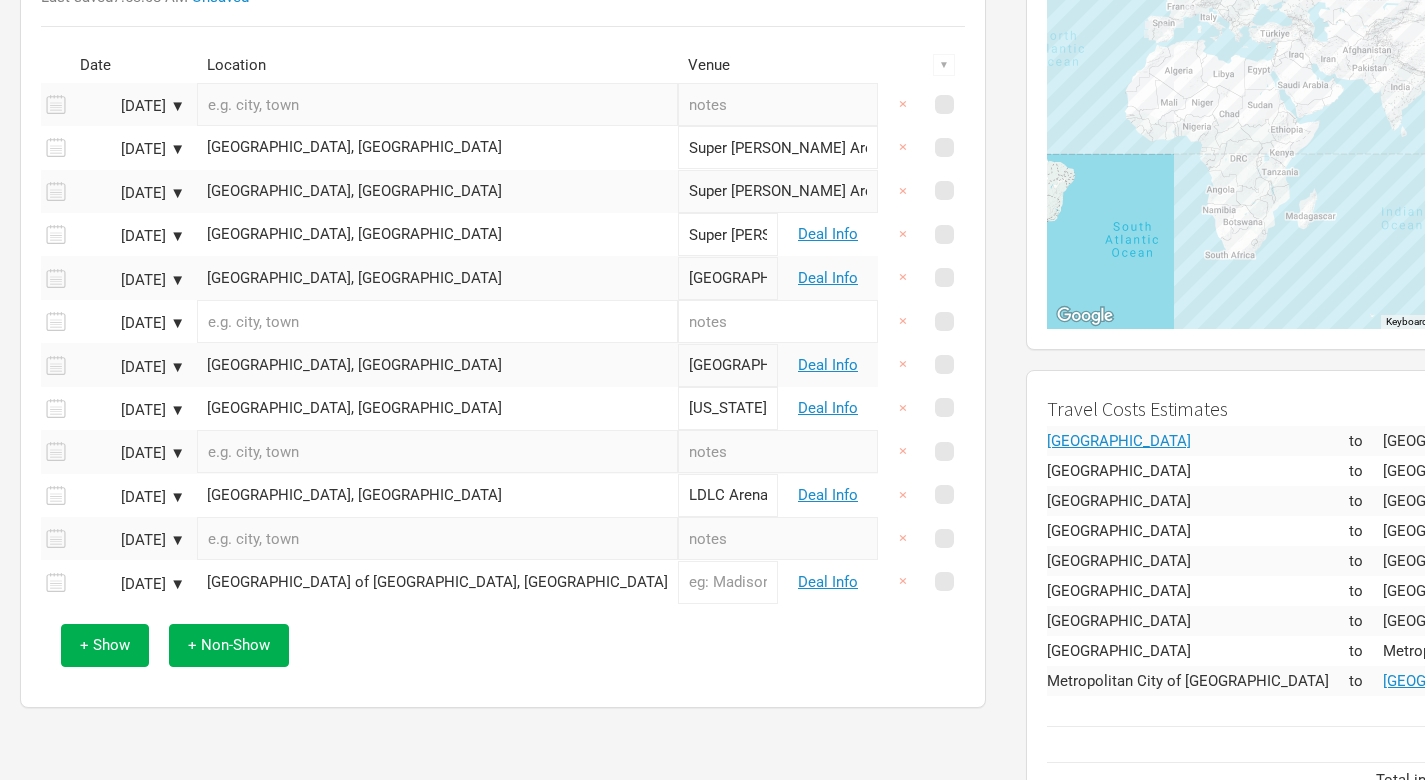 click at bounding box center [728, 582] 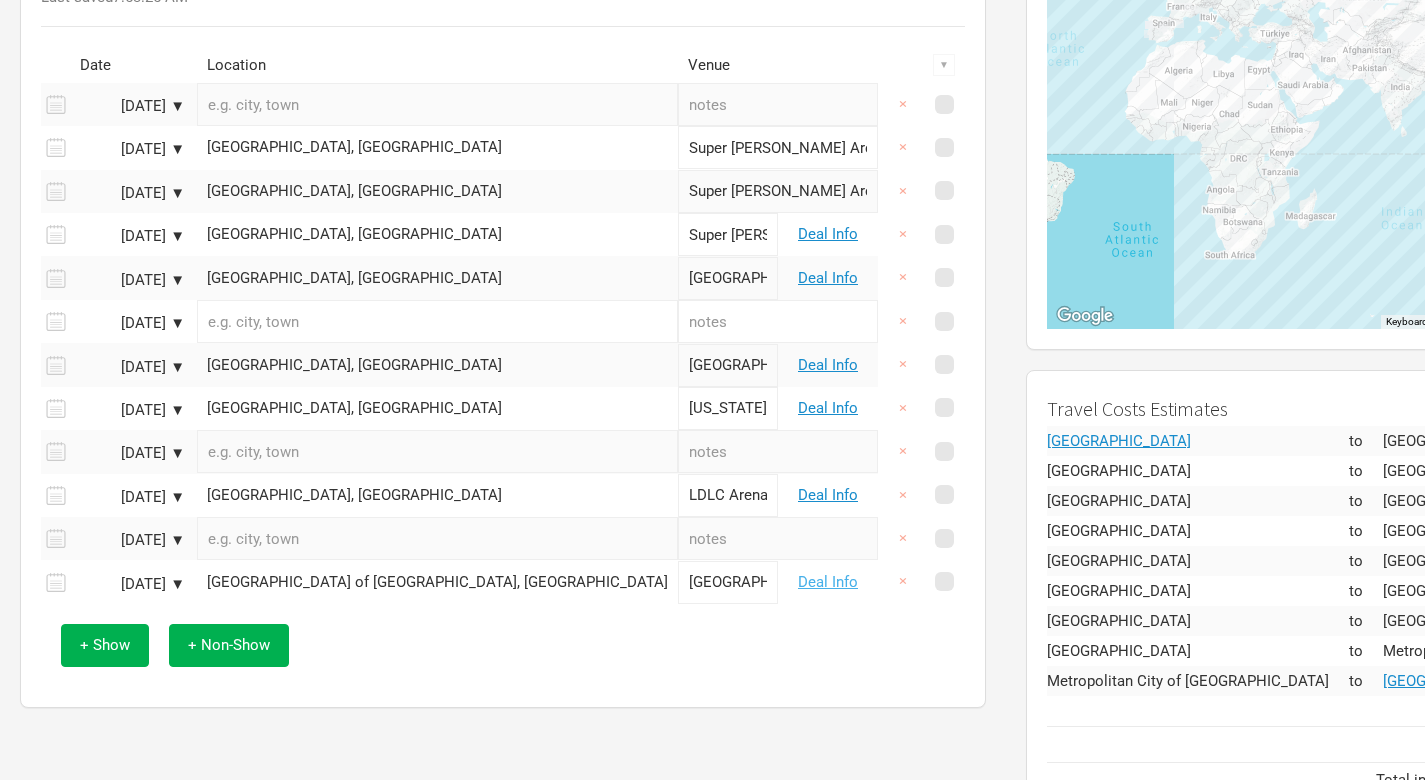type on "[GEOGRAPHIC_DATA]" 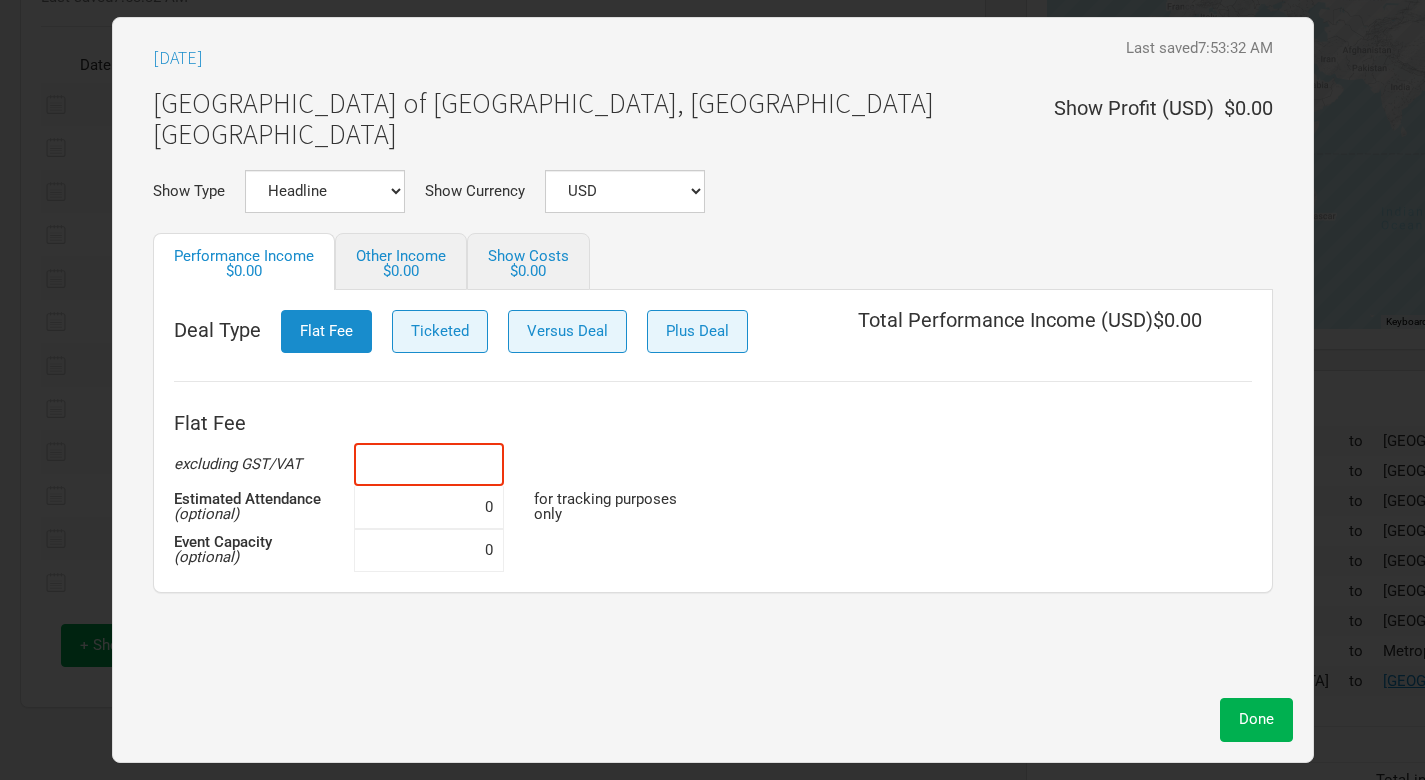 click at bounding box center [429, 464] 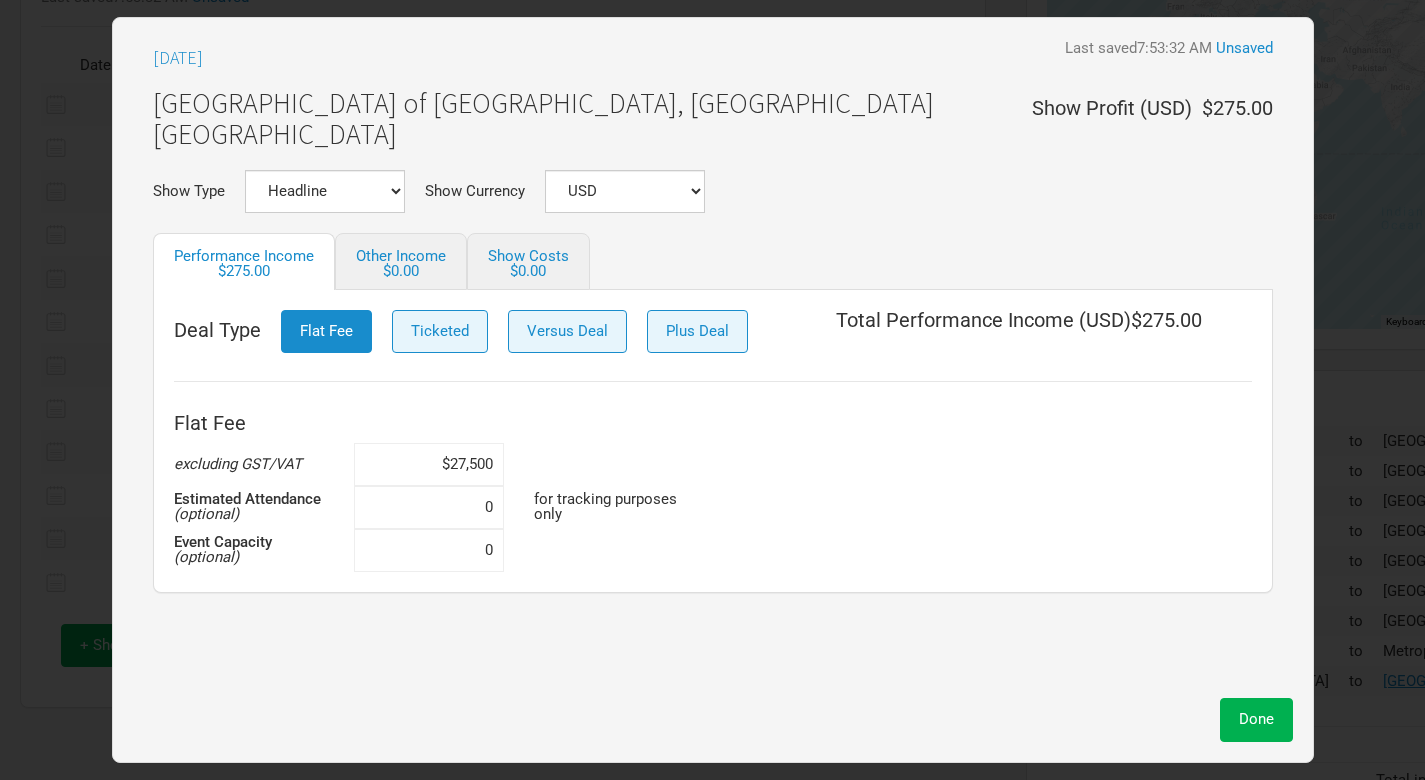 type on "$275,000" 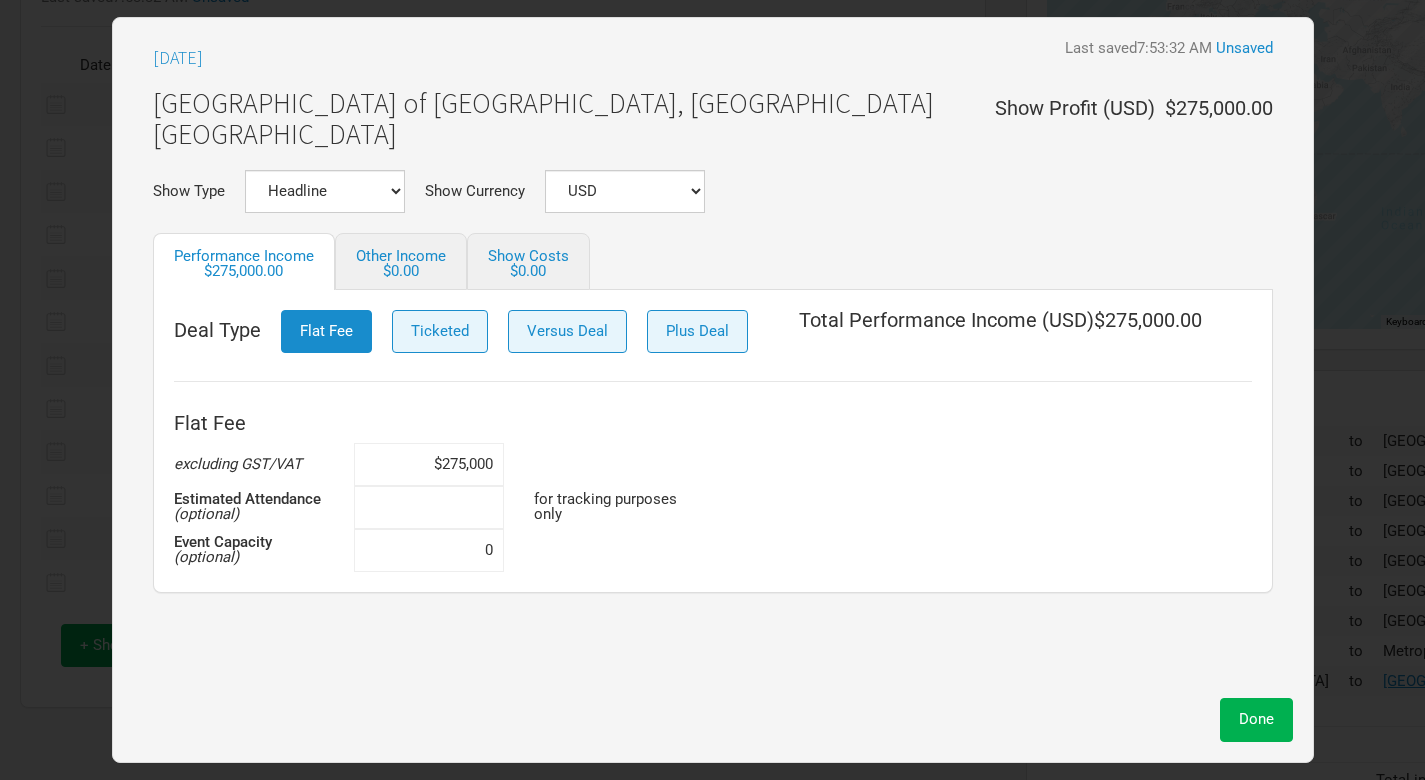 click at bounding box center [429, 507] 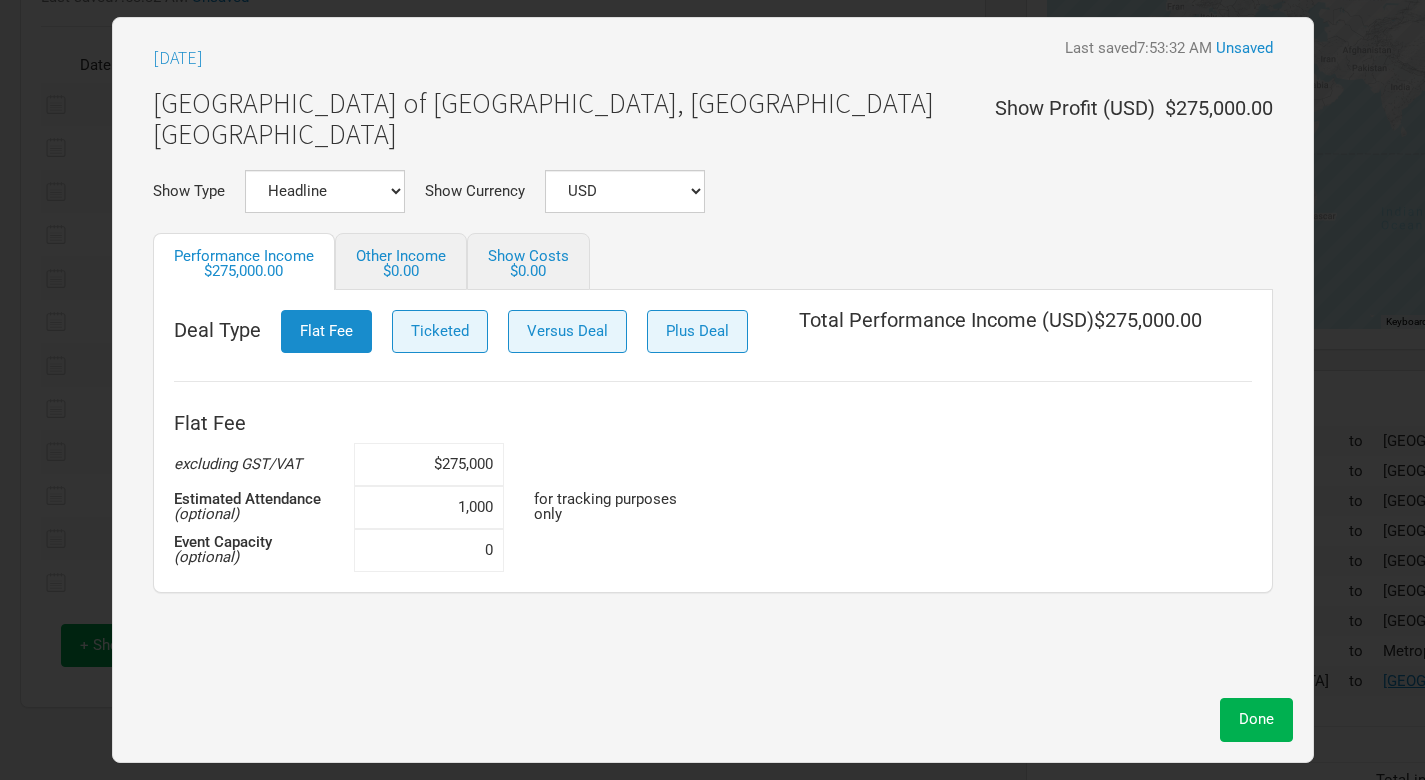 type on "10,000" 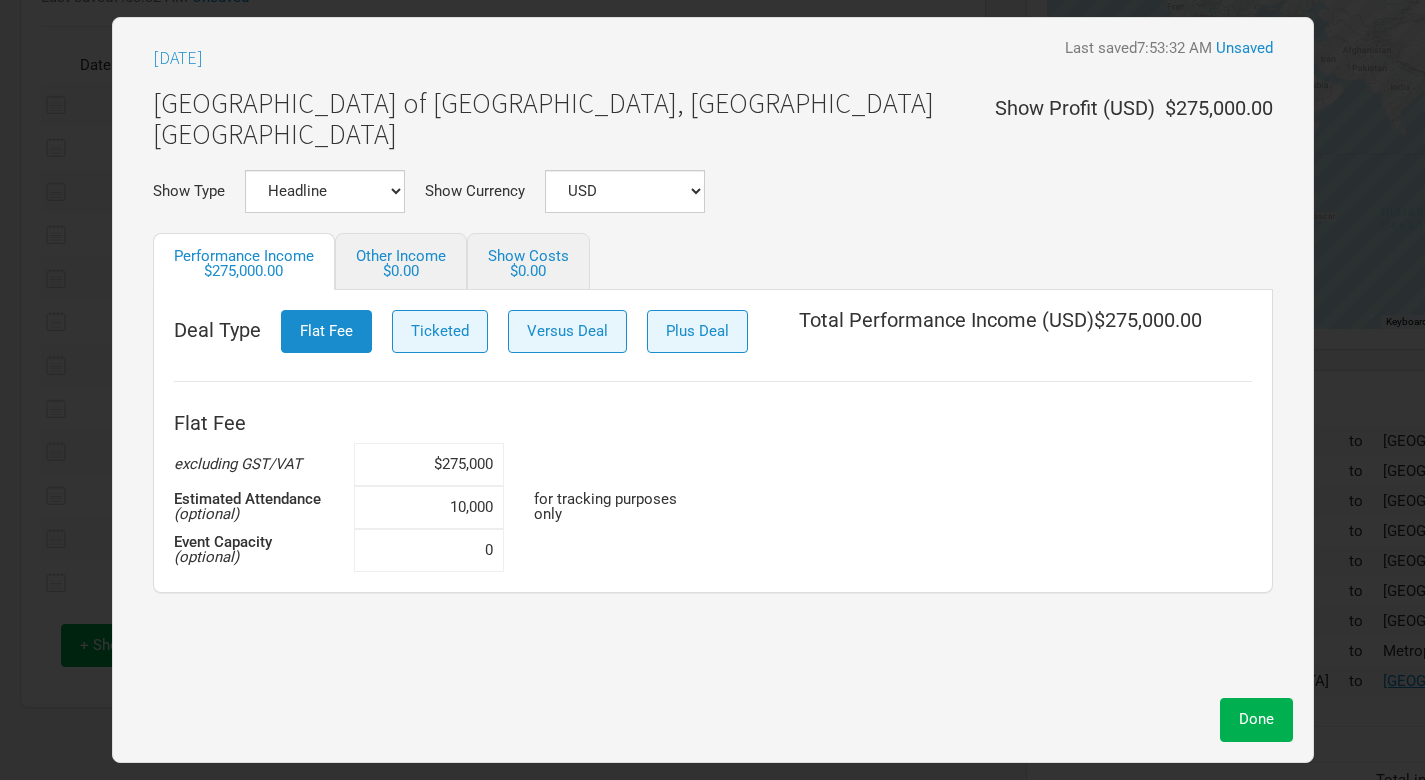 click at bounding box center (624, 550) 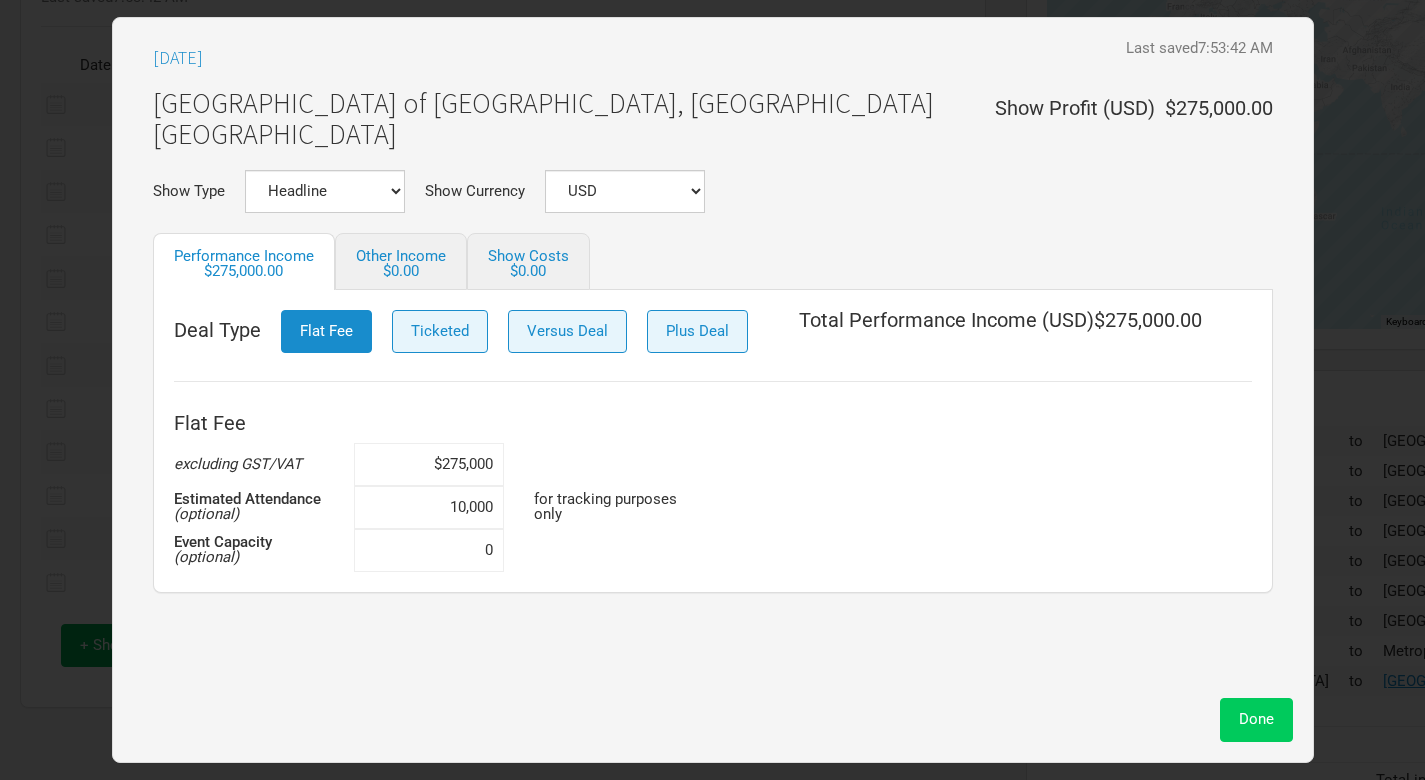 click on "Done" at bounding box center [1256, 719] 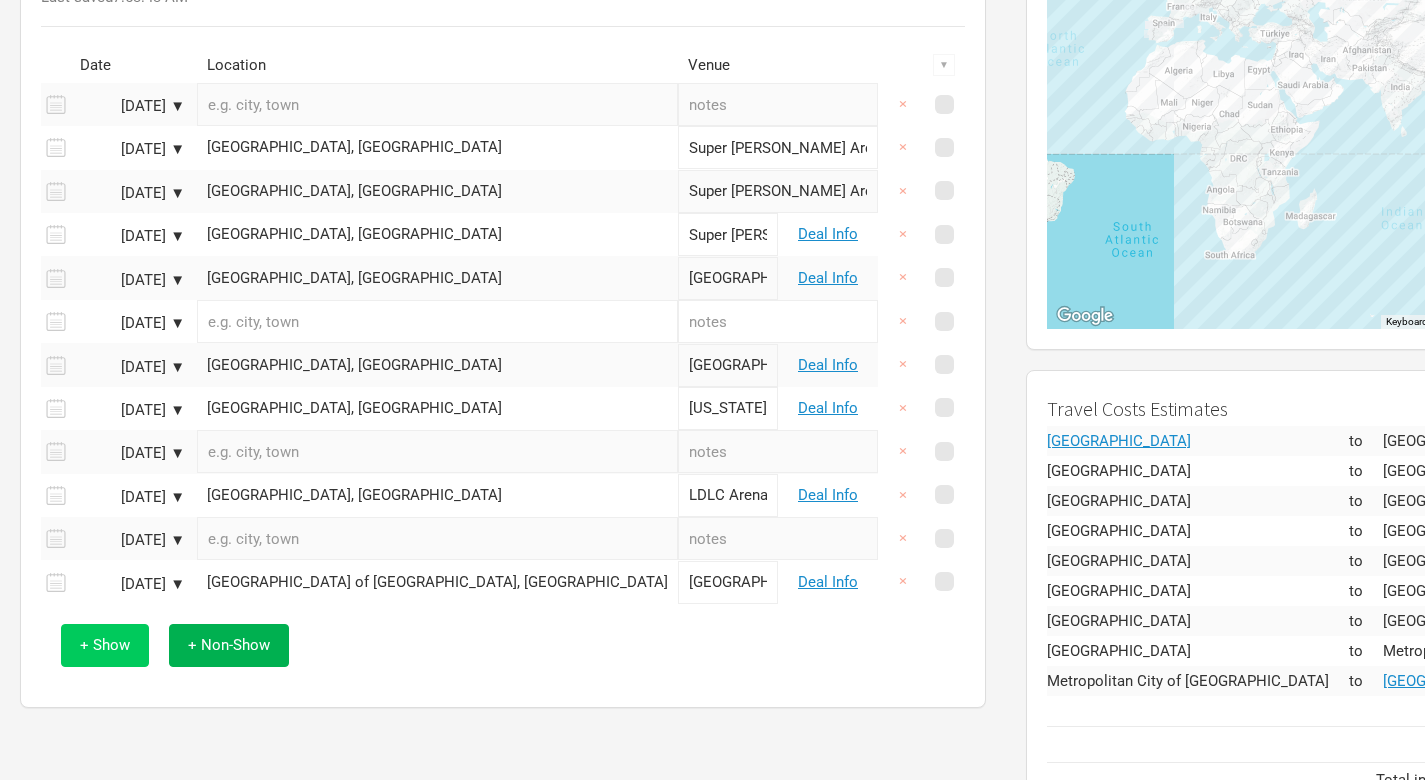 click on "+ Show" at bounding box center [105, 645] 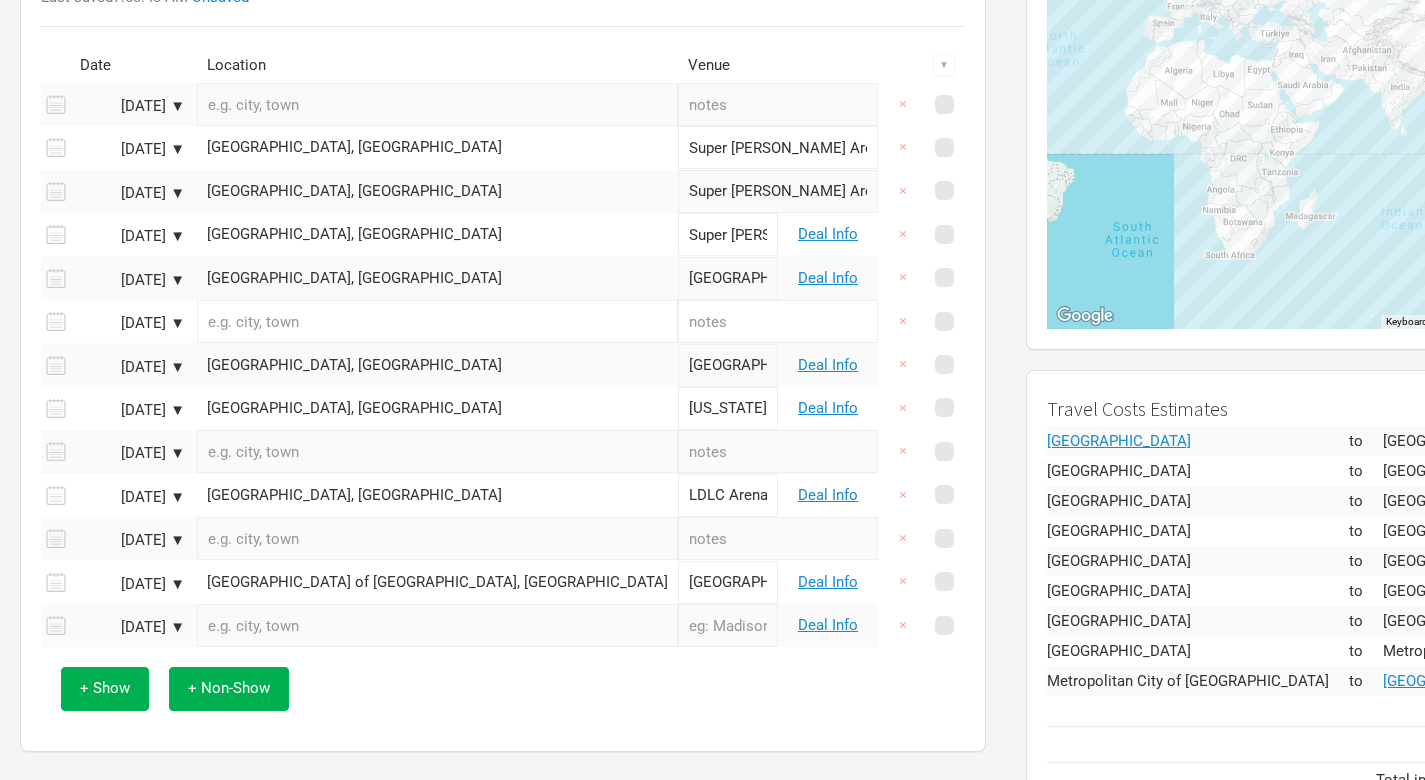 click at bounding box center [437, 625] 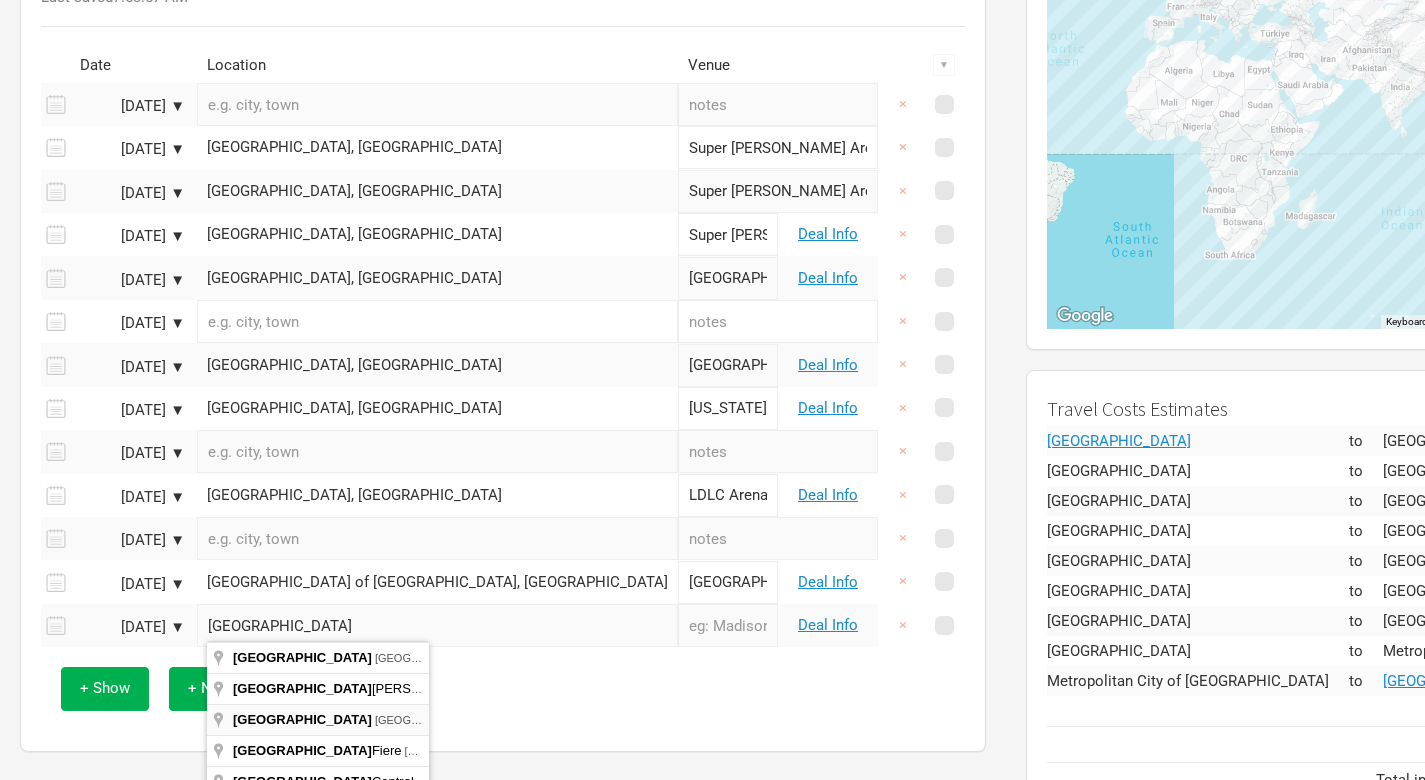type on "Bologna, Italy" 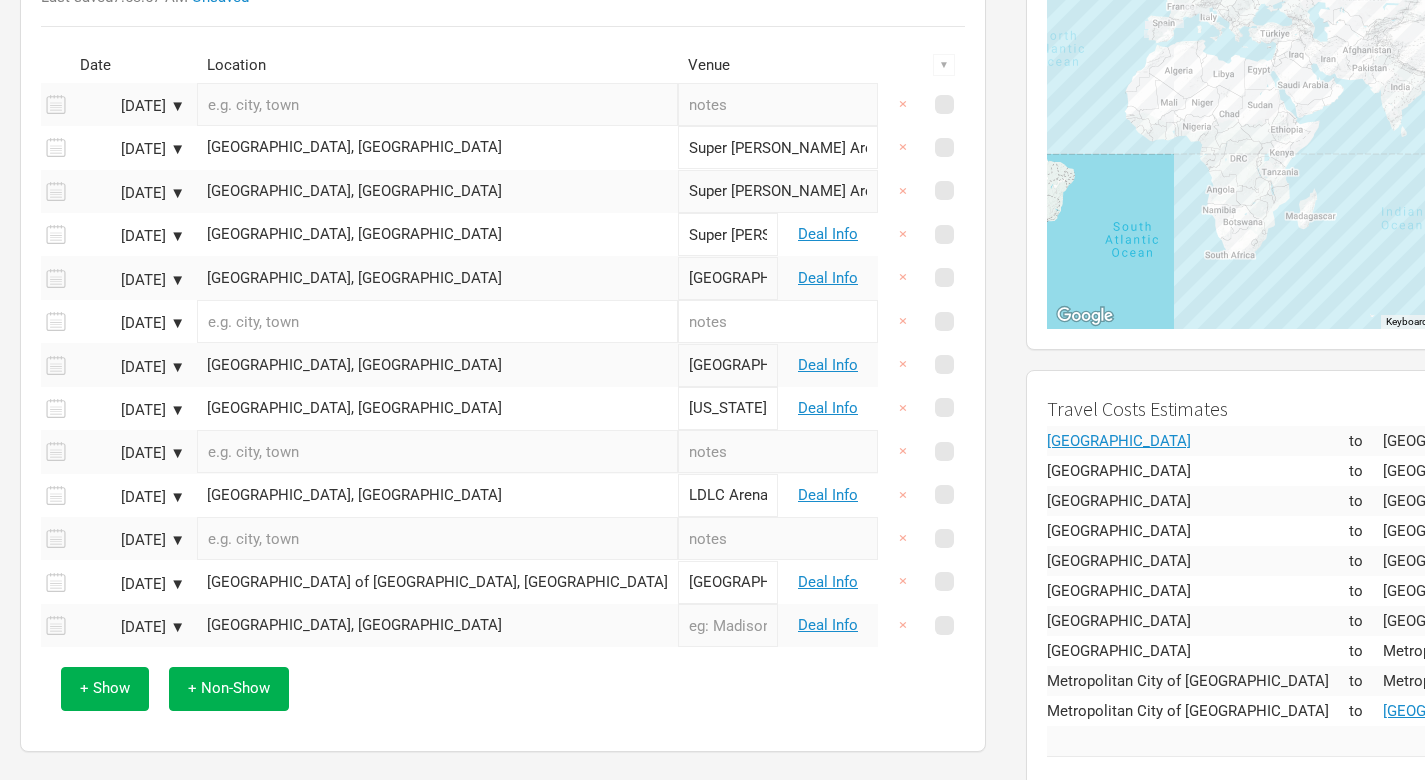 click at bounding box center [728, 625] 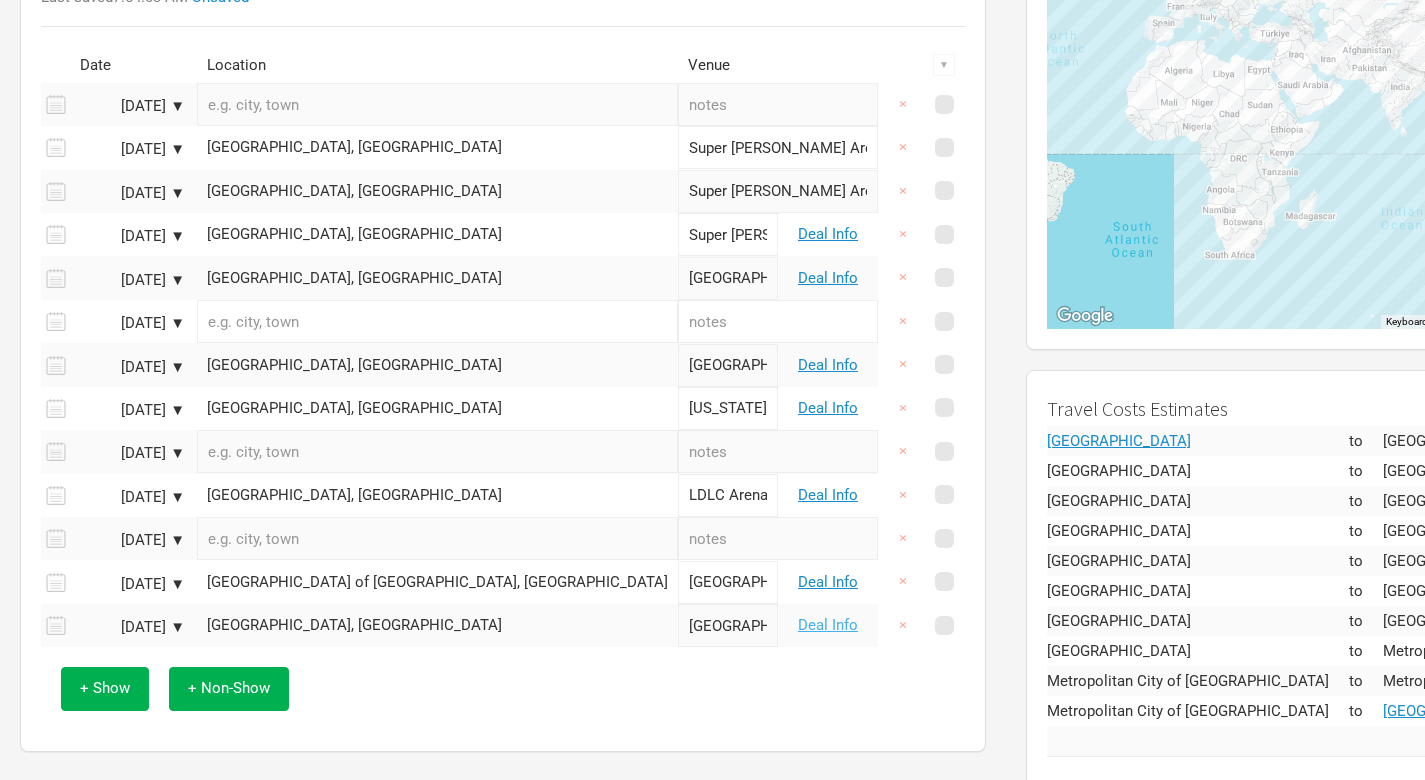 type on "[GEOGRAPHIC_DATA]" 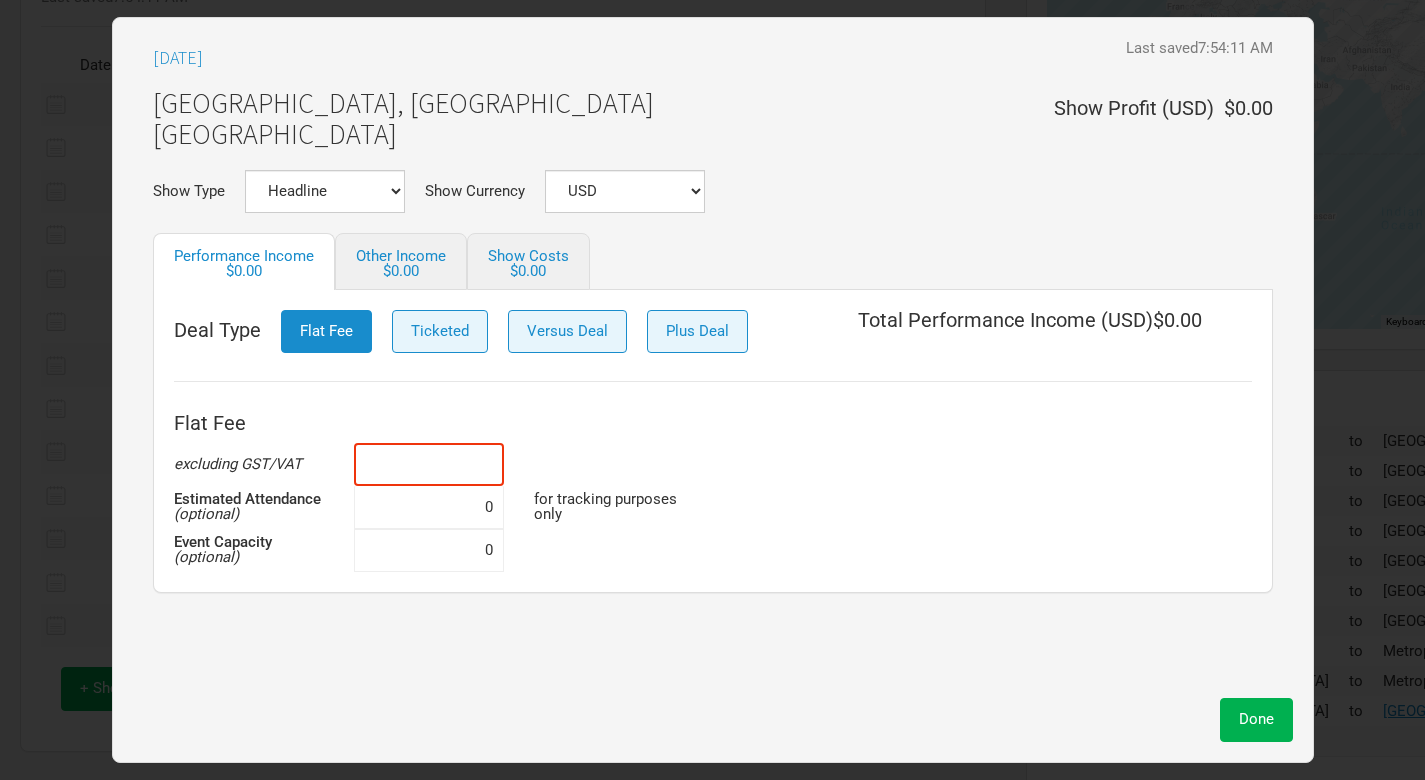 click at bounding box center (429, 464) 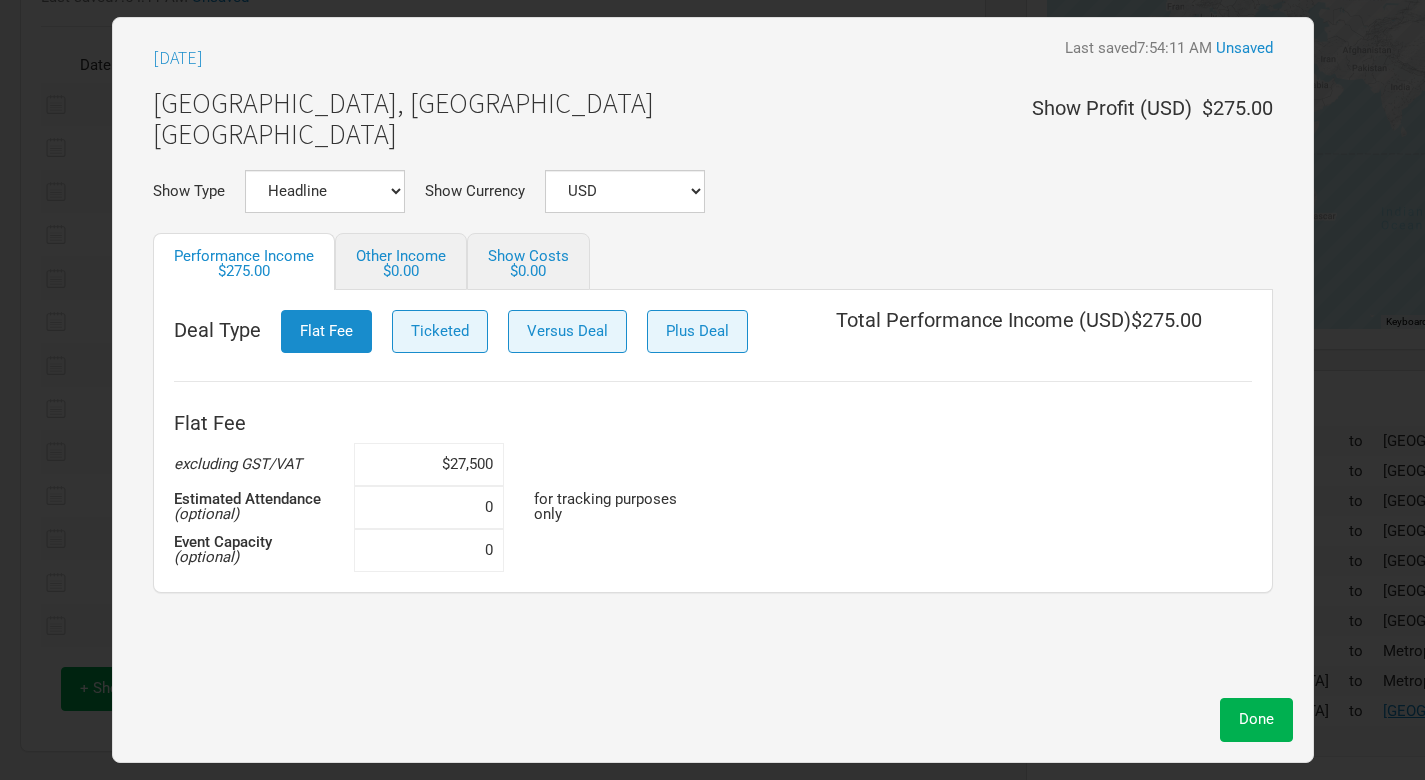 type on "$275,000" 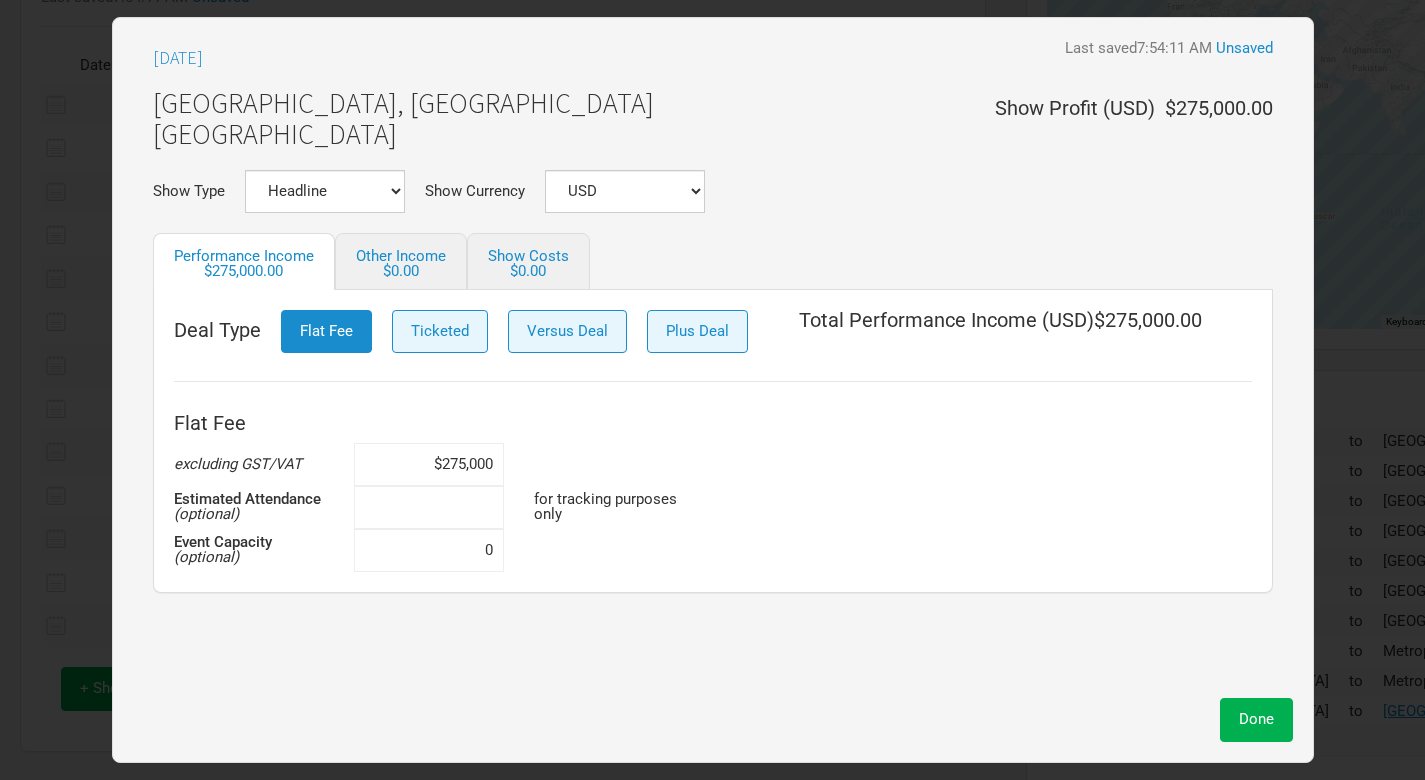 click at bounding box center [429, 507] 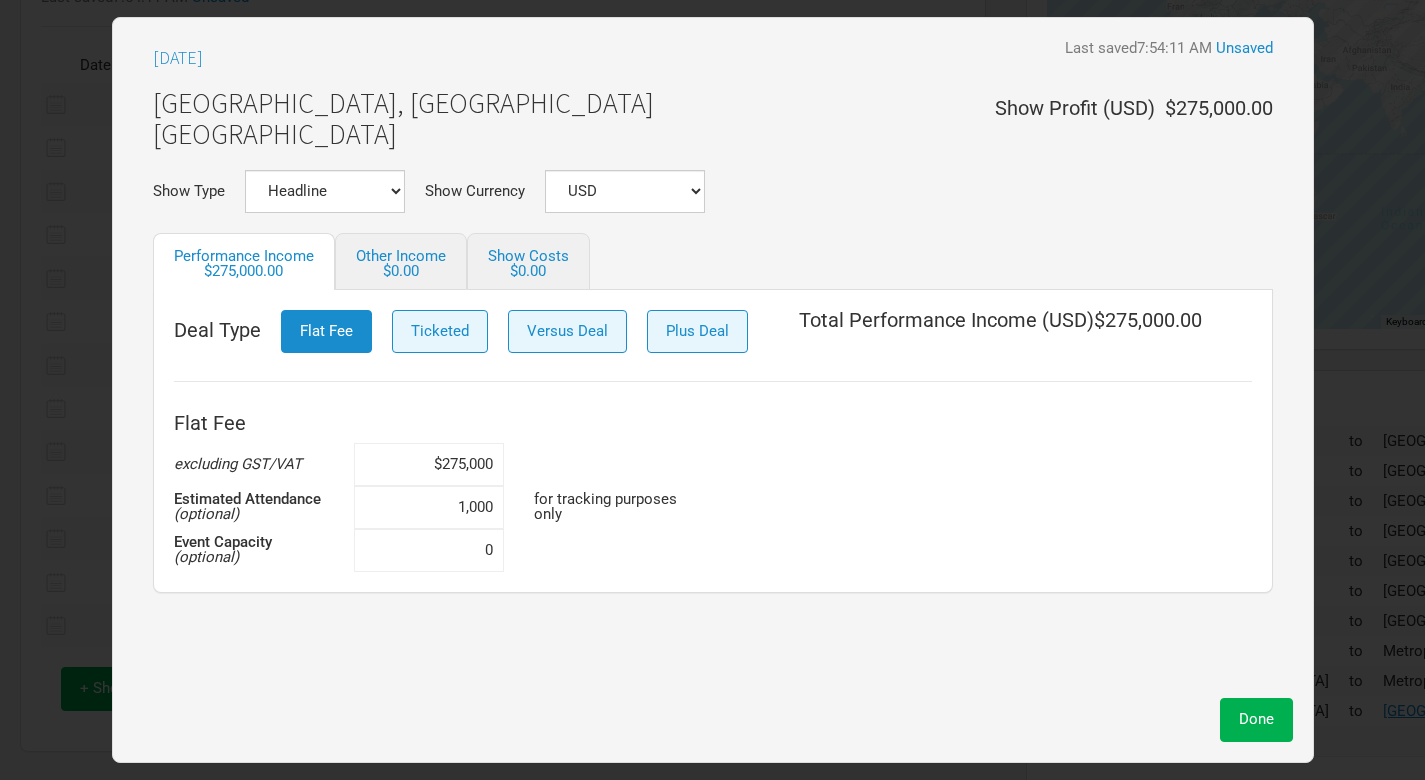 type on "10,000" 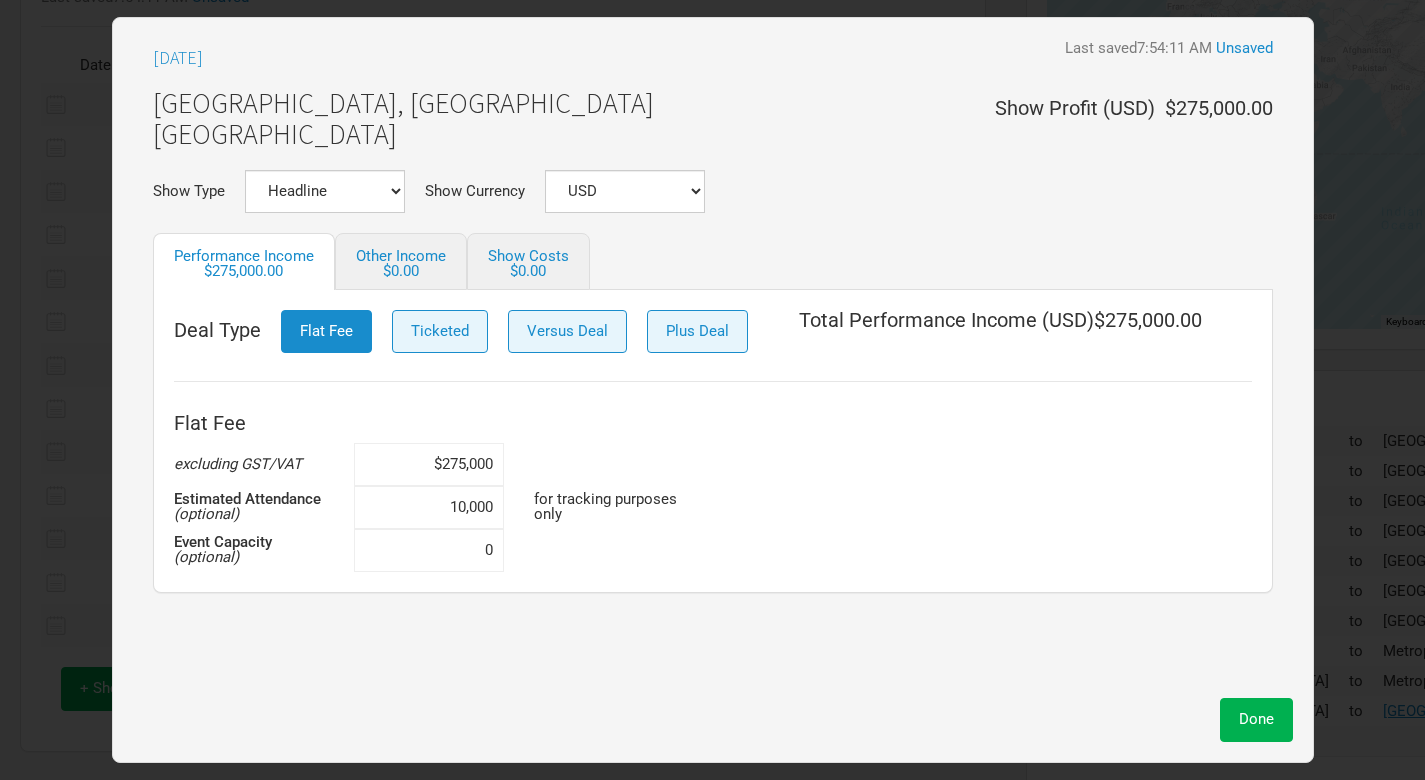 click at bounding box center (624, 550) 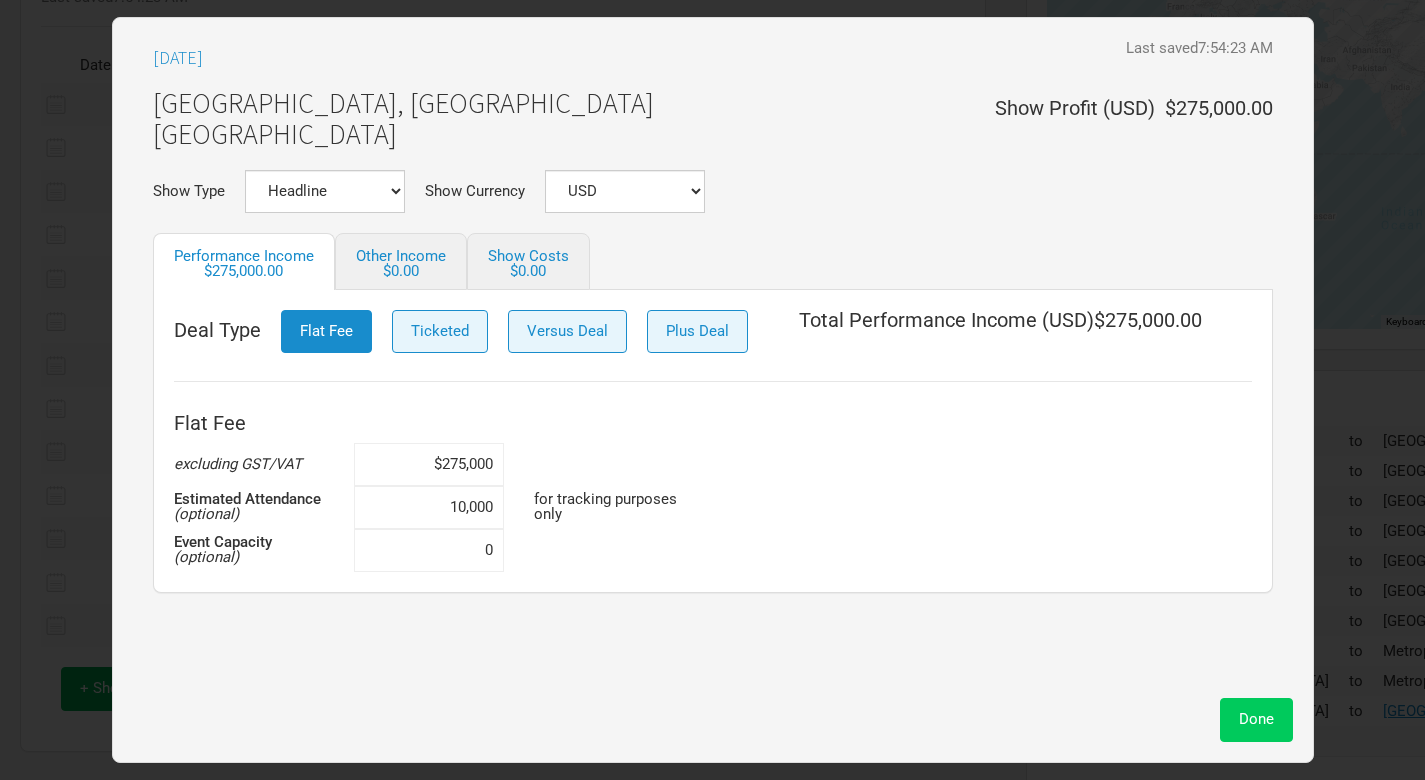 click on "Done" at bounding box center [1256, 719] 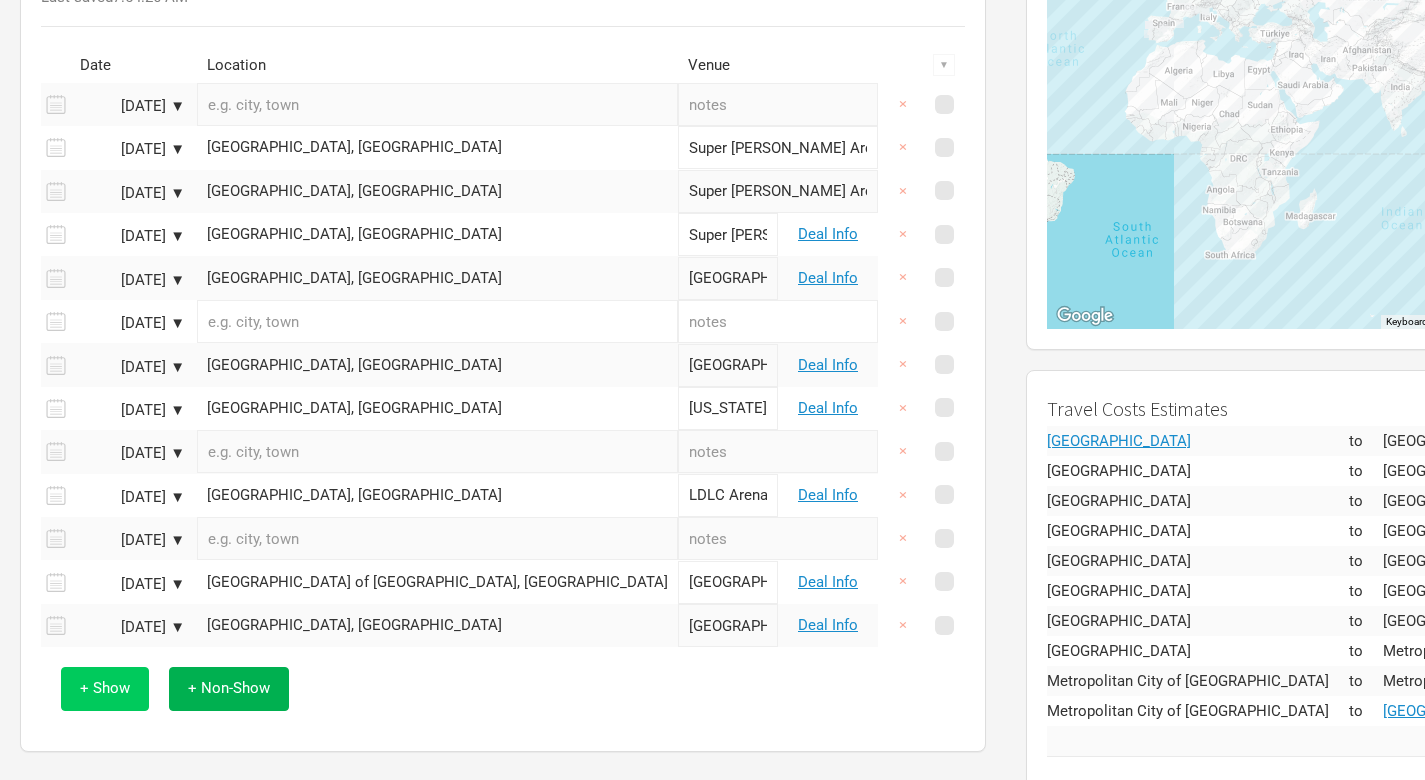 click on "+ Show" at bounding box center [105, 688] 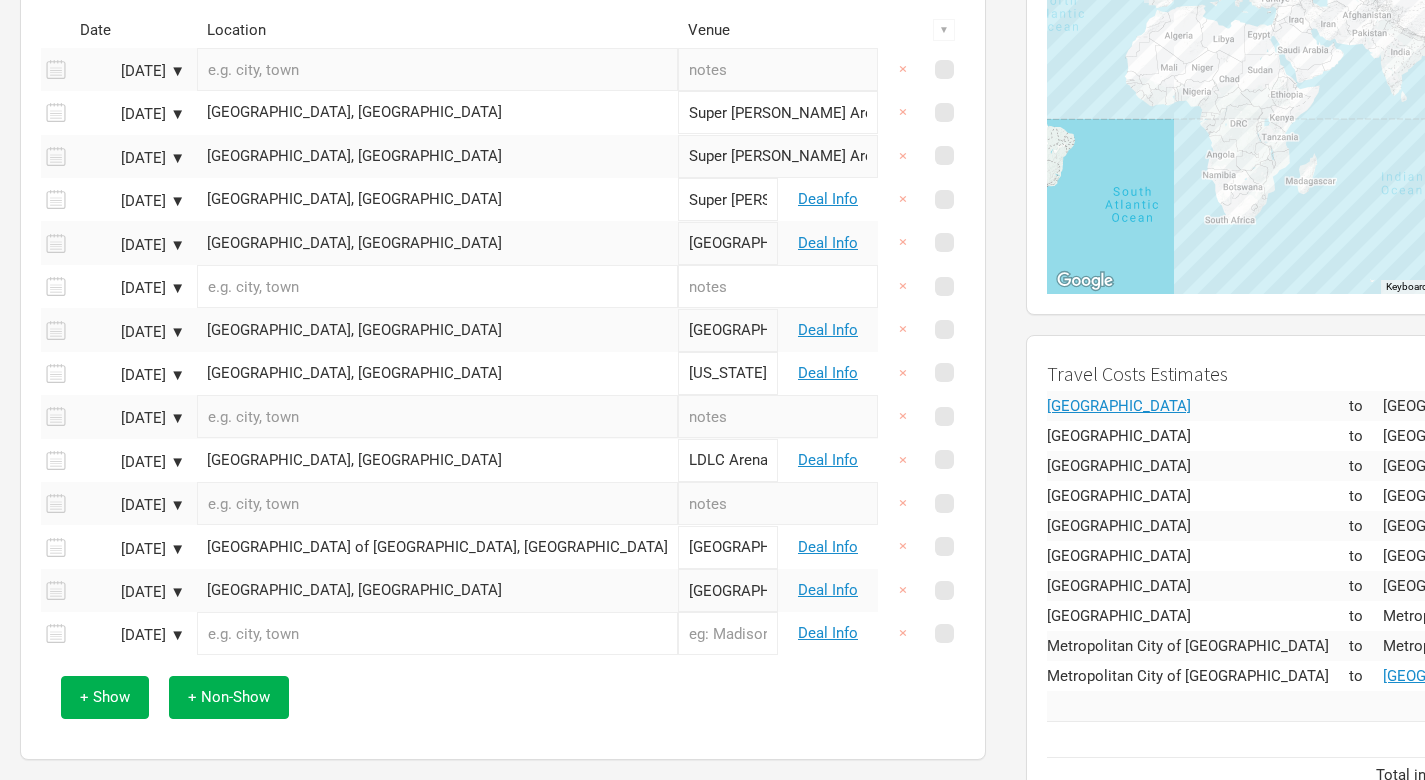 scroll, scrollTop: 311, scrollLeft: 0, axis: vertical 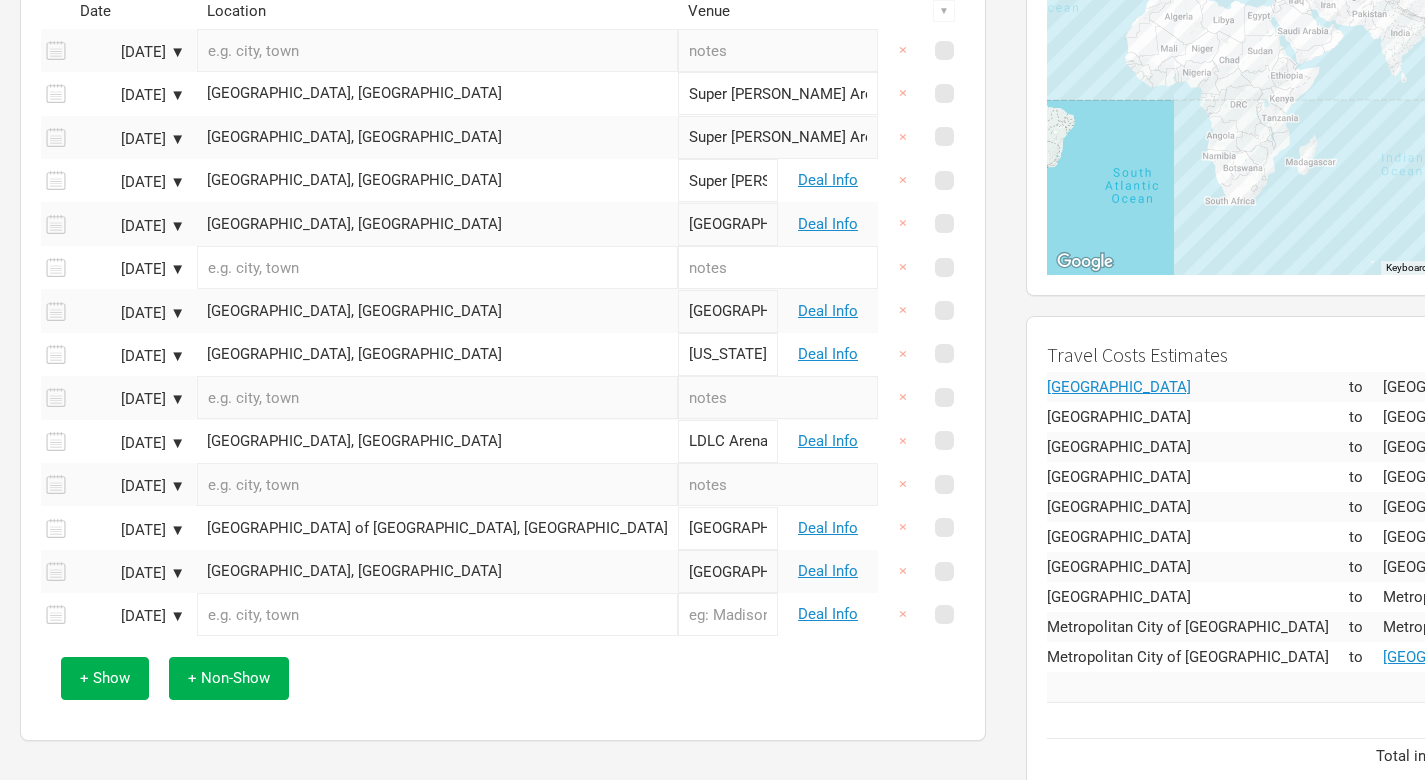 click at bounding box center [437, 614] 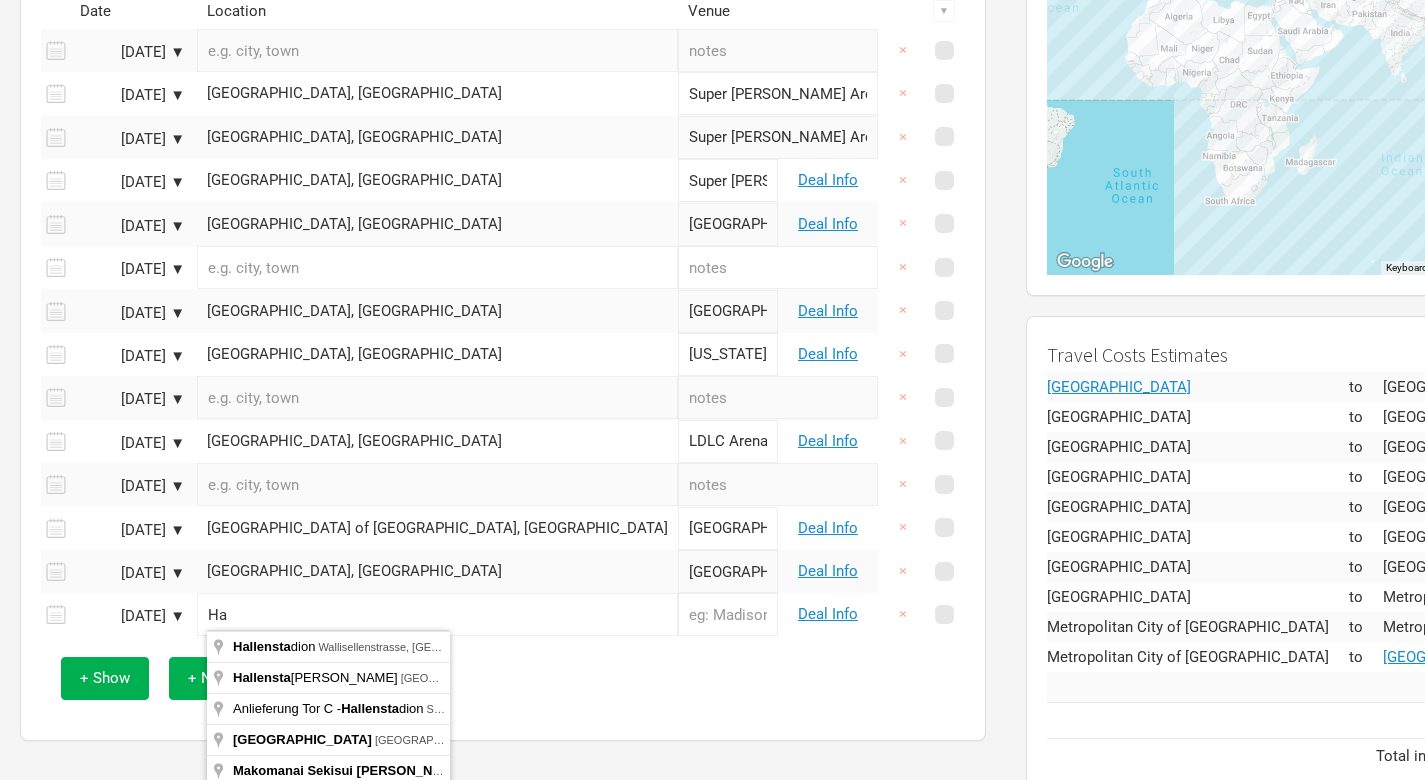 type on "H" 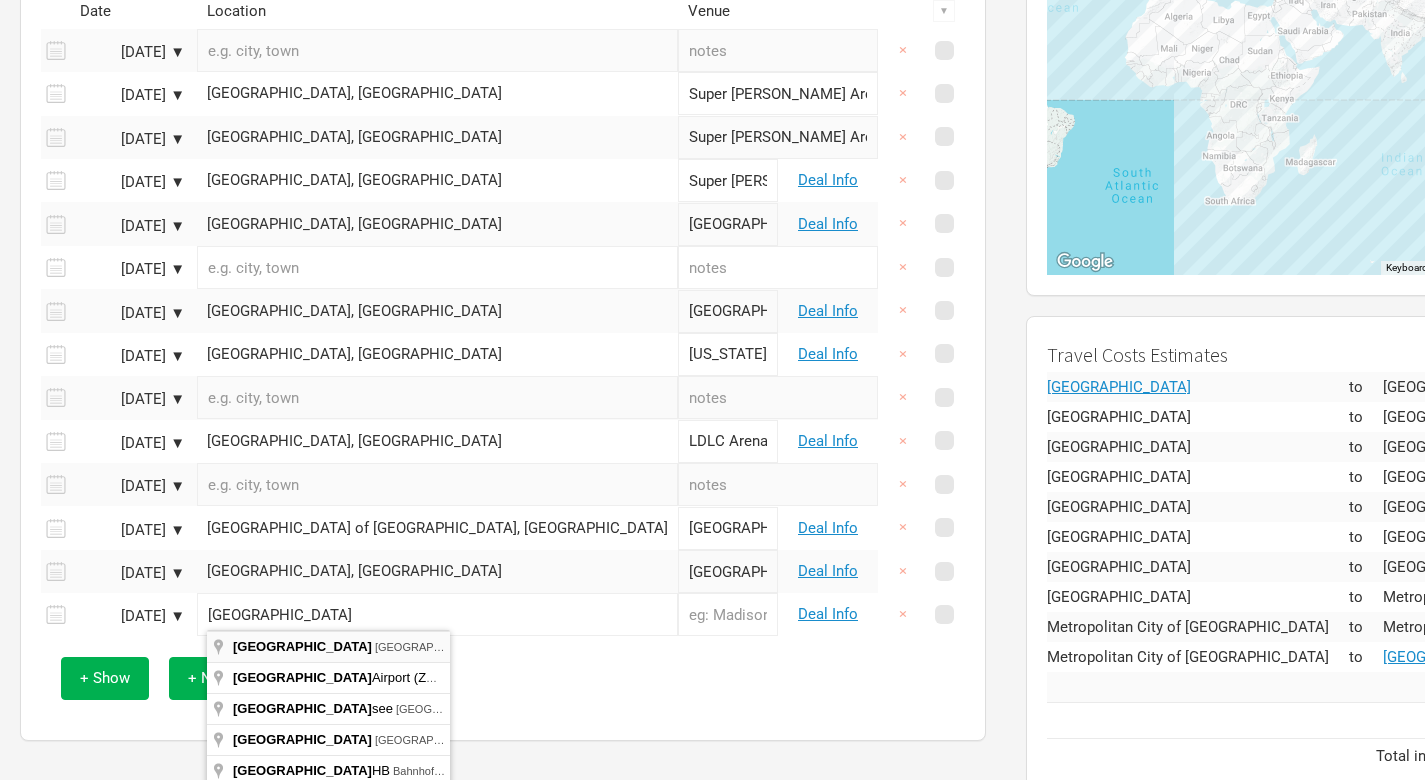 type on "[GEOGRAPHIC_DATA], [GEOGRAPHIC_DATA]" 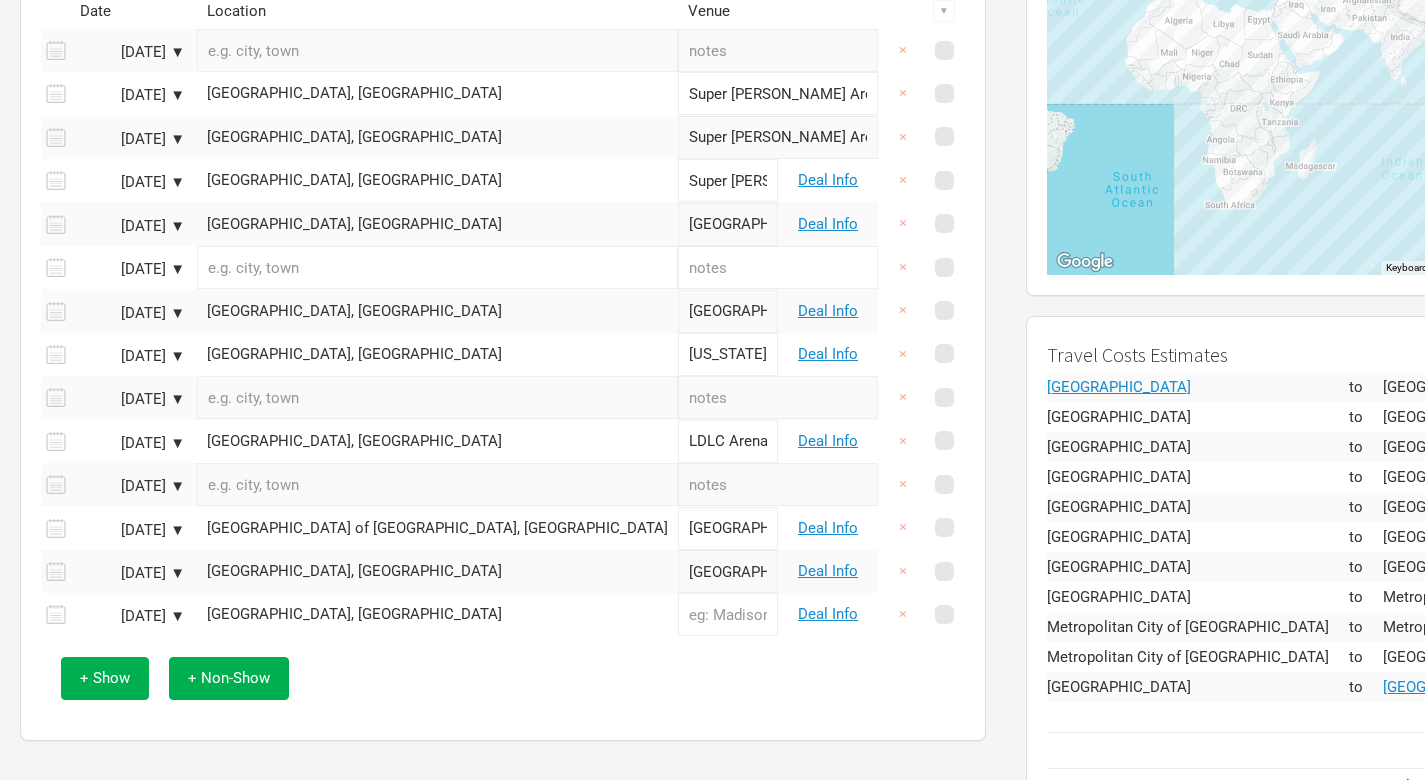 click at bounding box center [728, 614] 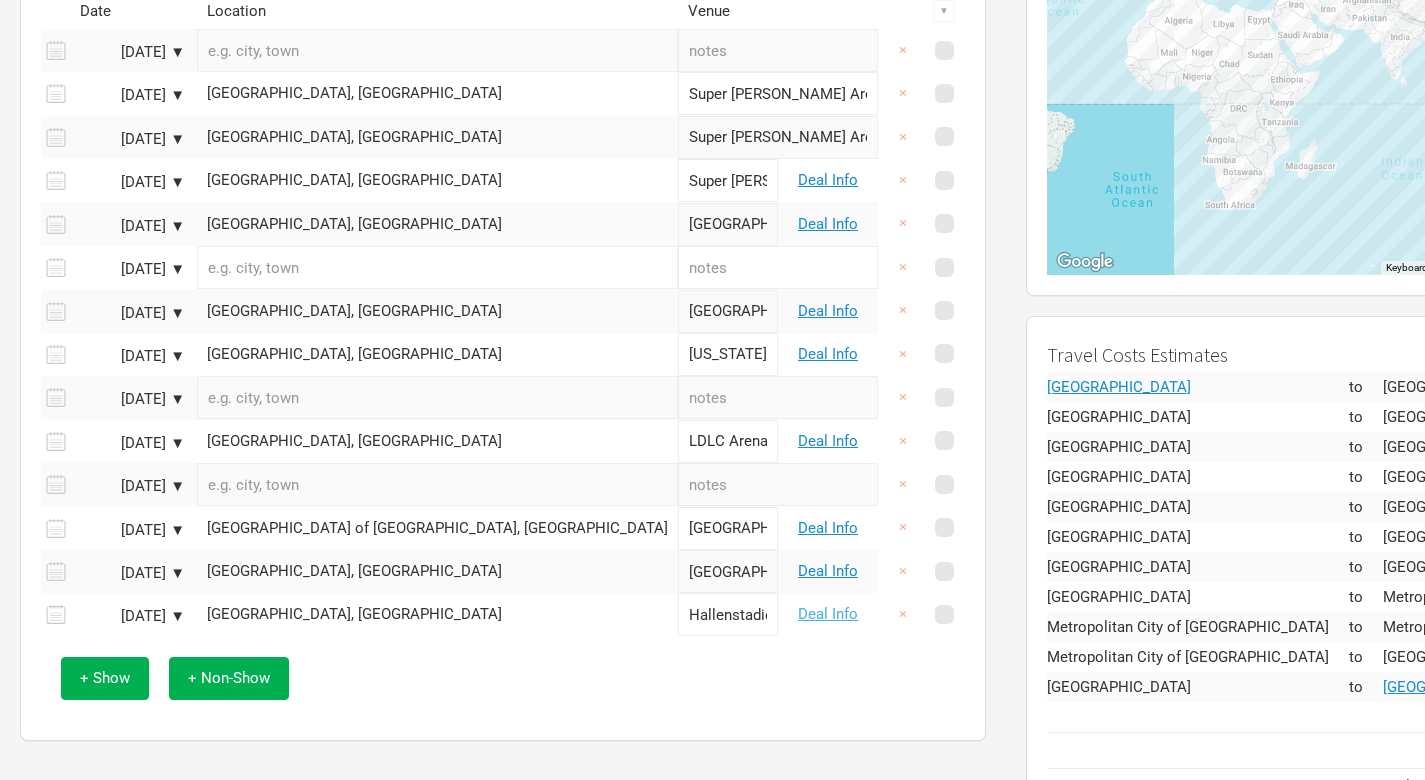 type on "Hallenstadion" 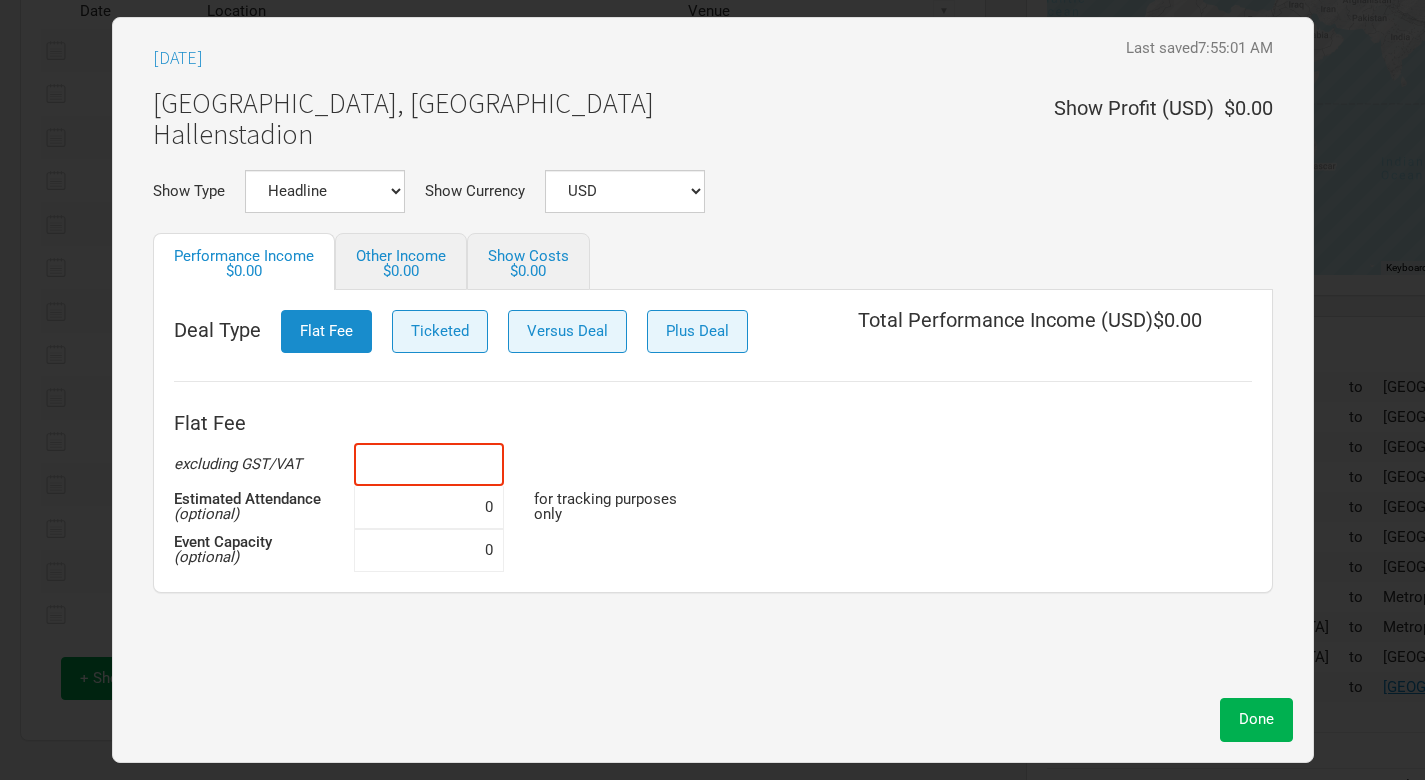 click at bounding box center (429, 464) 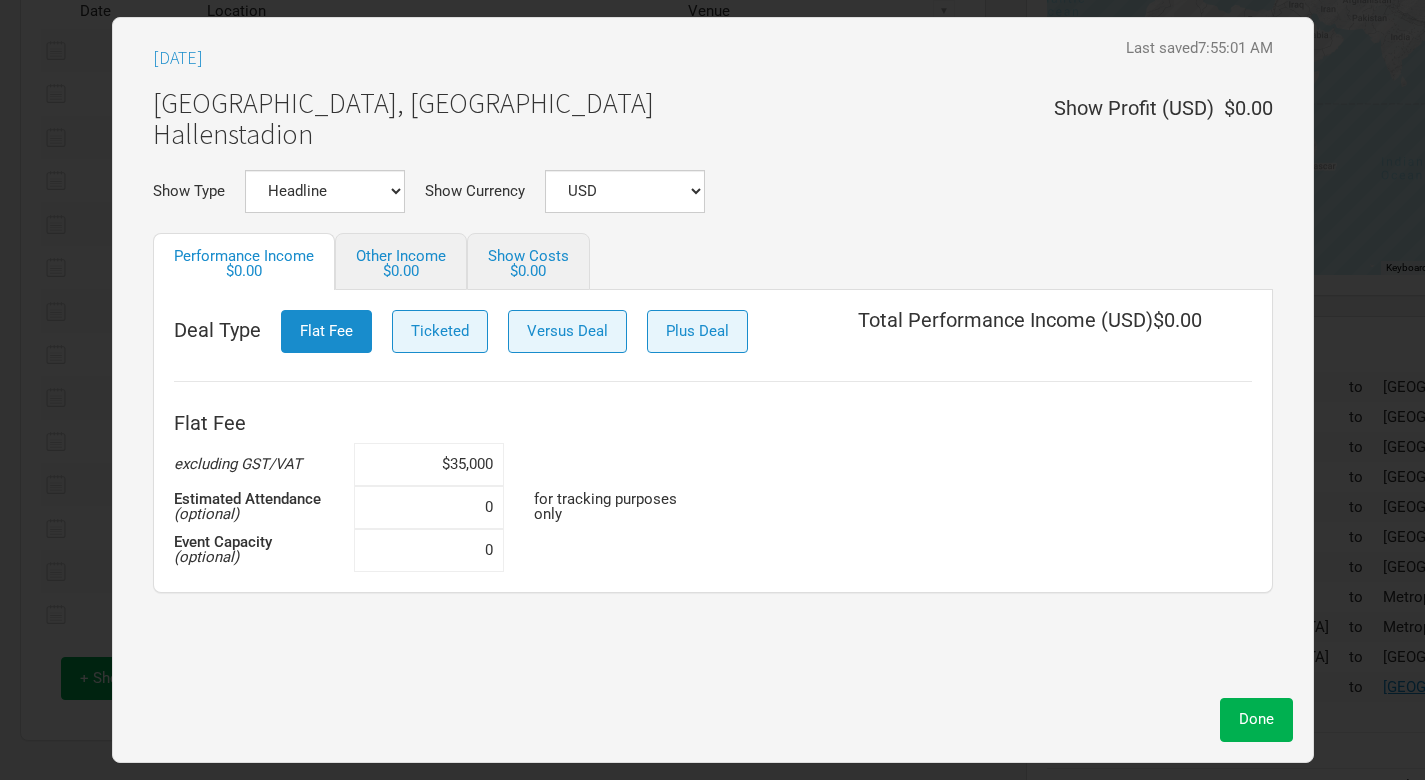 type on "$350,000" 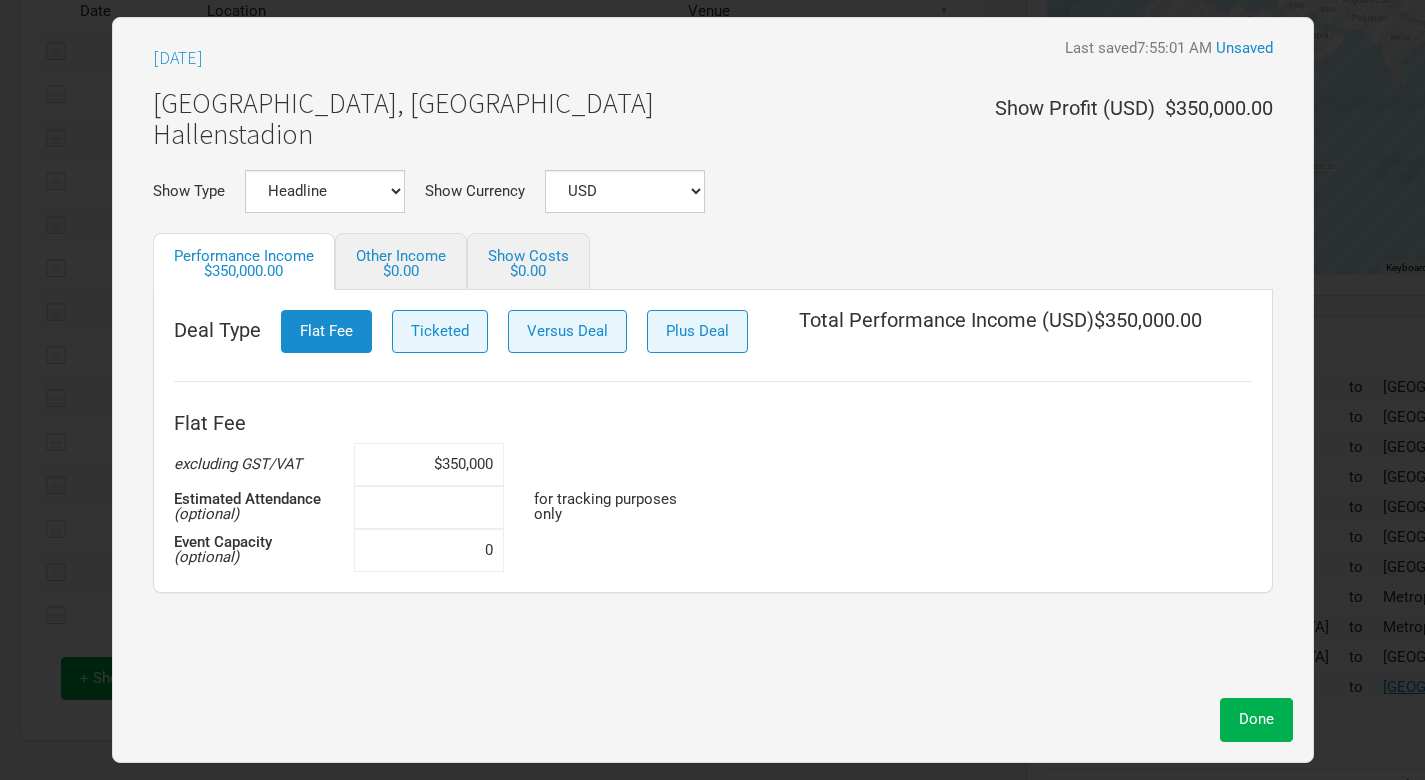 click at bounding box center (429, 507) 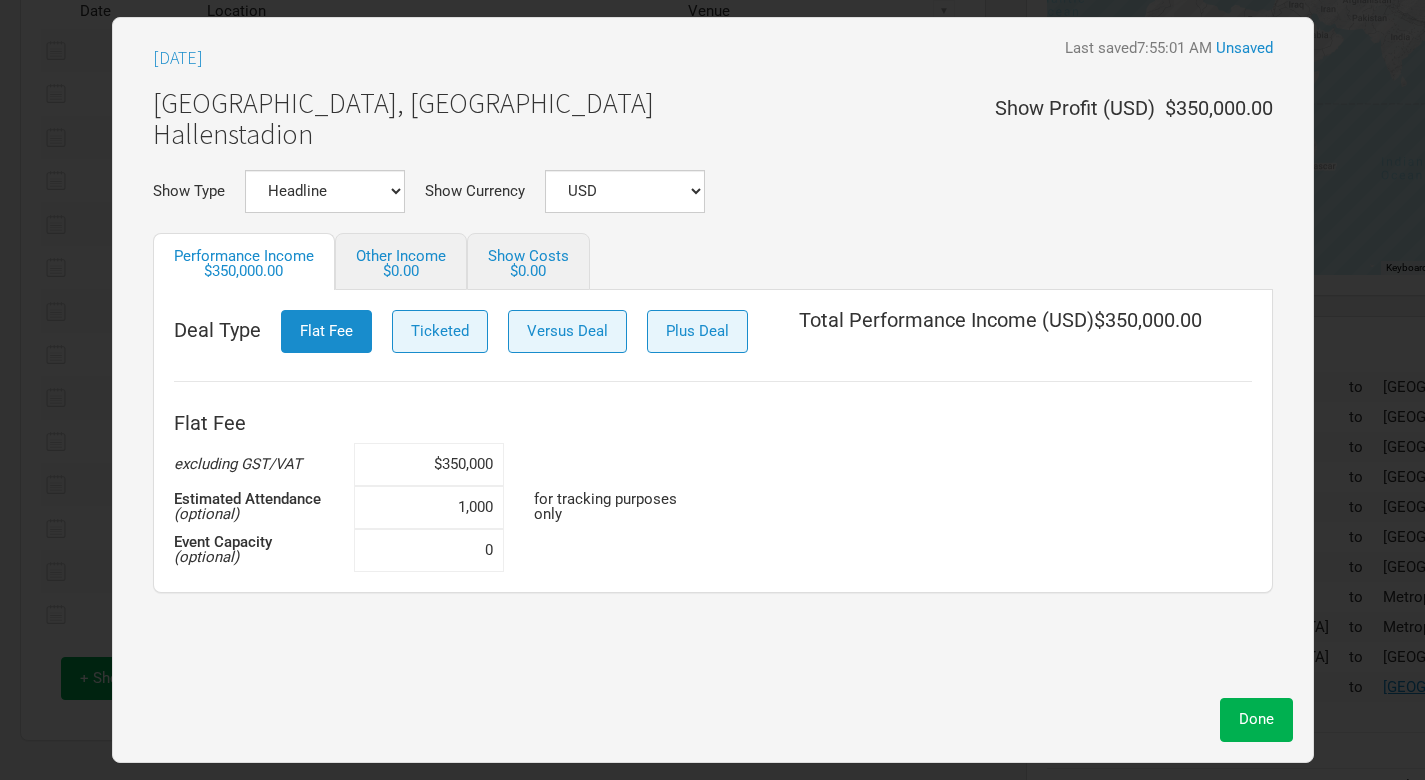 type on "10,000" 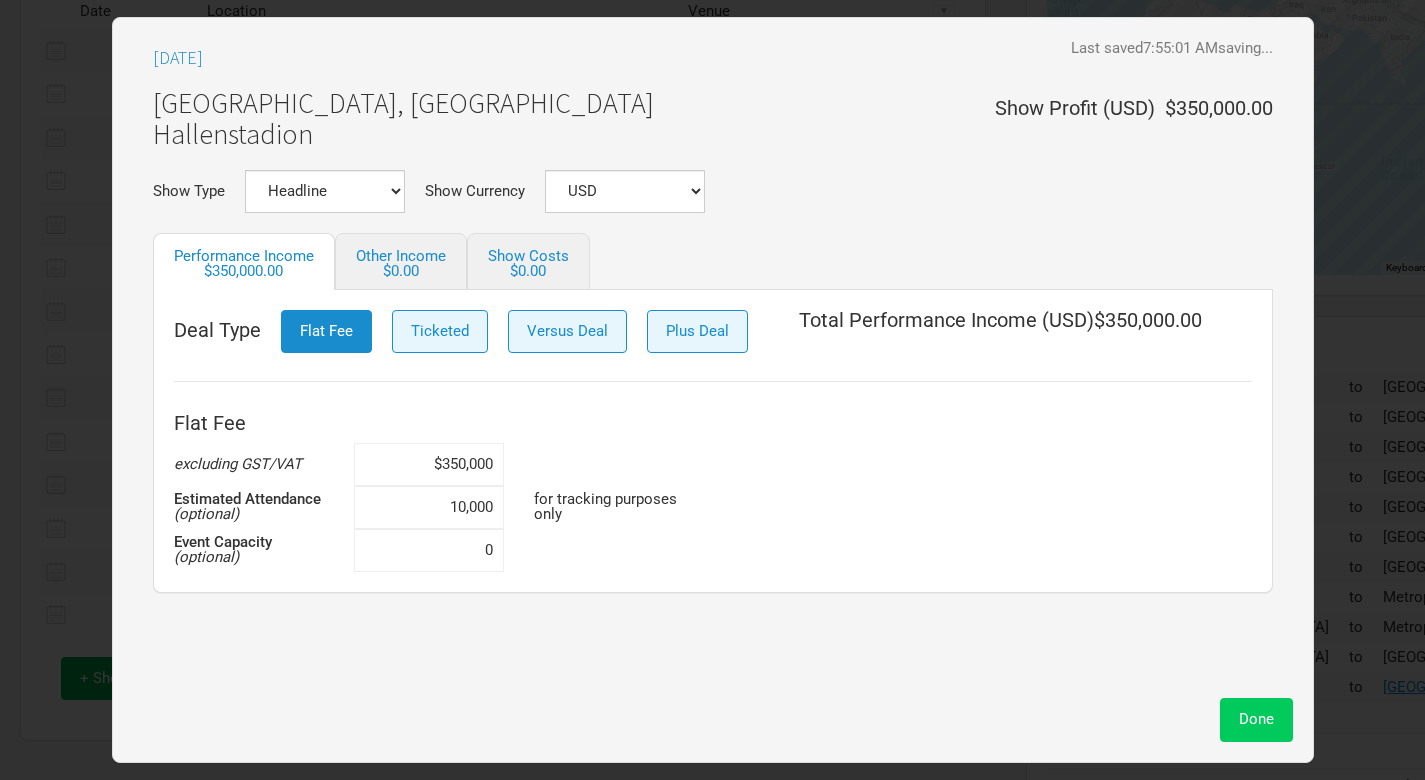 click on "Done" at bounding box center [1256, 719] 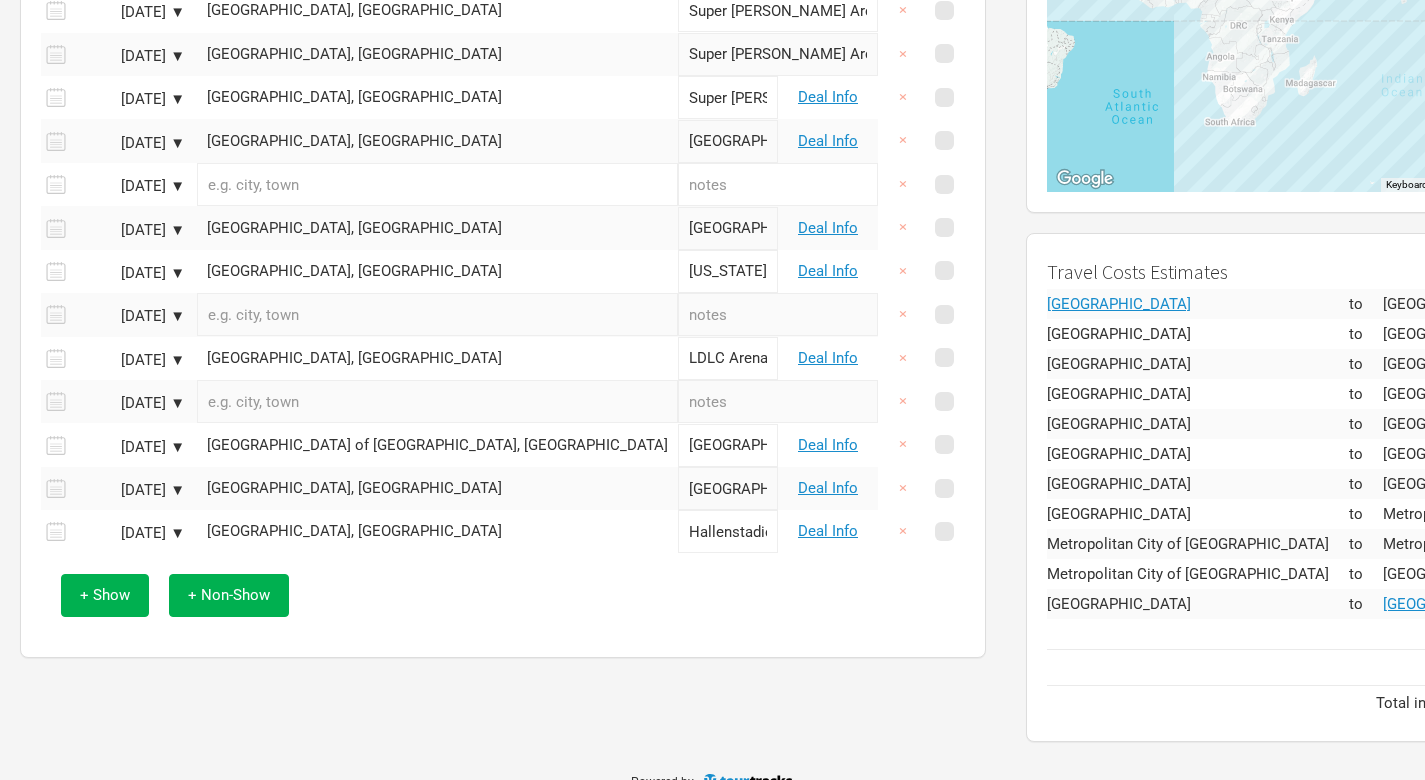 scroll, scrollTop: 401, scrollLeft: 0, axis: vertical 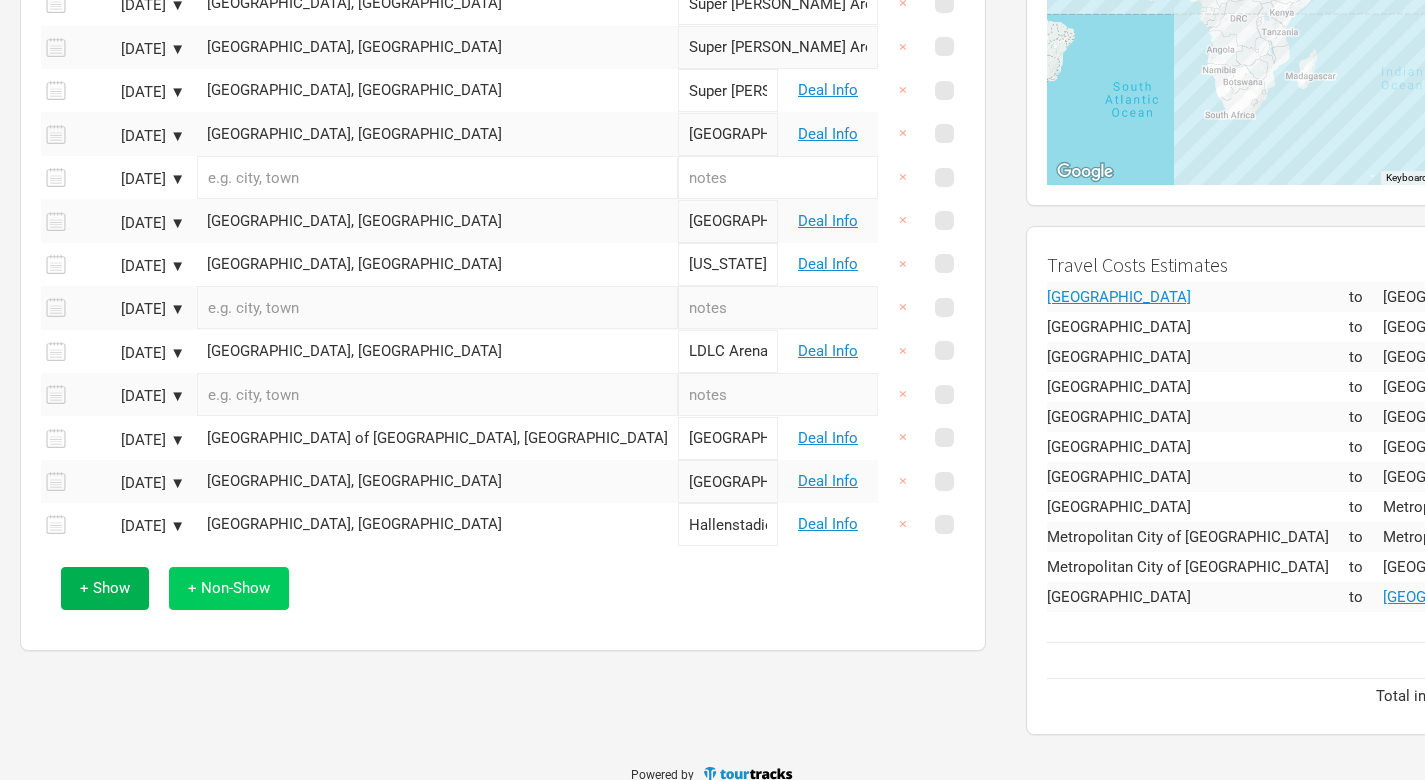 click on "+ Non-Show" at bounding box center [229, 588] 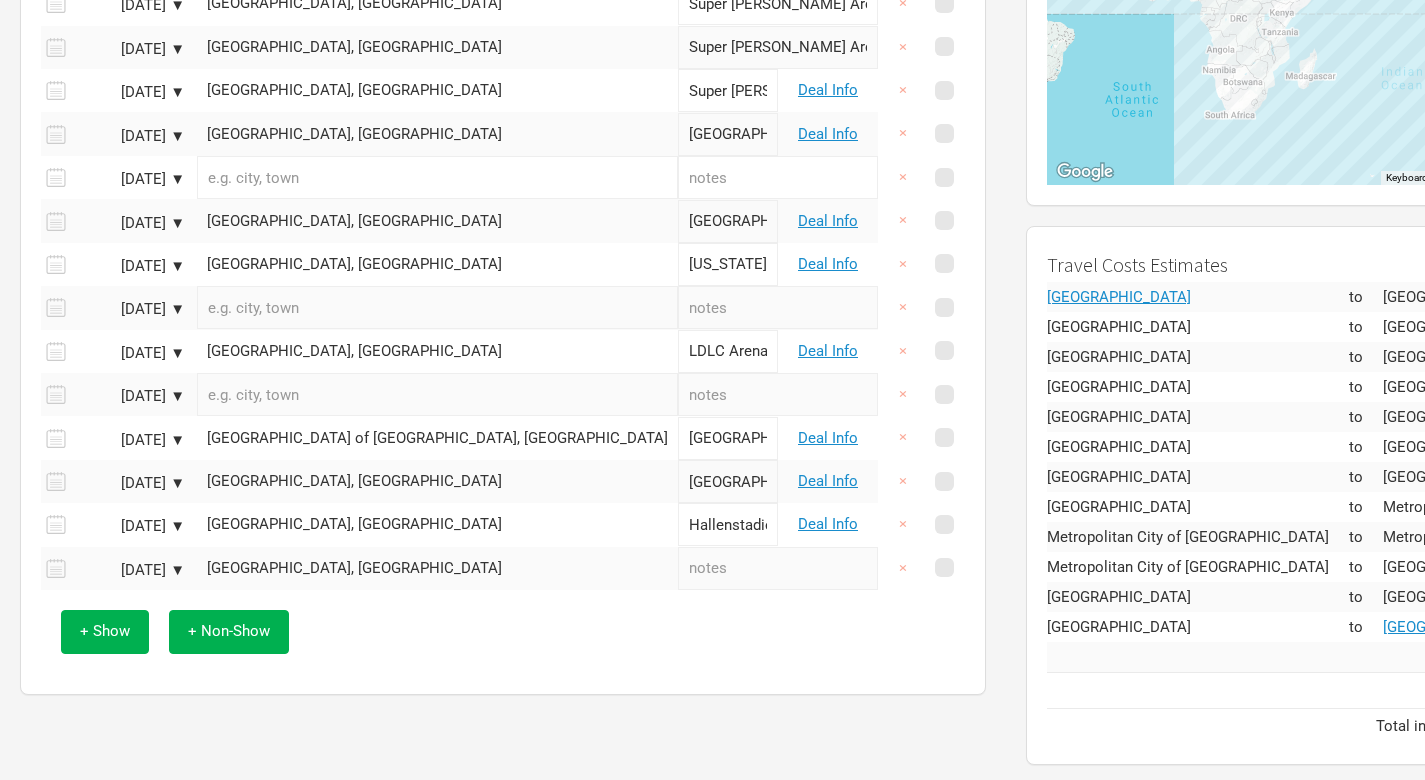 click on "[GEOGRAPHIC_DATA], [GEOGRAPHIC_DATA]" at bounding box center (437, 568) 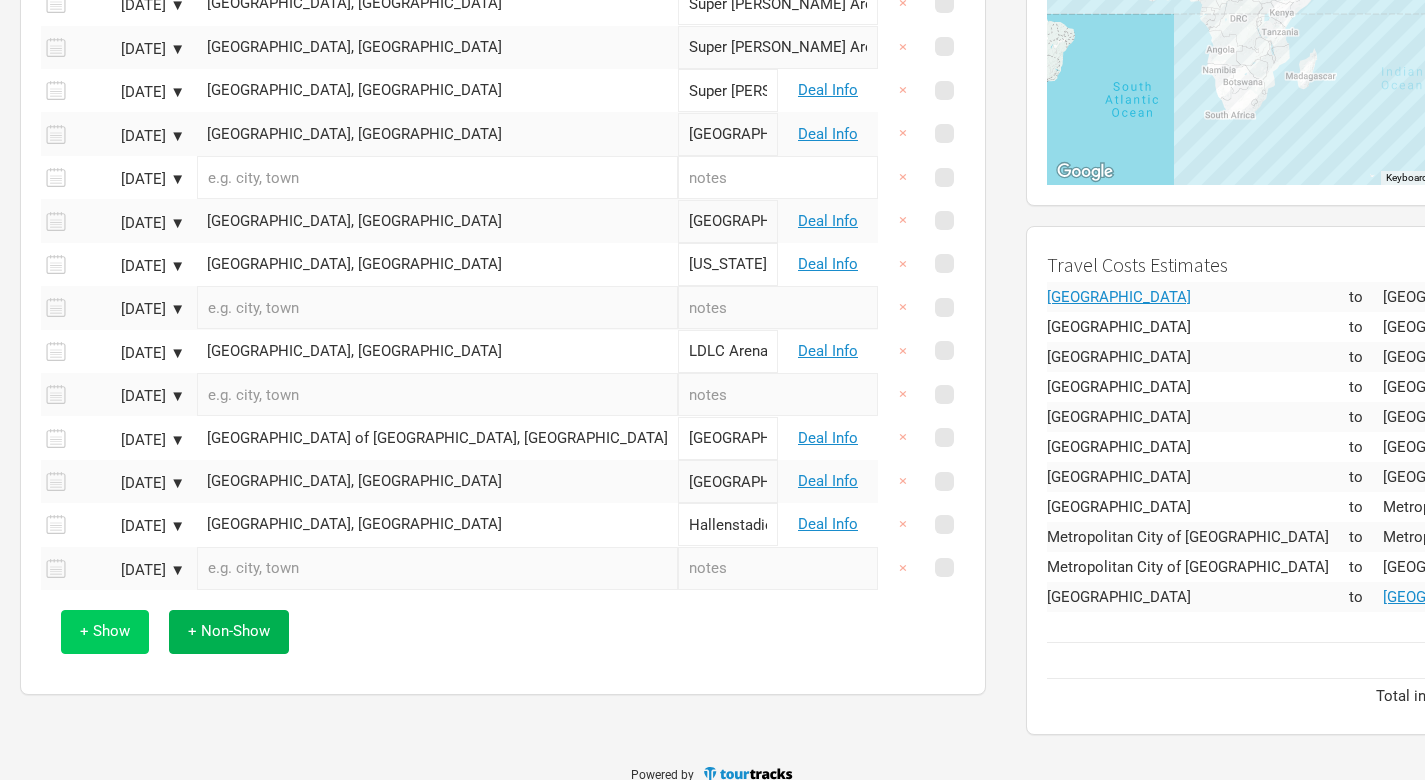click on "+ Show" at bounding box center (105, 631) 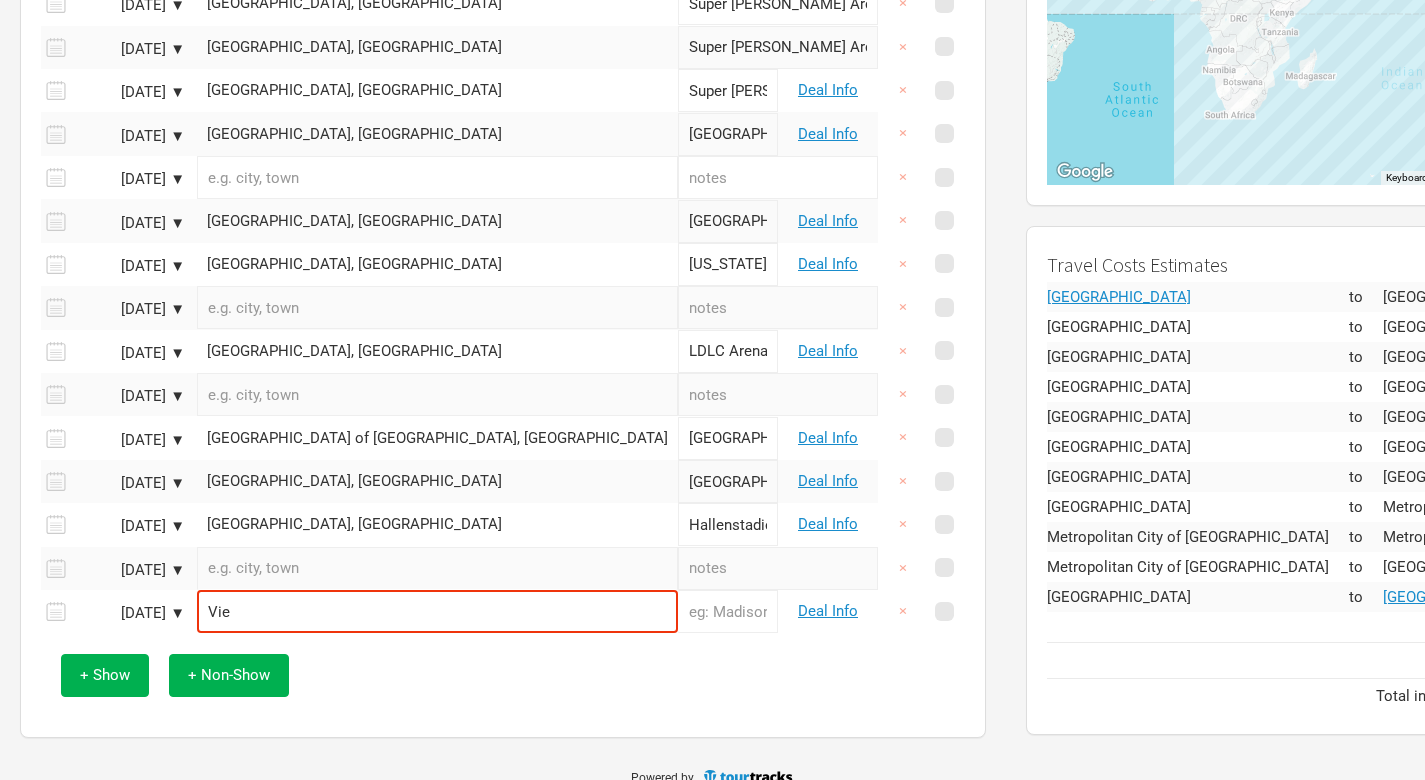 type on "[GEOGRAPHIC_DATA], [GEOGRAPHIC_DATA]" 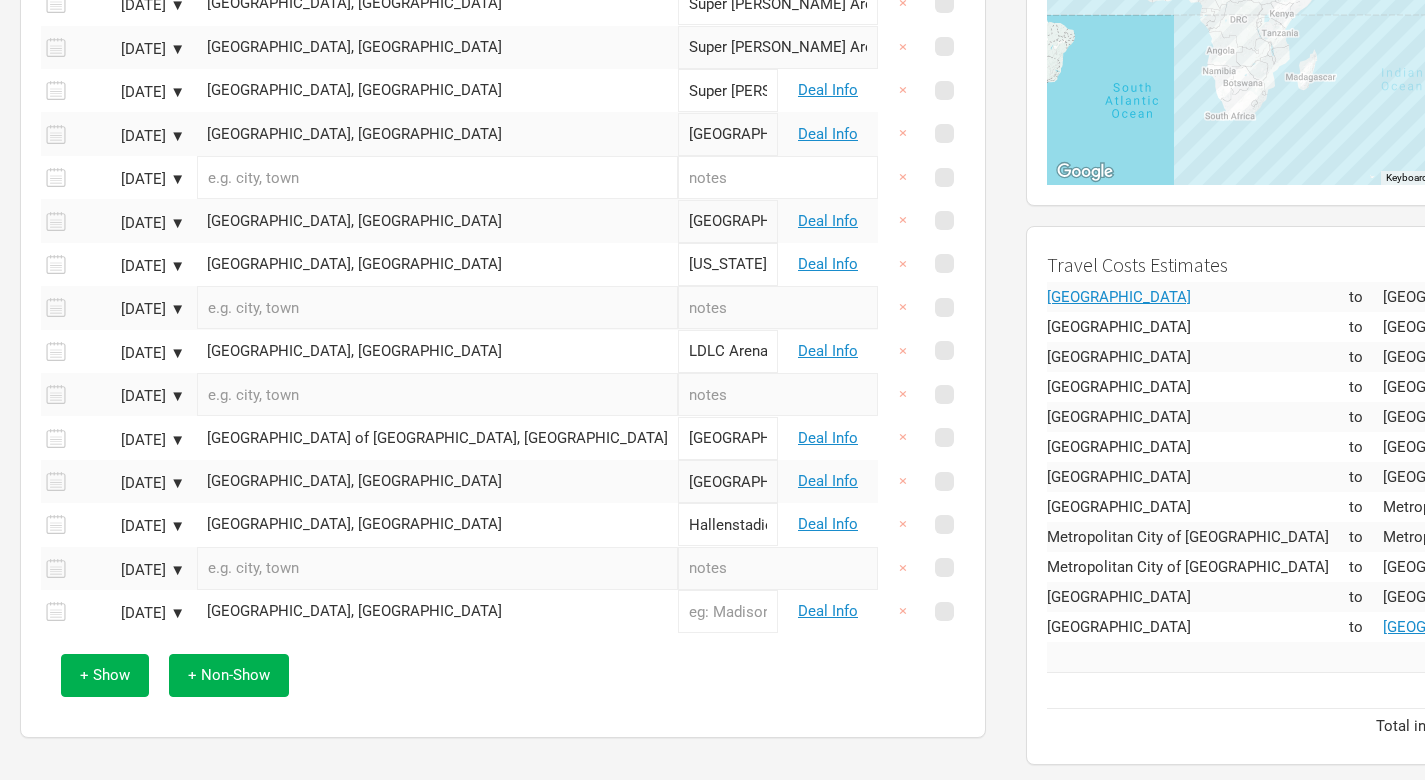 click at bounding box center (728, 611) 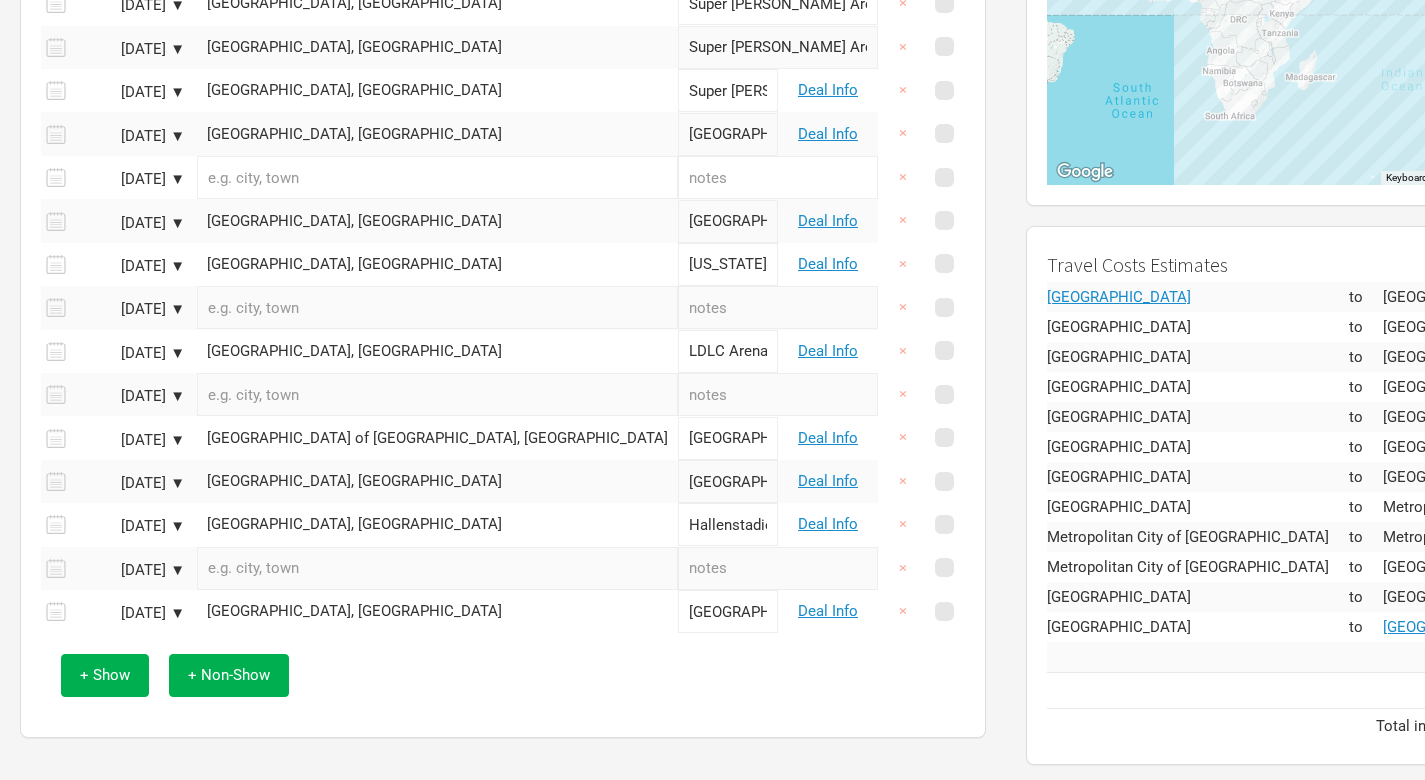type on "[GEOGRAPHIC_DATA]" 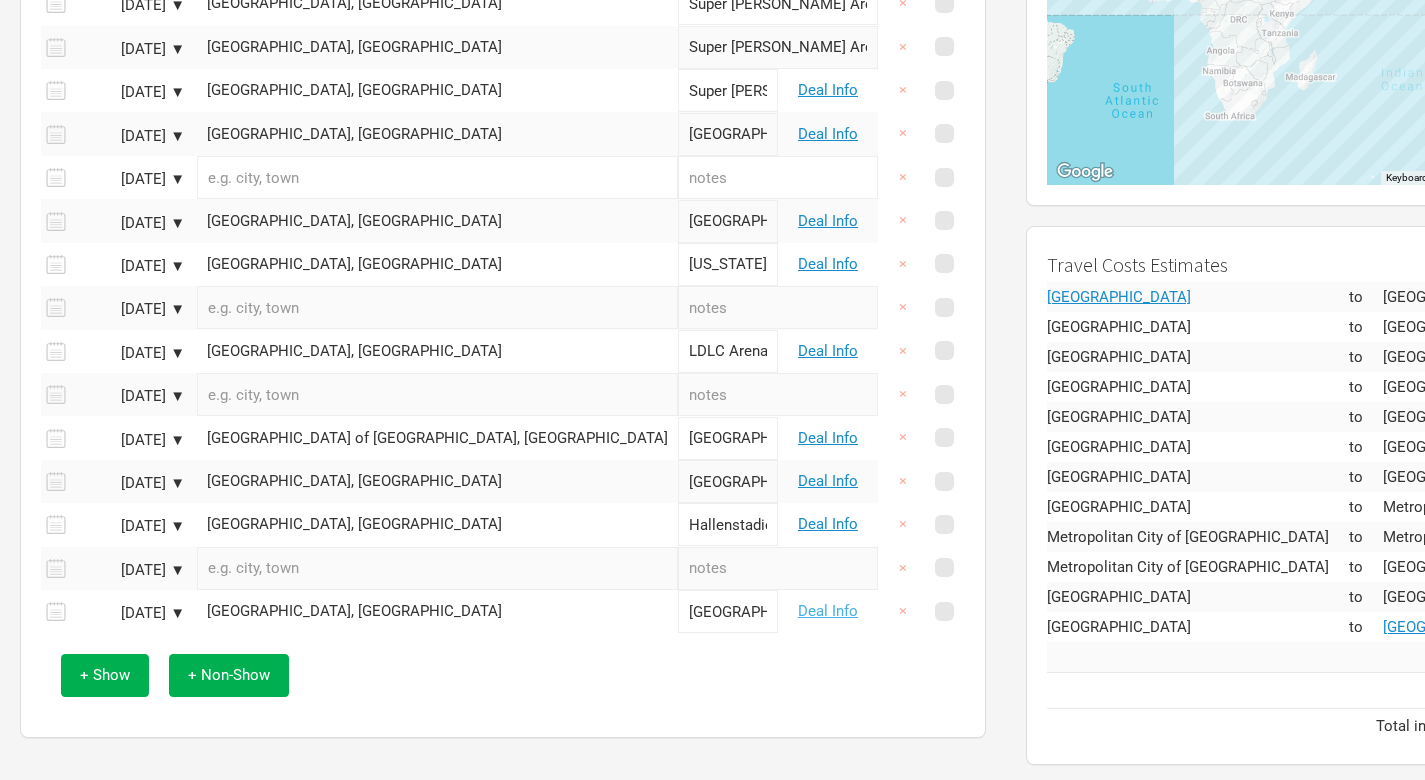 click on "Deal Info" at bounding box center [828, 611] 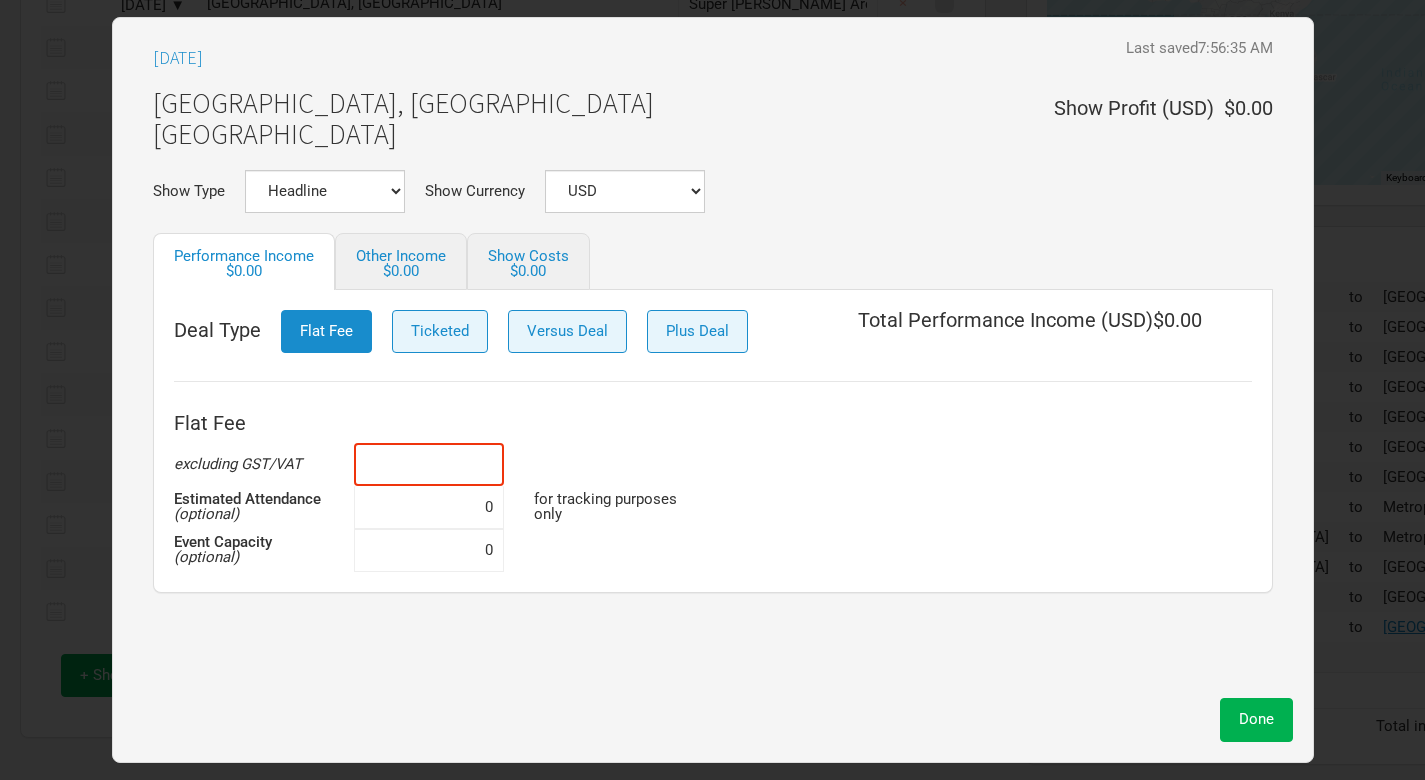 click at bounding box center [429, 464] 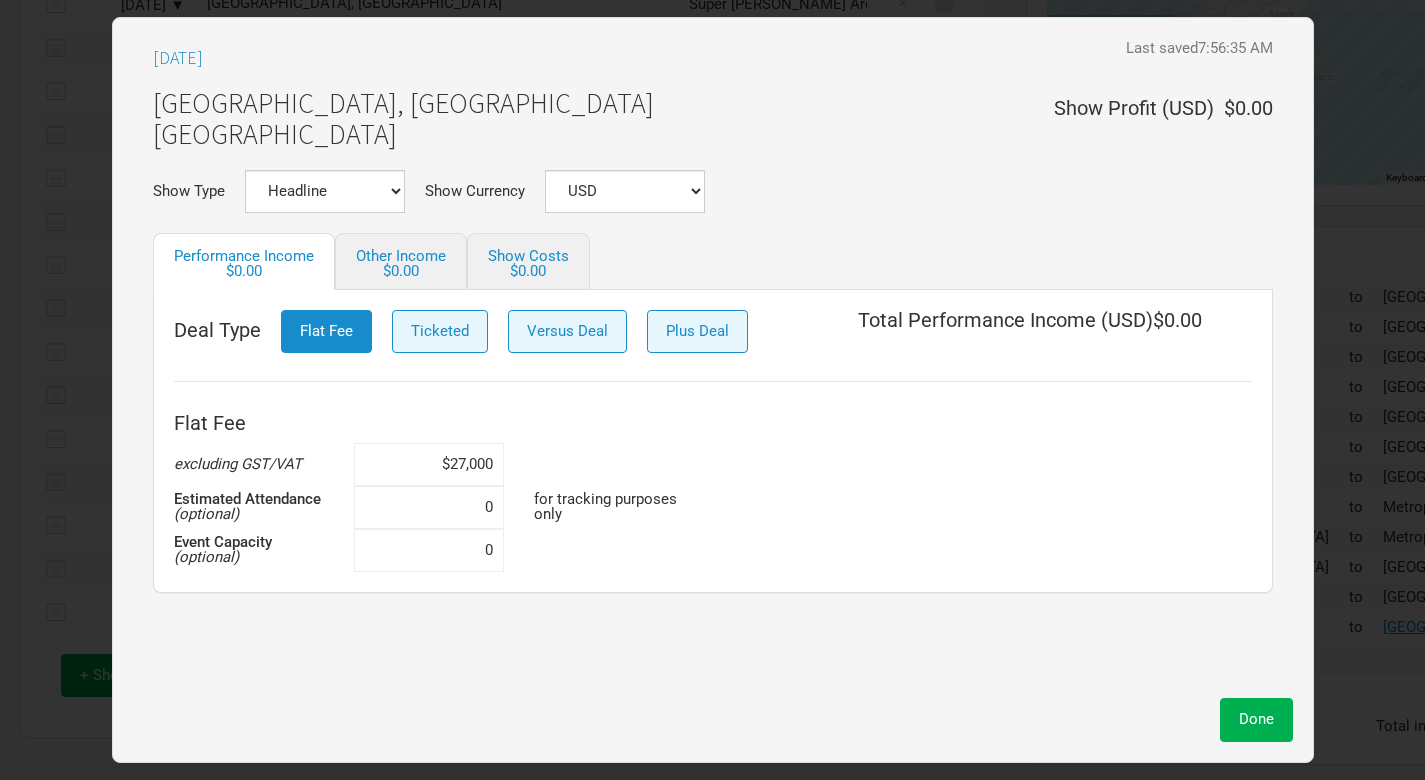 type on "$270,000" 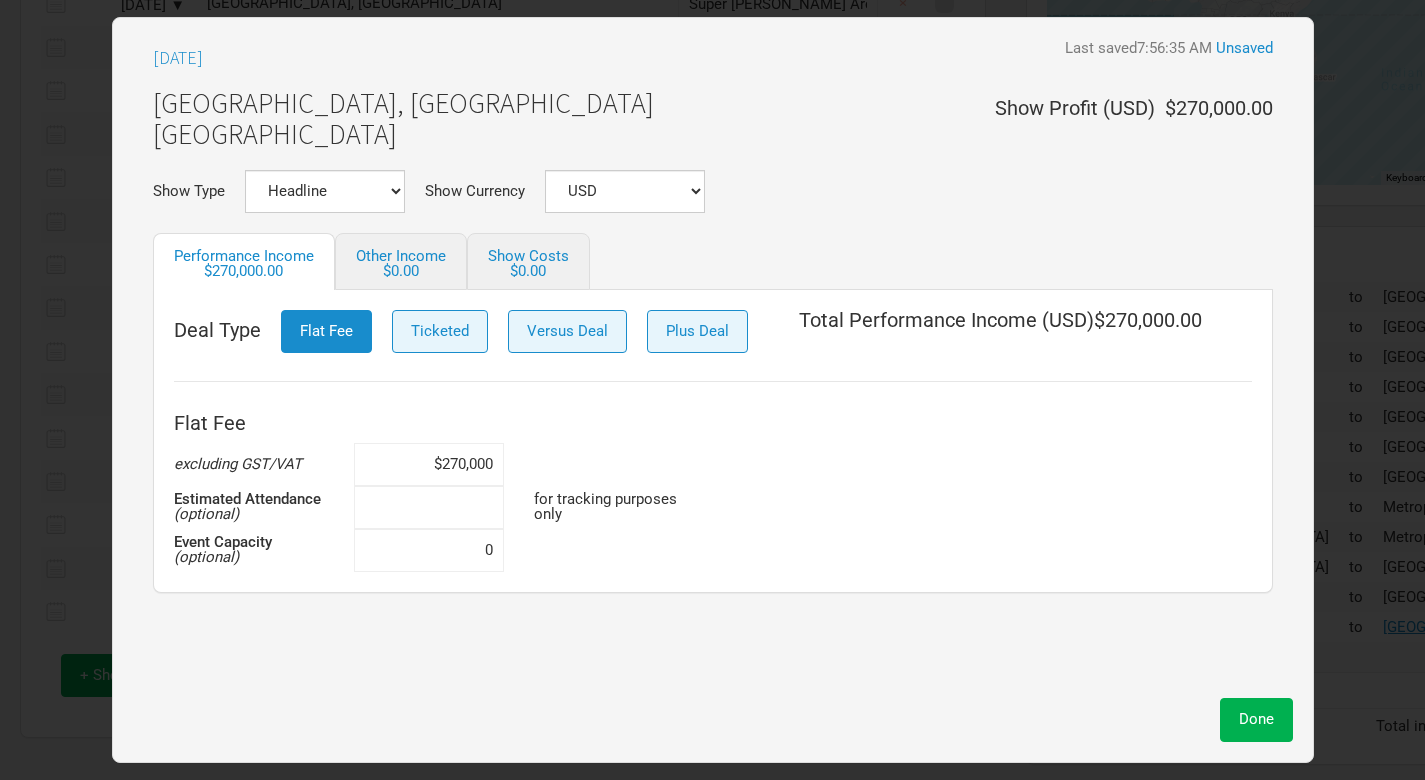 click at bounding box center [429, 507] 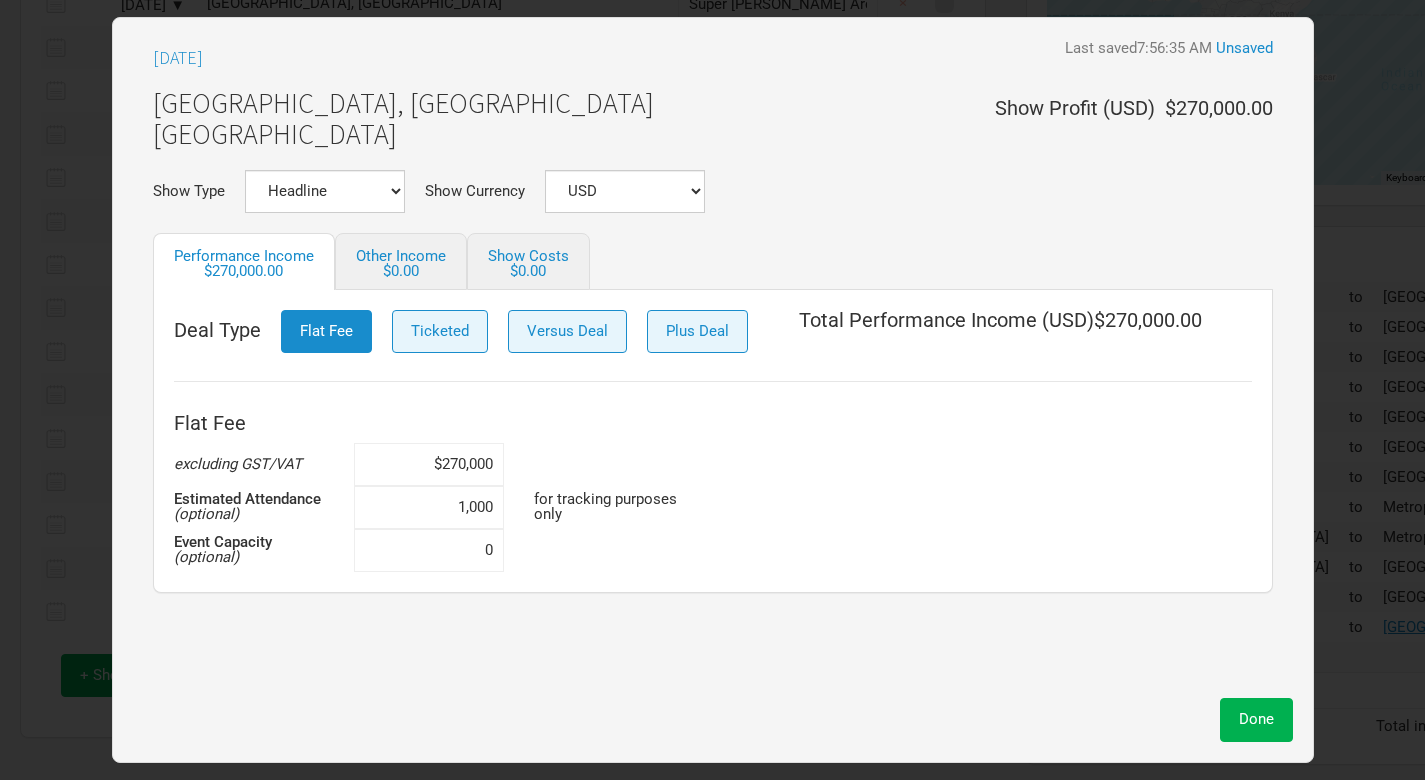 type on "10,000" 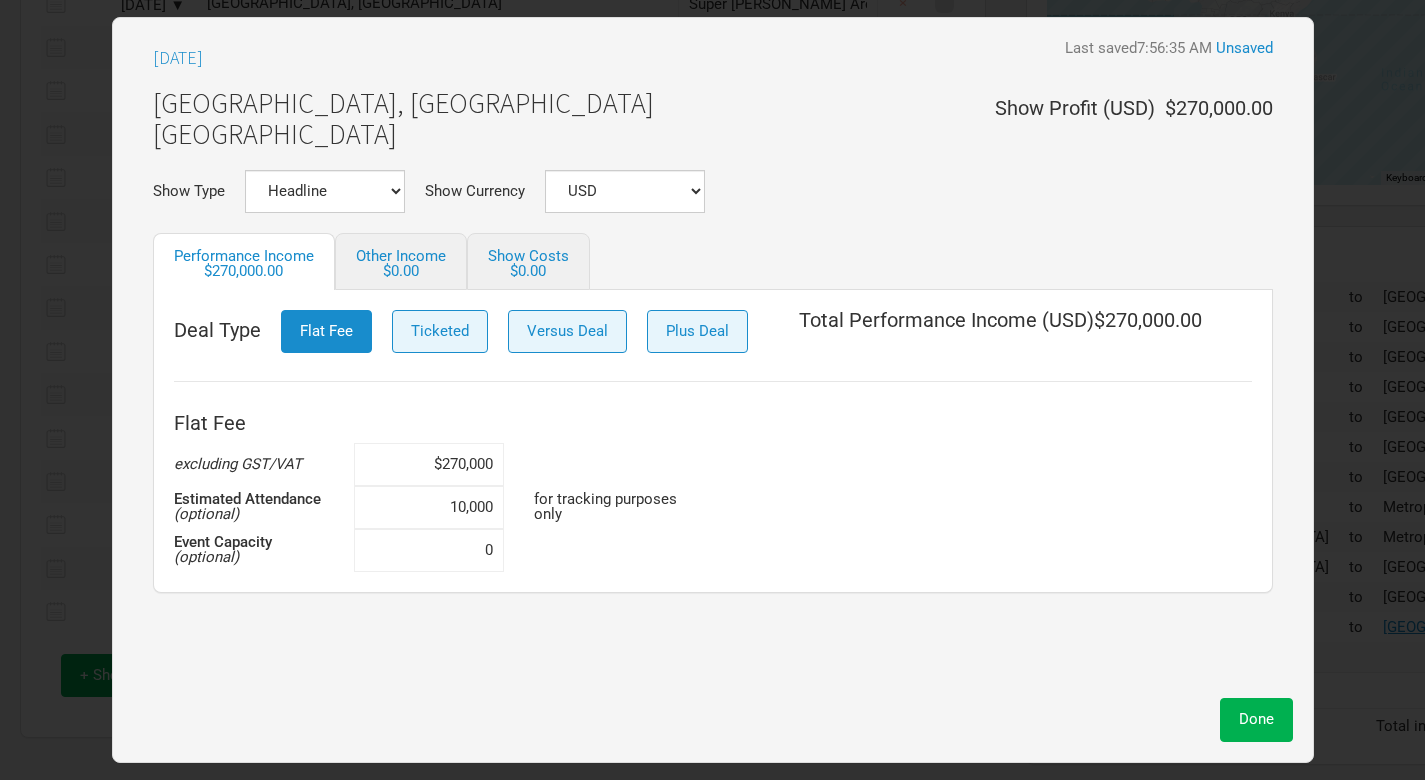 click on "Apr 16, 2026 Last saved  7:56:35 AM   Unsaved Vienna, Austria Wiener Stadhalle Show Profit ( USD ) $270,000.00 Show Type Headline Festival Corporate Support DJ Set Other Show Currency USD New ... Performance Income $270,000.00 Other Income $0.00 Show Costs $0.00 Deal Type Flat Fee Ticketed Versus Deal Plus Deal Total Performance Income ( USD )  $270,000.00 Flat Fee excluding GST/VAT $270,000 Estimated Attendance (optional) 10,000 for tracking purposes only Event Capacity (optional) 0" at bounding box center (713, 363) 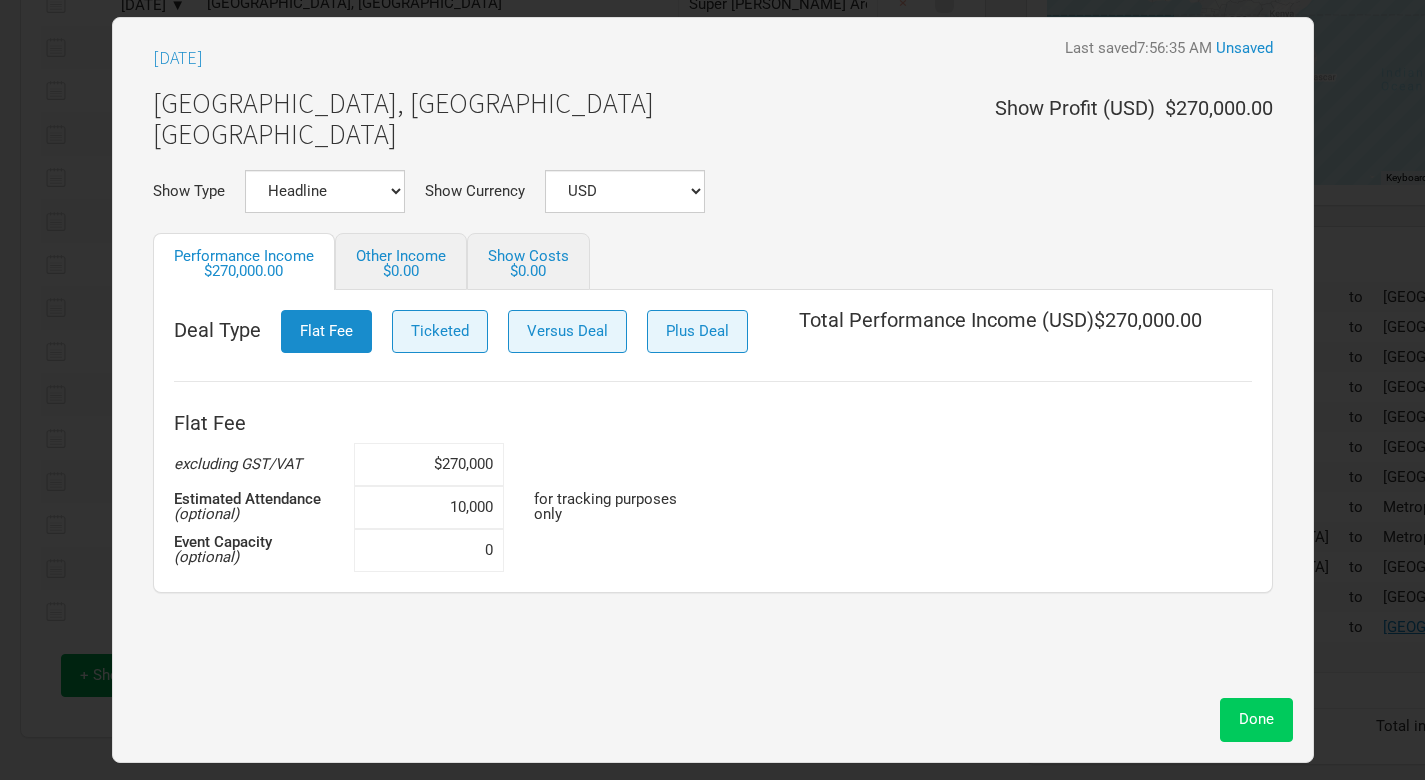 click on "Done" at bounding box center [1256, 719] 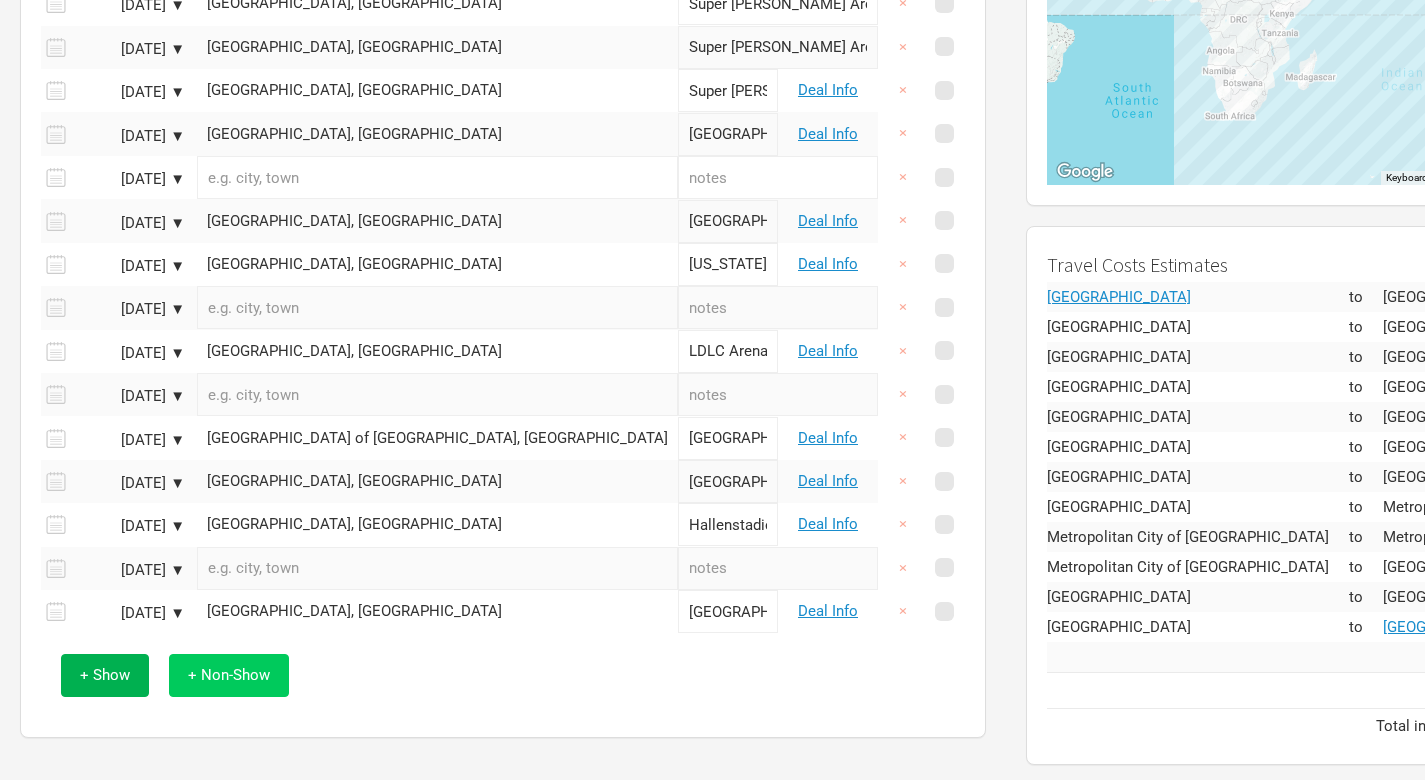 click on "+ Non-Show" at bounding box center (229, 675) 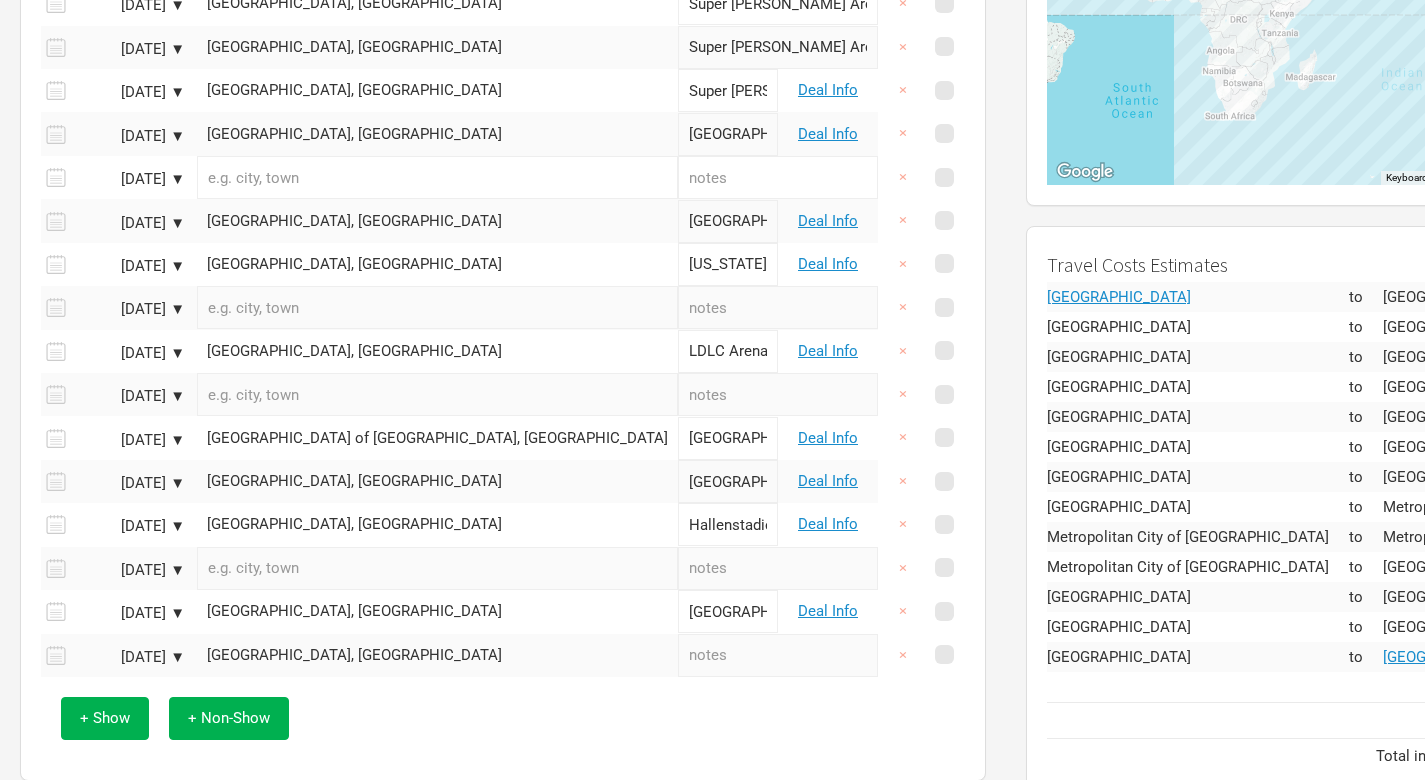 click on "[GEOGRAPHIC_DATA], [GEOGRAPHIC_DATA]" at bounding box center (437, 655) 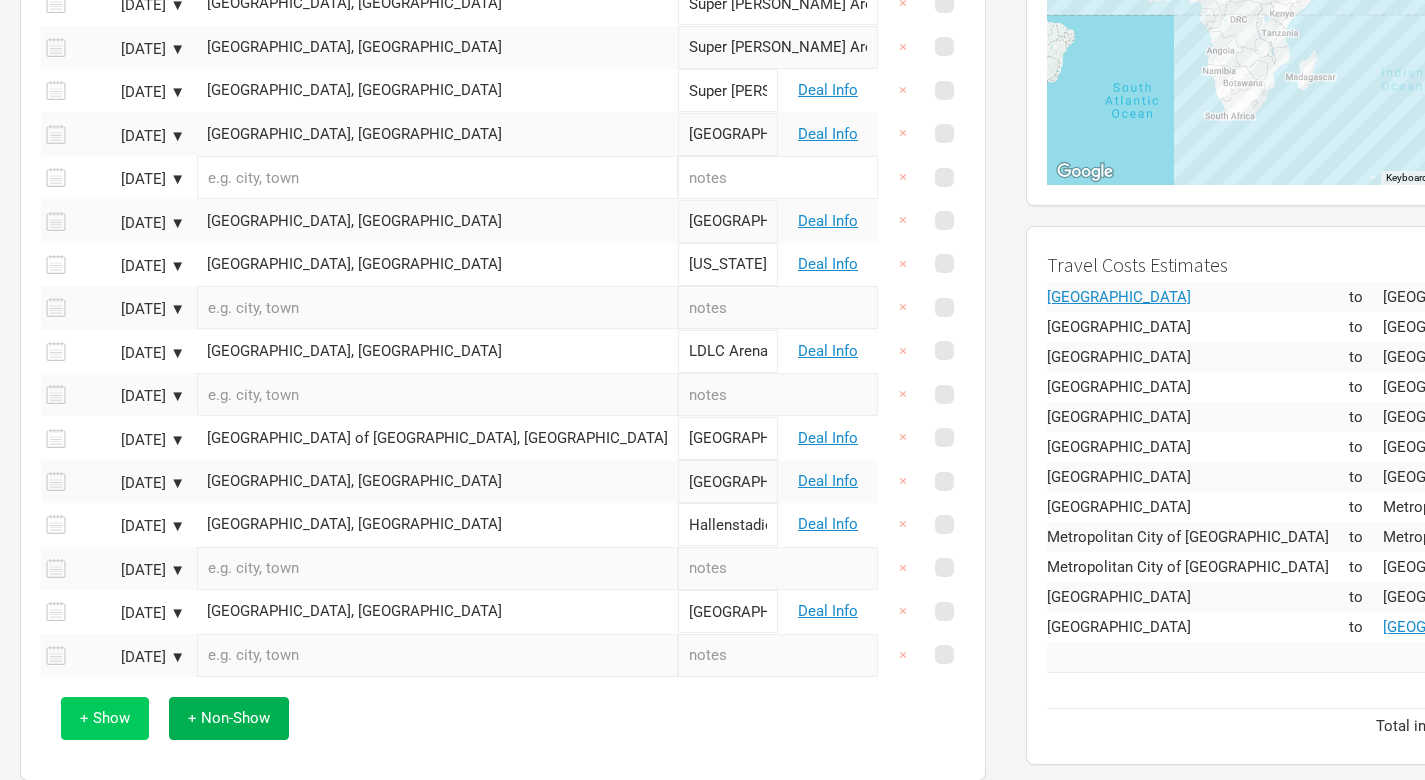 click on "+ Show" at bounding box center (105, 718) 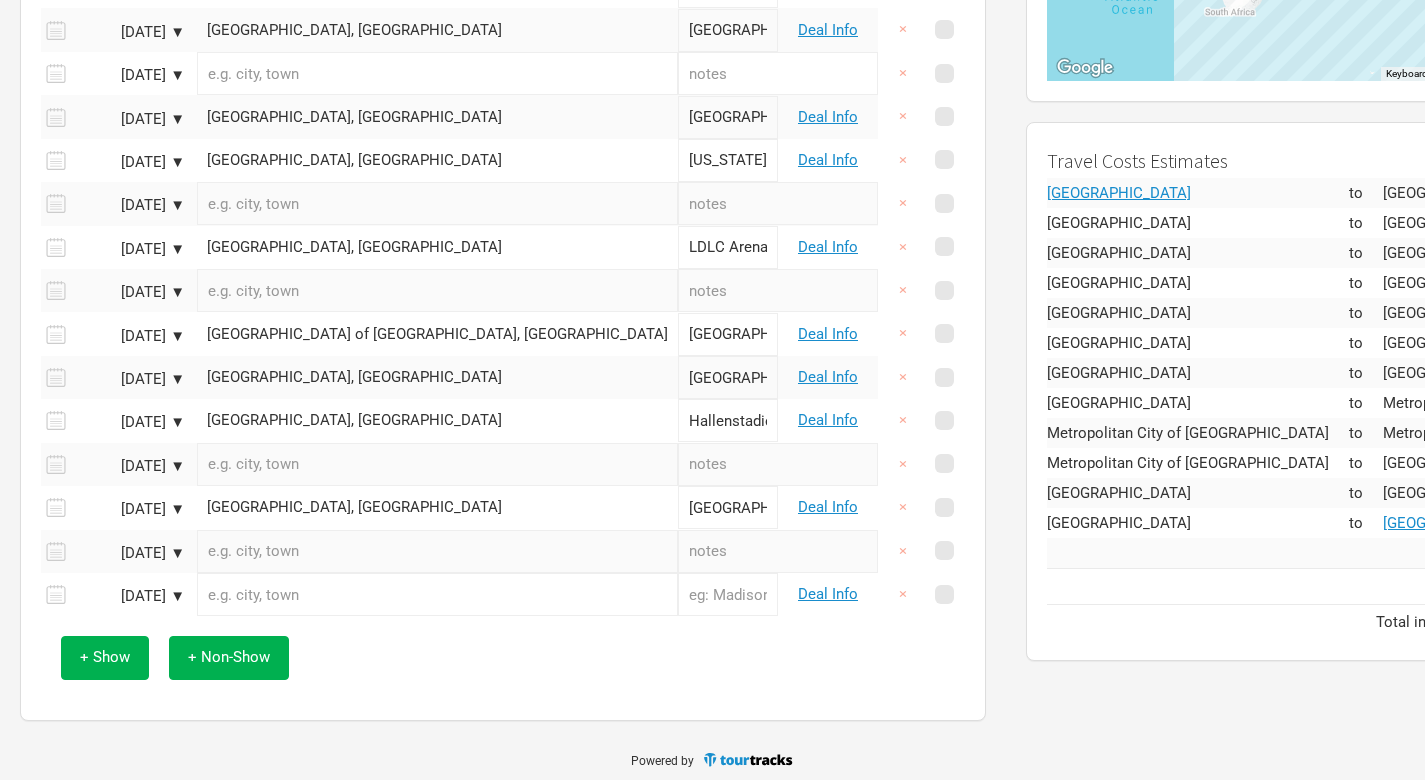 scroll, scrollTop: 504, scrollLeft: 0, axis: vertical 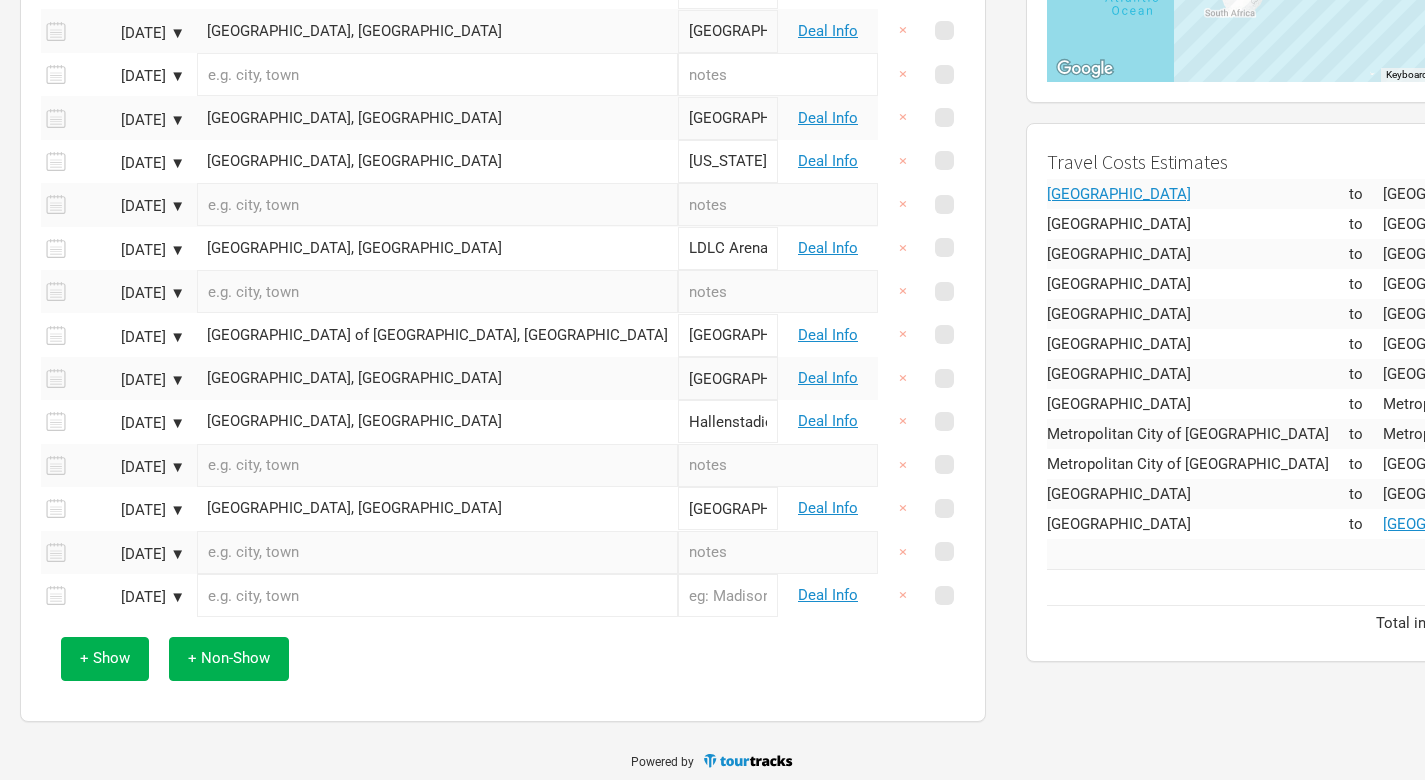 click at bounding box center (437, 595) 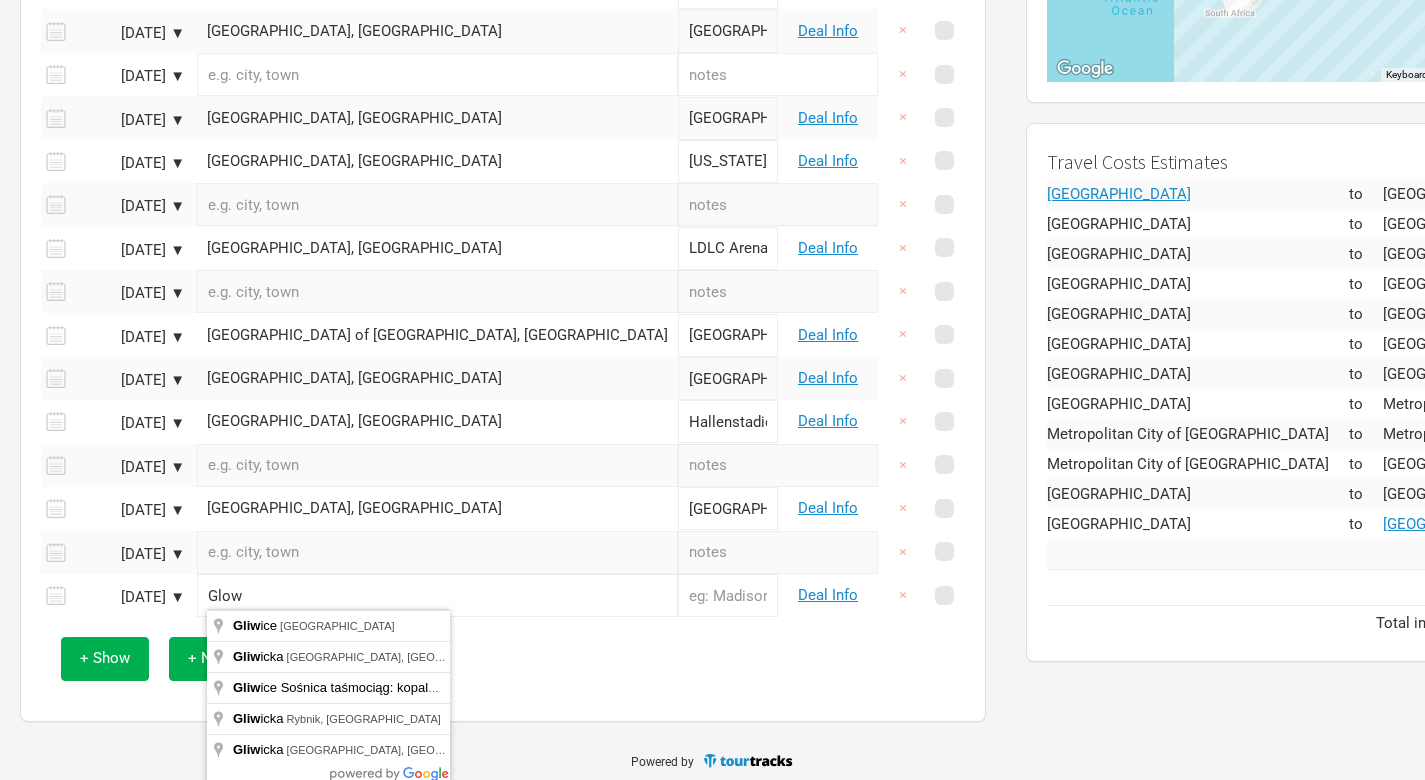 type on "[GEOGRAPHIC_DATA], [GEOGRAPHIC_DATA]" 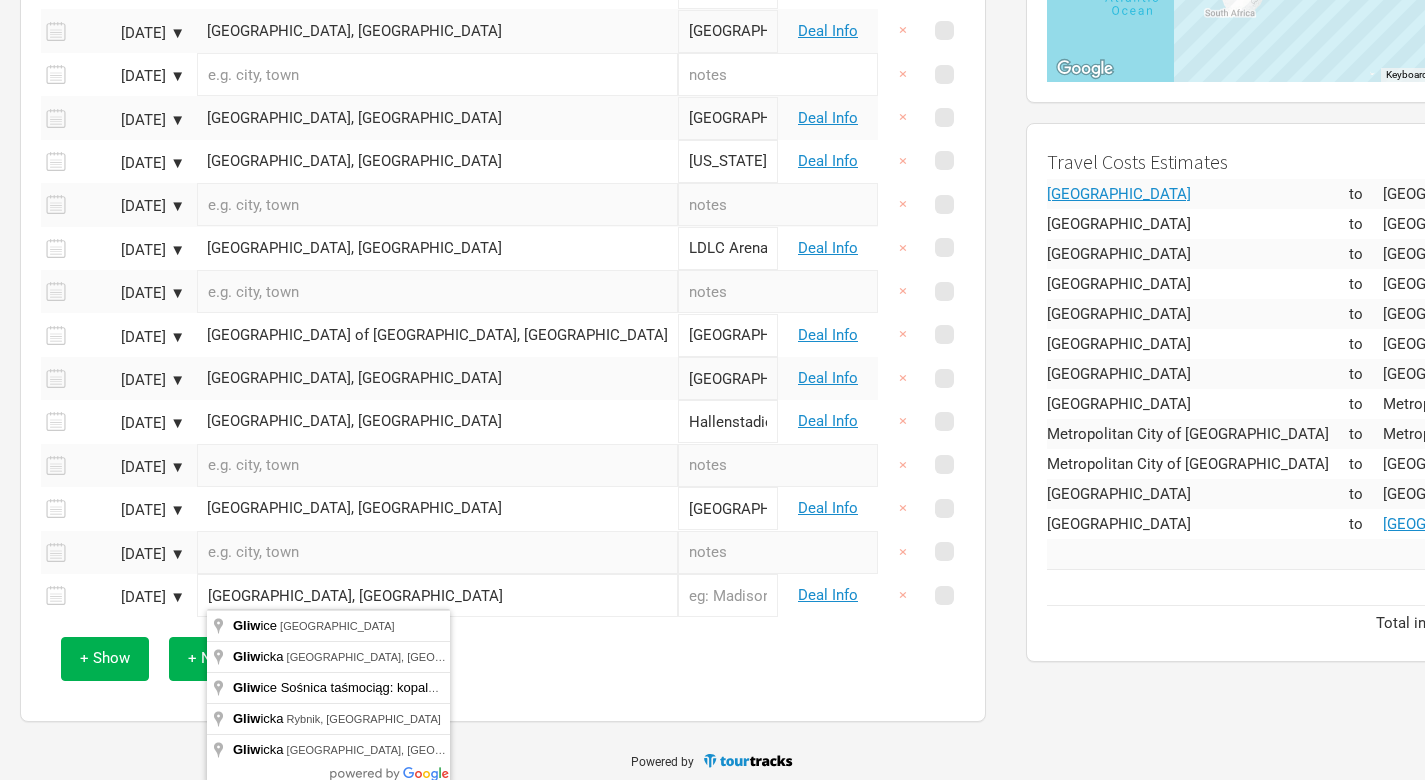 drag, startPoint x: 288, startPoint y: 591, endPoint x: 320, endPoint y: 627, distance: 48.166378 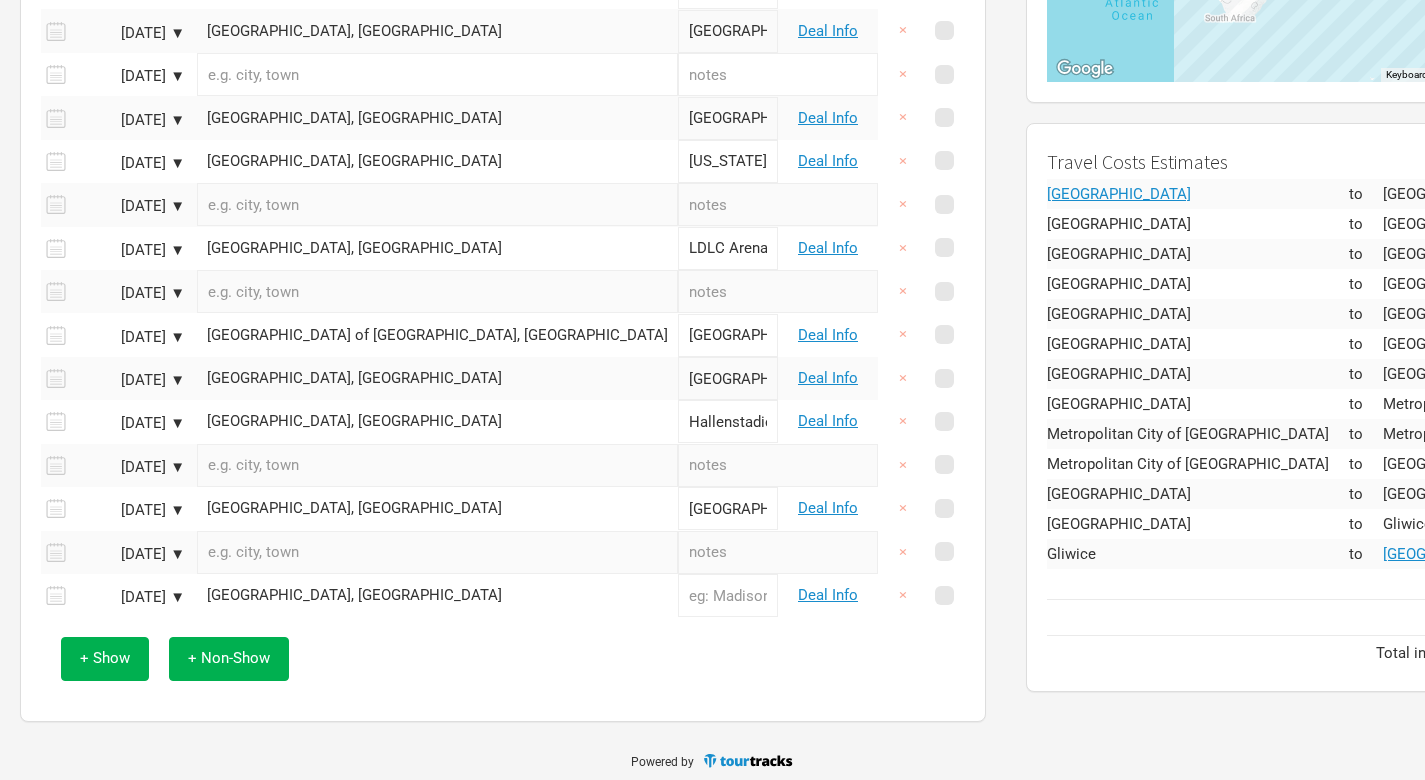 click at bounding box center (728, 595) 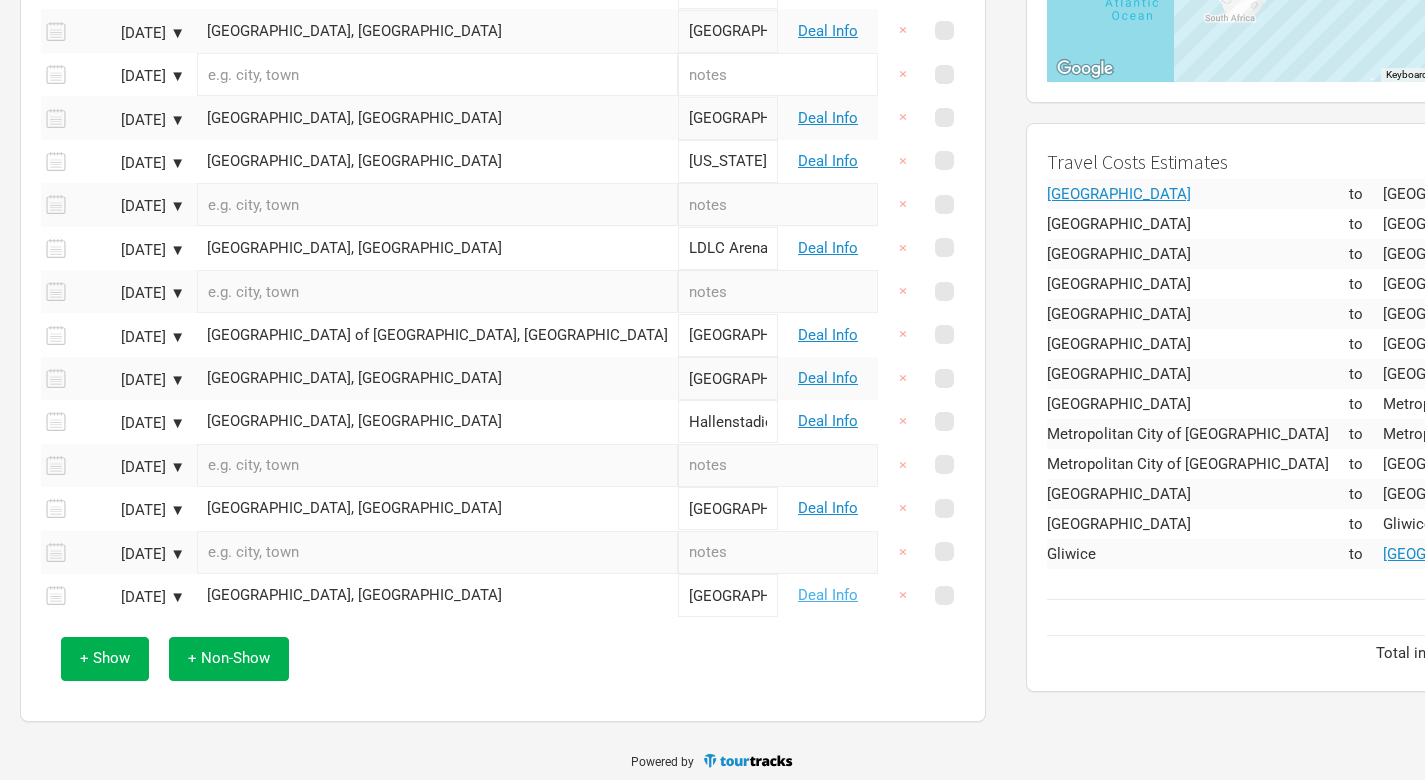 type on "[GEOGRAPHIC_DATA]" 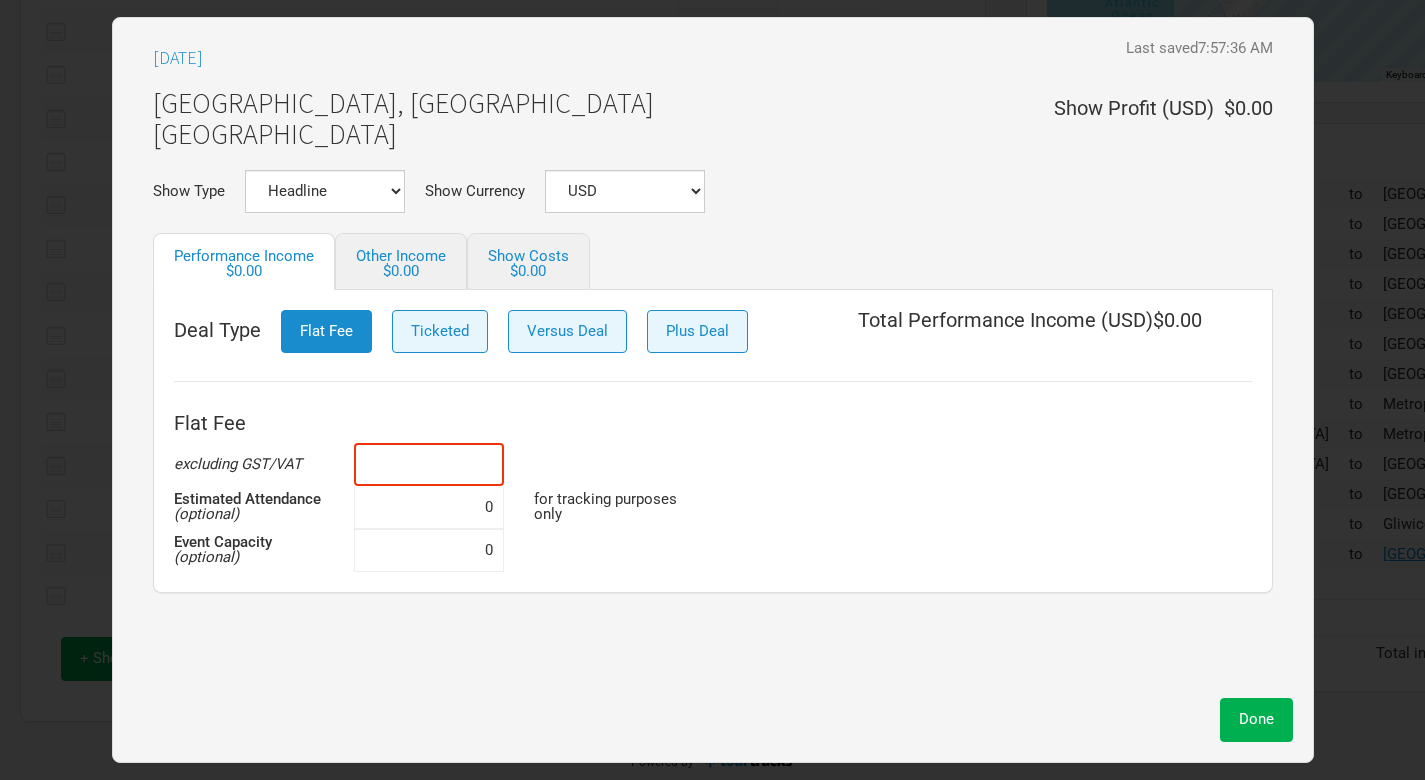click at bounding box center (429, 464) 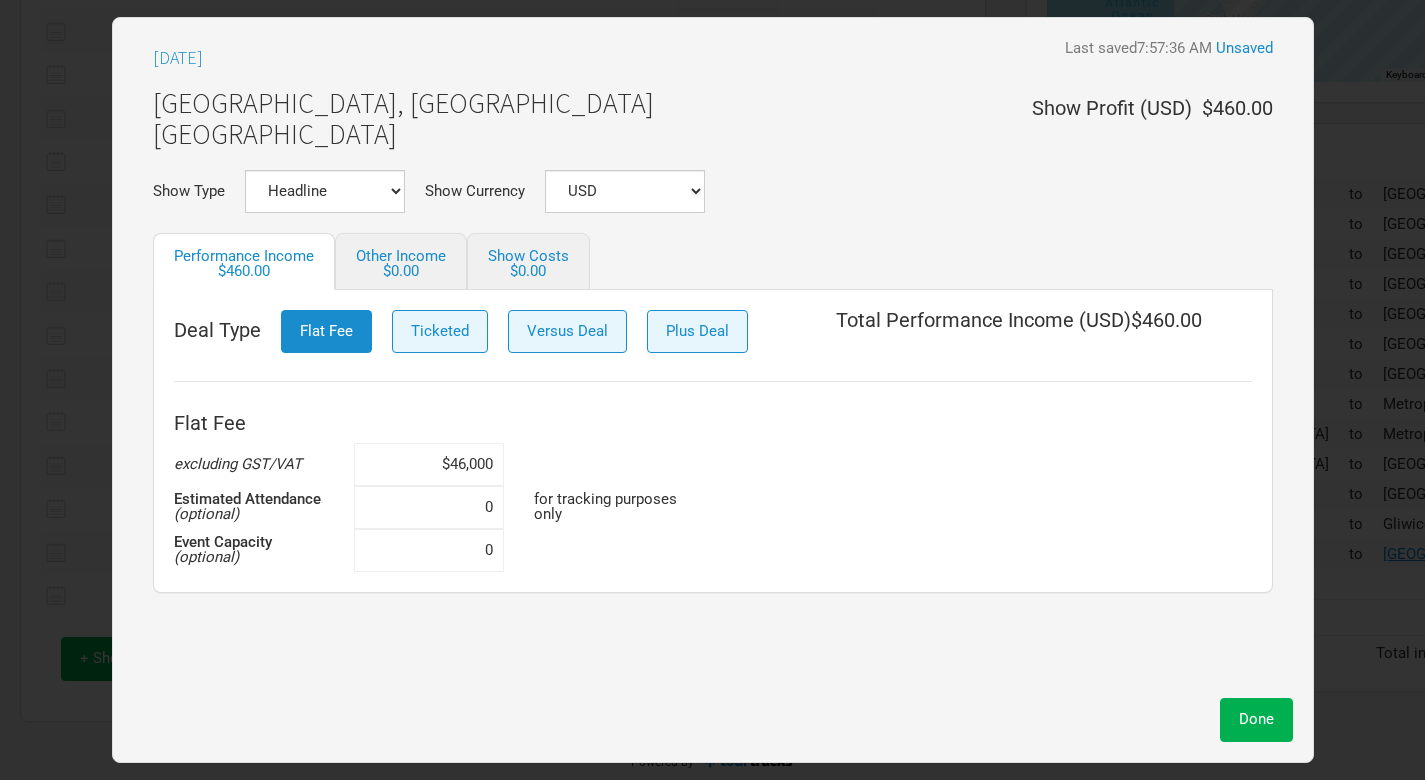 type on "$460,000" 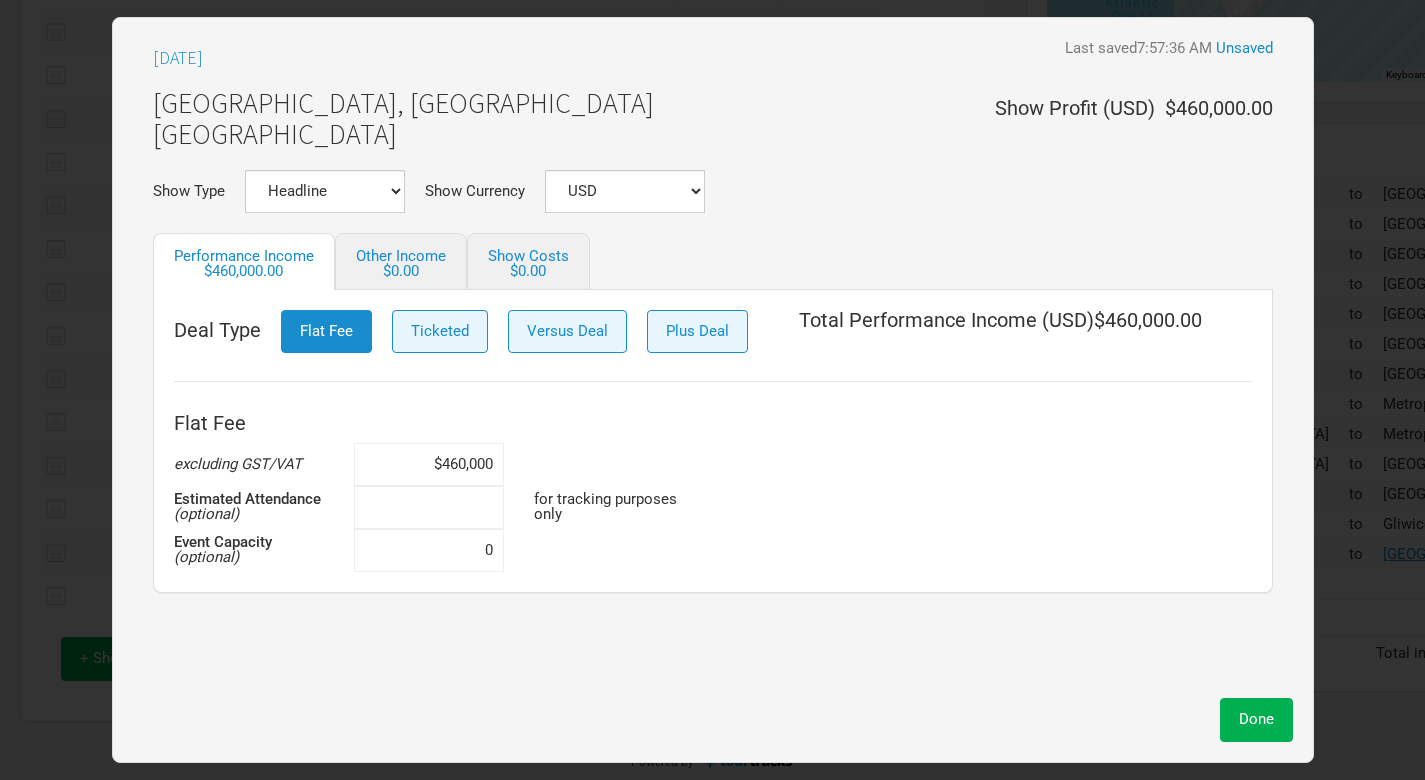 click at bounding box center (429, 507) 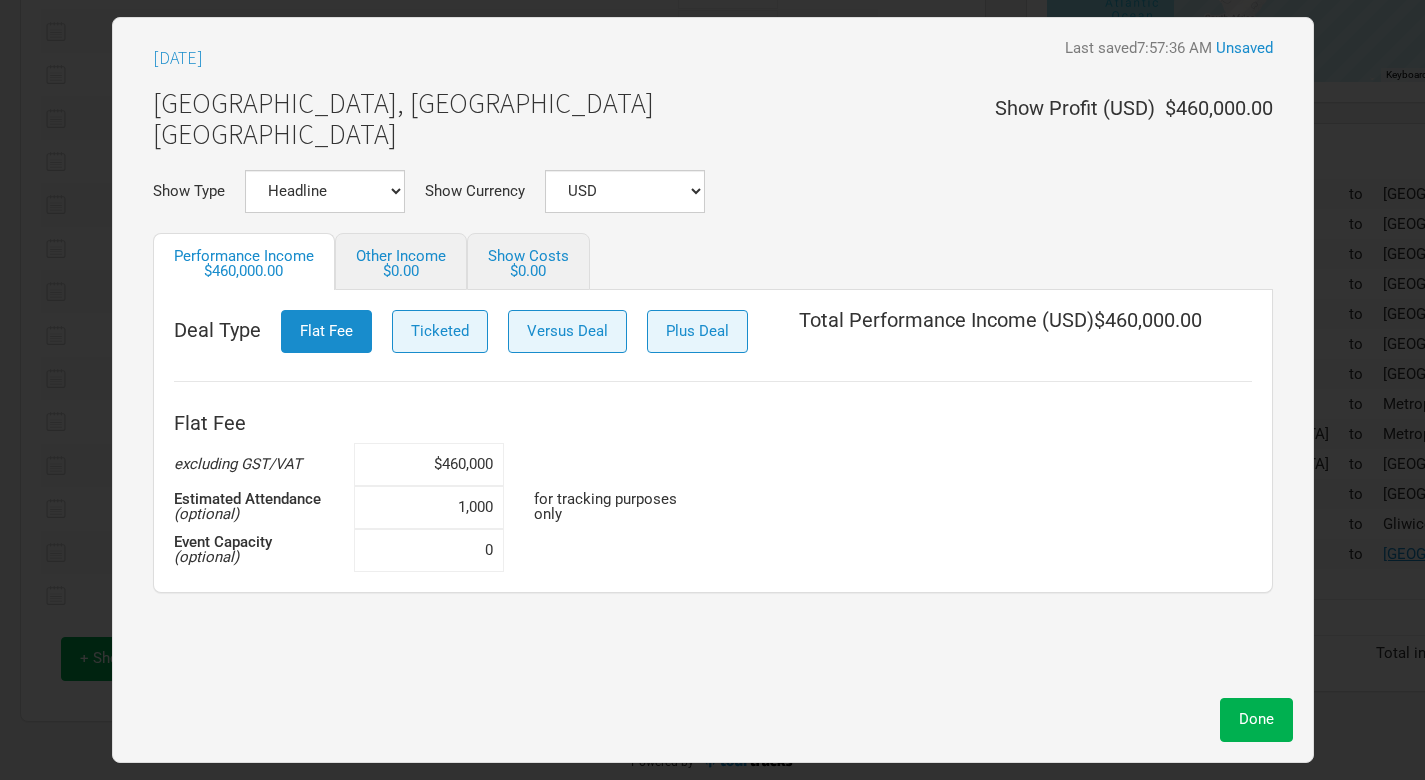 type on "10,000" 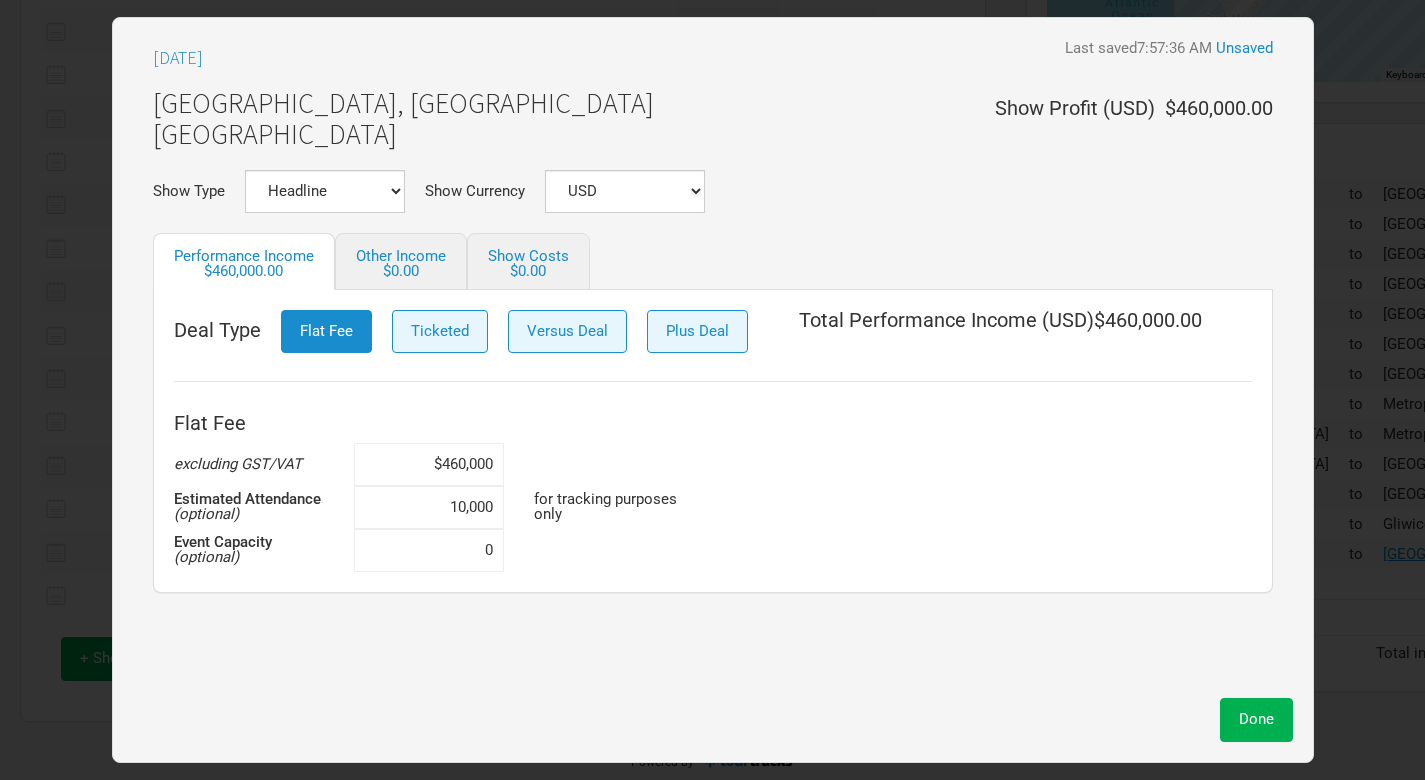 click at bounding box center [624, 550] 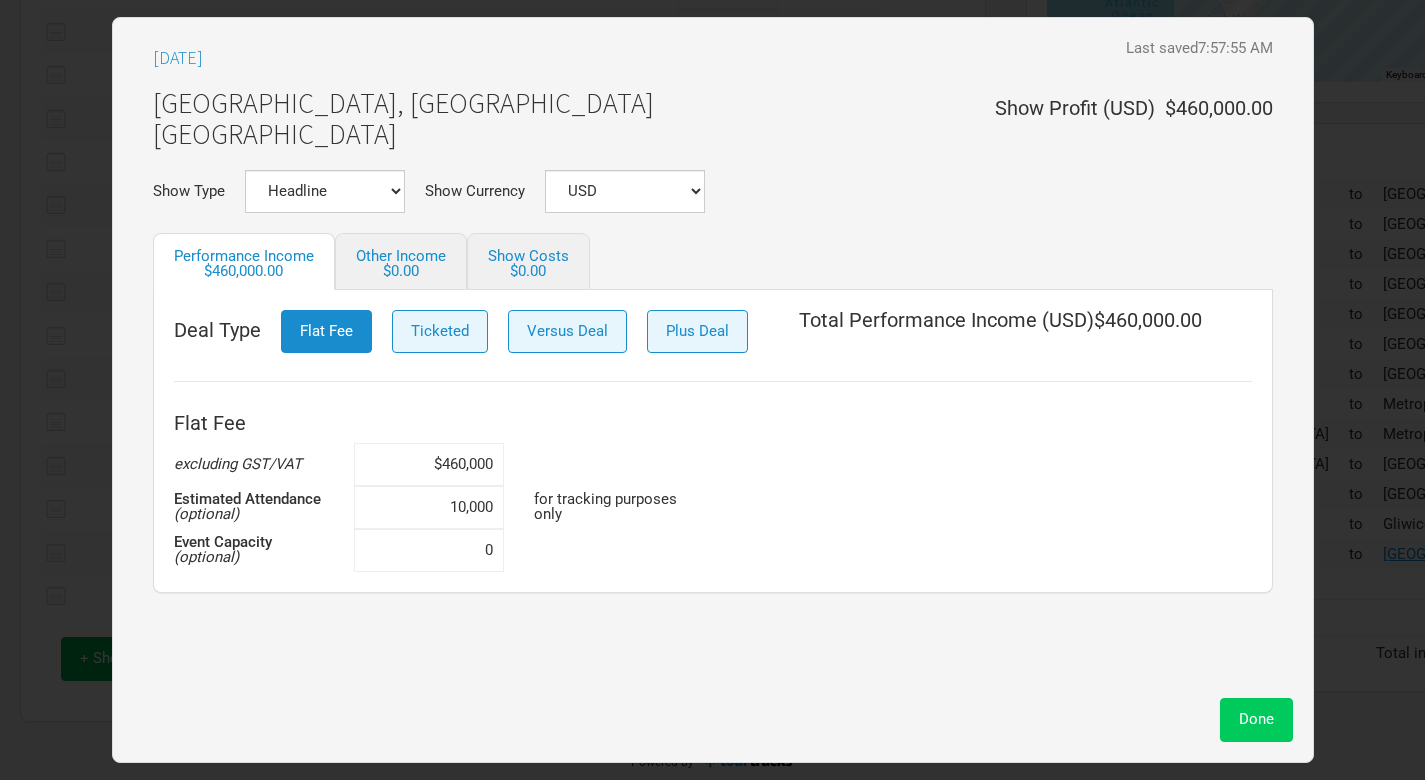 click on "Done" at bounding box center [1256, 719] 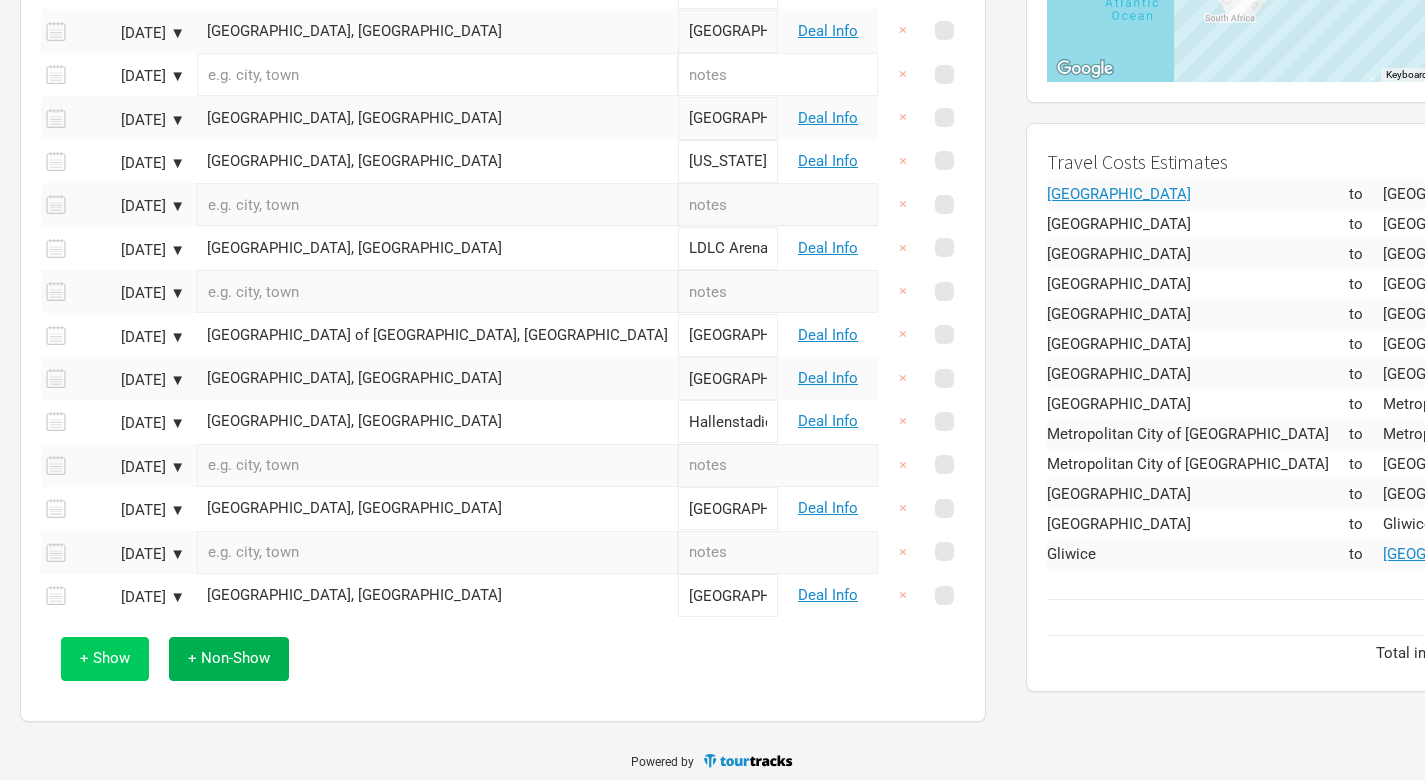 click on "+ Show" at bounding box center (105, 658) 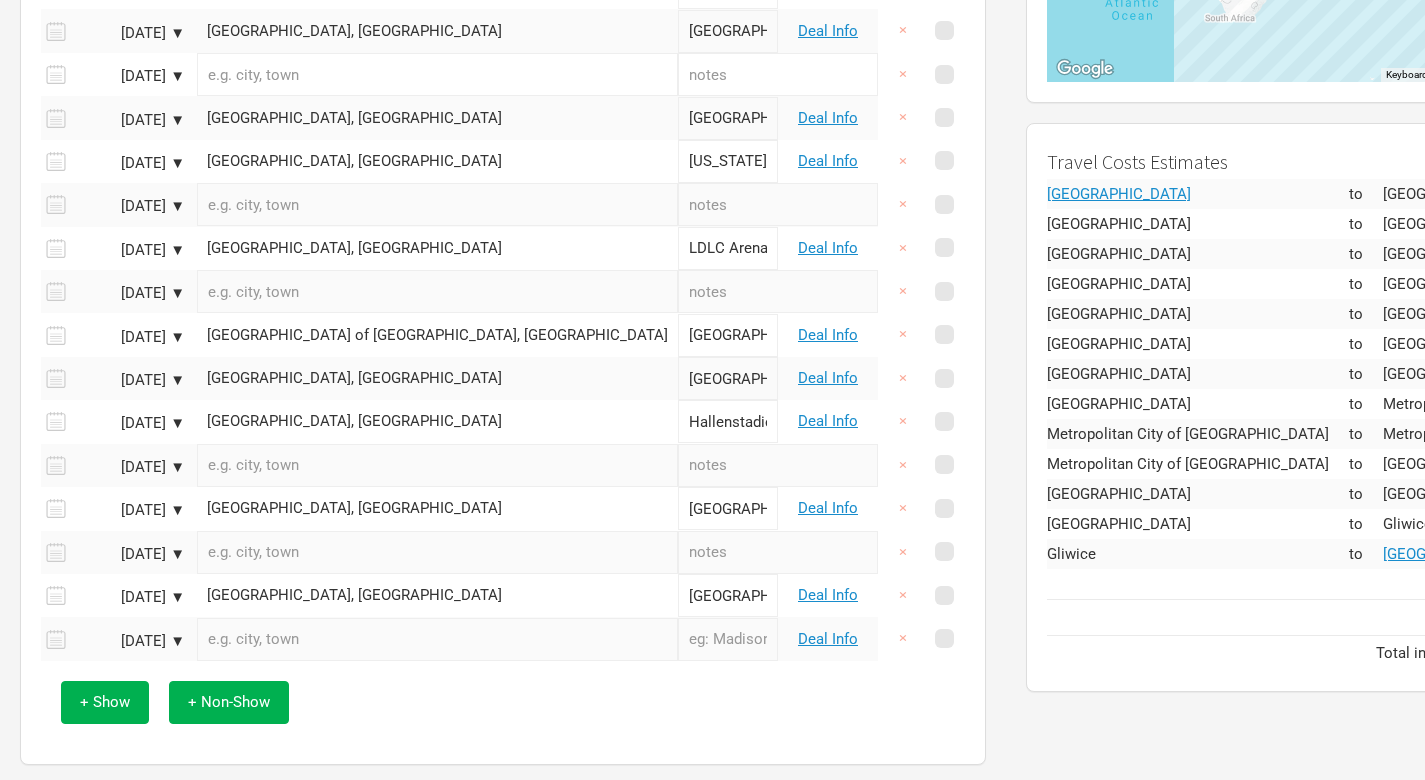 click at bounding box center (437, 639) 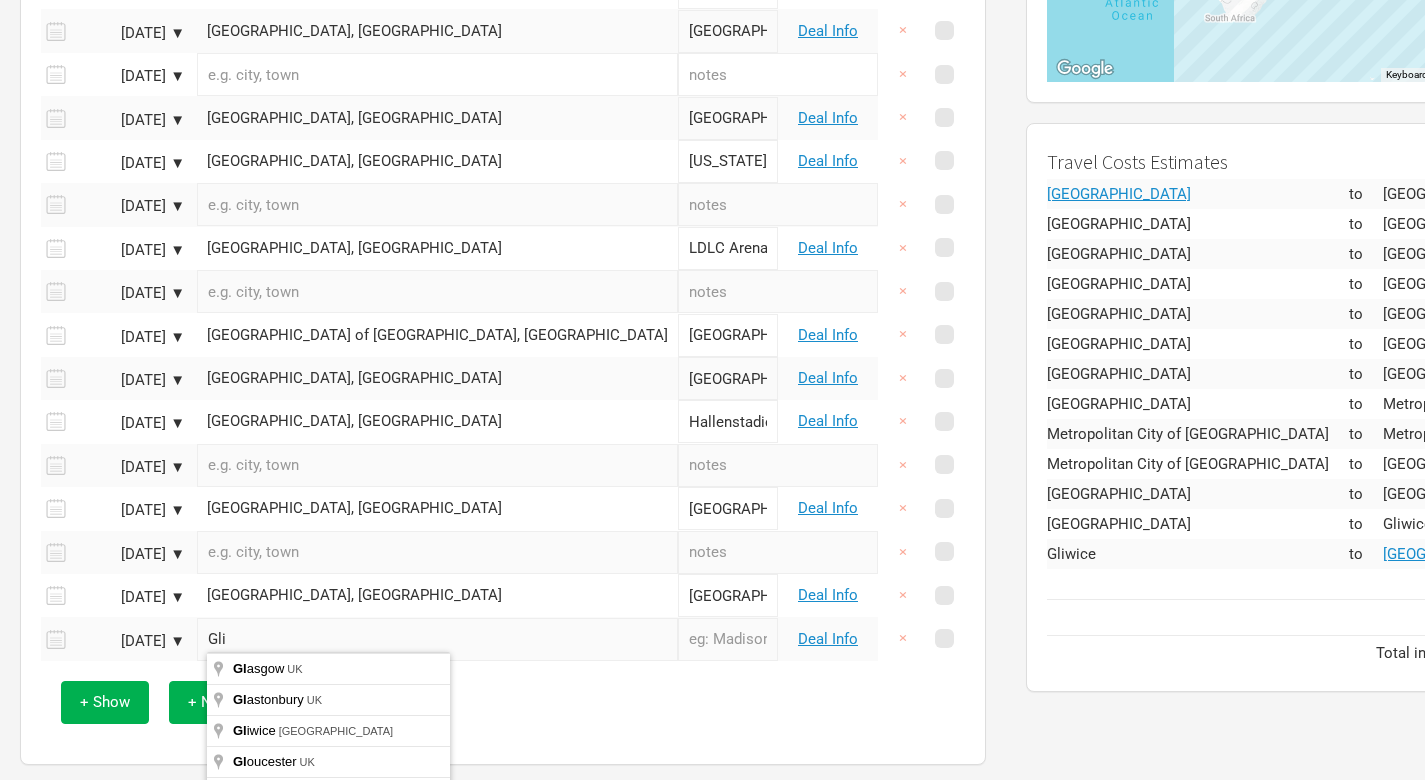 type on "Gliw" 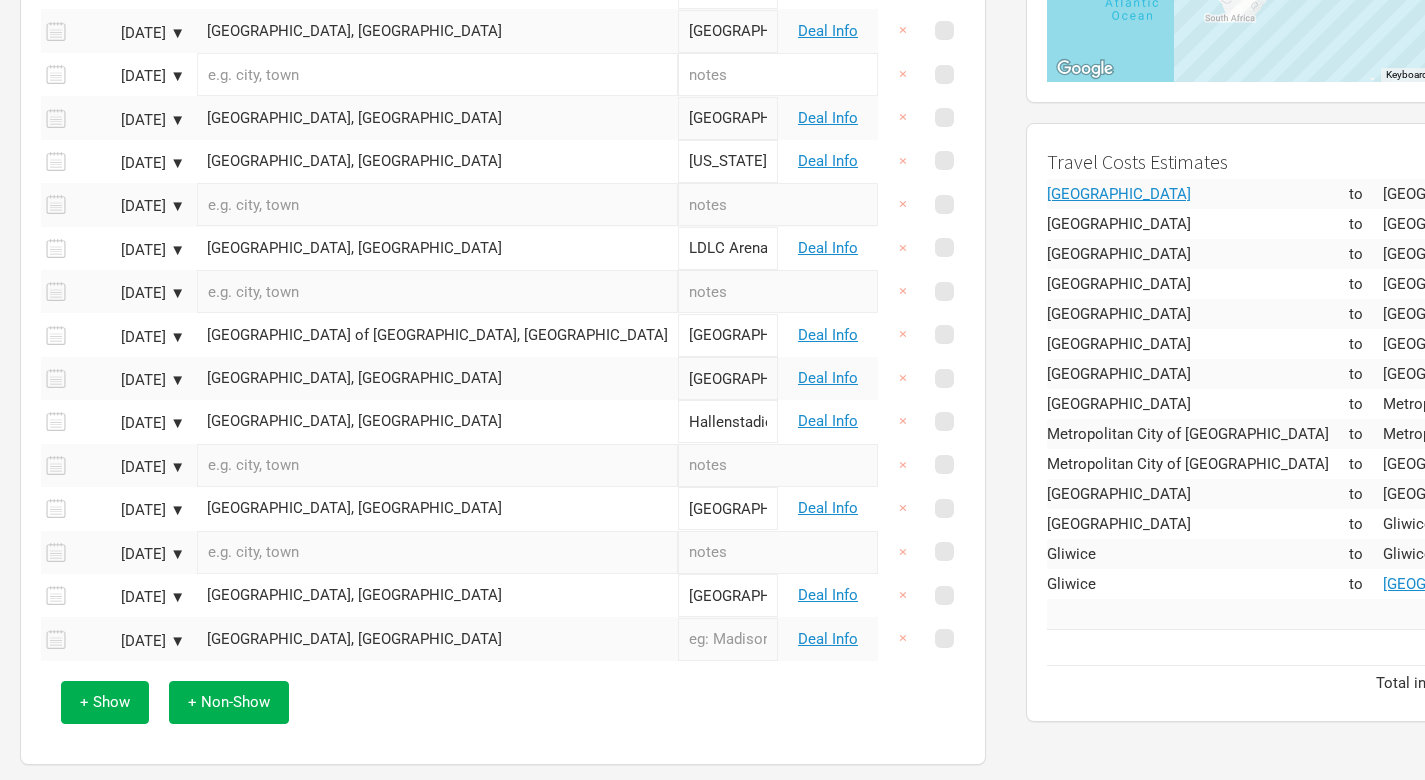 click on "[GEOGRAPHIC_DATA]" at bounding box center [728, 595] 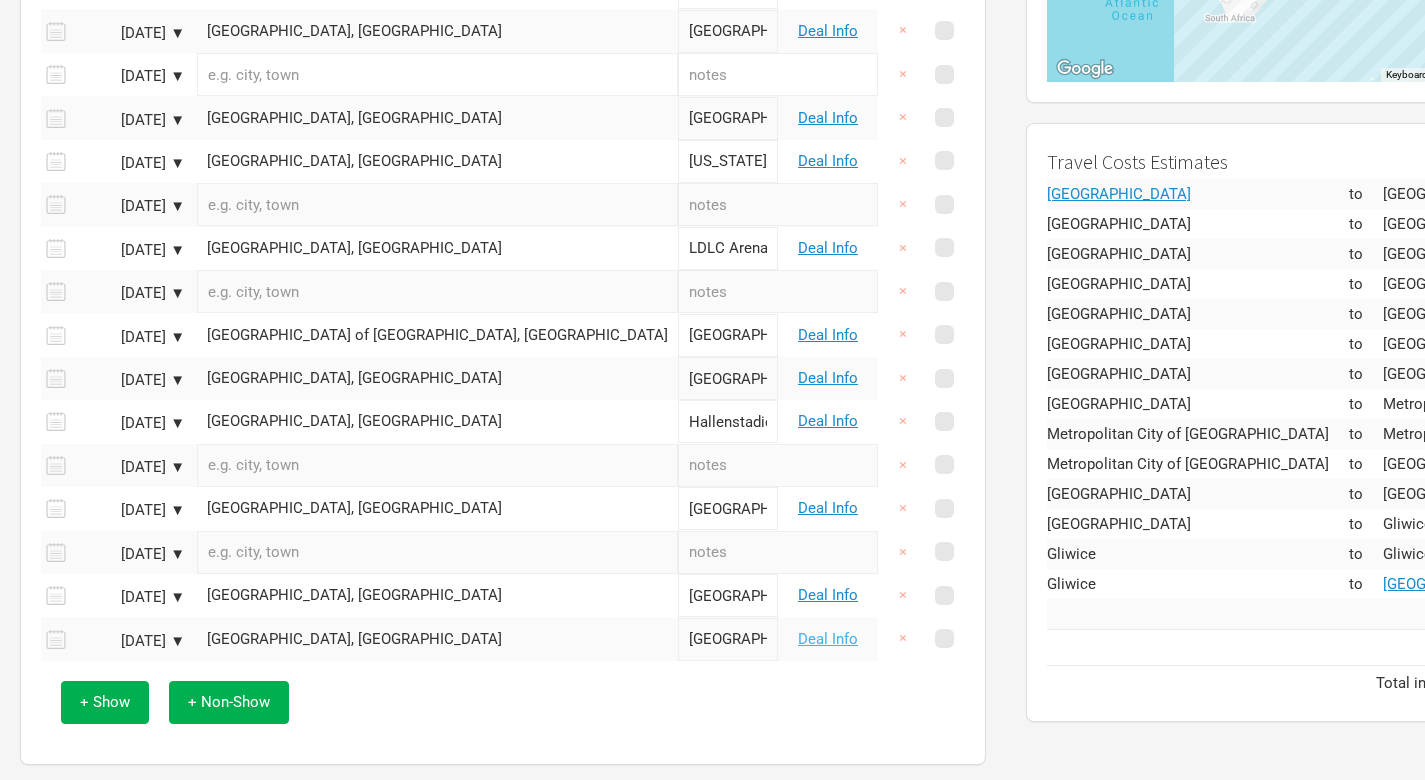 type on "[GEOGRAPHIC_DATA]" 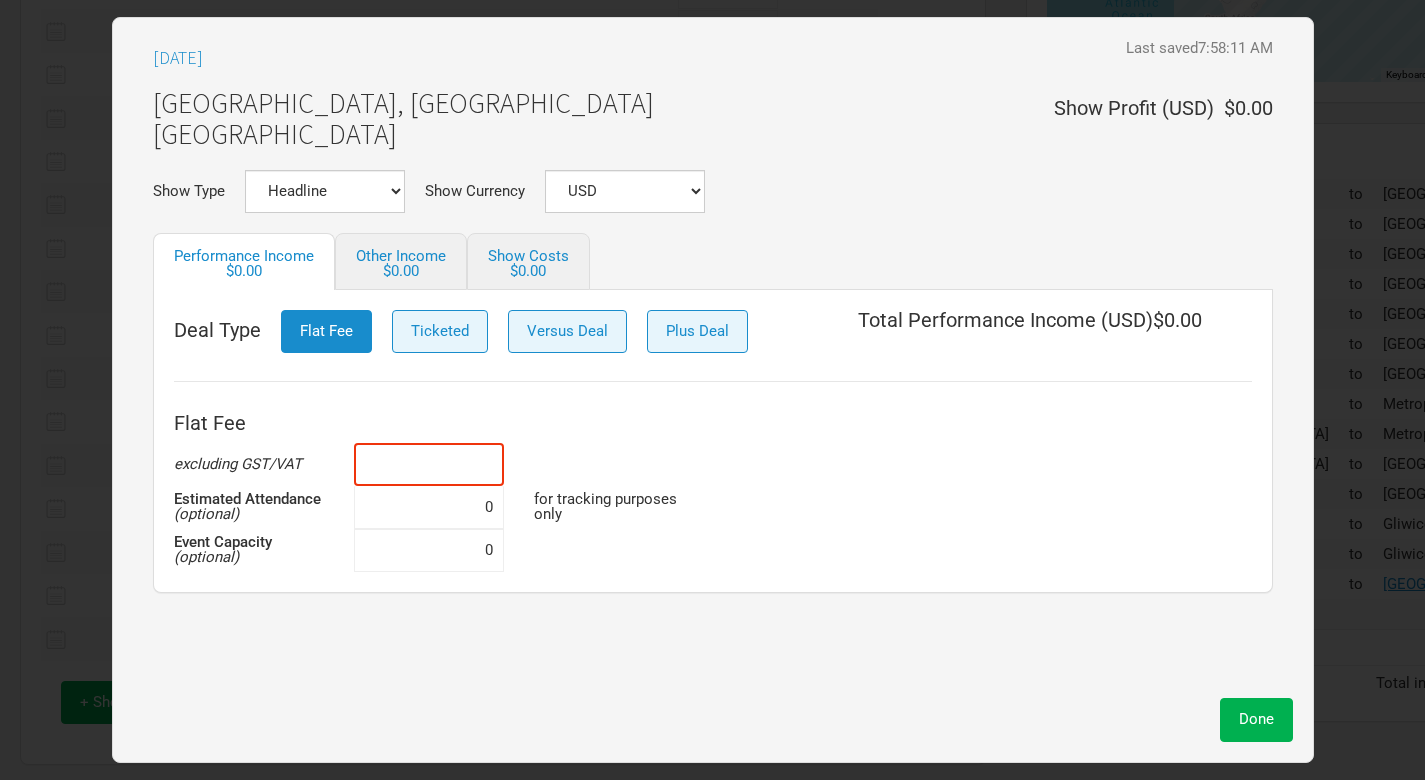 click at bounding box center [429, 464] 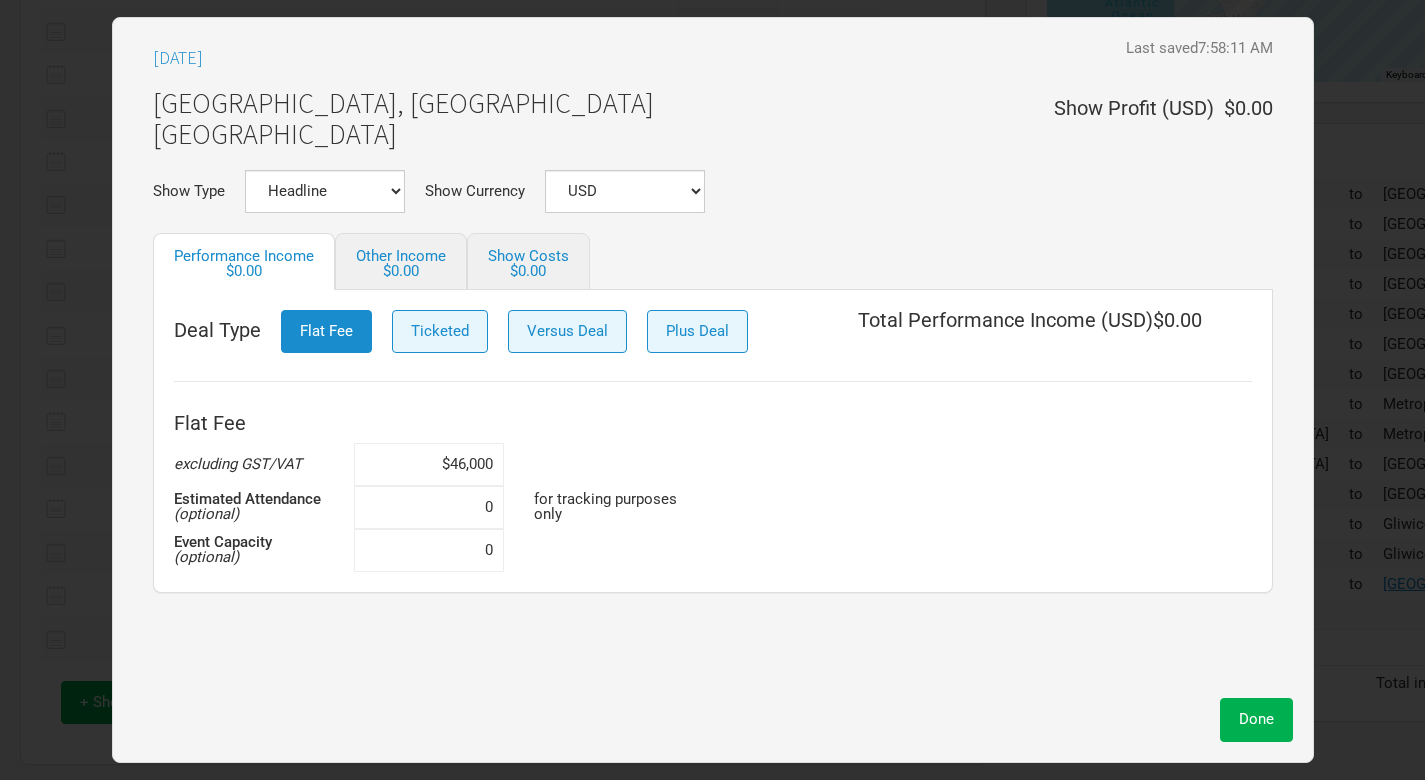 type on "$460,000" 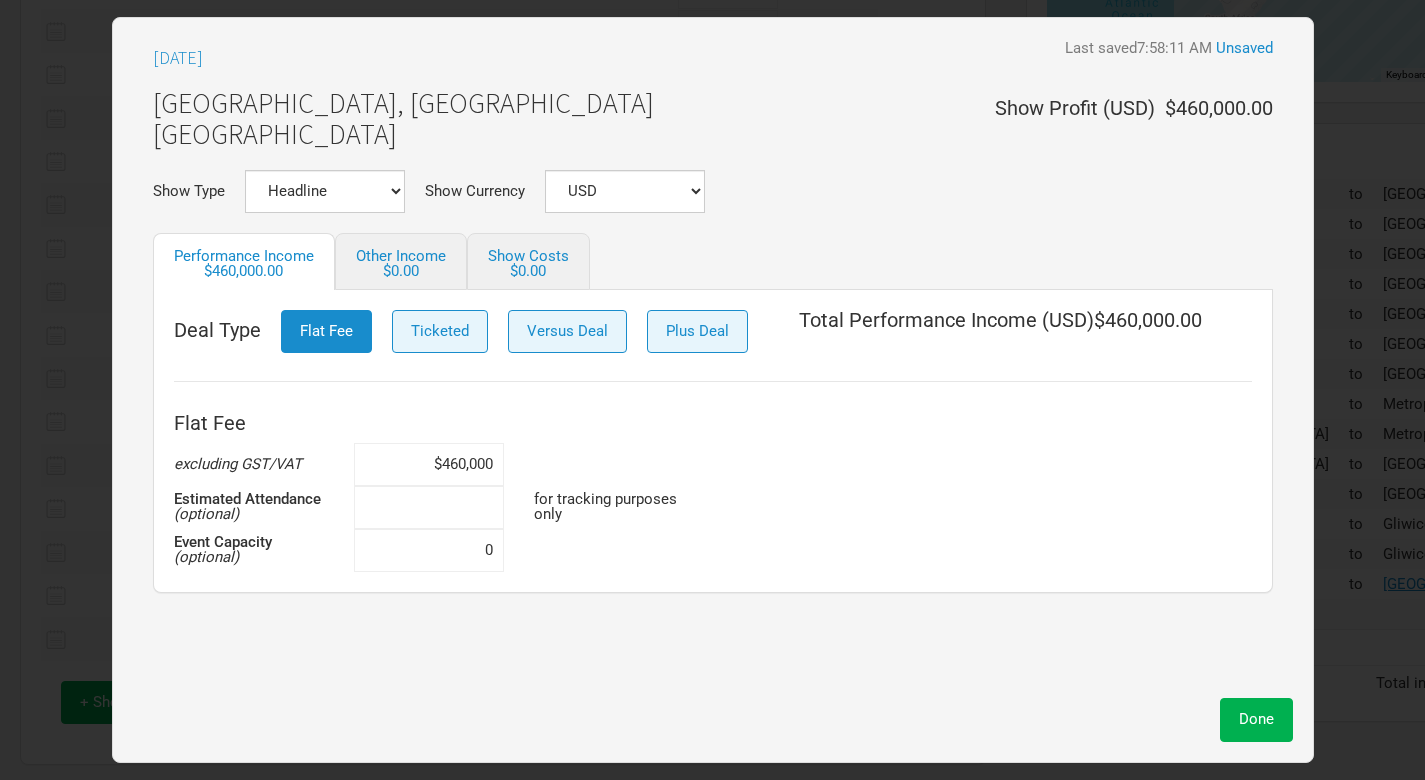 click at bounding box center [429, 507] 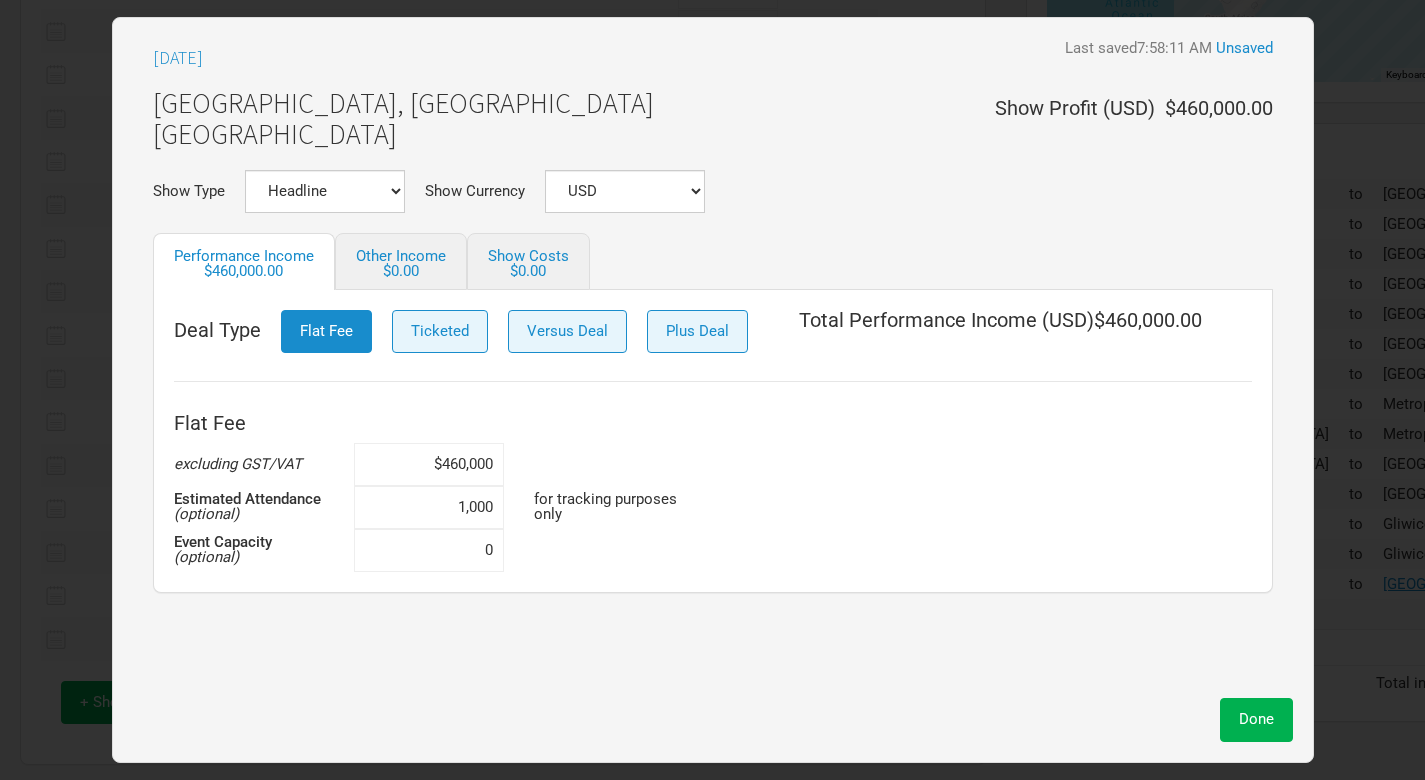 type on "10,000" 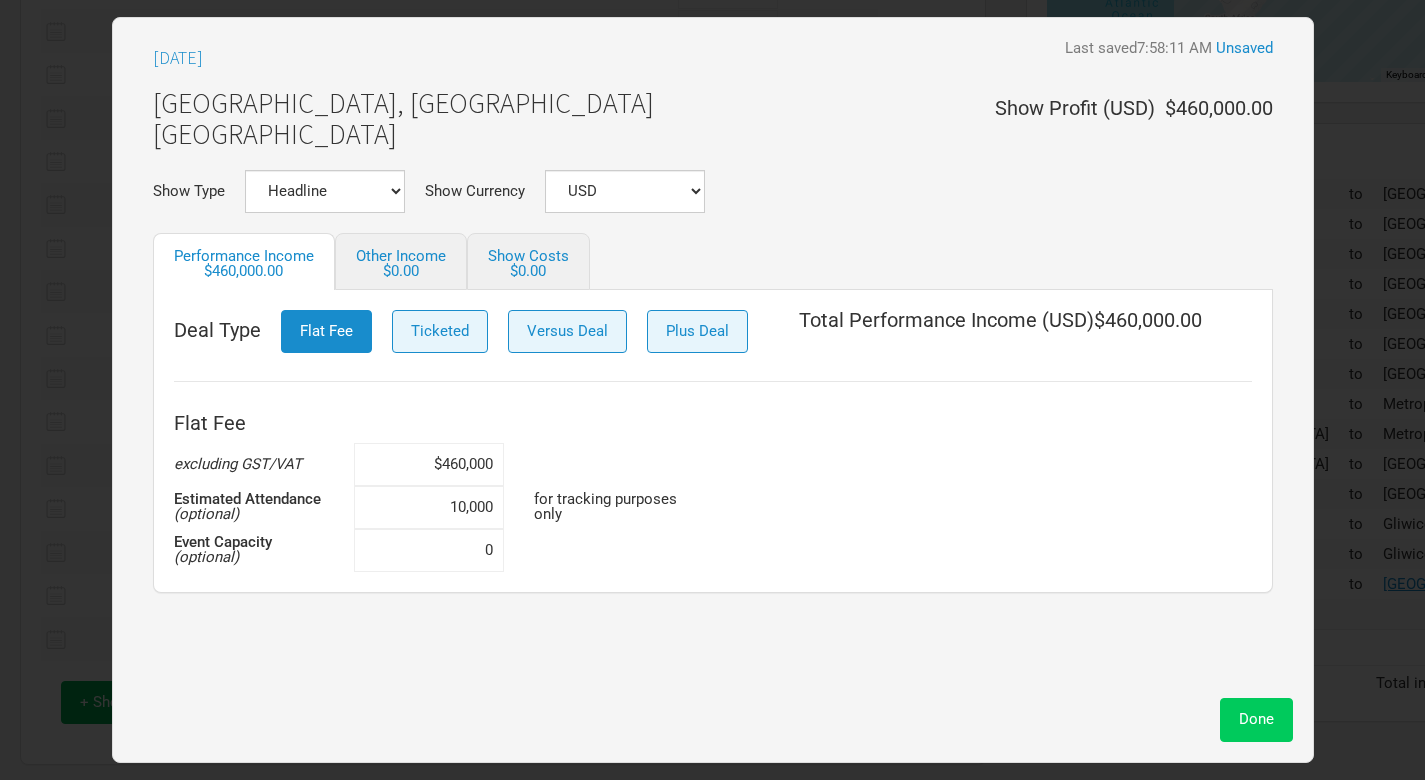 click on "Done" at bounding box center [1256, 719] 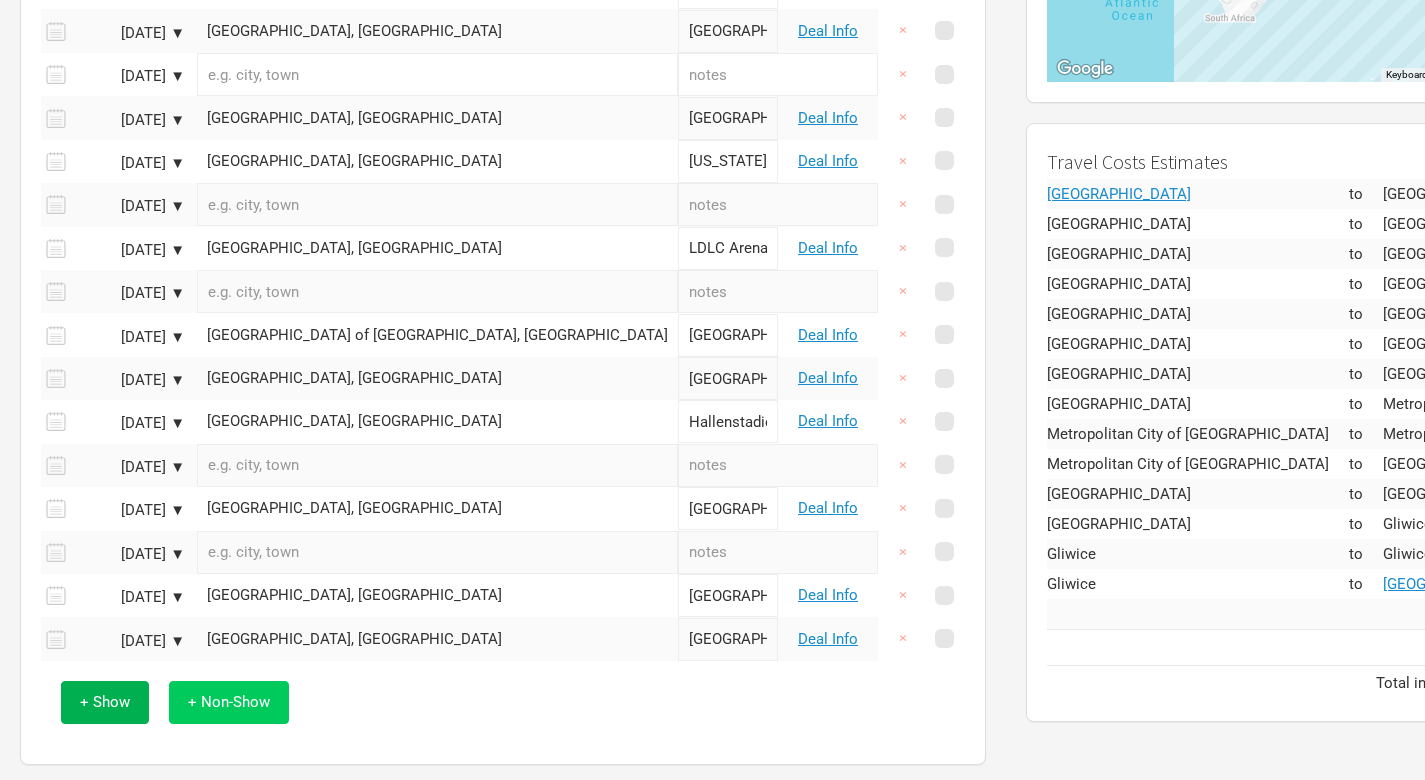 click on "+ Non-Show" at bounding box center [229, 702] 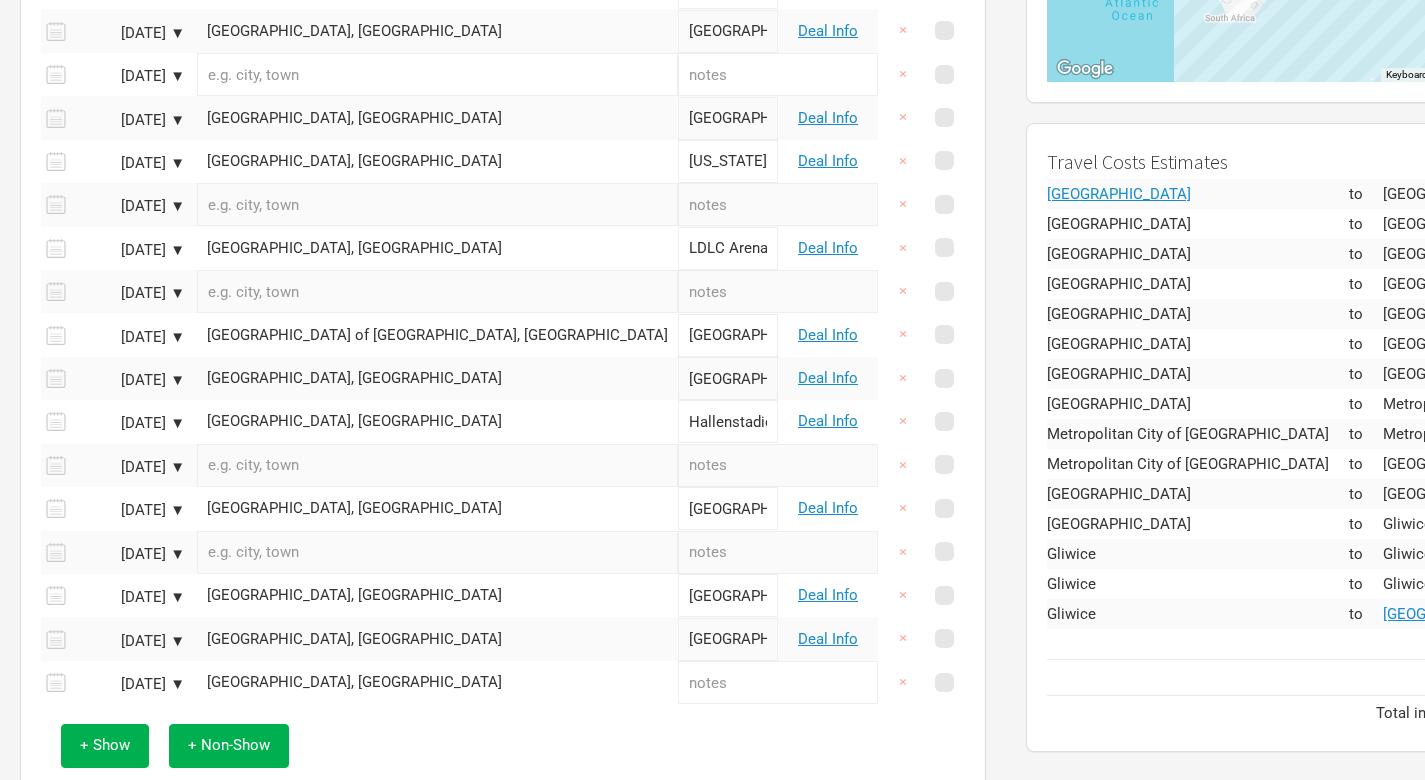 click on "[GEOGRAPHIC_DATA], [GEOGRAPHIC_DATA]" at bounding box center [437, 682] 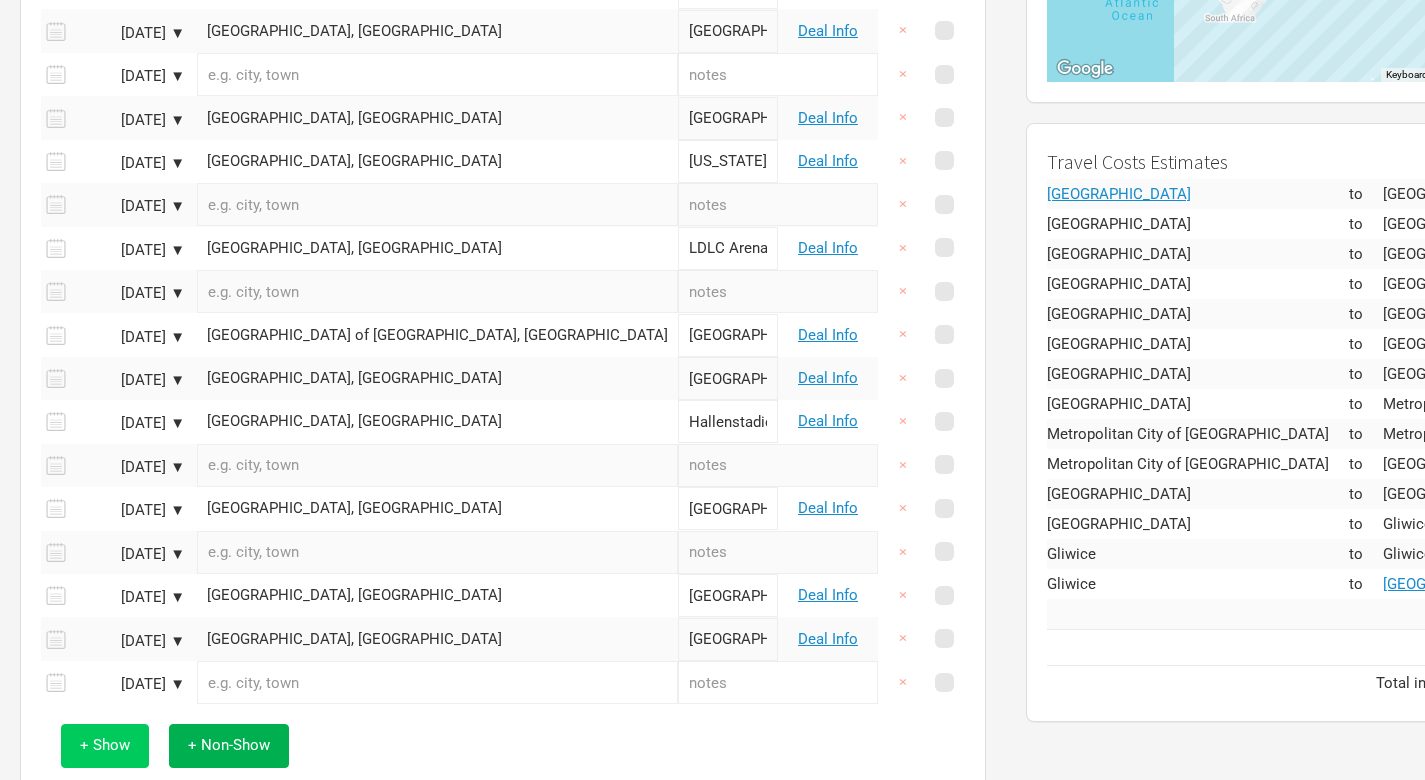 click on "+ Show" at bounding box center [105, 745] 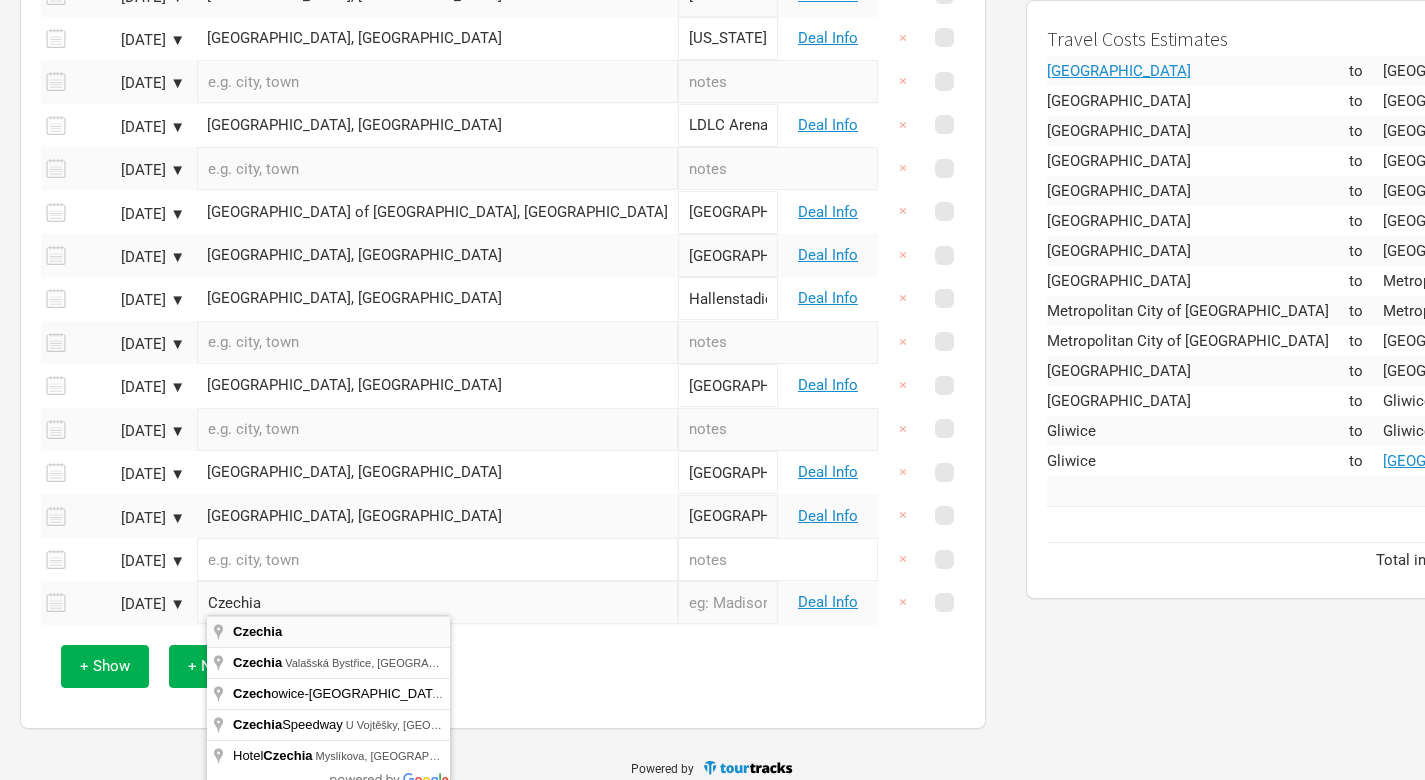 scroll, scrollTop: 629, scrollLeft: 0, axis: vertical 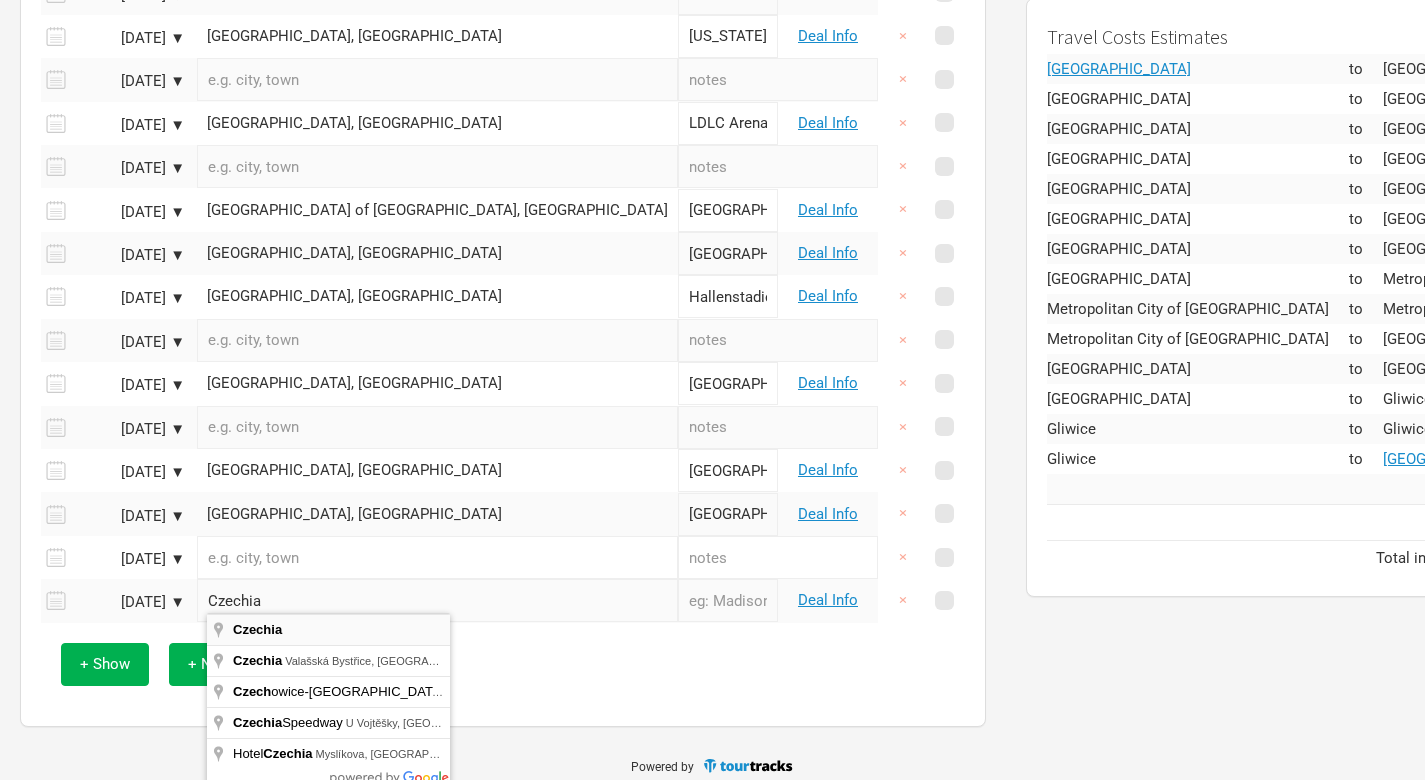type on "Czechia" 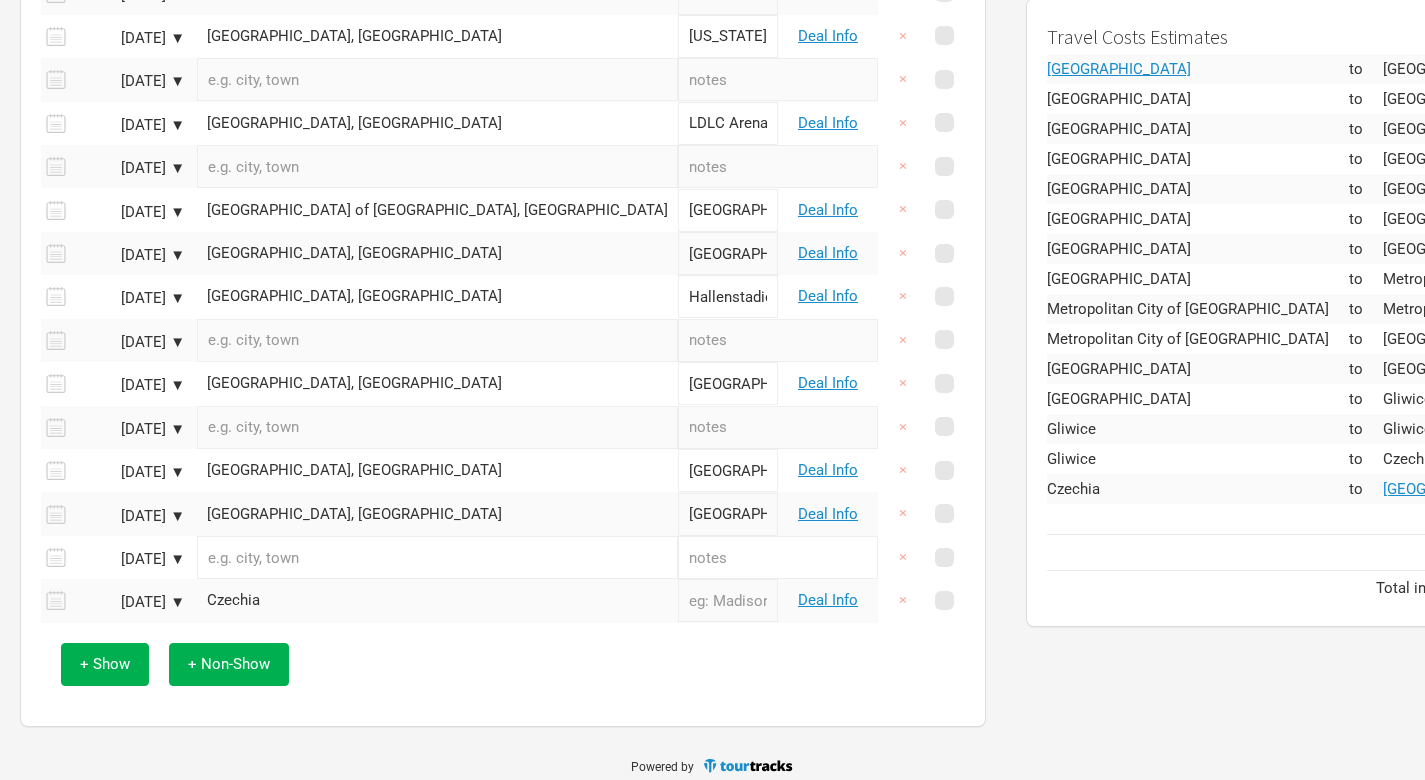 click on "Czechia" at bounding box center [437, 600] 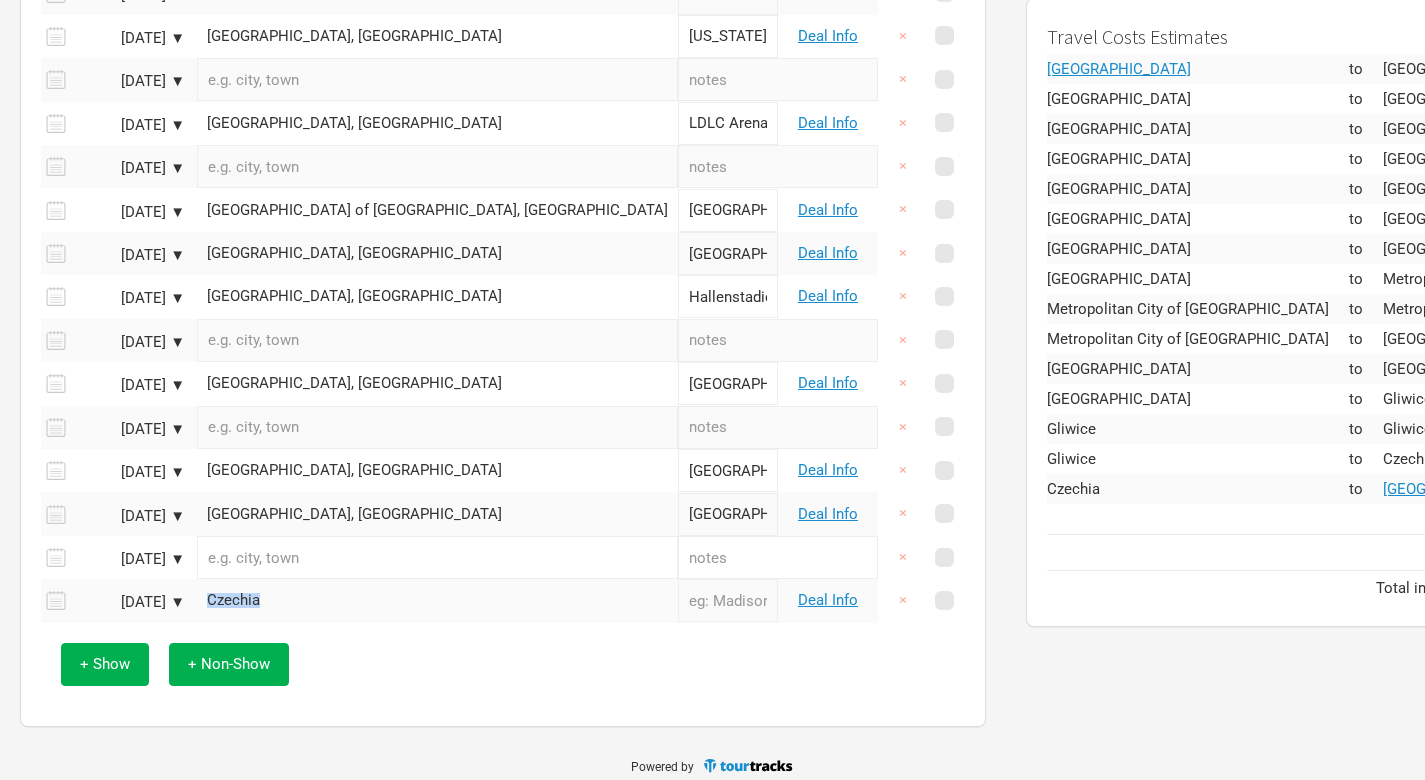 click on "Czechia" at bounding box center [437, 600] 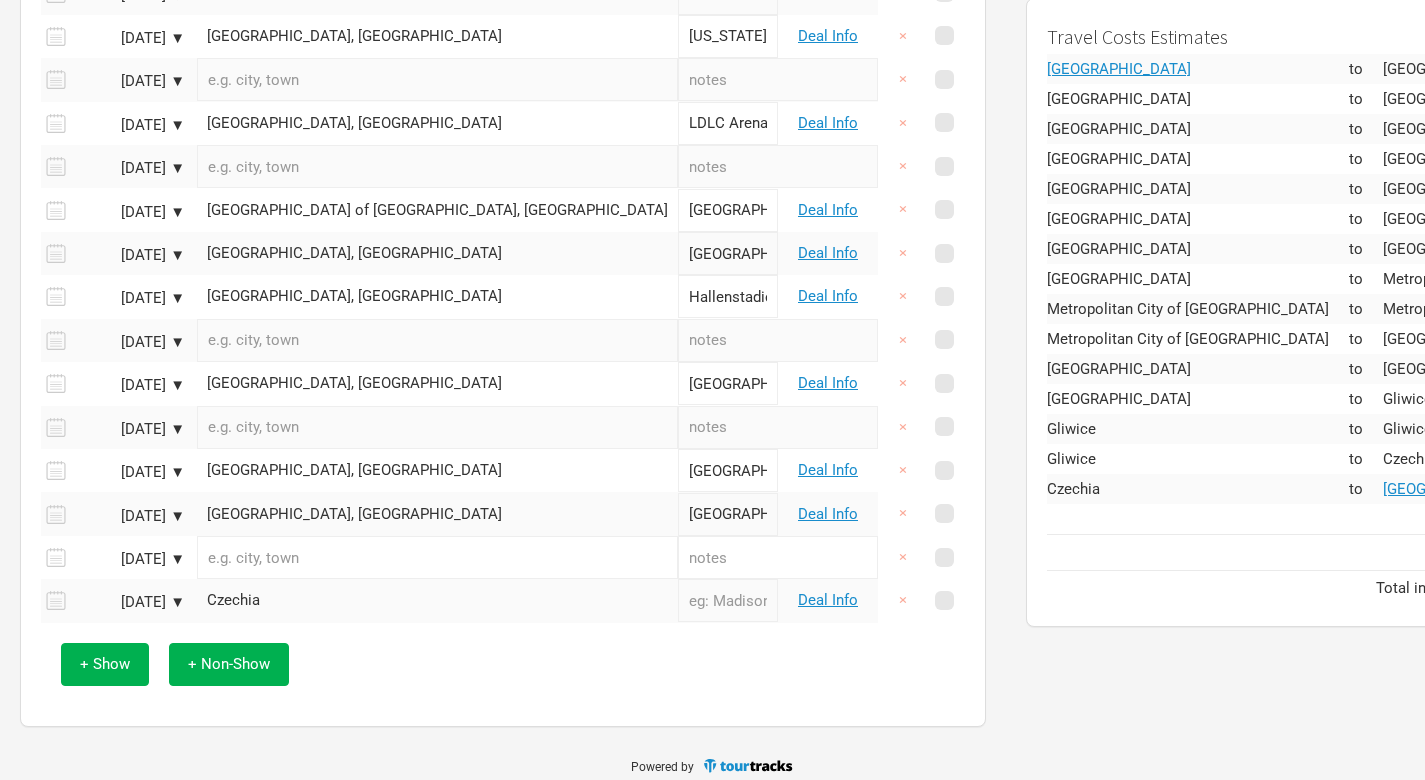 click on "Czechia" at bounding box center (437, 600) 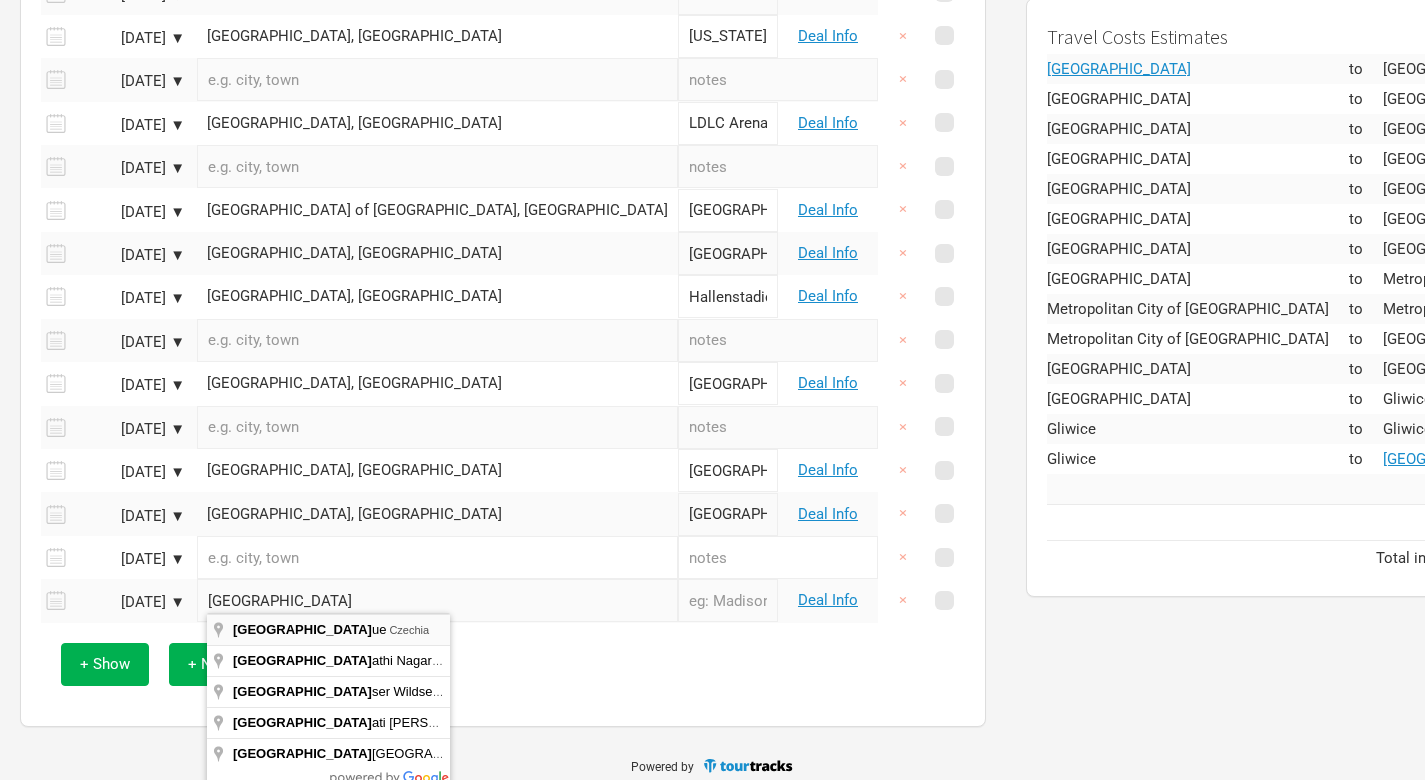 type on "[GEOGRAPHIC_DATA], [GEOGRAPHIC_DATA]" 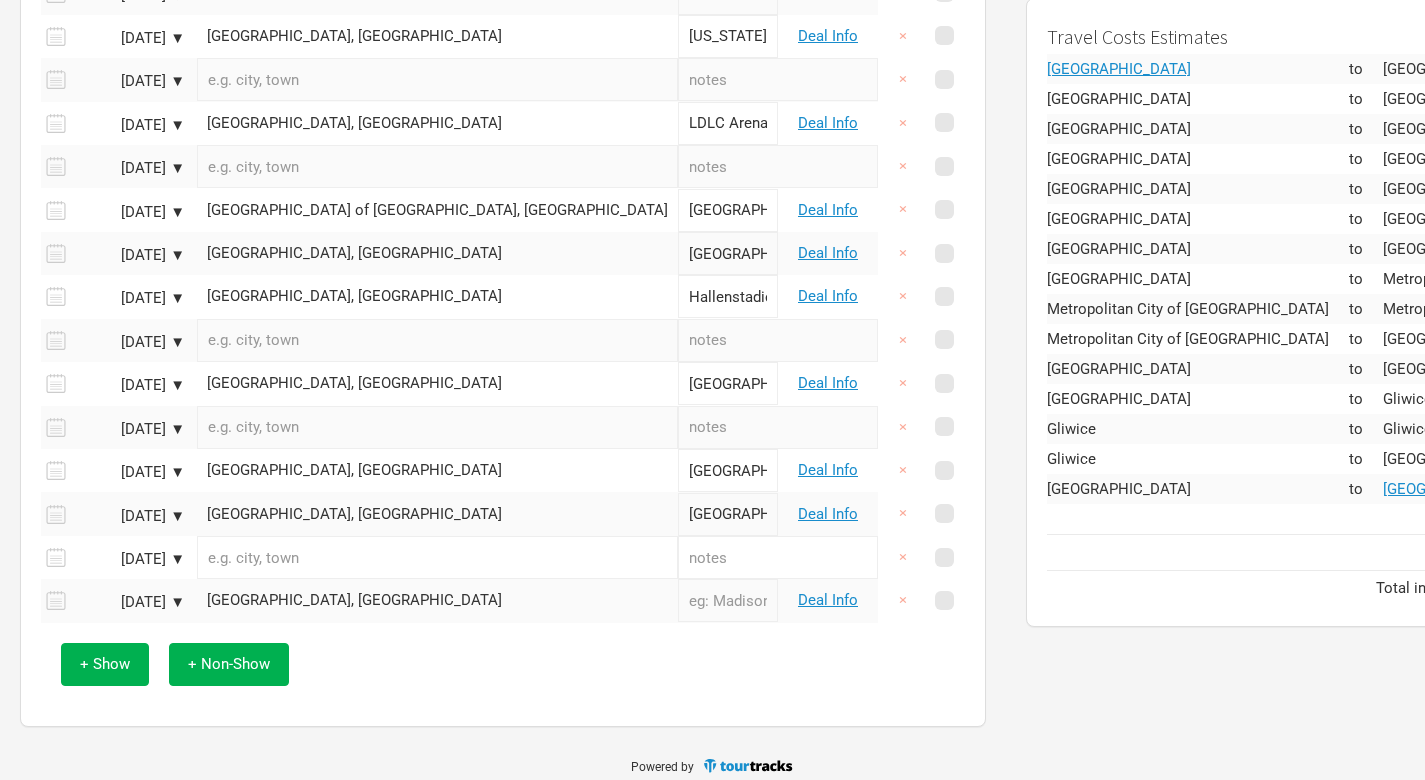 click at bounding box center (728, 600) 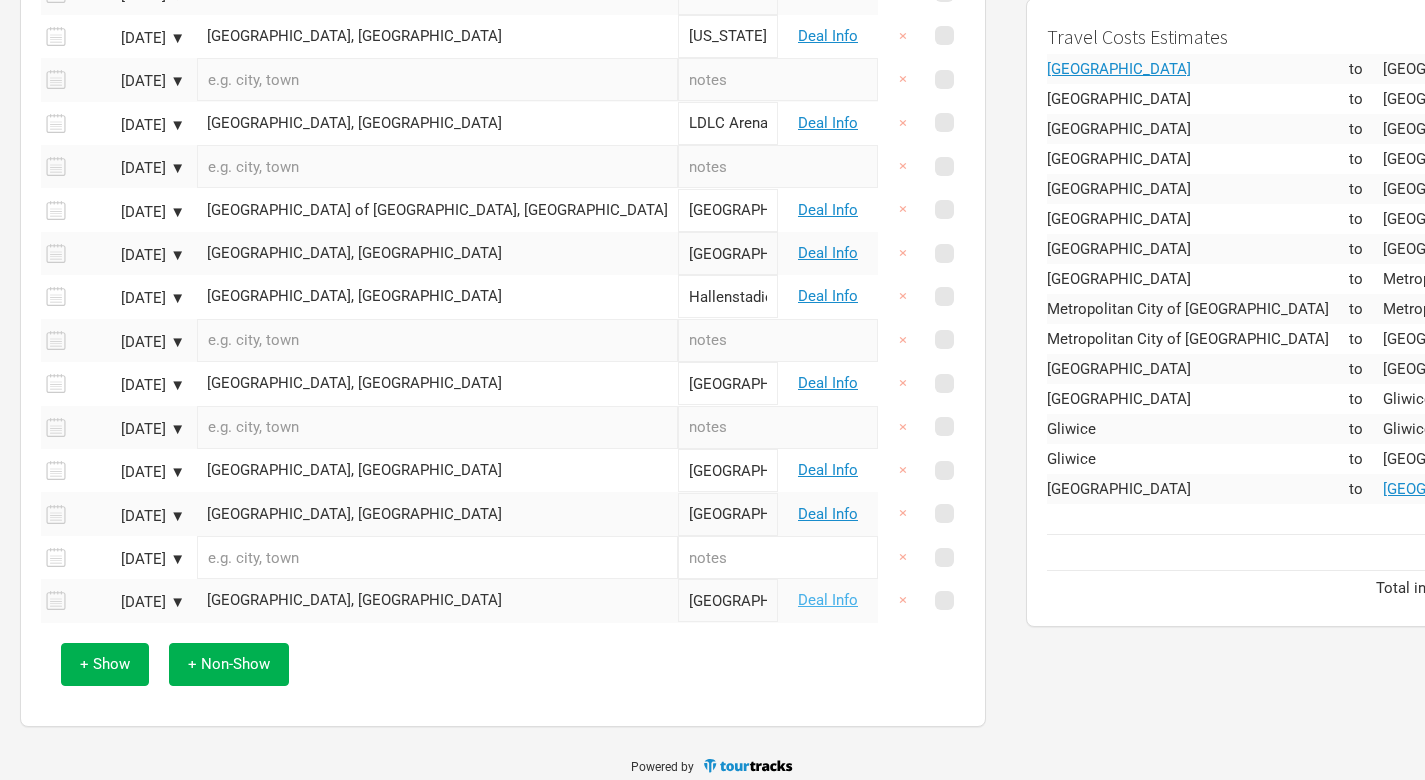 type on "[GEOGRAPHIC_DATA]" 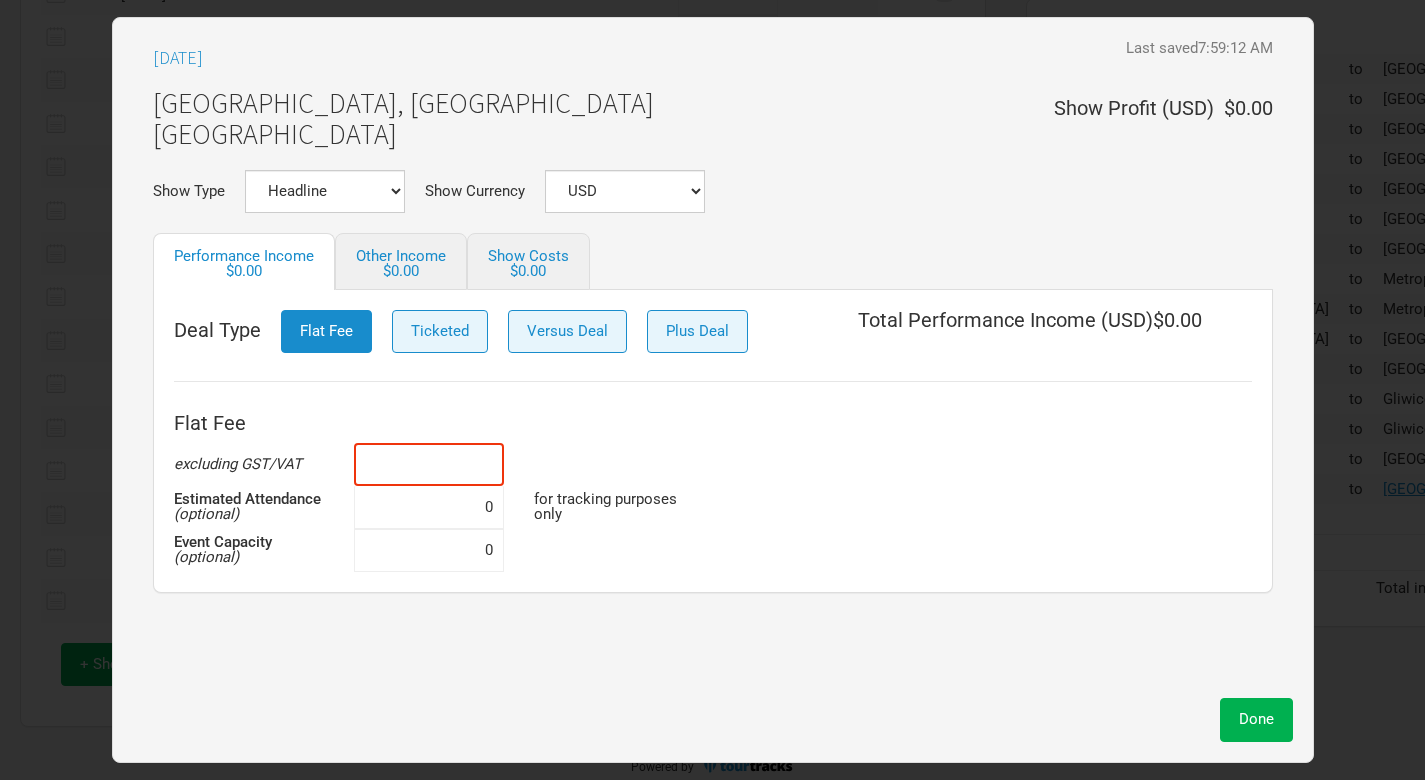 click at bounding box center [429, 464] 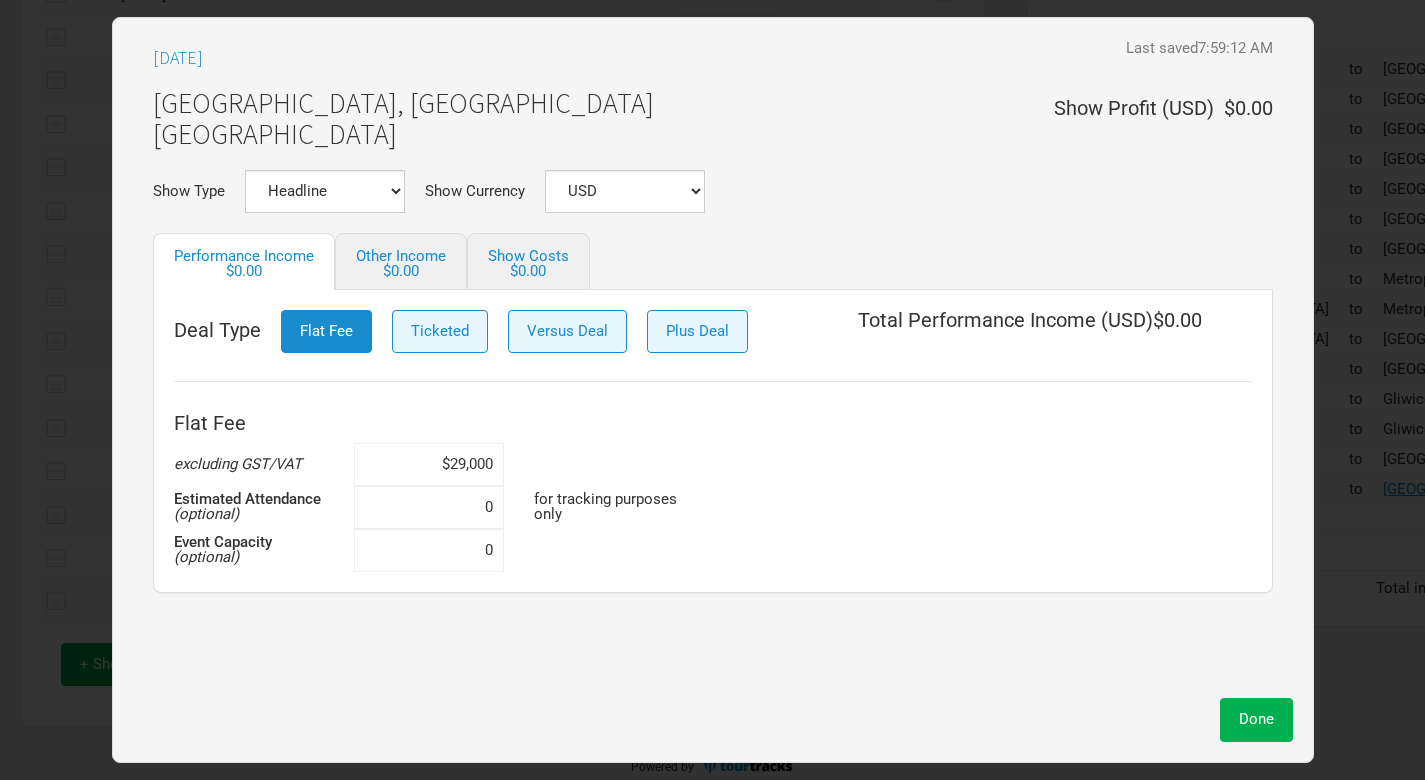type on "$290,000" 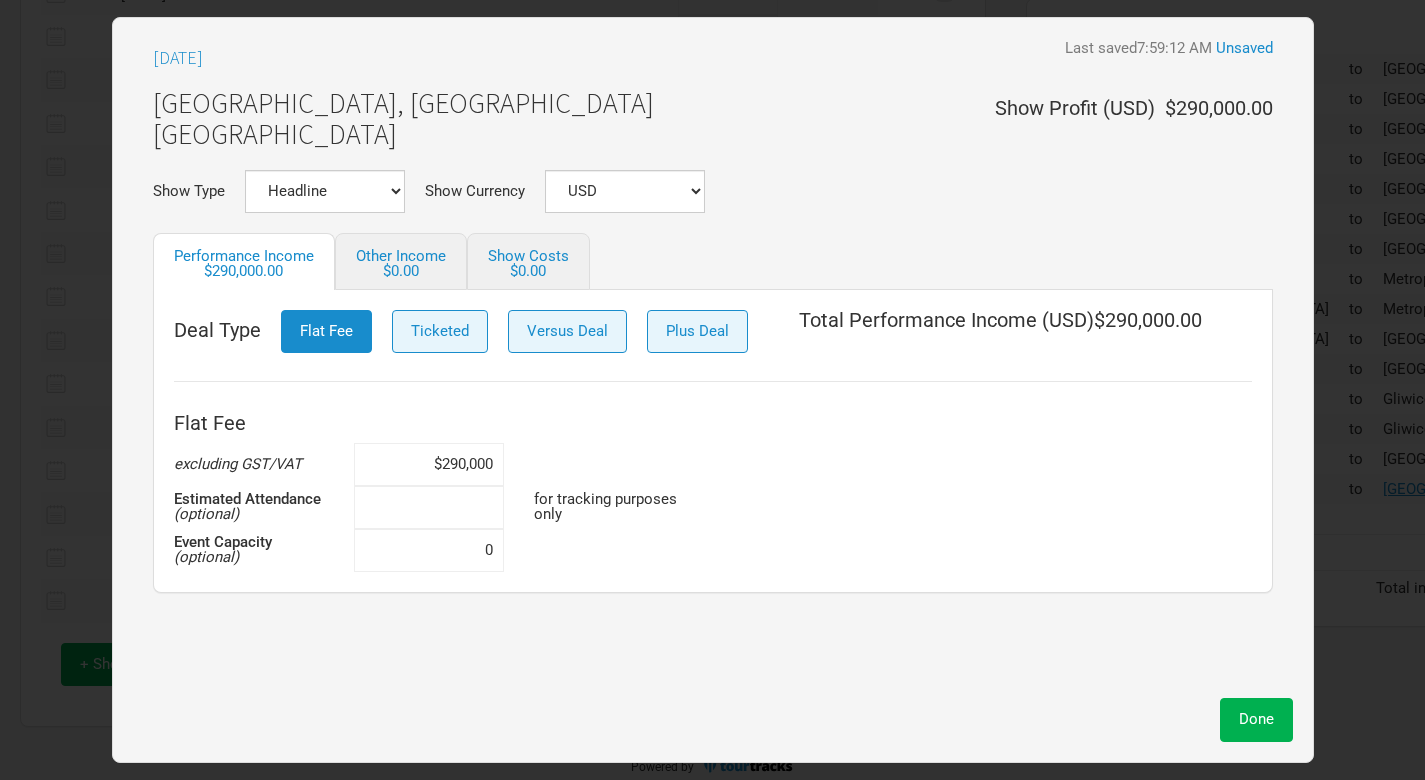 click at bounding box center (429, 507) 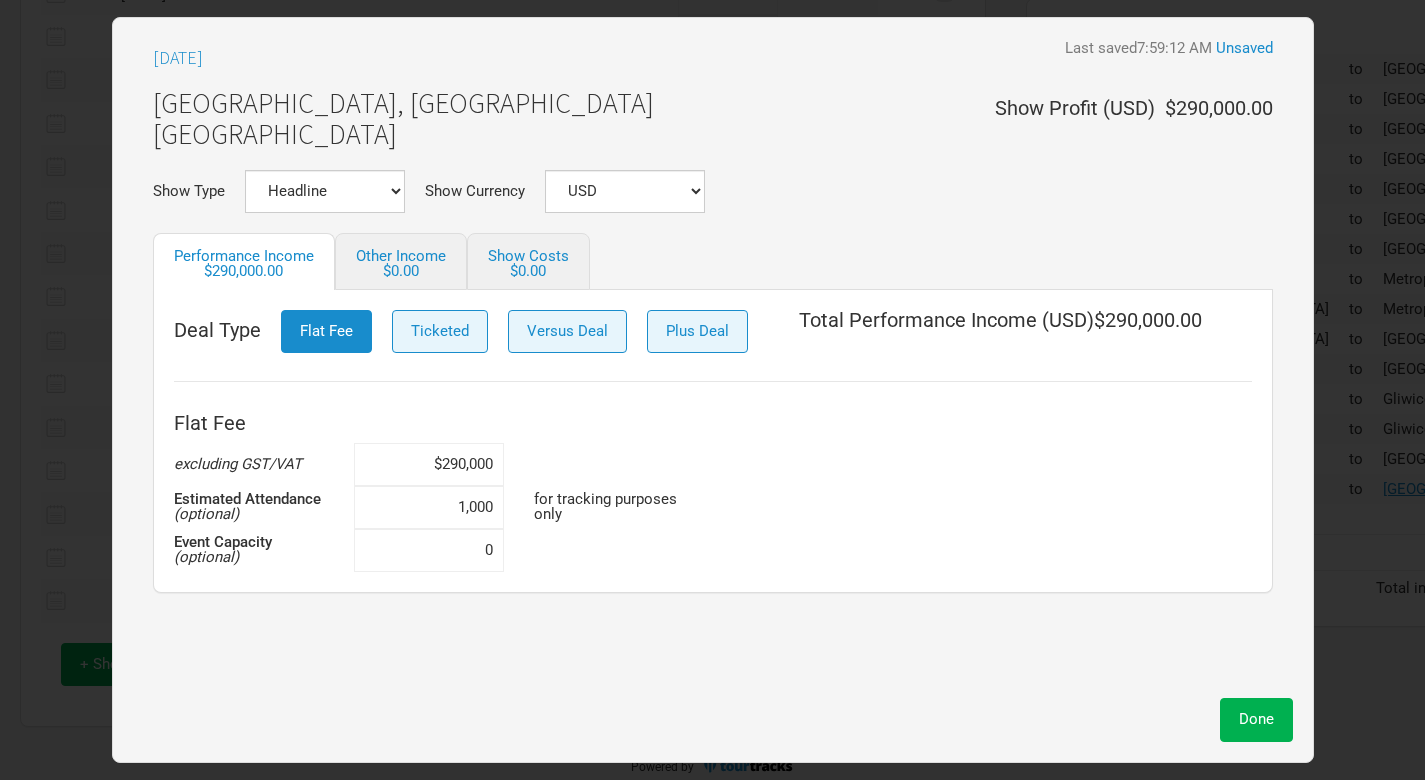 type on "10,000" 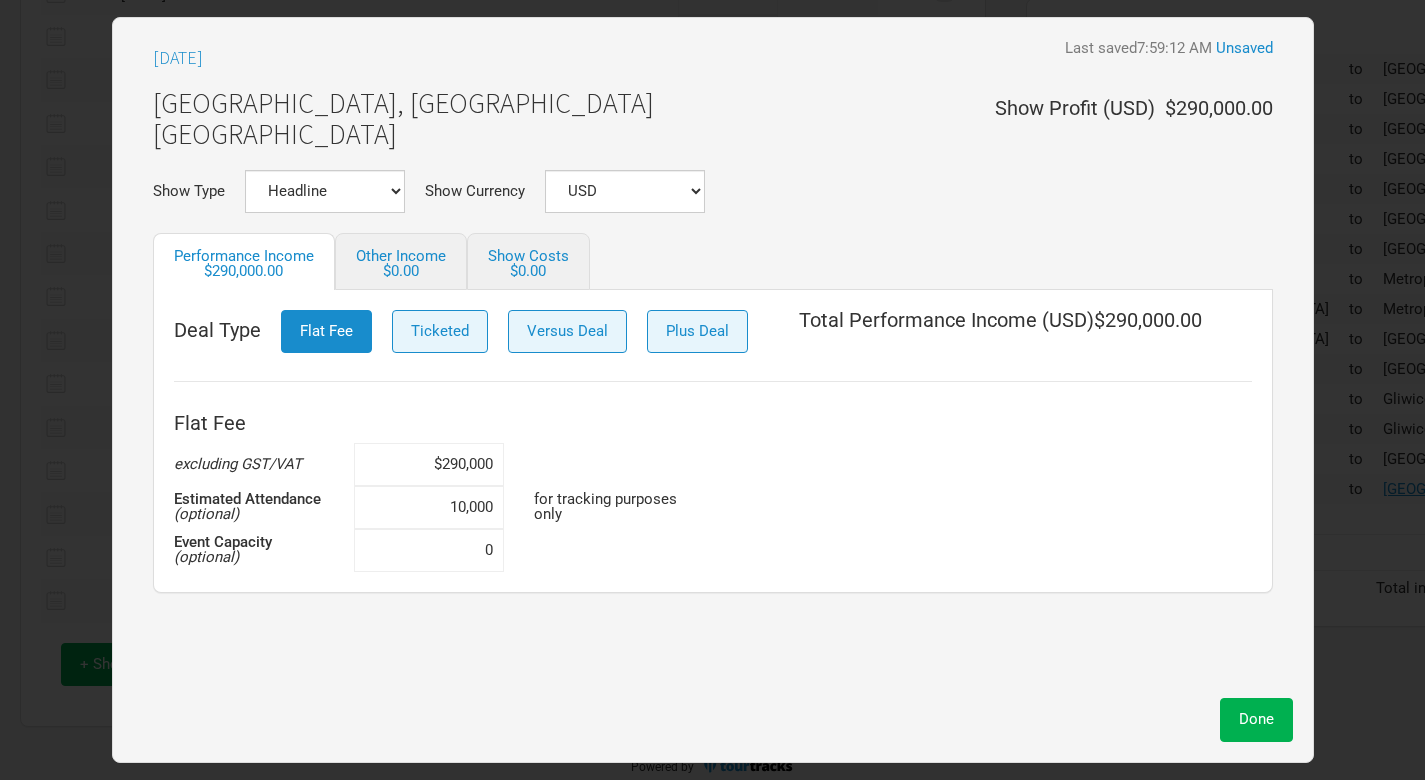 click on "Apr 21, 2026 Last saved  7:59:12 AM   Unsaved Prague, Czechia O2 Arena Show Profit ( USD ) $290,000.00 Show Type Headline Festival Corporate Support DJ Set Other Show Currency USD New ... Performance Income $290,000.00 Other Income $0.00 Show Costs $0.00 Deal Type Flat Fee Ticketed Versus Deal Plus Deal Total Performance Income ( USD )  $290,000.00 Flat Fee excluding GST/VAT $290,000 Estimated Attendance (optional) 10,000 for tracking purposes only Event Capacity (optional) 0" at bounding box center [713, 363] 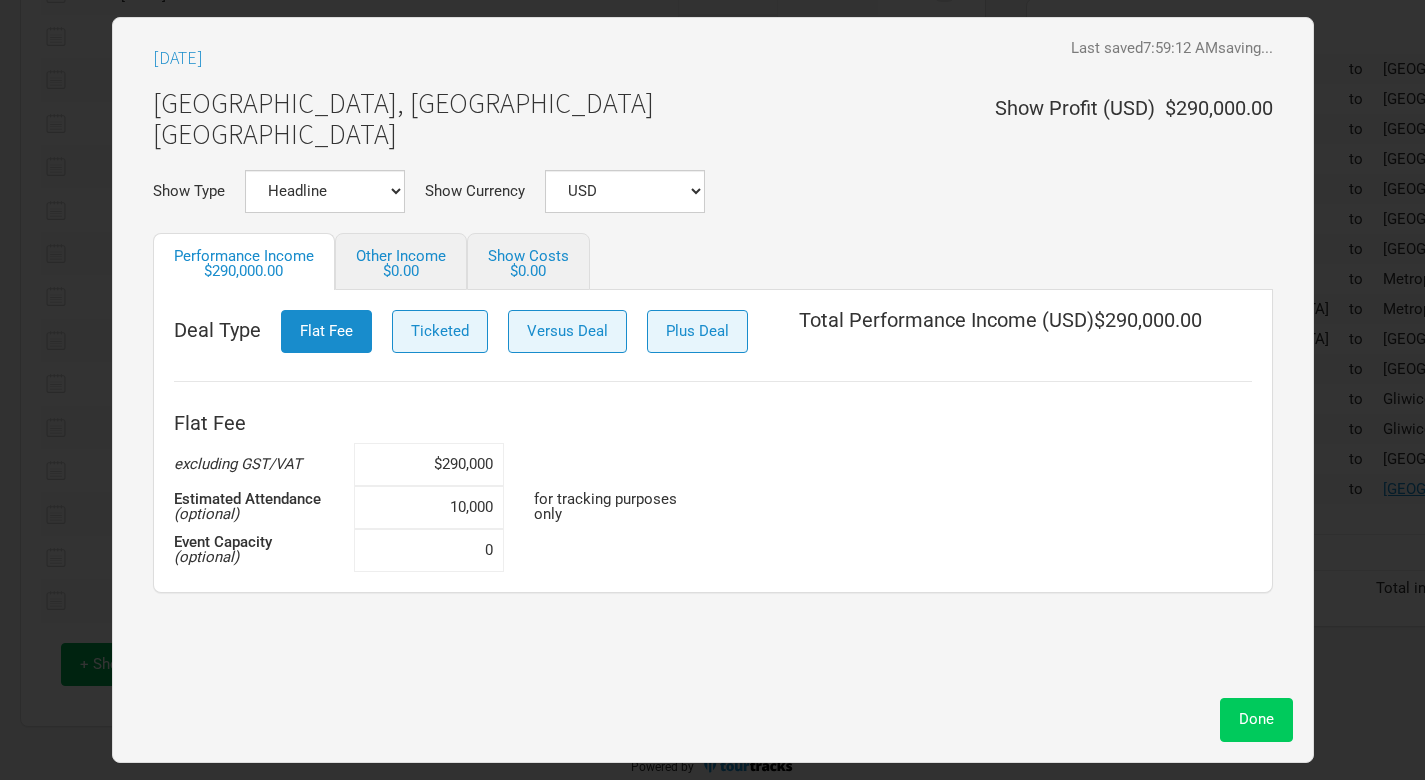 click on "Done" at bounding box center [1256, 719] 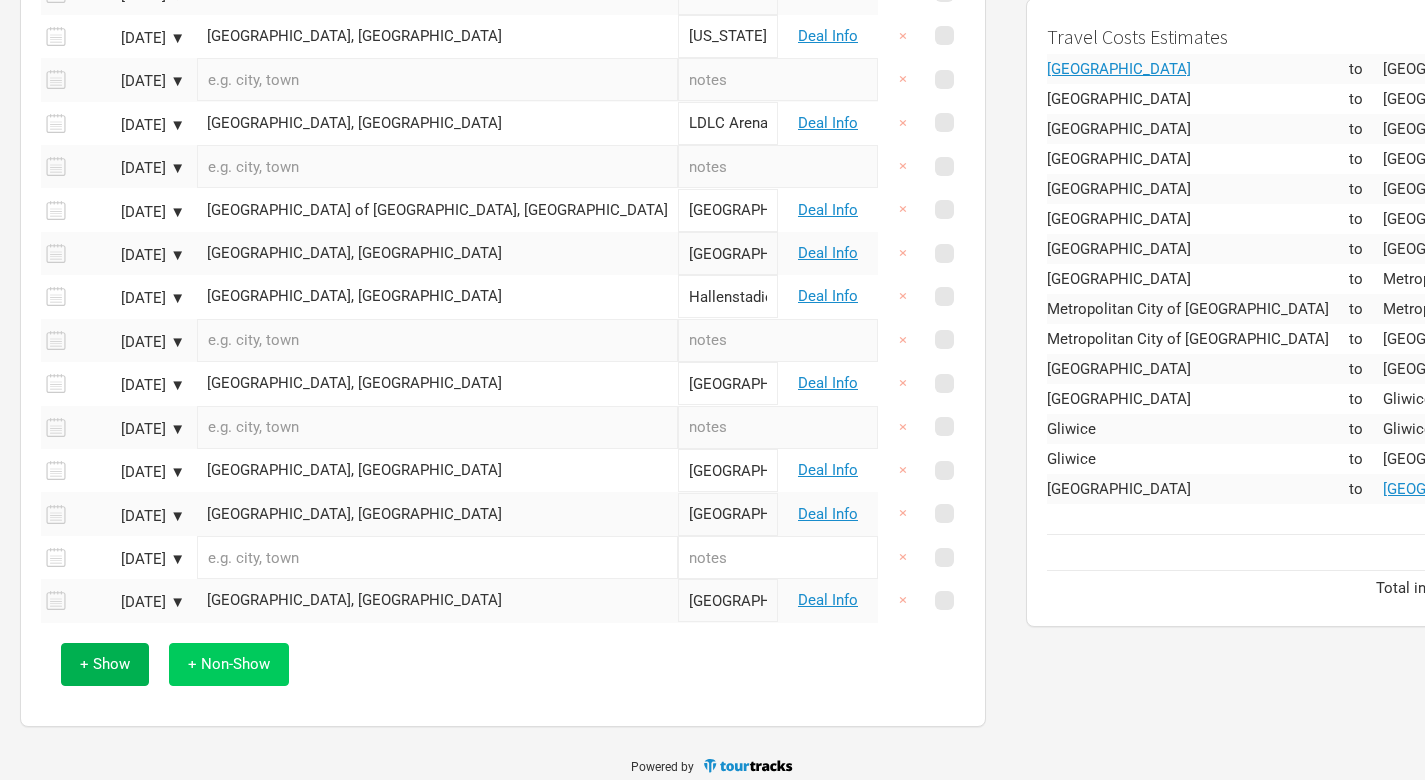 click on "+ Non-Show" at bounding box center [229, 664] 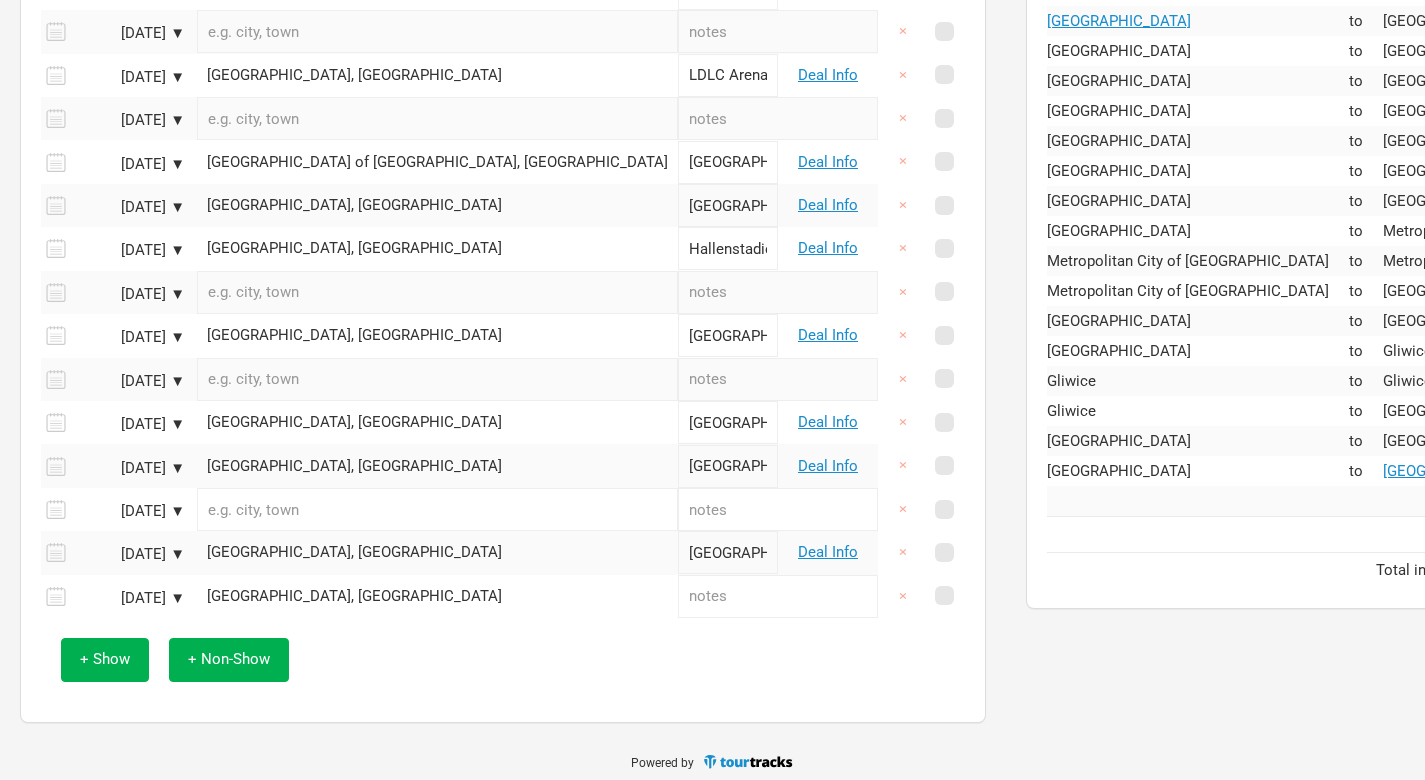 scroll, scrollTop: 676, scrollLeft: 0, axis: vertical 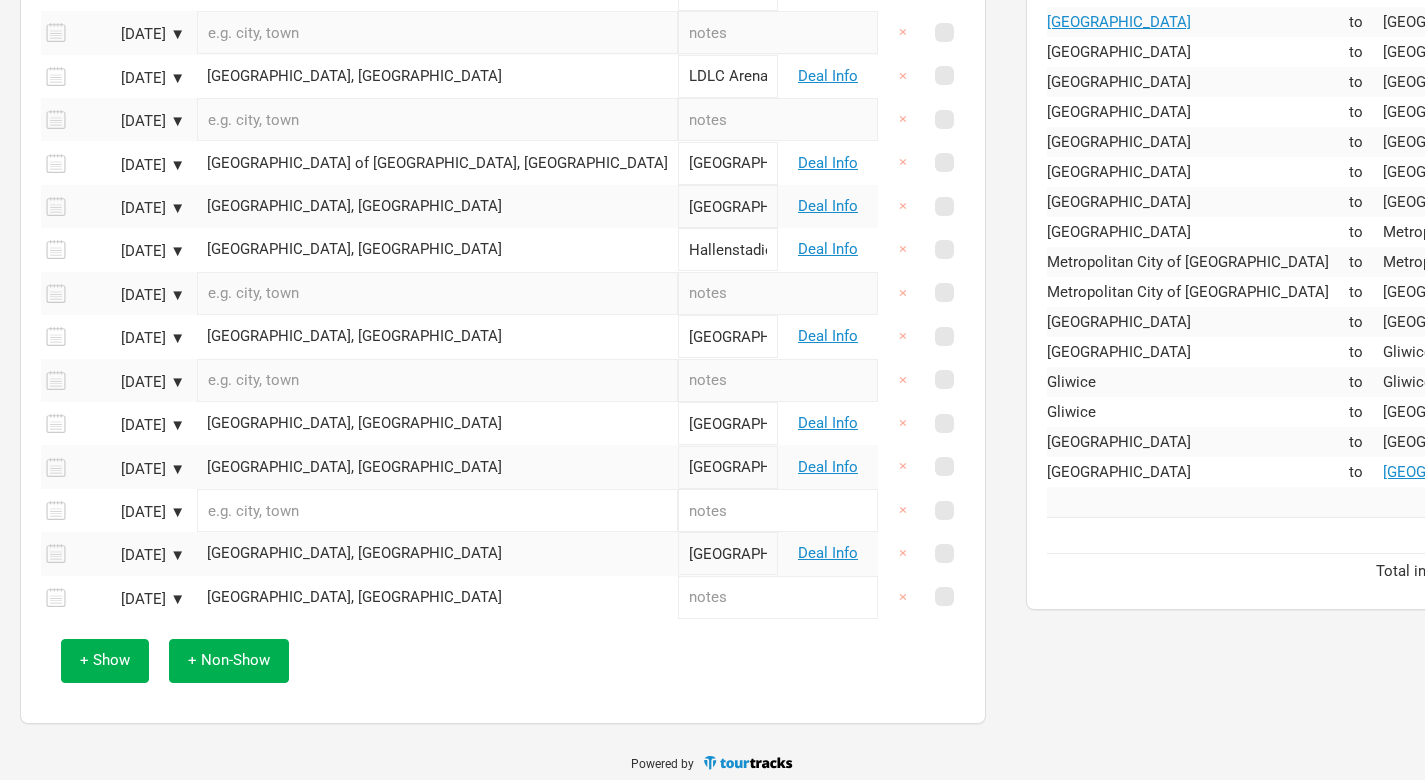 click on "[GEOGRAPHIC_DATA], [GEOGRAPHIC_DATA]" at bounding box center [437, 597] 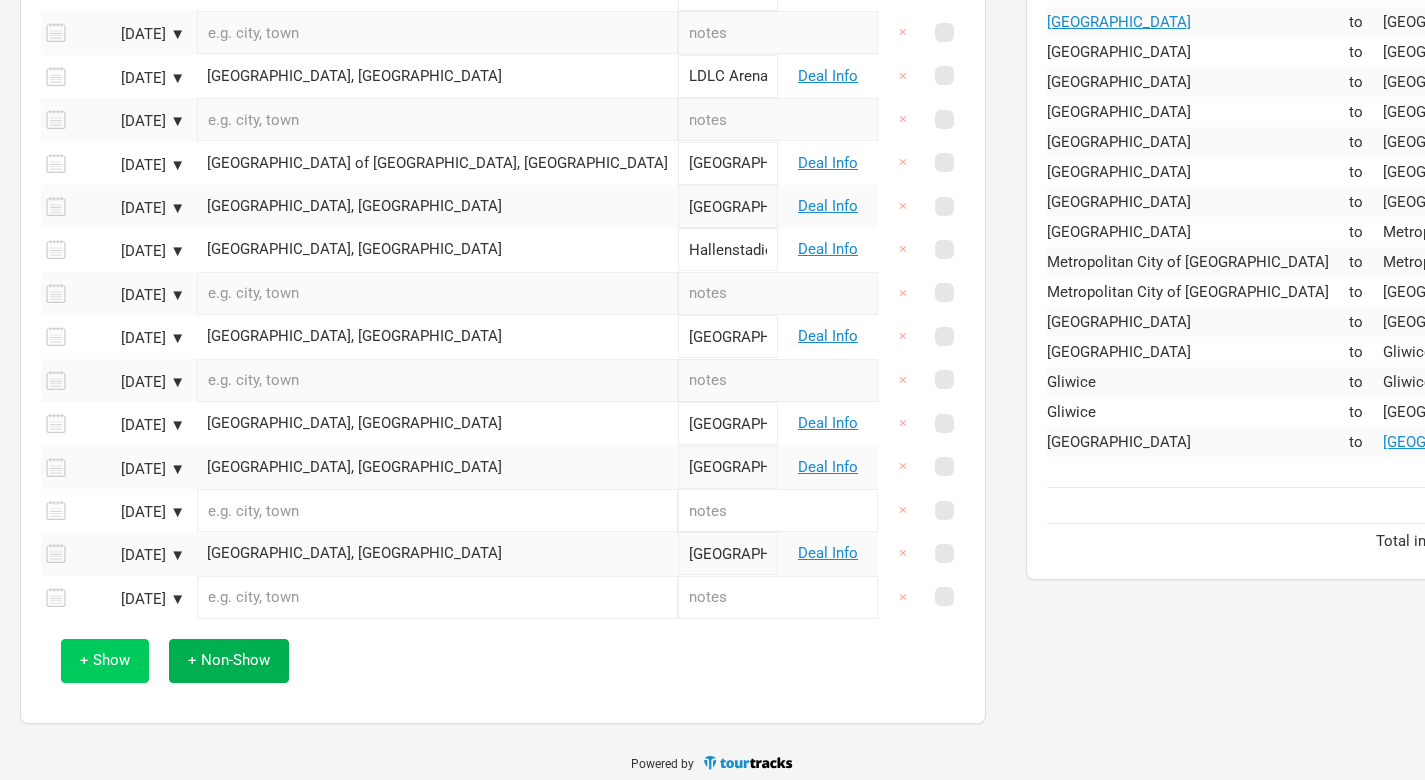 click on "+ Show" at bounding box center [105, 660] 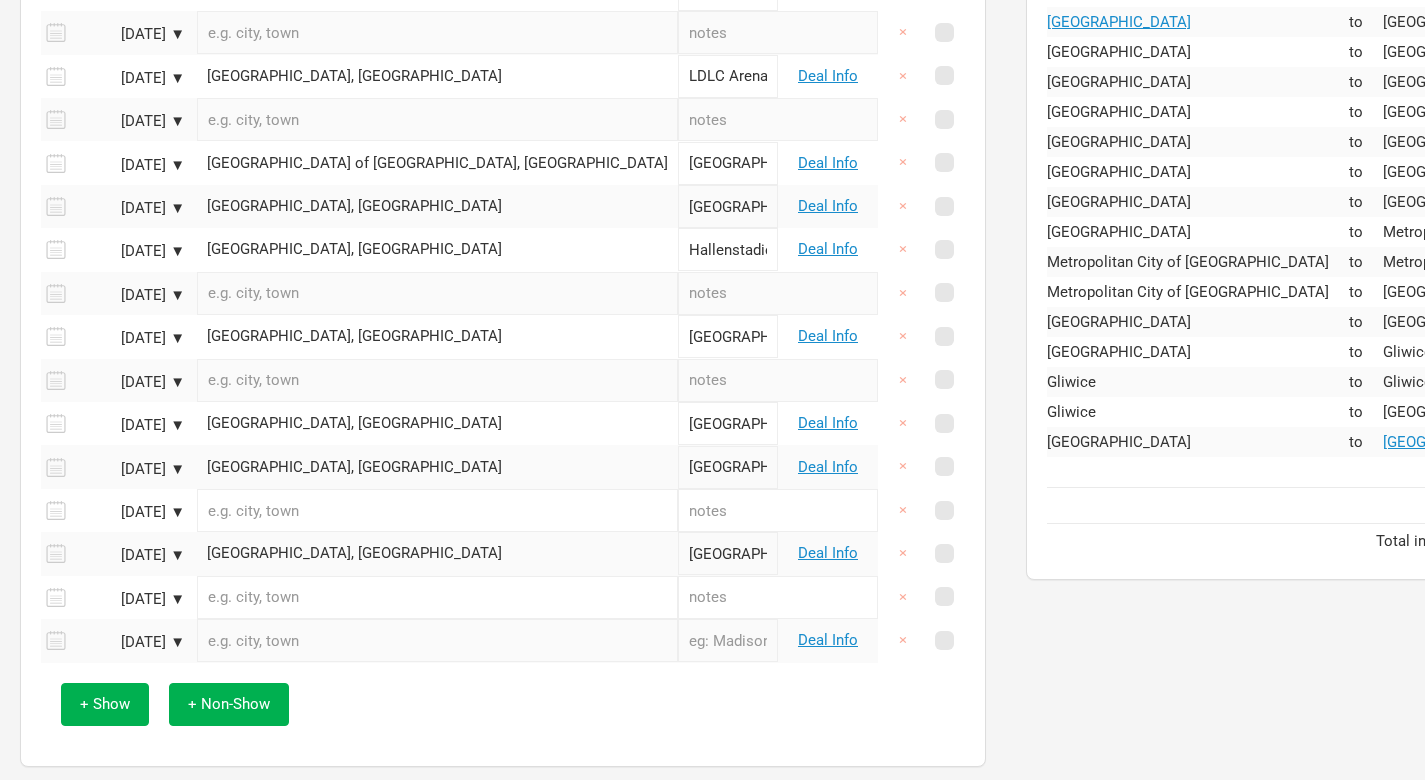click at bounding box center [437, 640] 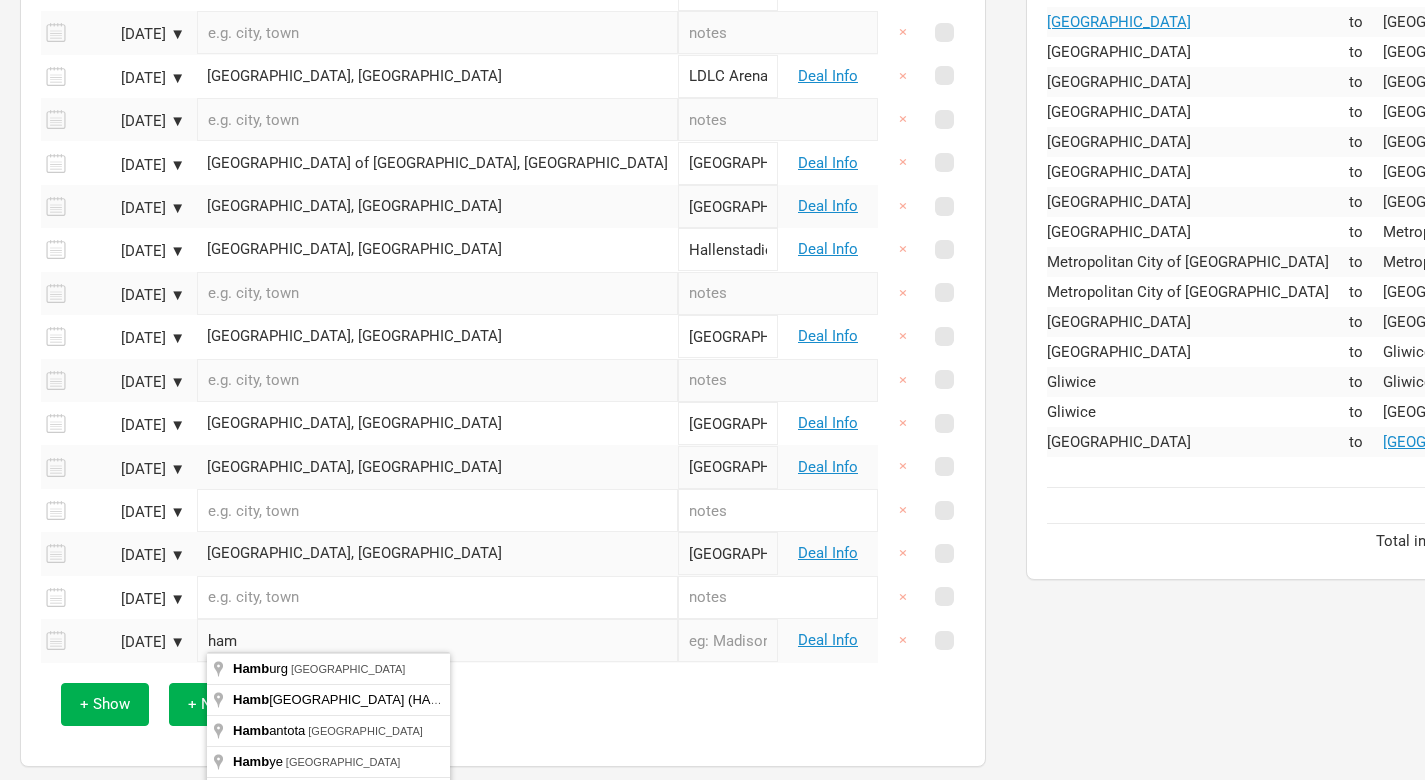 type on "[GEOGRAPHIC_DATA], [GEOGRAPHIC_DATA]" 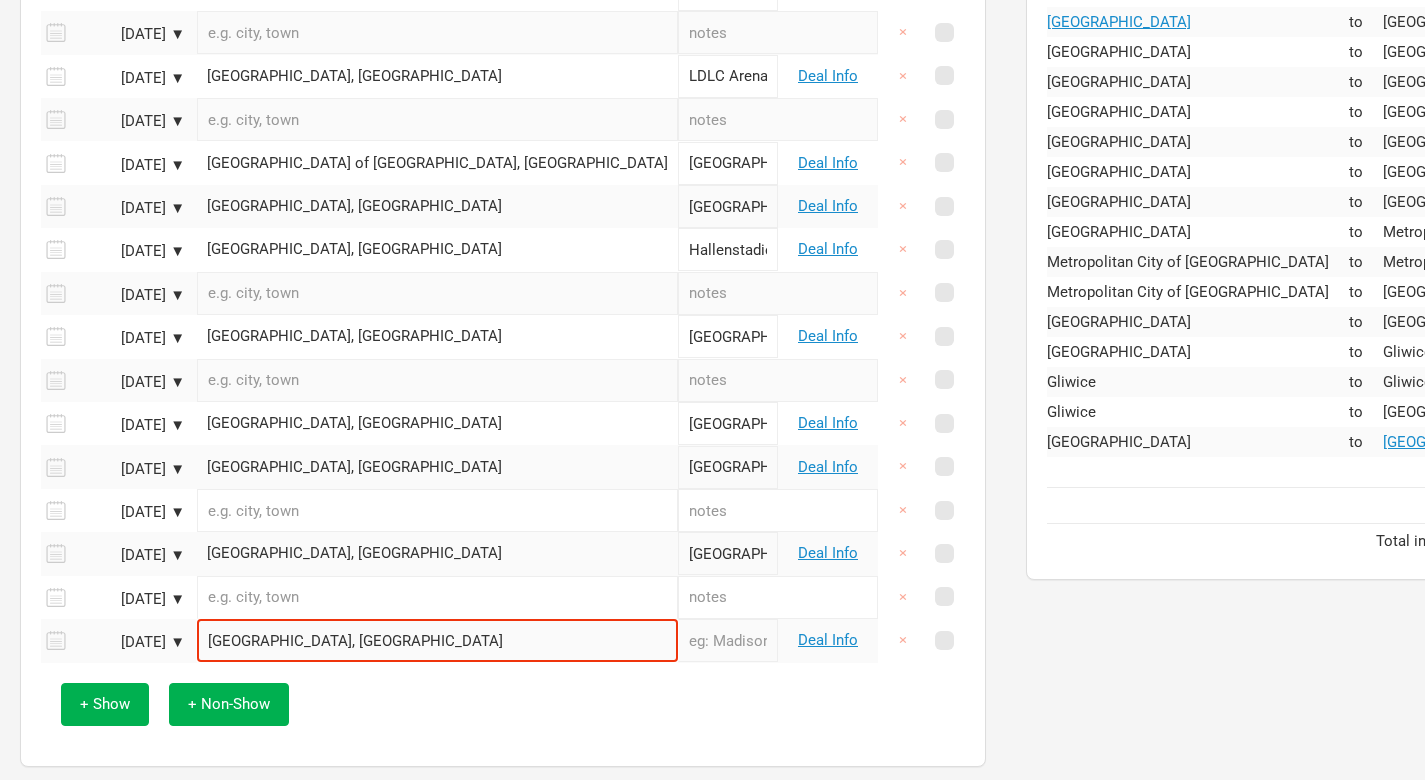 drag, startPoint x: 272, startPoint y: 630, endPoint x: 295, endPoint y: 666, distance: 42.72002 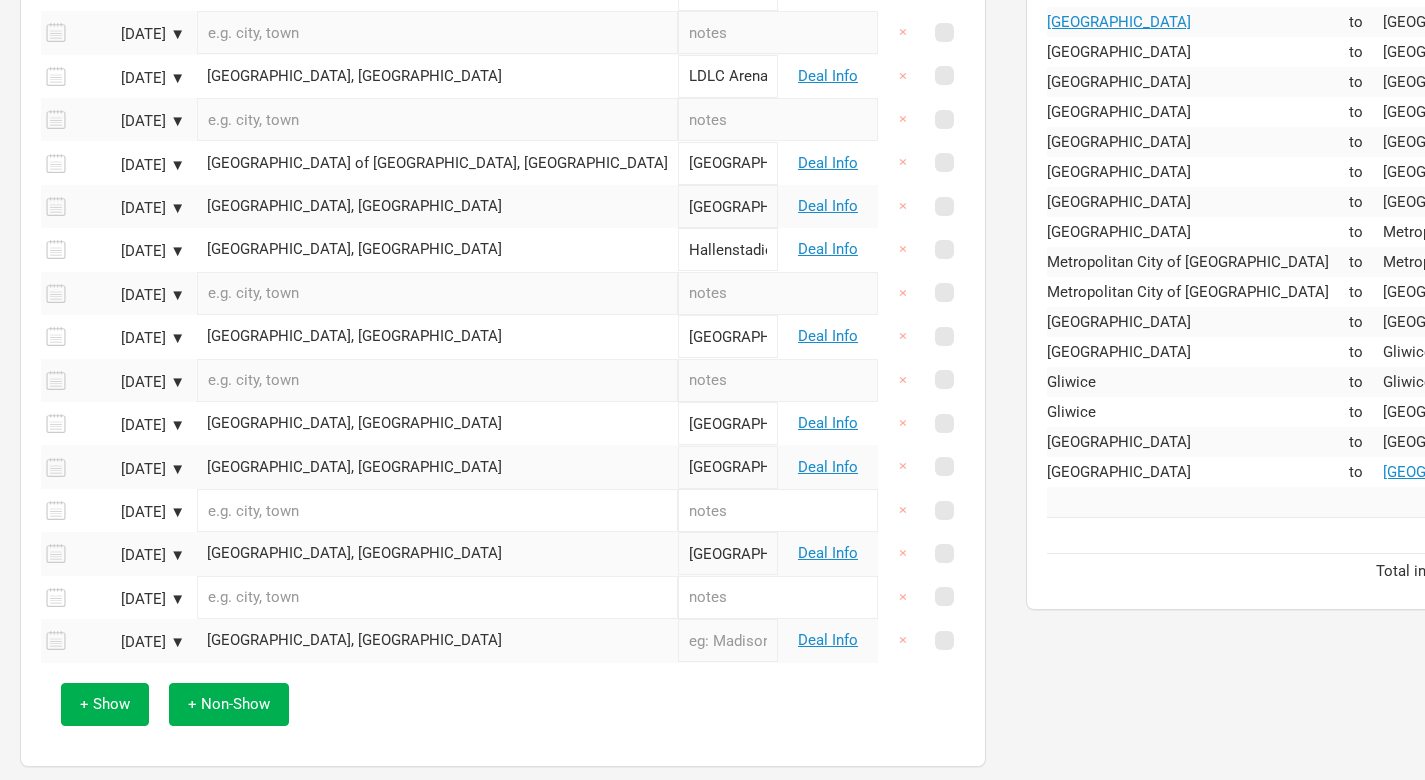 click at bounding box center (728, 640) 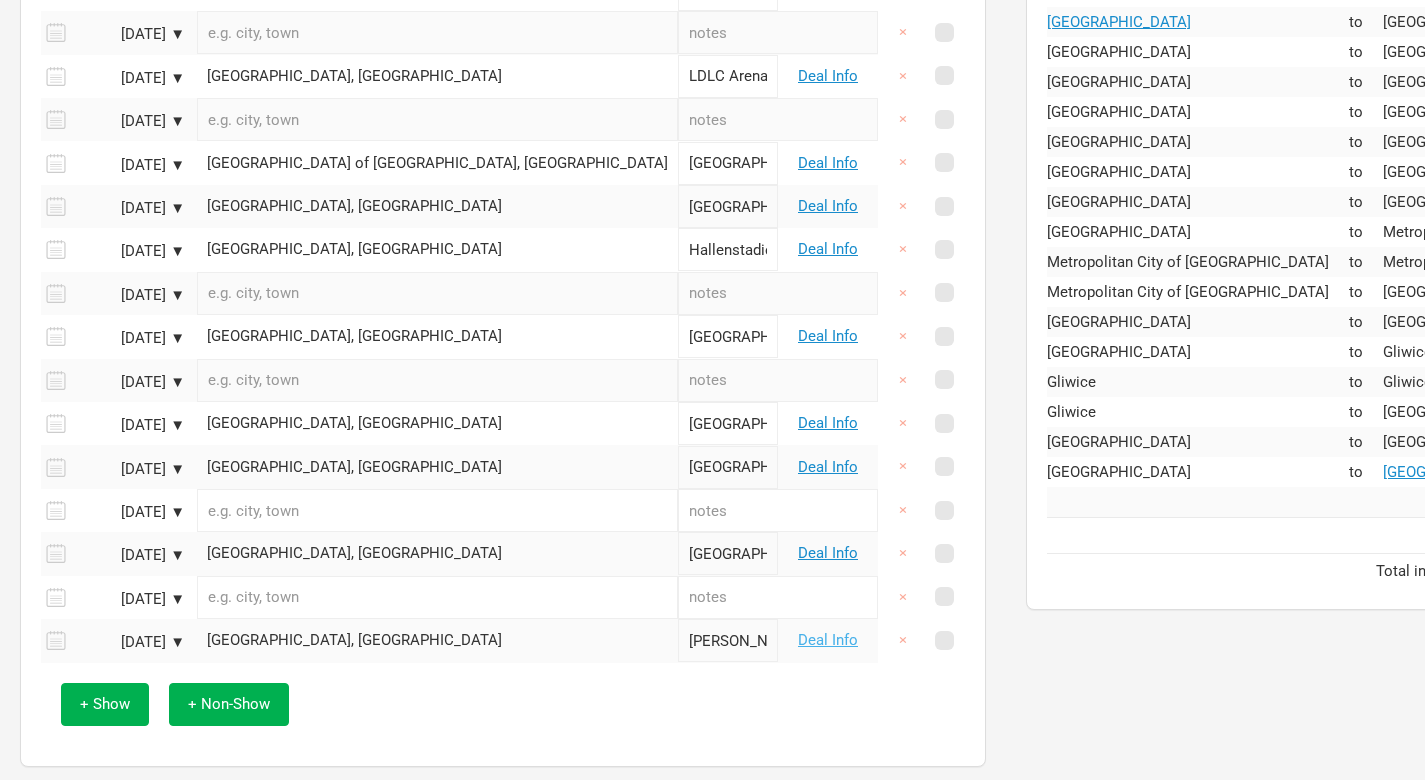 type on "[PERSON_NAME][GEOGRAPHIC_DATA]" 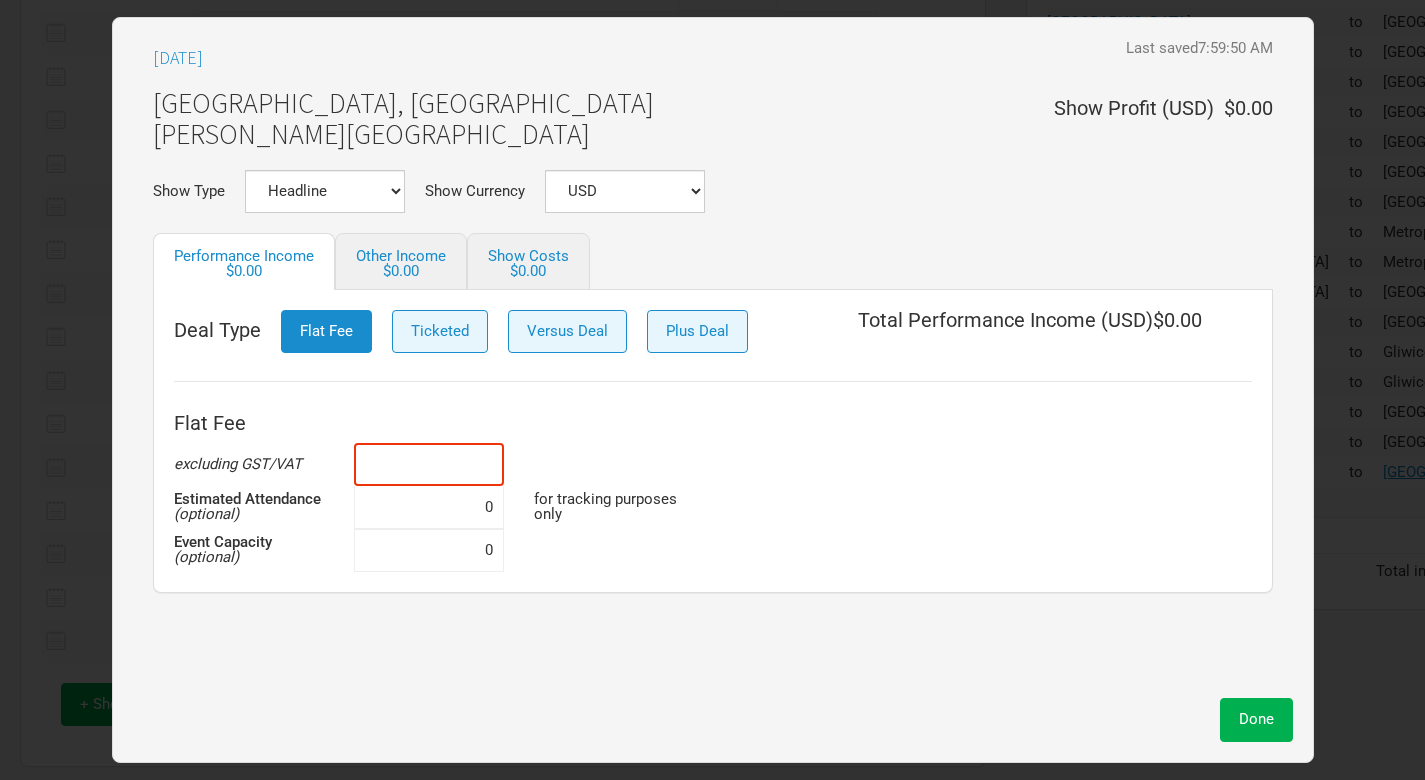 click at bounding box center (429, 464) 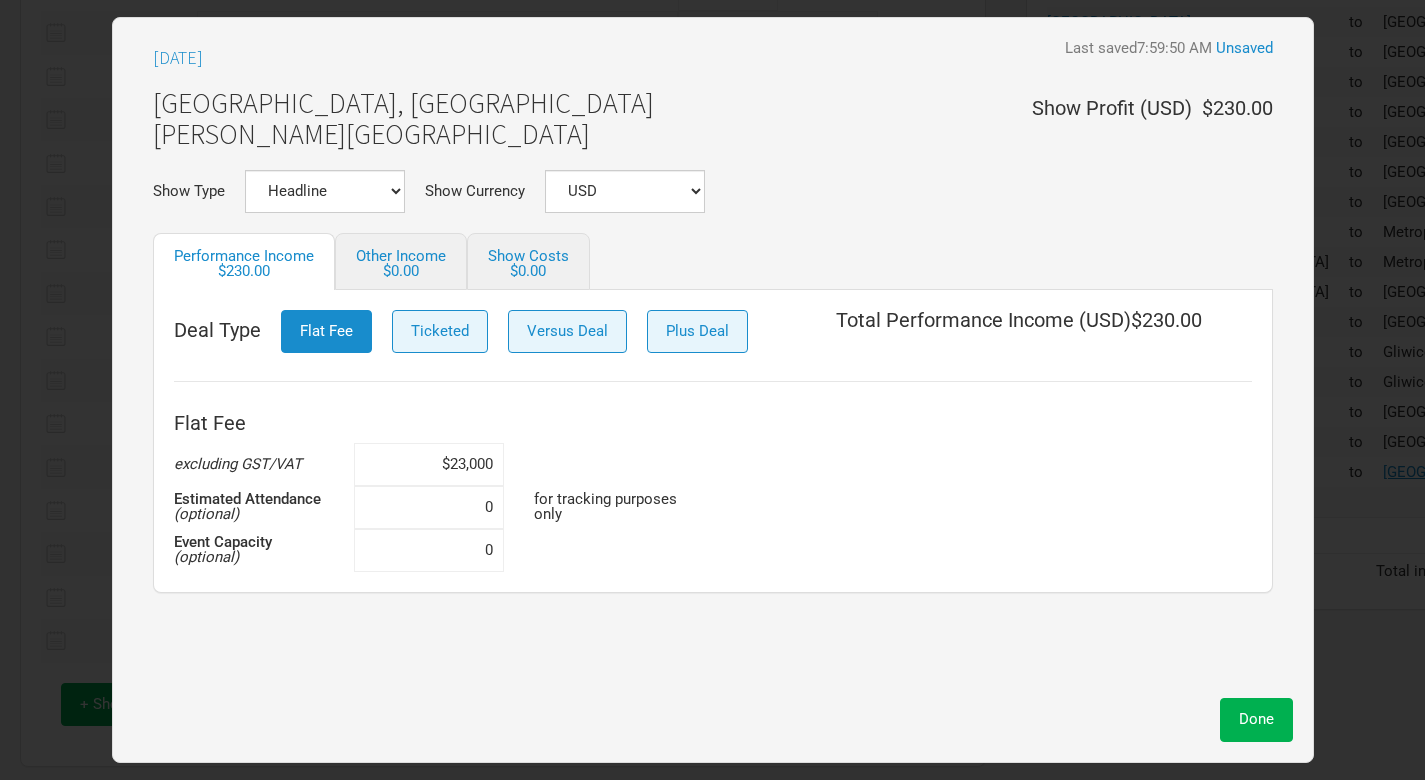 type on "$230,000" 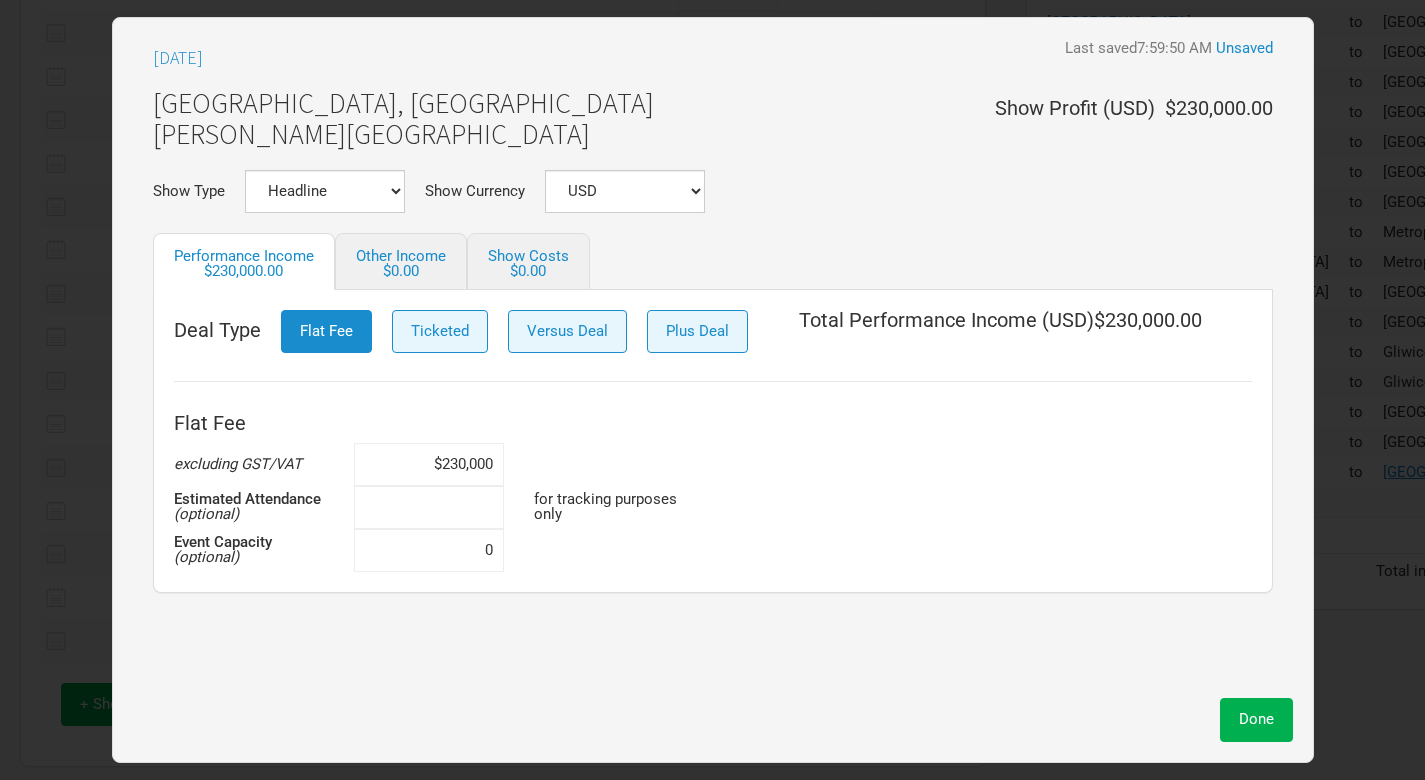 click at bounding box center (429, 507) 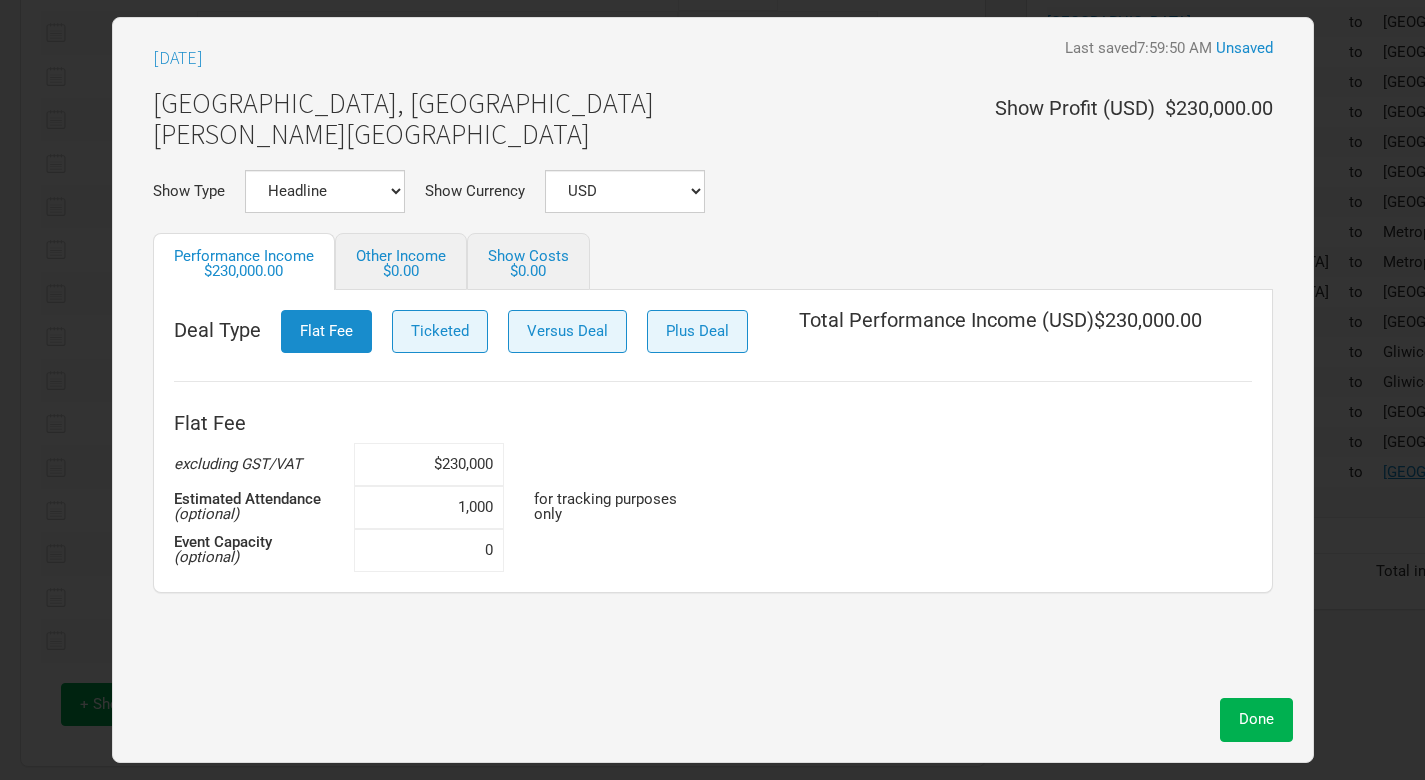 type on "10,000" 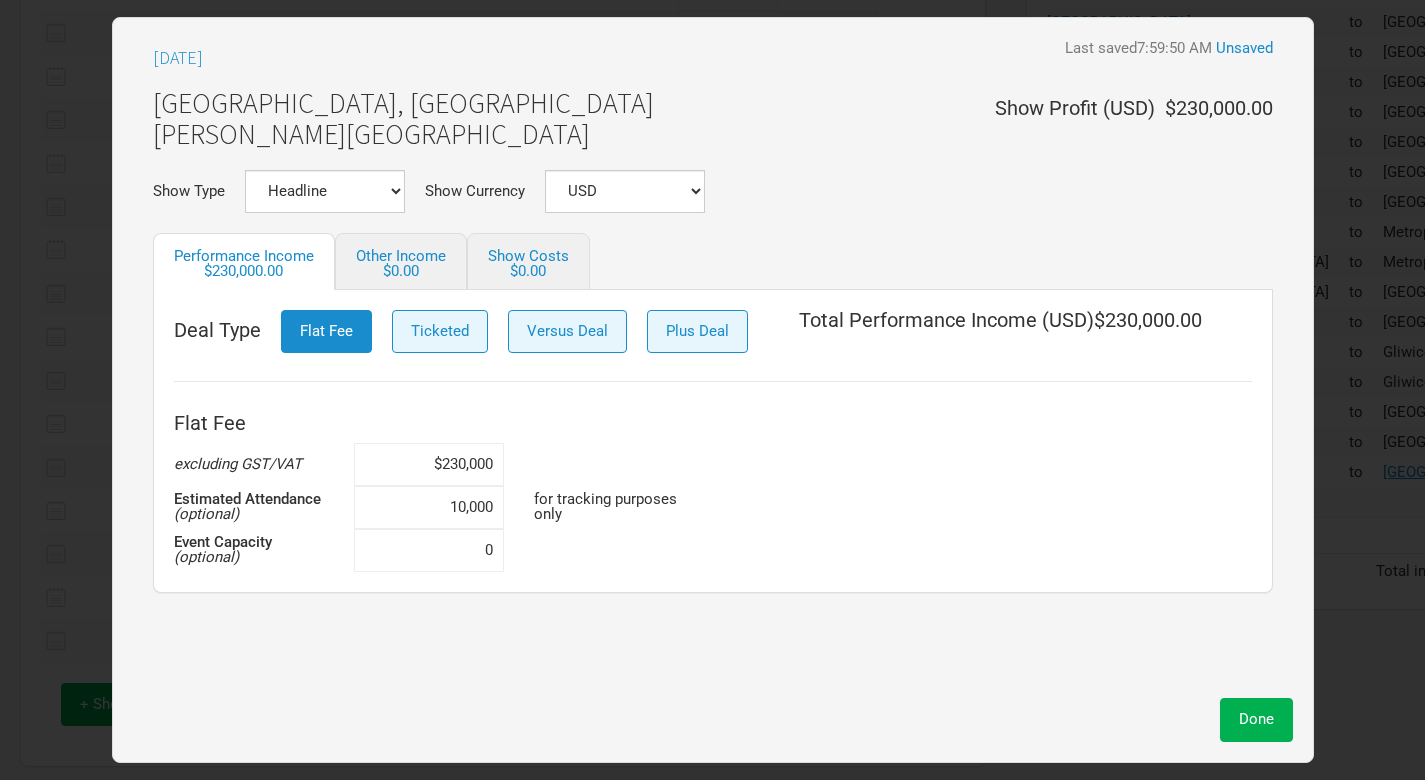 click on "Apr 23, 2026 Last saved  7:59:50 AM   Unsaved Hamburg, Germany Barclay's Arena Show Profit ( USD ) $230,000.00 Show Type Headline Festival Corporate Support DJ Set Other Show Currency USD New ... Performance Income $230,000.00 Other Income $0.00 Show Costs $0.00 Deal Type Flat Fee Ticketed Versus Deal Plus Deal Total Performance Income ( USD )  $230,000.00 Flat Fee excluding GST/VAT $230,000 Estimated Attendance (optional) 10,000 for tracking purposes only Event Capacity (optional) 0" at bounding box center [713, 363] 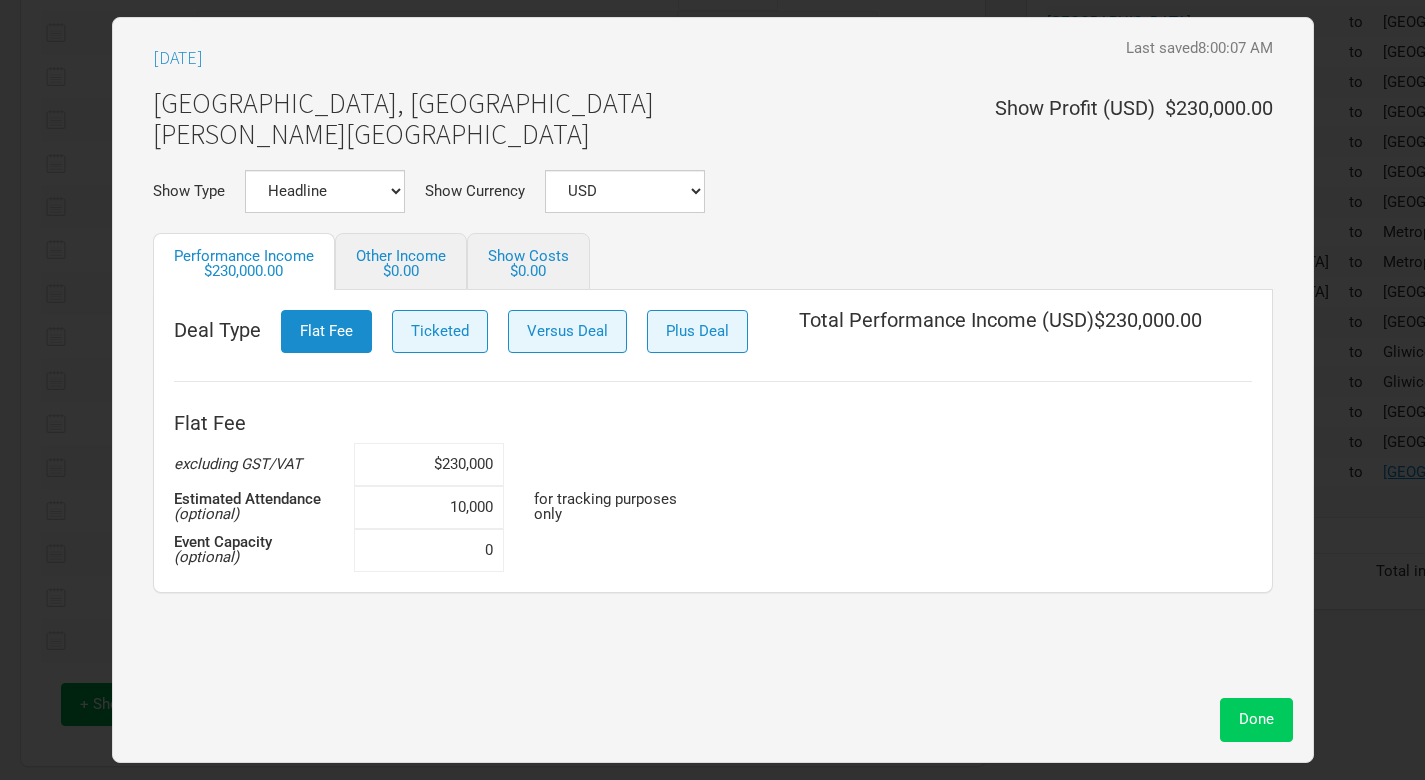 click on "Done" at bounding box center [1256, 719] 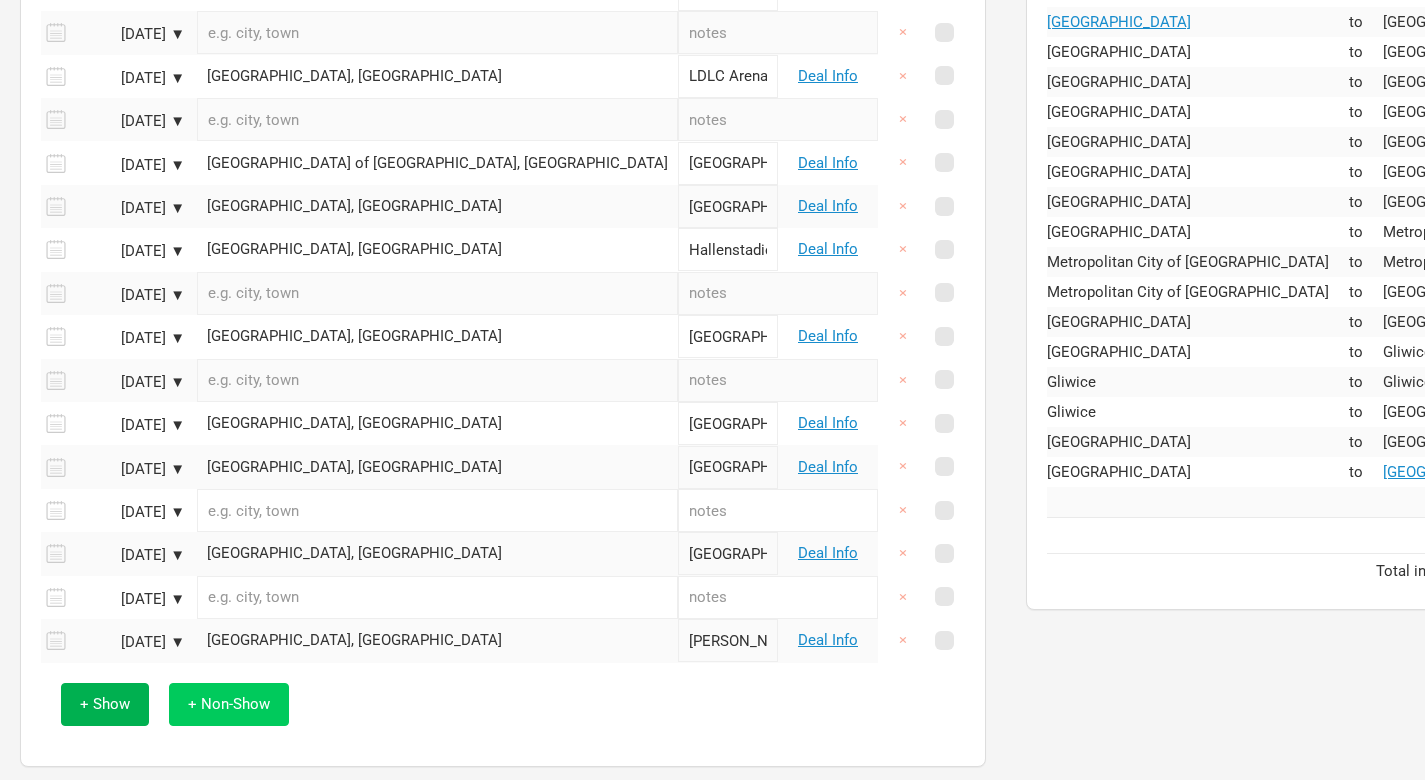 click on "+ Non-Show" at bounding box center [229, 704] 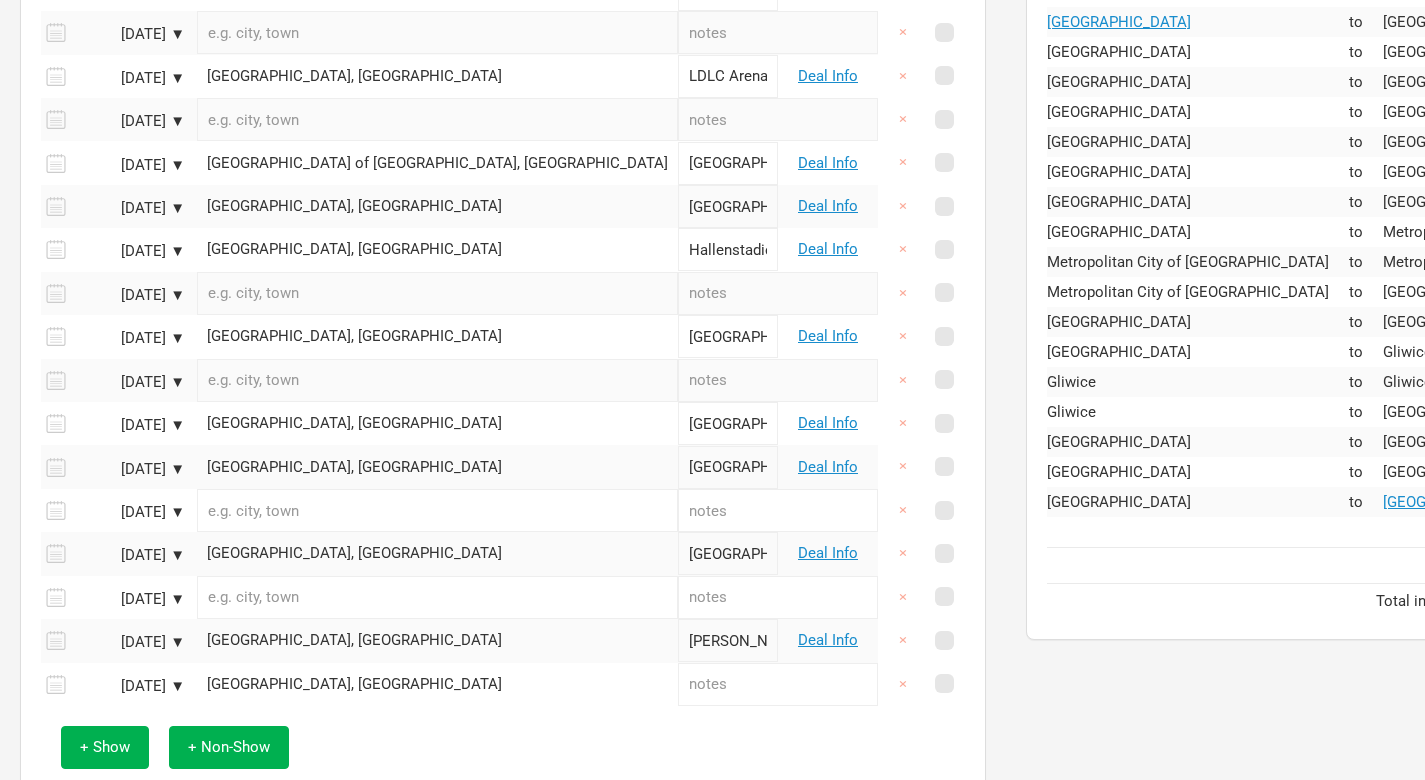 click on "[GEOGRAPHIC_DATA], [GEOGRAPHIC_DATA]" at bounding box center (437, 684) 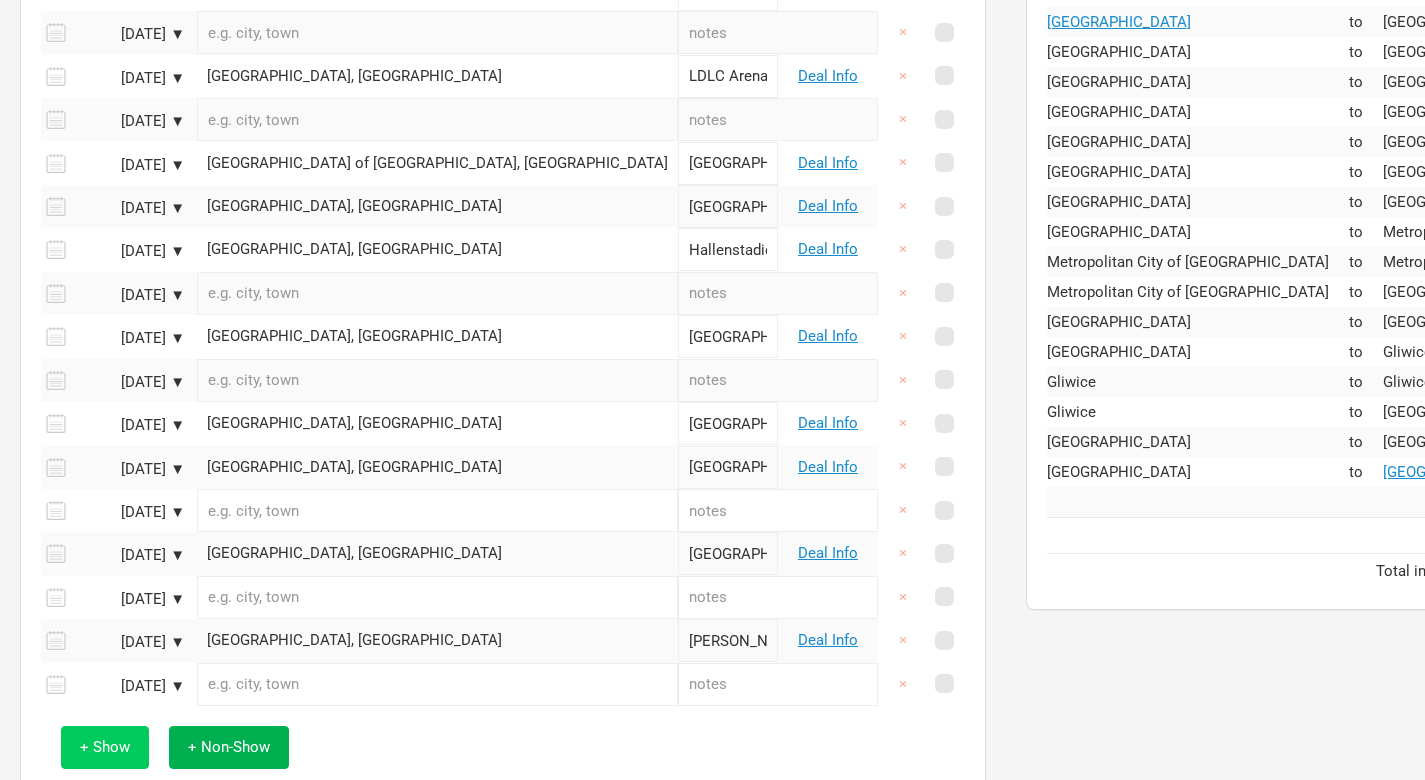 click on "+ Show" at bounding box center (105, 747) 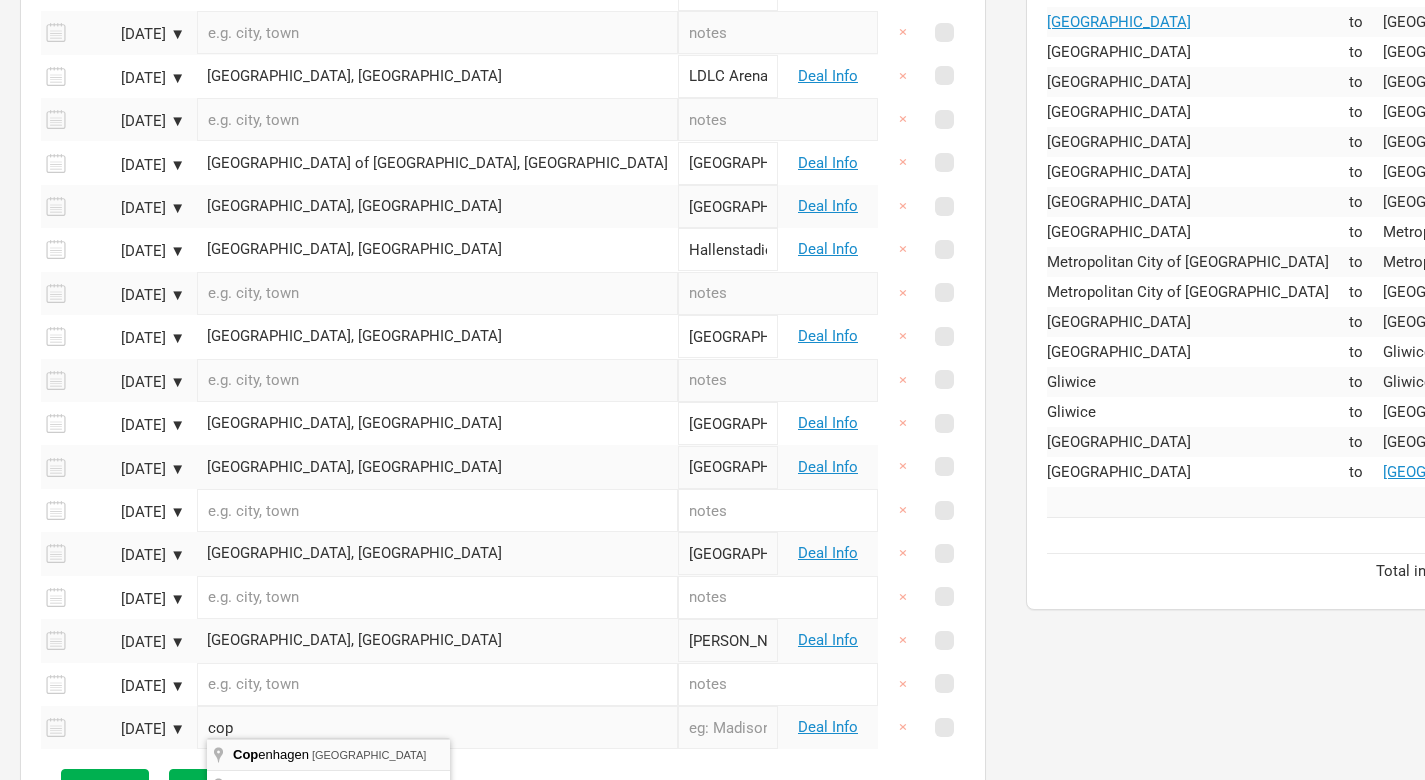 type on "[GEOGRAPHIC_DATA], [GEOGRAPHIC_DATA]" 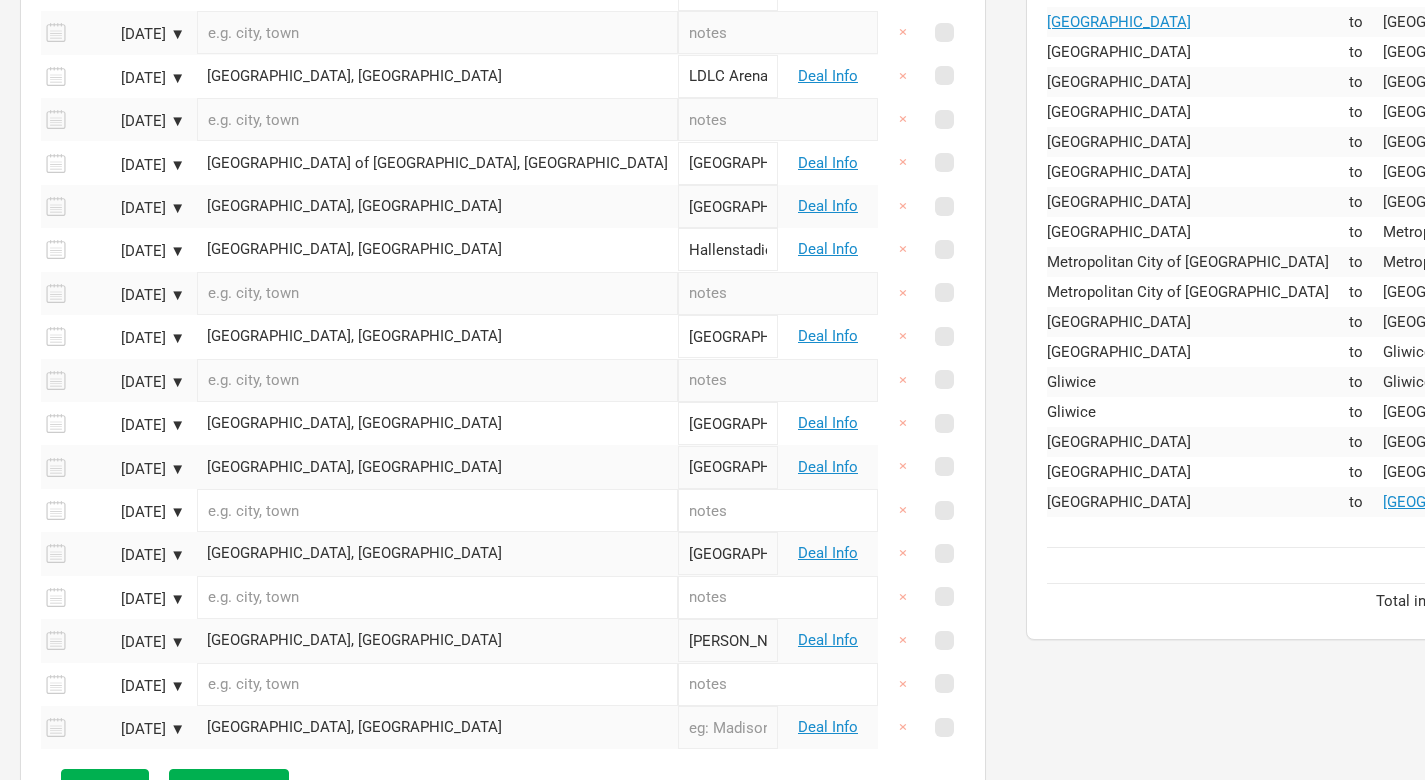 click at bounding box center (728, 727) 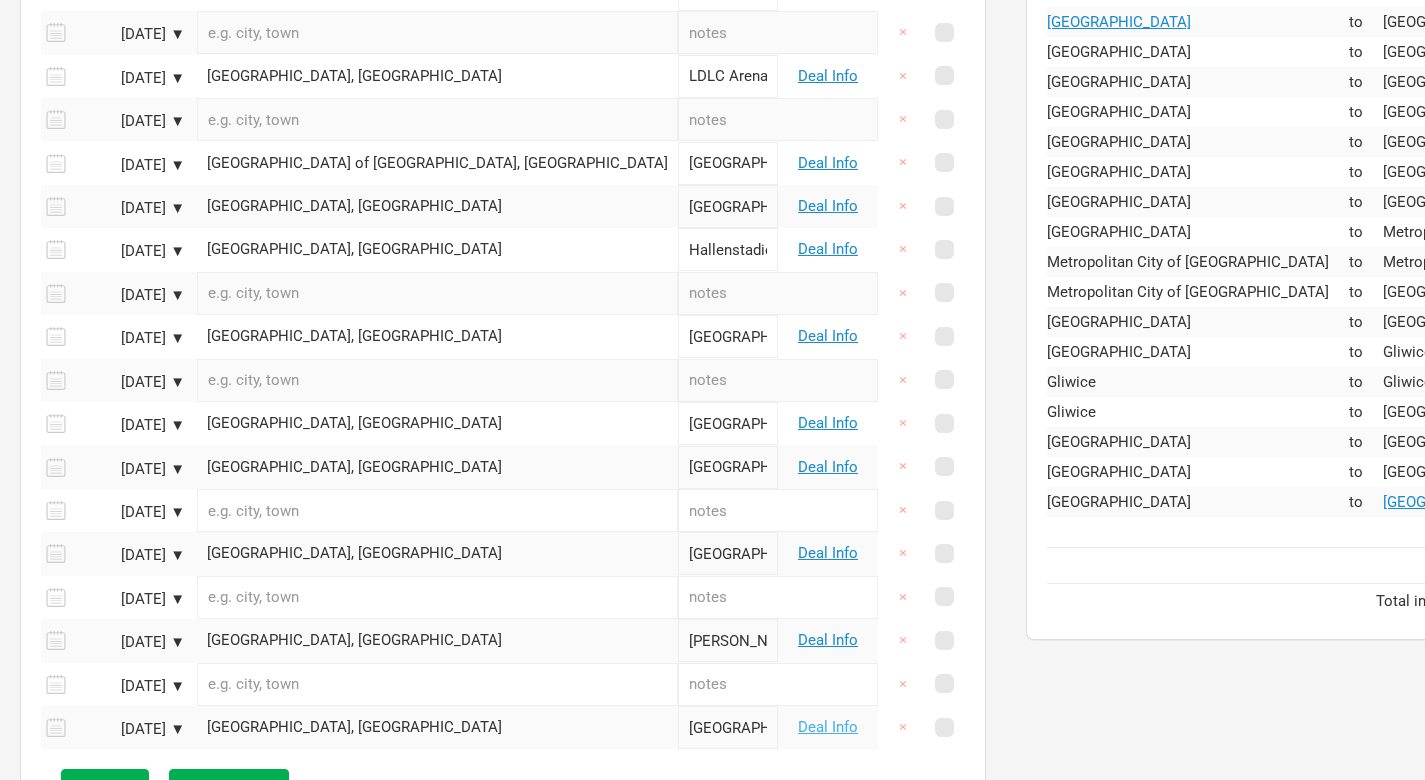 type on "[GEOGRAPHIC_DATA]" 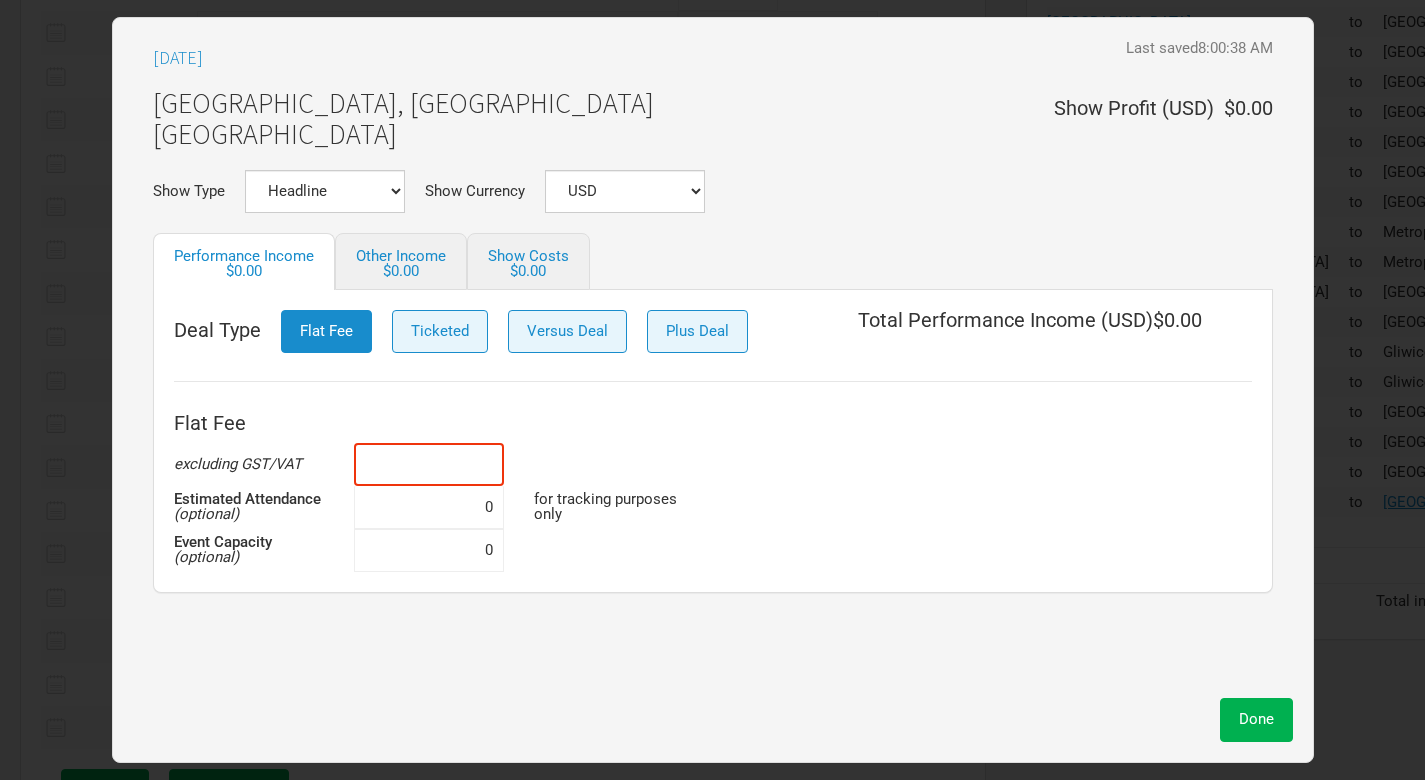 click at bounding box center [429, 464] 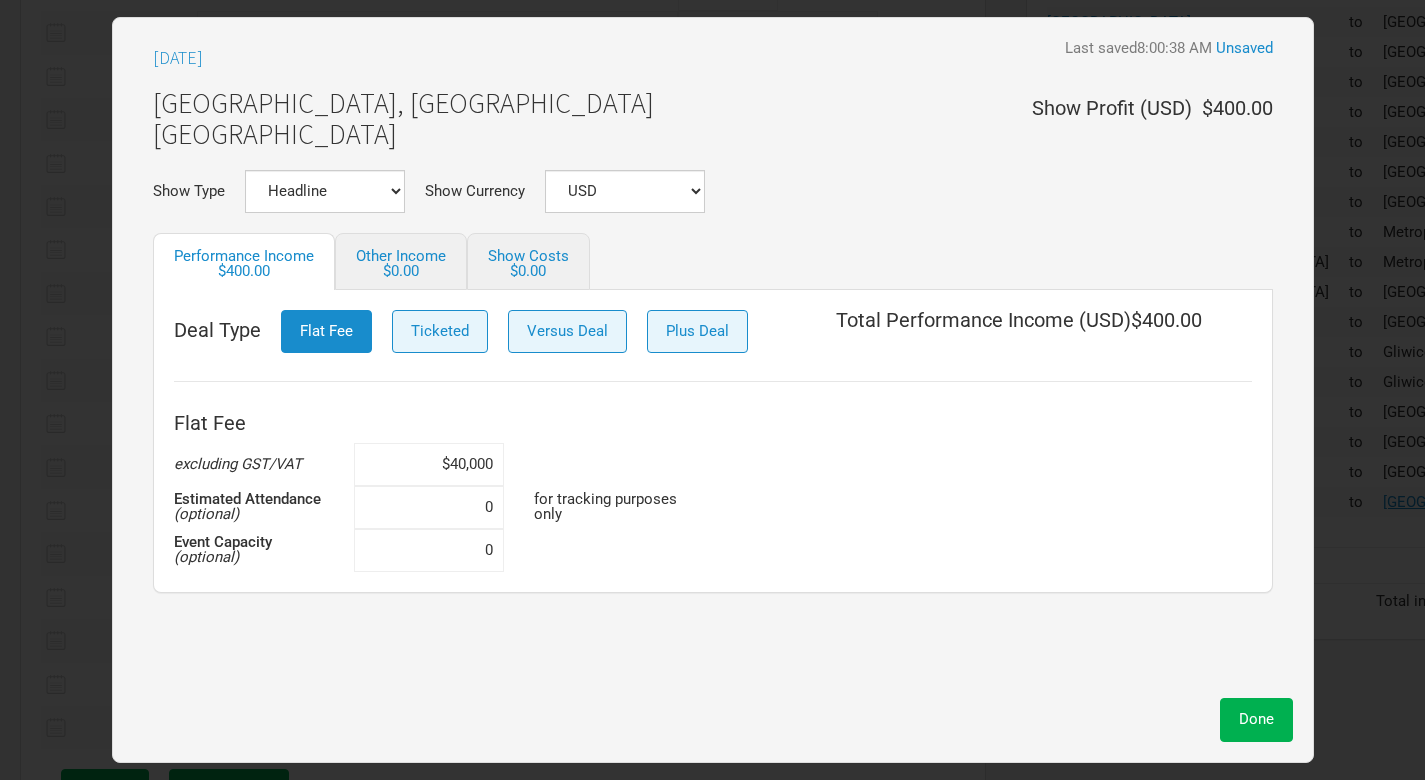 type on "$400,000" 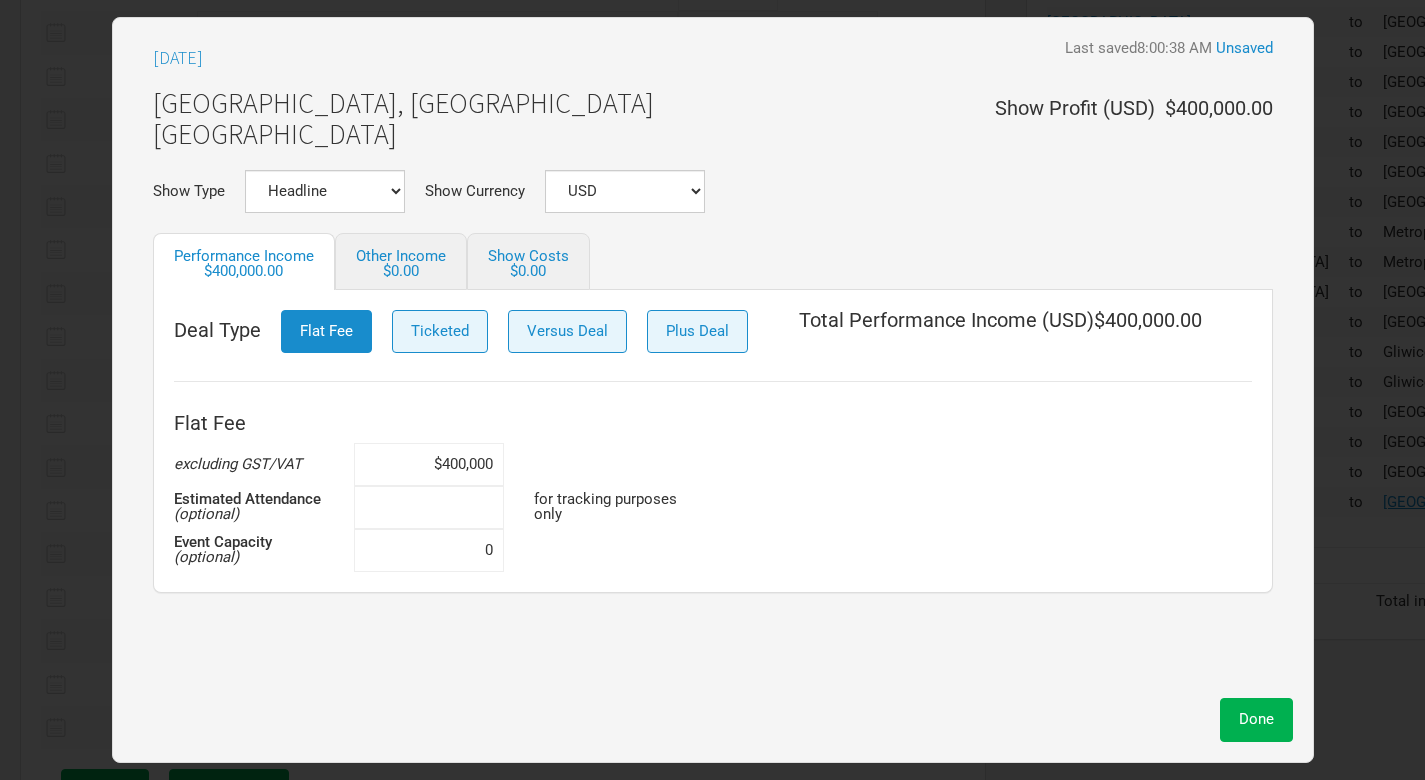 click at bounding box center (429, 507) 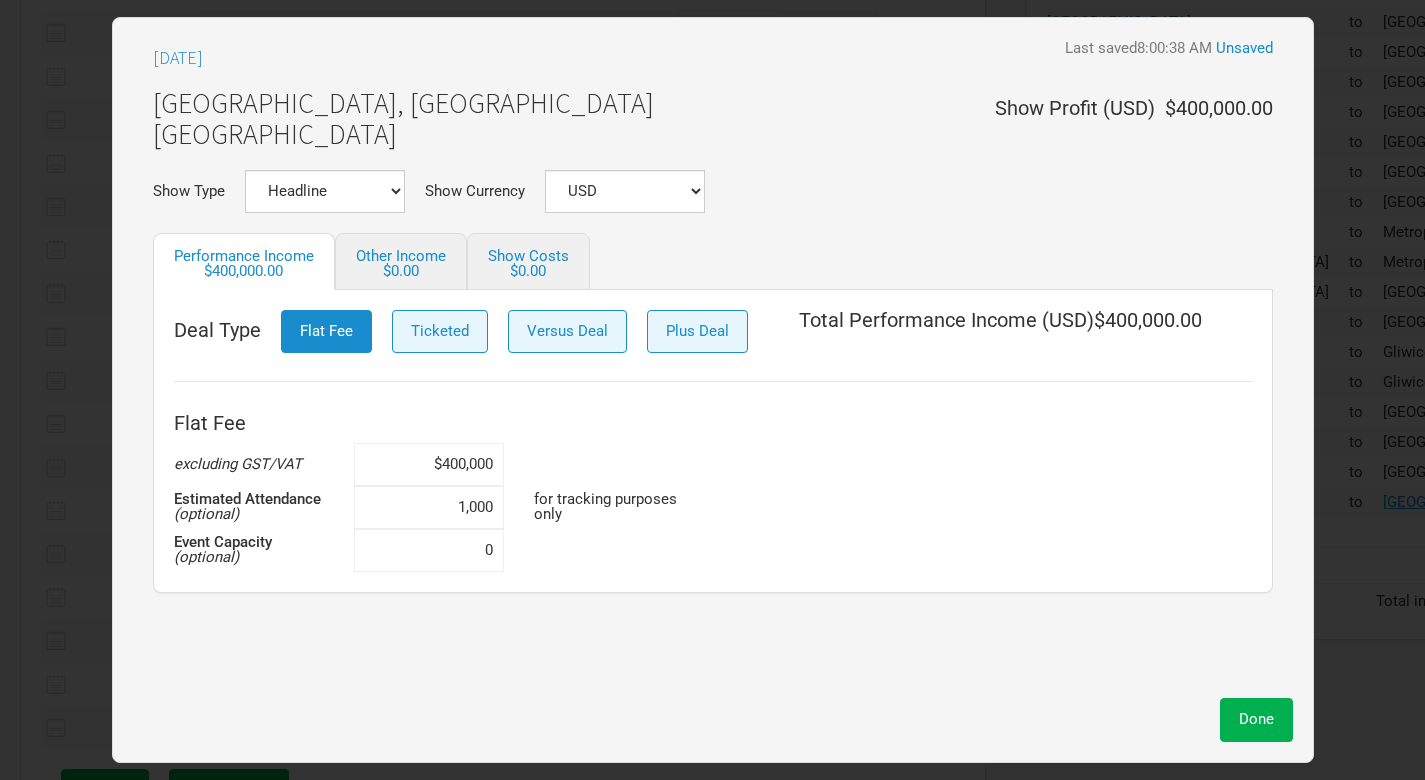 type on "10,000" 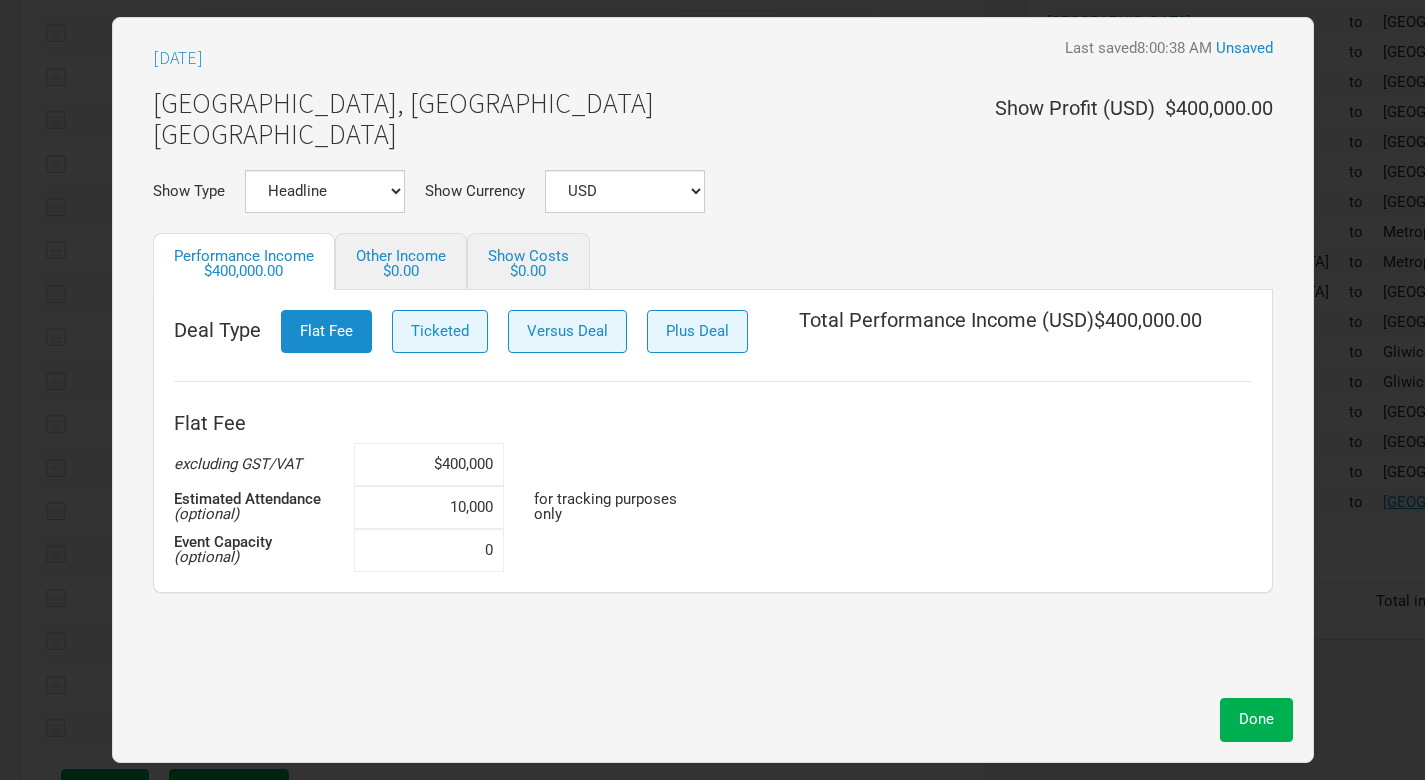 click on "Deal Type Flat Fee Ticketed Versus Deal Plus Deal Total Performance Income ( USD )  $400,000.00 Flat Fee excluding GST/VAT $400,000 Estimated Attendance (optional) 10,000 for tracking purposes only Event Capacity (optional) 0" at bounding box center (713, 441) 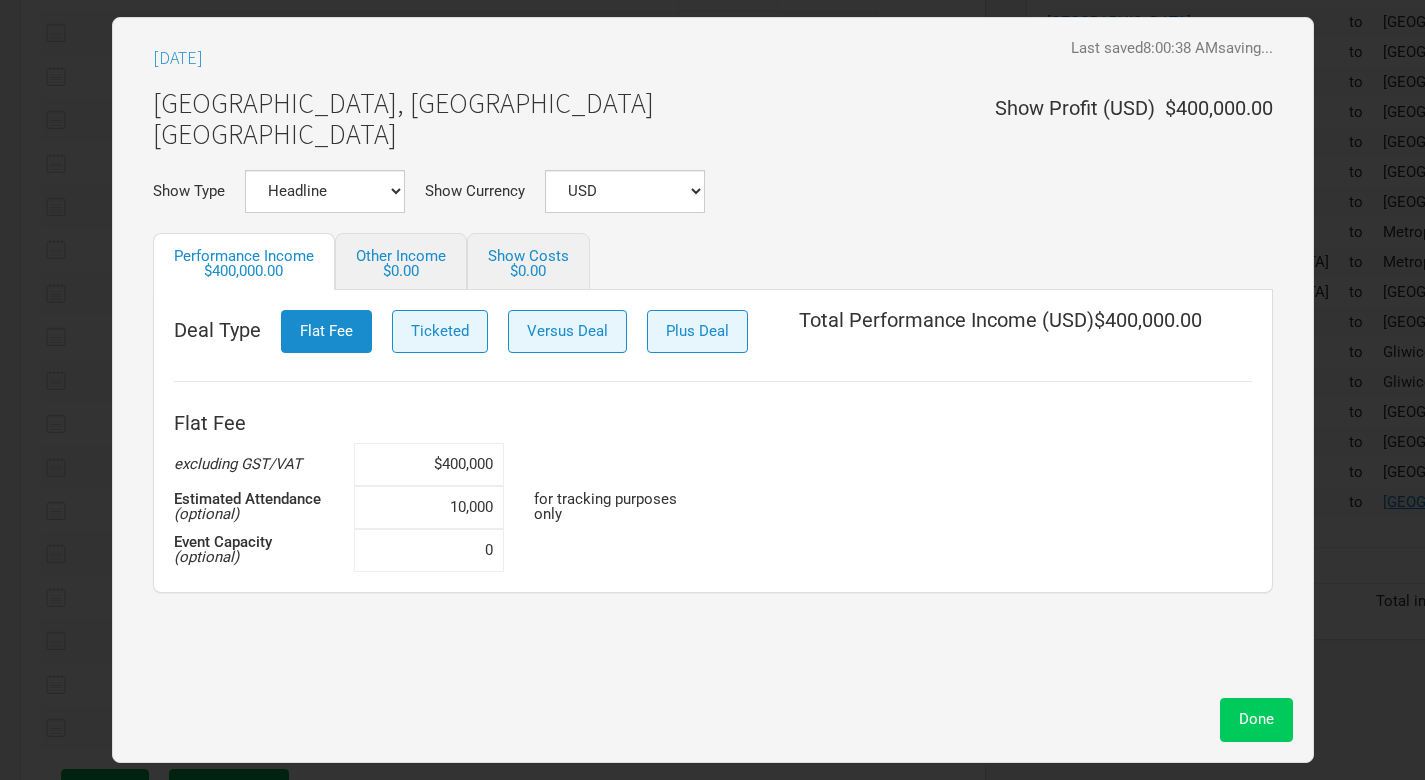 click on "Done" at bounding box center (1256, 719) 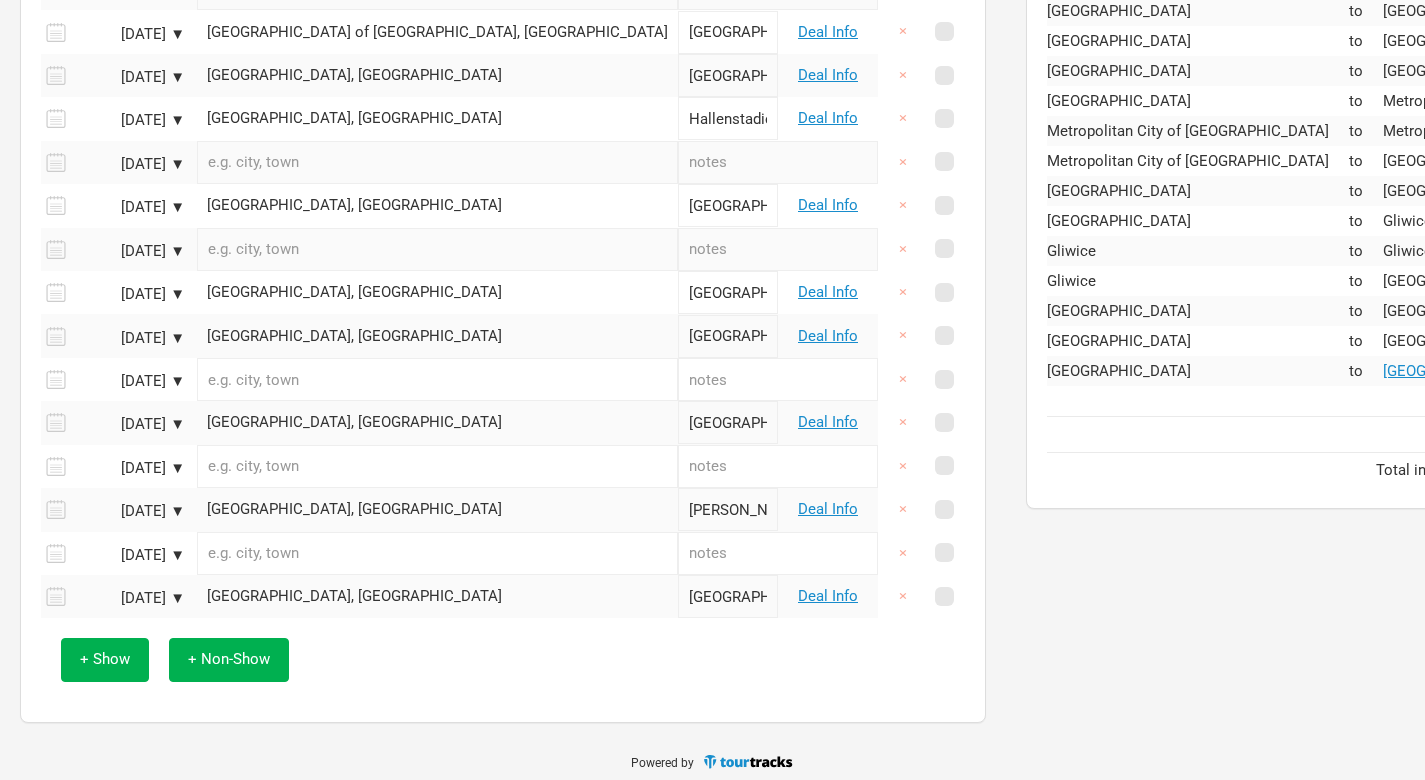 scroll, scrollTop: 805, scrollLeft: 0, axis: vertical 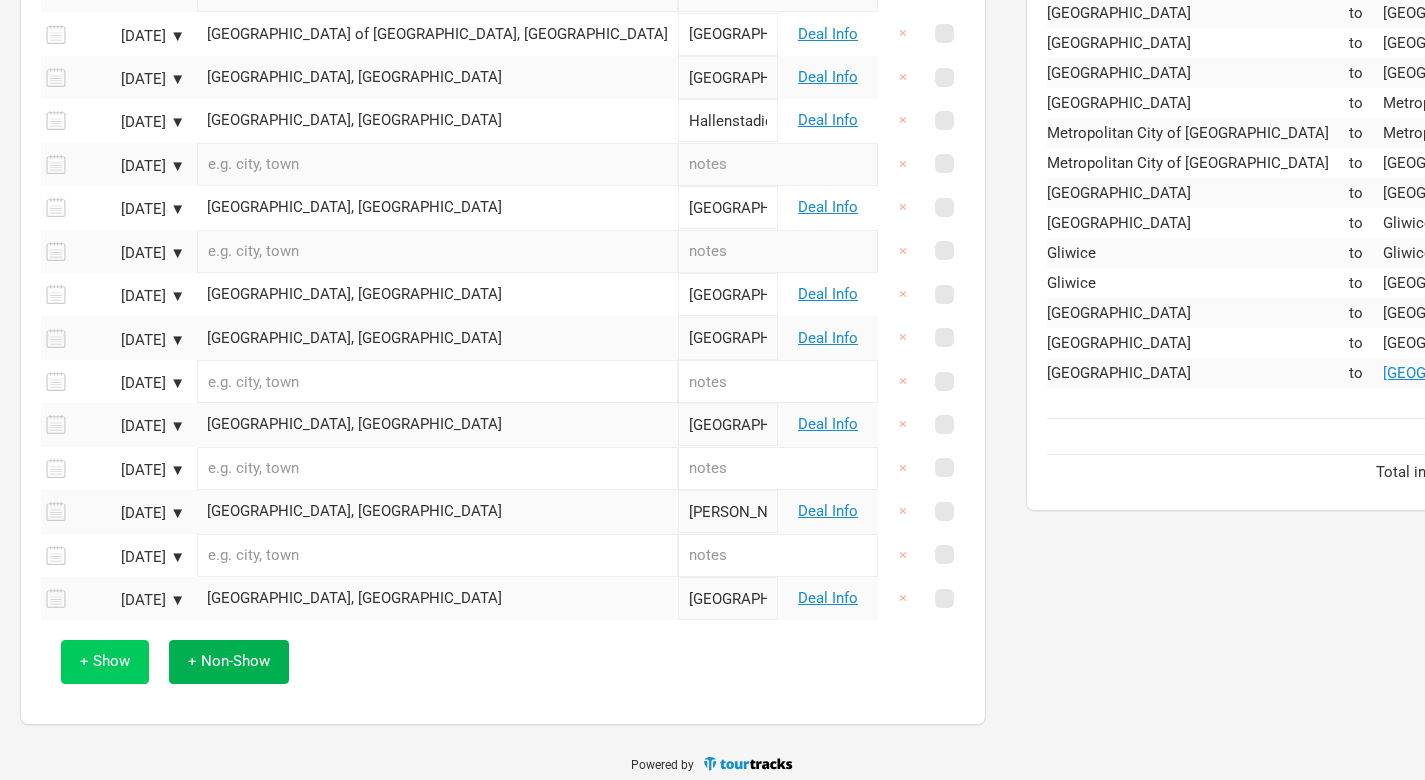 click on "+ Show" at bounding box center (105, 661) 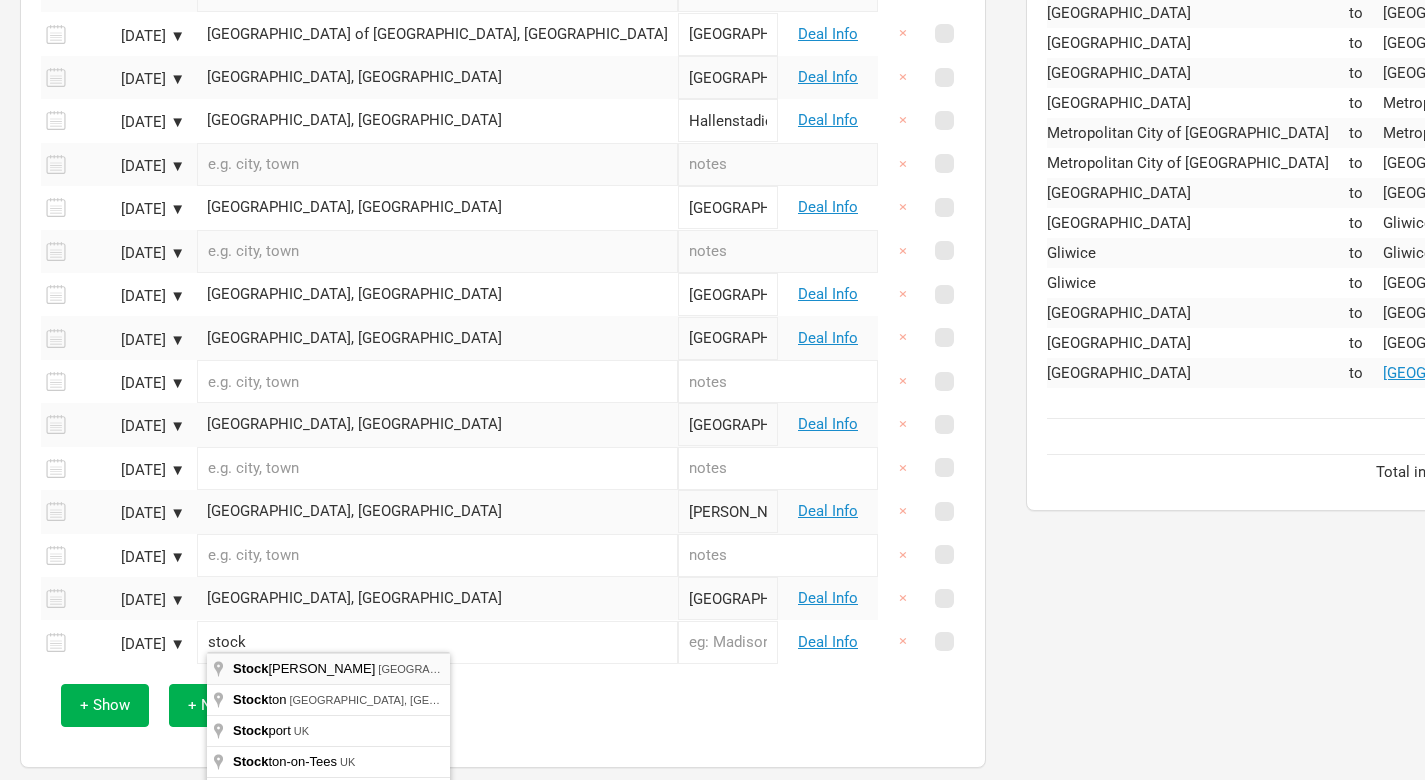 type on "[GEOGRAPHIC_DATA], [GEOGRAPHIC_DATA]" 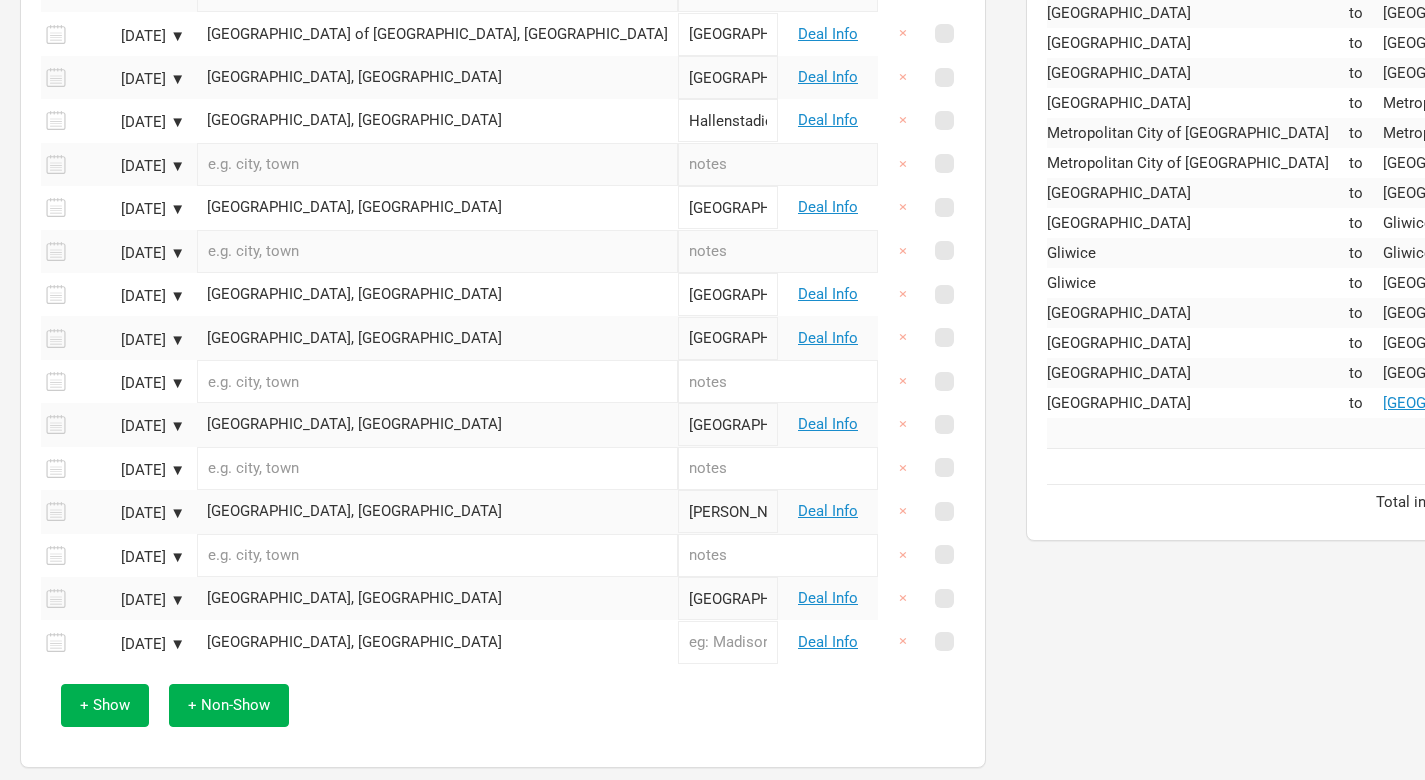click at bounding box center [728, 642] 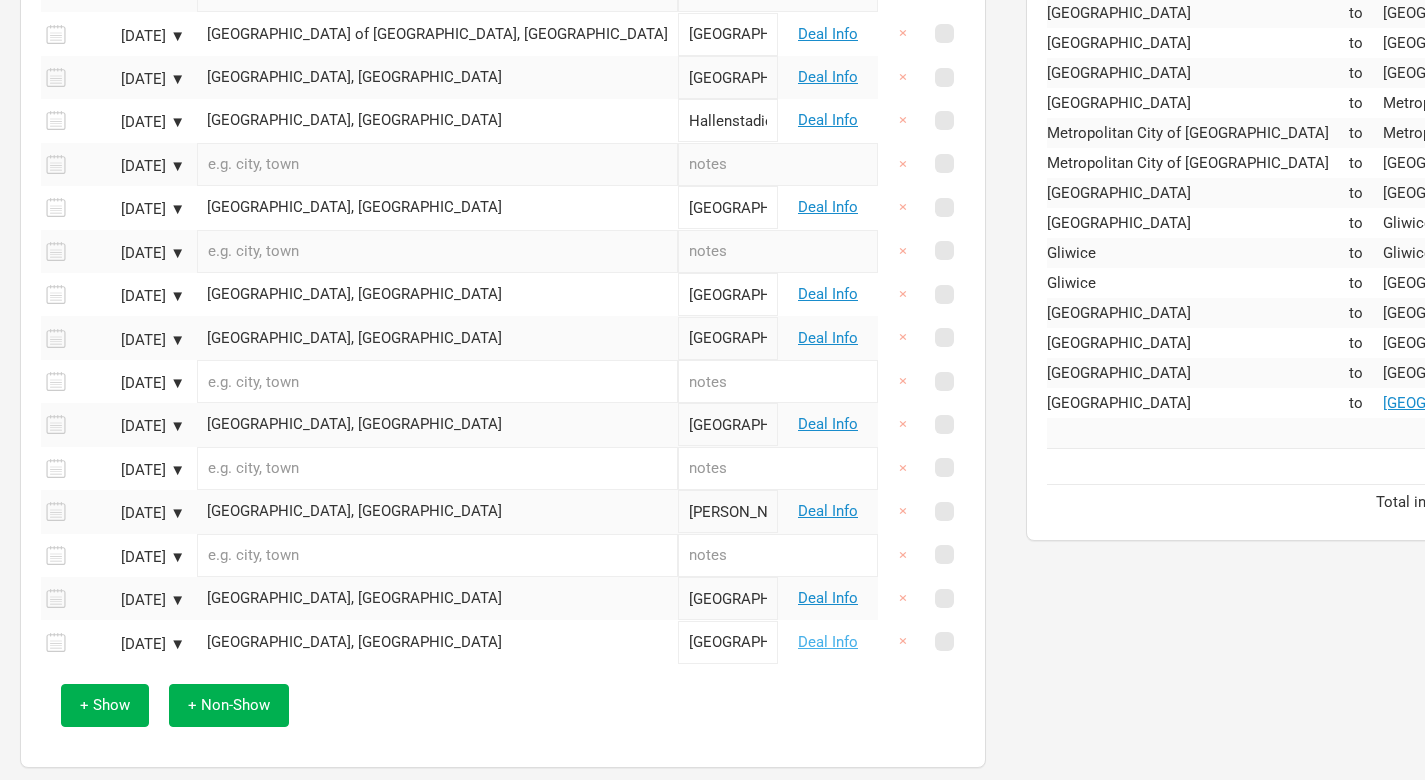 type on "[GEOGRAPHIC_DATA]" 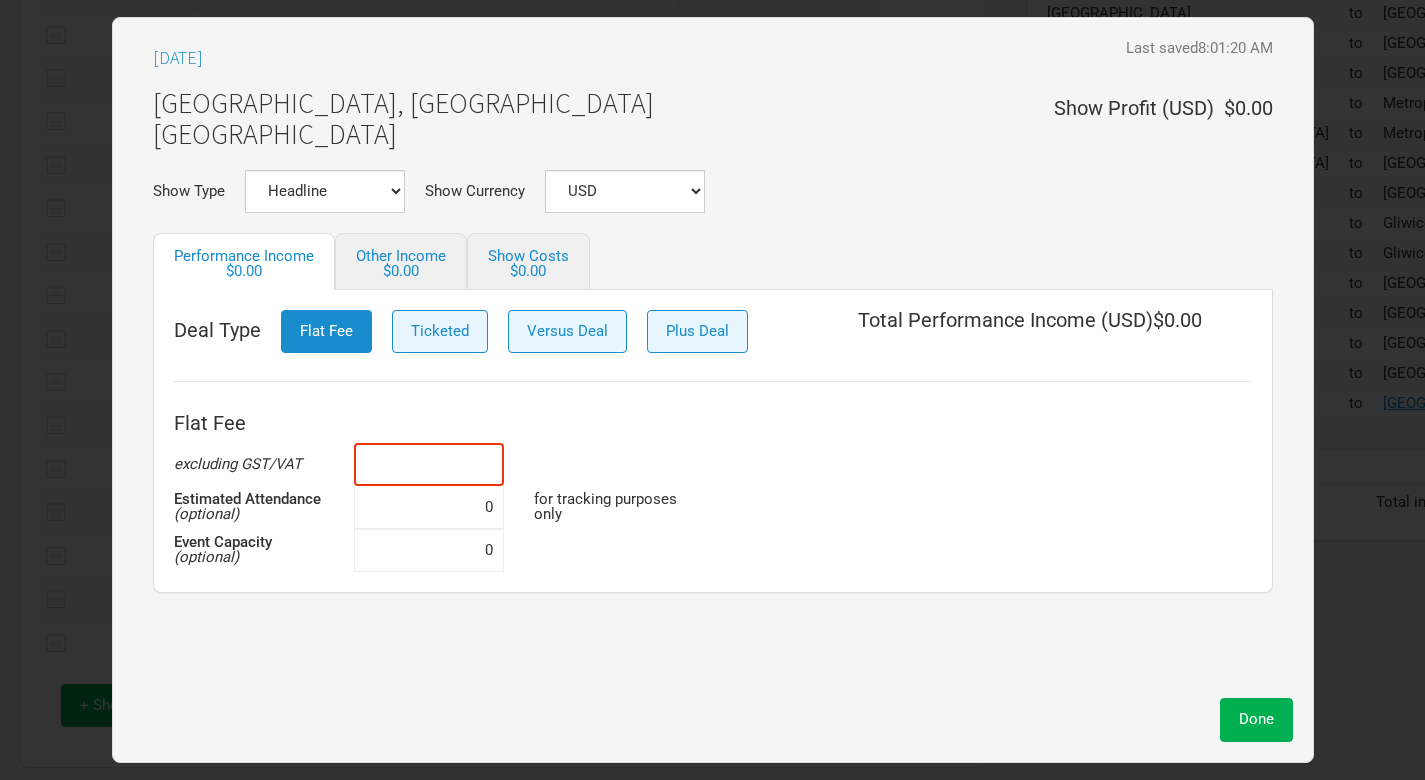 click at bounding box center [429, 464] 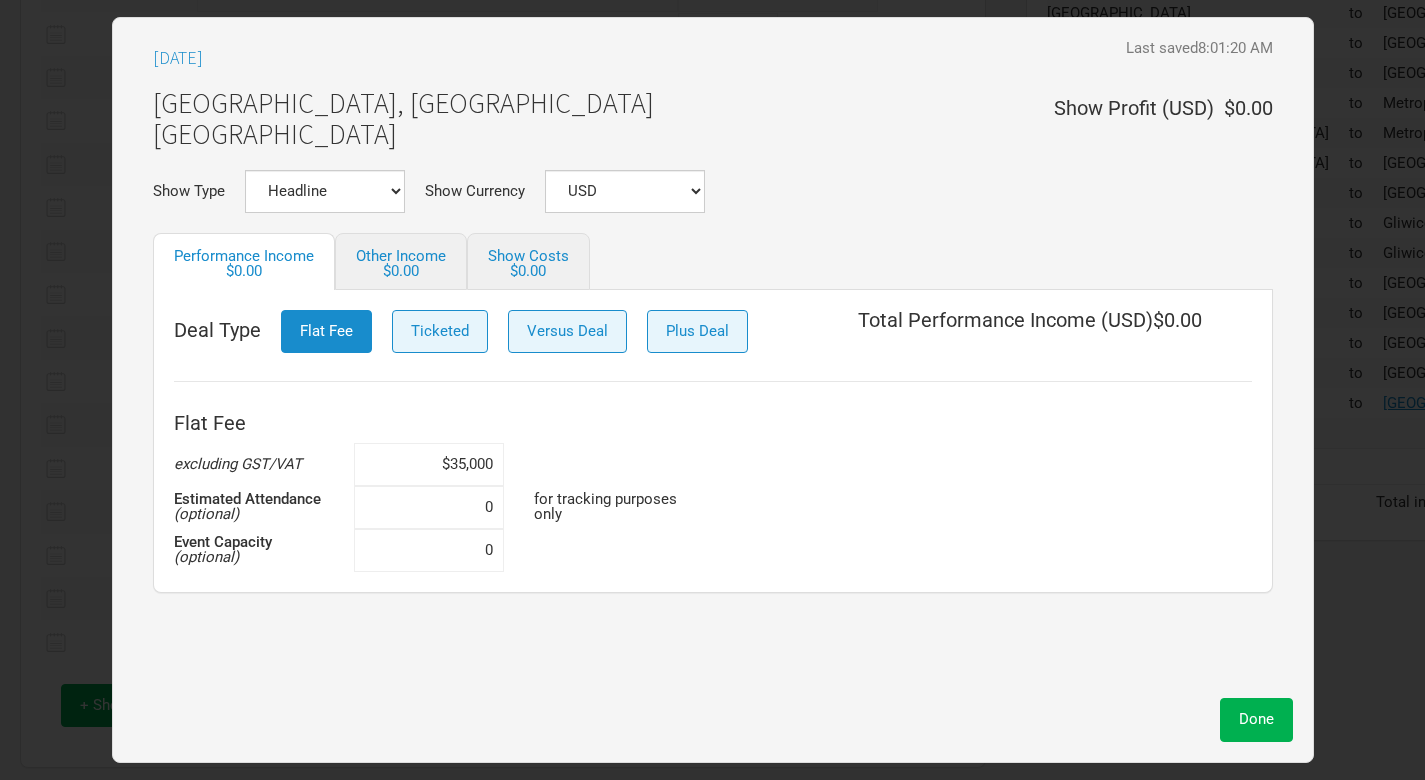 type on "$350,000" 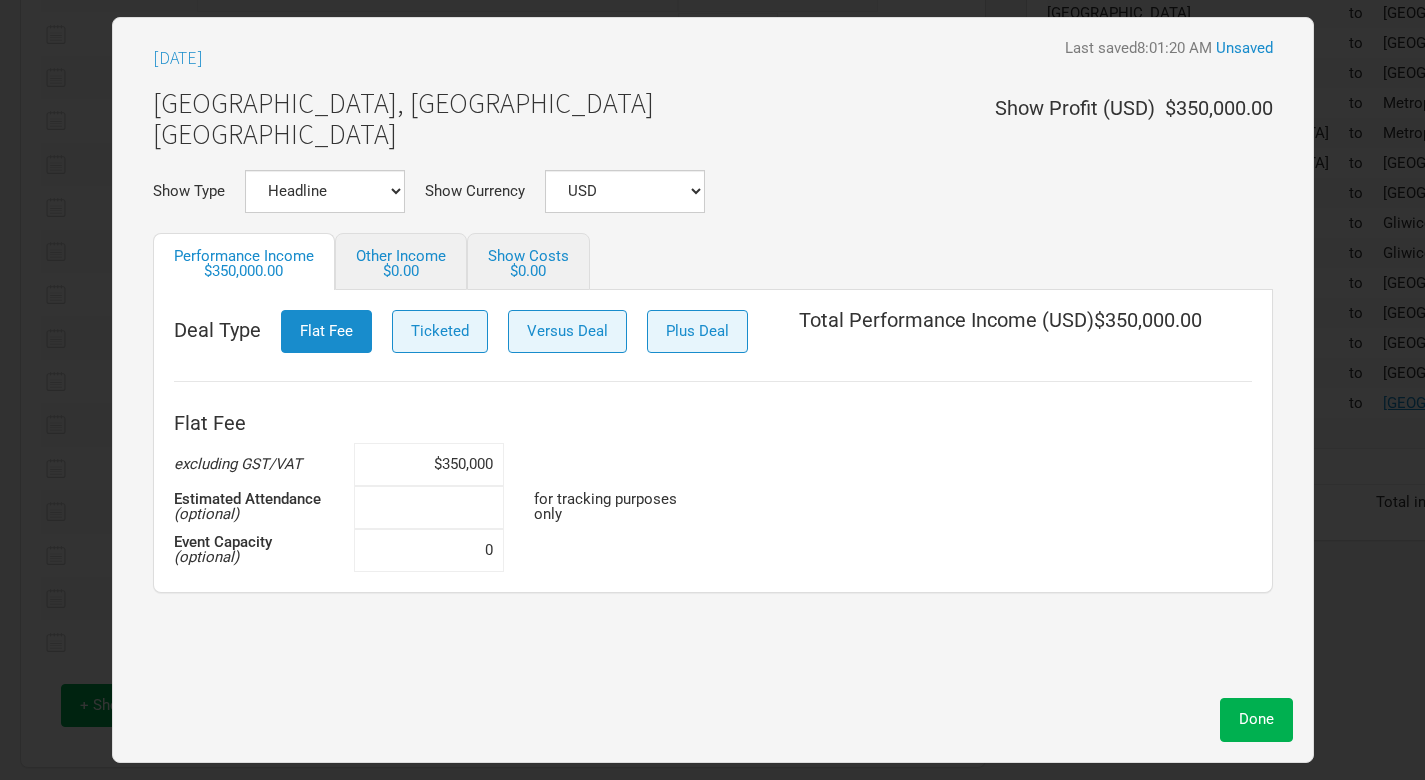 click at bounding box center (429, 507) 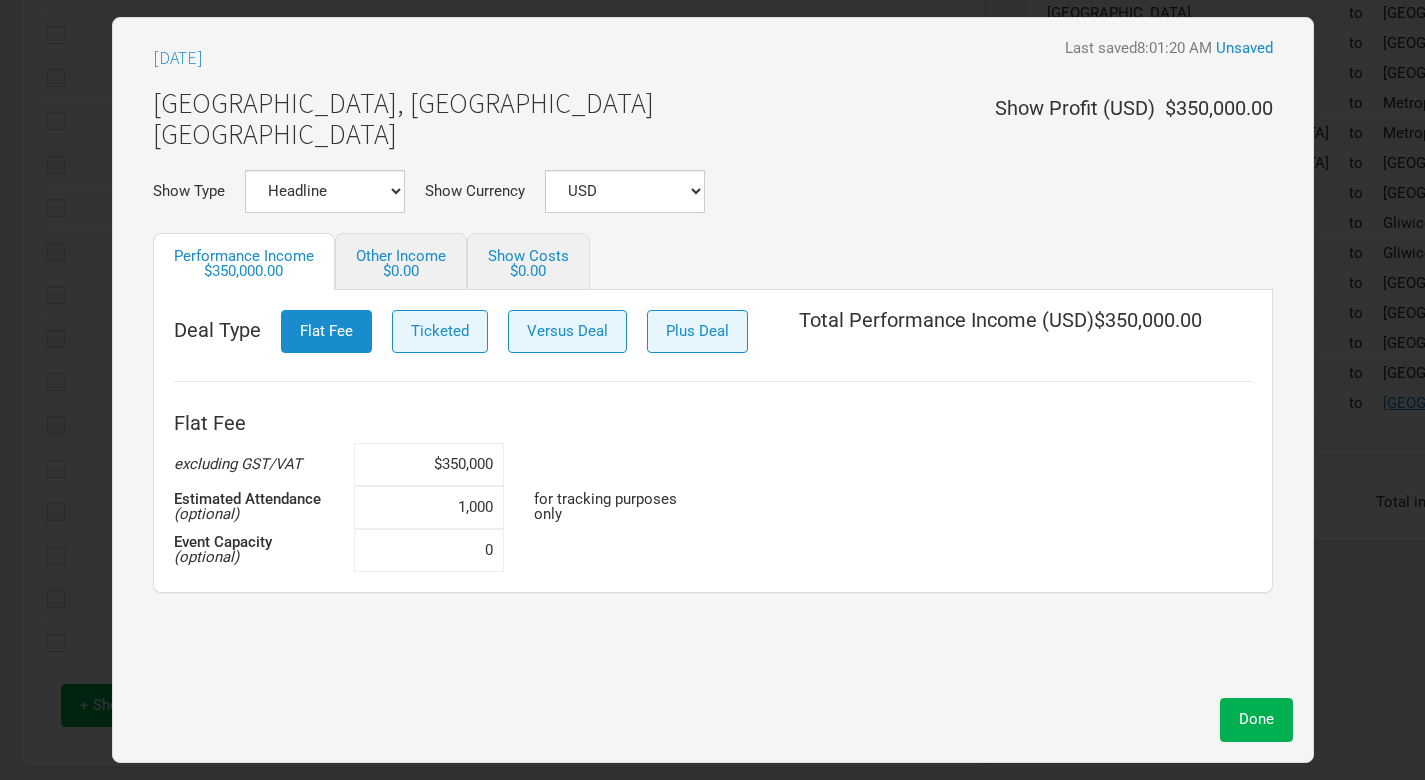type on "10,000" 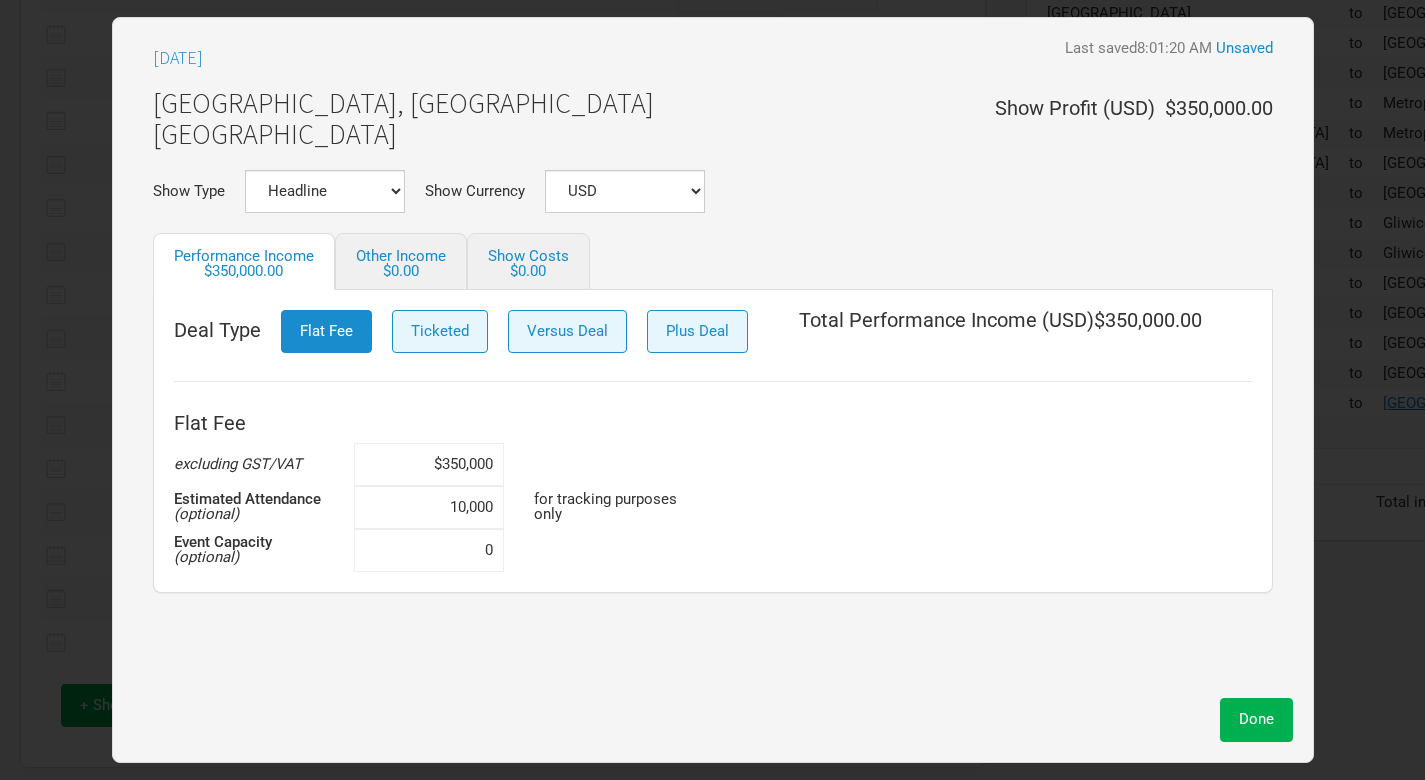 click on "Apr 26, 2026 Last saved  8:01:20 AM   Unsaved Stockholm, Sweden Avicii Arena Show Profit ( USD ) $350,000.00 Show Type Headline Festival Corporate Support DJ Set Other Show Currency USD New ... Performance Income $350,000.00 Other Income $0.00 Show Costs $0.00 Deal Type Flat Fee Ticketed Versus Deal Plus Deal Total Performance Income ( USD )  $350,000.00 Flat Fee excluding GST/VAT $350,000 Estimated Attendance (optional) 10,000 for tracking purposes only Event Capacity (optional) 0" at bounding box center (713, 363) 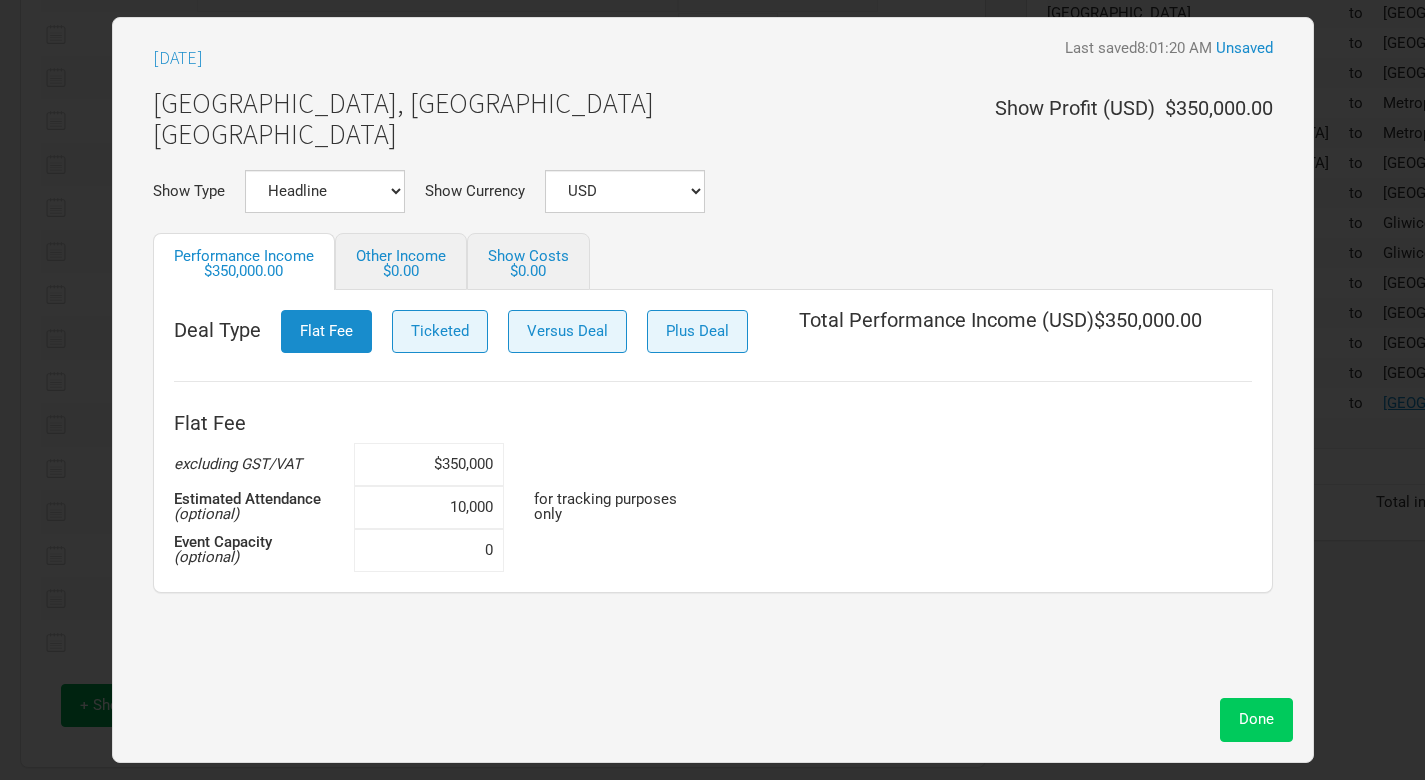 click on "Done" at bounding box center (1256, 719) 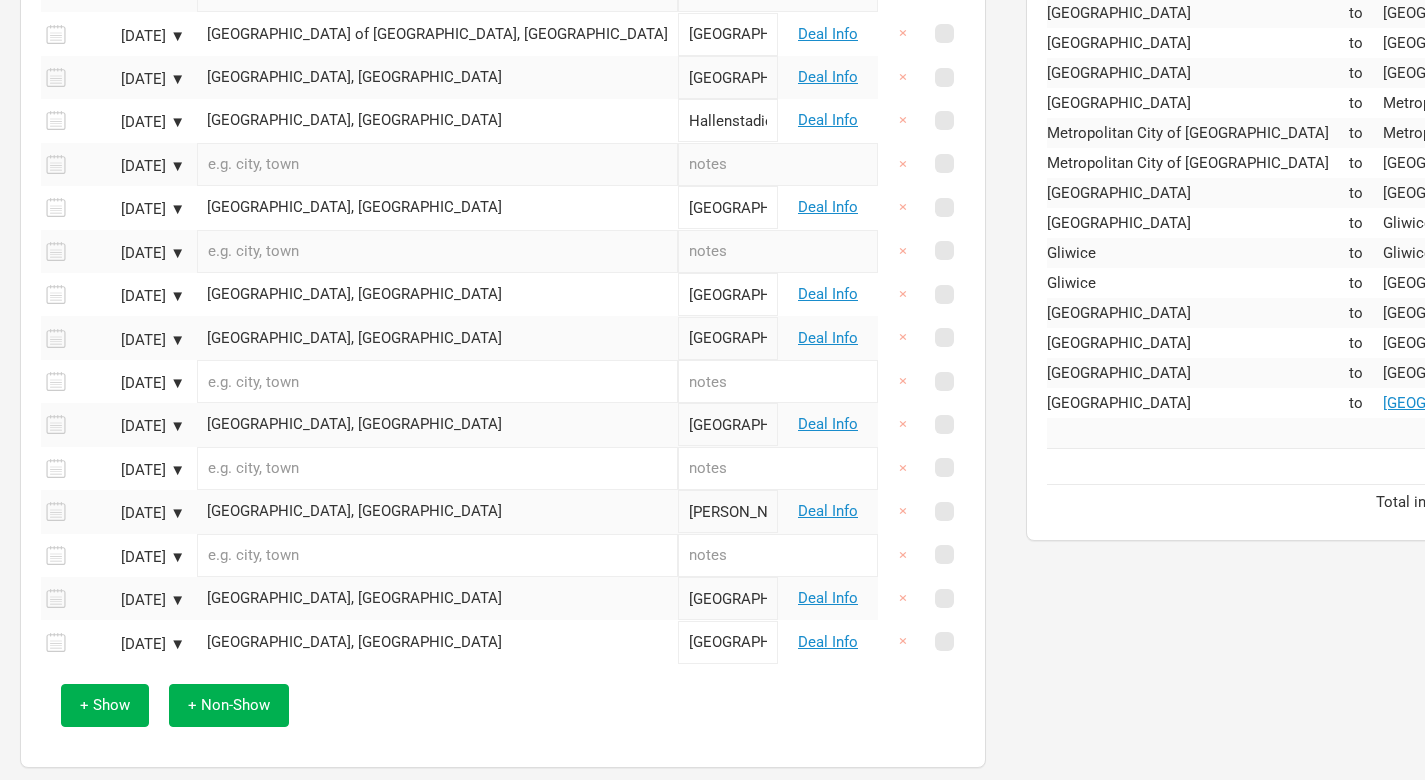 click on "+ Show" at bounding box center (105, 705) 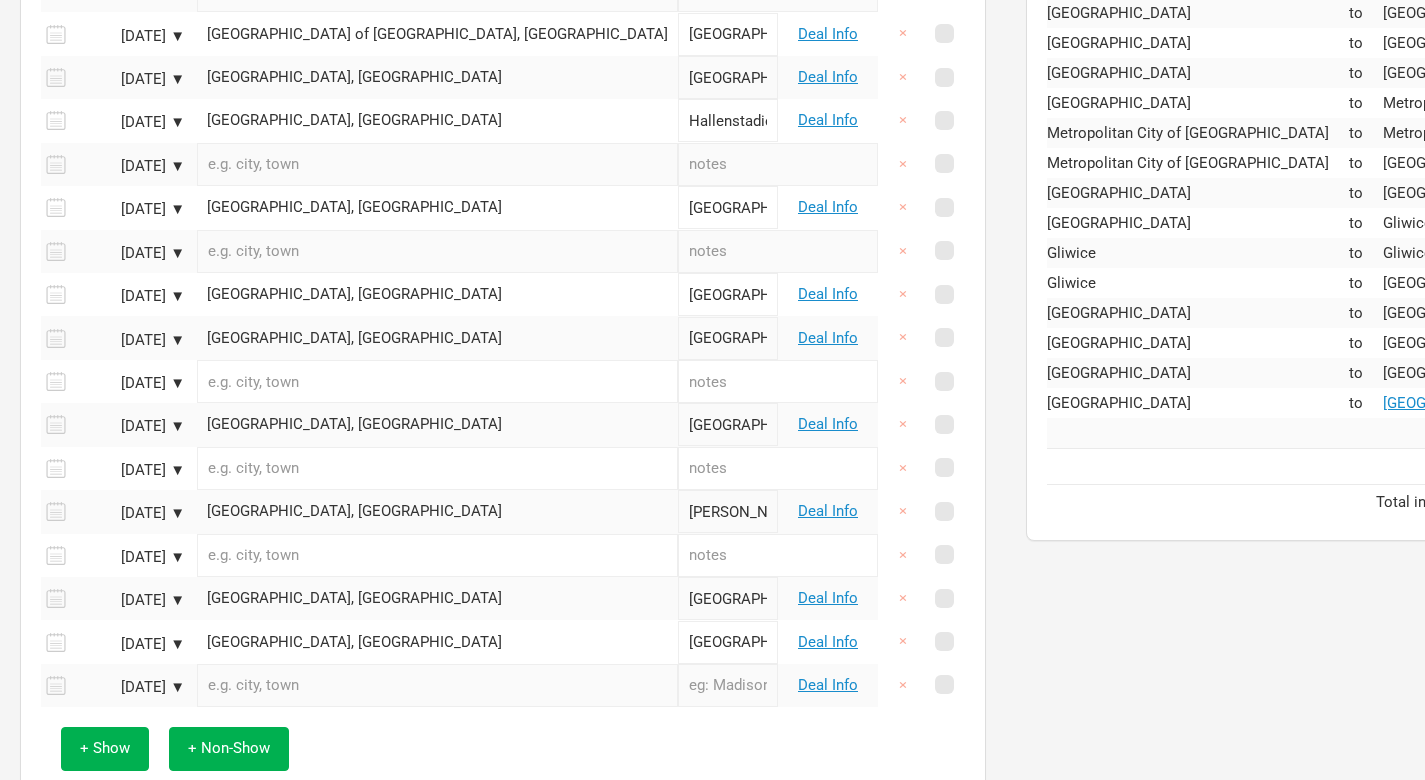 click at bounding box center (437, 685) 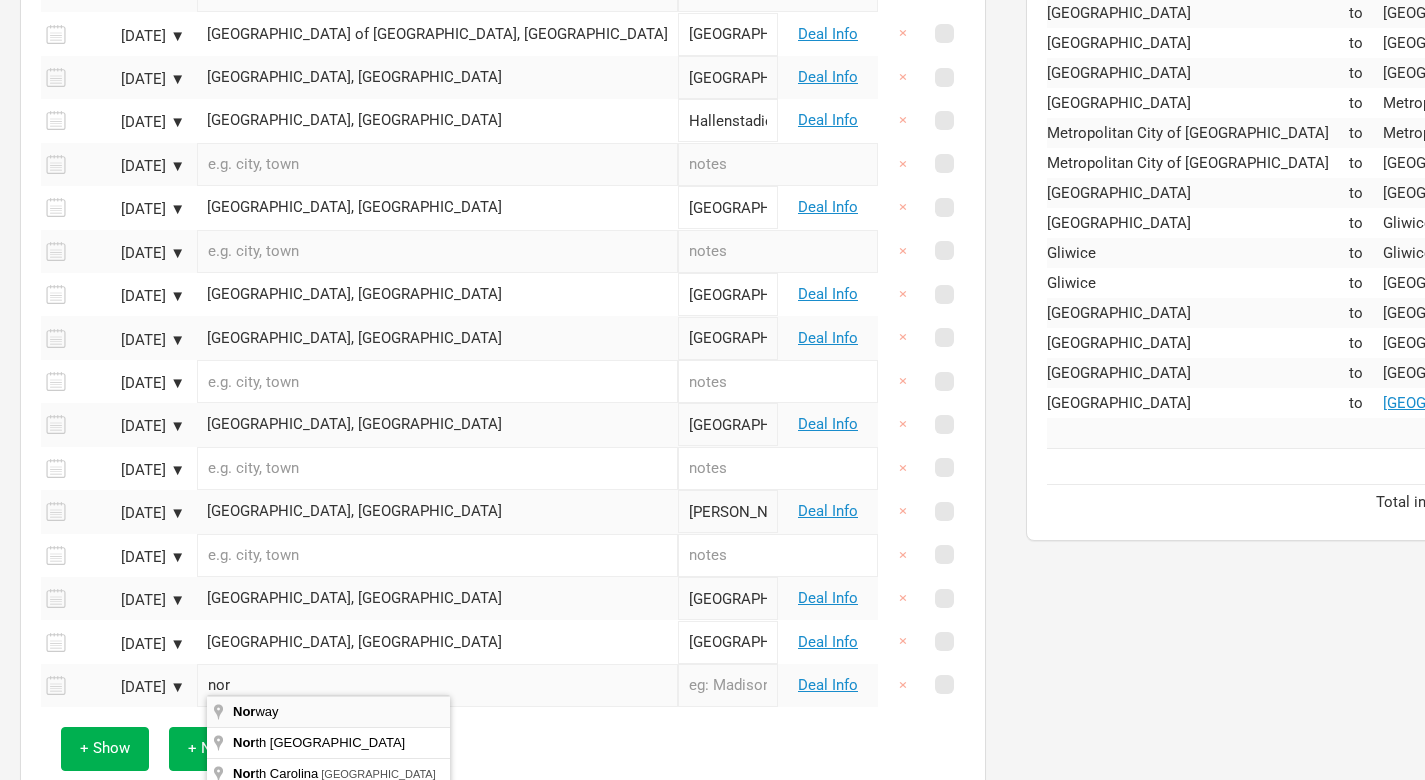 type on "Norway" 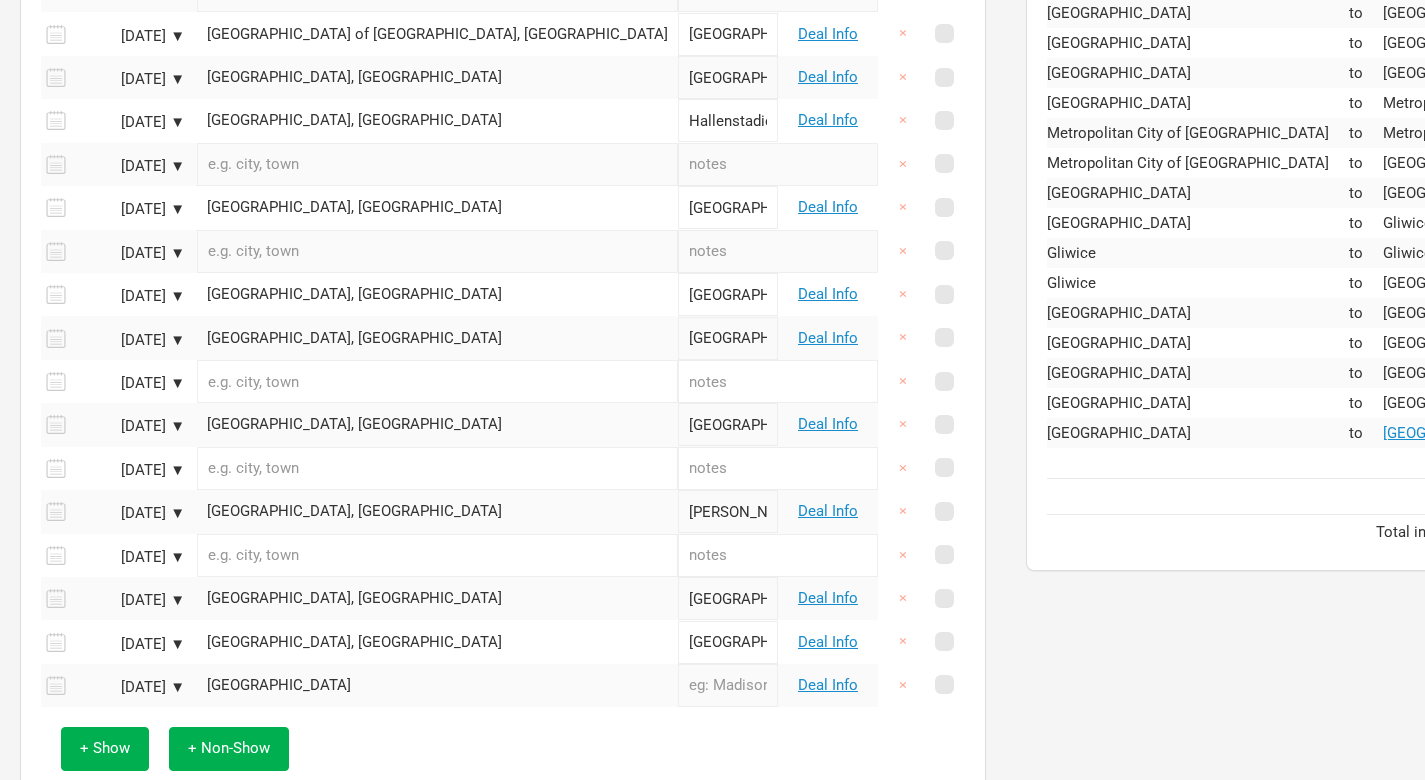 click on "Norway" at bounding box center [437, 685] 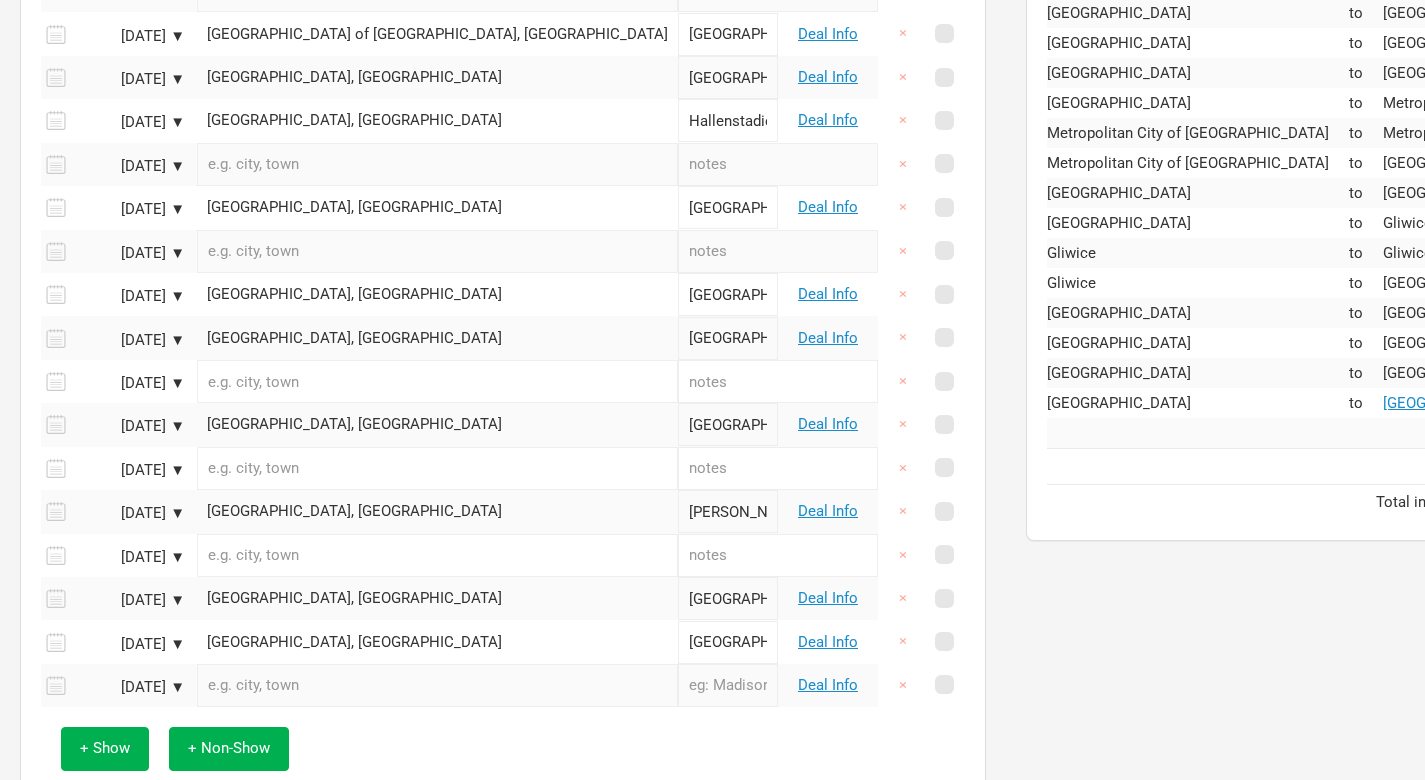 click at bounding box center (437, 685) 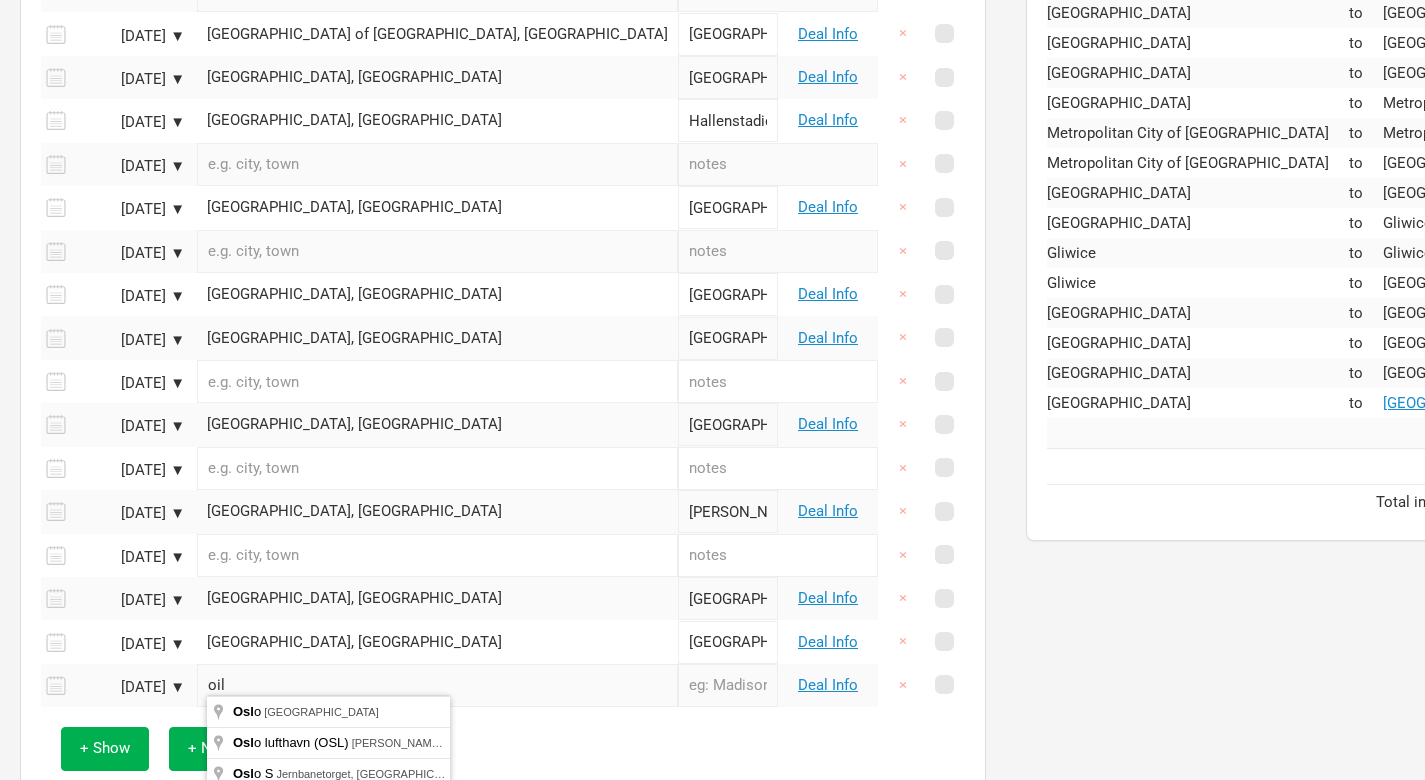 type on "[GEOGRAPHIC_DATA], [GEOGRAPHIC_DATA]" 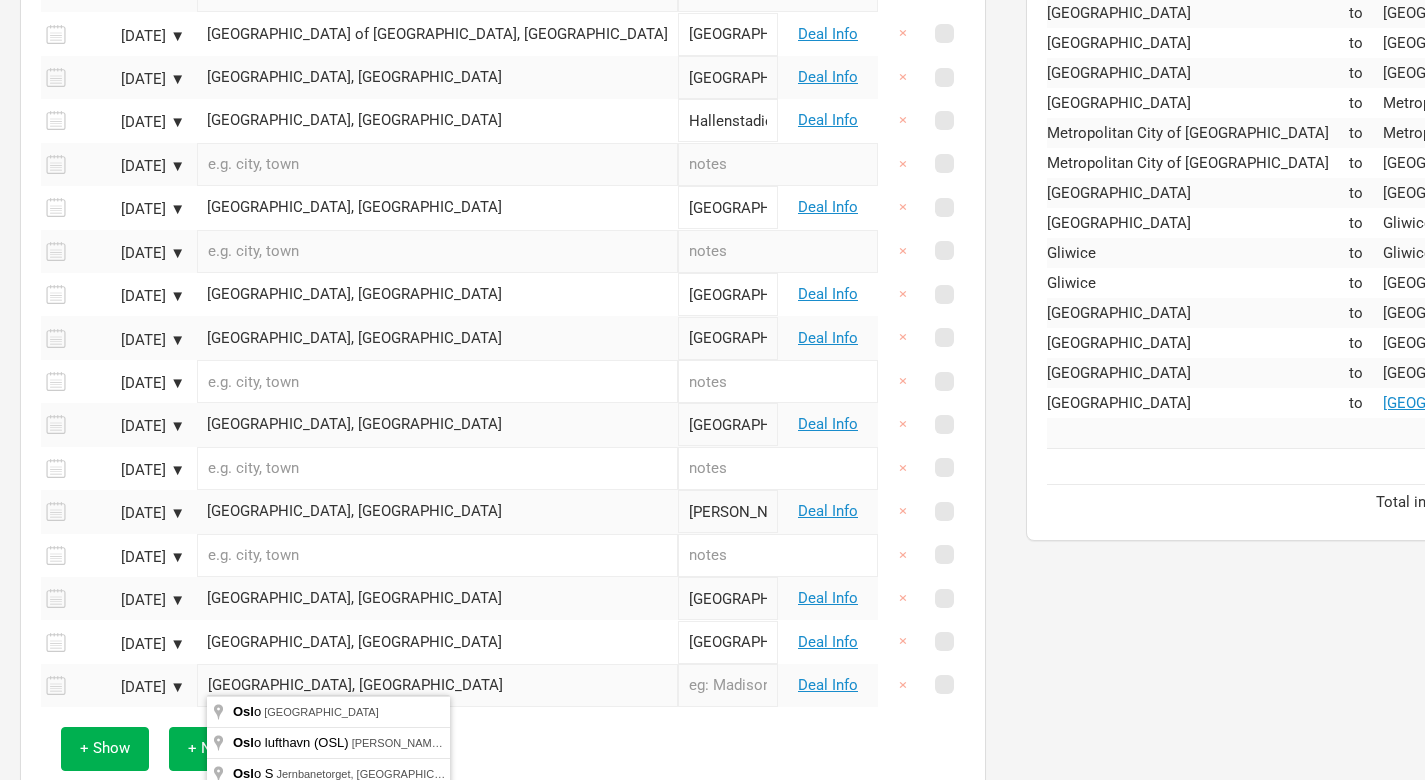 drag, startPoint x: 265, startPoint y: 675, endPoint x: 285, endPoint y: 708, distance: 38.587563 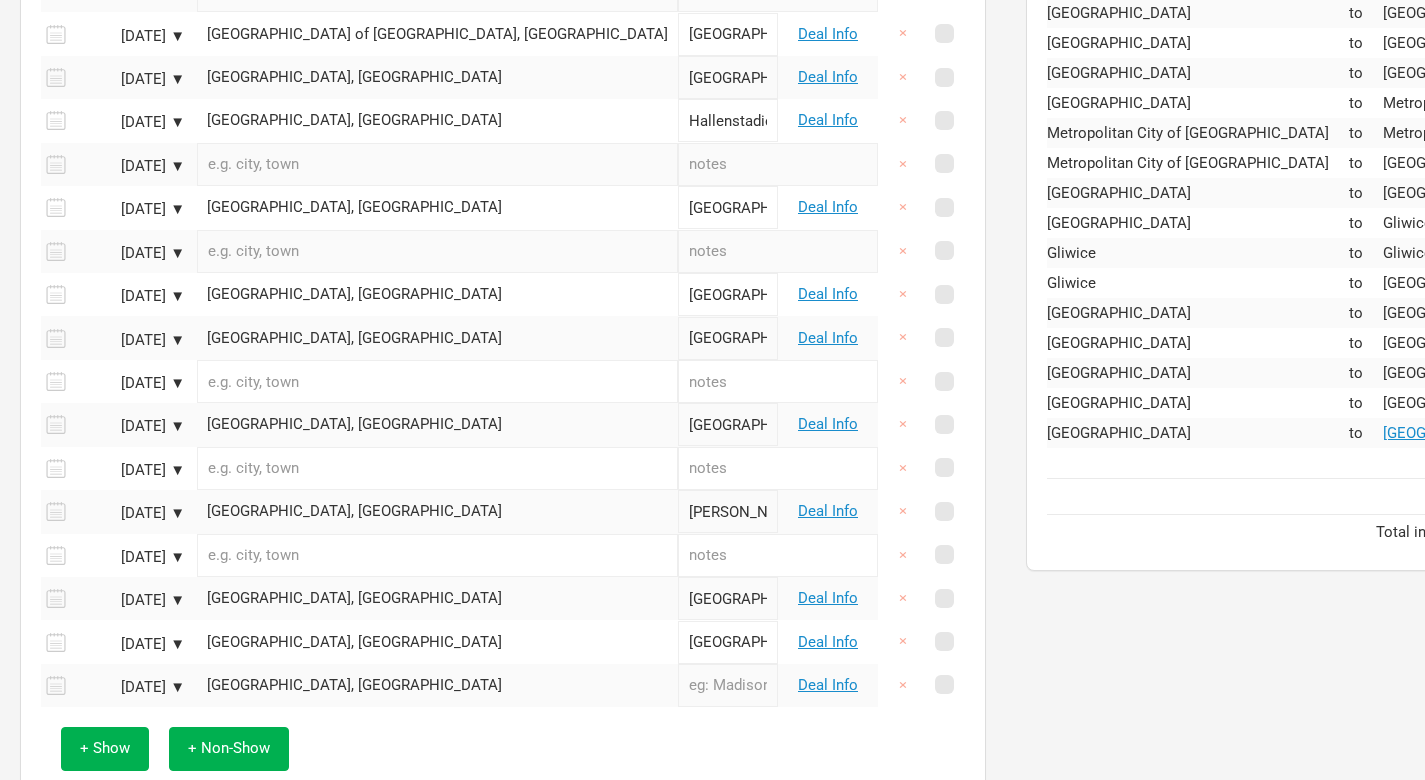 click at bounding box center [728, 685] 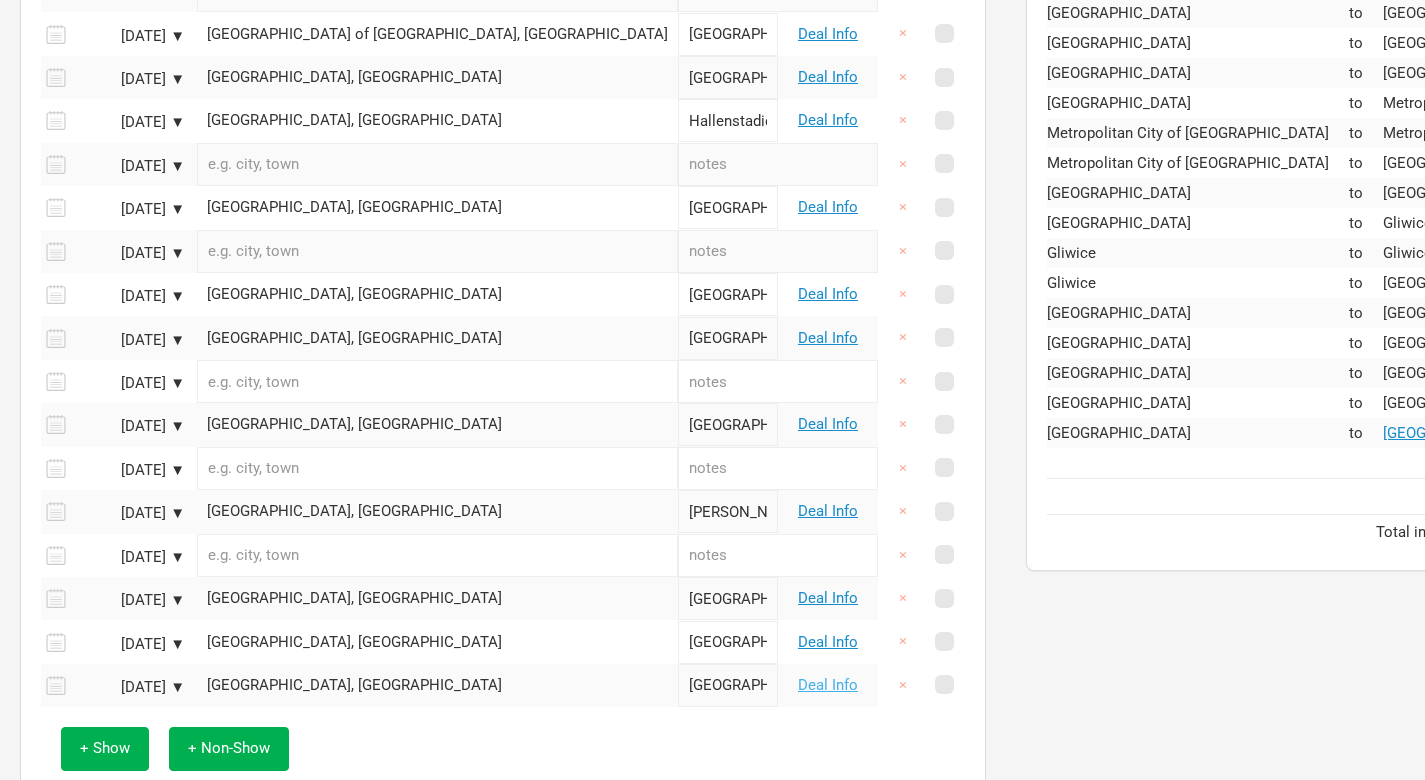 type on "[GEOGRAPHIC_DATA]" 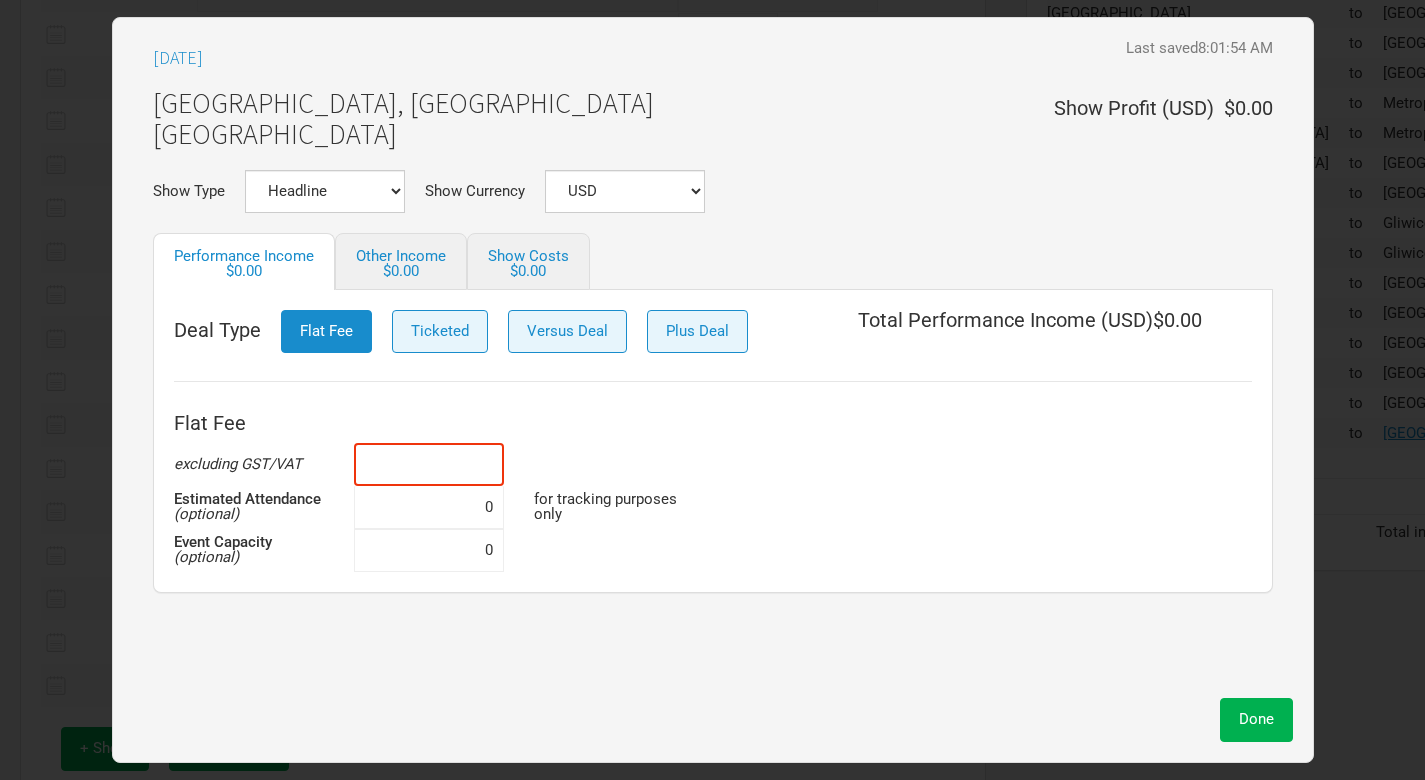 click at bounding box center (429, 464) 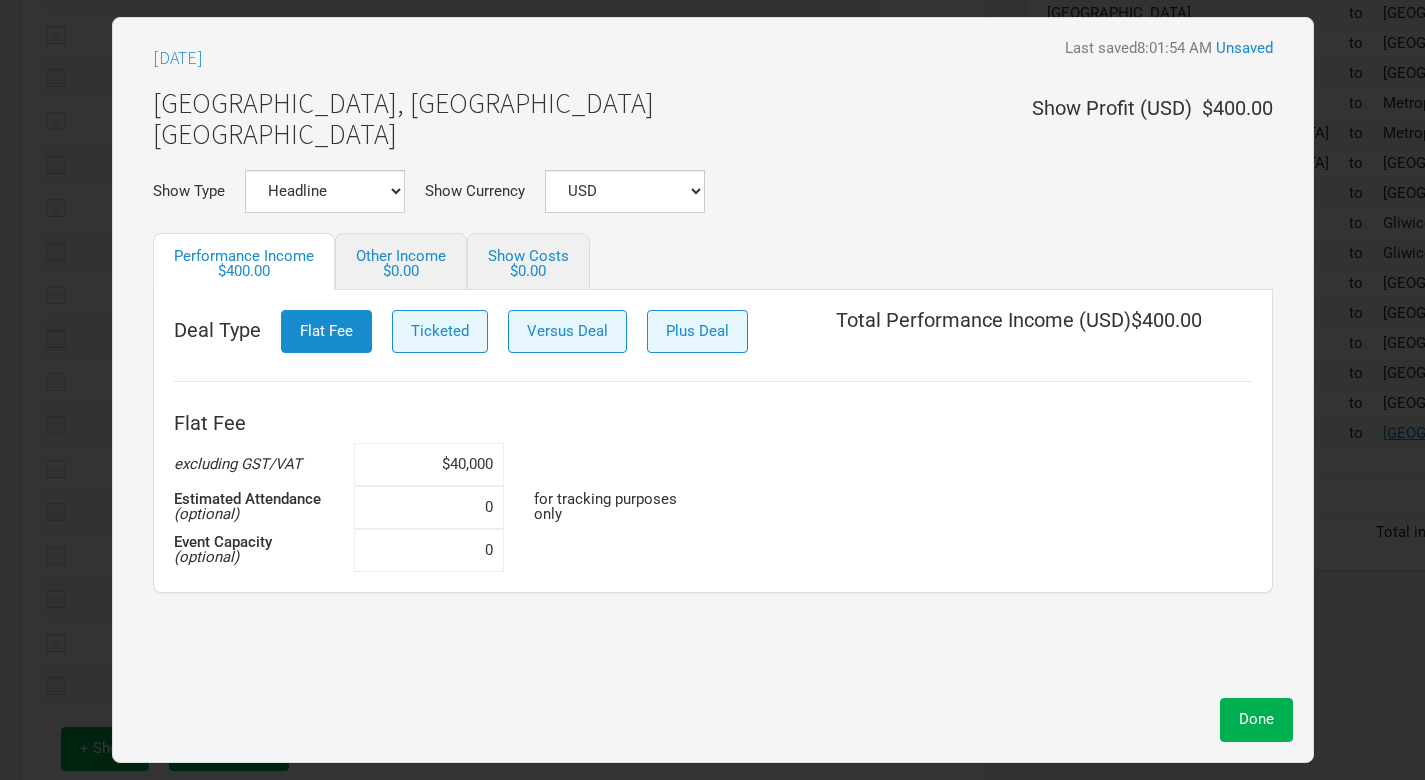 type on "$400,000" 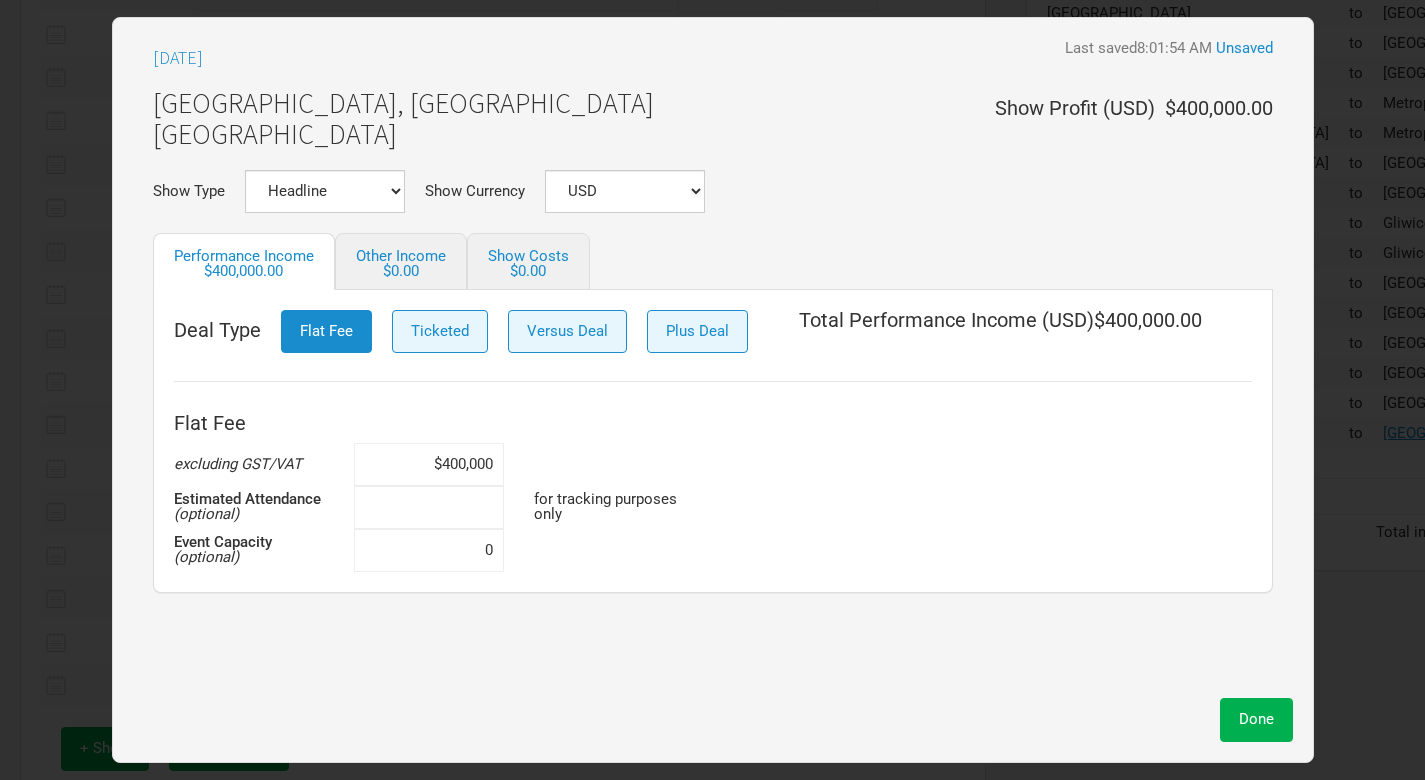 click at bounding box center (429, 507) 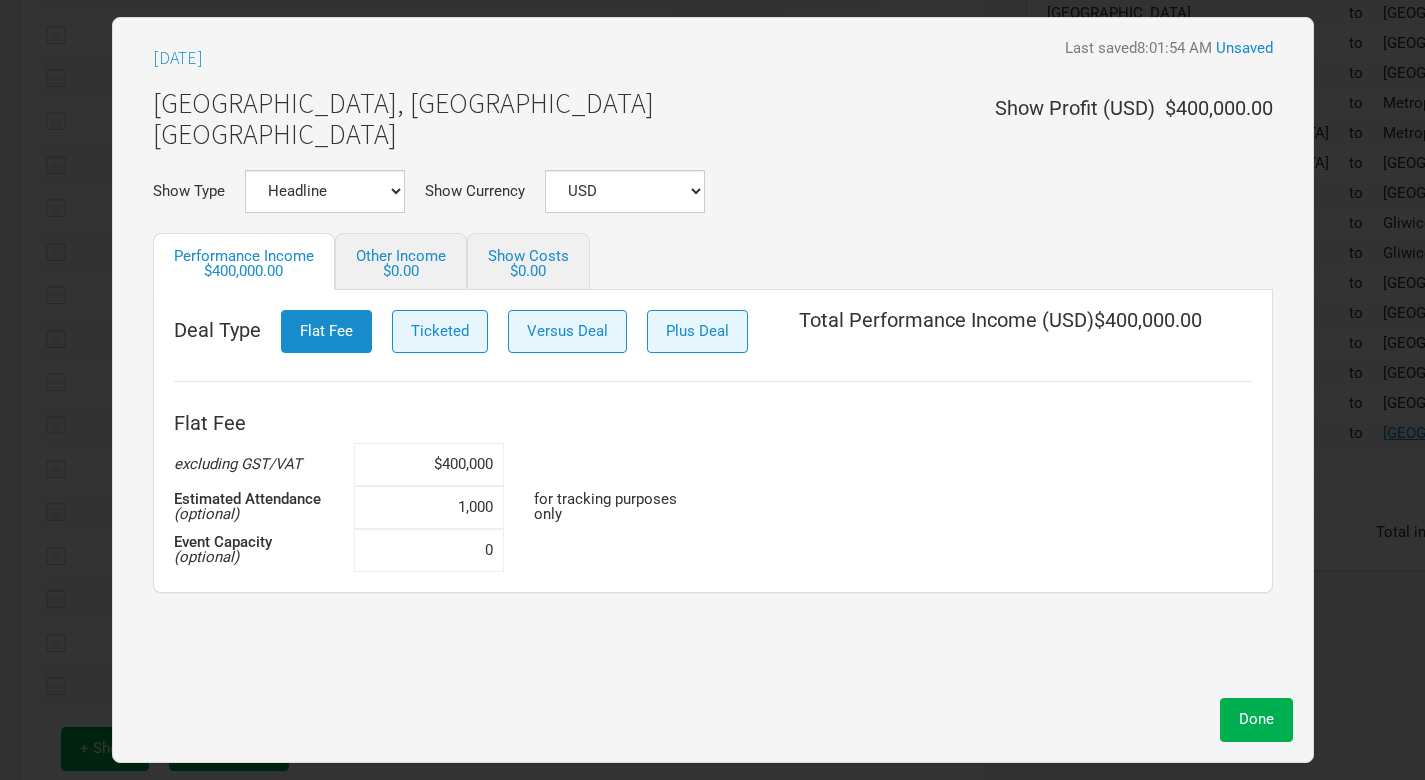 type on "10,000" 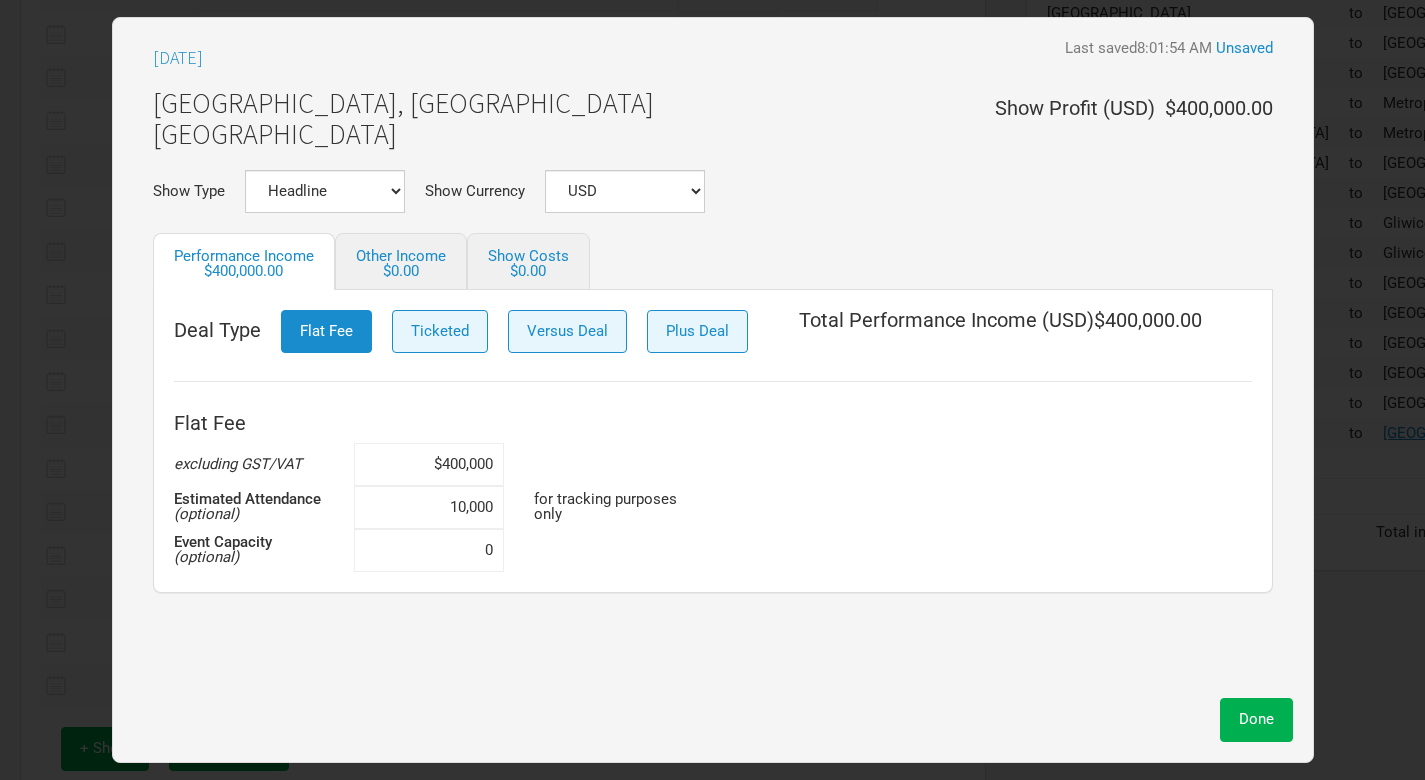 click on "Apr 27, 2026 Last saved  8:01:54 AM   Unsaved Oslo, Norway Unity Arena Show Profit ( USD ) $400,000.00 Show Type Headline Festival Corporate Support DJ Set Other Show Currency USD New ... Performance Income $400,000.00 Other Income $0.00 Show Costs $0.00 Deal Type Flat Fee Ticketed Versus Deal Plus Deal Total Performance Income ( USD )  $400,000.00 Flat Fee excluding GST/VAT $400,000 Estimated Attendance (optional) 10,000 for tracking purposes only Event Capacity (optional) 0" at bounding box center (713, 363) 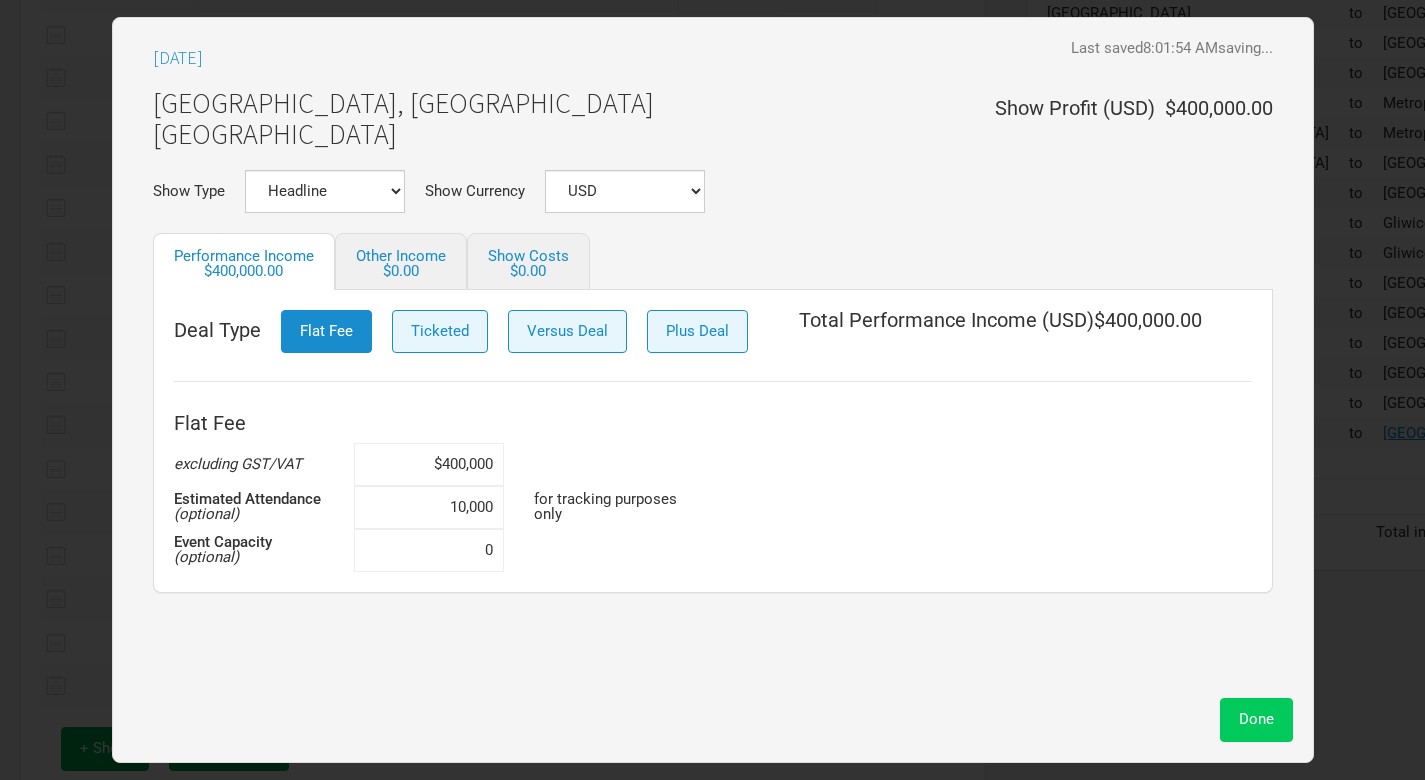 click on "Done" at bounding box center [1256, 719] 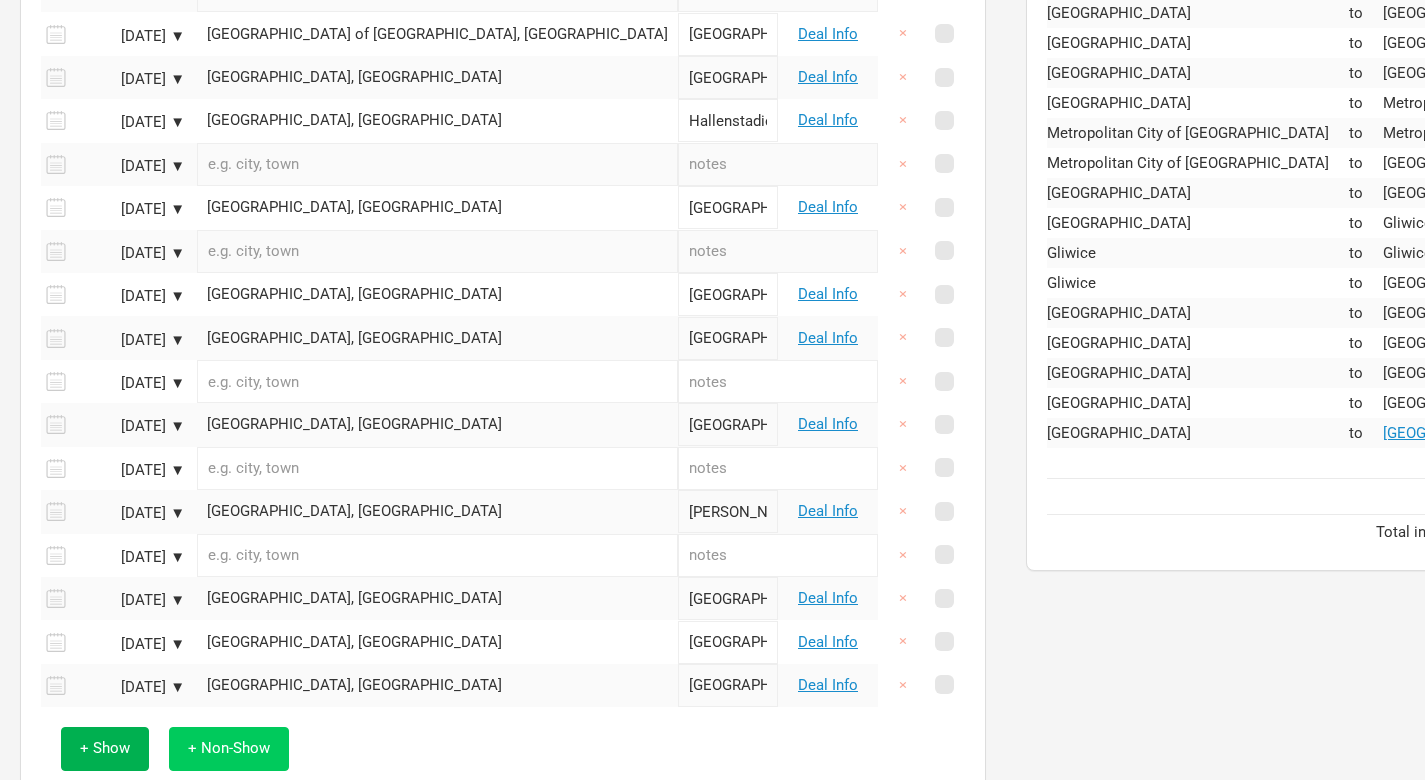 click on "+ Non-Show" at bounding box center [229, 748] 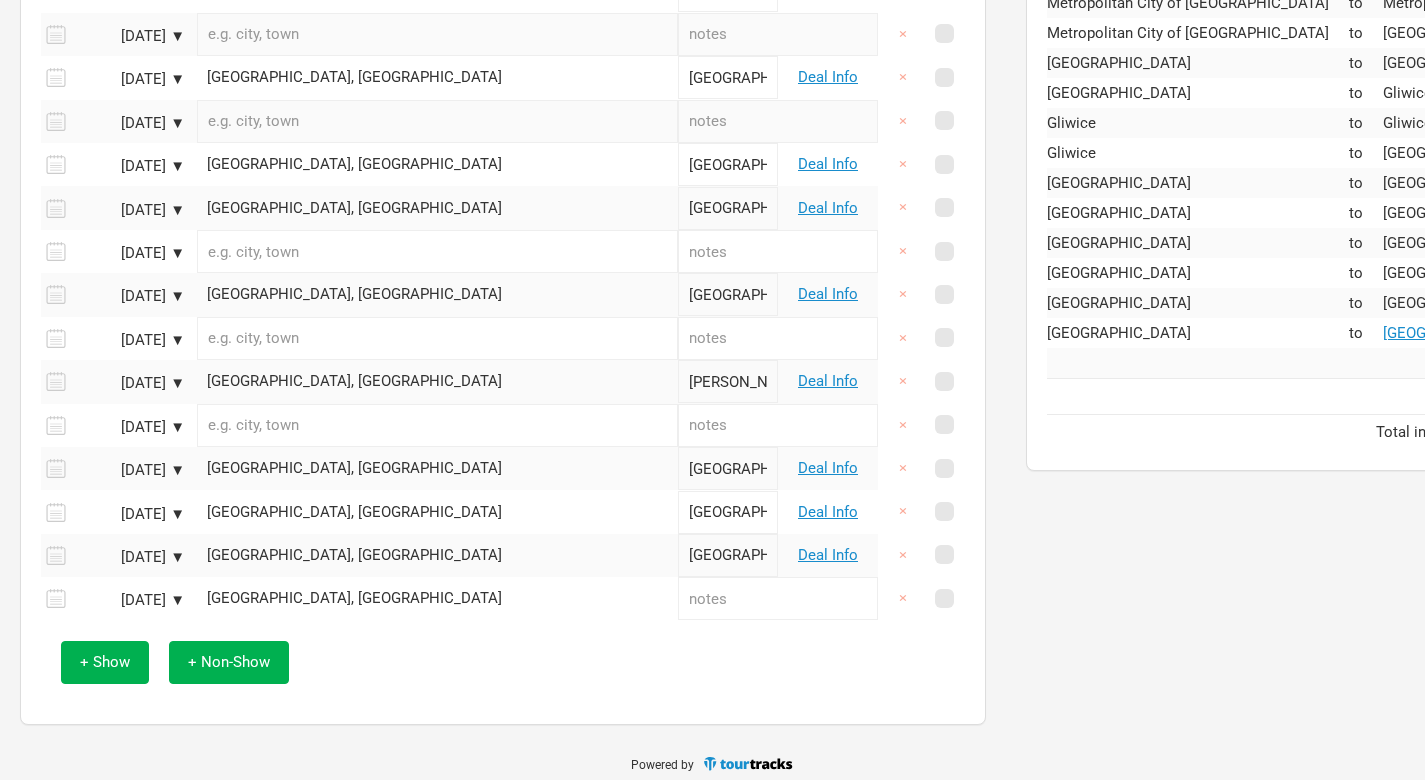 scroll, scrollTop: 934, scrollLeft: 0, axis: vertical 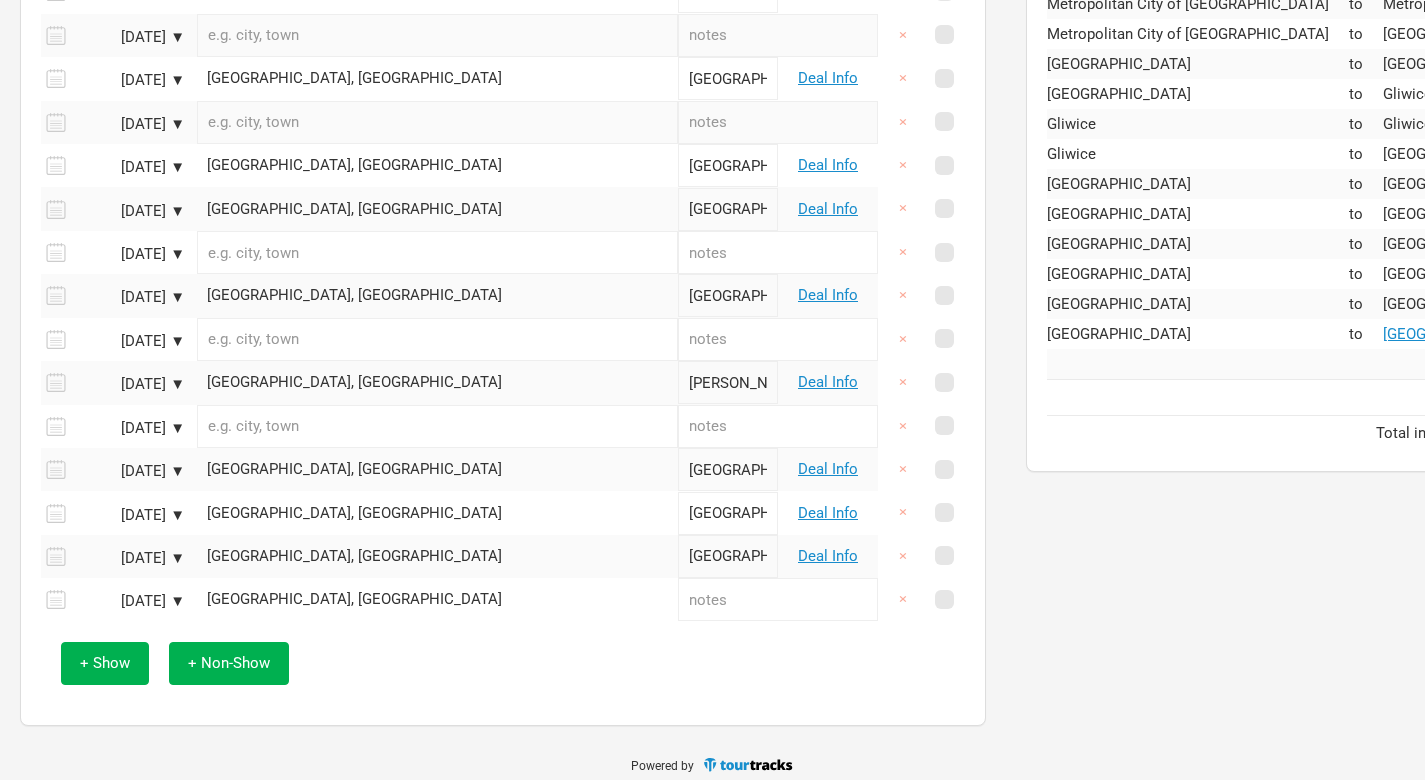 click on "[GEOGRAPHIC_DATA], [GEOGRAPHIC_DATA]" at bounding box center [437, 599] 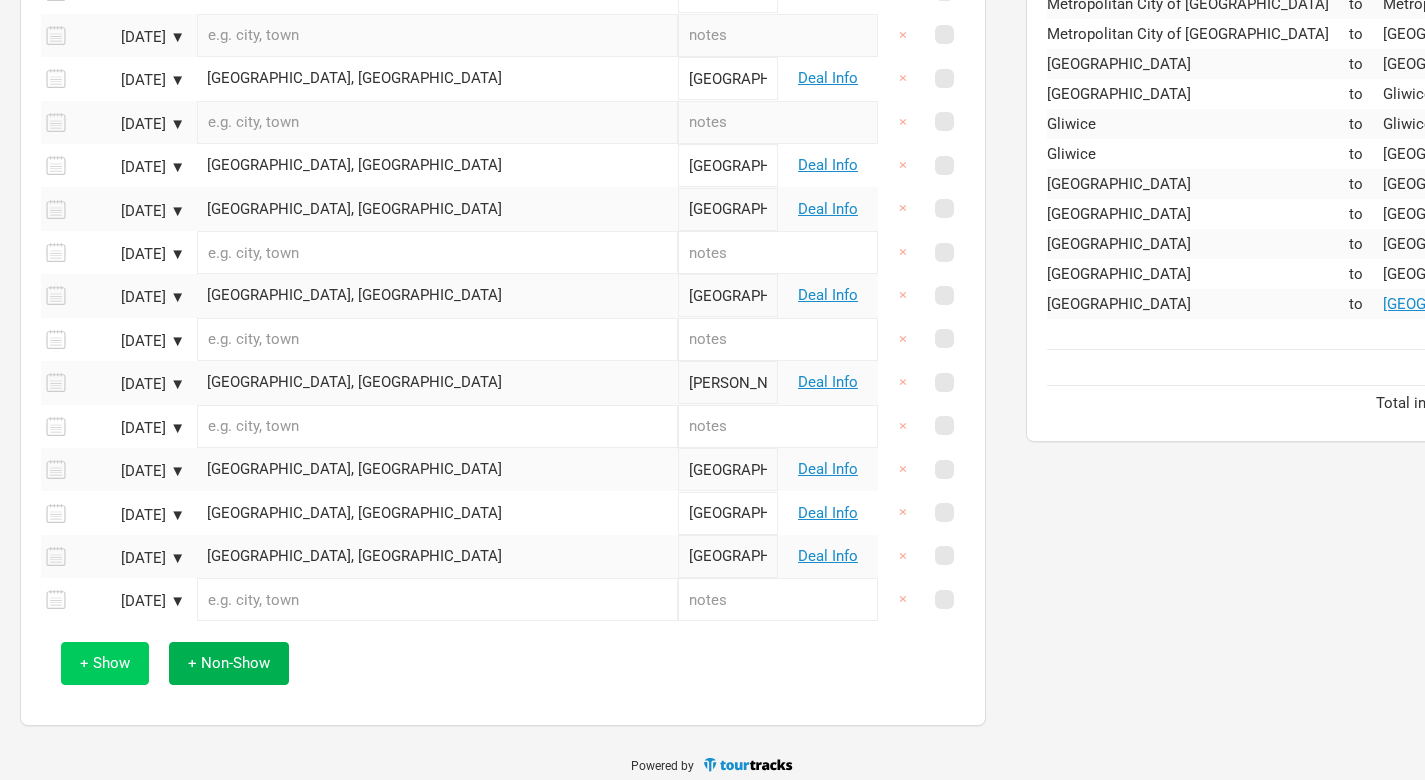 click on "+ Show" at bounding box center [105, 663] 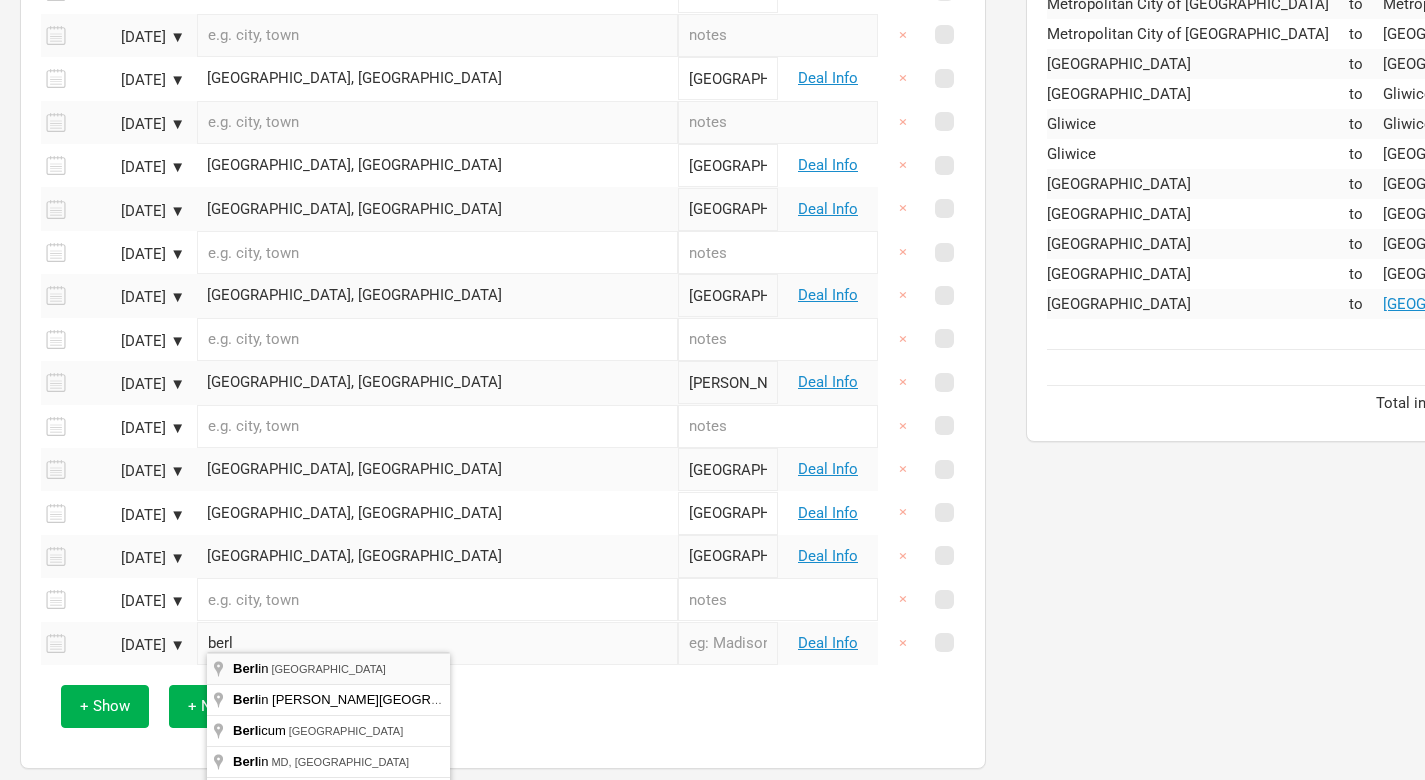 type on "[GEOGRAPHIC_DATA], [GEOGRAPHIC_DATA]" 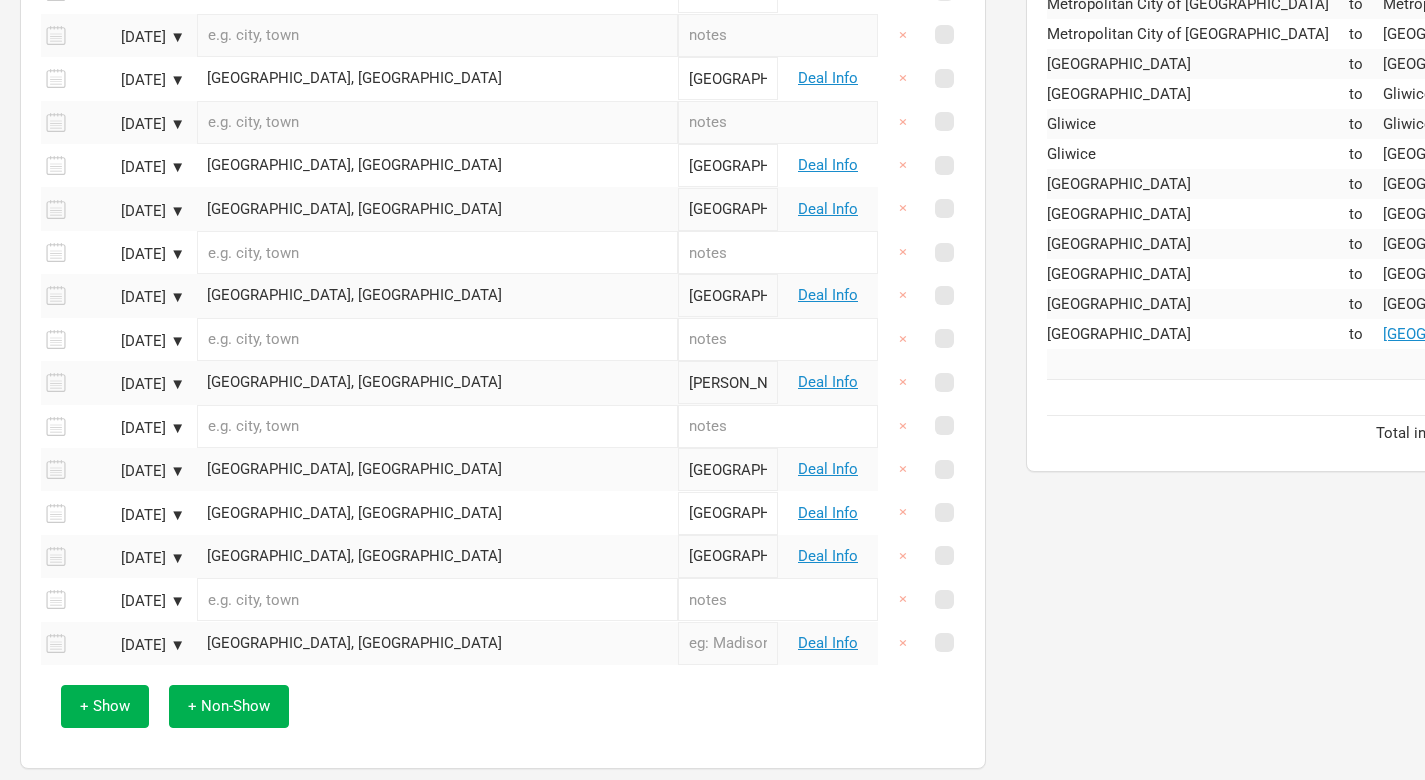 click at bounding box center (728, 643) 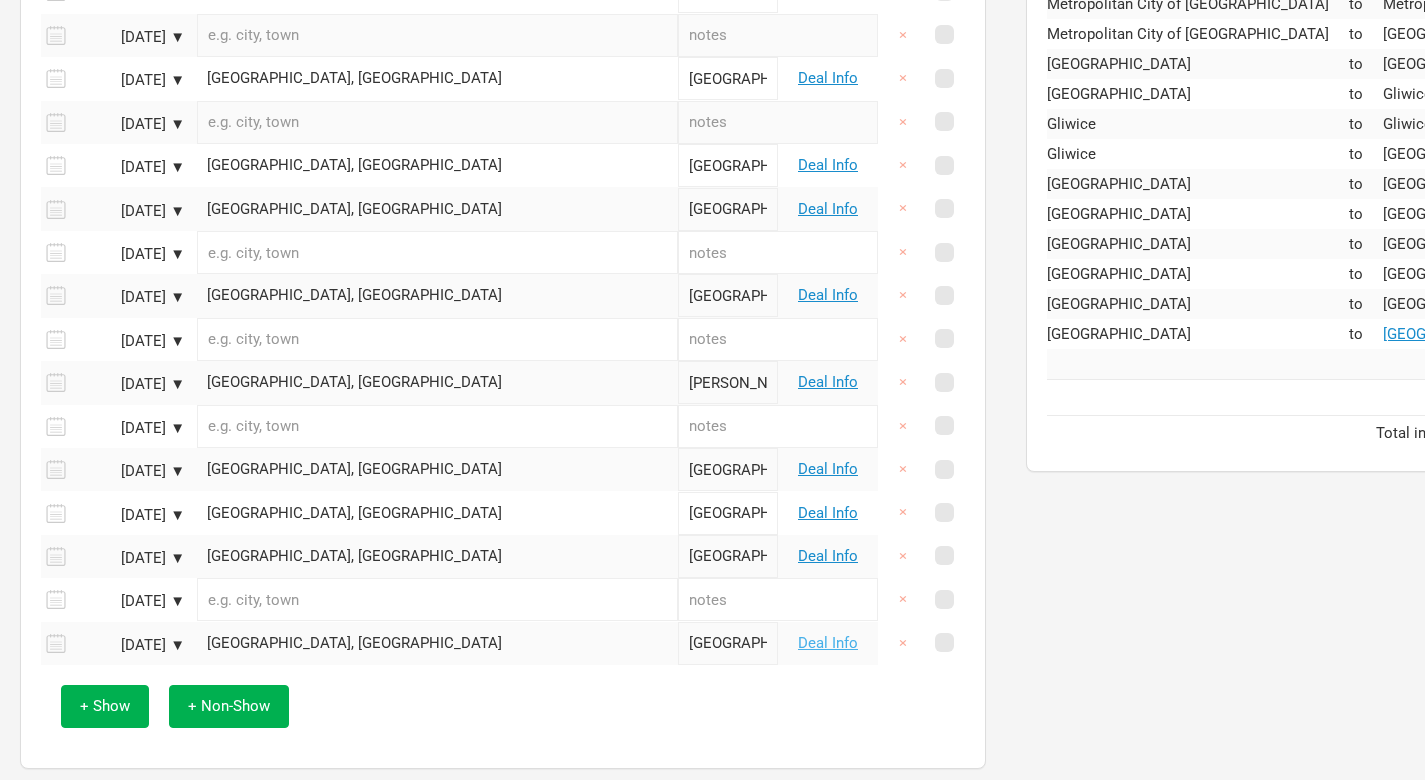 type on "[GEOGRAPHIC_DATA]" 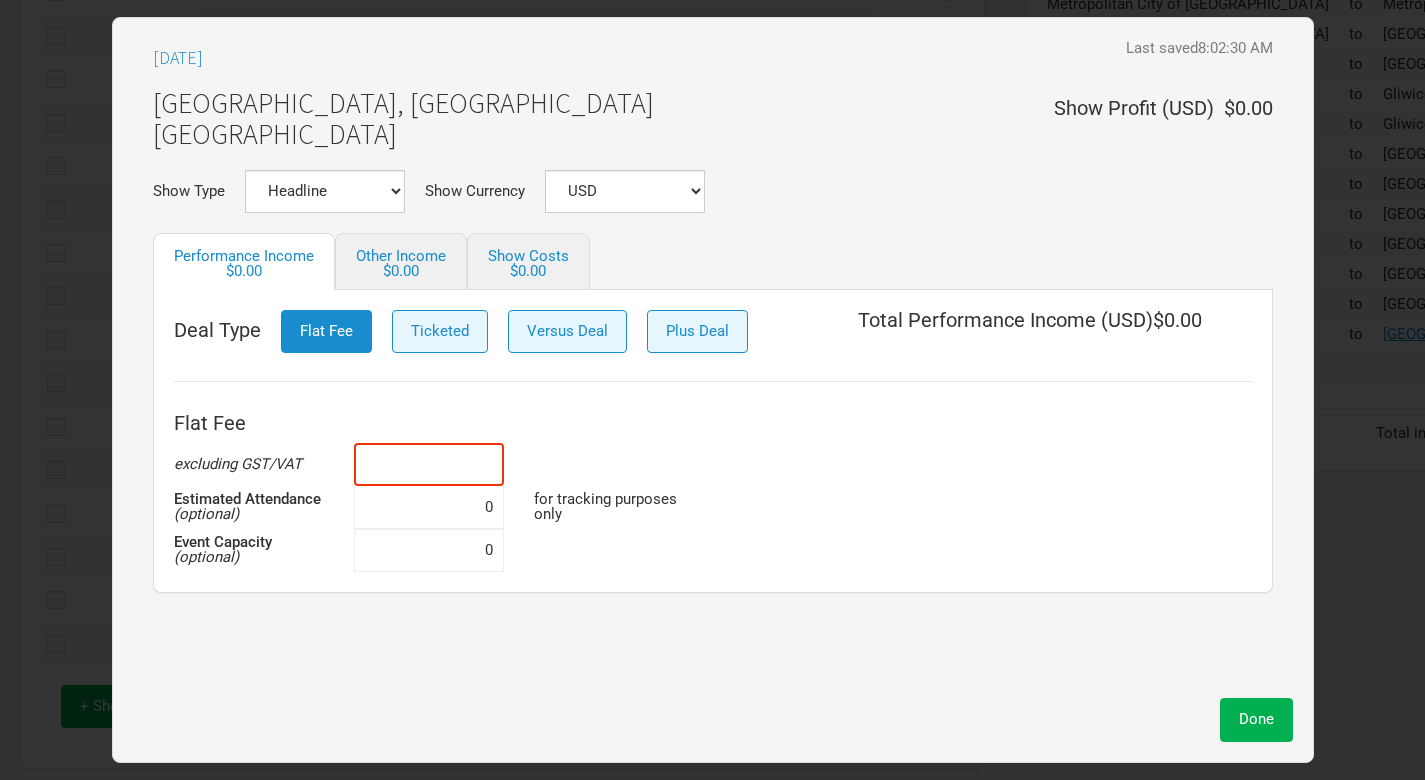 click at bounding box center (429, 464) 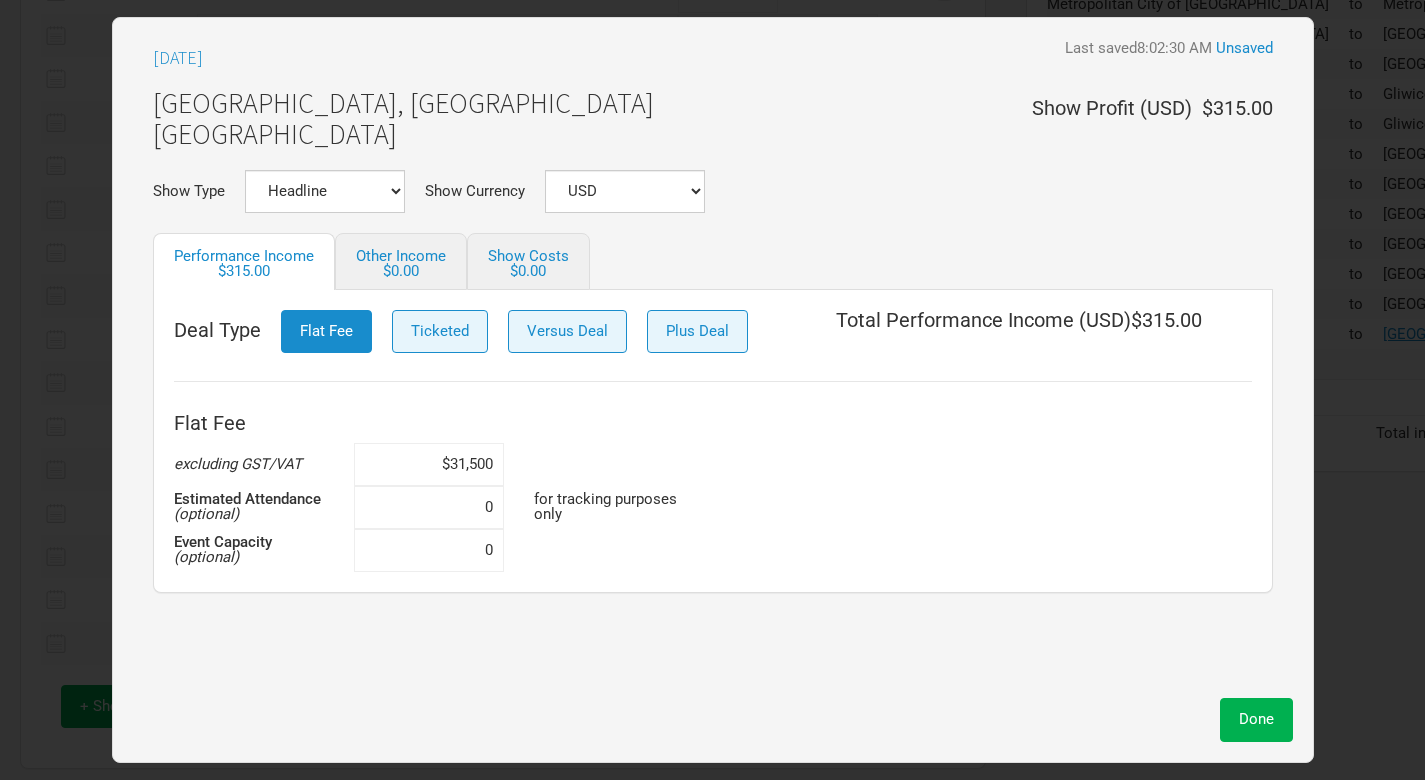 type on "$315,000" 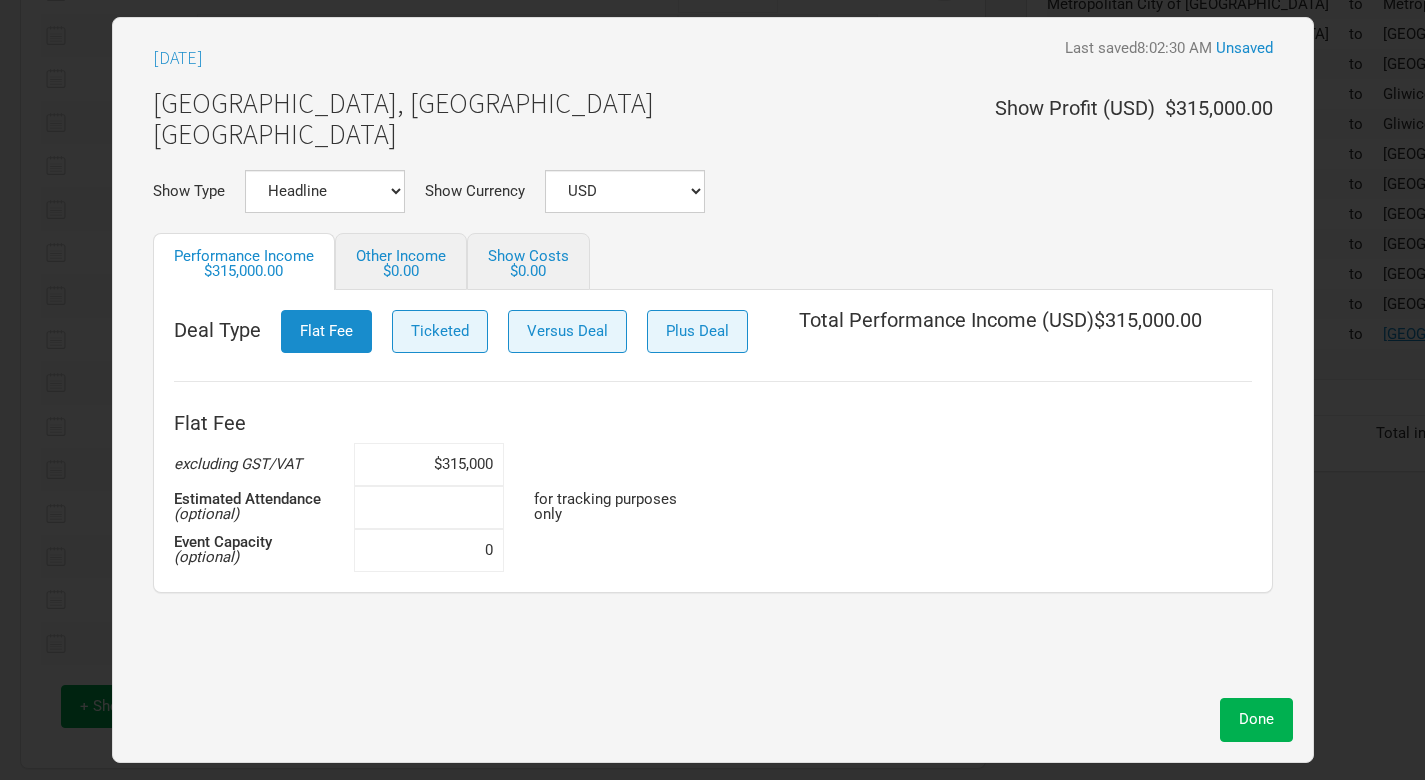 click at bounding box center [429, 507] 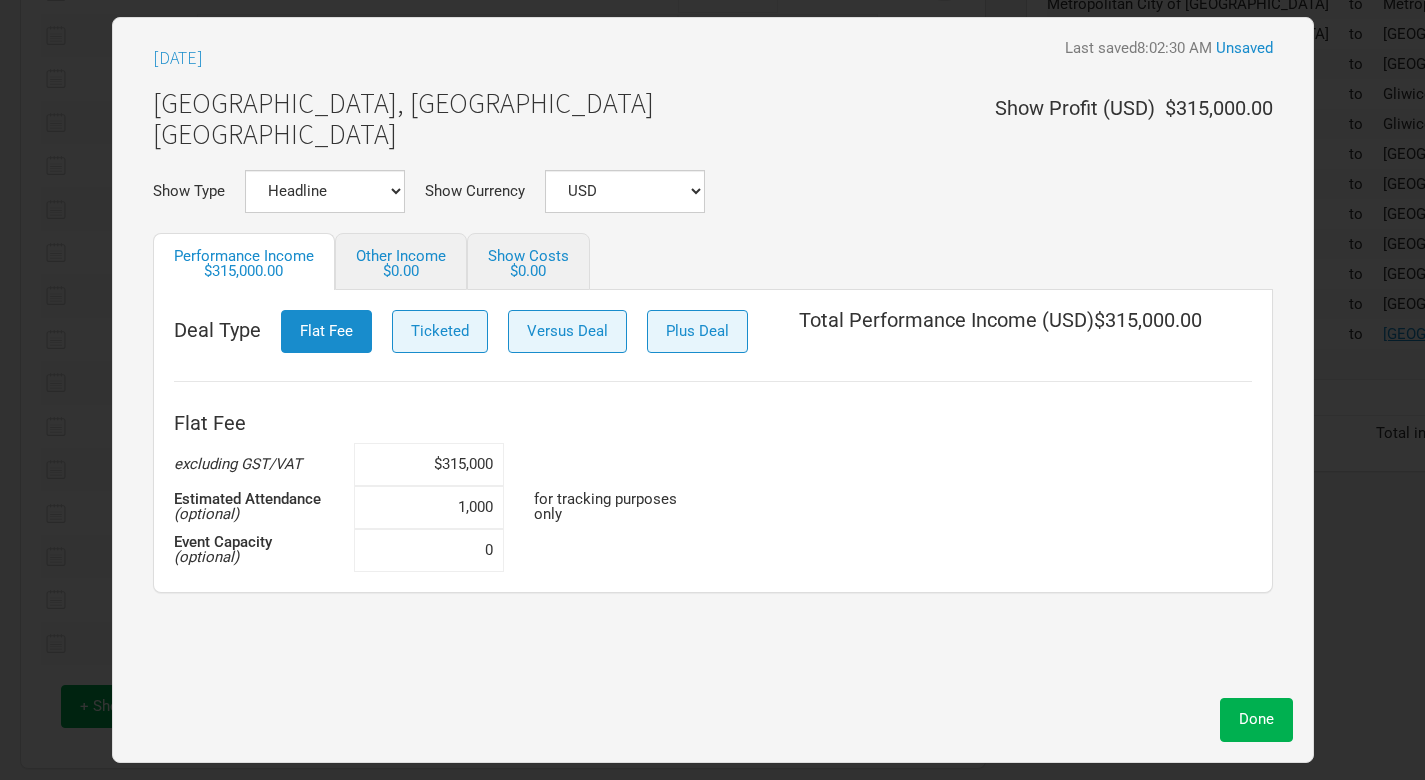 type on "10,000" 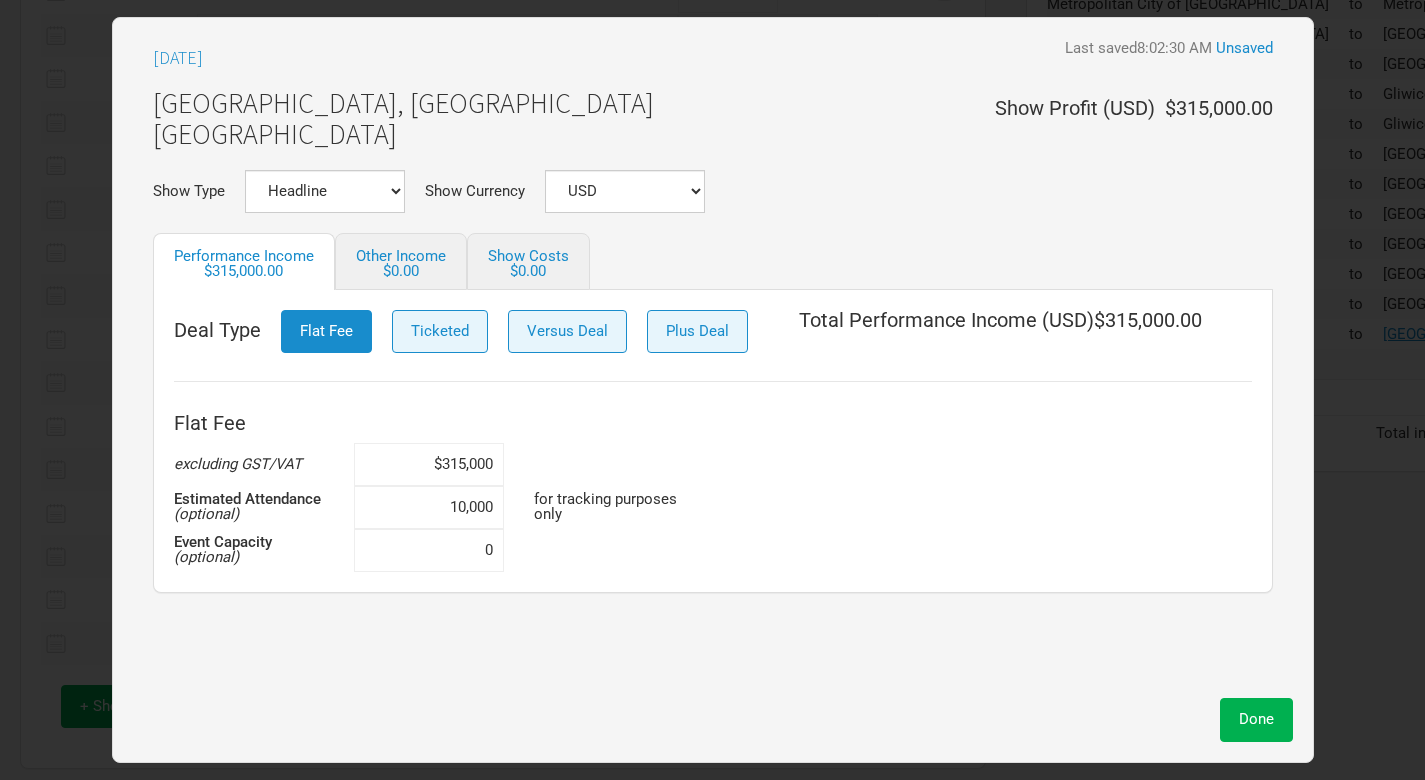 click on "Apr 29, 2026 Last saved  8:02:30 AM   Unsaved Berlin, Germany Uber Arena Show Profit ( USD ) $315,000.00 Show Type Headline Festival Corporate Support DJ Set Other Show Currency USD New ... Performance Income $315,000.00 Other Income $0.00 Show Costs $0.00 Deal Type Flat Fee Ticketed Versus Deal Plus Deal Total Performance Income ( USD )  $315,000.00 Flat Fee excluding GST/VAT $315,000 Estimated Attendance (optional) 10,000 for tracking purposes only Event Capacity (optional) 0" at bounding box center [713, 363] 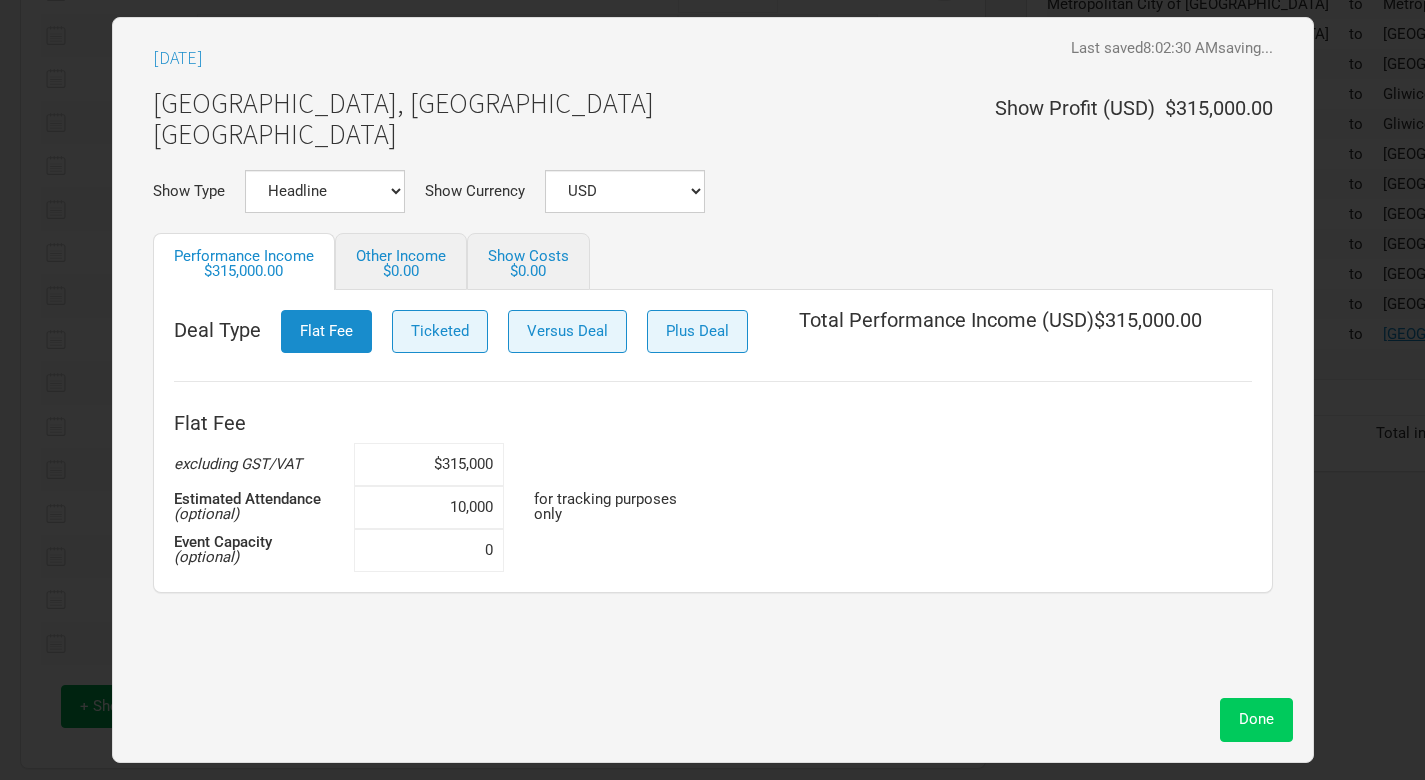 click on "Done" at bounding box center [1256, 719] 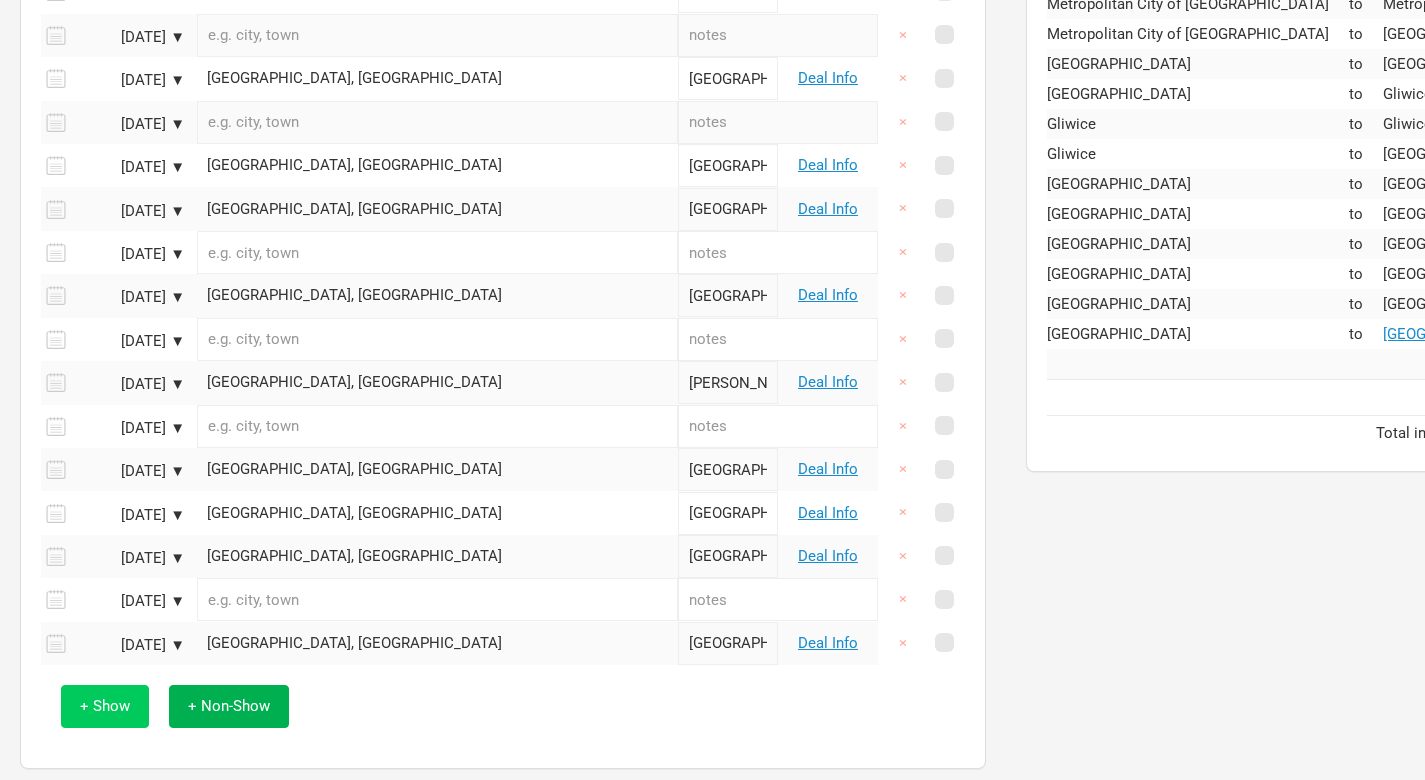 click on "+ Show" at bounding box center [105, 706] 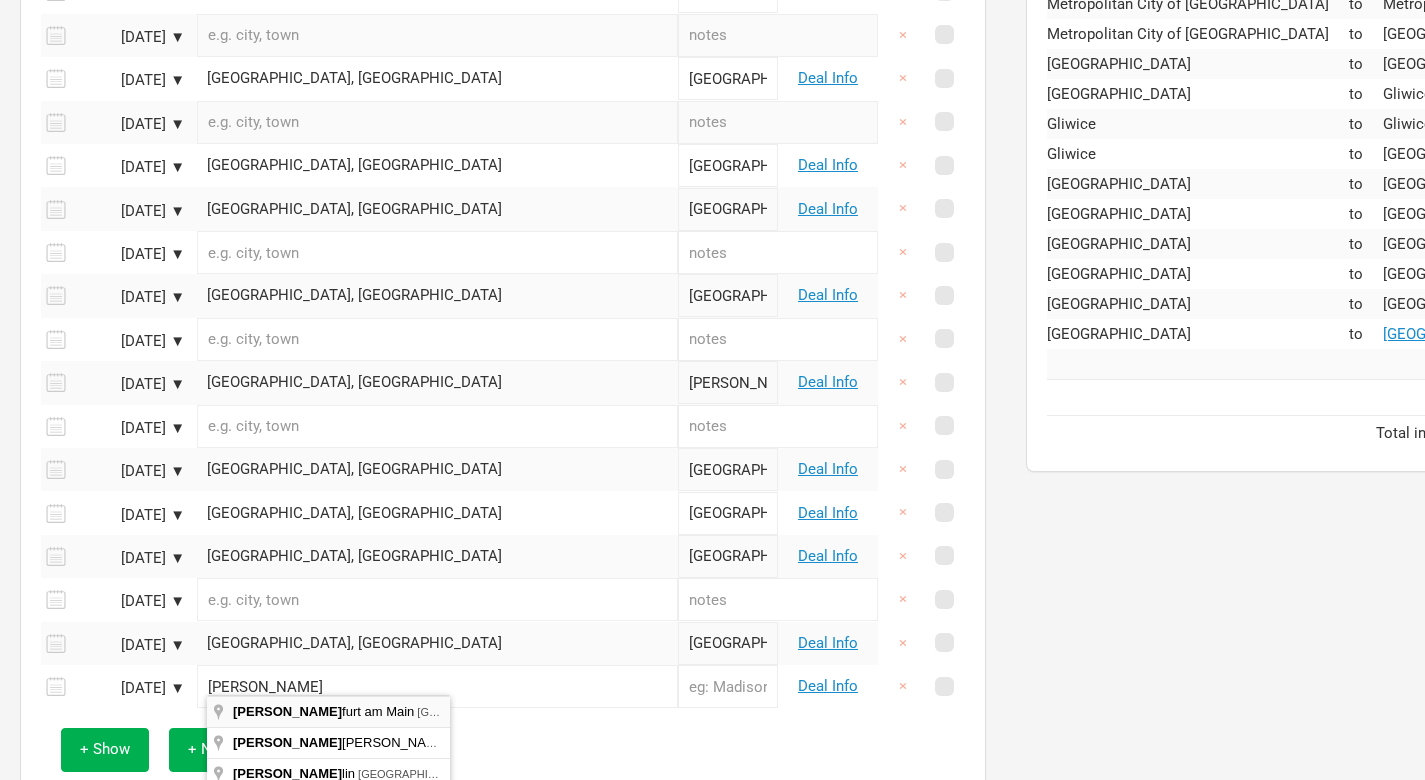 type on "[GEOGRAPHIC_DATA], [GEOGRAPHIC_DATA]" 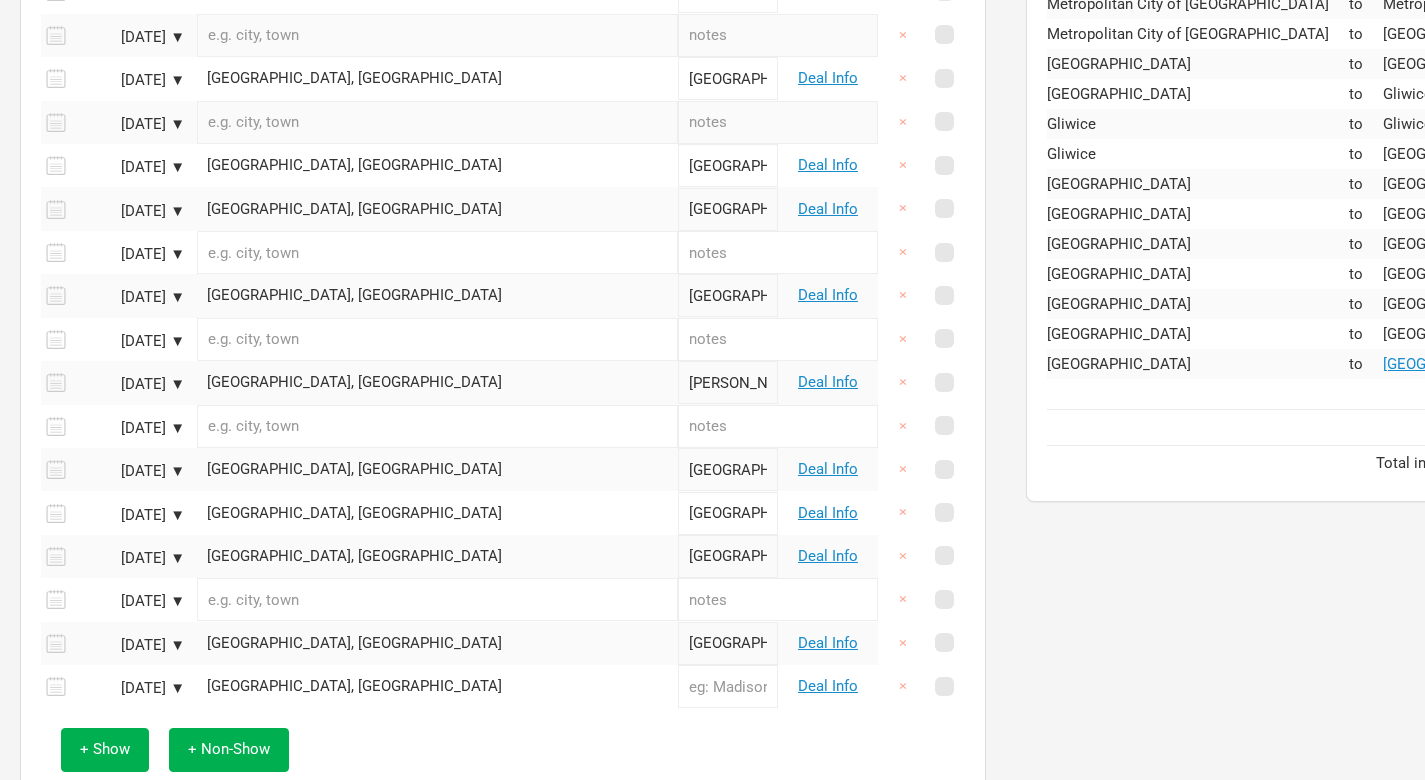click at bounding box center [728, 686] 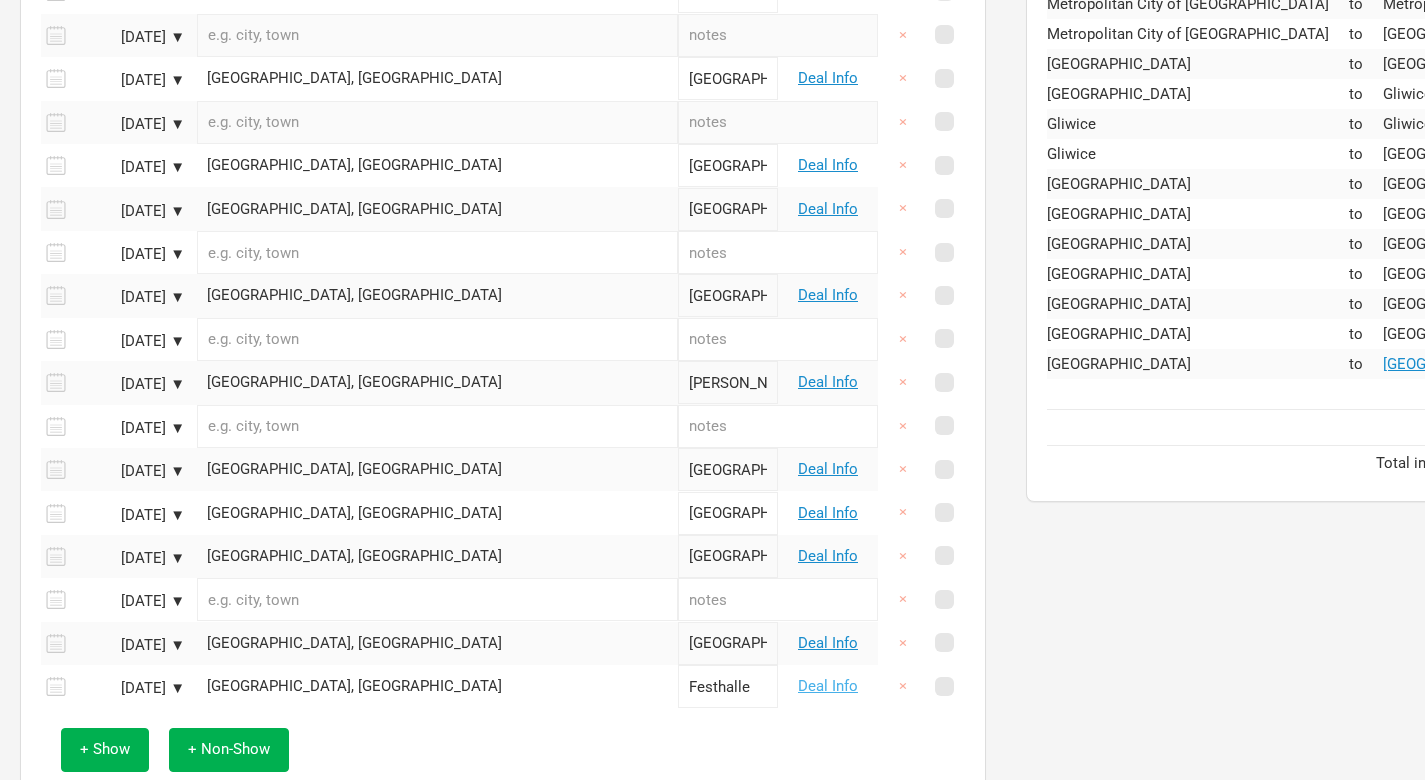 type on "Festhalle" 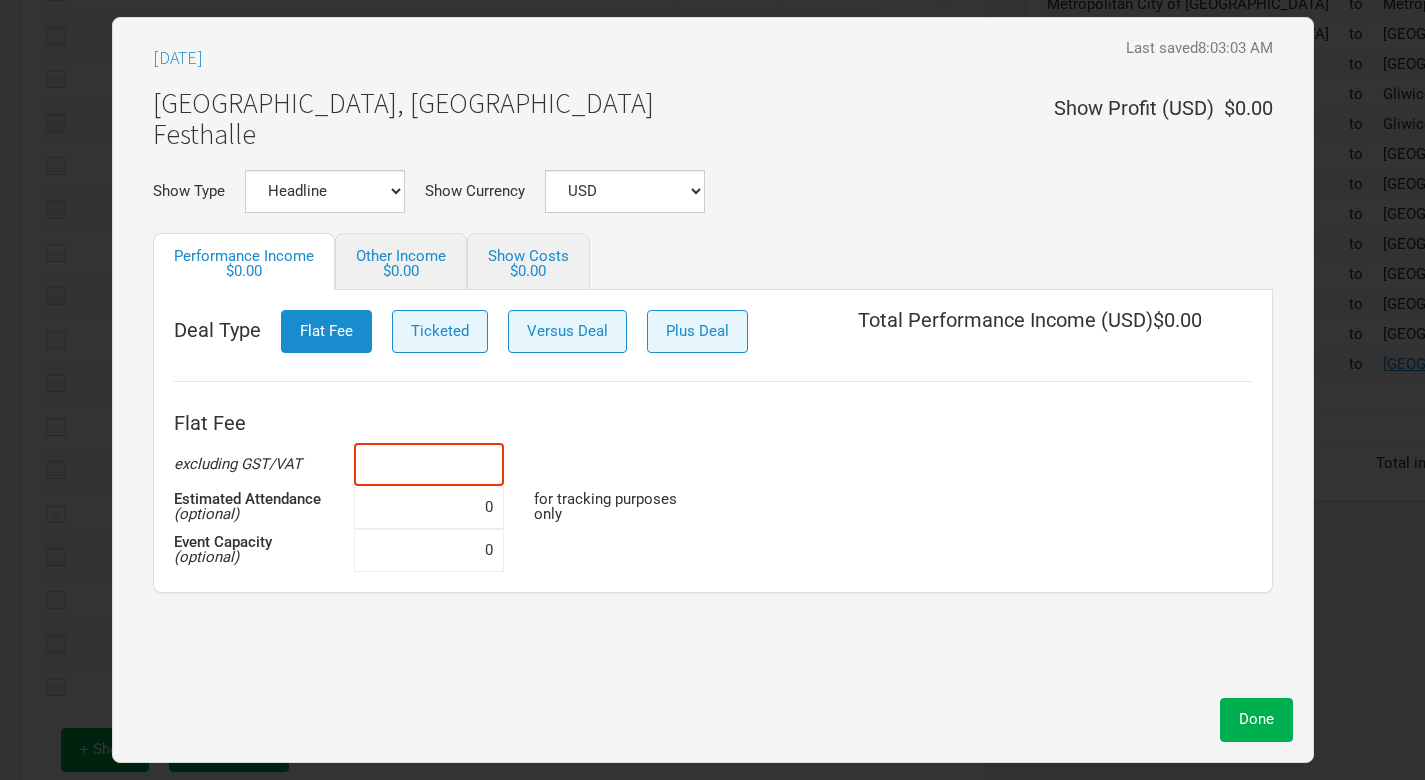 click at bounding box center [429, 464] 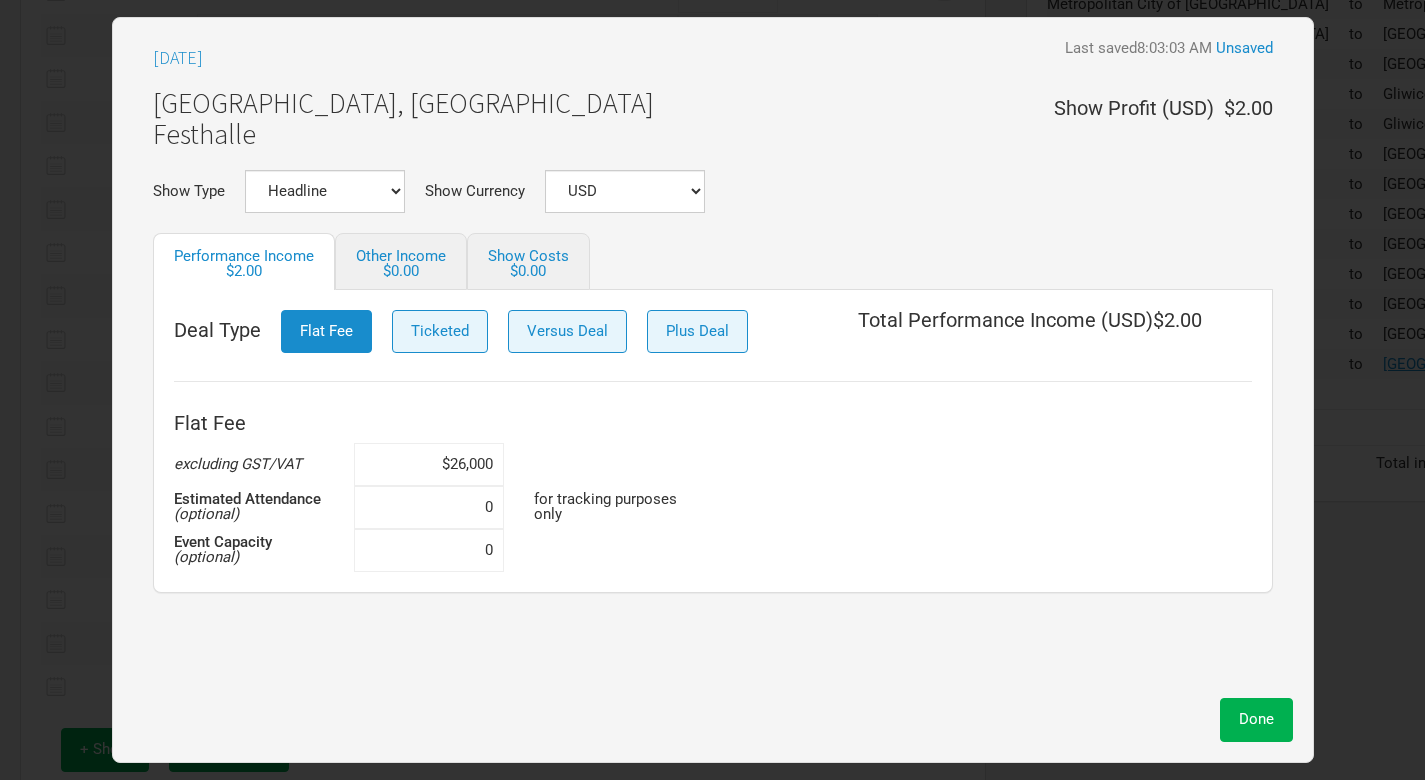 type on "$260,000" 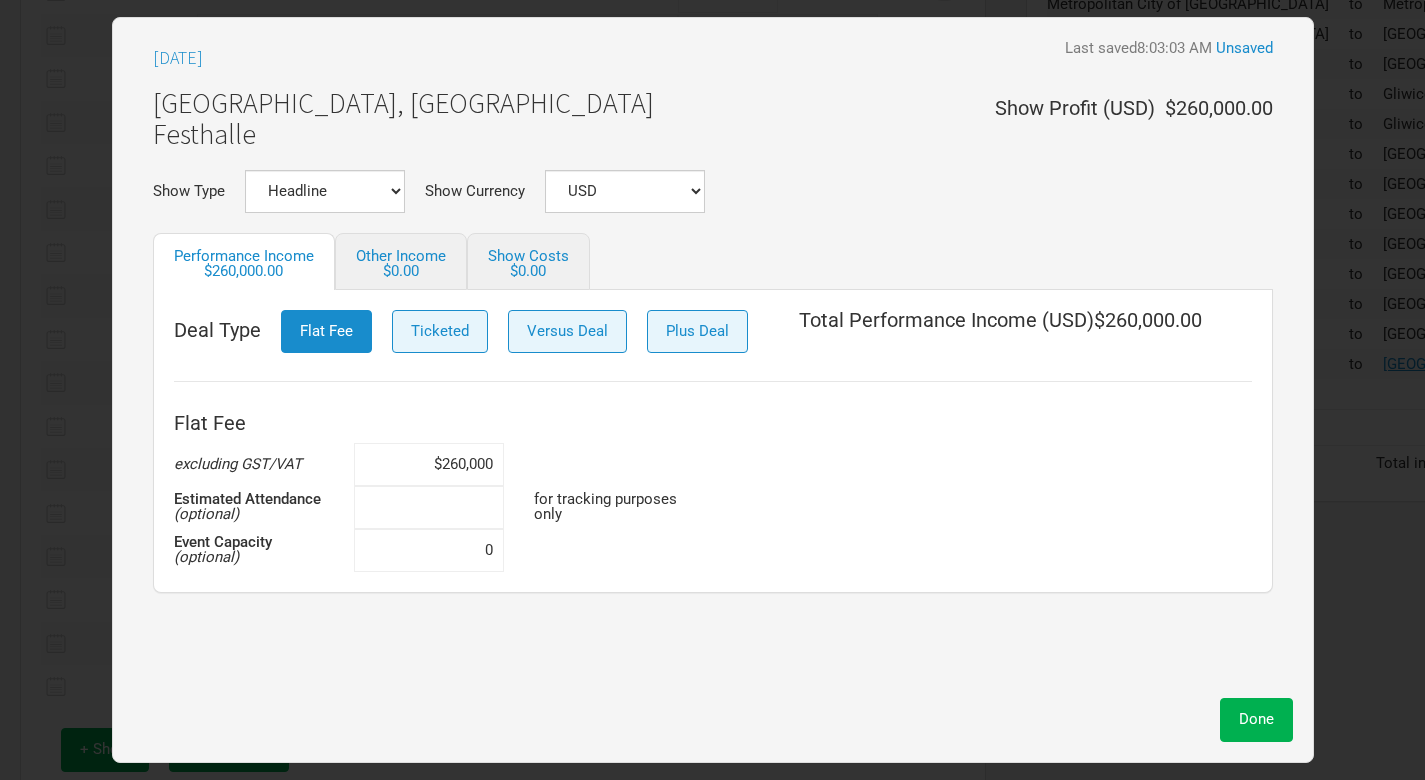 click at bounding box center (429, 507) 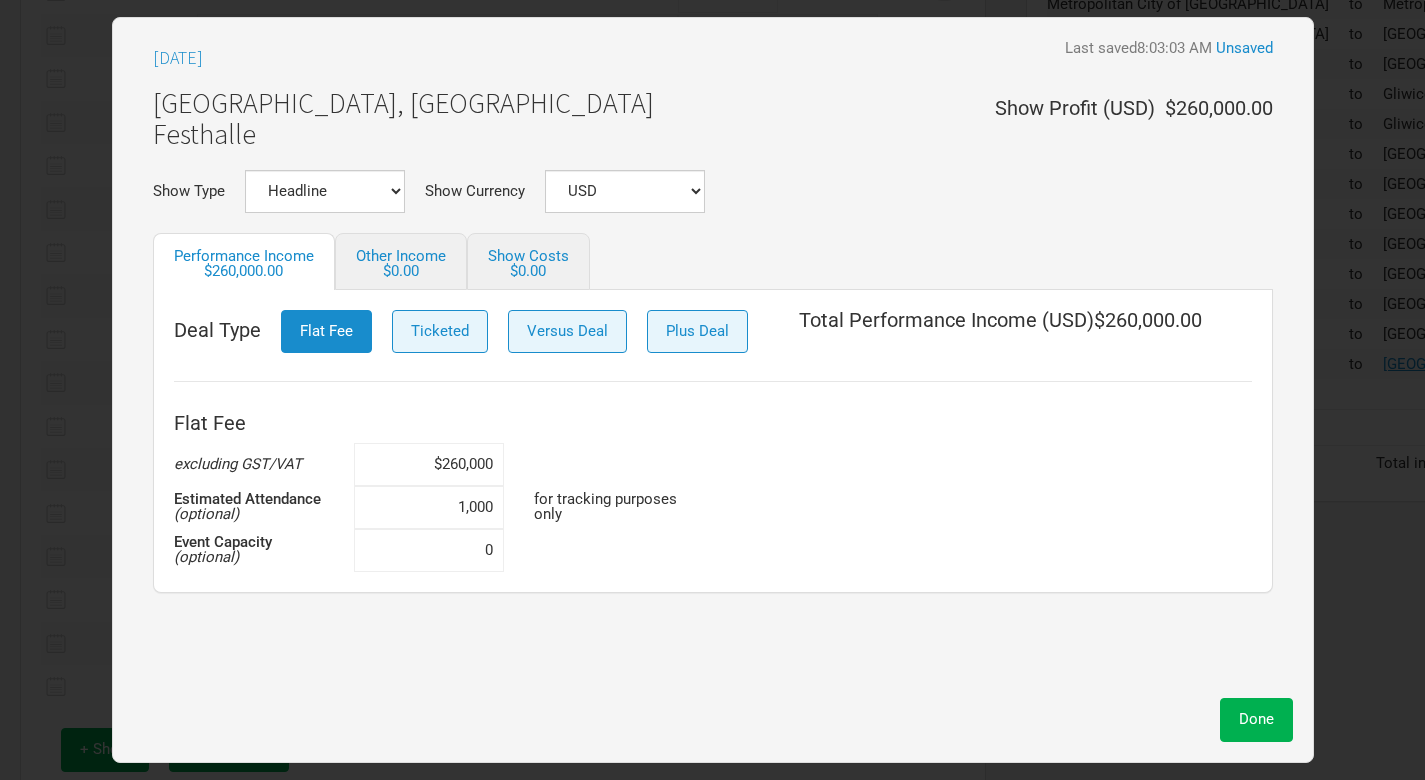 type on "10,000" 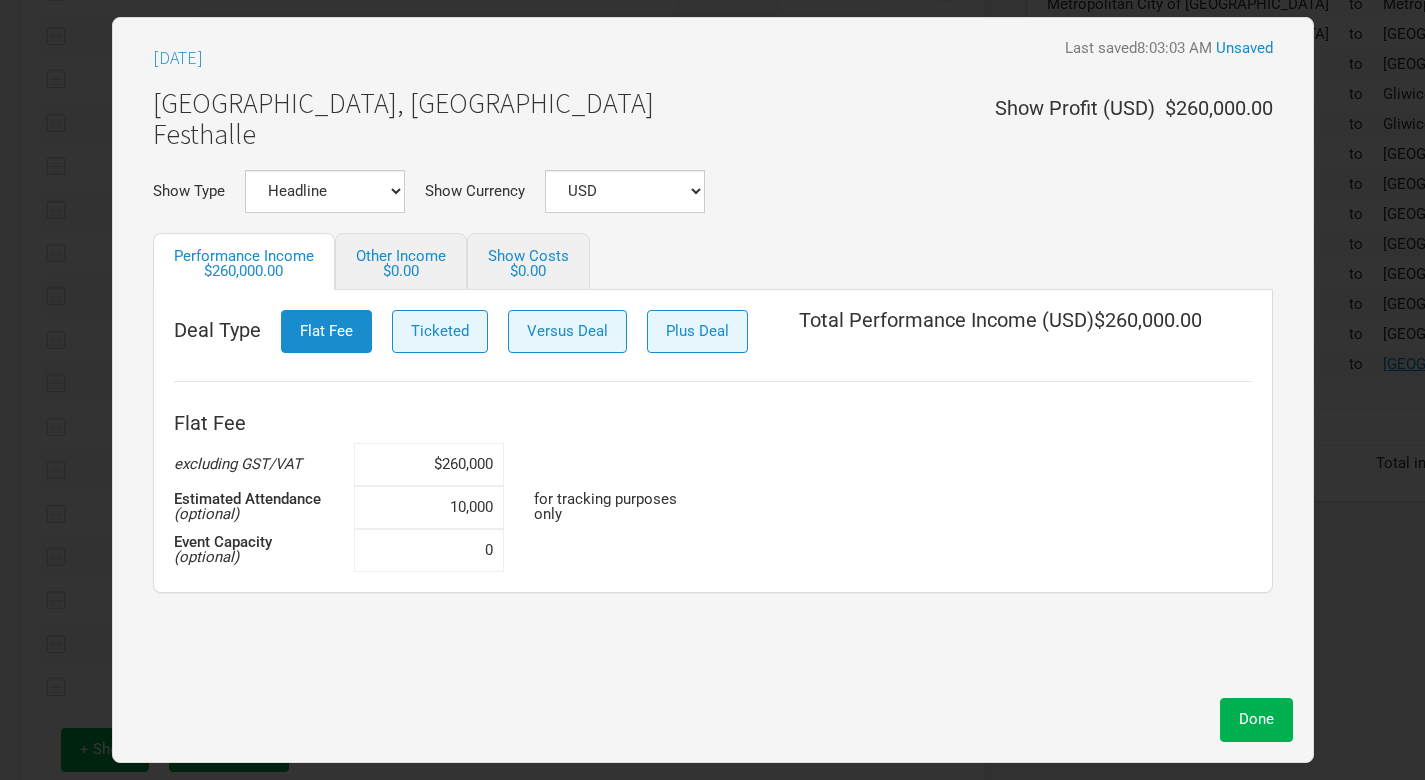 click on "Apr 30, 2026 Last saved  8:03:03 AM   Unsaved Frankfurt am Main, Germany Festhalle Show Profit ( USD ) $260,000.00 Show Type Headline Festival Corporate Support DJ Set Other Show Currency USD New ... Performance Income $260,000.00 Other Income $0.00 Show Costs $0.00 Deal Type Flat Fee Ticketed Versus Deal Plus Deal Total Performance Income ( USD )  $260,000.00 Flat Fee excluding GST/VAT $260,000 Estimated Attendance (optional) 10,000 for tracking purposes only Event Capacity (optional) 0" at bounding box center [713, 363] 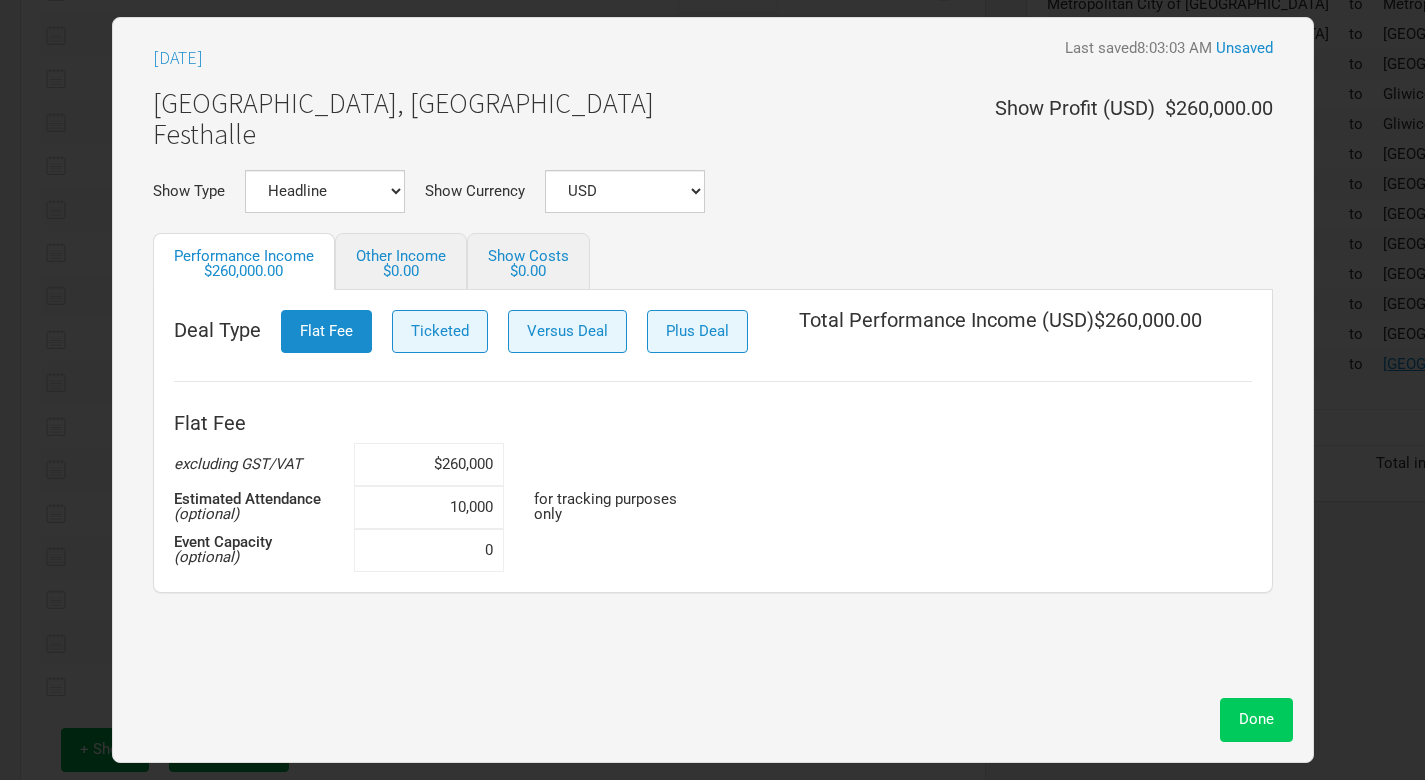 click on "Done" at bounding box center [1256, 719] 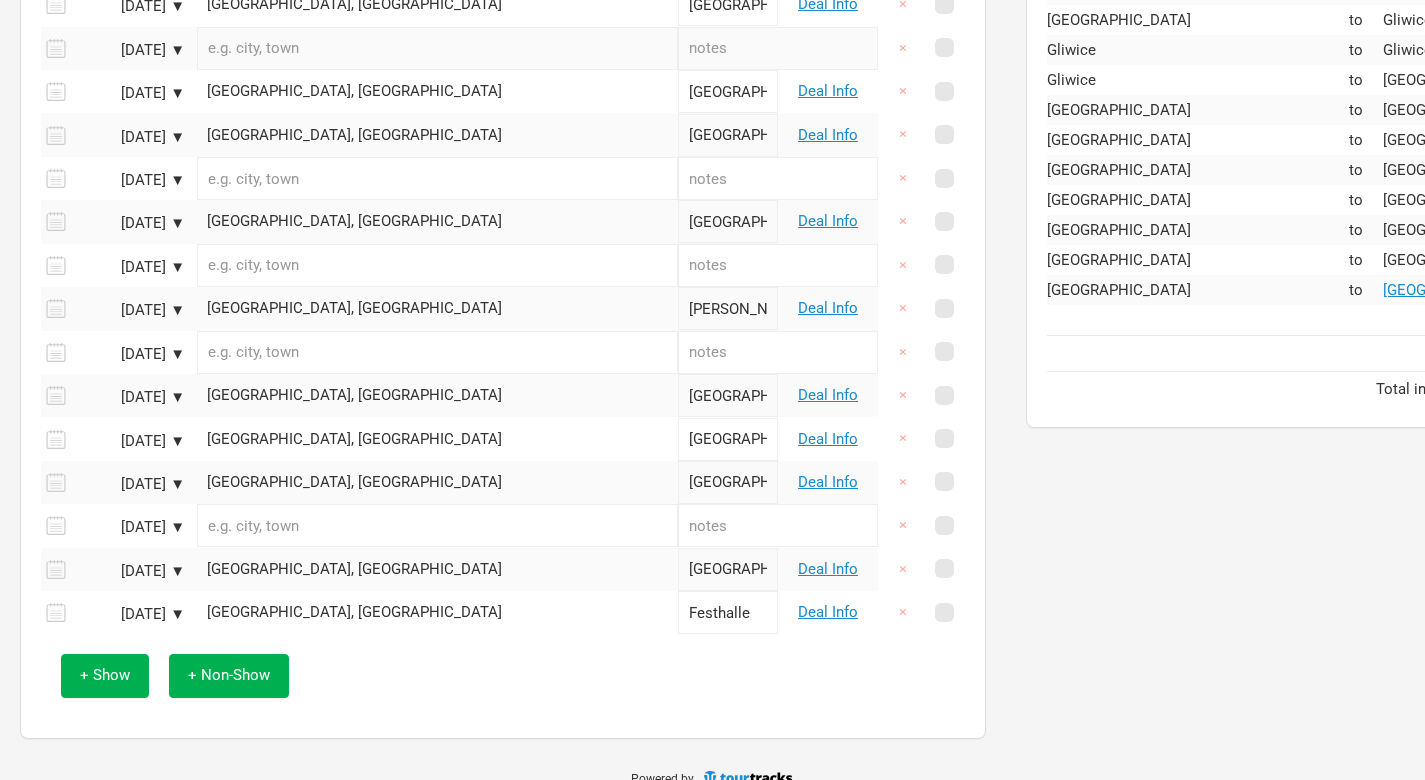 scroll, scrollTop: 1015, scrollLeft: 0, axis: vertical 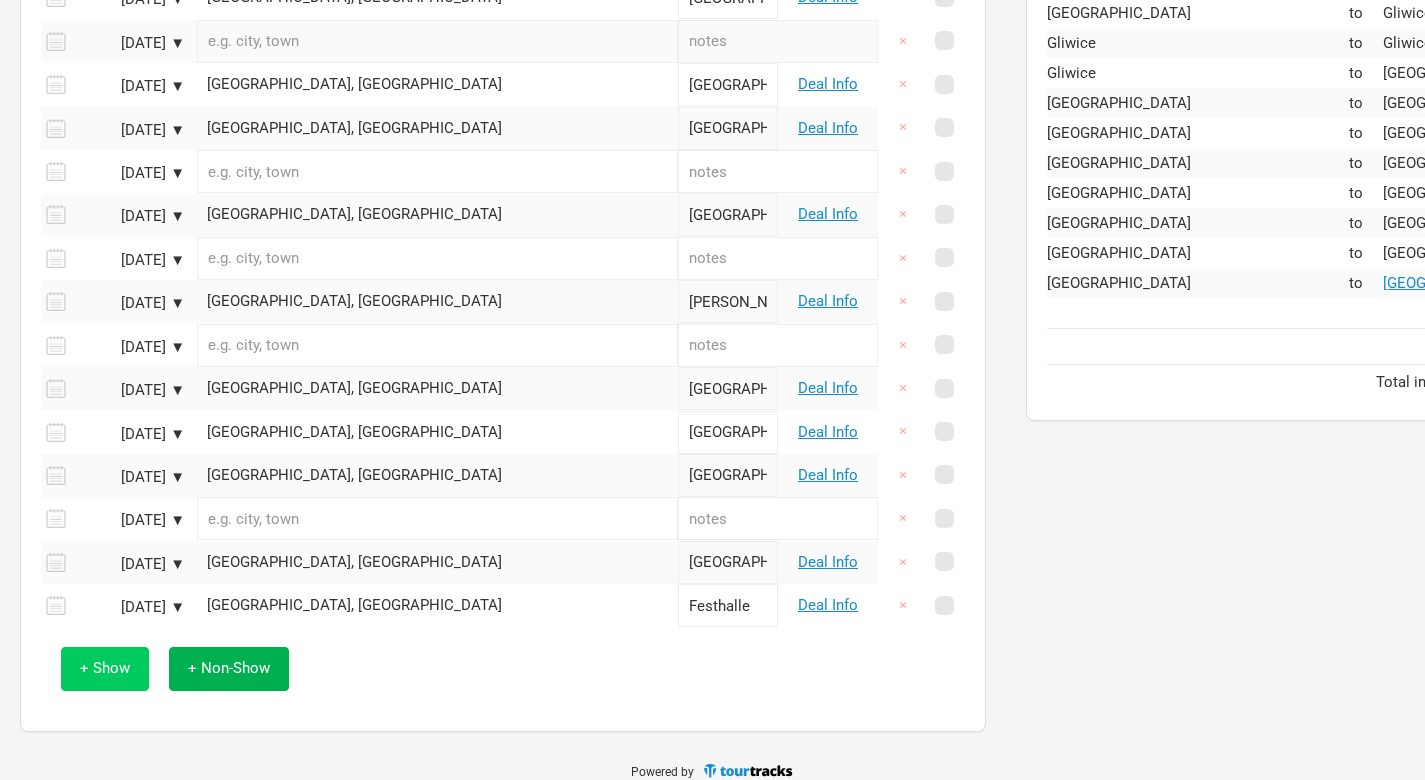 click on "+ Show" at bounding box center (105, 668) 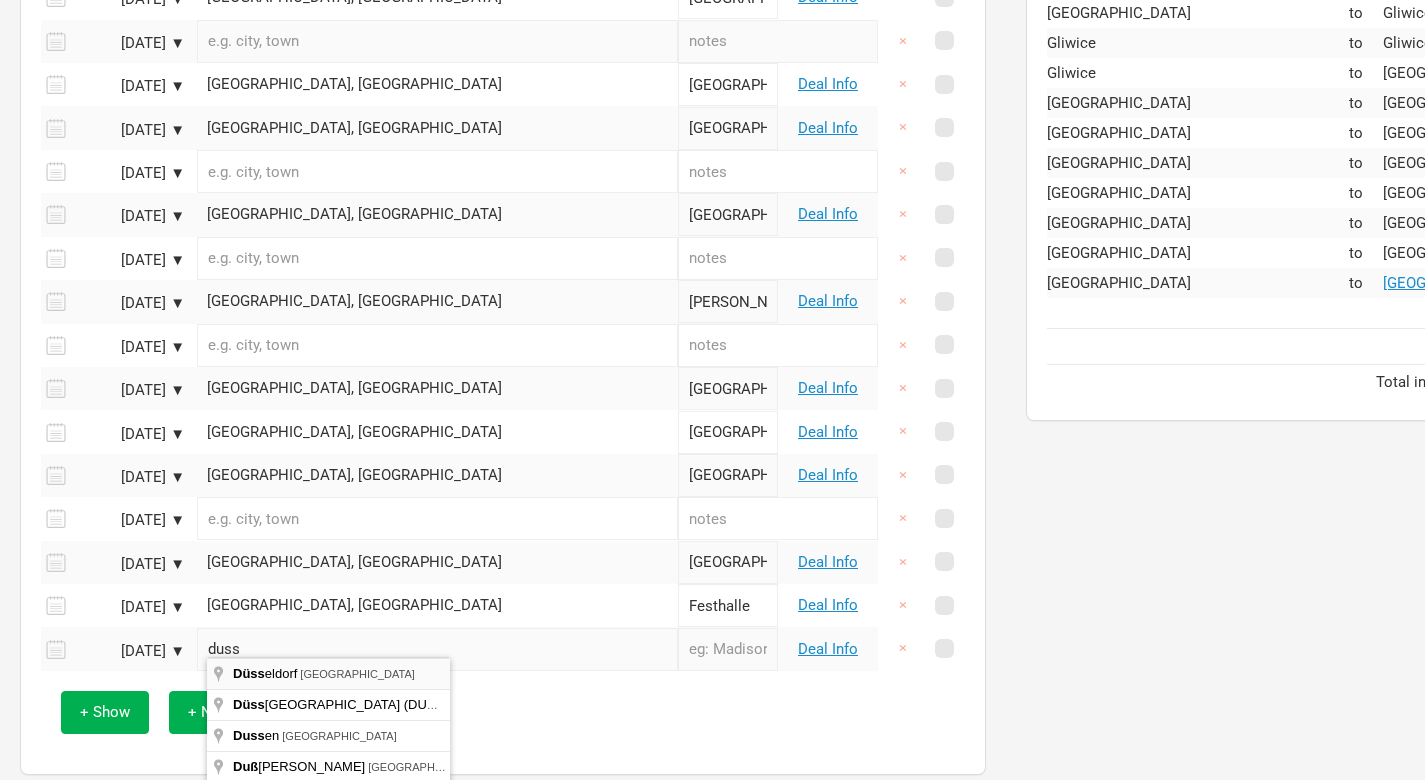 type on "[GEOGRAPHIC_DATA], [GEOGRAPHIC_DATA]" 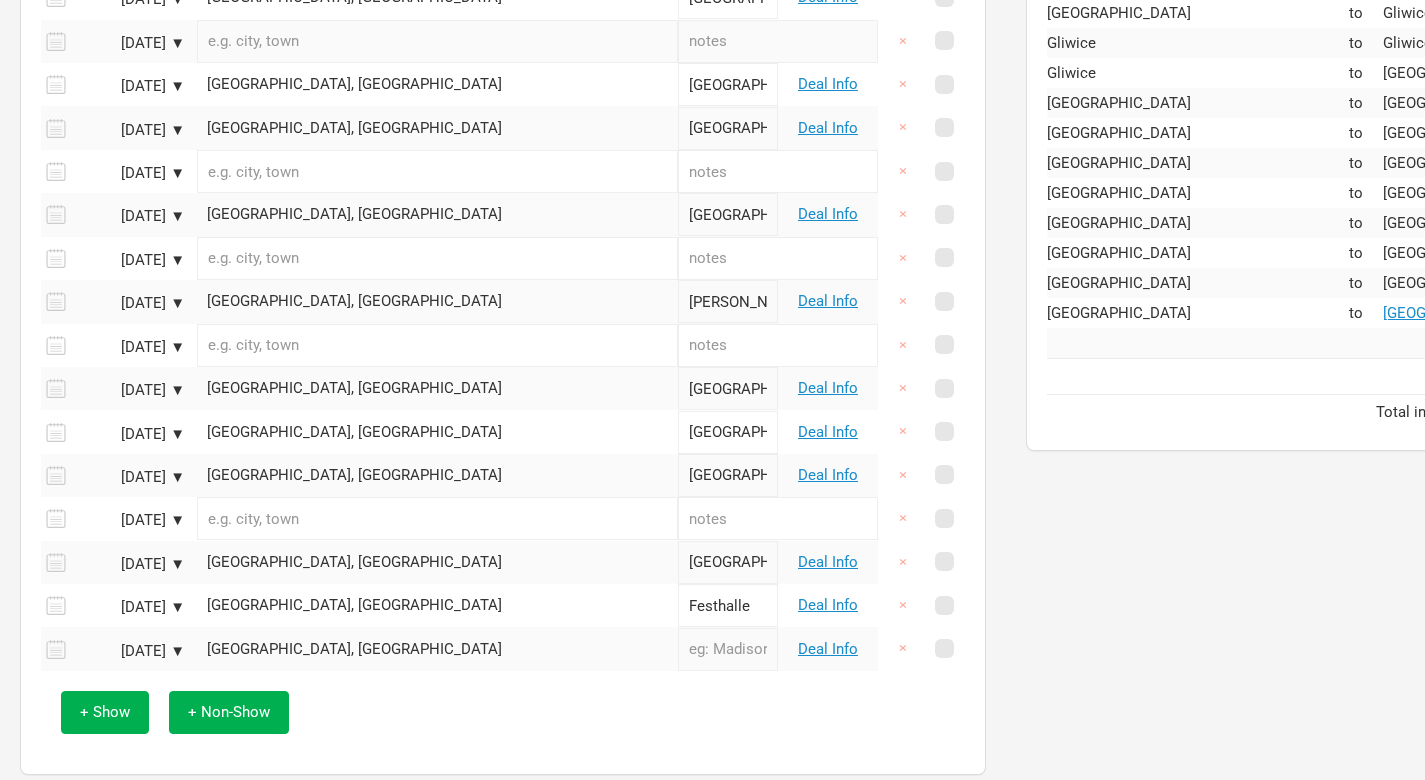 click at bounding box center (728, 649) 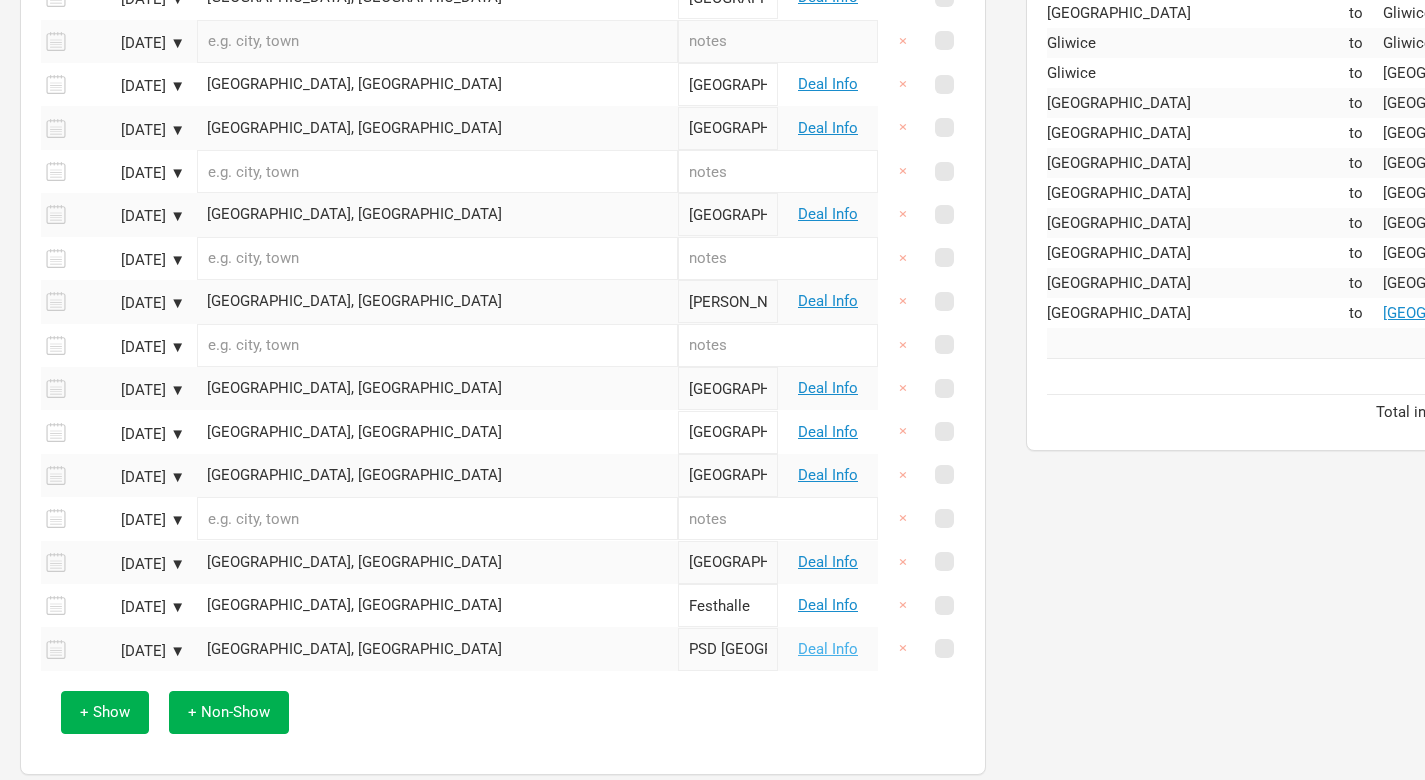 type on "PSD [GEOGRAPHIC_DATA]" 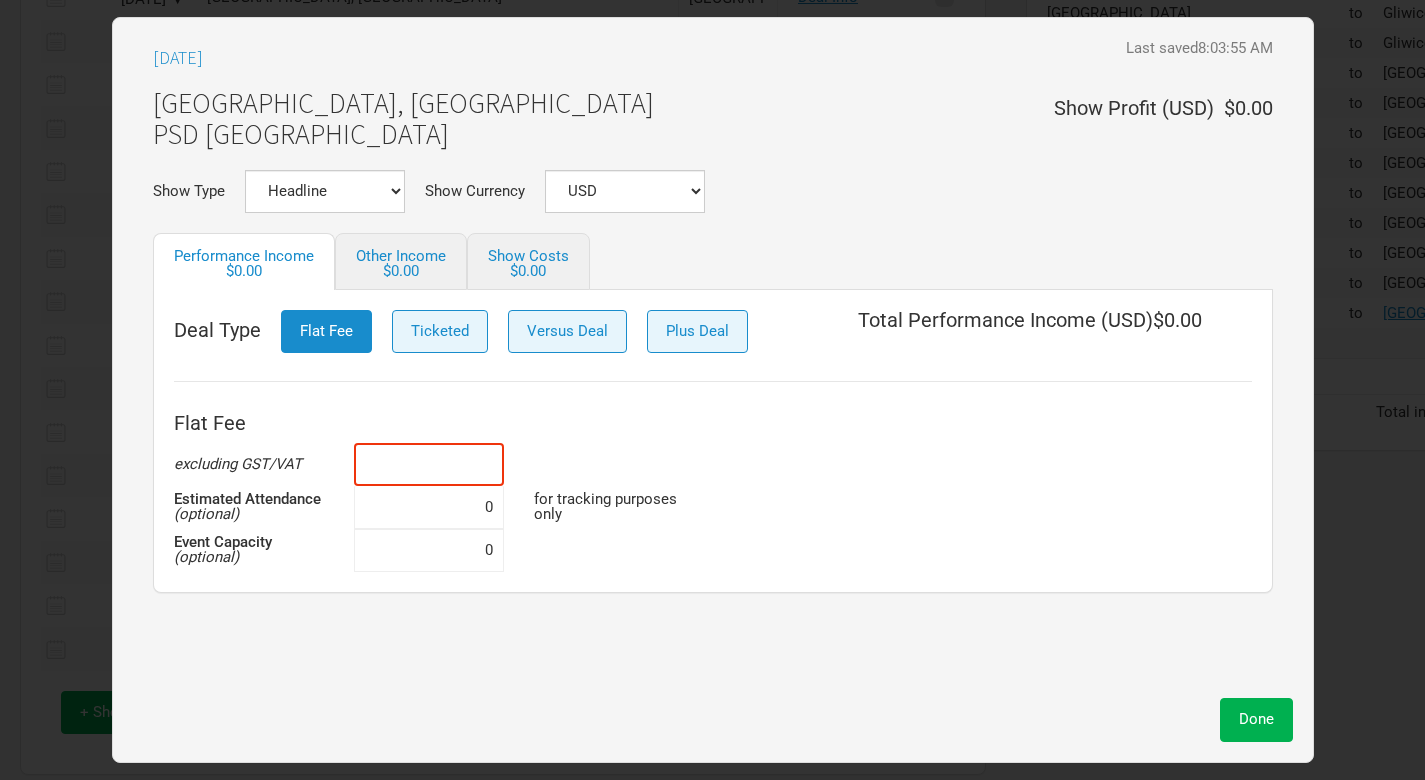 click at bounding box center [429, 464] 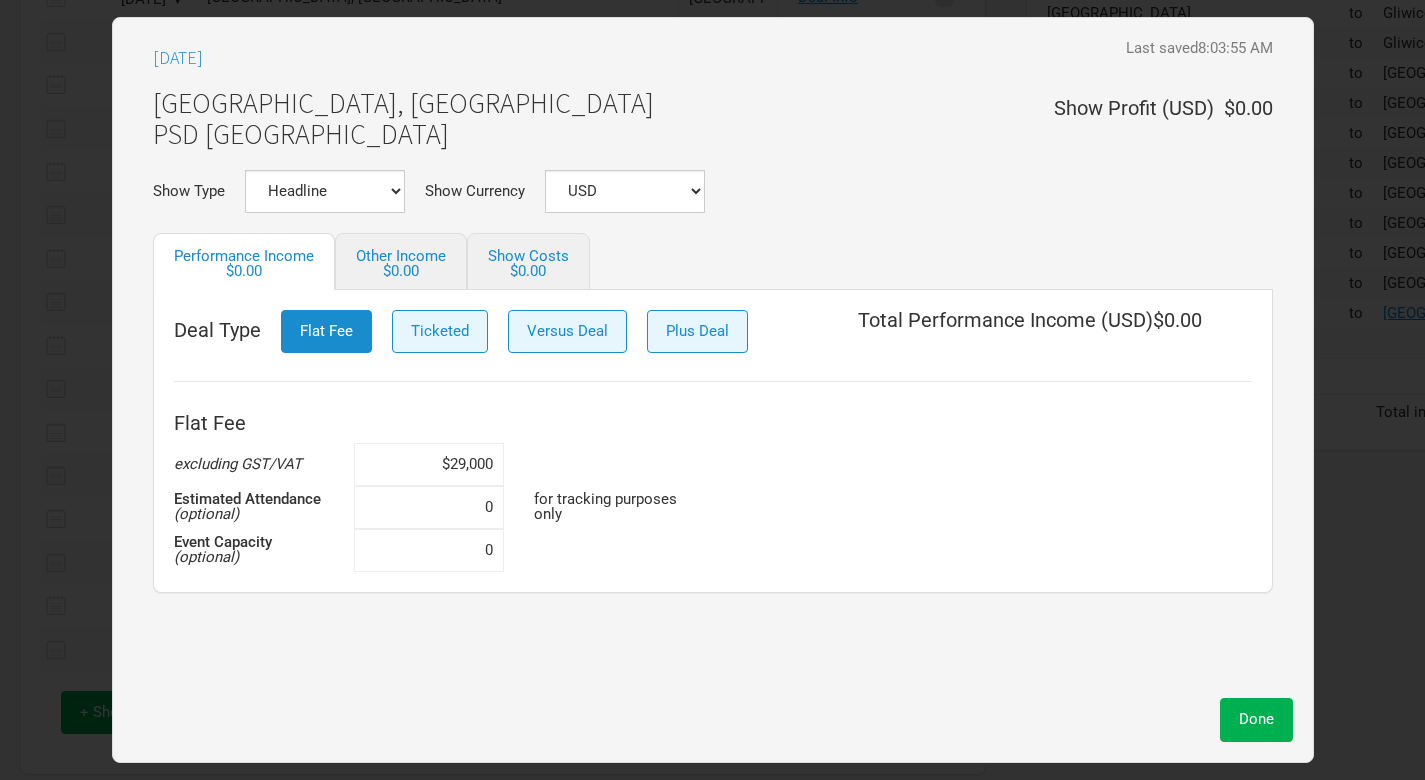 type on "$290,000" 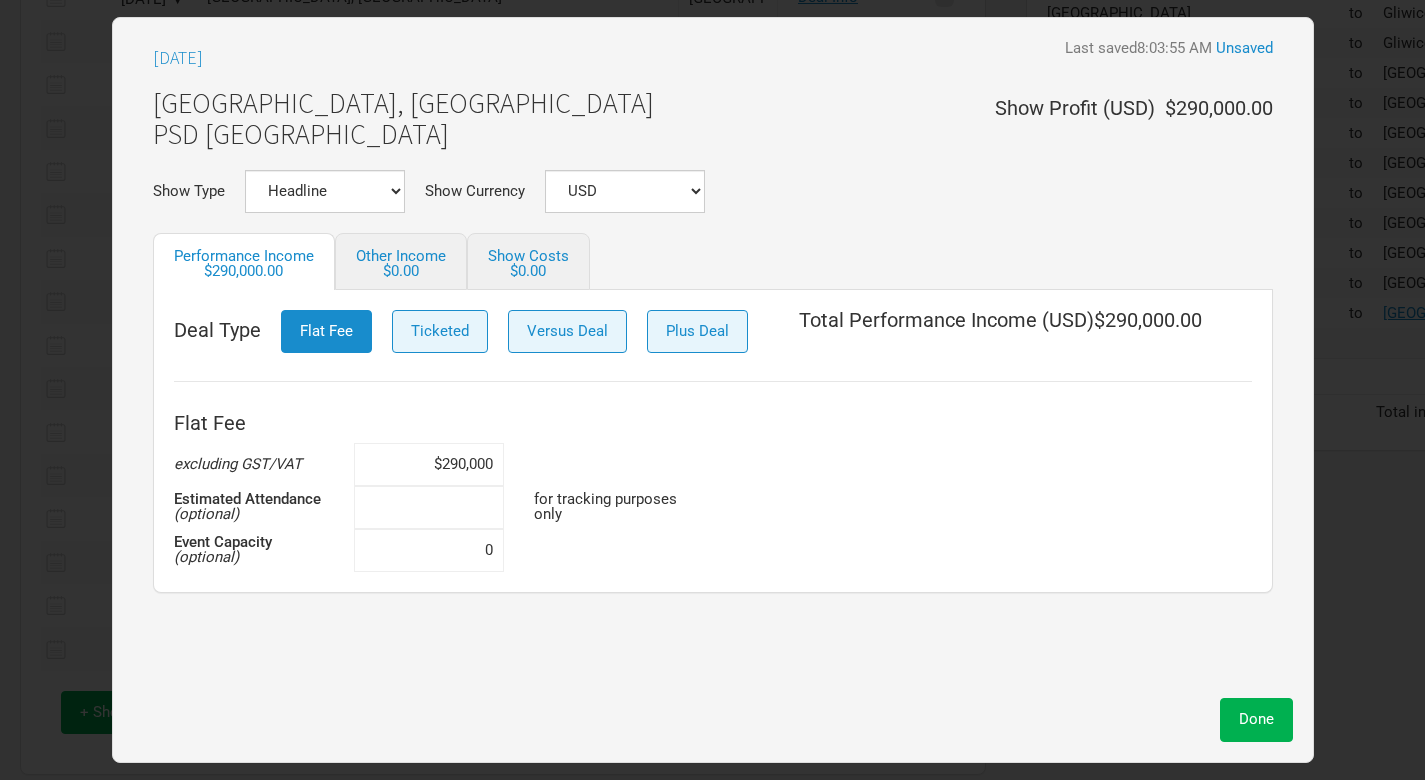 click at bounding box center (429, 507) 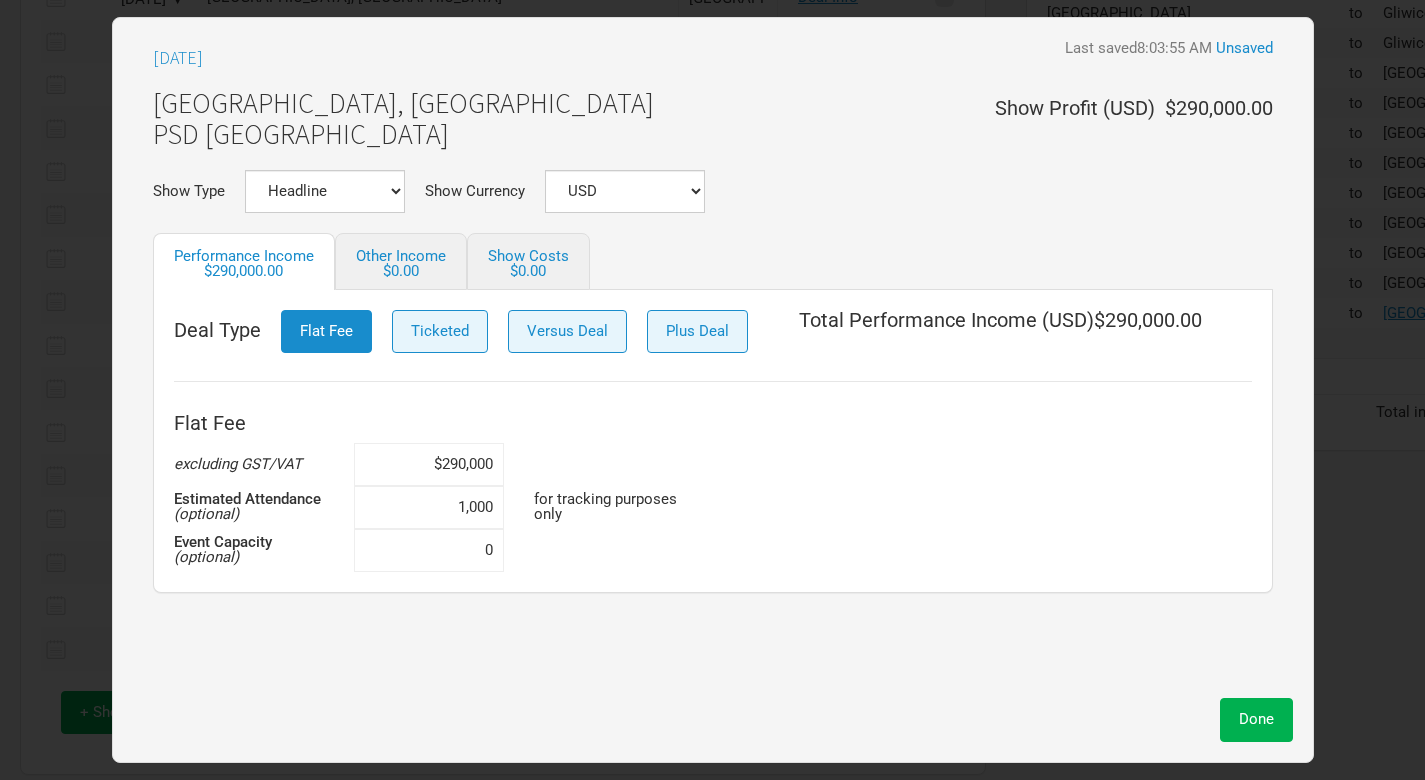 type on "10,000" 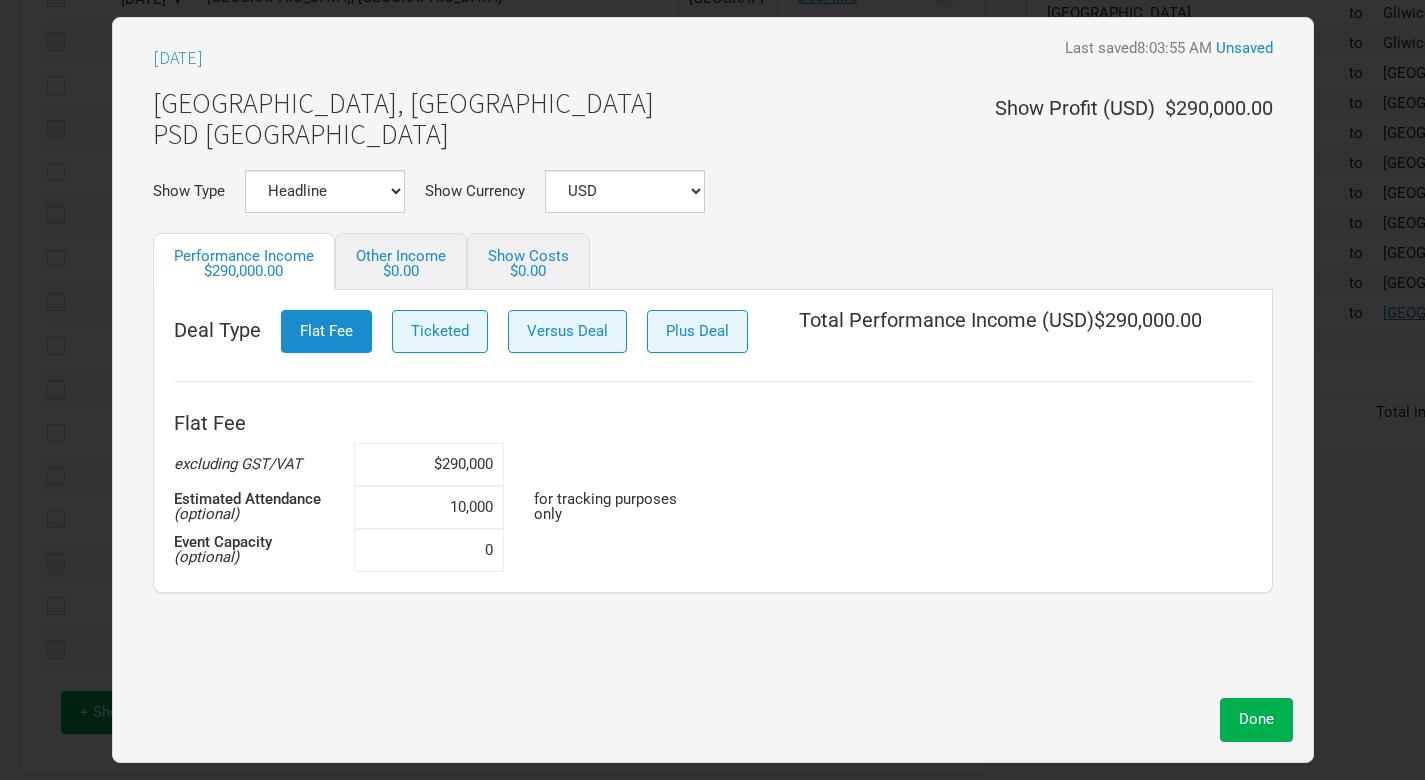 click on "Deal Type Flat Fee Ticketed Versus Deal Plus Deal Total Performance Income ( USD )  $290,000.00 Flat Fee excluding GST/VAT $290,000 Estimated Attendance (optional) 10,000 for tracking purposes only Event Capacity (optional) 0" at bounding box center (713, 441) 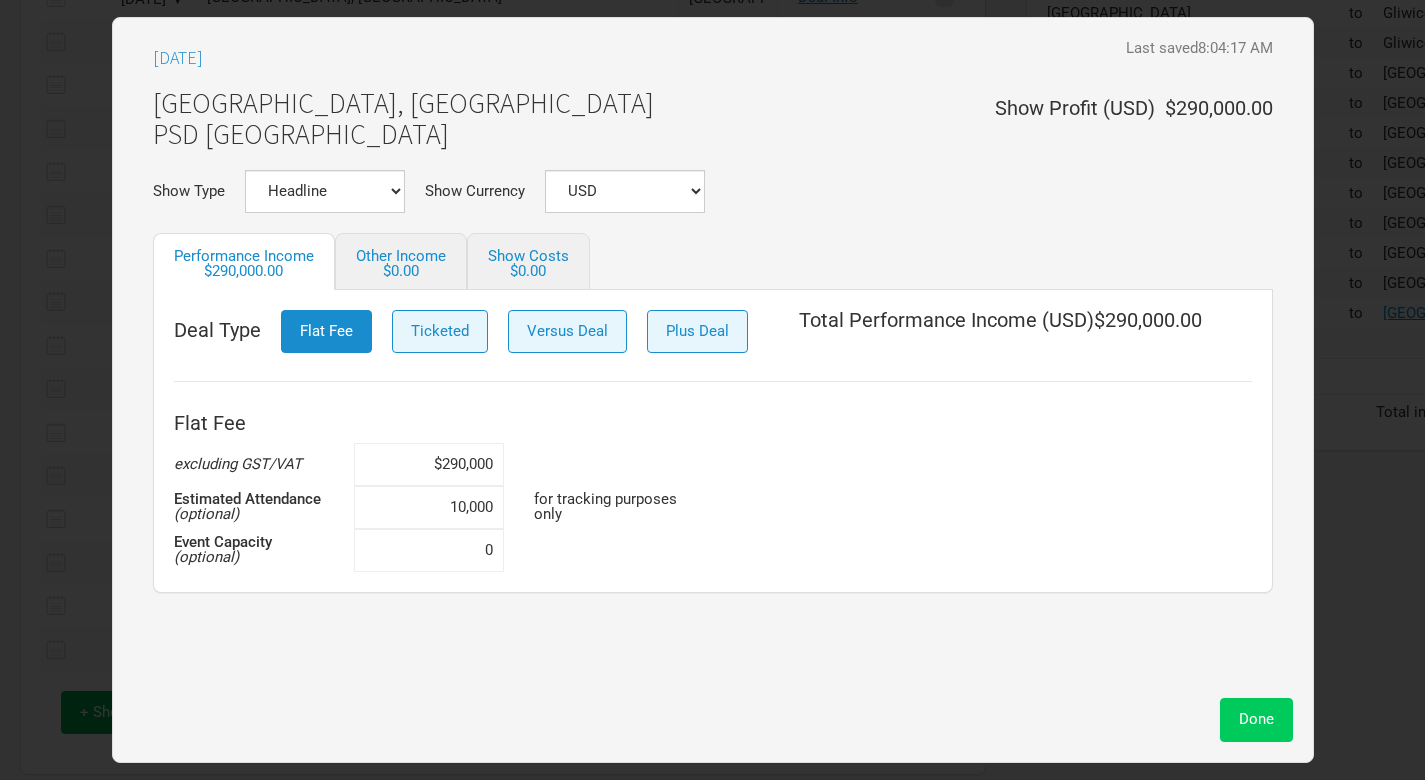 click on "Done" at bounding box center [1256, 719] 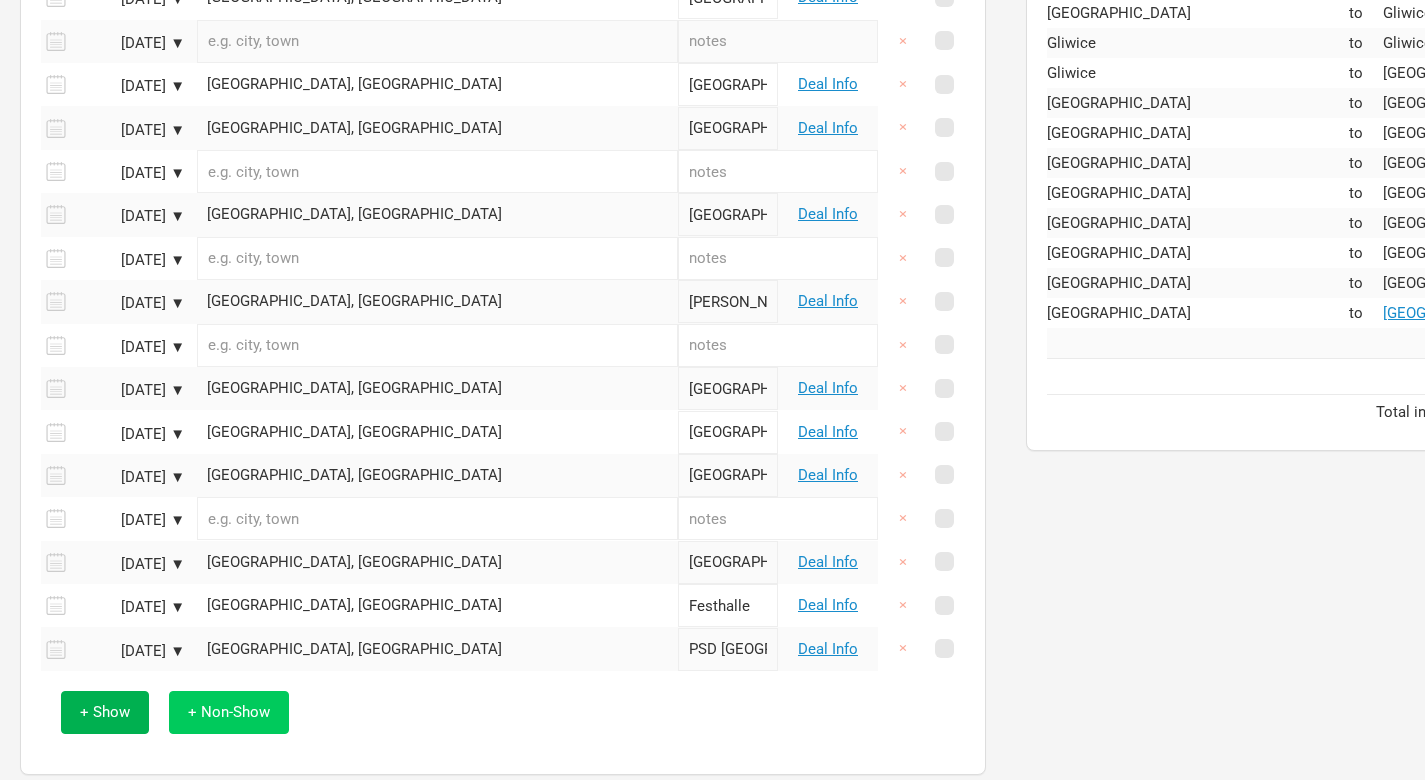click on "+ Non-Show" at bounding box center (229, 712) 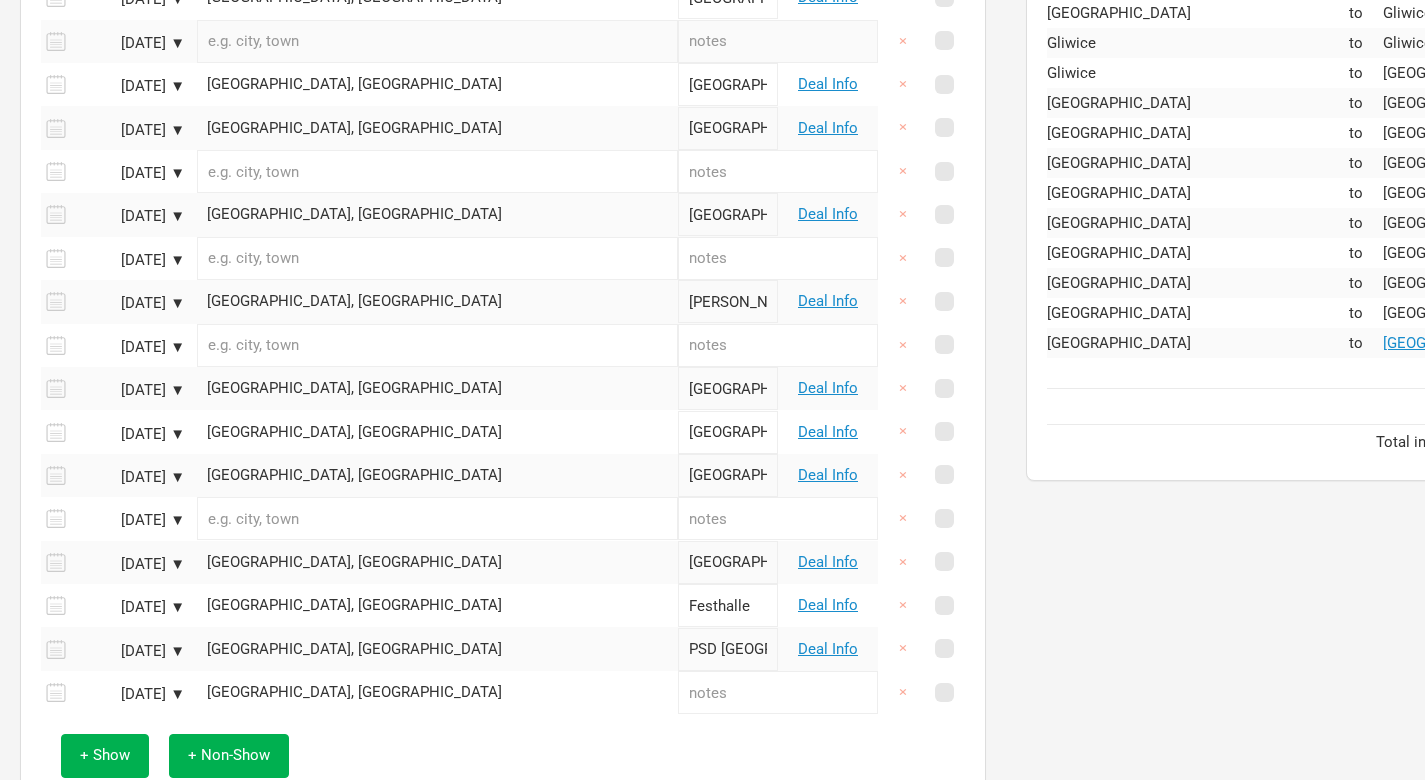 click on "[GEOGRAPHIC_DATA], [GEOGRAPHIC_DATA]" at bounding box center (437, 692) 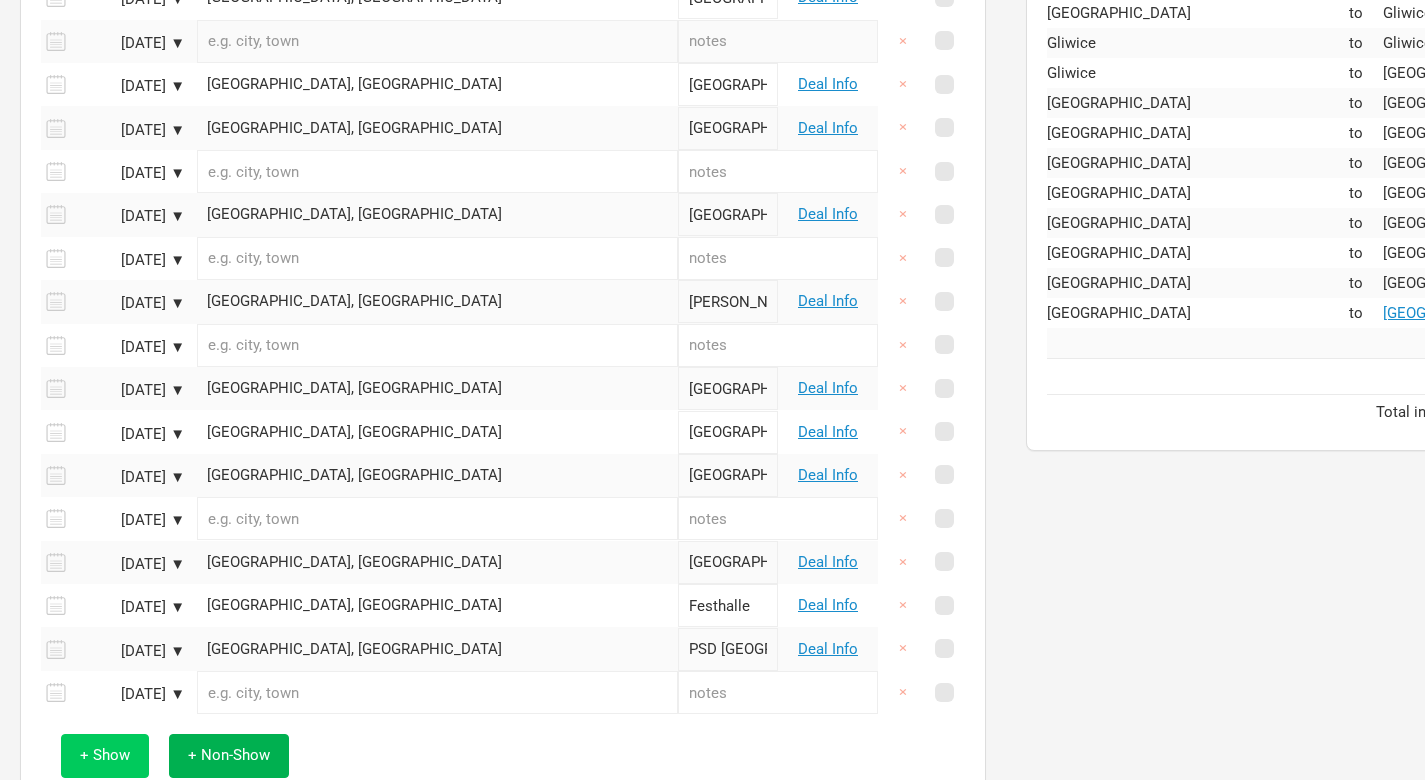 click on "+ Show" at bounding box center [105, 755] 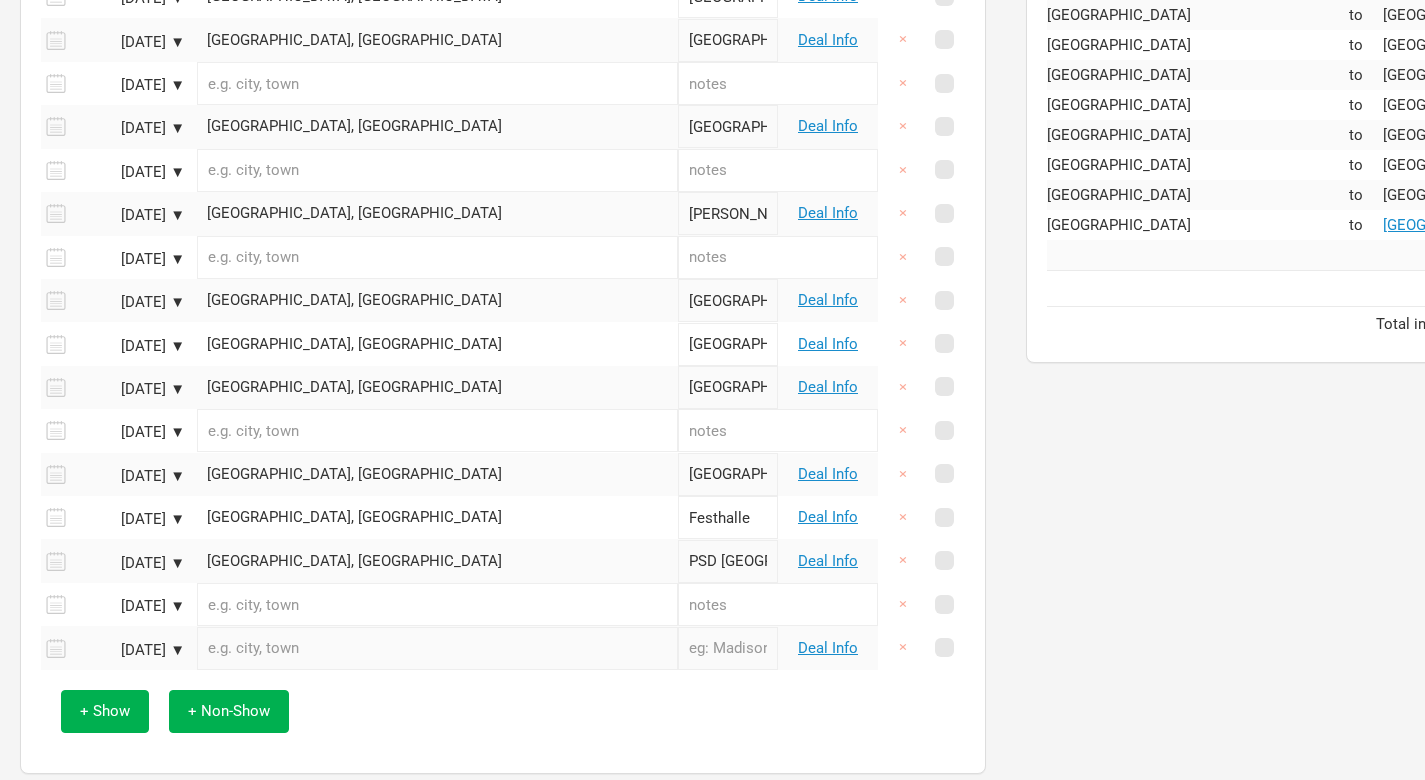 scroll, scrollTop: 1108, scrollLeft: 0, axis: vertical 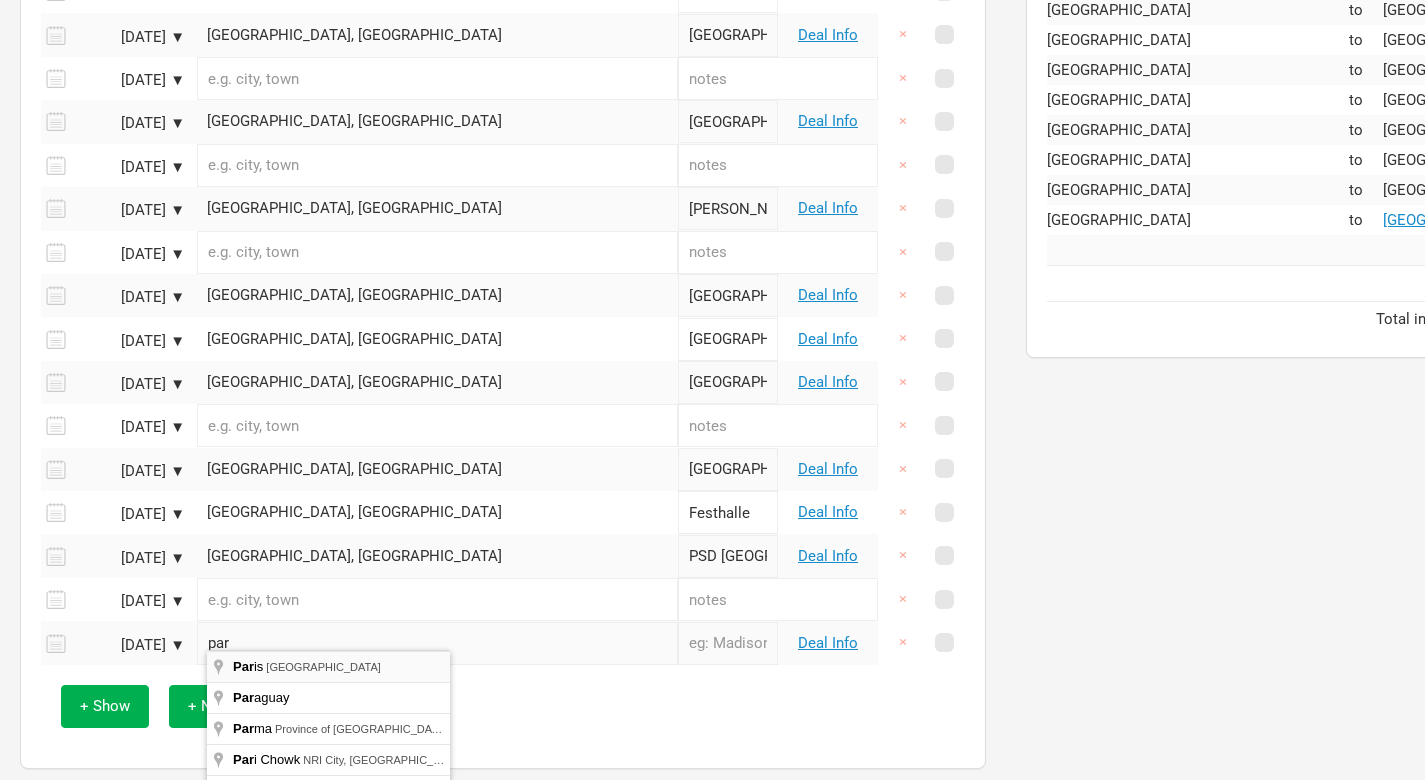 type on "[GEOGRAPHIC_DATA], [GEOGRAPHIC_DATA]" 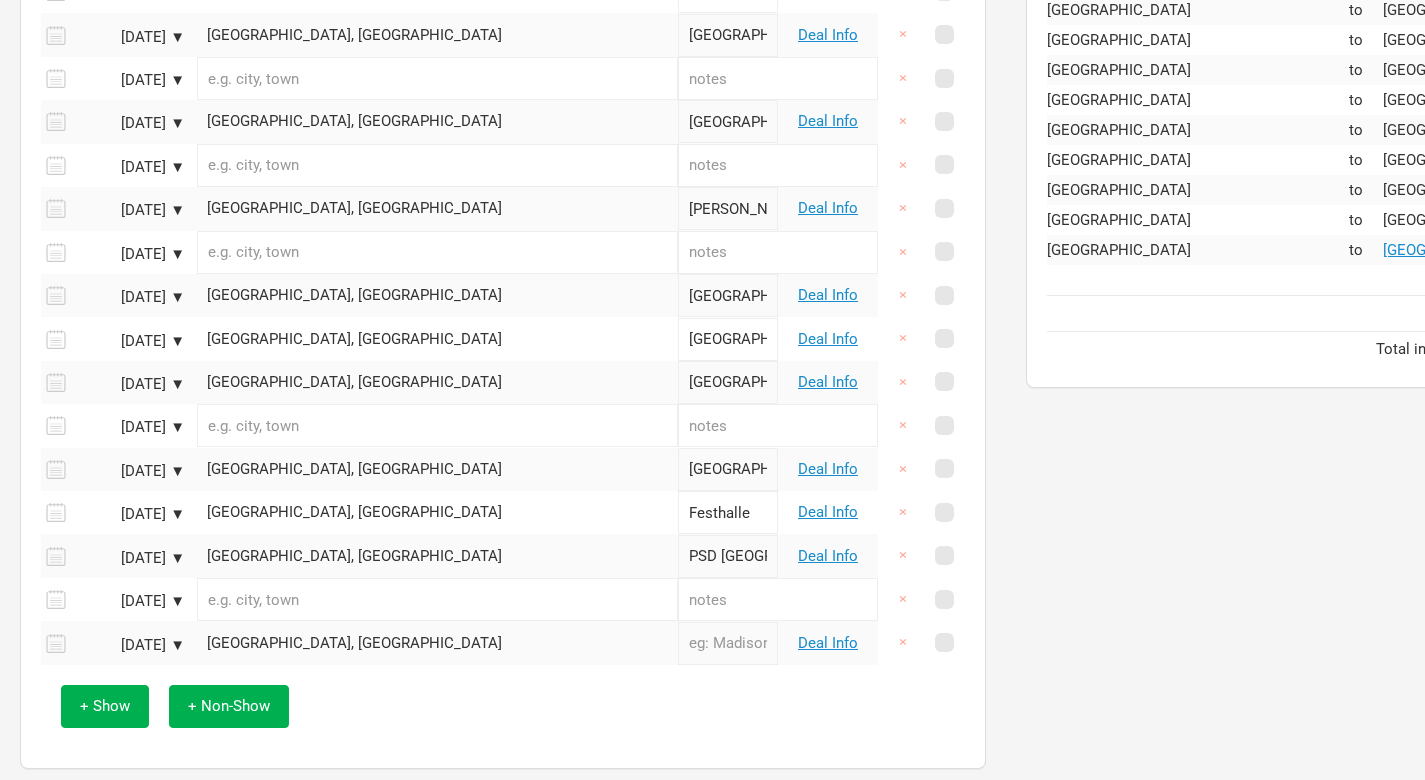 click at bounding box center [728, 643] 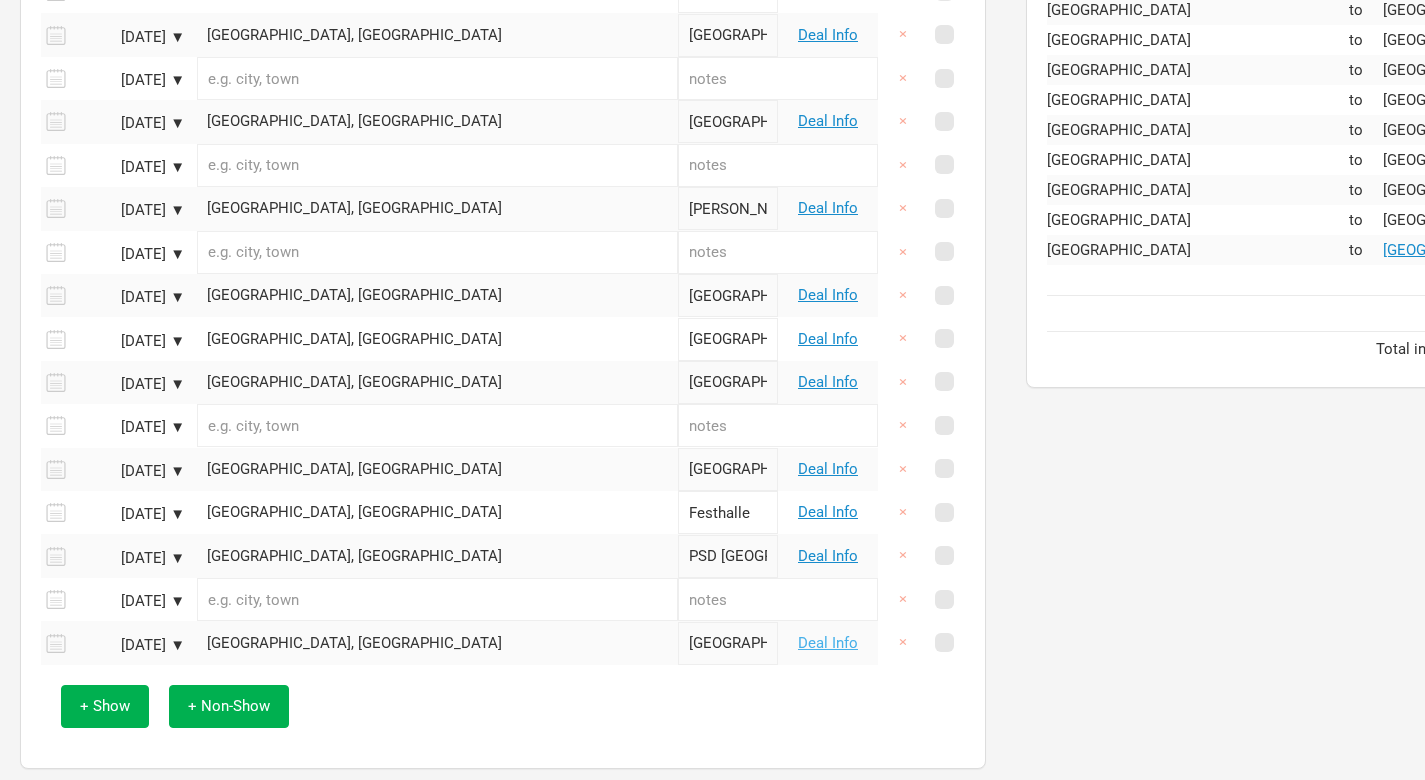 type on "[GEOGRAPHIC_DATA]" 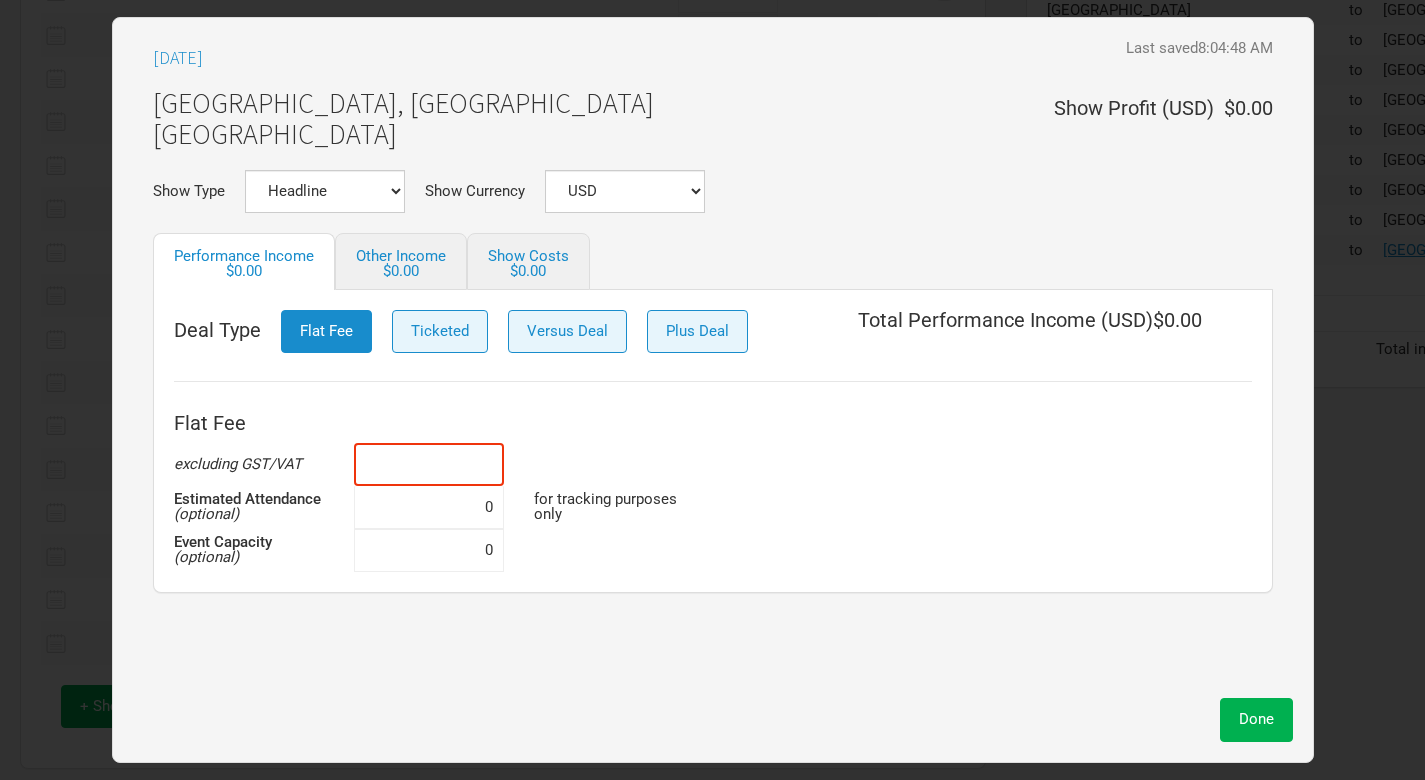 click at bounding box center (429, 464) 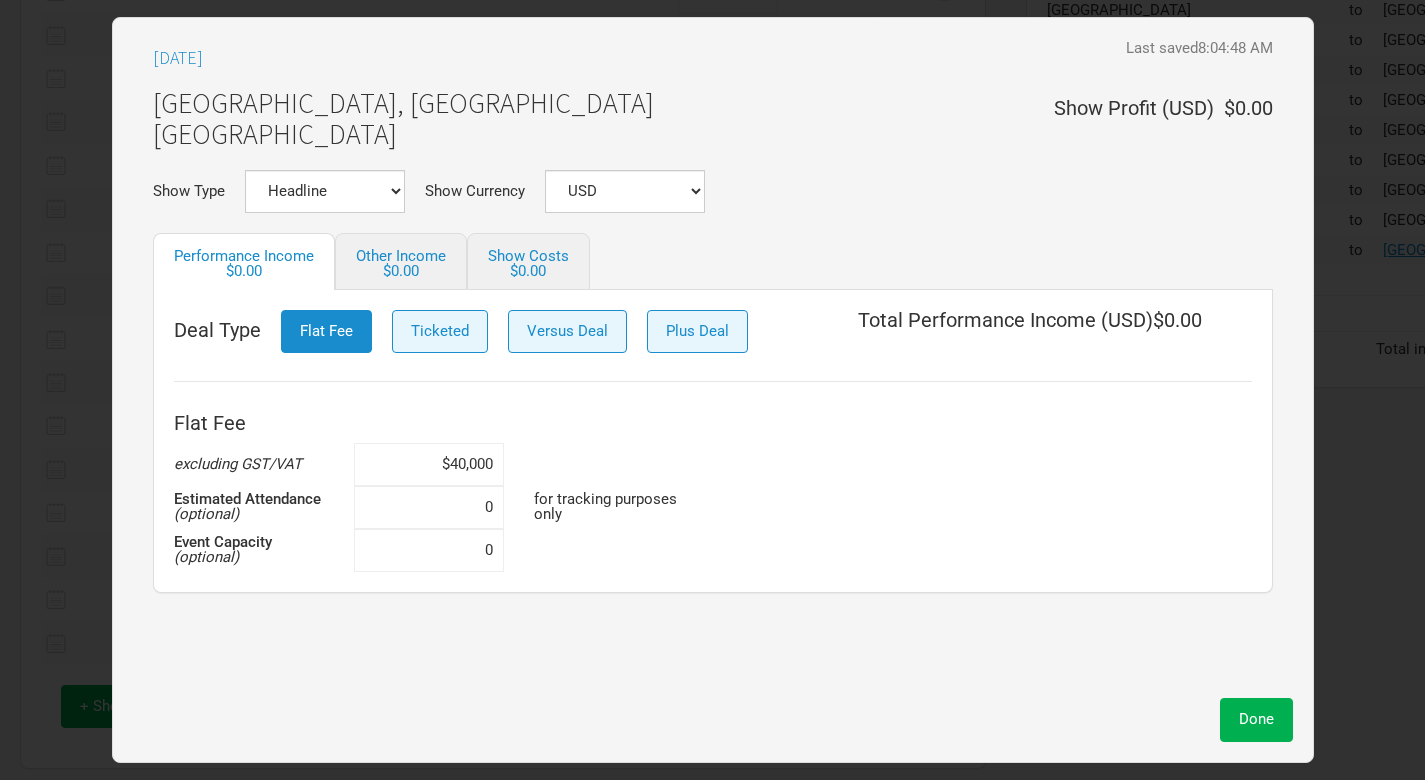 type on "$400,000" 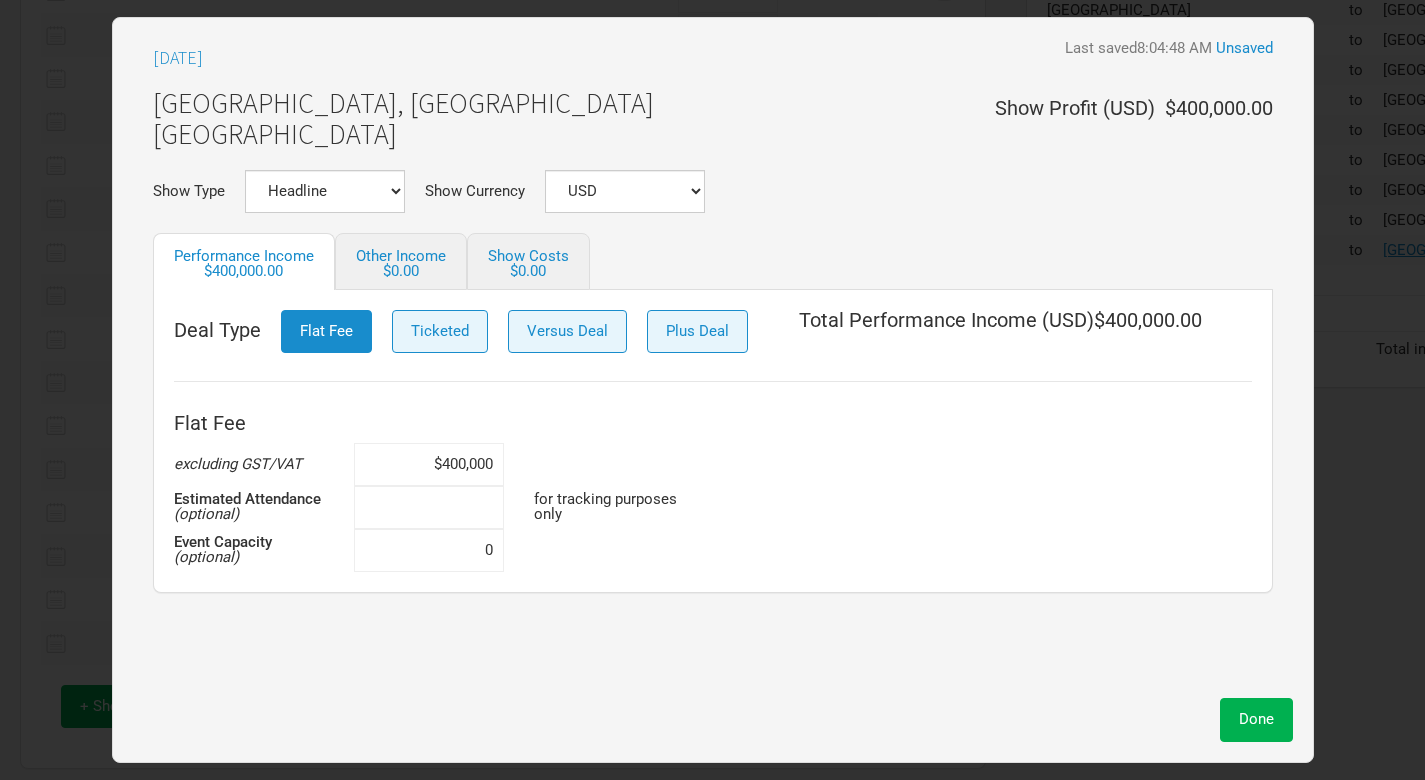 click at bounding box center [429, 507] 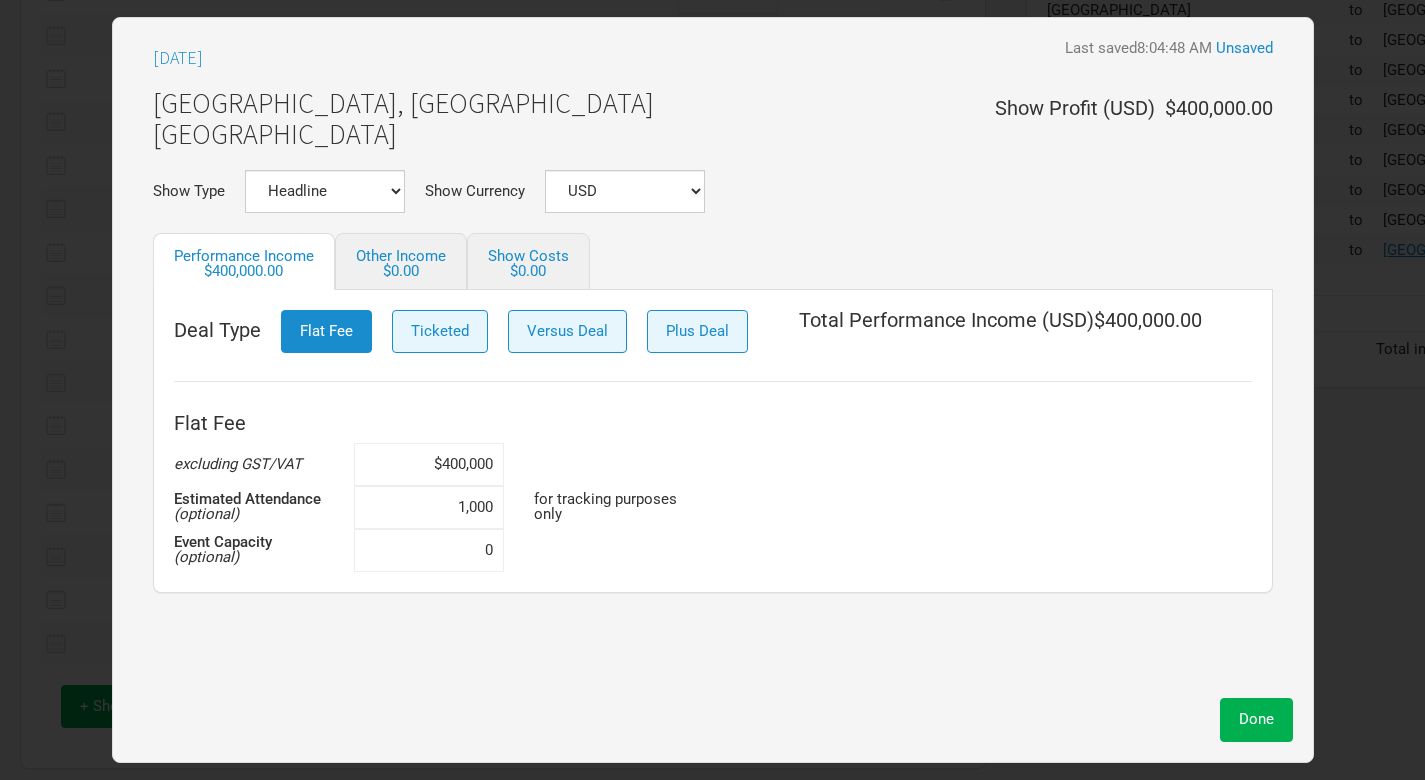 type on "10,000" 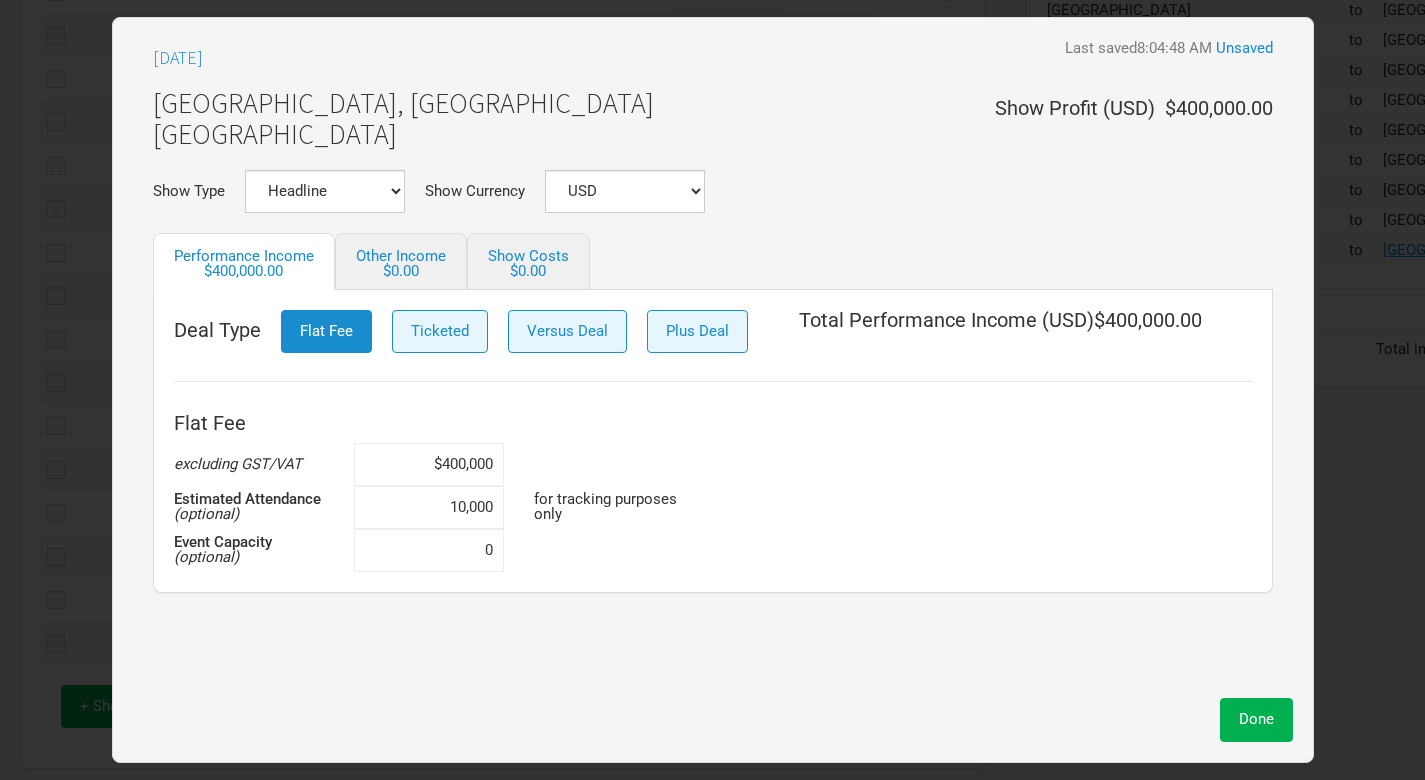 click on "May 3, 2026 Last saved  8:04:48 AM   Unsaved Paris, France Accor Arena Show Profit ( USD ) $400,000.00 Show Type Headline Festival Corporate Support DJ Set Other Show Currency USD New ... Performance Income $400,000.00 Other Income $0.00 Show Costs $0.00 Deal Type Flat Fee Ticketed Versus Deal Plus Deal Total Performance Income ( USD )  $400,000.00 Flat Fee excluding GST/VAT $400,000 Estimated Attendance (optional) 10,000 for tracking purposes only Event Capacity (optional) 0" at bounding box center (713, 363) 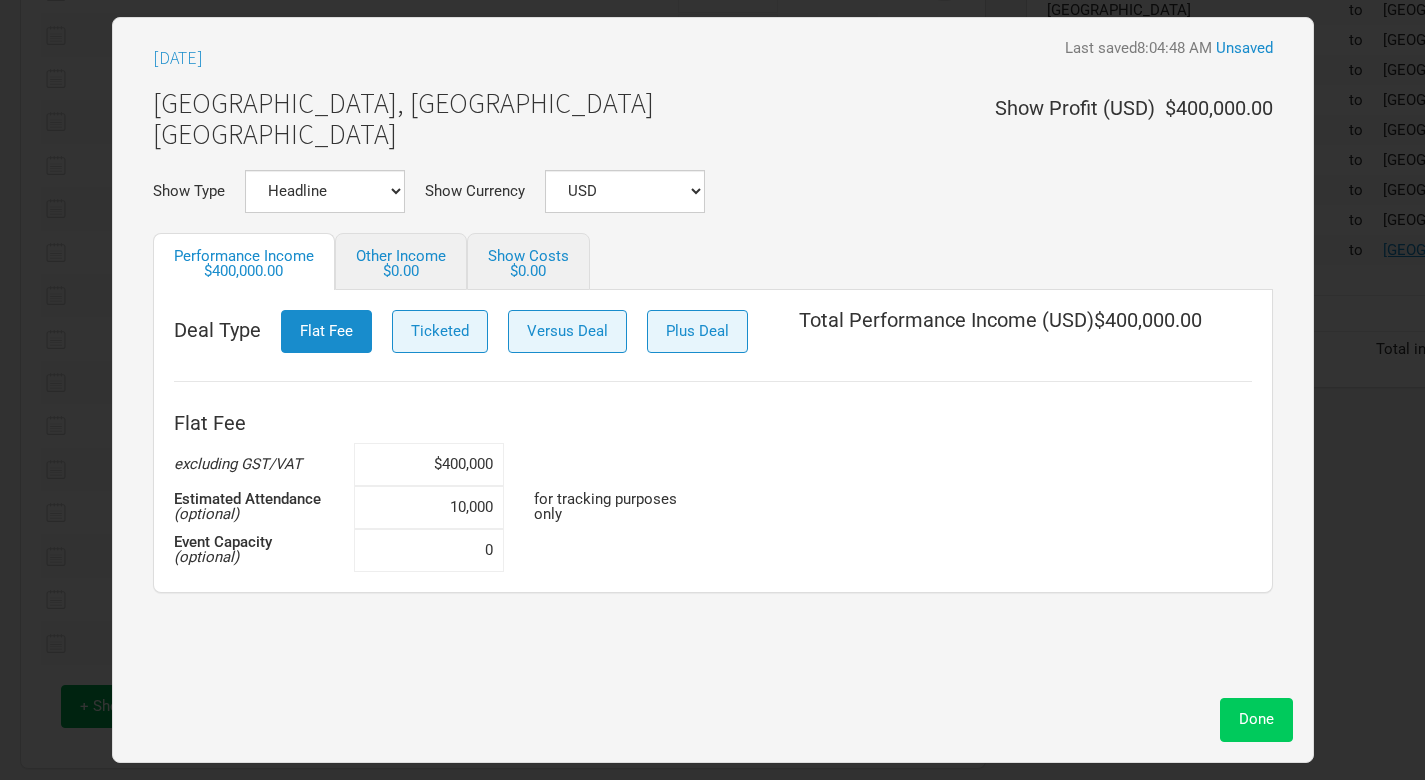 click on "Done" at bounding box center (1256, 719) 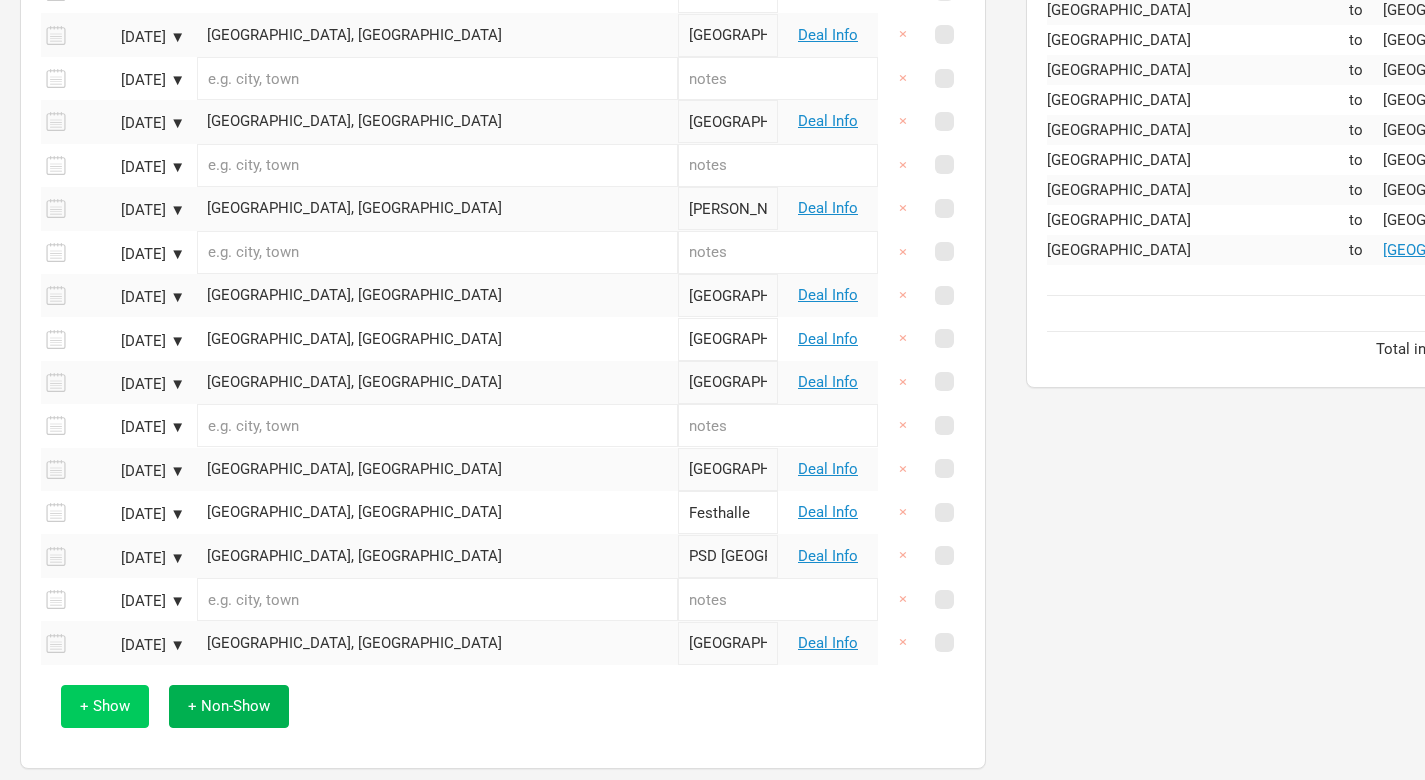 click on "+ Show" at bounding box center (105, 706) 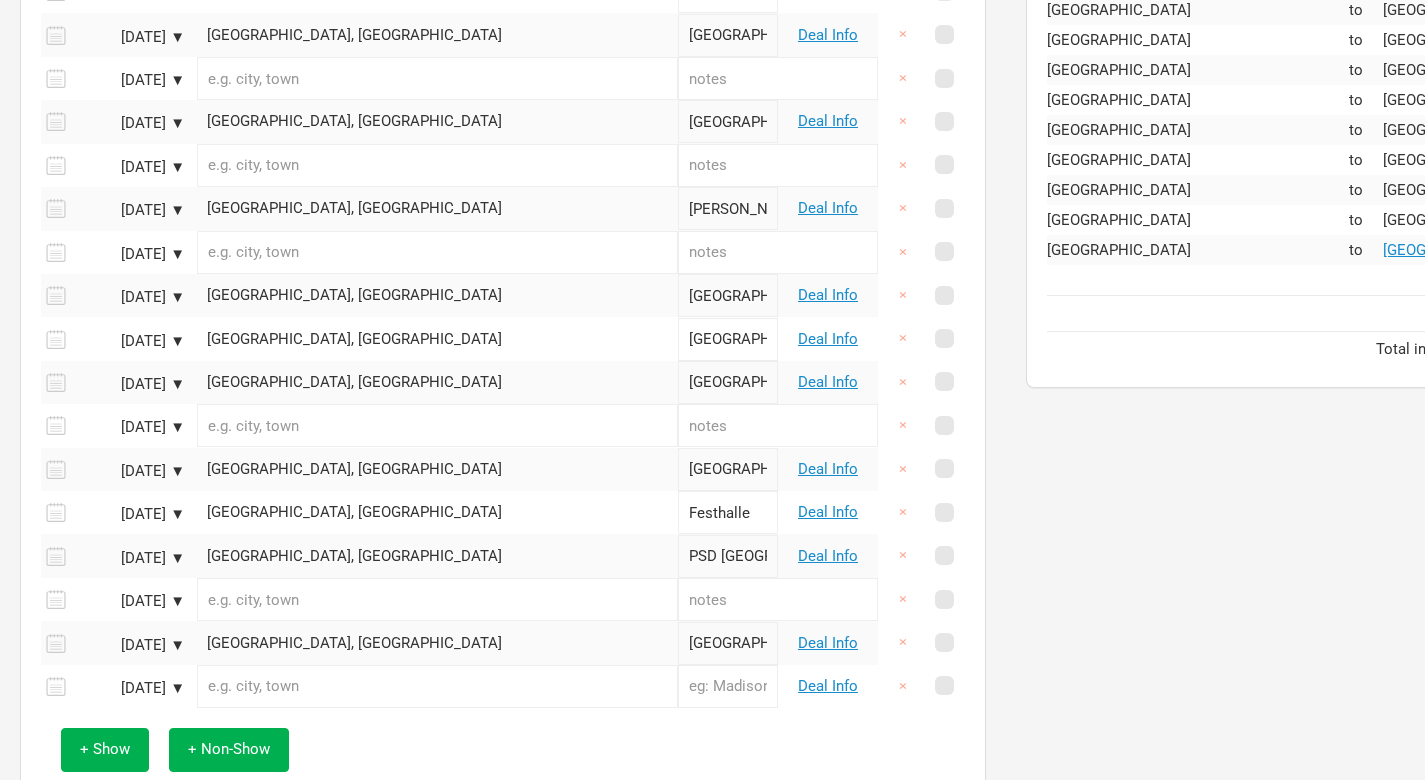 click at bounding box center (437, 686) 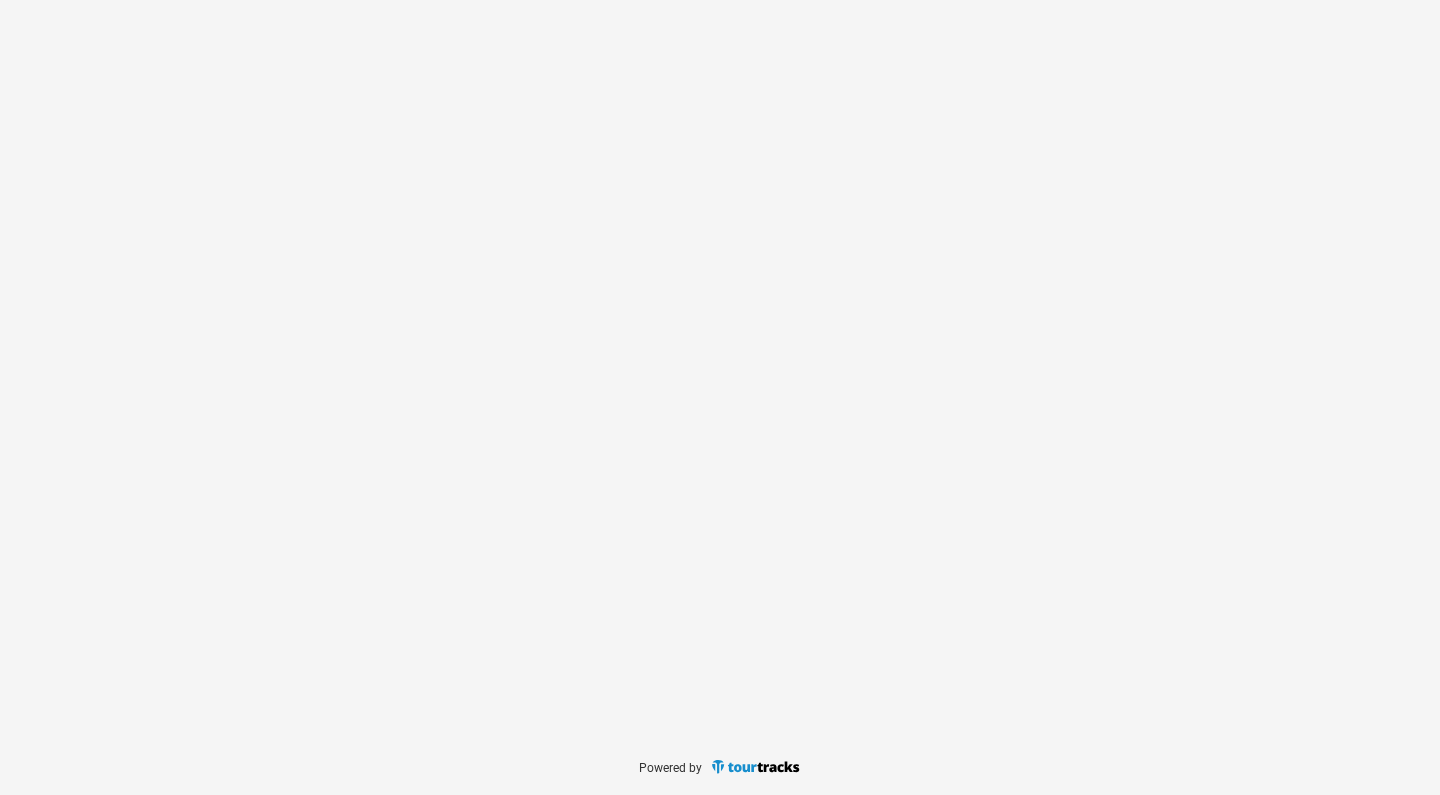 scroll, scrollTop: 0, scrollLeft: 0, axis: both 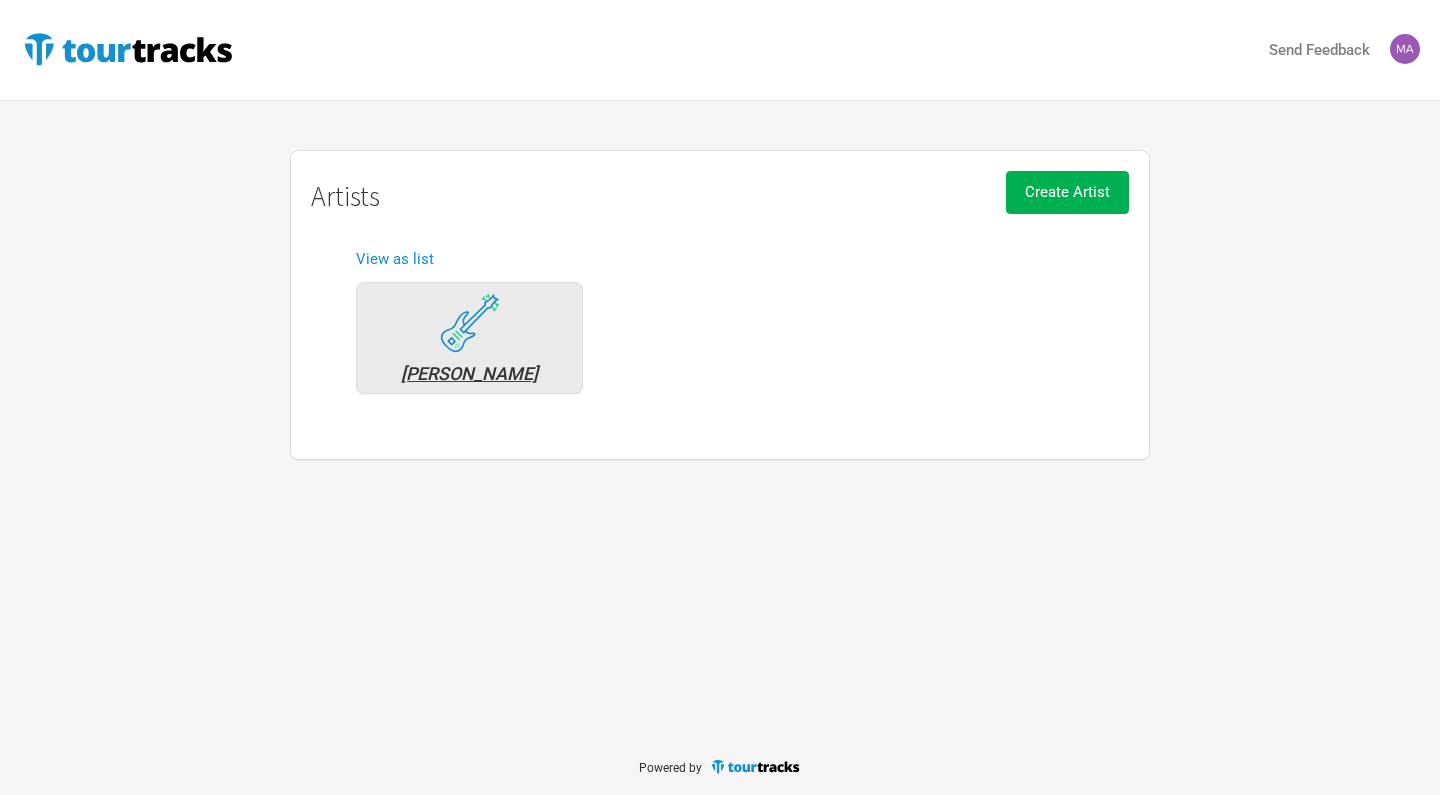 click on "[PERSON_NAME]" at bounding box center (469, 338) 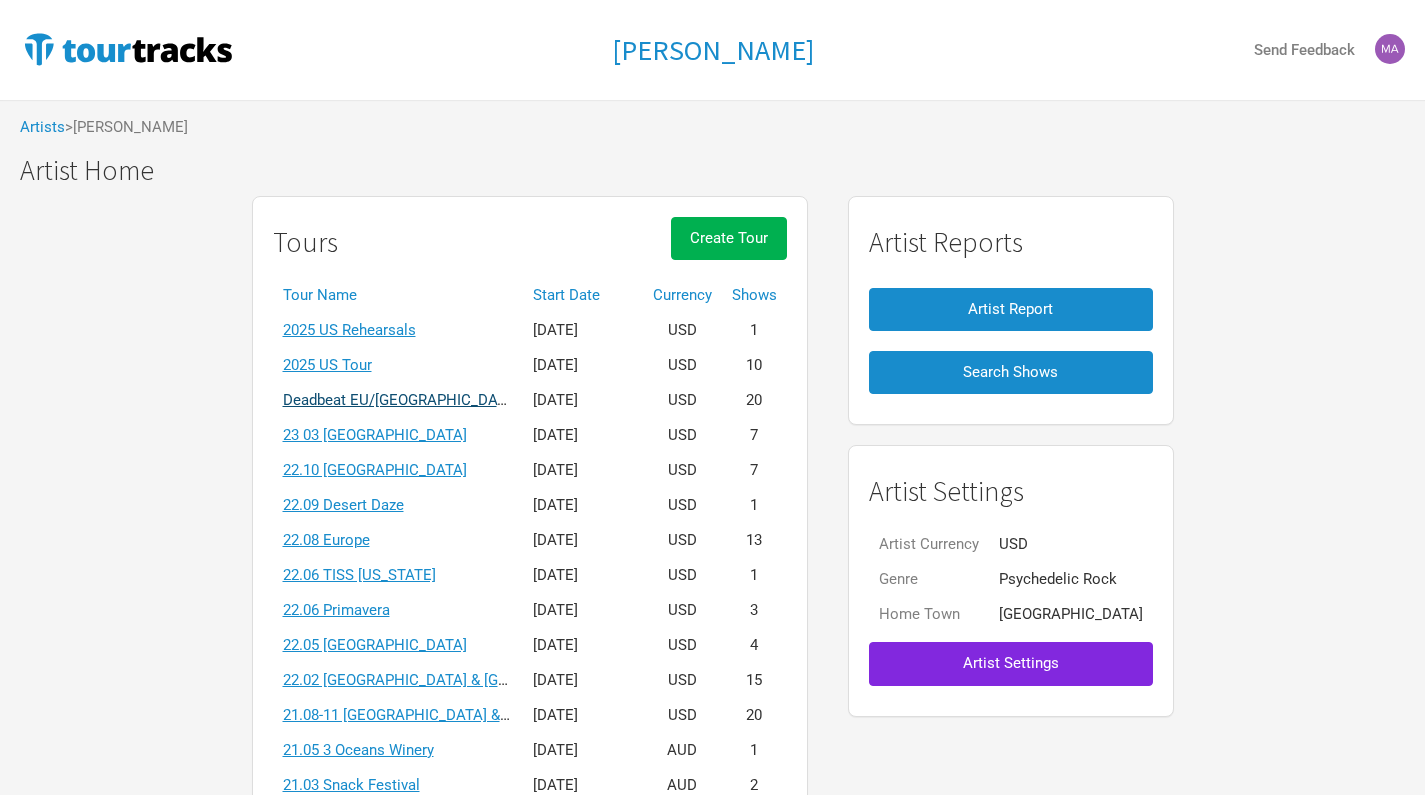 click on "Deadbeat EU/[GEOGRAPHIC_DATA]" at bounding box center [401, 400] 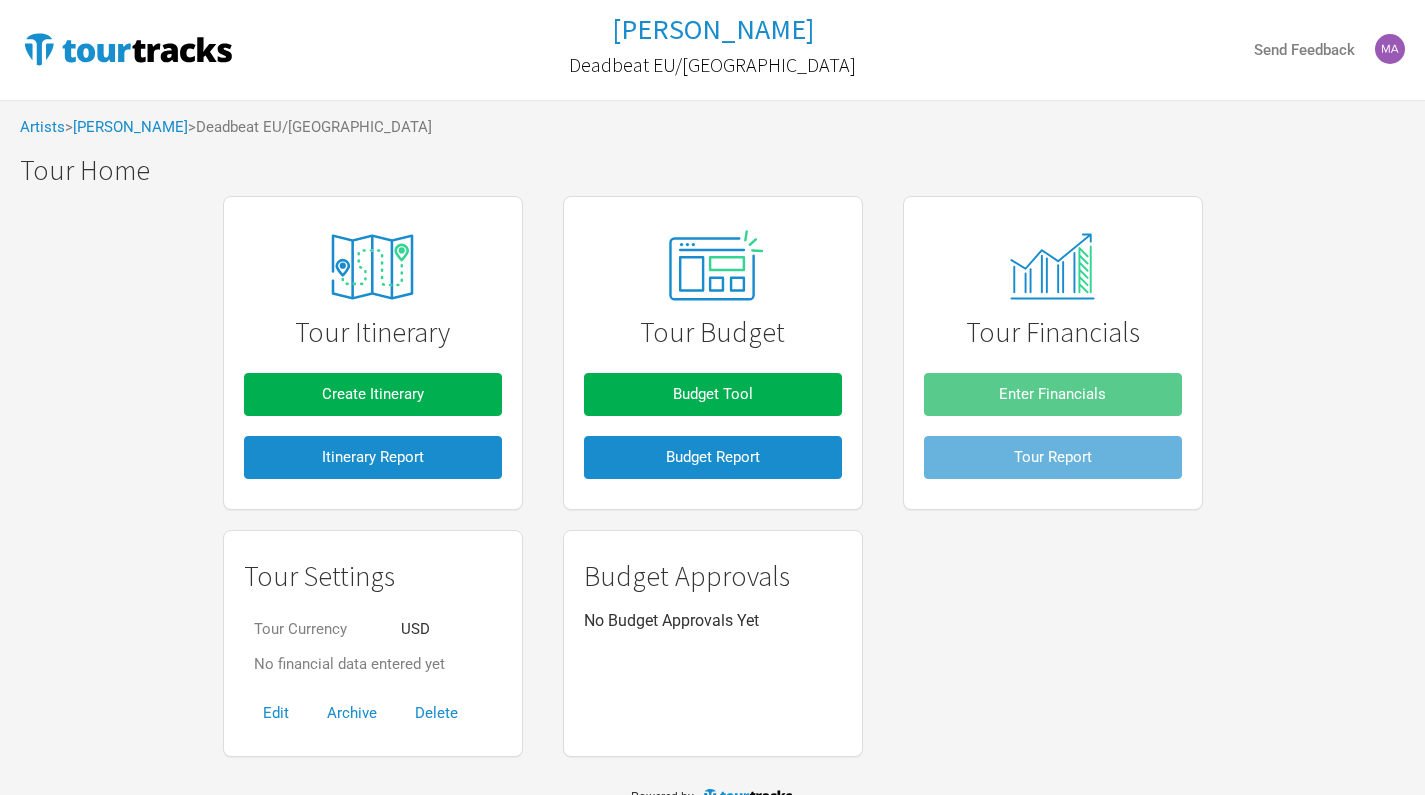 click on "Create Itinerary" at bounding box center (373, 394) 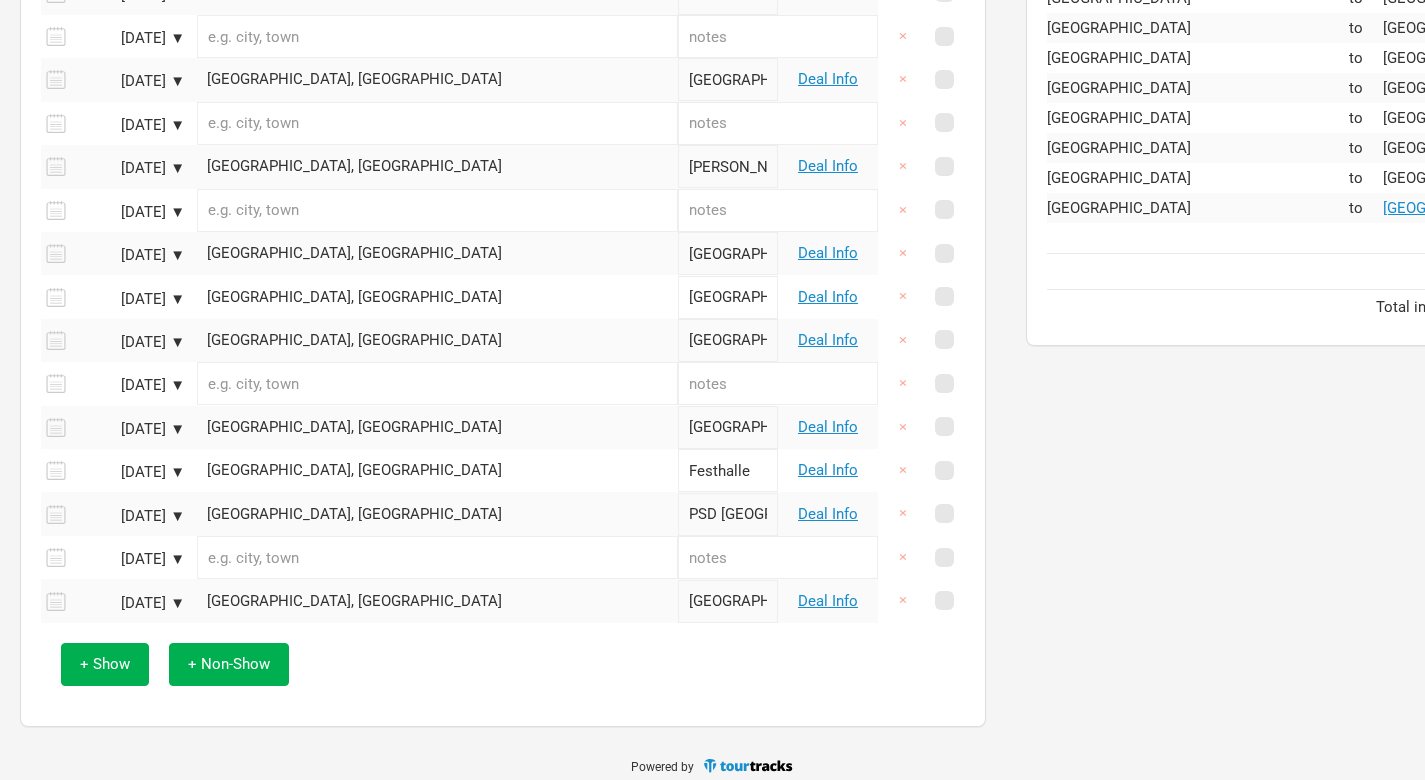 scroll, scrollTop: 1149, scrollLeft: 0, axis: vertical 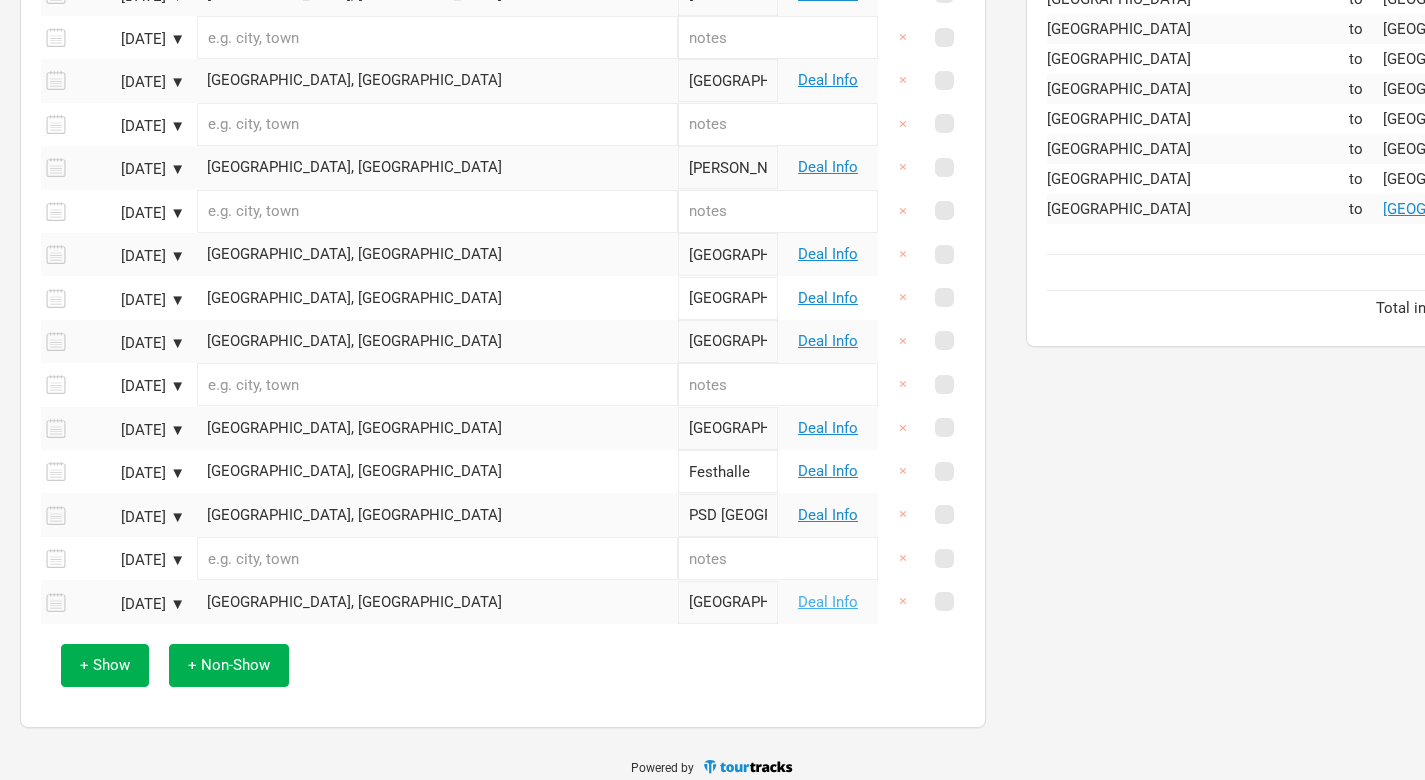 click on "Deal Info" at bounding box center (828, 602) 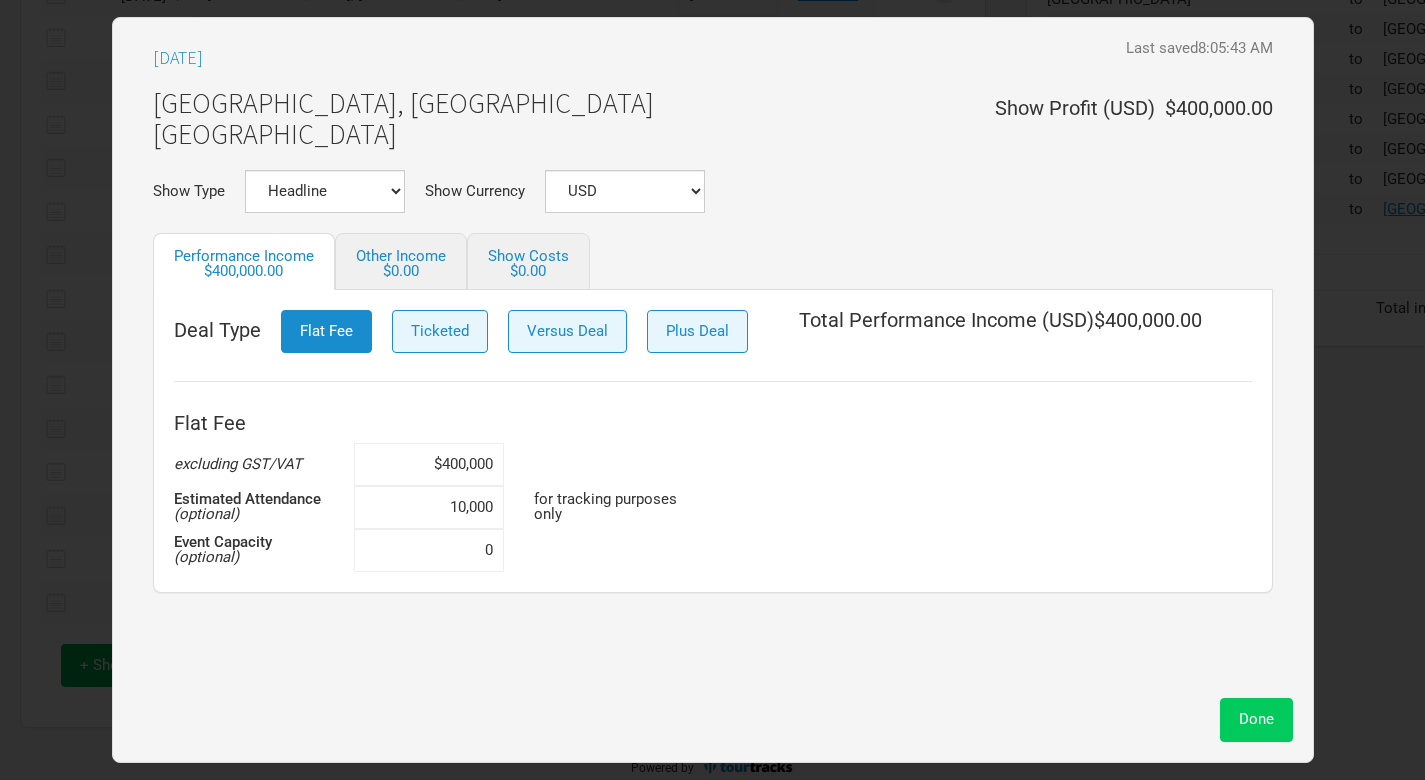 click on "Done" at bounding box center [1256, 719] 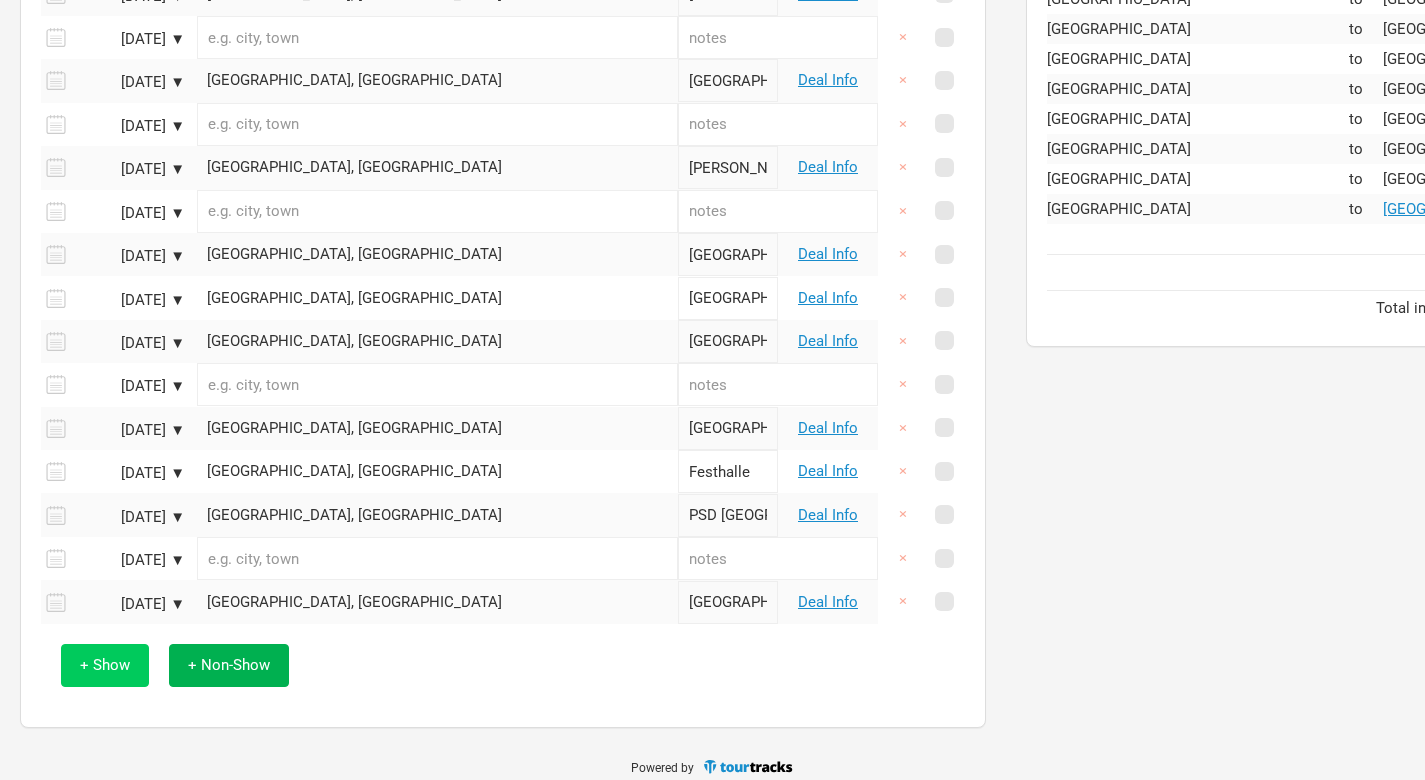 click on "+ Show" at bounding box center (105, 665) 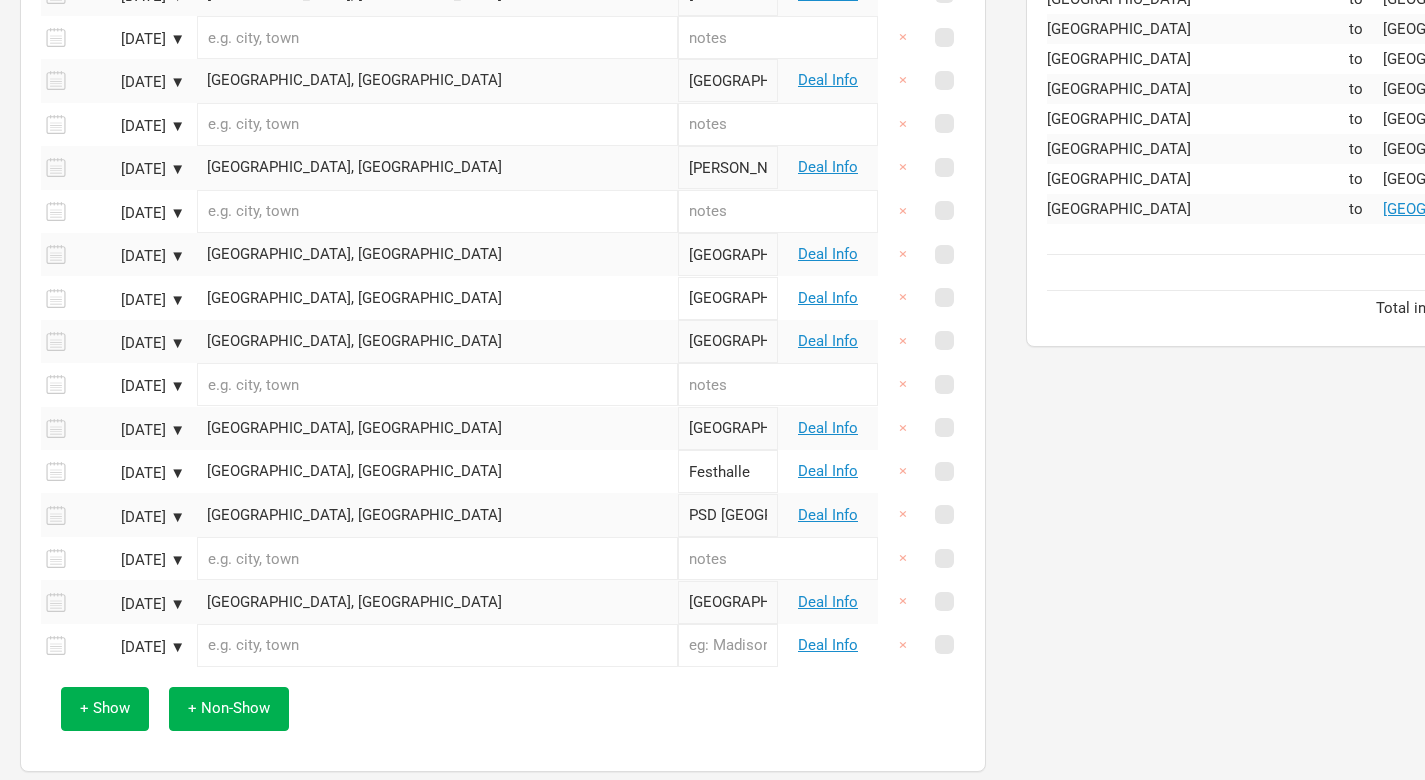 click at bounding box center (437, 645) 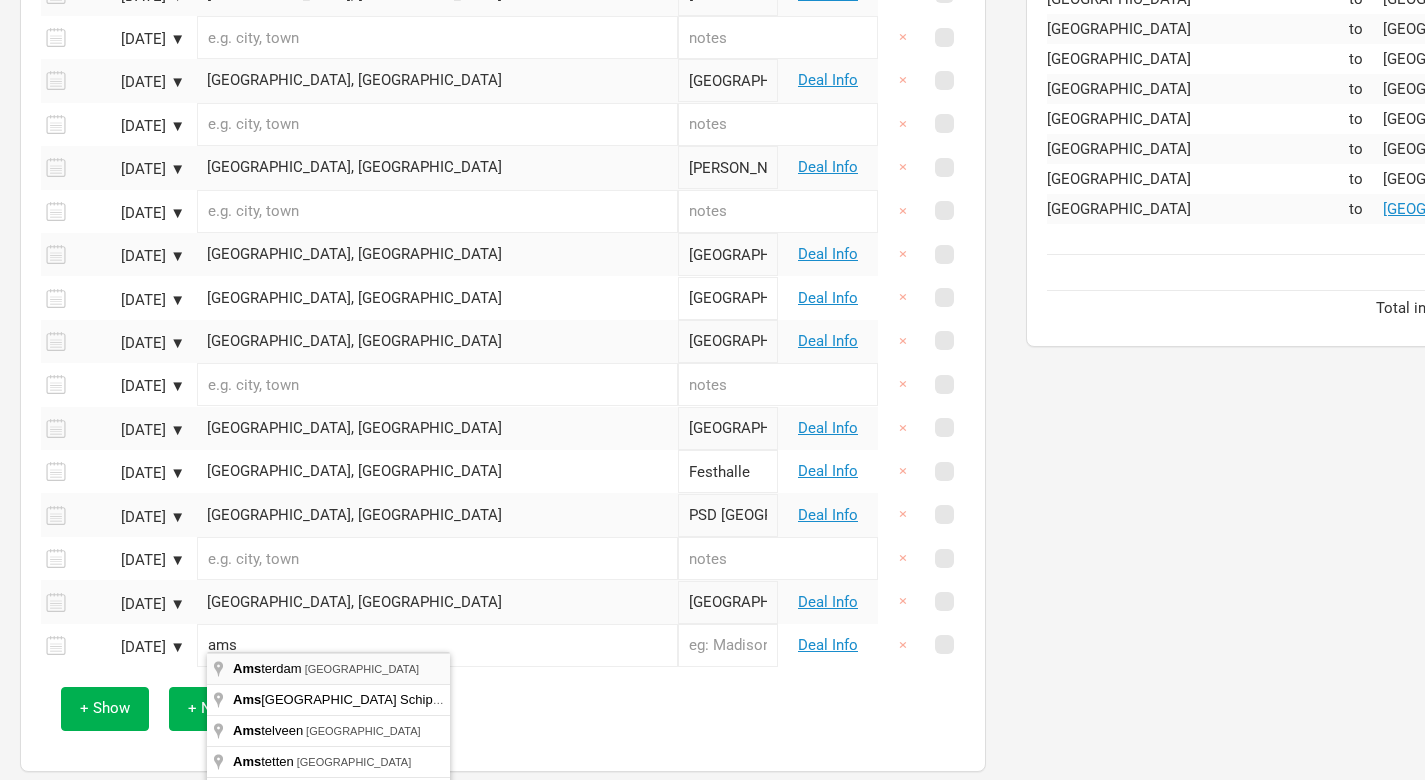 type on "[GEOGRAPHIC_DATA], [GEOGRAPHIC_DATA]" 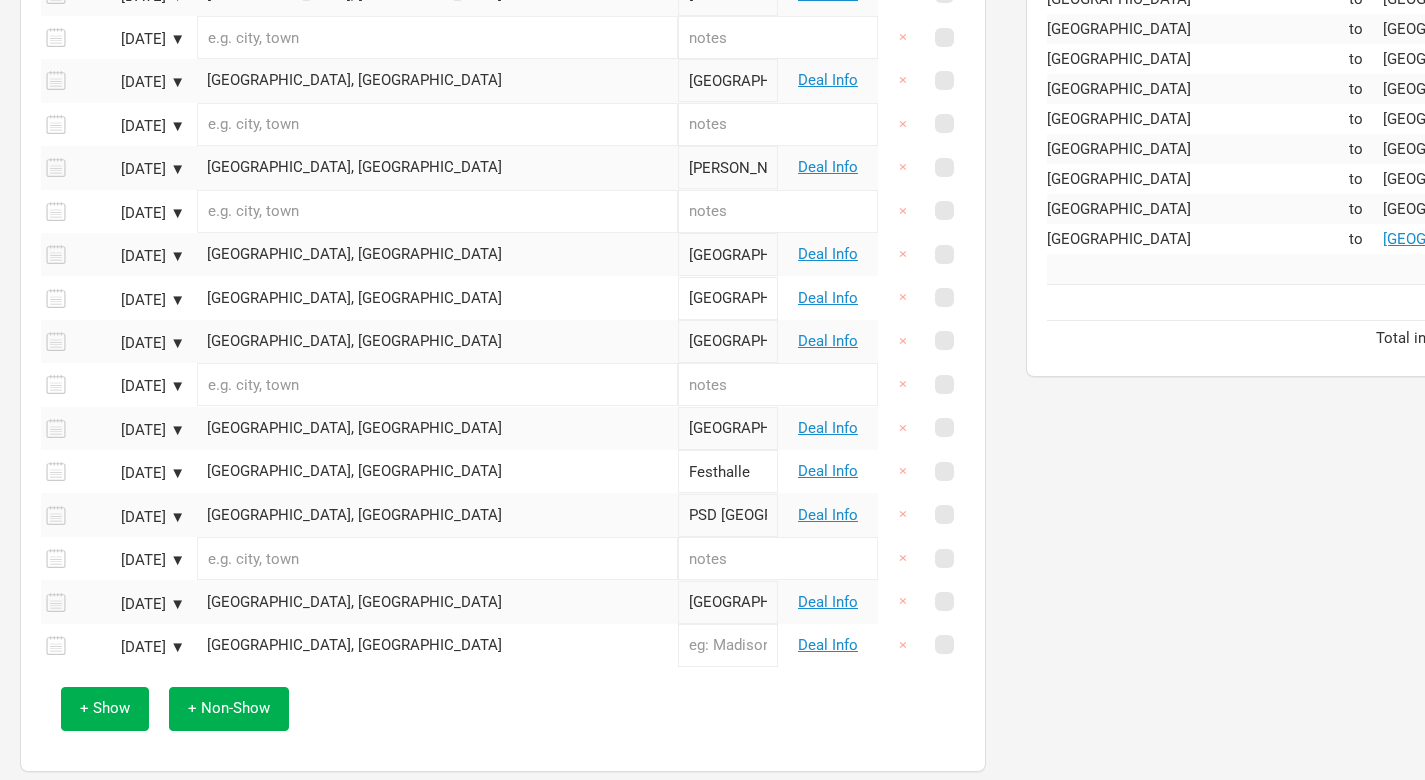 click at bounding box center [728, 645] 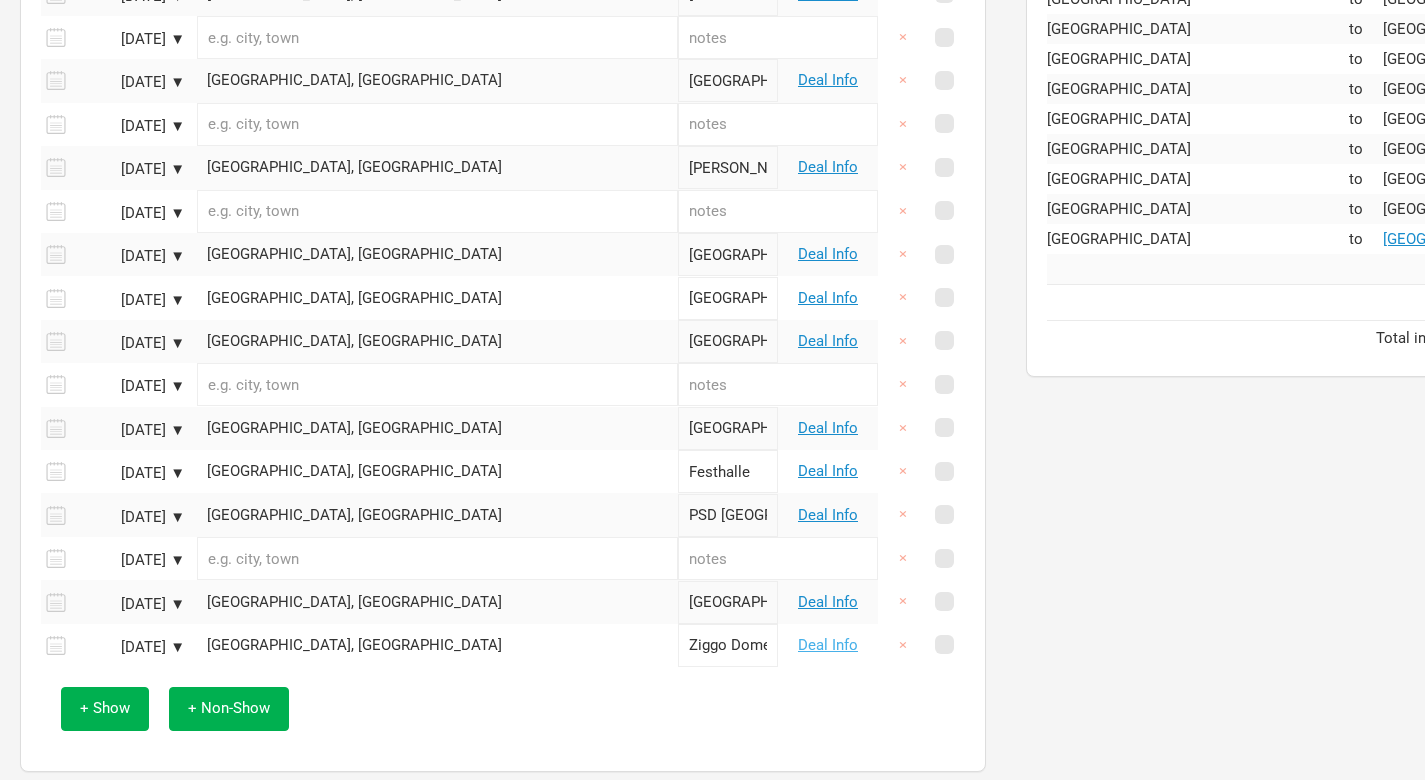 type on "Ziggo Dome" 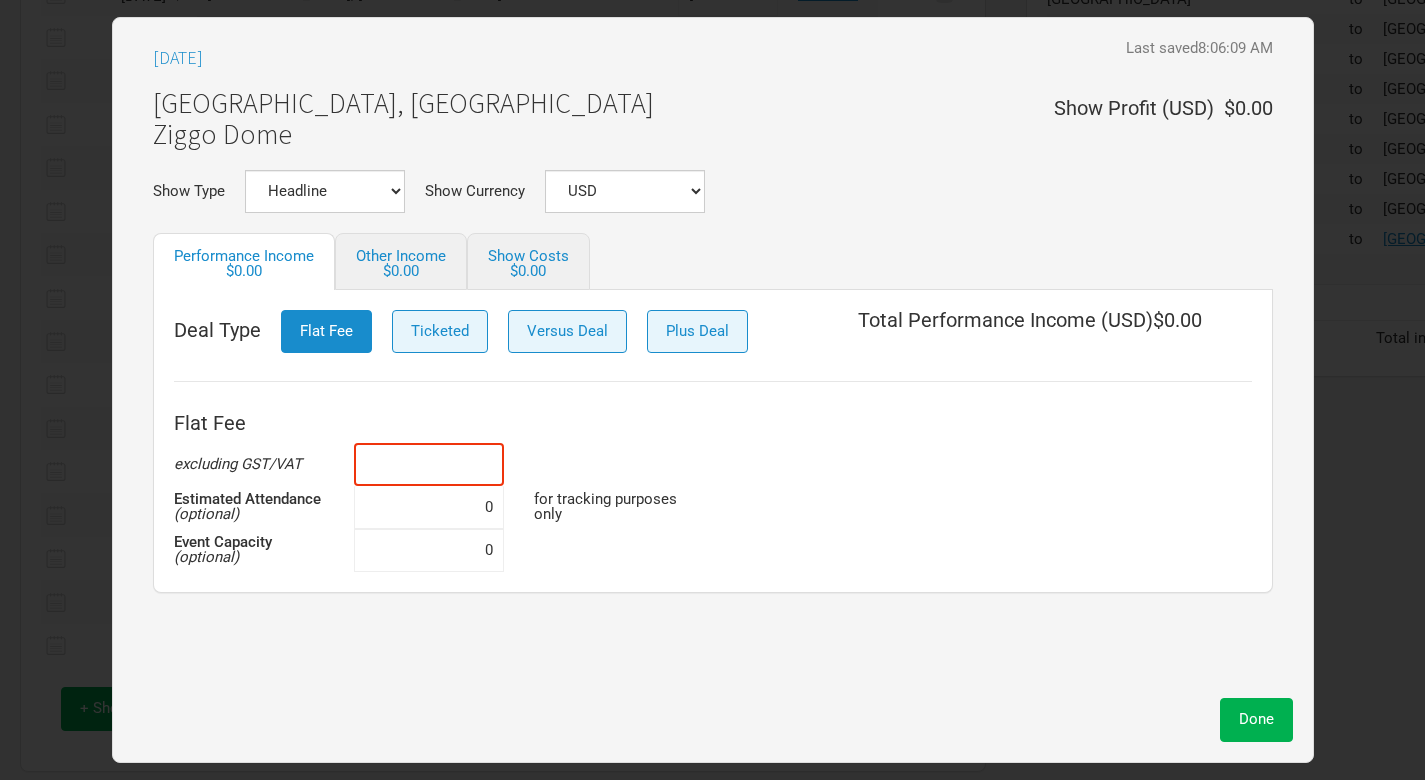 click at bounding box center [429, 464] 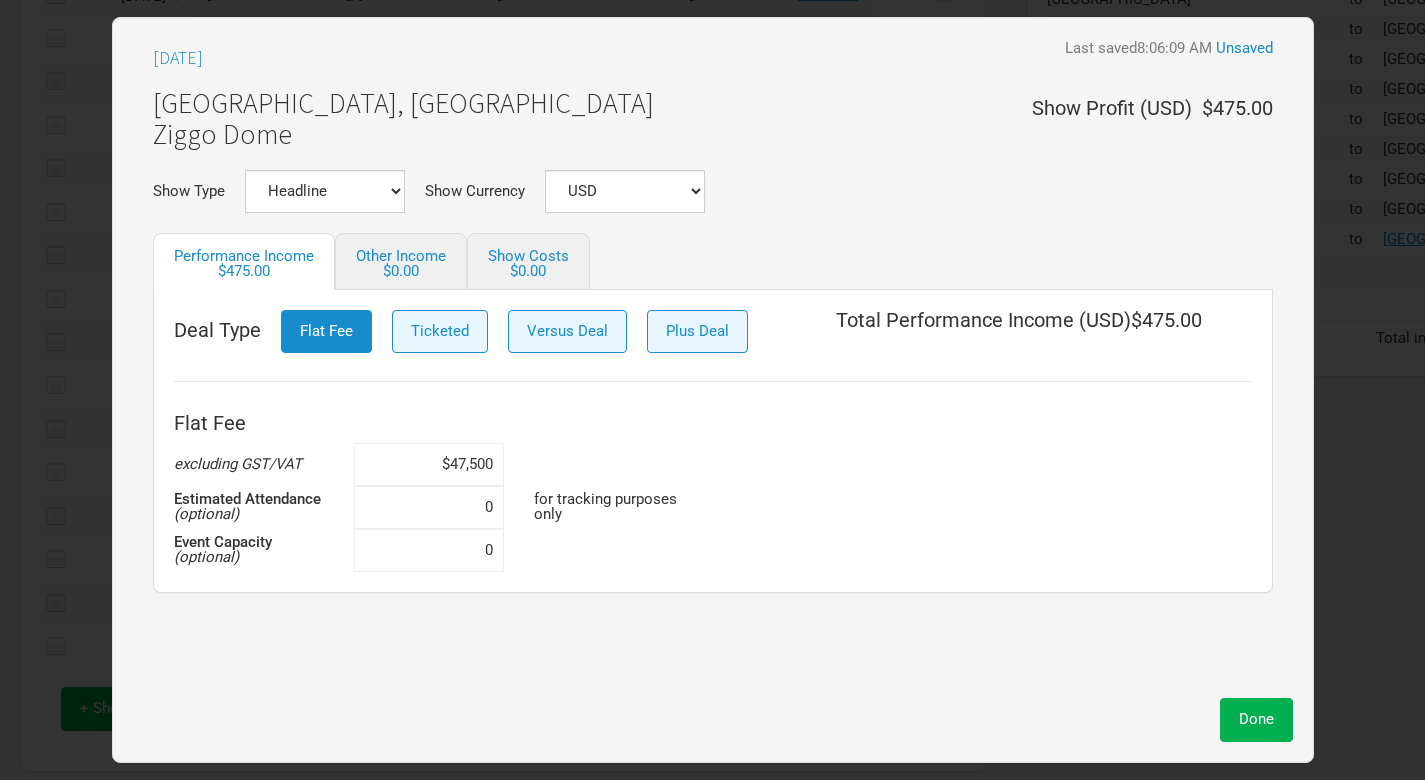 type on "$475,000" 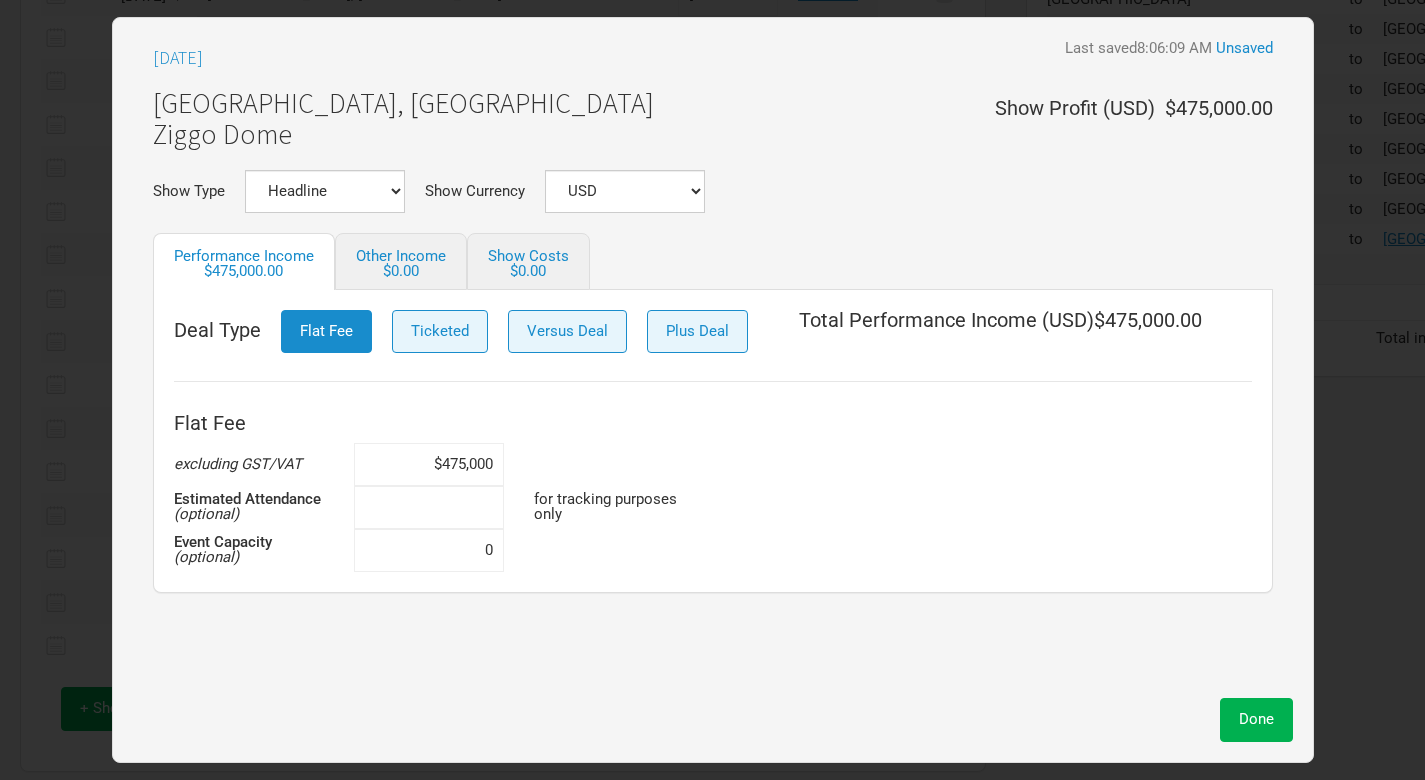 click at bounding box center [429, 507] 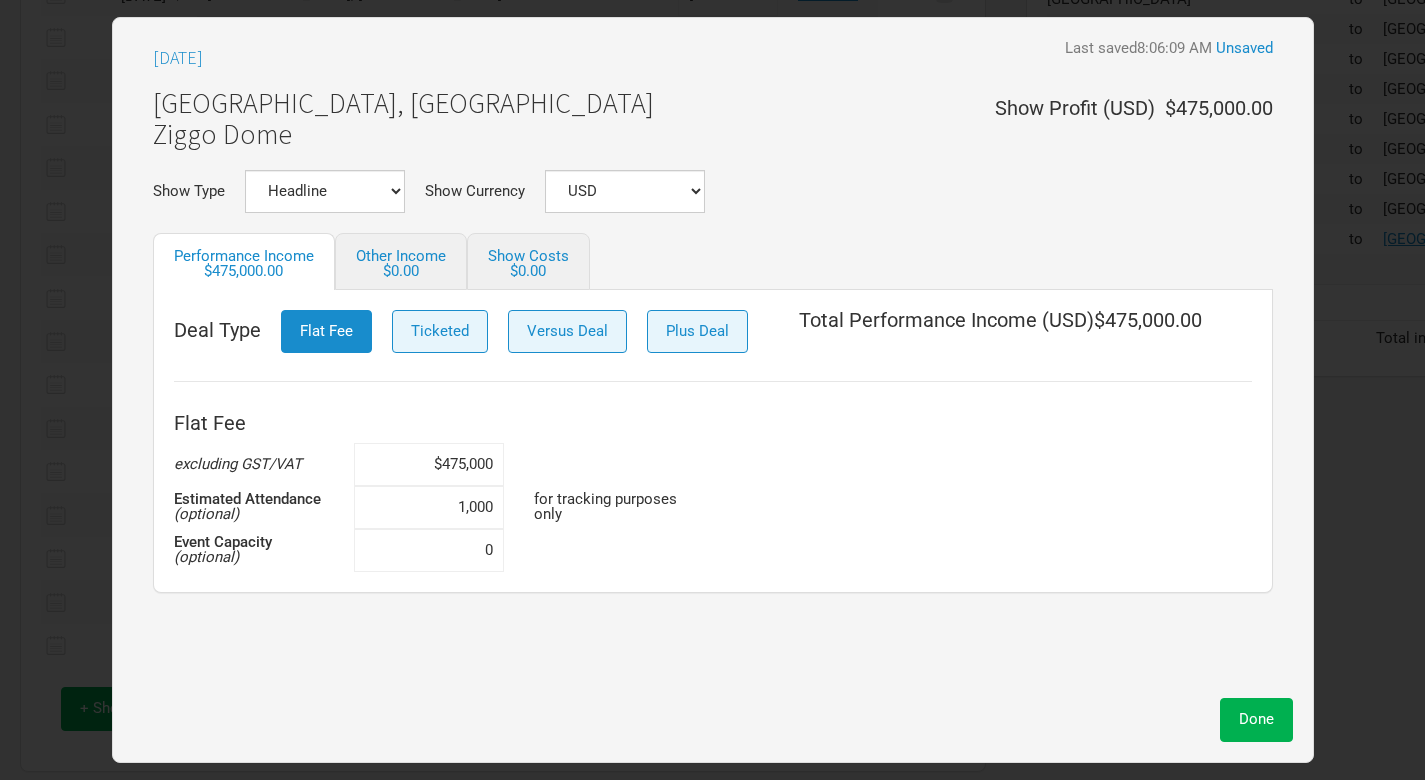 type on "10,000" 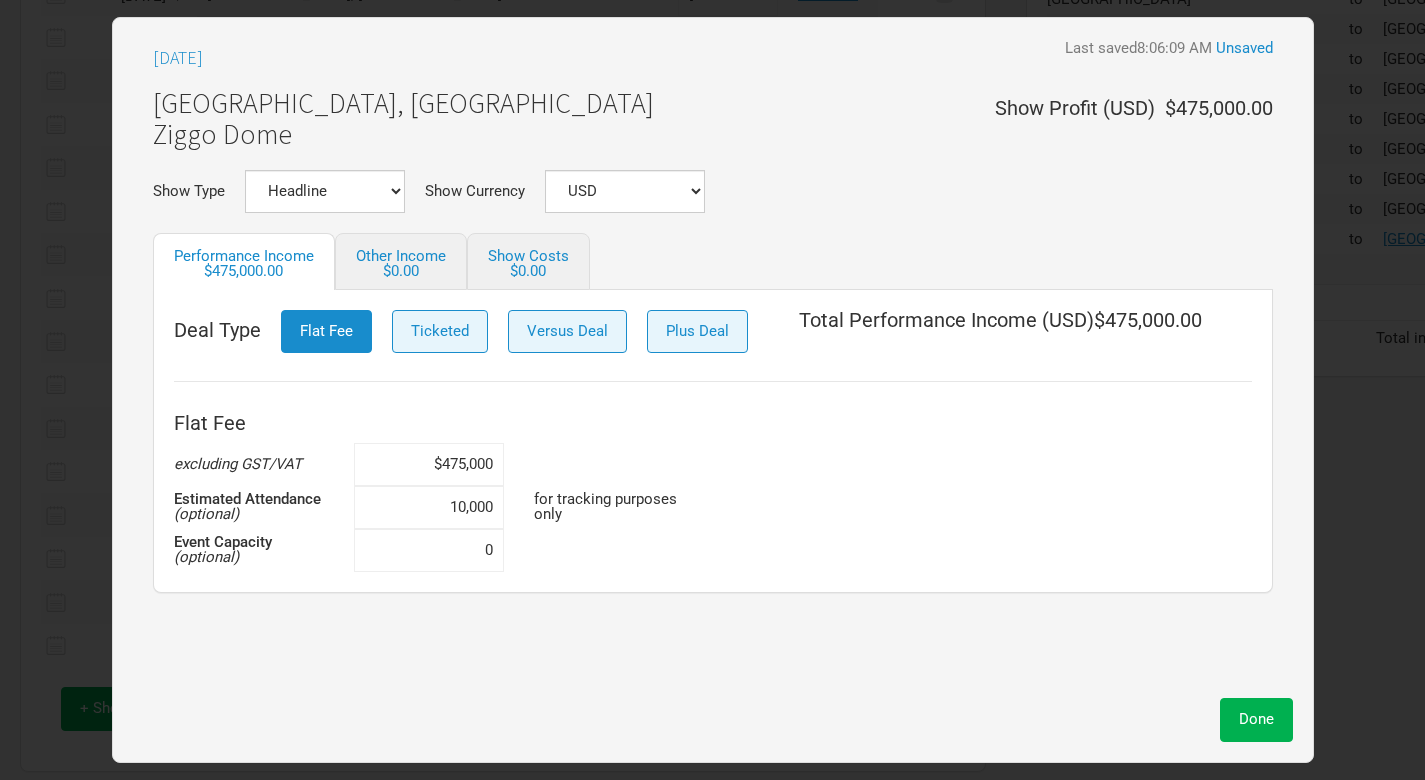 click on "[DATE] Last saved  8:06:09 AM   Unsaved [GEOGRAPHIC_DATA], [GEOGRAPHIC_DATA] Ziggo Dome Show Profit ( USD ) $475,000.00 Show Type Headline Festival Corporate Support DJ Set Other Show Currency USD New ... Performance Income $475,000.00 Other Income $0.00 Show Costs $0.00 Deal Type Flat Fee Ticketed Versus Deal Plus Deal Total Performance Income ( USD )  $475,000.00 Flat Fee excluding GST/VAT $475,000 Estimated Attendance (optional) 10,000 for tracking purposes only Event Capacity (optional) 0" at bounding box center [713, 363] 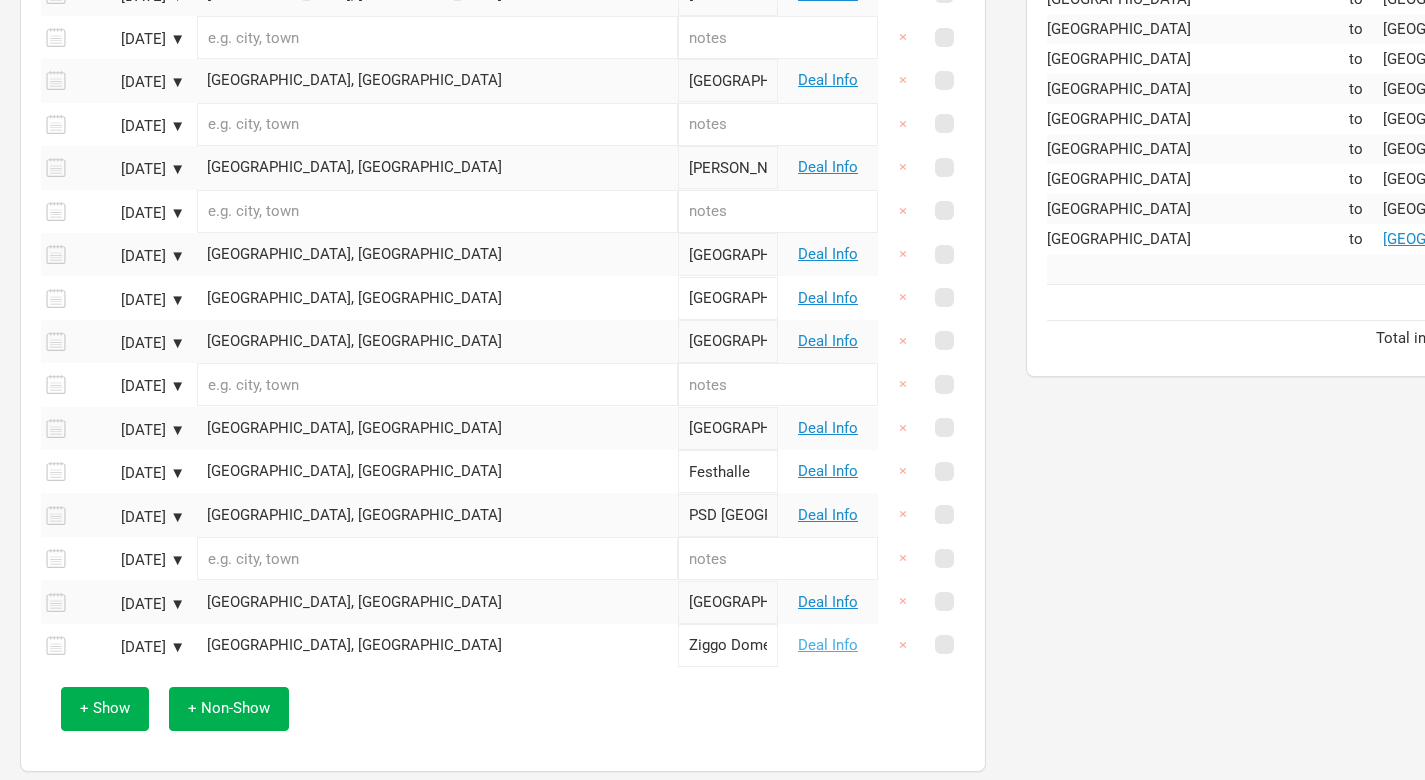 click on "Deal Info" at bounding box center (828, 645) 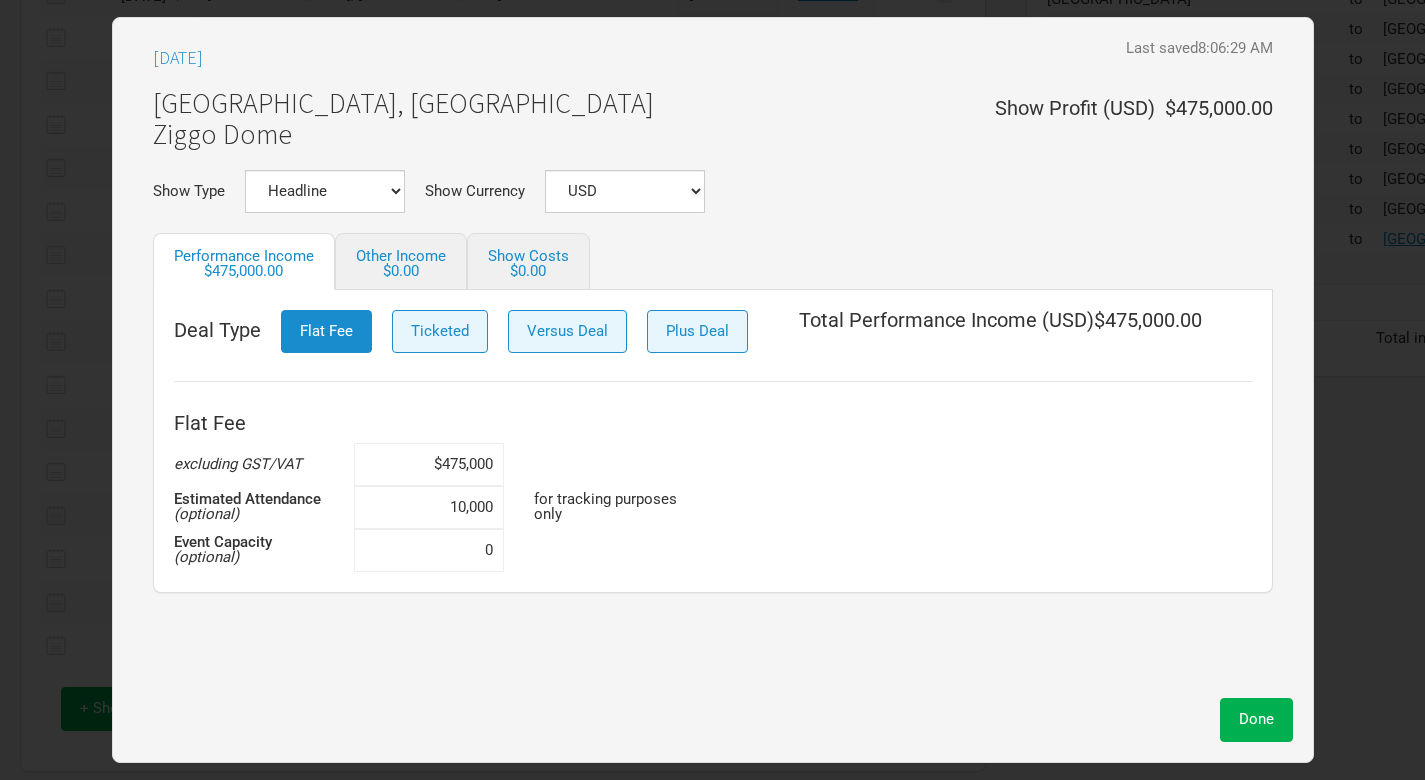 click on "[GEOGRAPHIC_DATA], [GEOGRAPHIC_DATA] Ziggo Dome Show Profit ( USD ) $475,000.00" at bounding box center (713, 124) 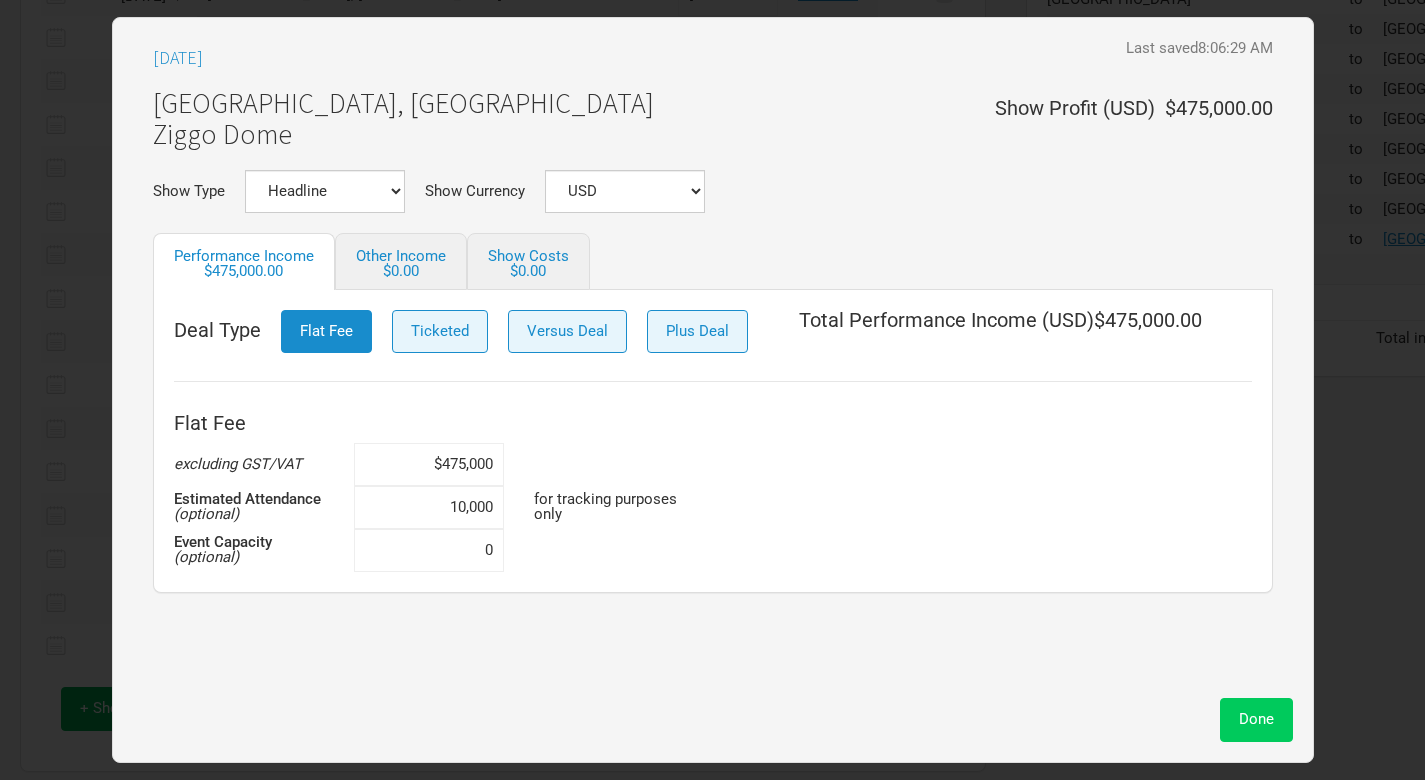 click on "Done" at bounding box center (1256, 719) 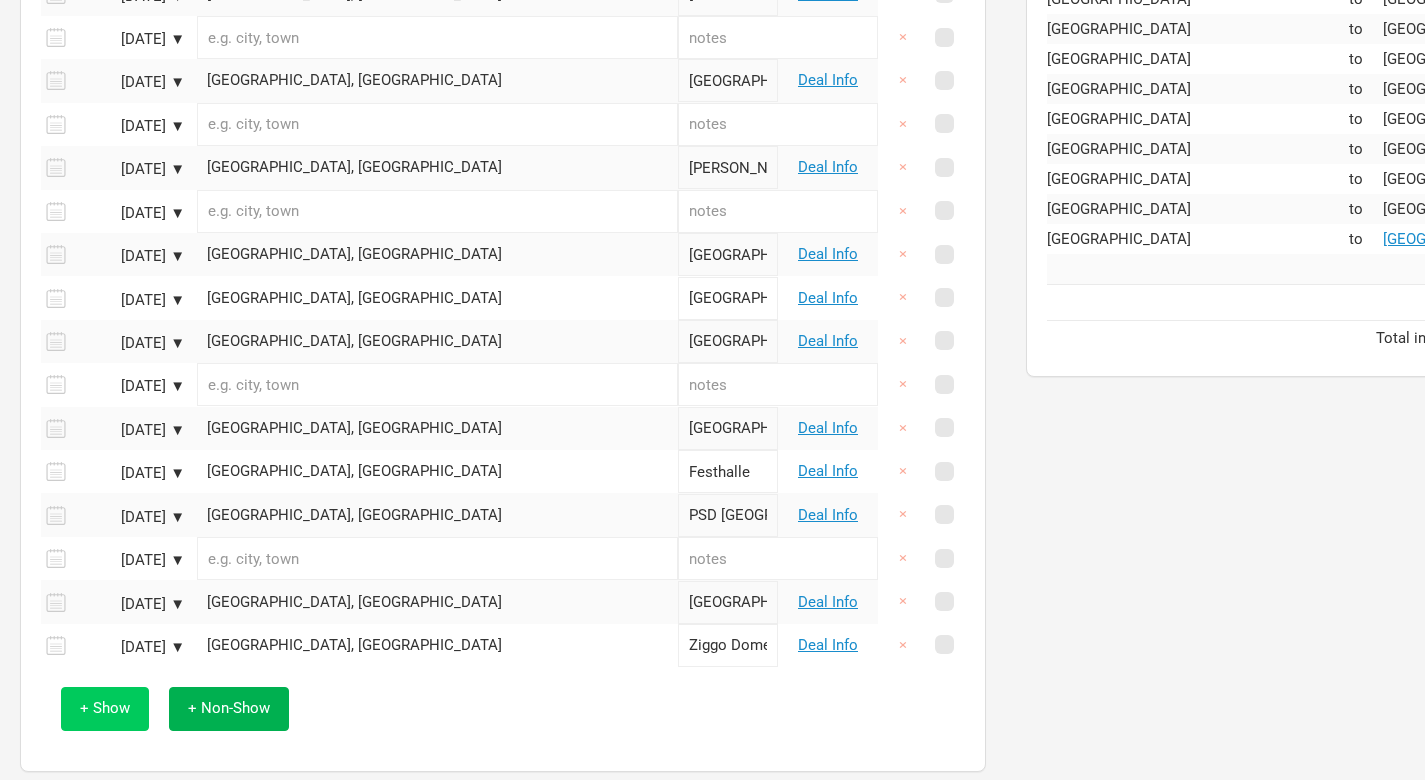 click on "+ Show" at bounding box center [105, 708] 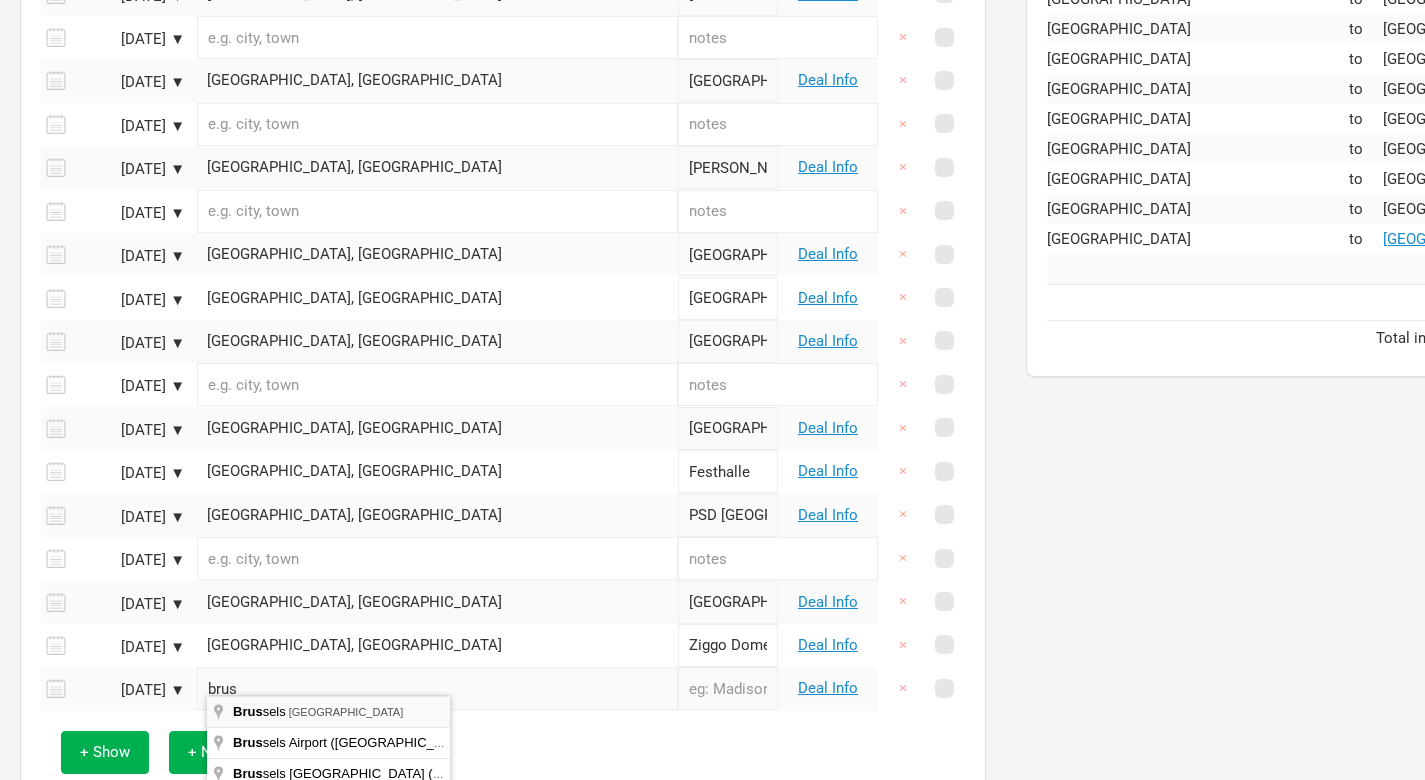 type on "[GEOGRAPHIC_DATA], [GEOGRAPHIC_DATA]" 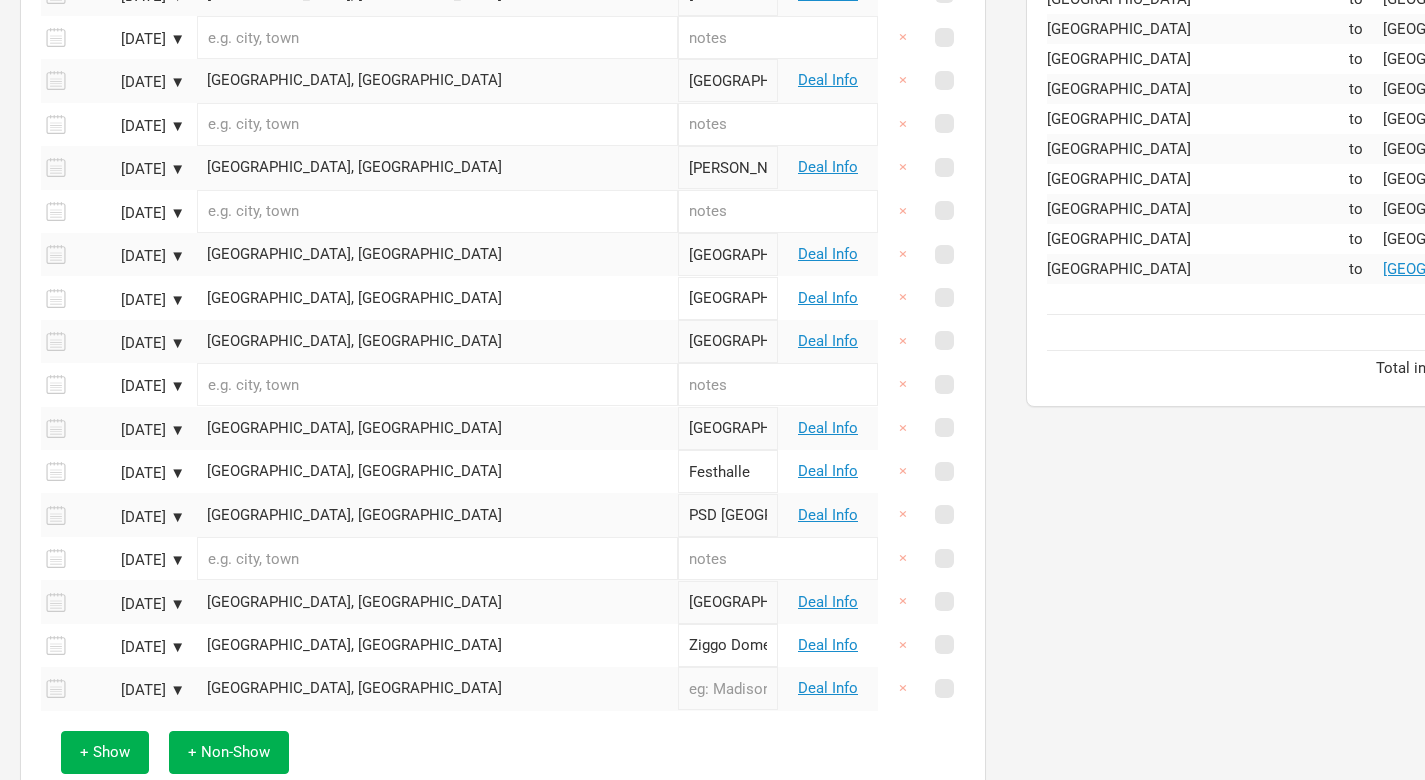 click at bounding box center [728, 688] 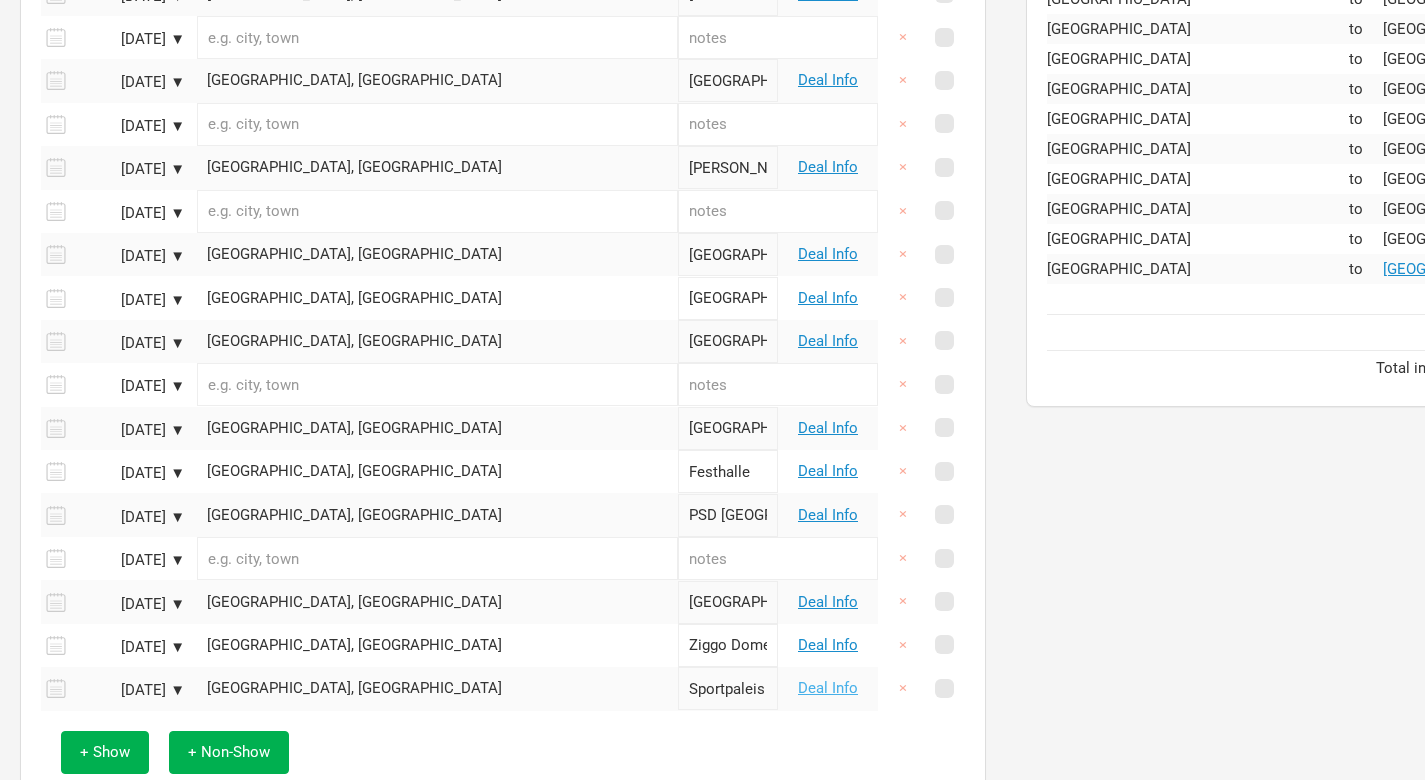 type on "Sportpaleis" 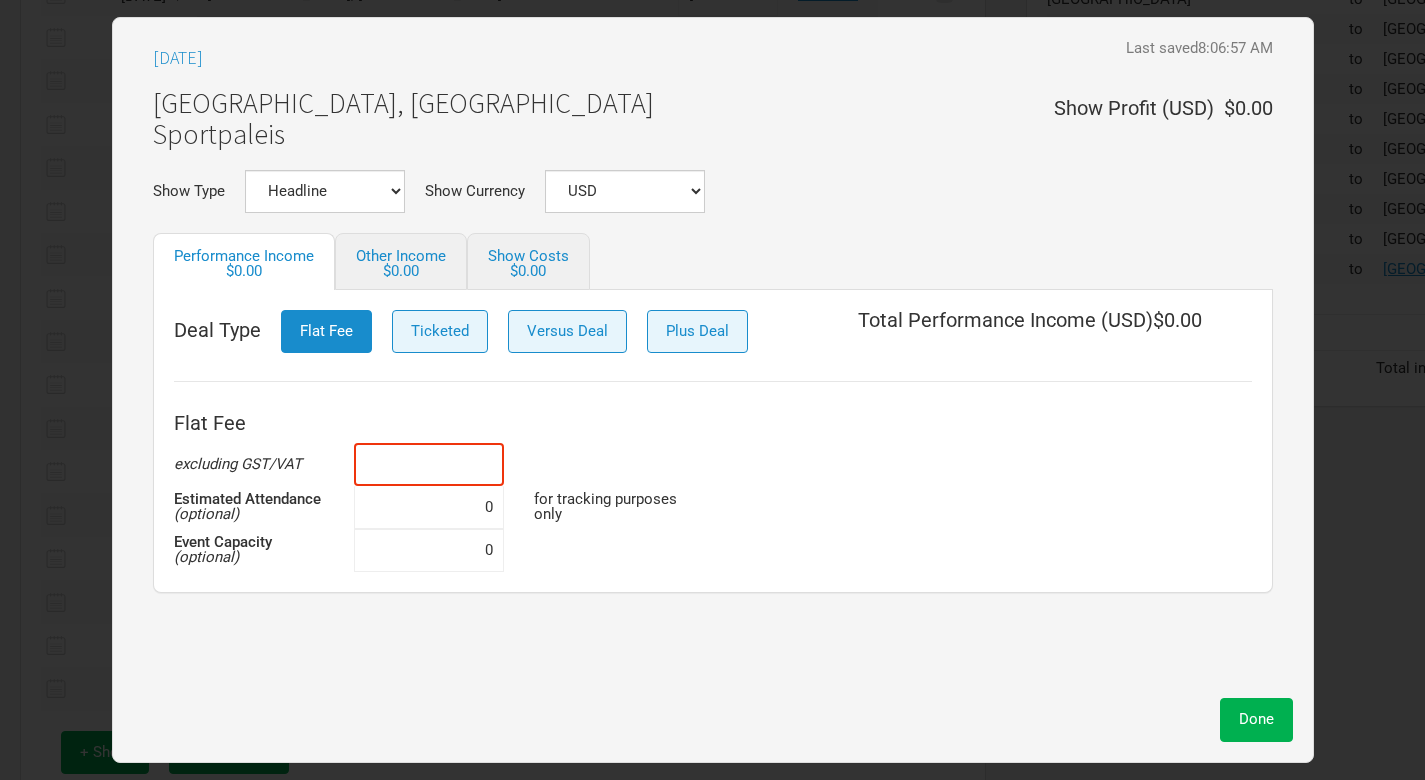 click at bounding box center [429, 464] 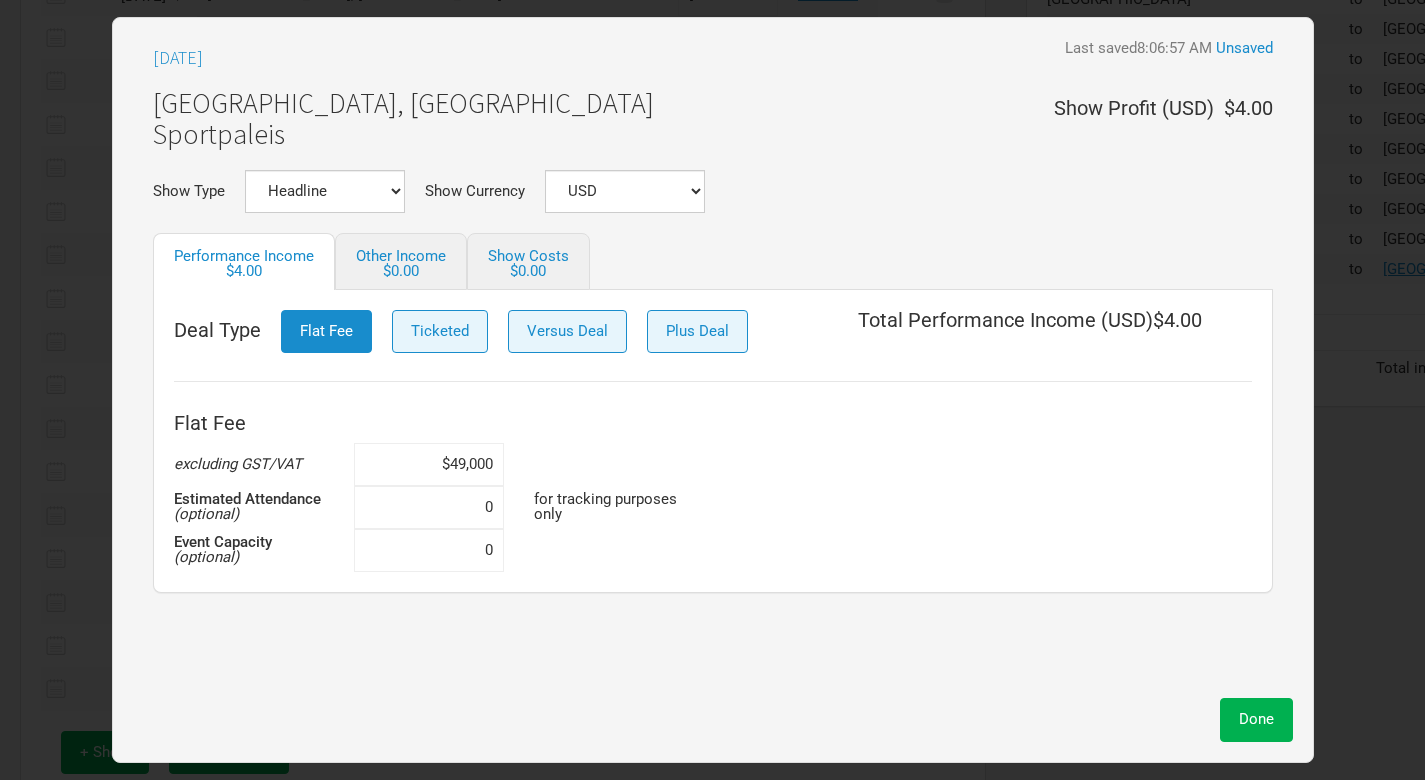 type on "$490,000" 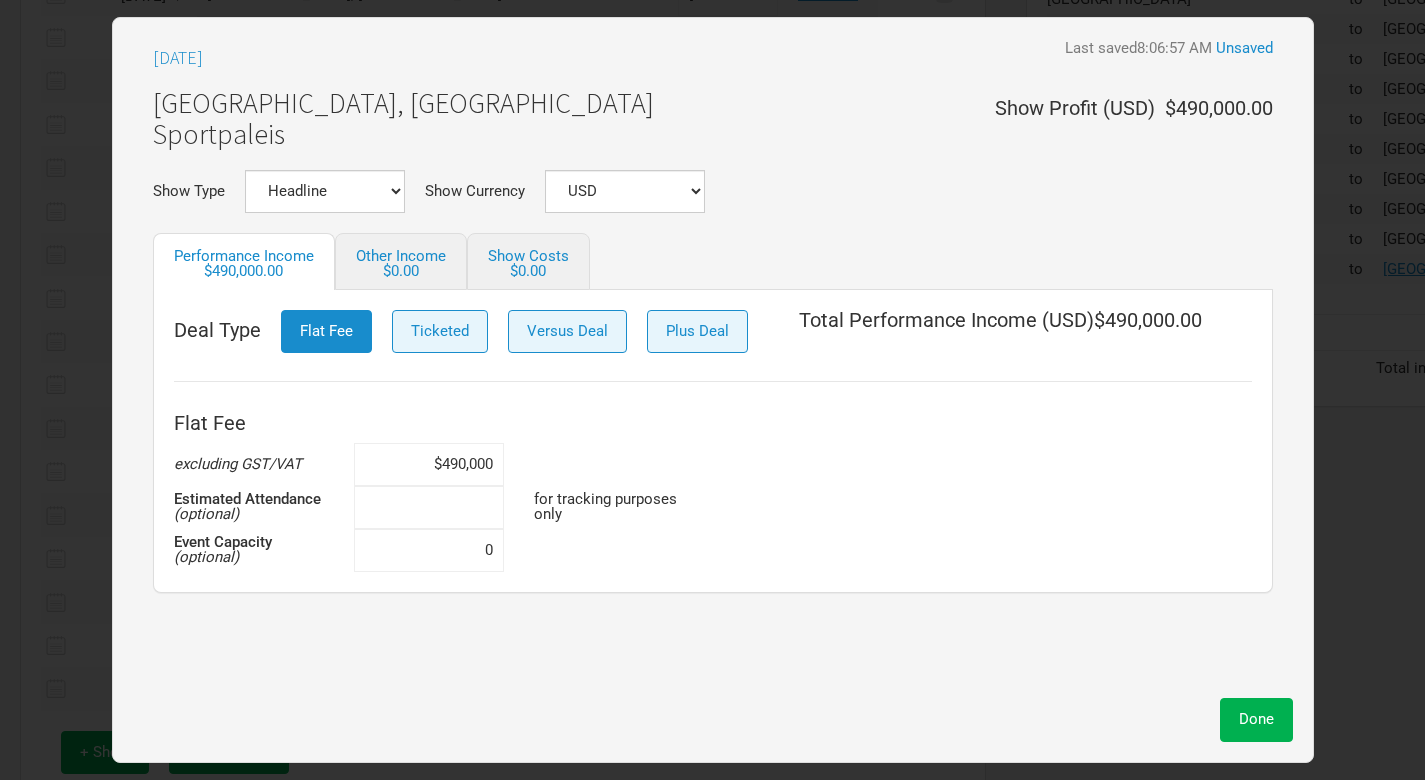 click at bounding box center [429, 507] 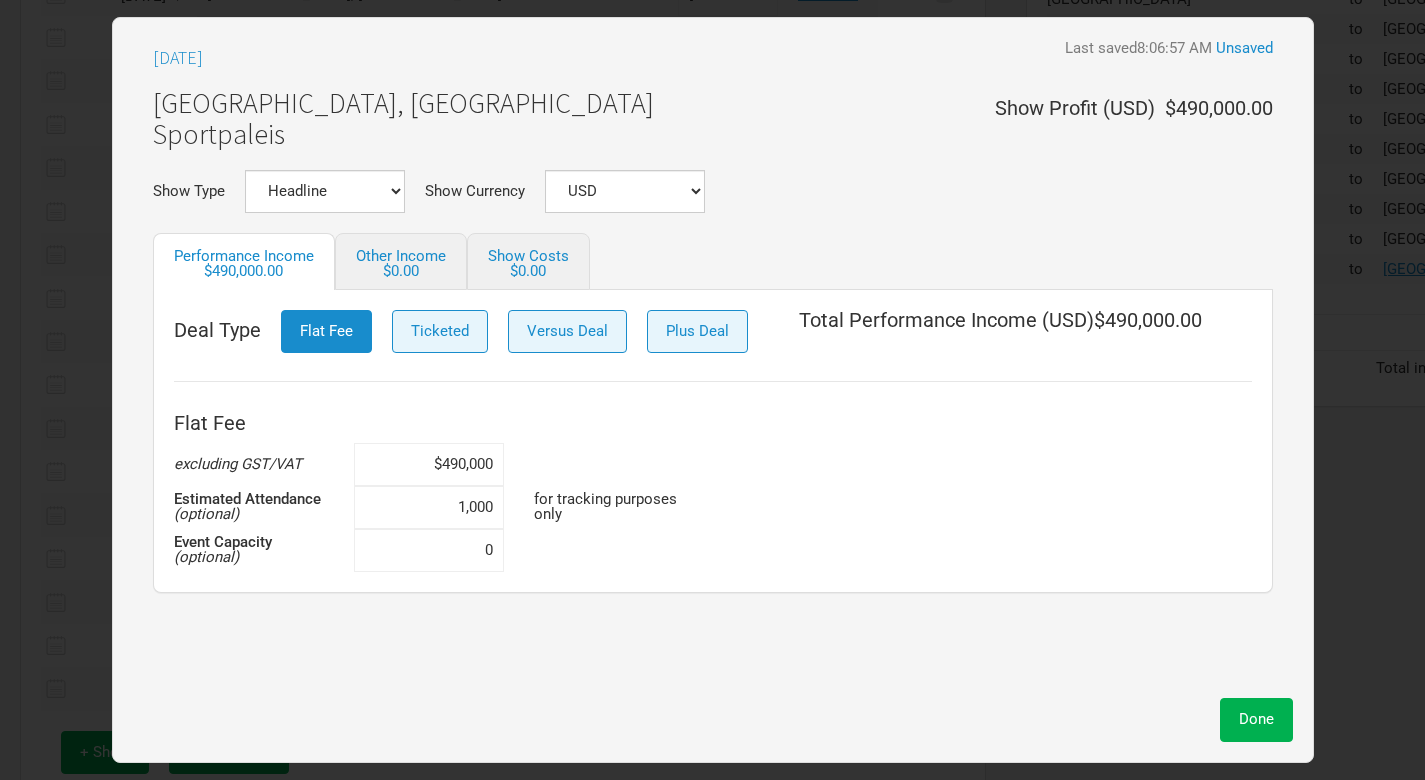 type on "10,000" 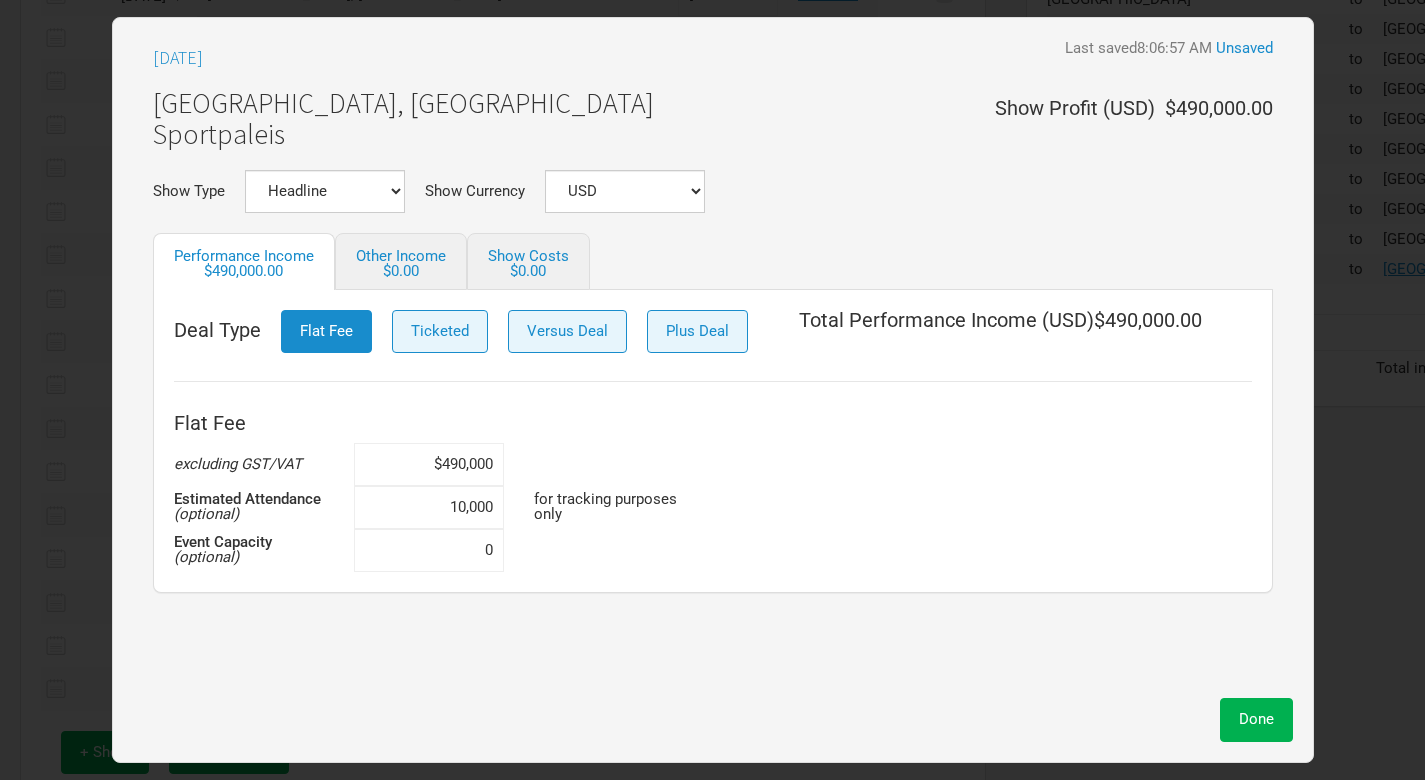 click on "[DATE] Last saved  8:06:57 AM   Unsaved [GEOGRAPHIC_DATA], [GEOGRAPHIC_DATA] Sportpaleis Show Profit ( USD ) $490,000.00 Show Type Headline Festival Corporate Support DJ Set Other Show Currency USD New ... Performance Income $490,000.00 Other Income $0.00 Show Costs $0.00 Deal Type Flat Fee Ticketed Versus Deal Plus Deal Total Performance Income ( USD )  $490,000.00 Flat Fee excluding GST/VAT $490,000 Estimated Attendance (optional) 10,000 for tracking purposes only Event Capacity (optional) 0" at bounding box center (713, 363) 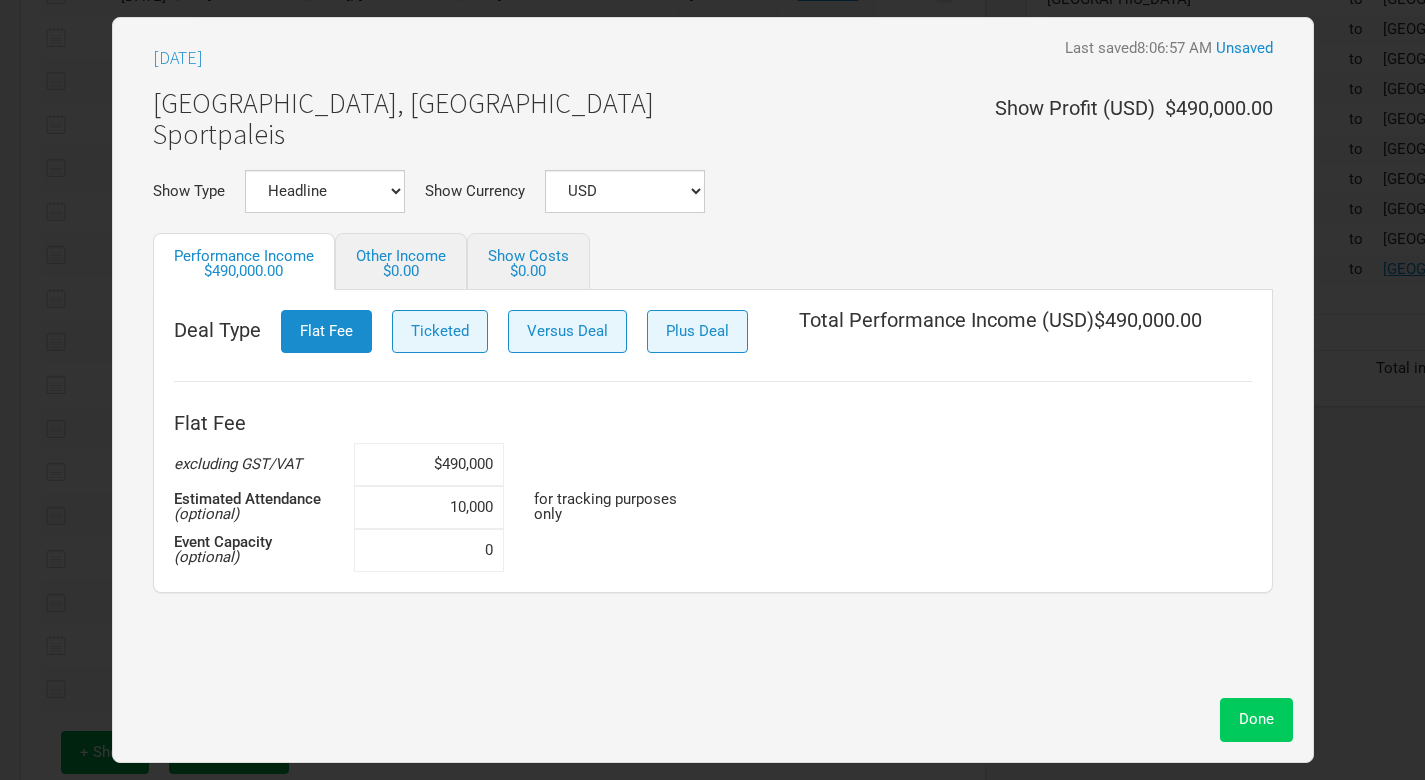 click on "Done" at bounding box center [1256, 719] 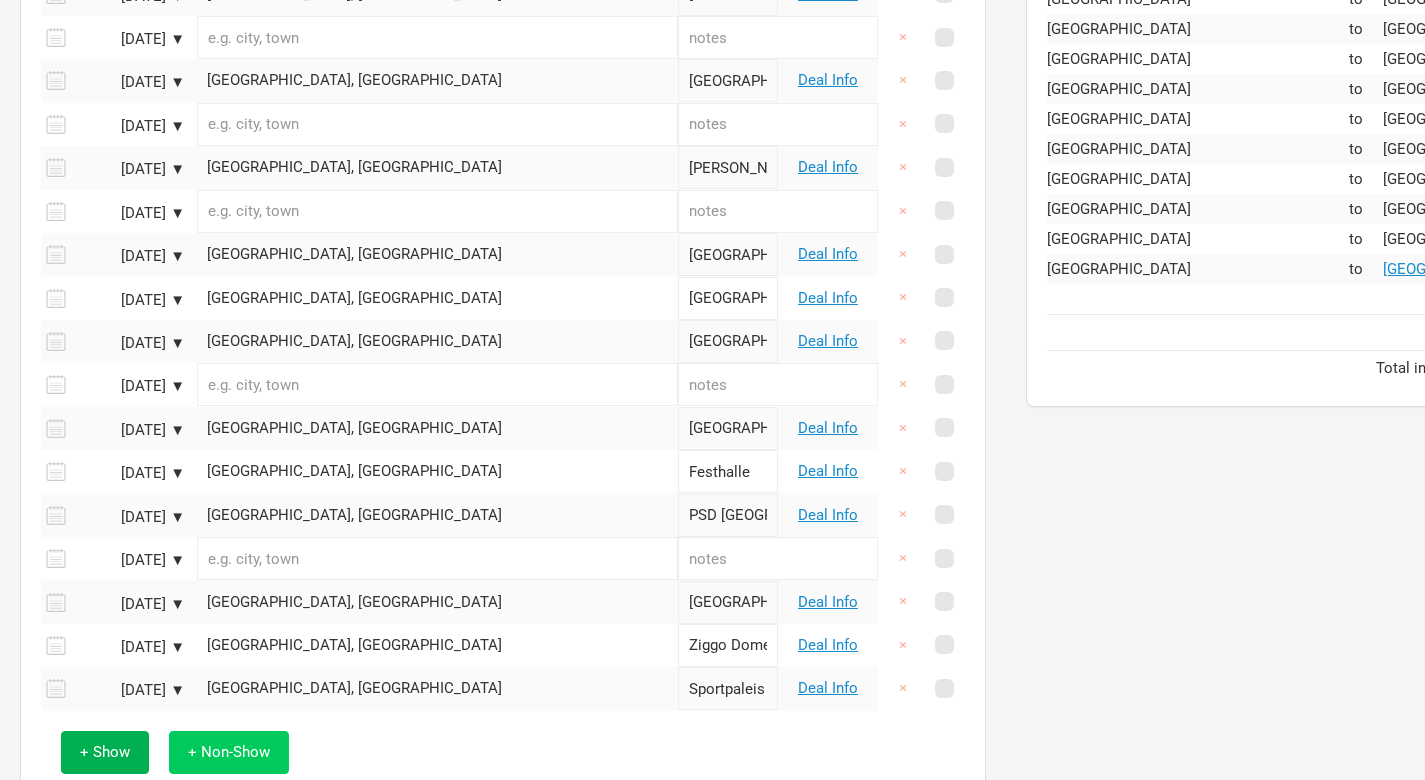 click on "+ Non-Show" at bounding box center (229, 752) 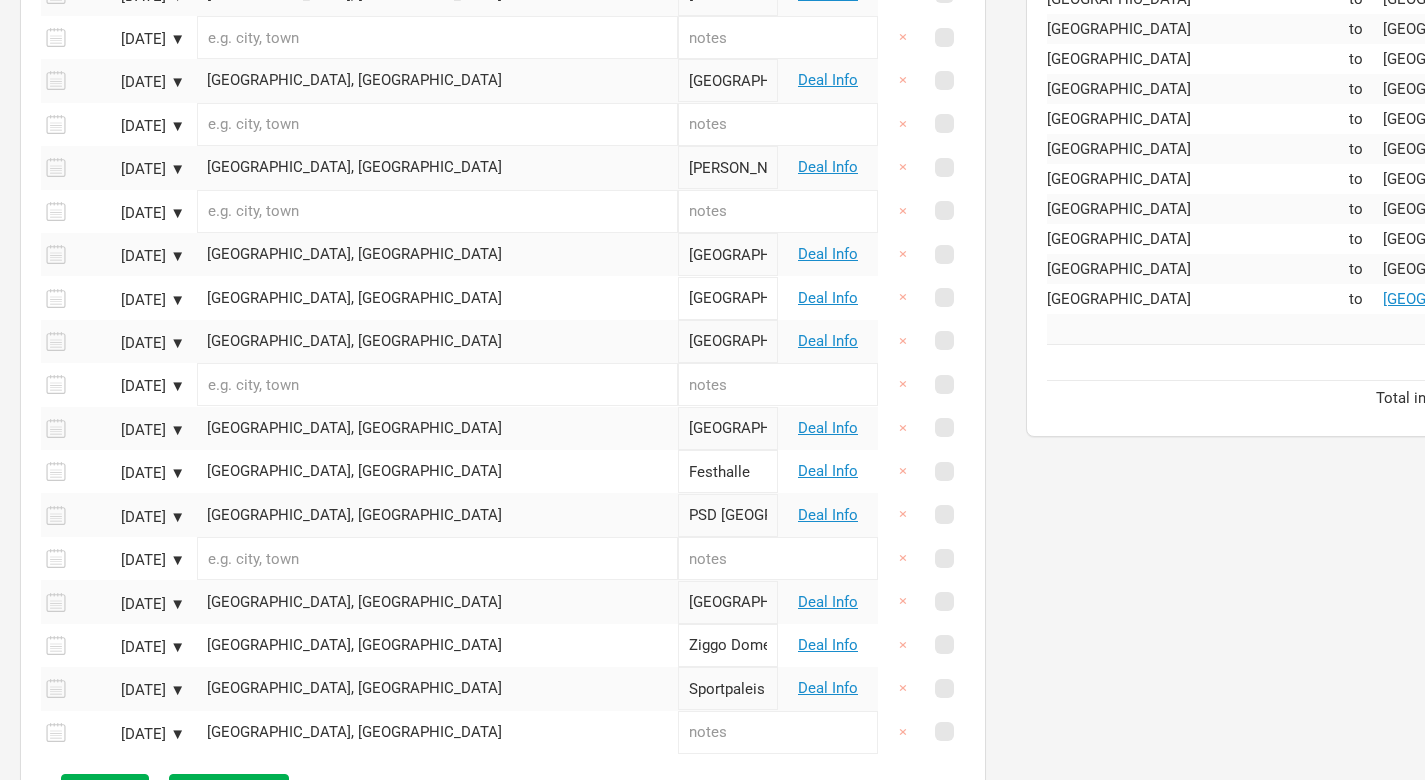 click on "[GEOGRAPHIC_DATA], [GEOGRAPHIC_DATA]" at bounding box center (437, 732) 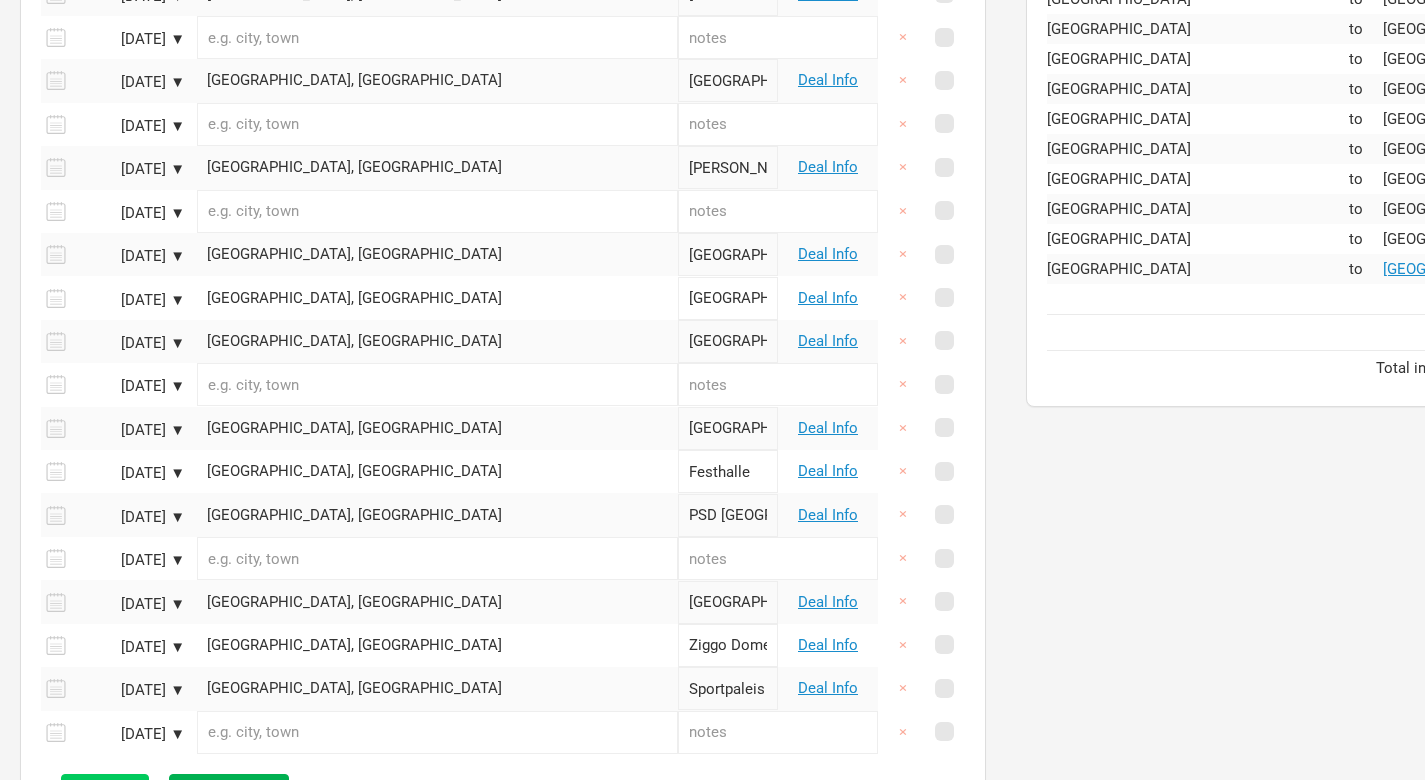 click on "+ Show" at bounding box center (105, 795) 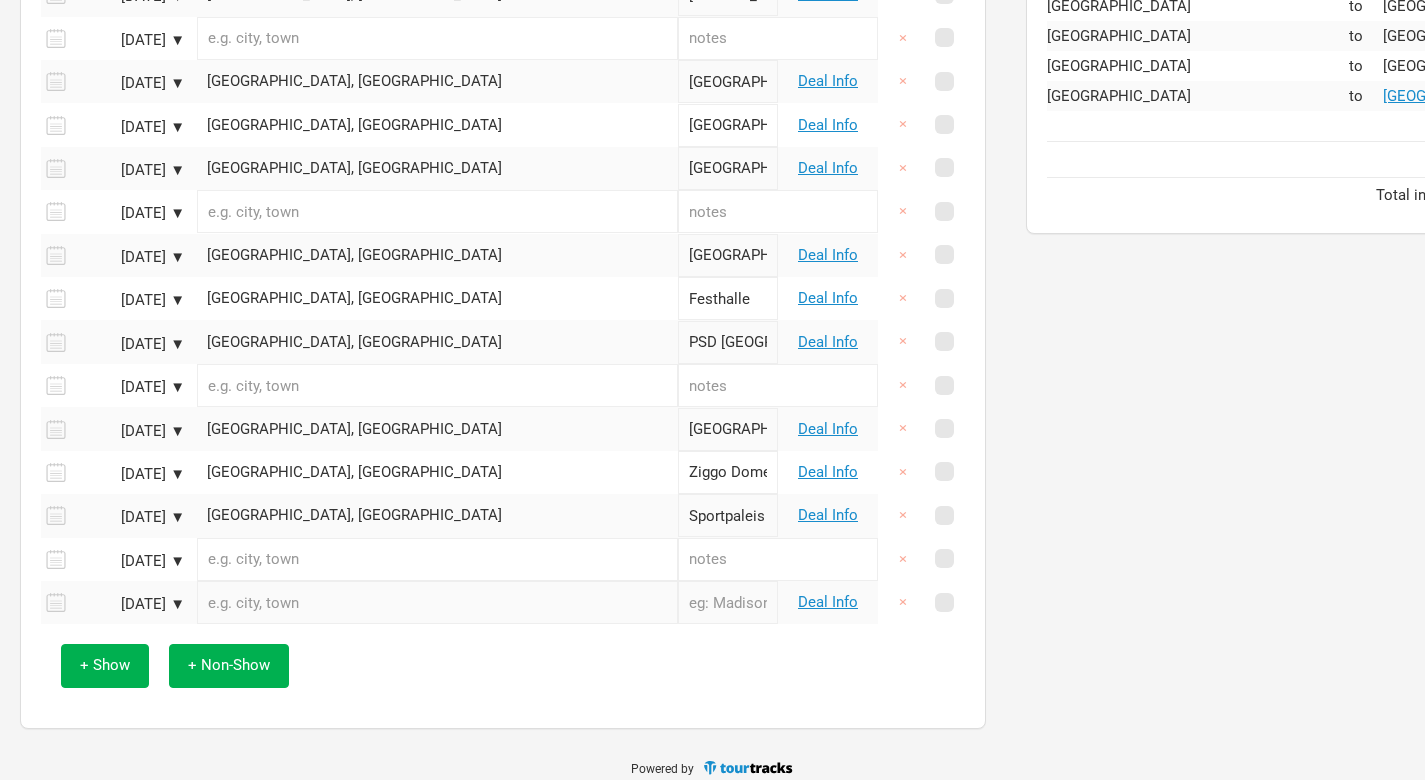 scroll, scrollTop: 1321, scrollLeft: 0, axis: vertical 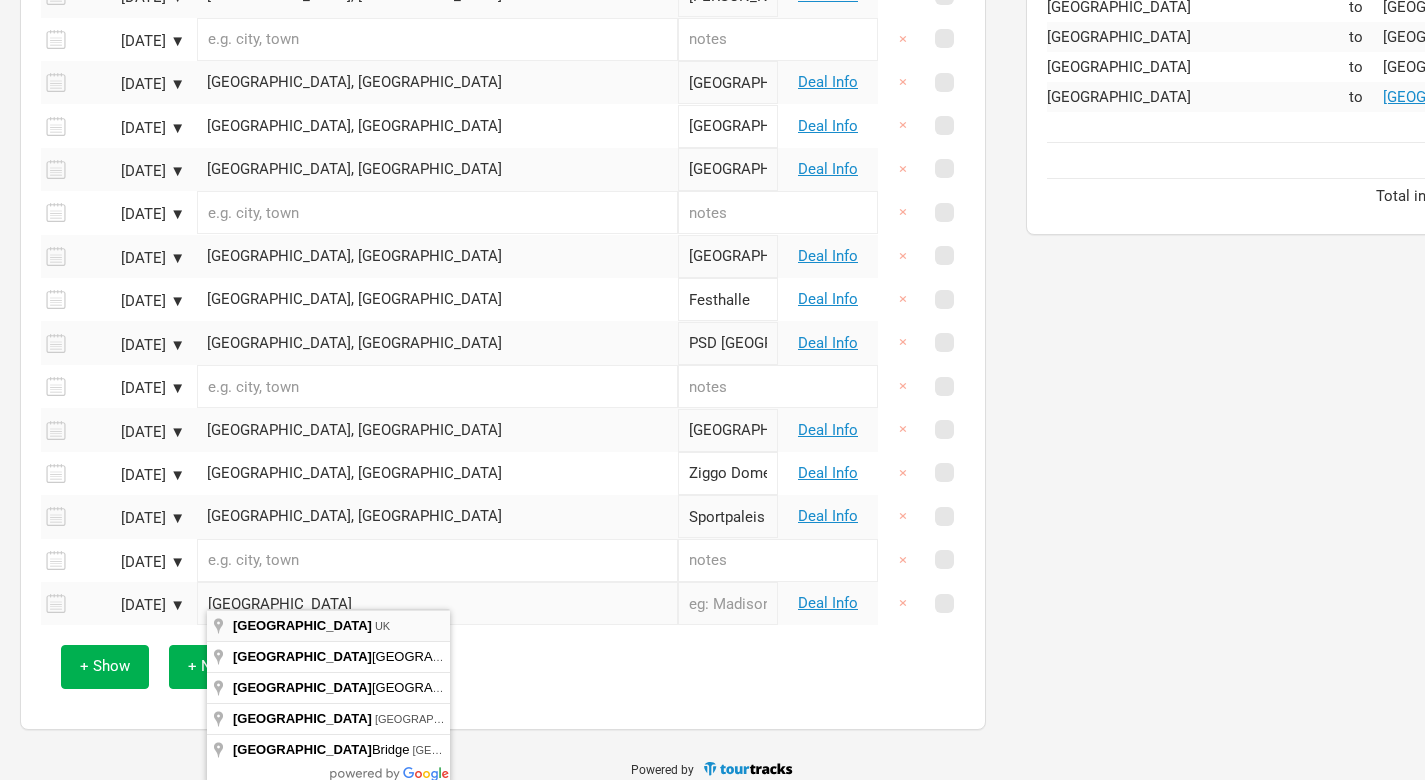 type on "[GEOGRAPHIC_DATA], [GEOGRAPHIC_DATA]" 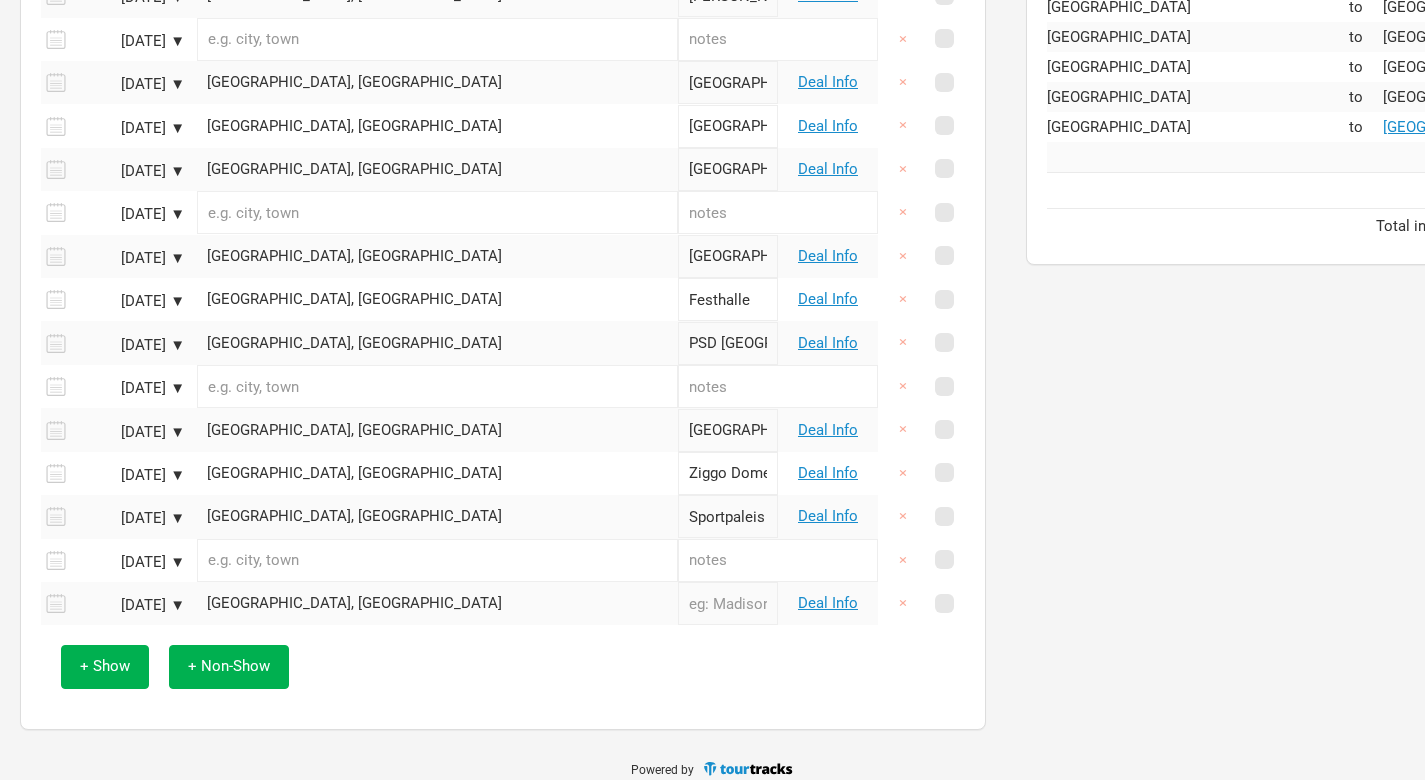 click at bounding box center [728, 603] 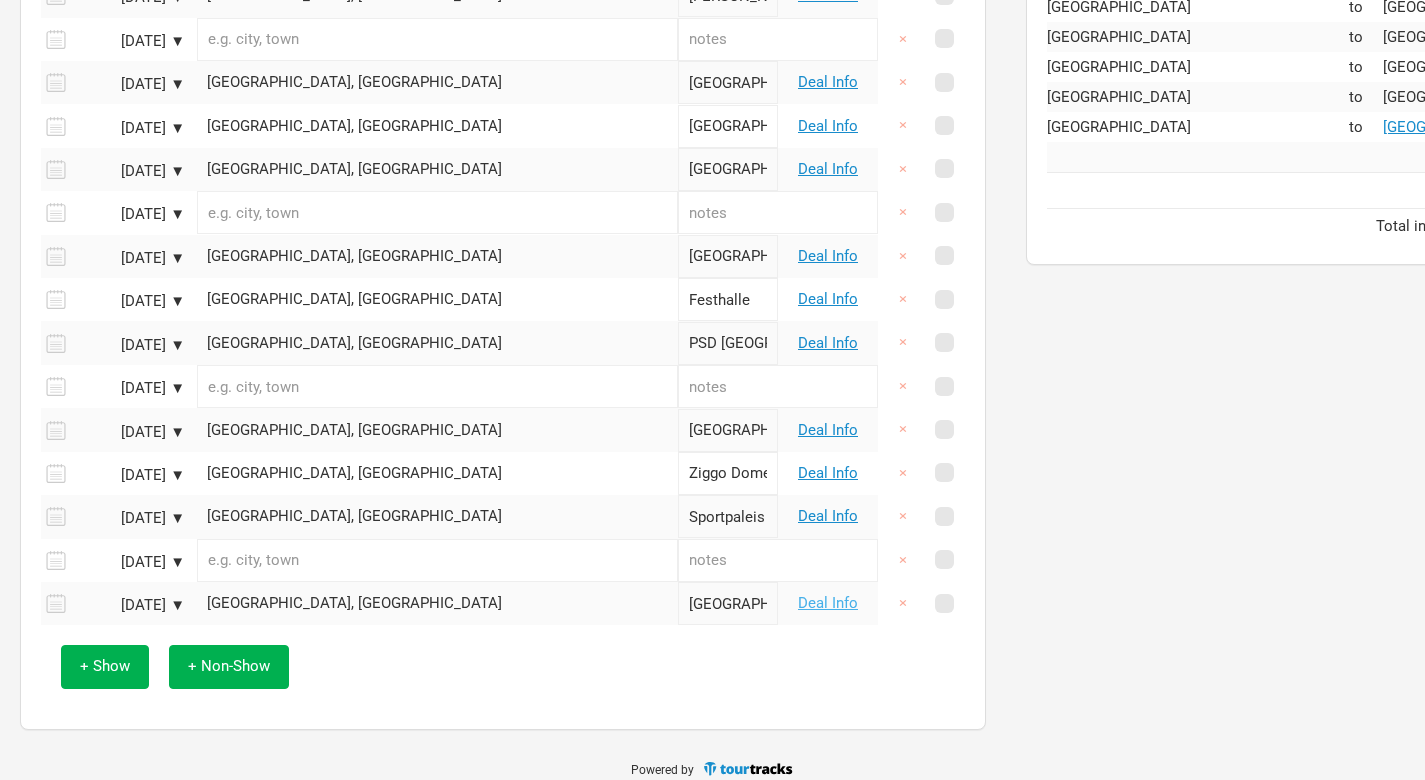 type on "[GEOGRAPHIC_DATA]" 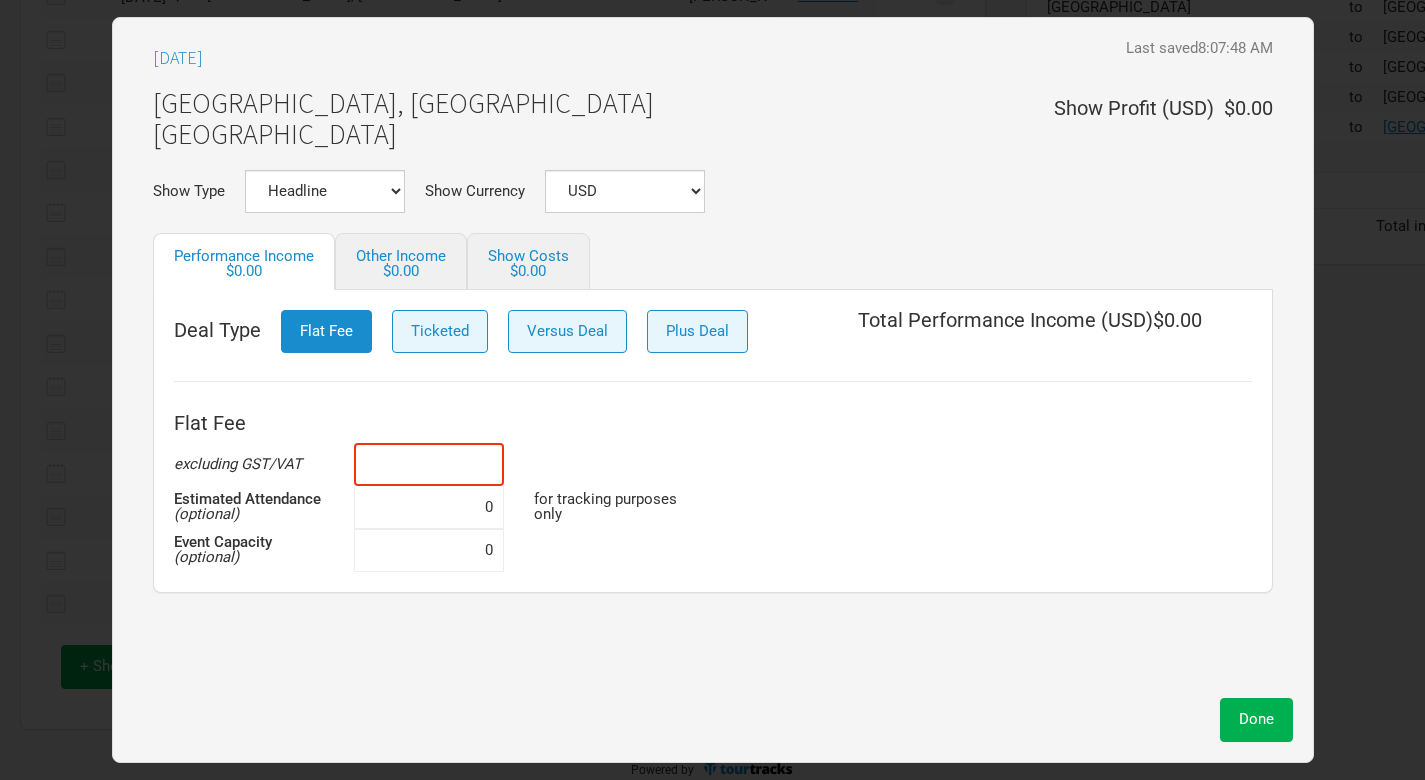 click at bounding box center (429, 464) 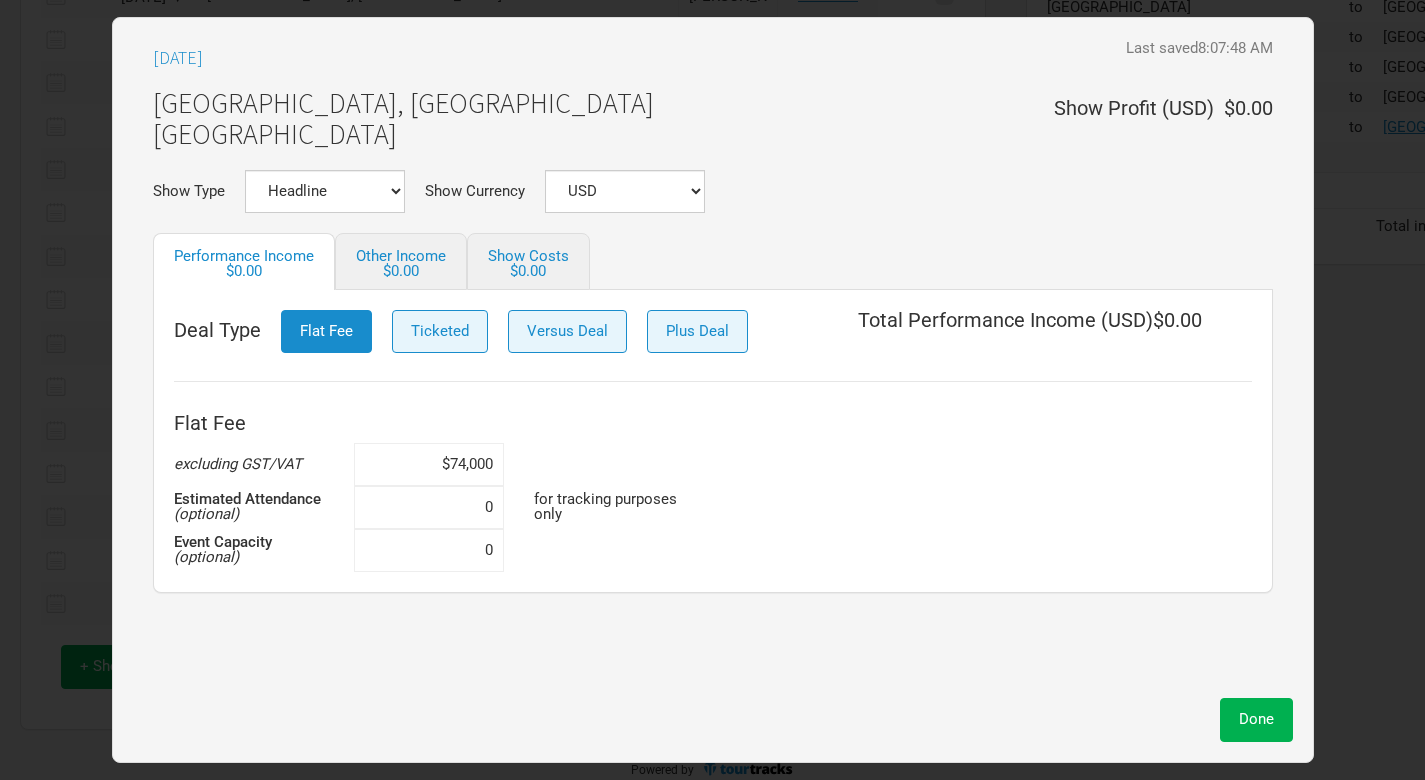 type on "$740,000" 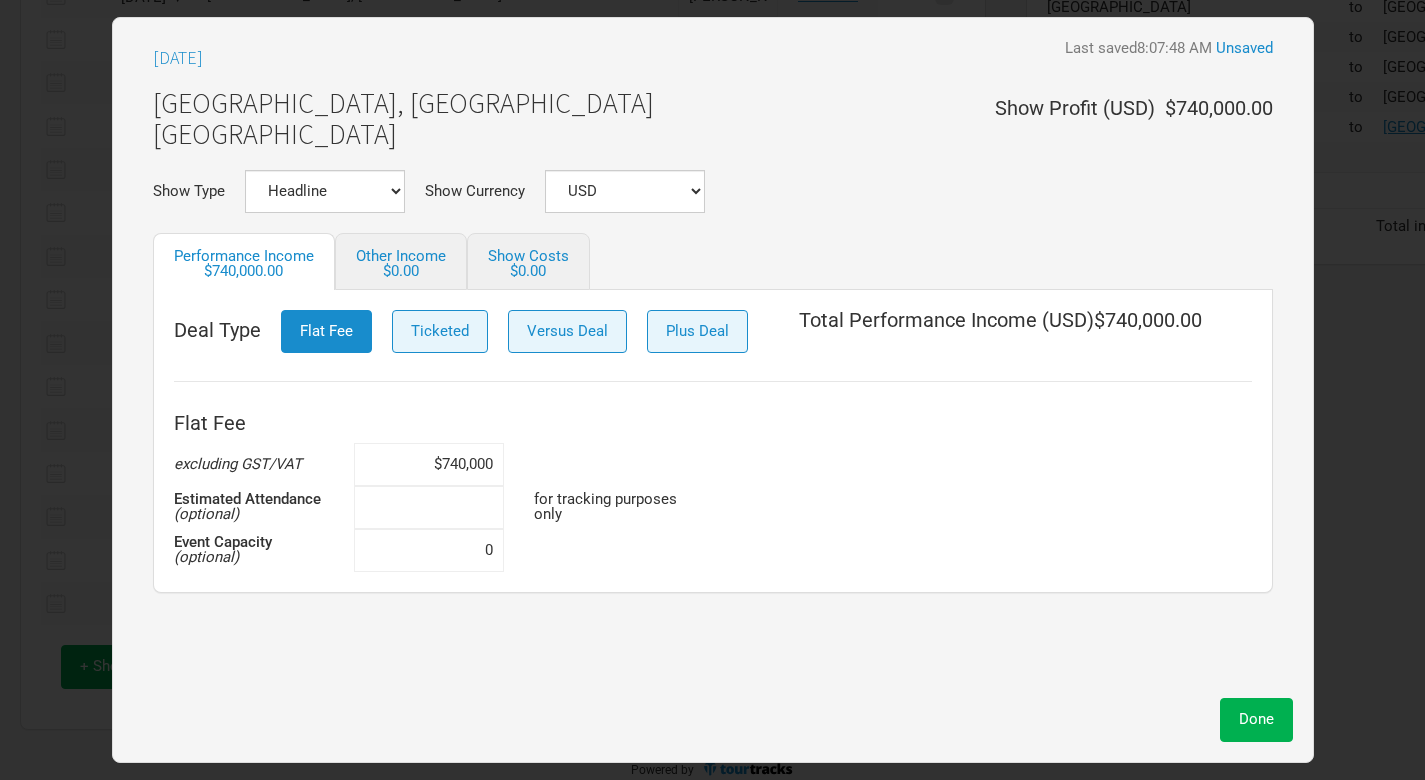 click at bounding box center [429, 507] 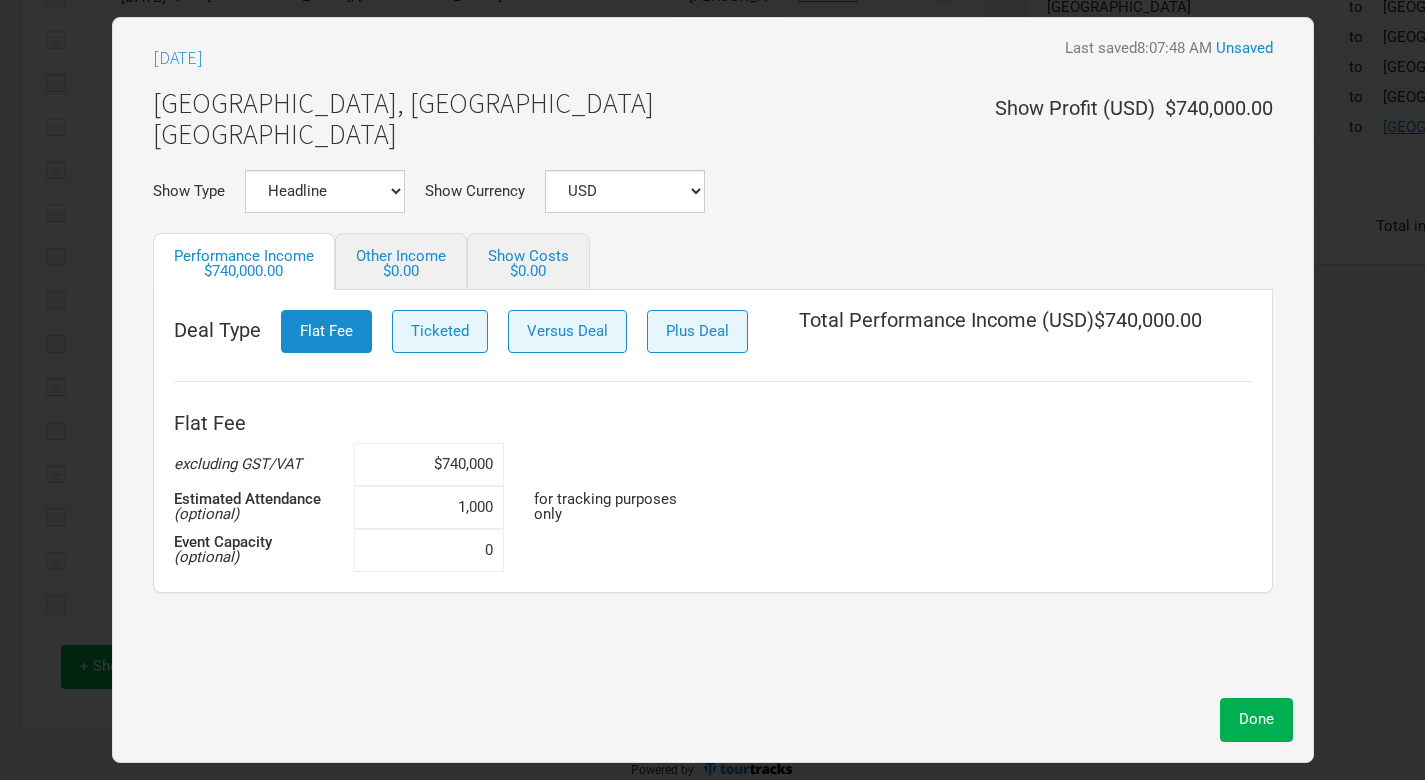 type on "10,000" 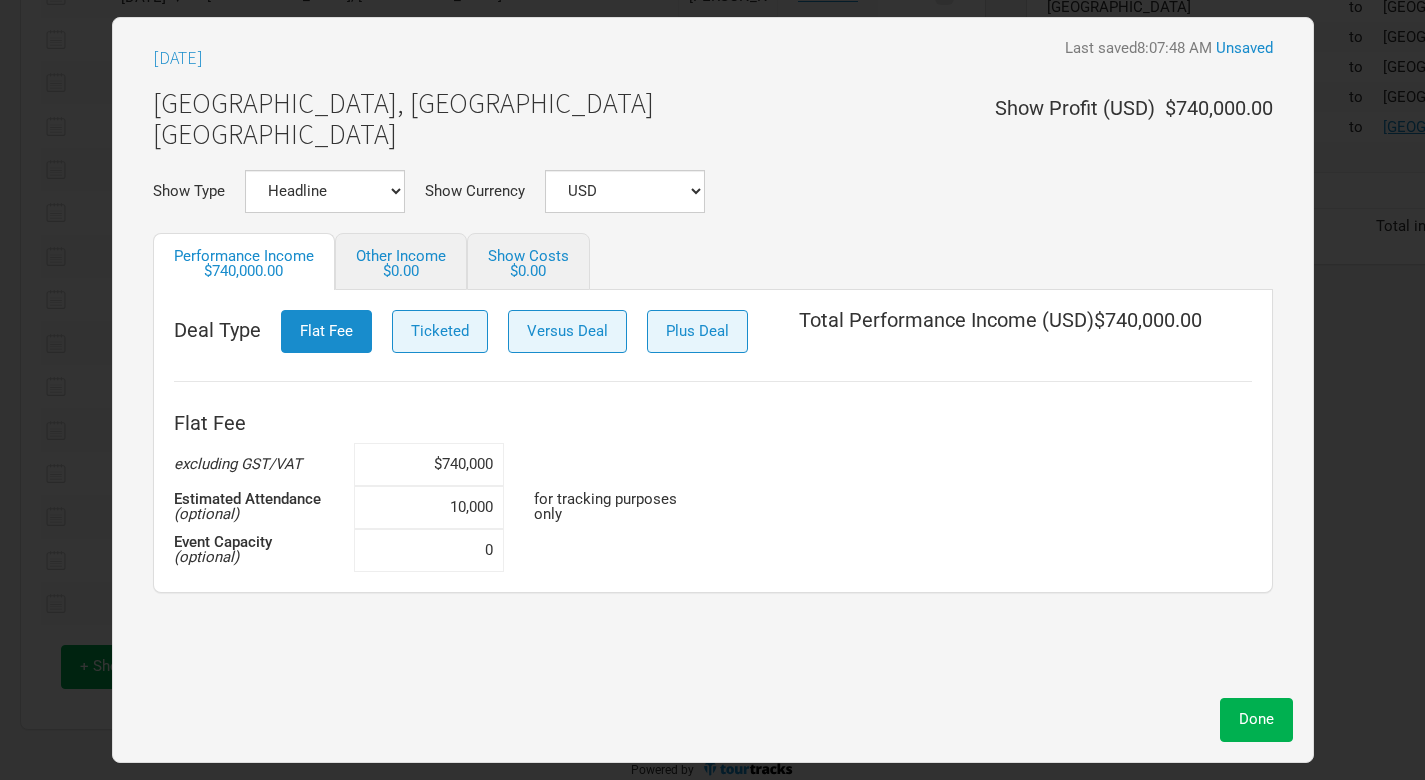 click on "Deal Type Flat Fee Ticketed Versus Deal Plus Deal Total Performance Income ( USD )  $740,000.00 Flat Fee excluding GST/VAT $740,000 Estimated Attendance (optional) 10,000 for tracking purposes only Event Capacity (optional) 0" at bounding box center [713, 441] 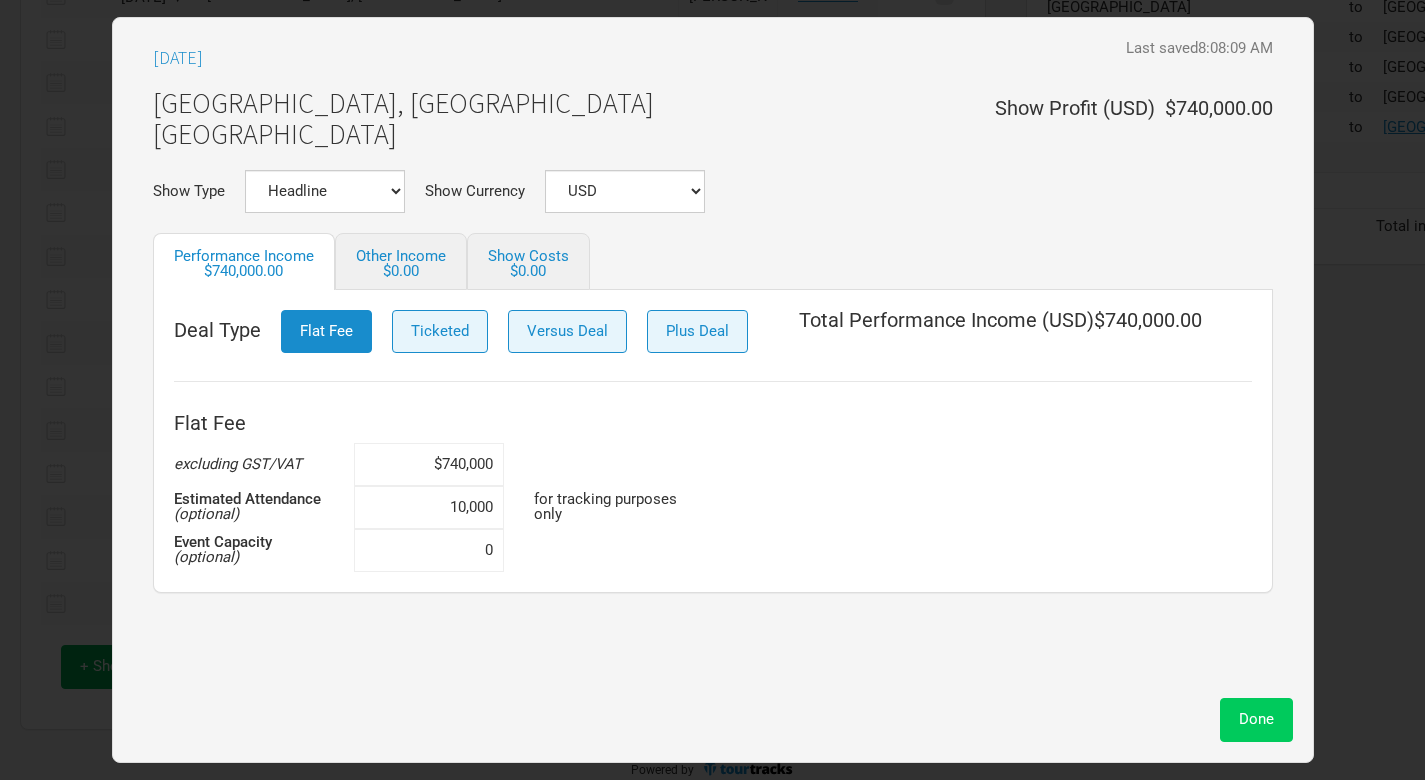 click on "Done" at bounding box center (1256, 719) 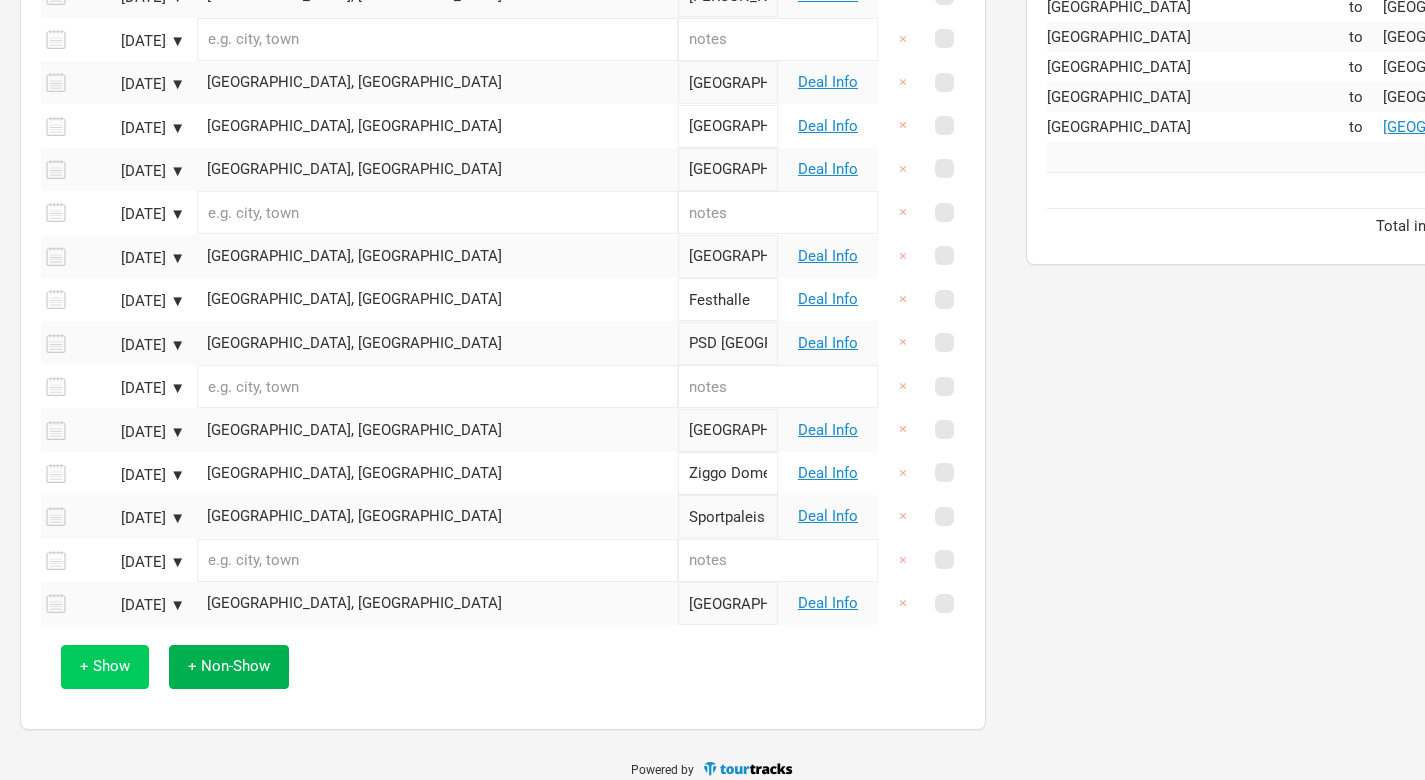 click on "+ Show" at bounding box center [105, 666] 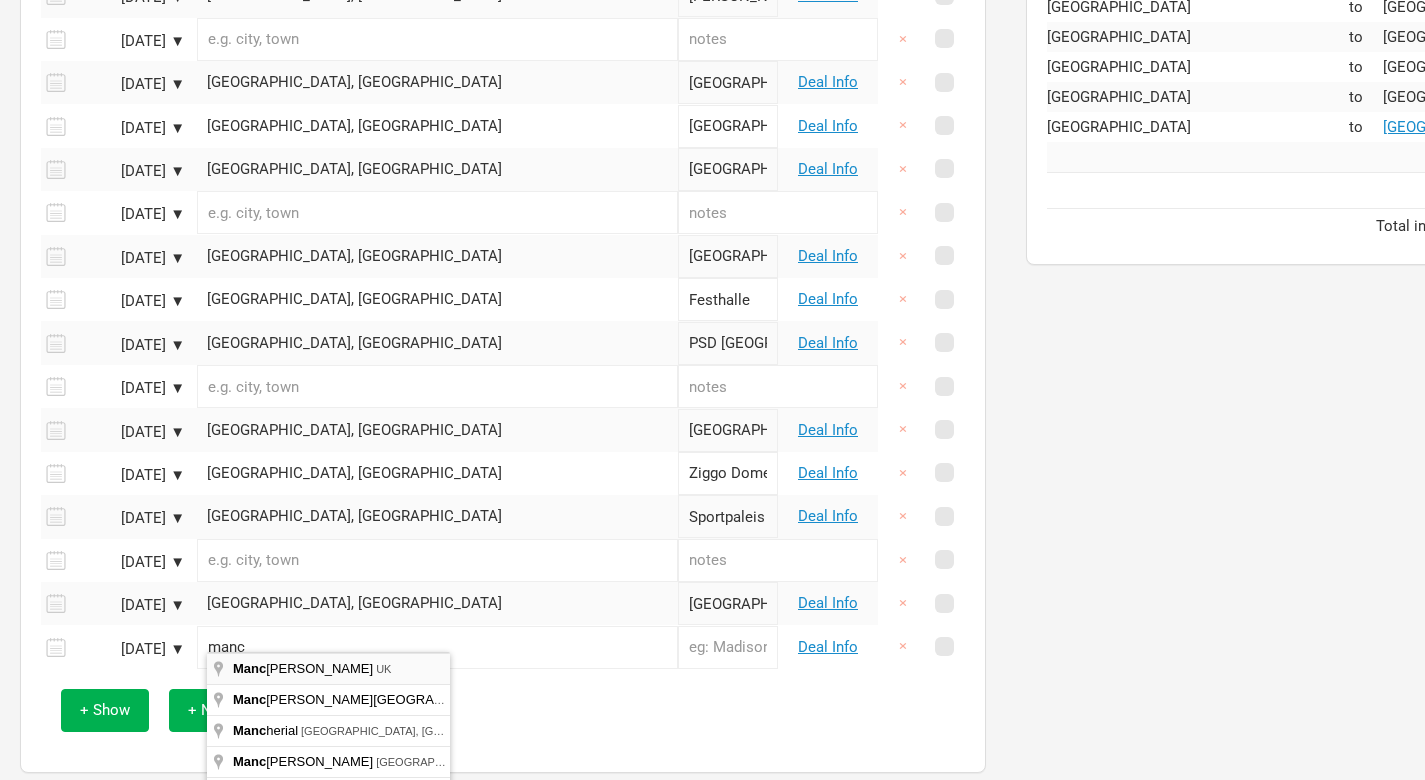 type on "[GEOGRAPHIC_DATA], [GEOGRAPHIC_DATA]" 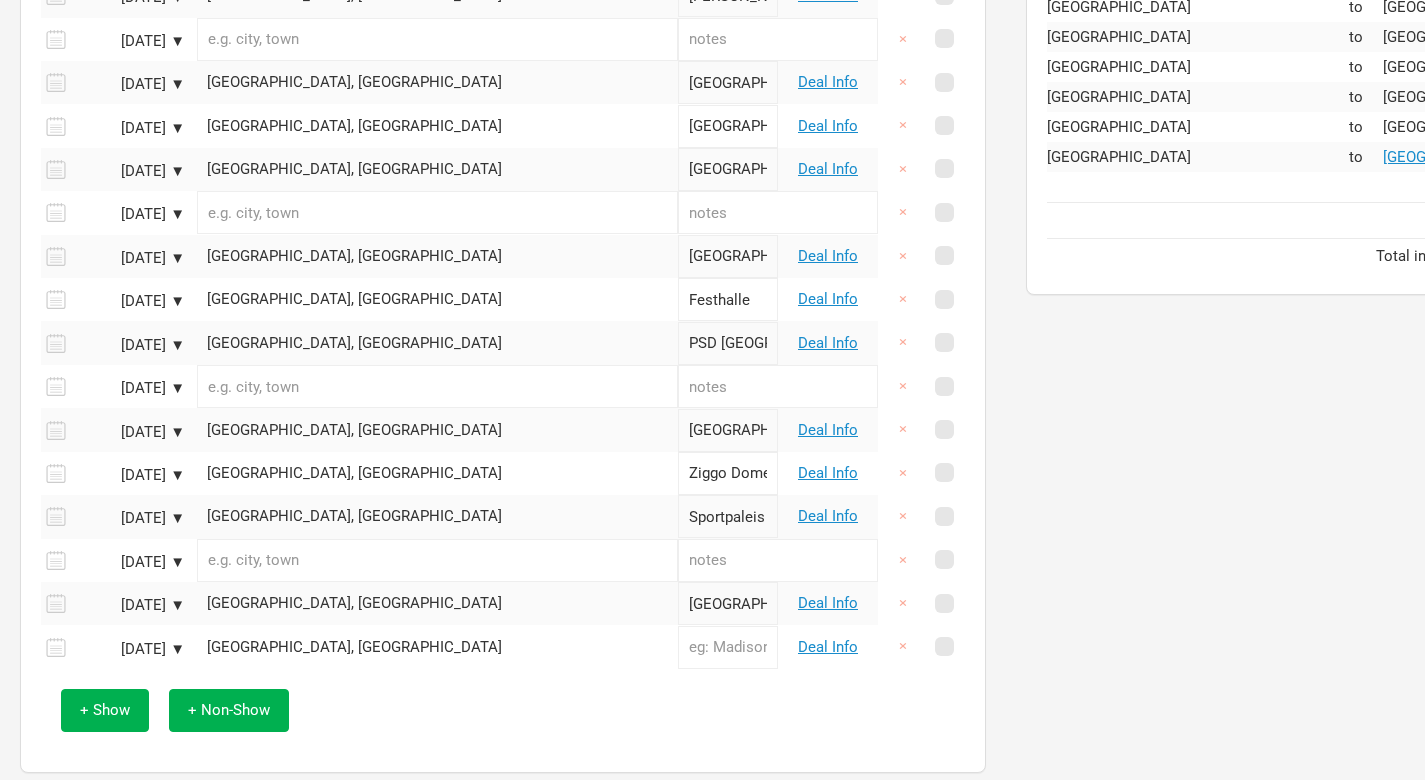 click at bounding box center (728, 647) 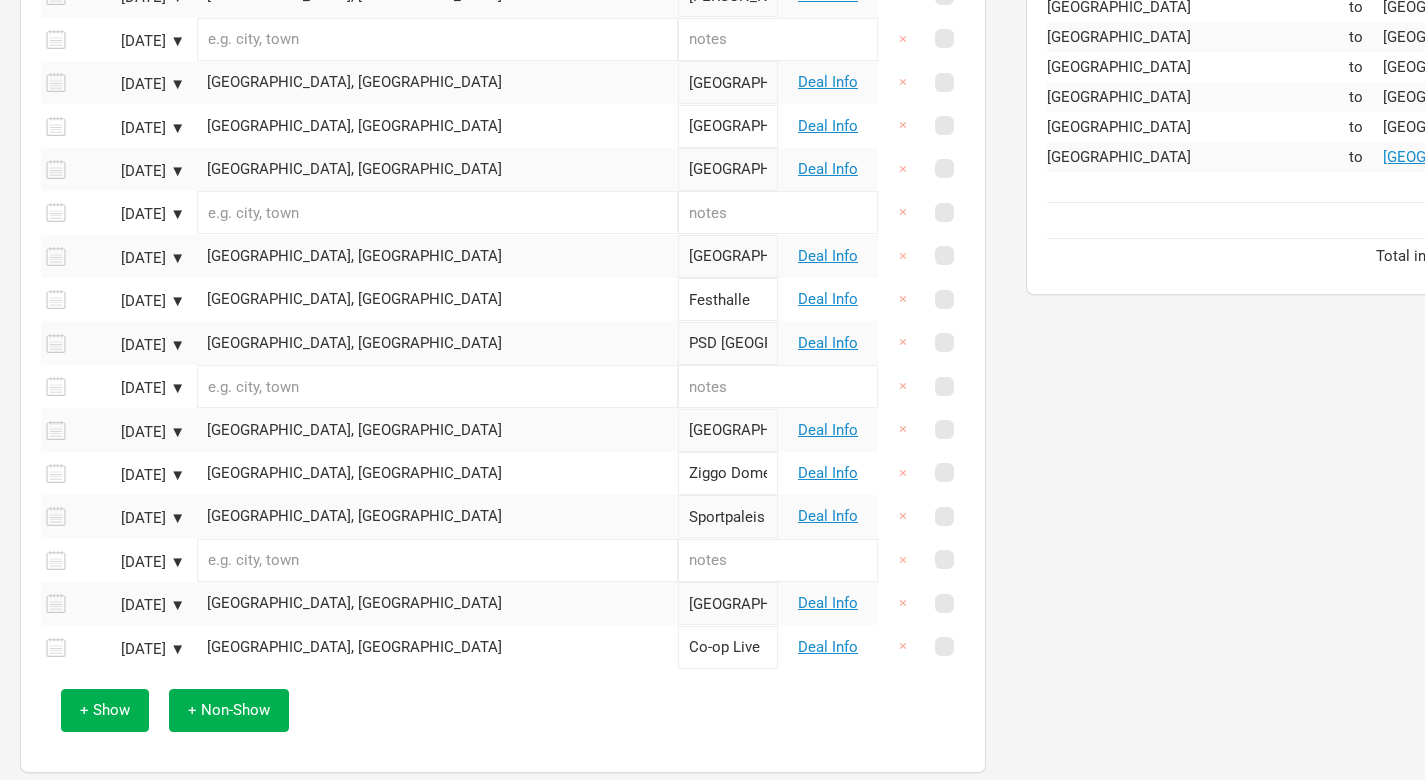 type on "Co-op Live" 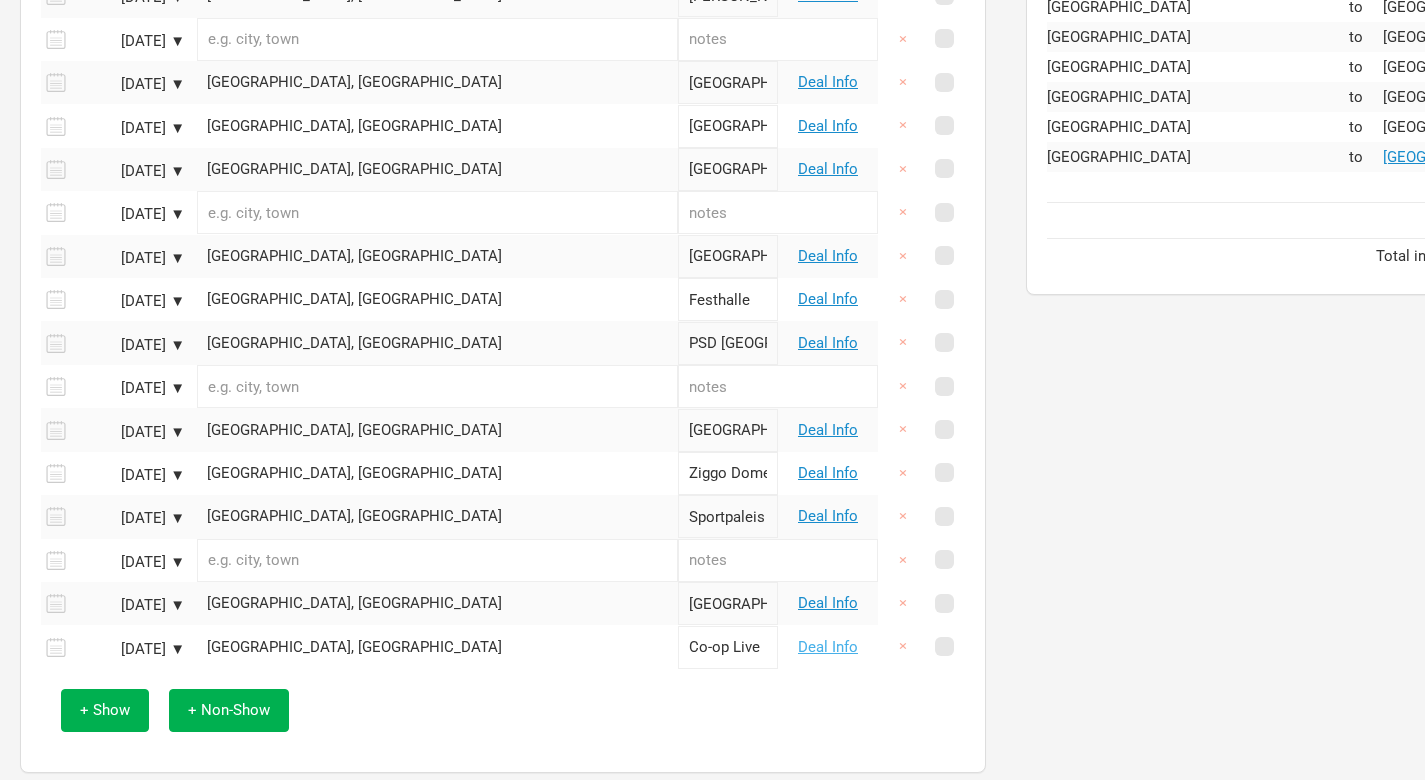 click on "Deal Info" at bounding box center (828, 647) 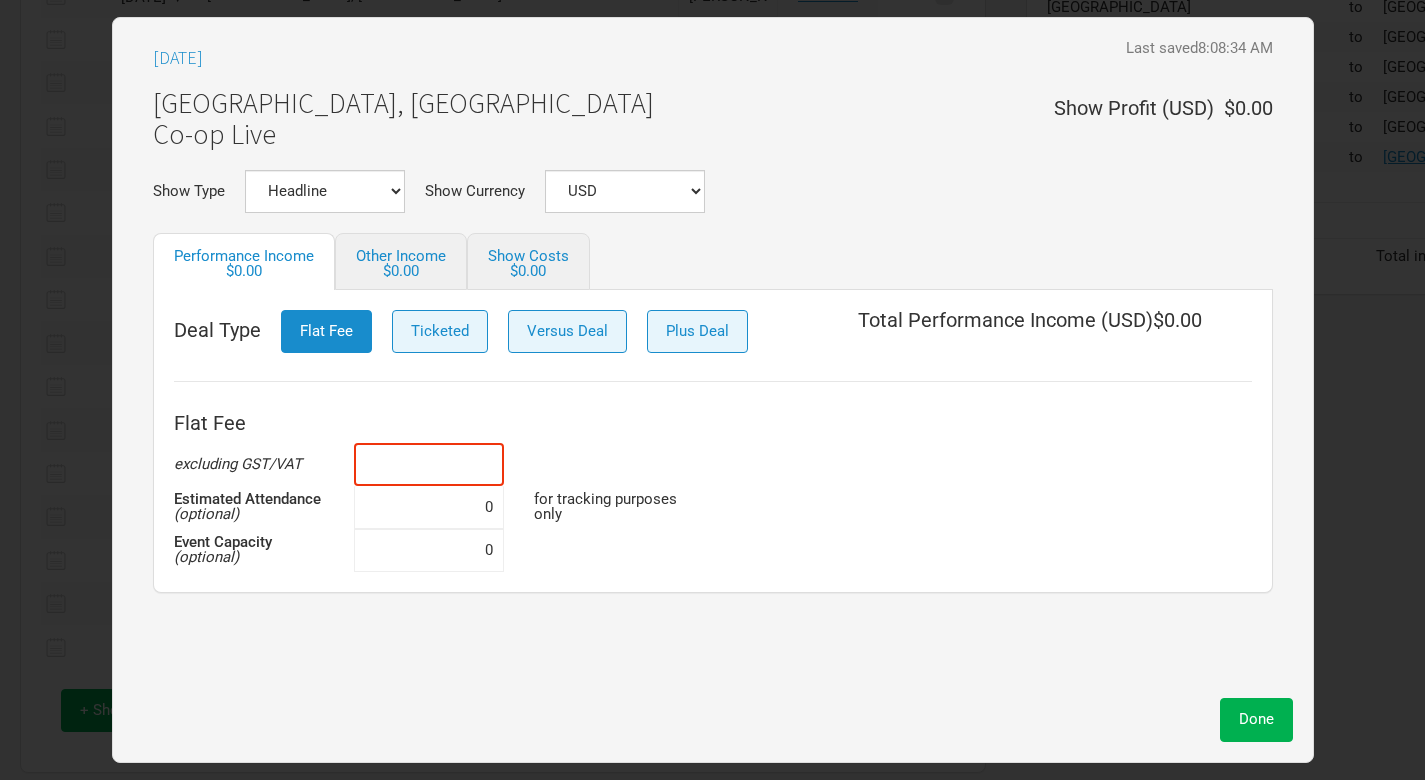 click at bounding box center [429, 464] 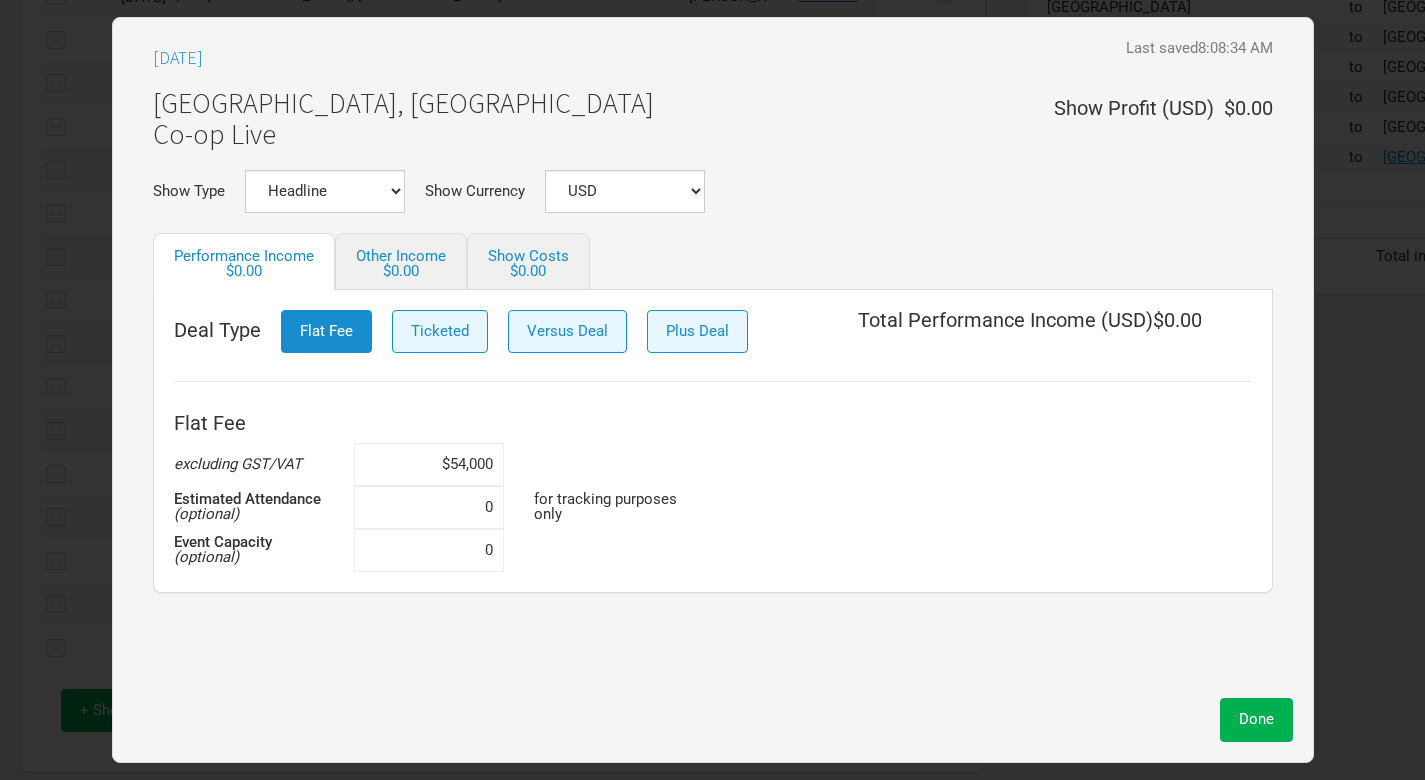 type on "$540,000" 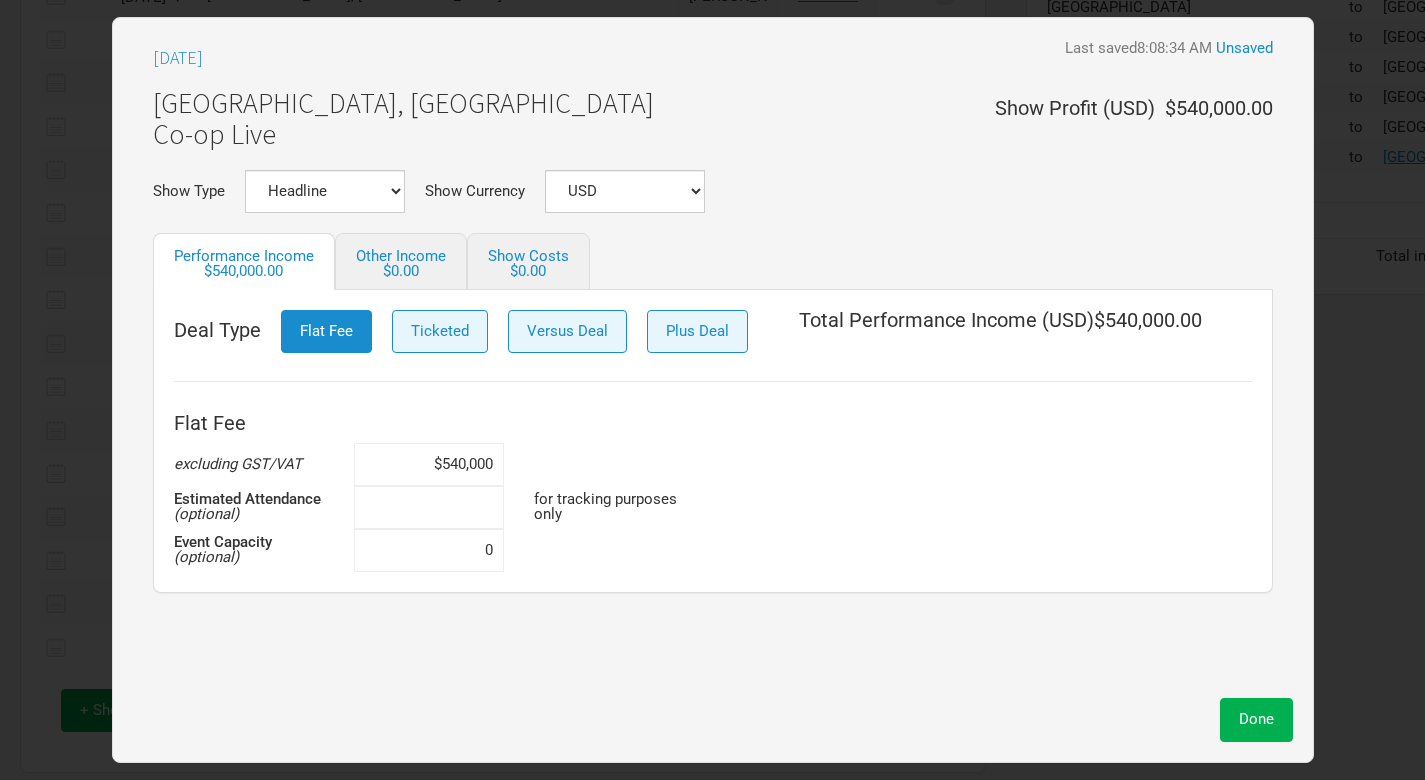 click at bounding box center [429, 507] 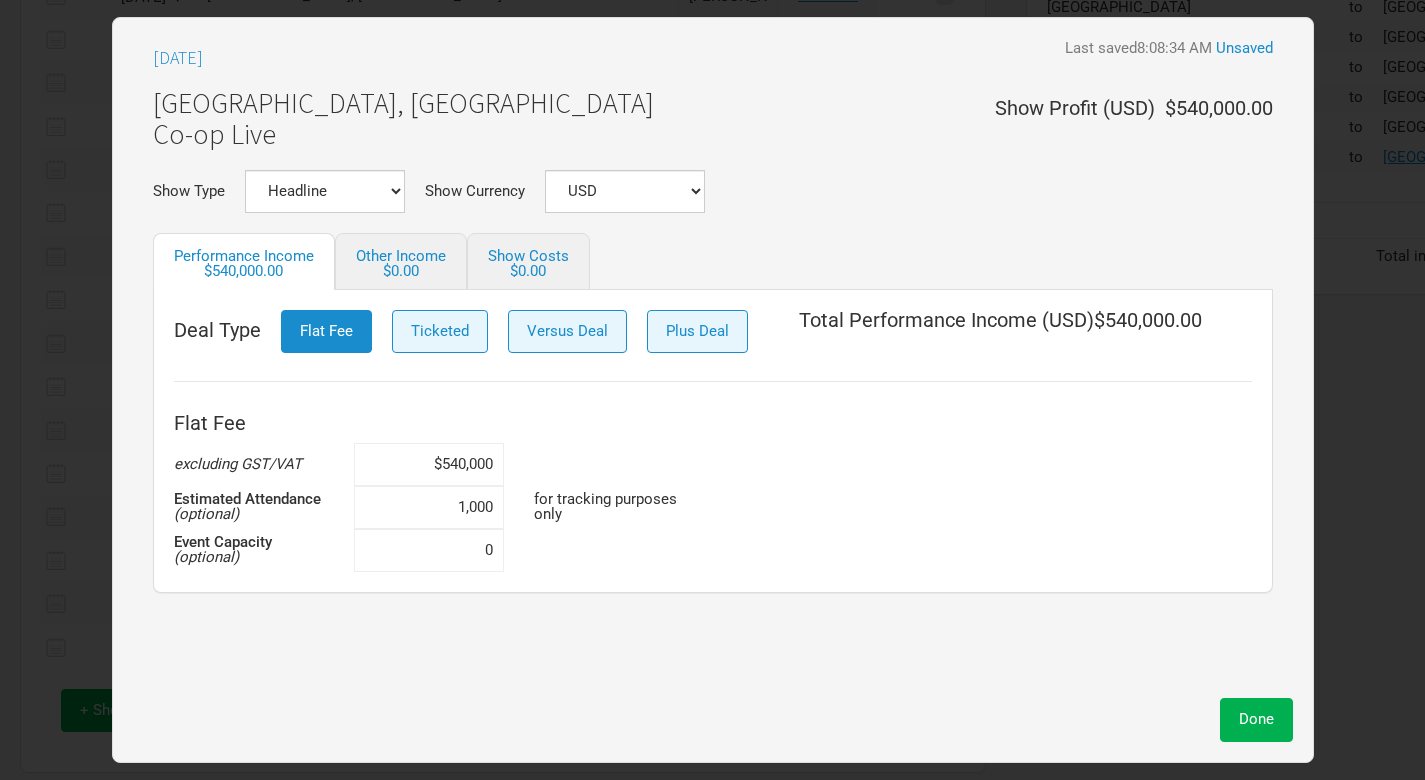 type on "10,000" 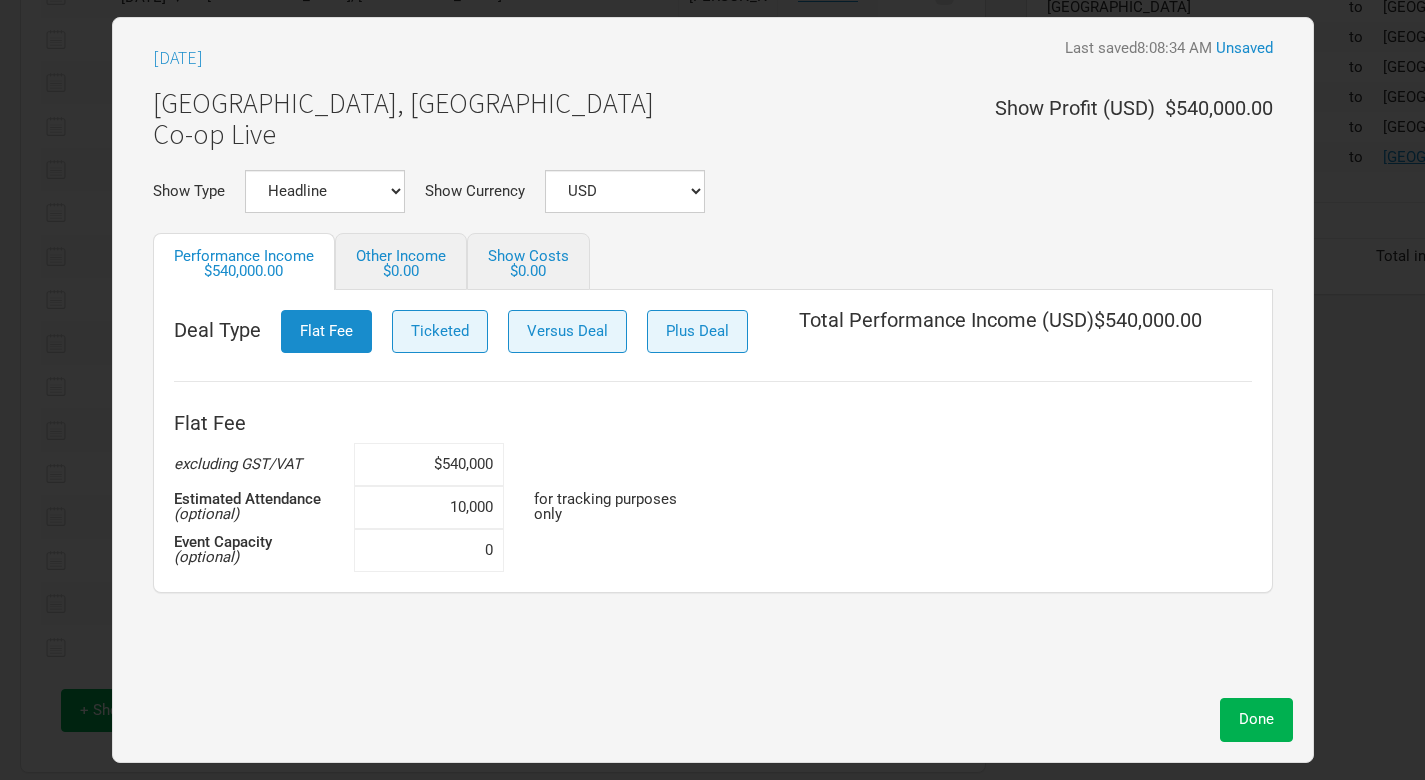 click at bounding box center [624, 550] 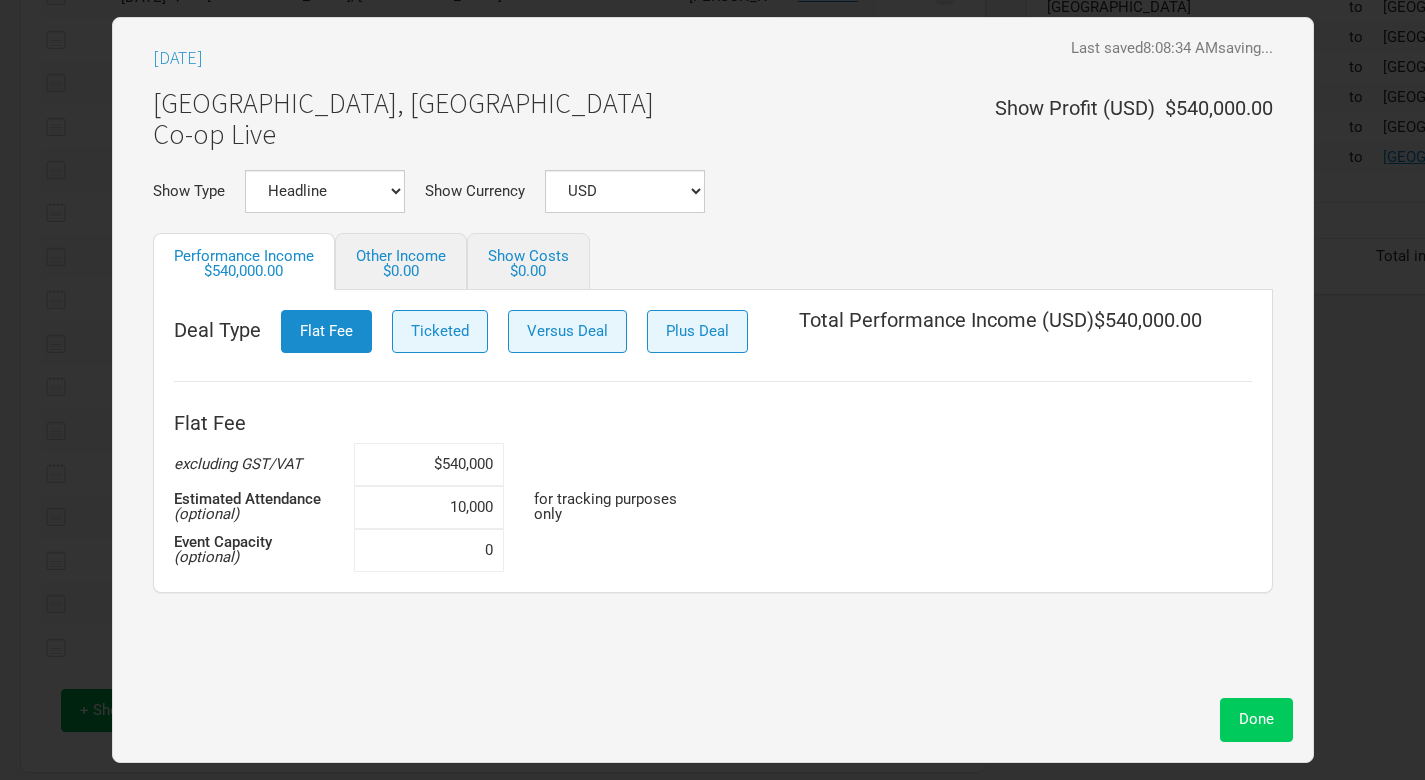 click on "Done" at bounding box center [1256, 719] 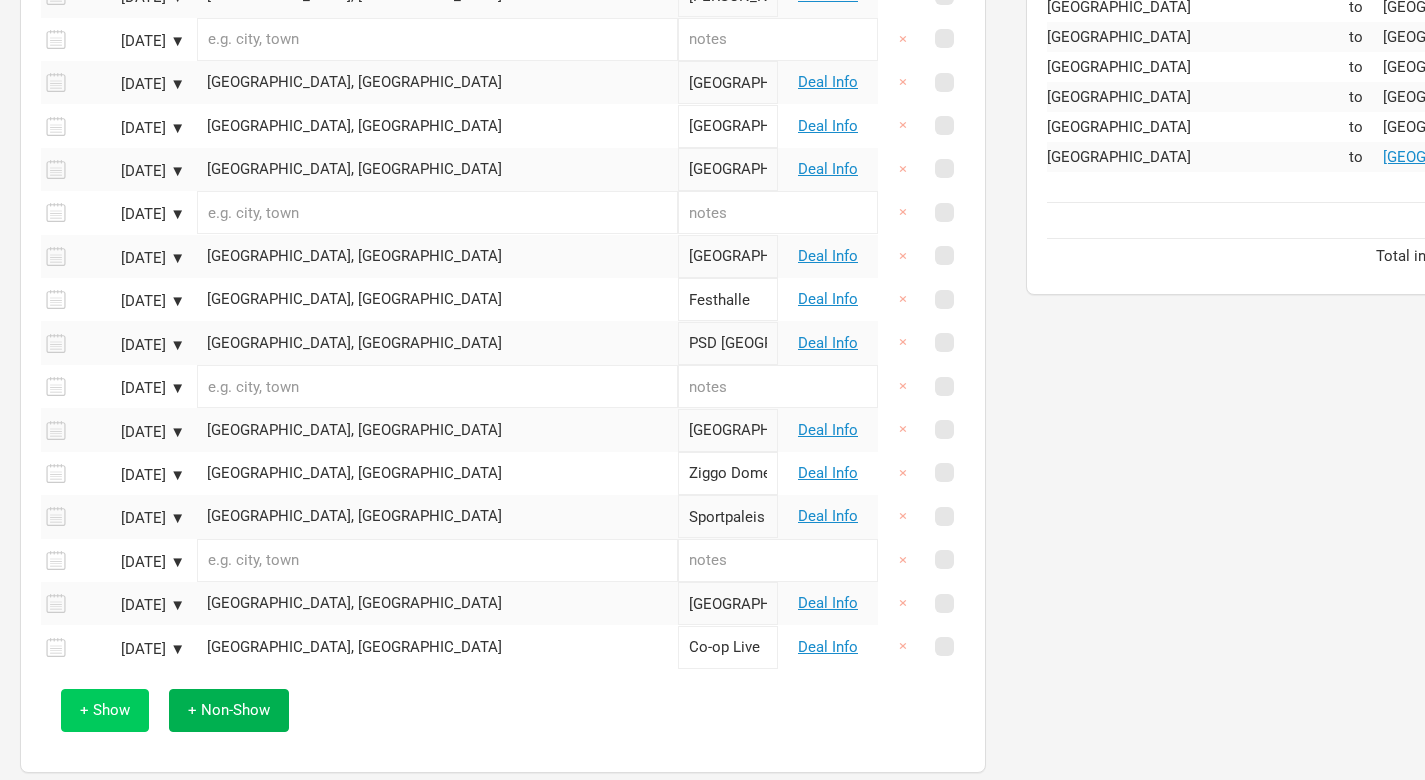 click on "+ Show" at bounding box center (105, 710) 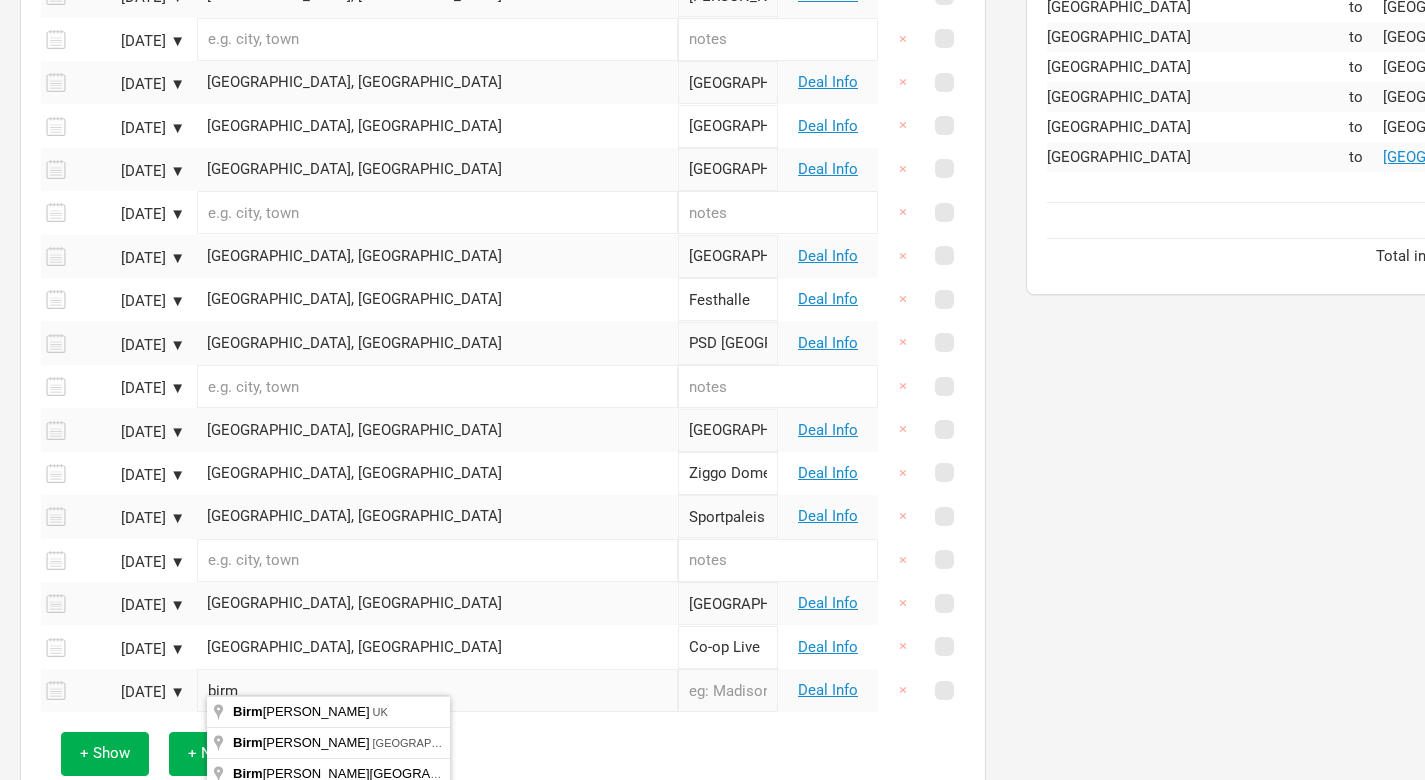 type on "[GEOGRAPHIC_DATA], [GEOGRAPHIC_DATA]" 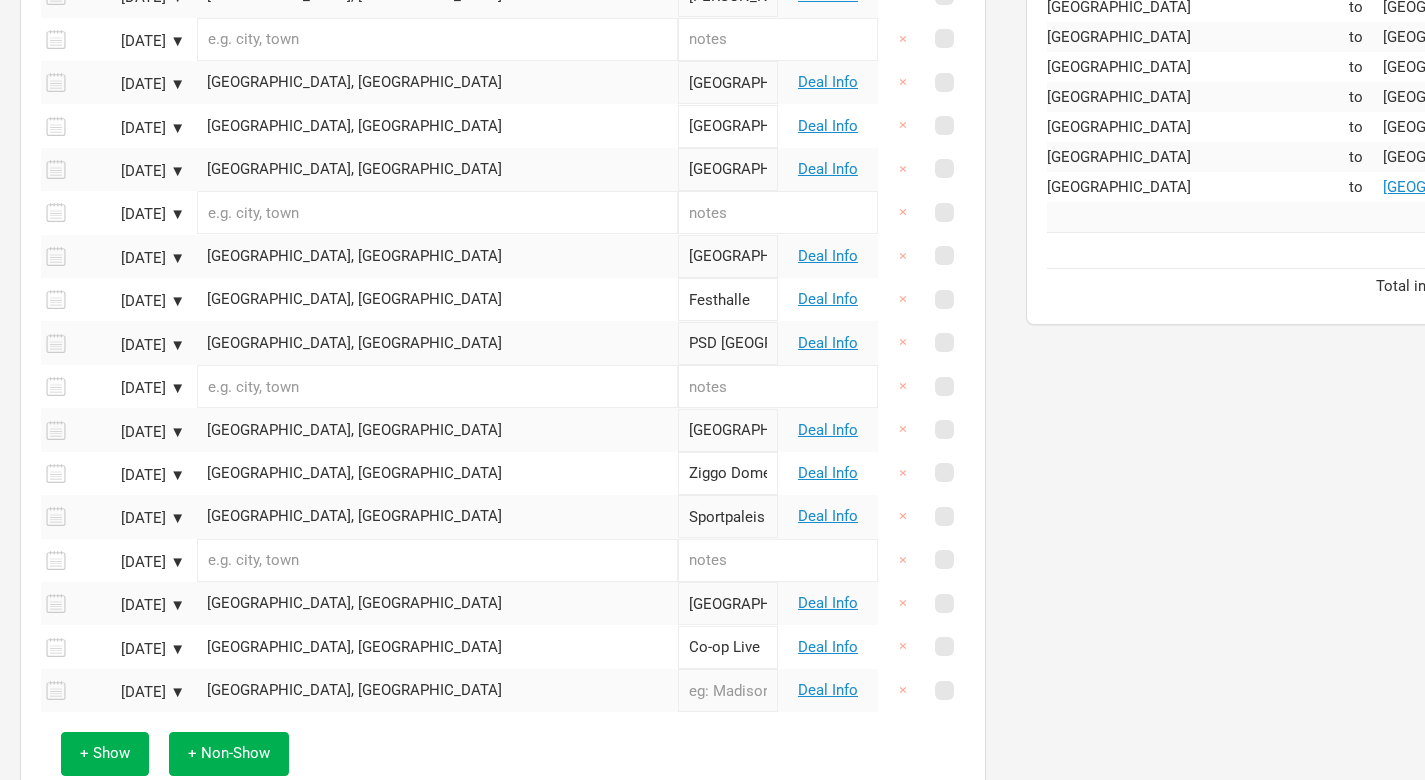 click at bounding box center [728, 690] 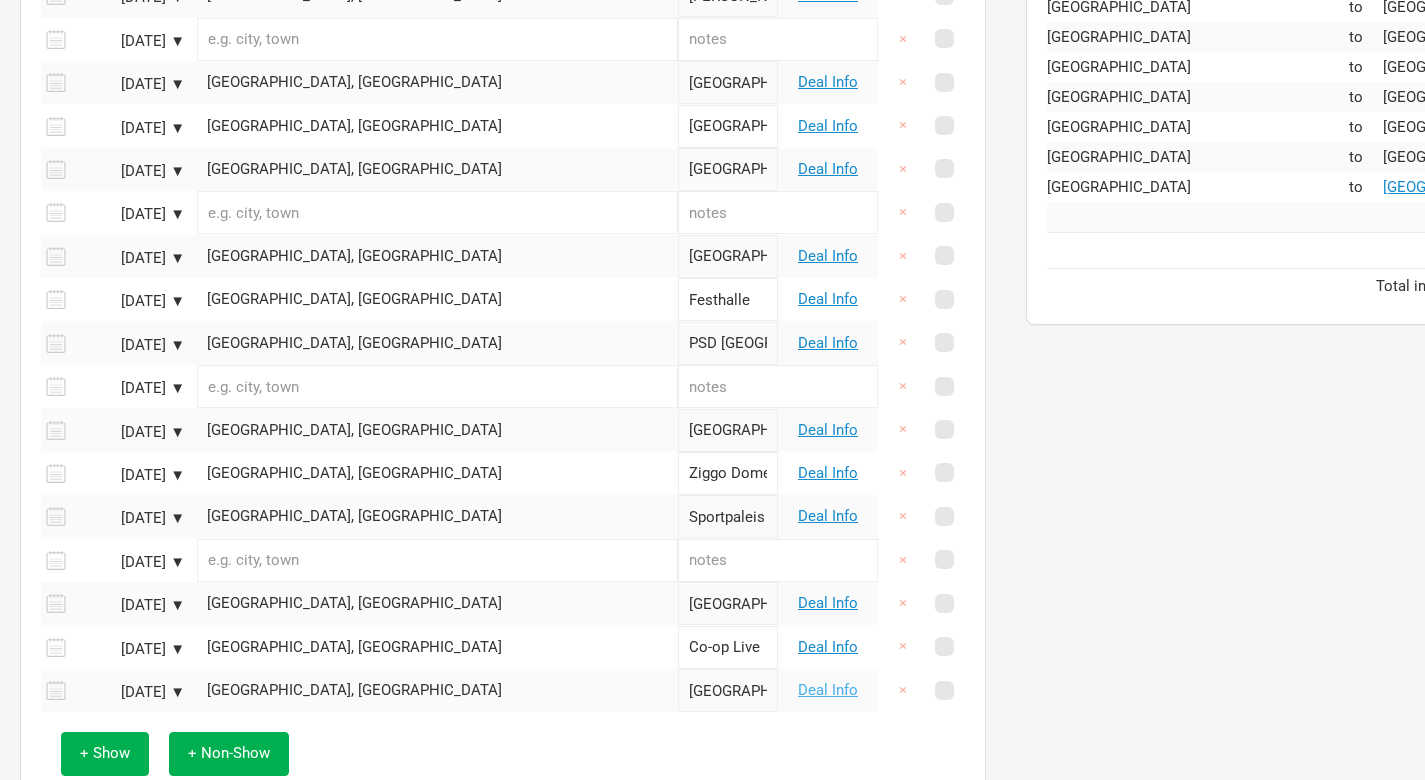 type on "[GEOGRAPHIC_DATA]" 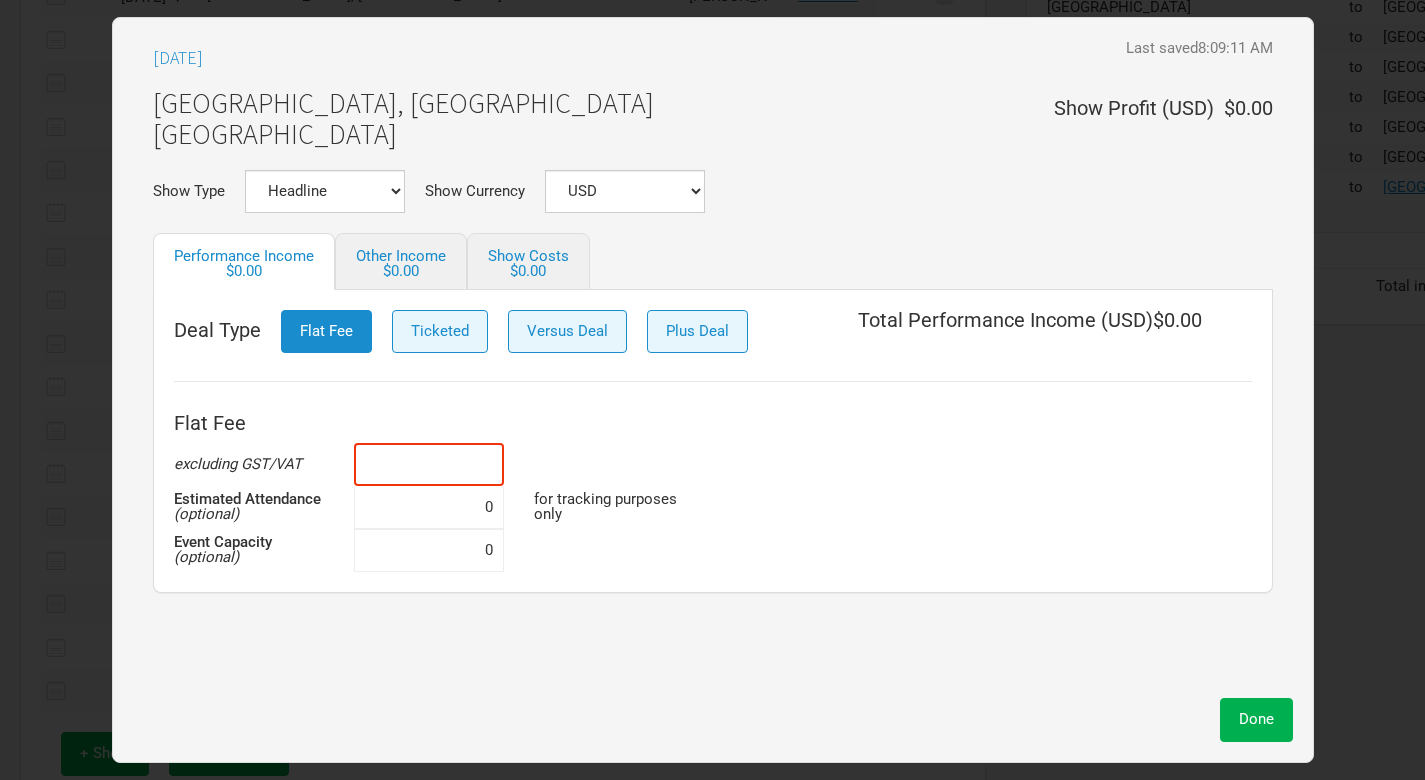 click at bounding box center [429, 464] 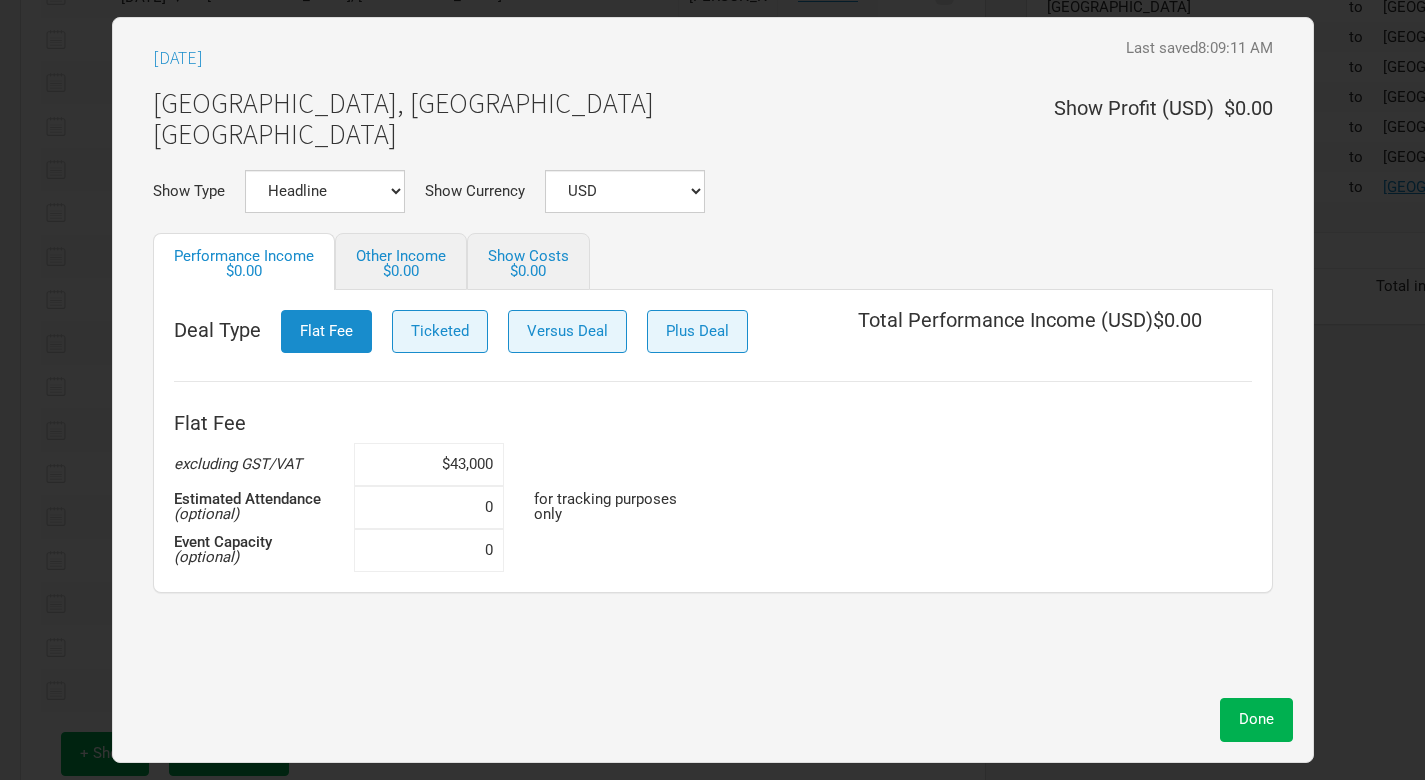 type on "$430,000" 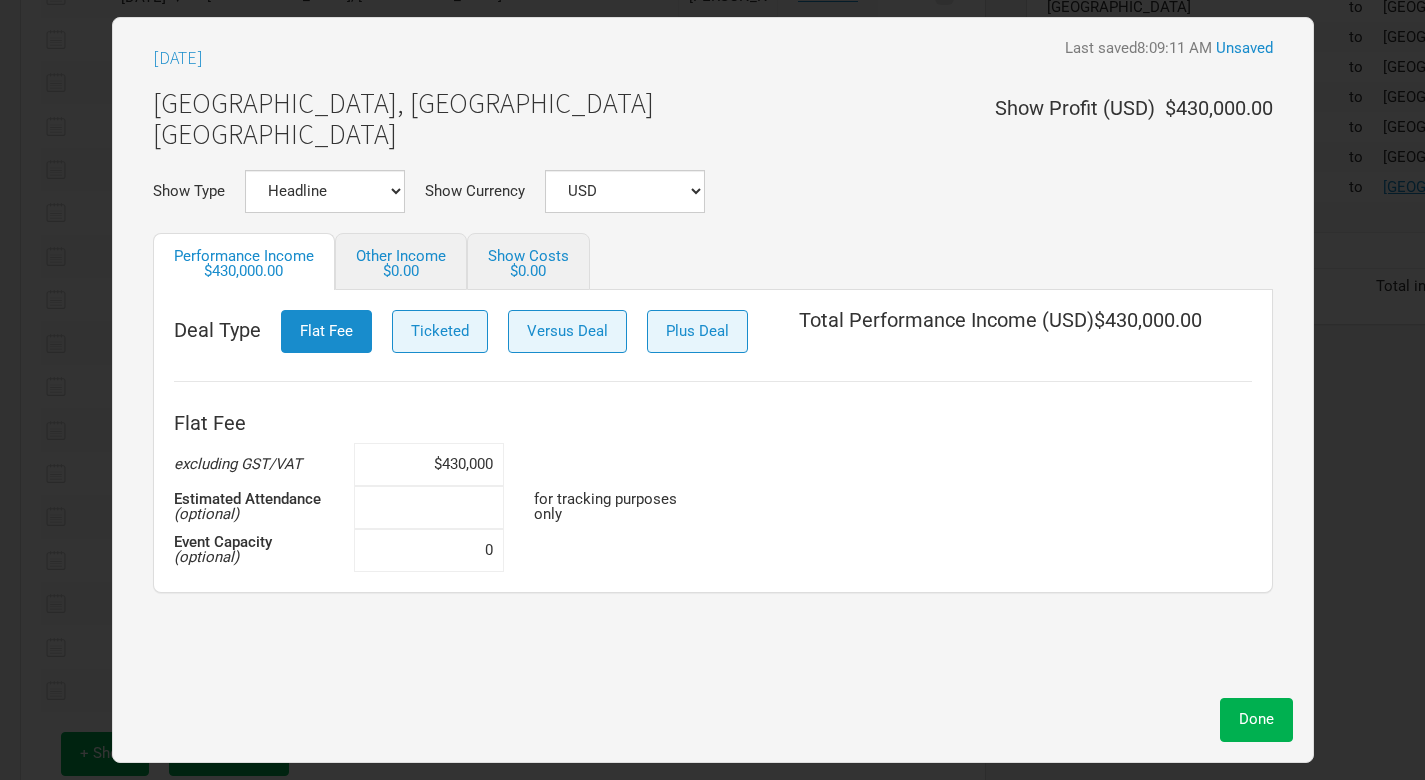 click at bounding box center (429, 507) 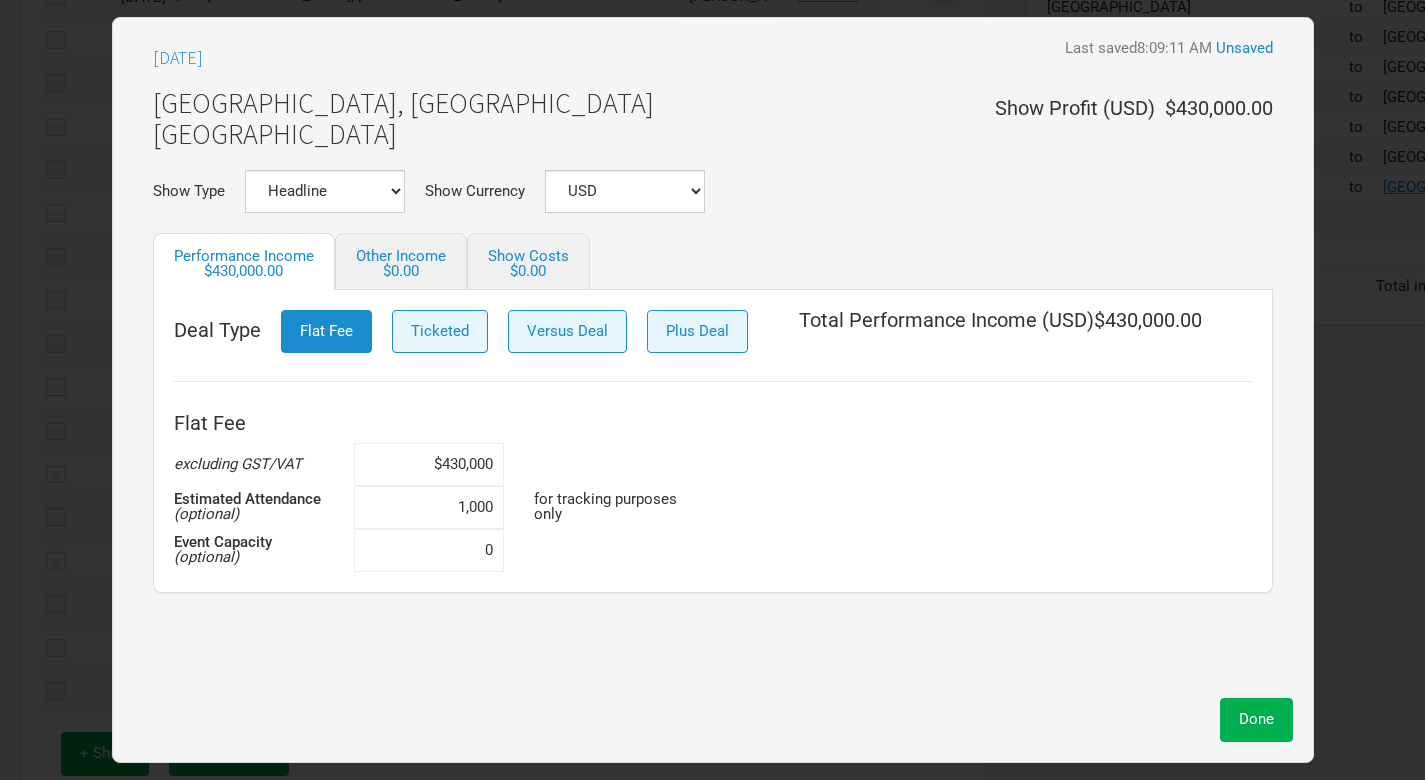 type on "10,000" 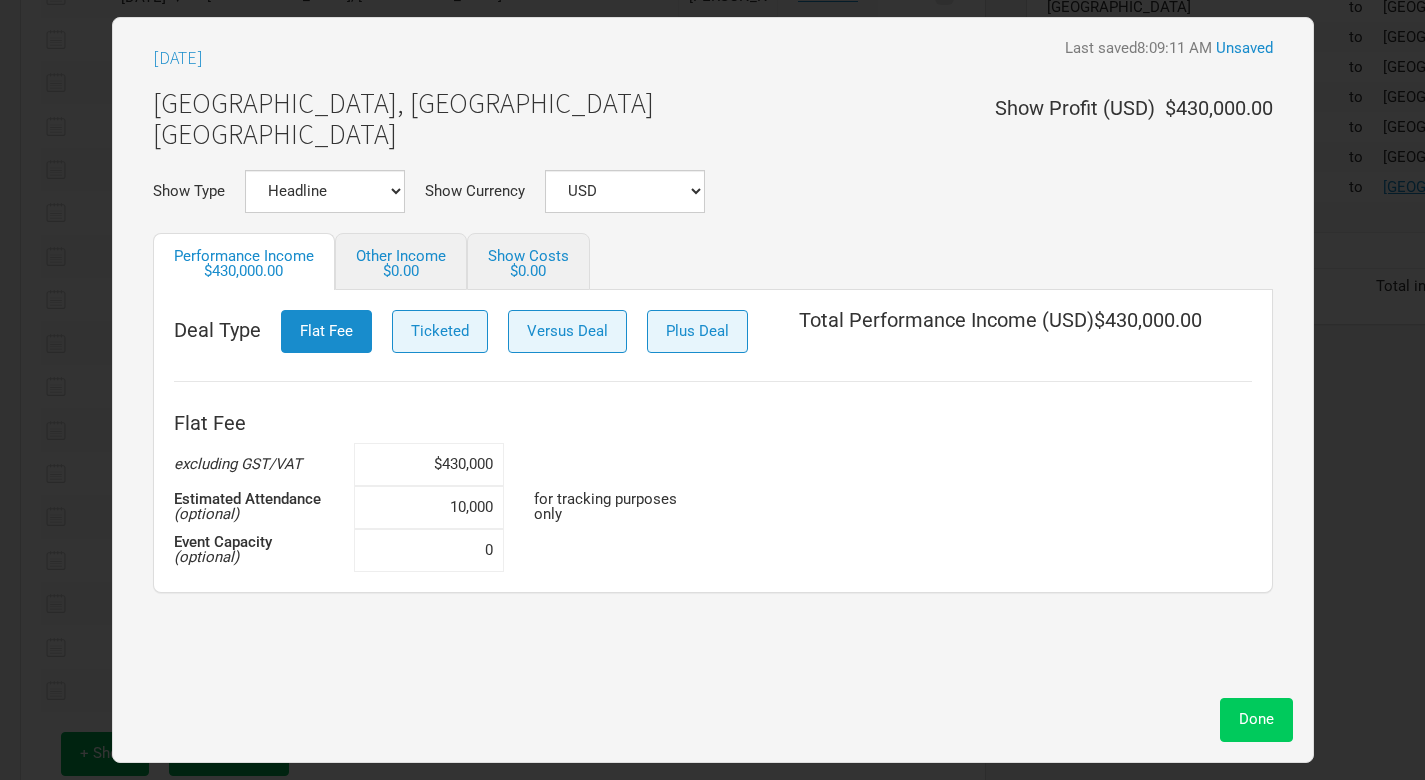 click on "Done" at bounding box center [1256, 719] 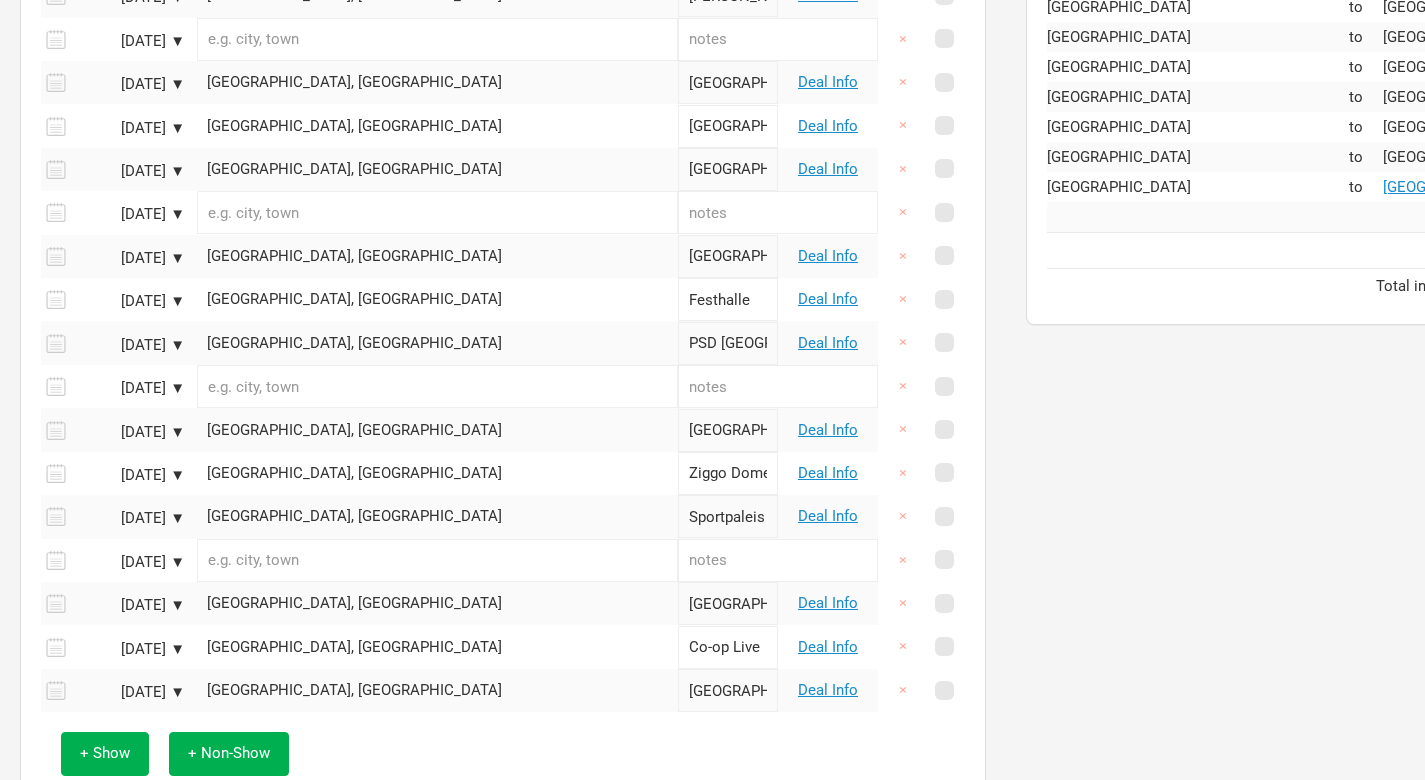 click on "[GEOGRAPHIC_DATA], [GEOGRAPHIC_DATA]" at bounding box center [437, 516] 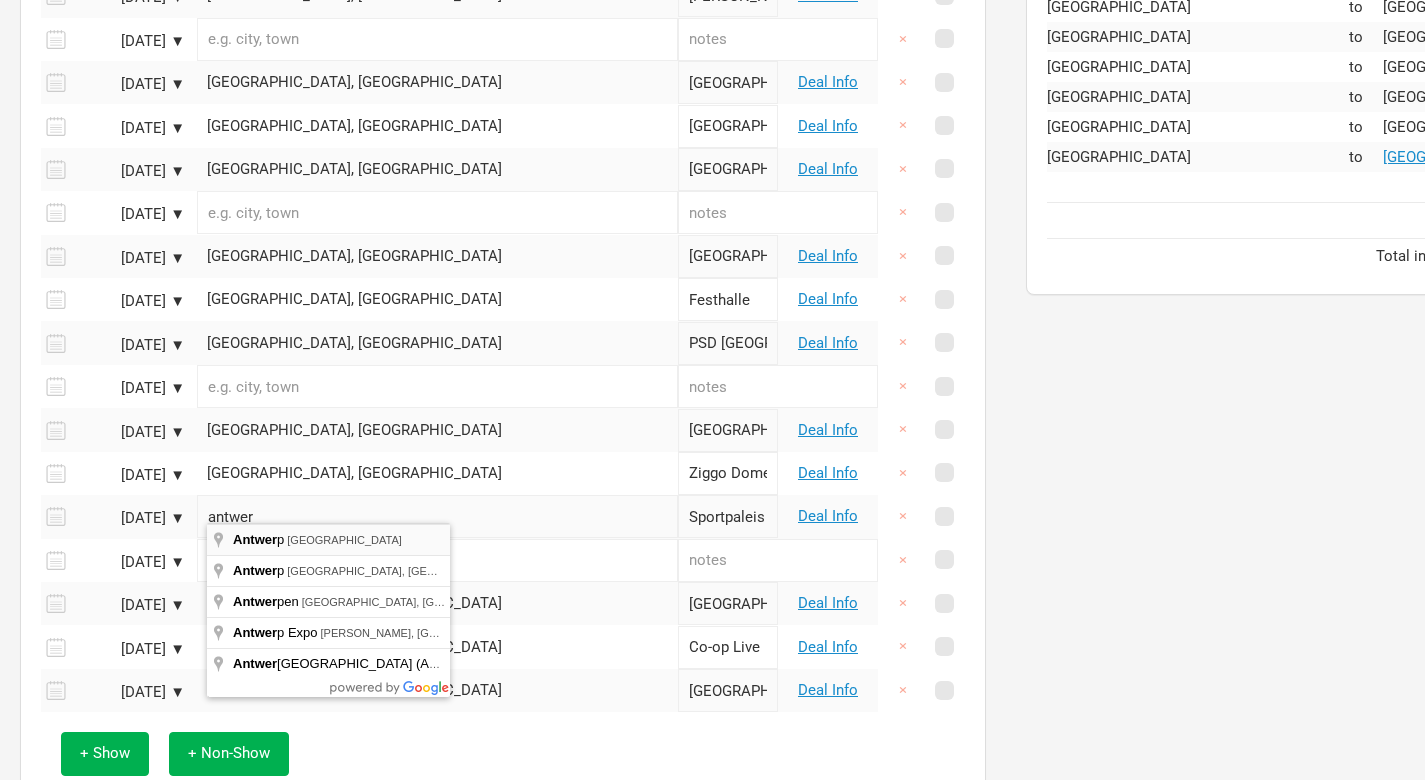 type on "[GEOGRAPHIC_DATA], [GEOGRAPHIC_DATA]" 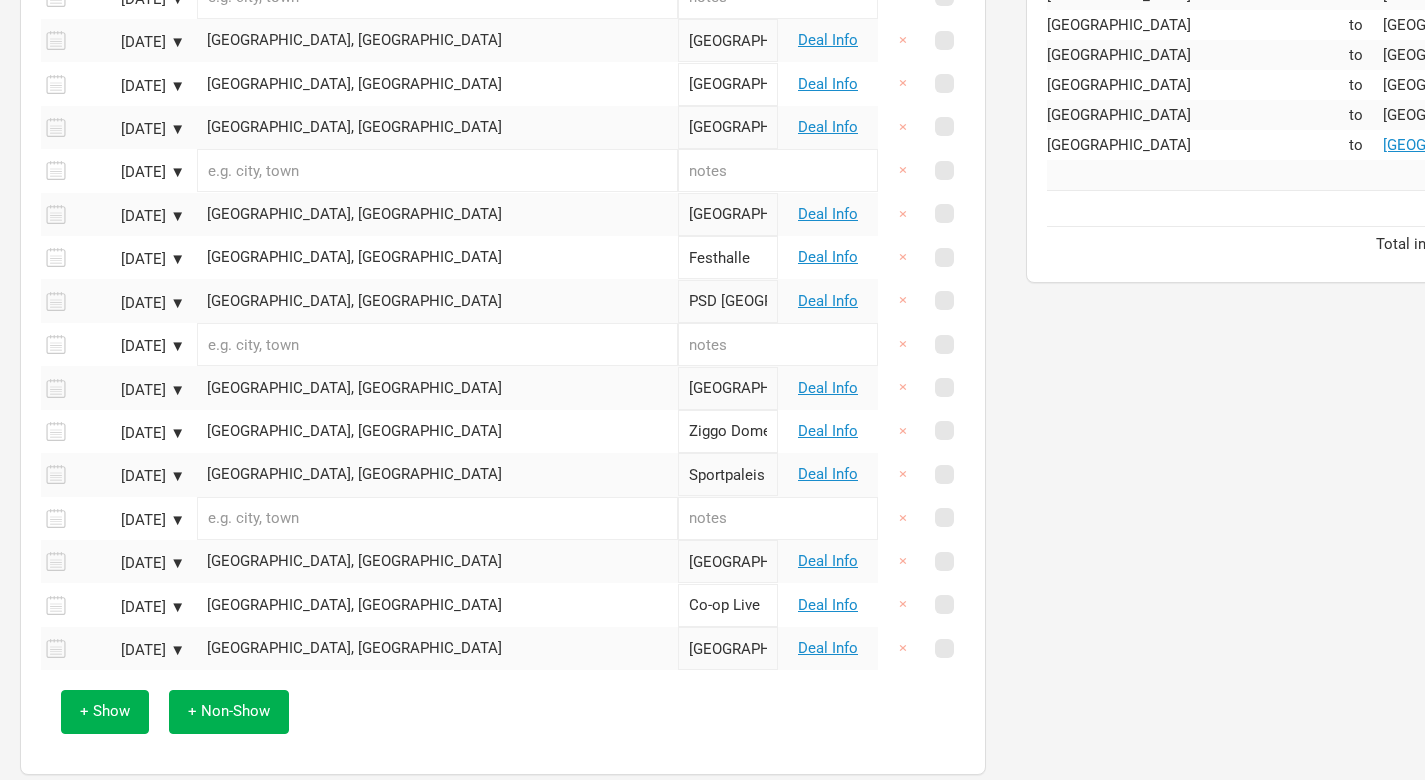 scroll, scrollTop: 1392, scrollLeft: 0, axis: vertical 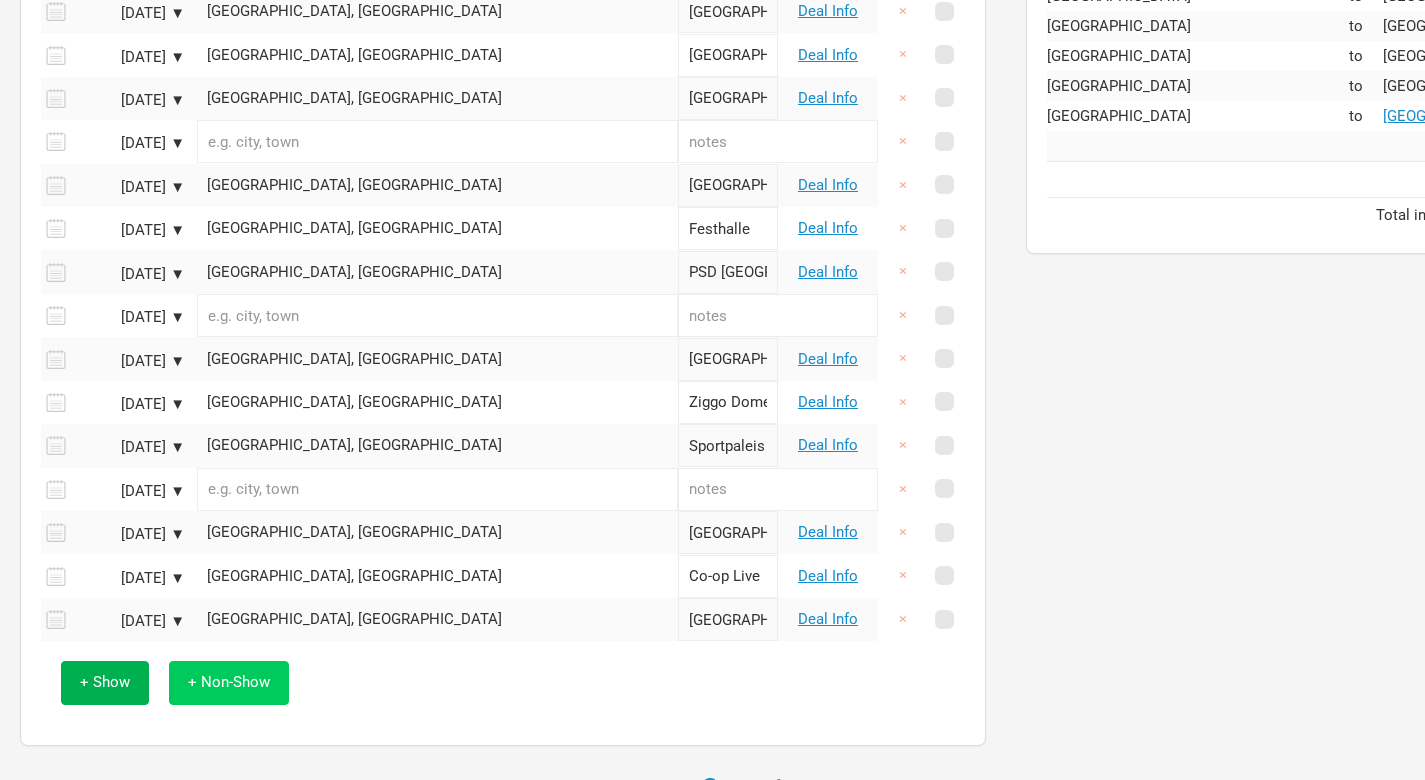 click on "+ Non-Show" at bounding box center [229, 682] 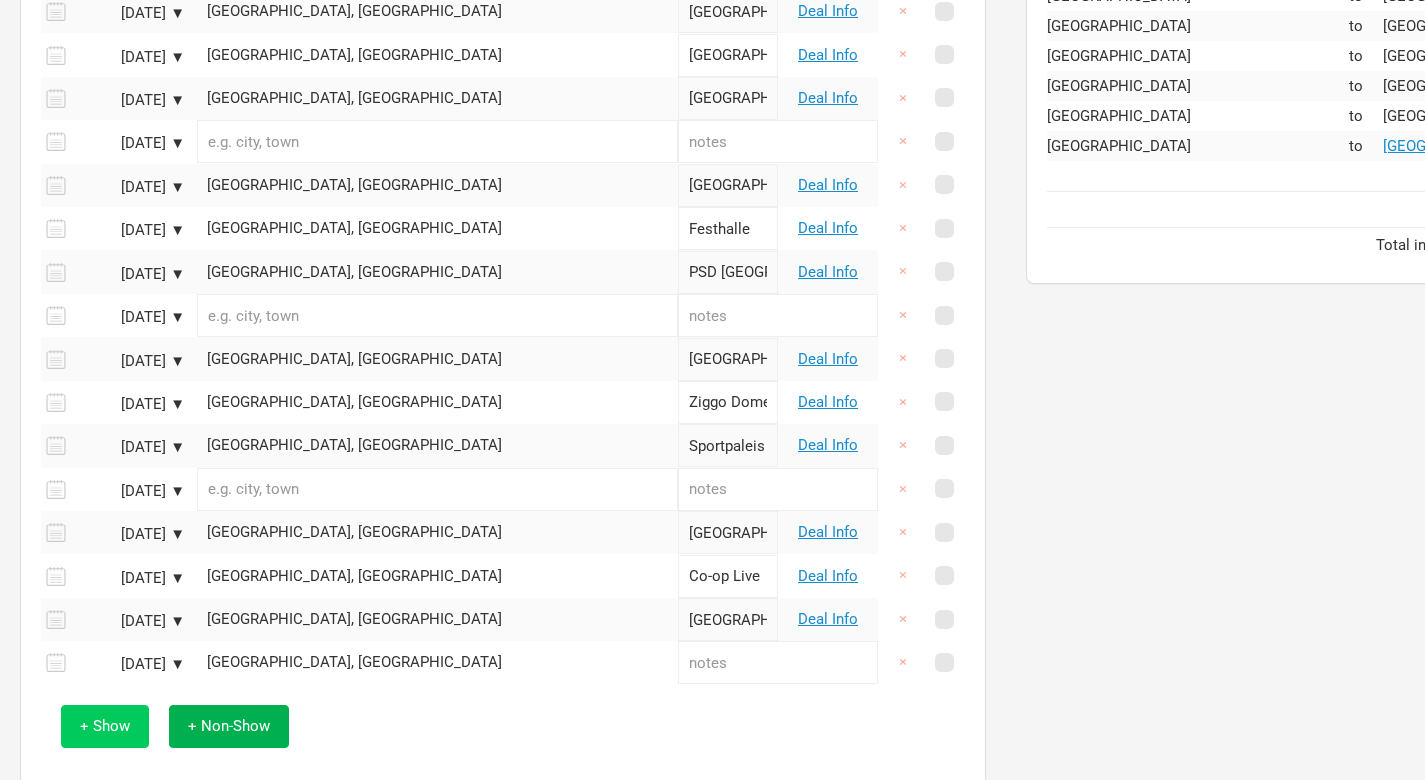 click on "+ Show" at bounding box center [105, 726] 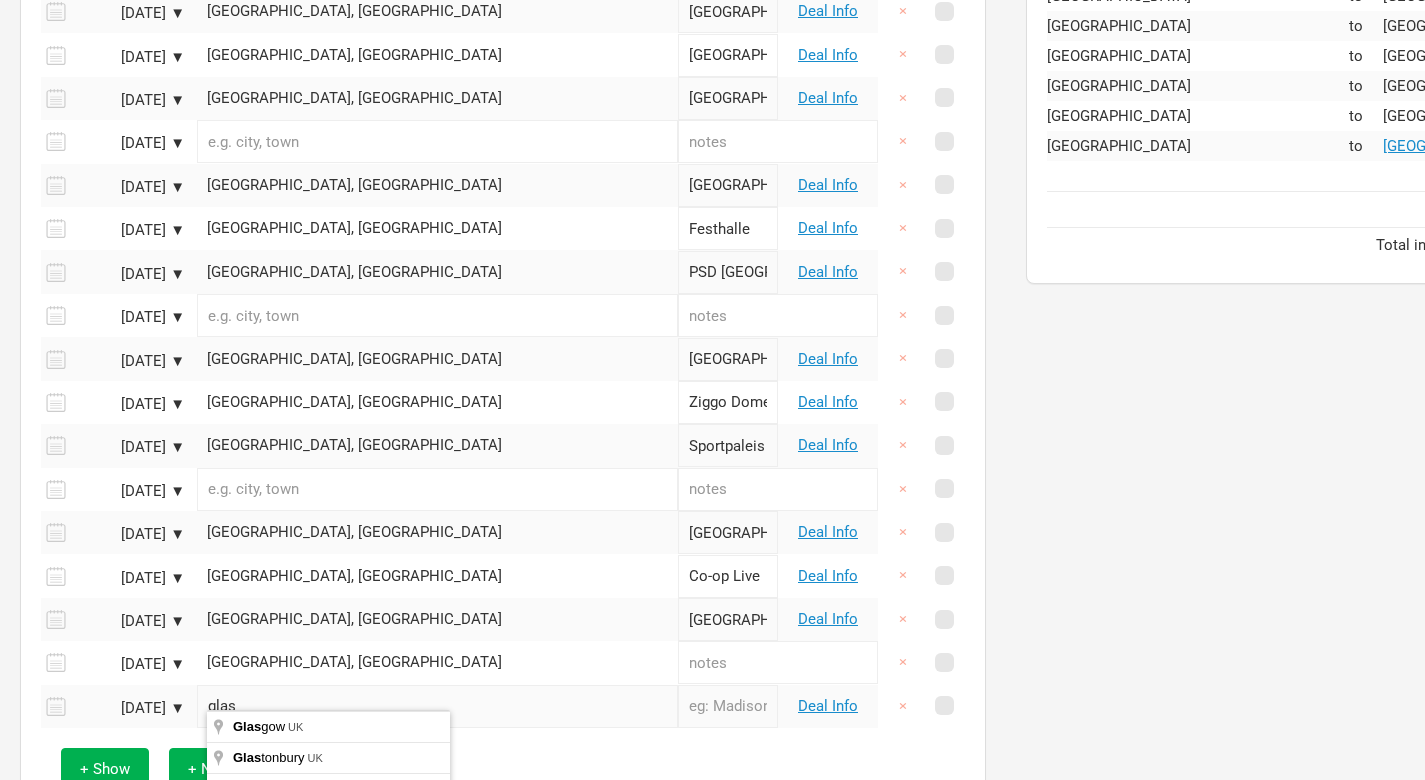 type on "[GEOGRAPHIC_DATA], [GEOGRAPHIC_DATA]" 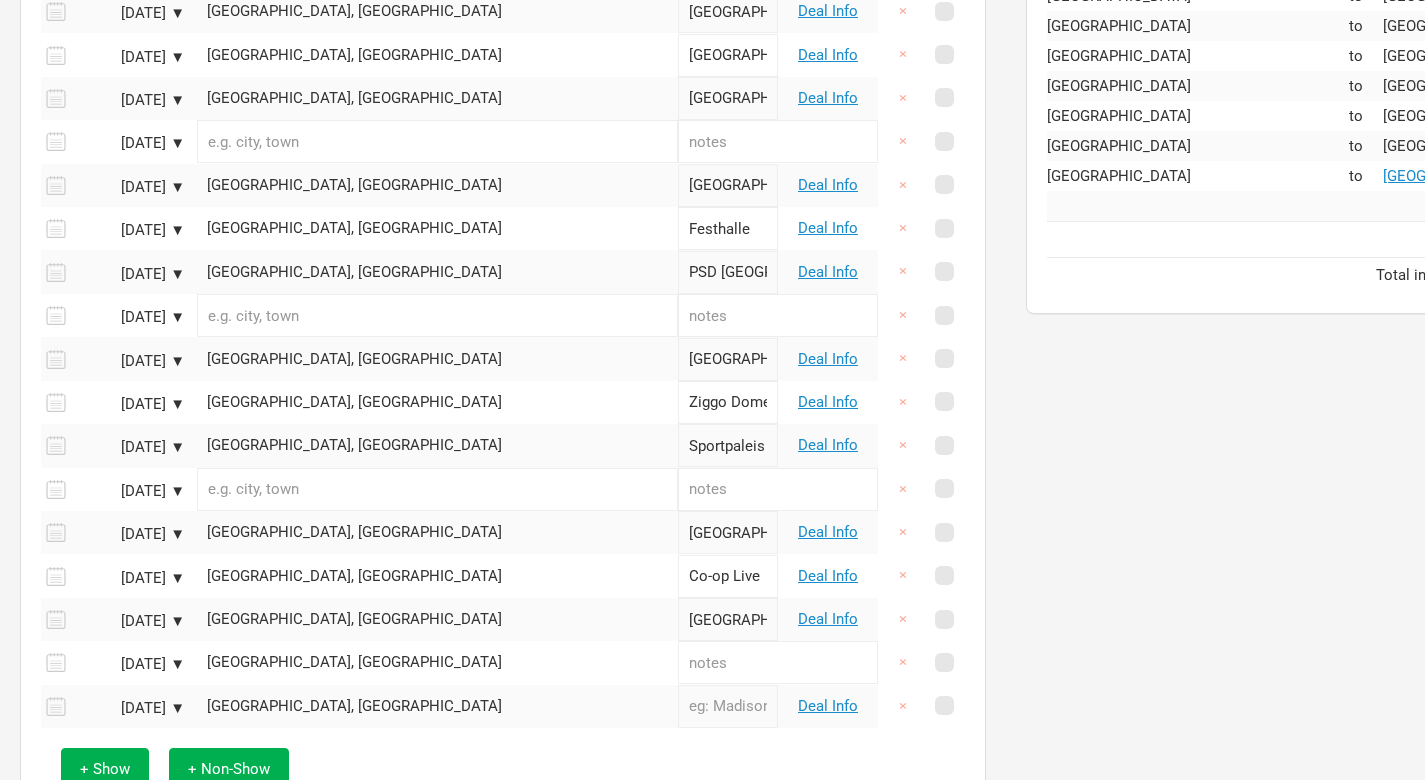 click at bounding box center [728, 706] 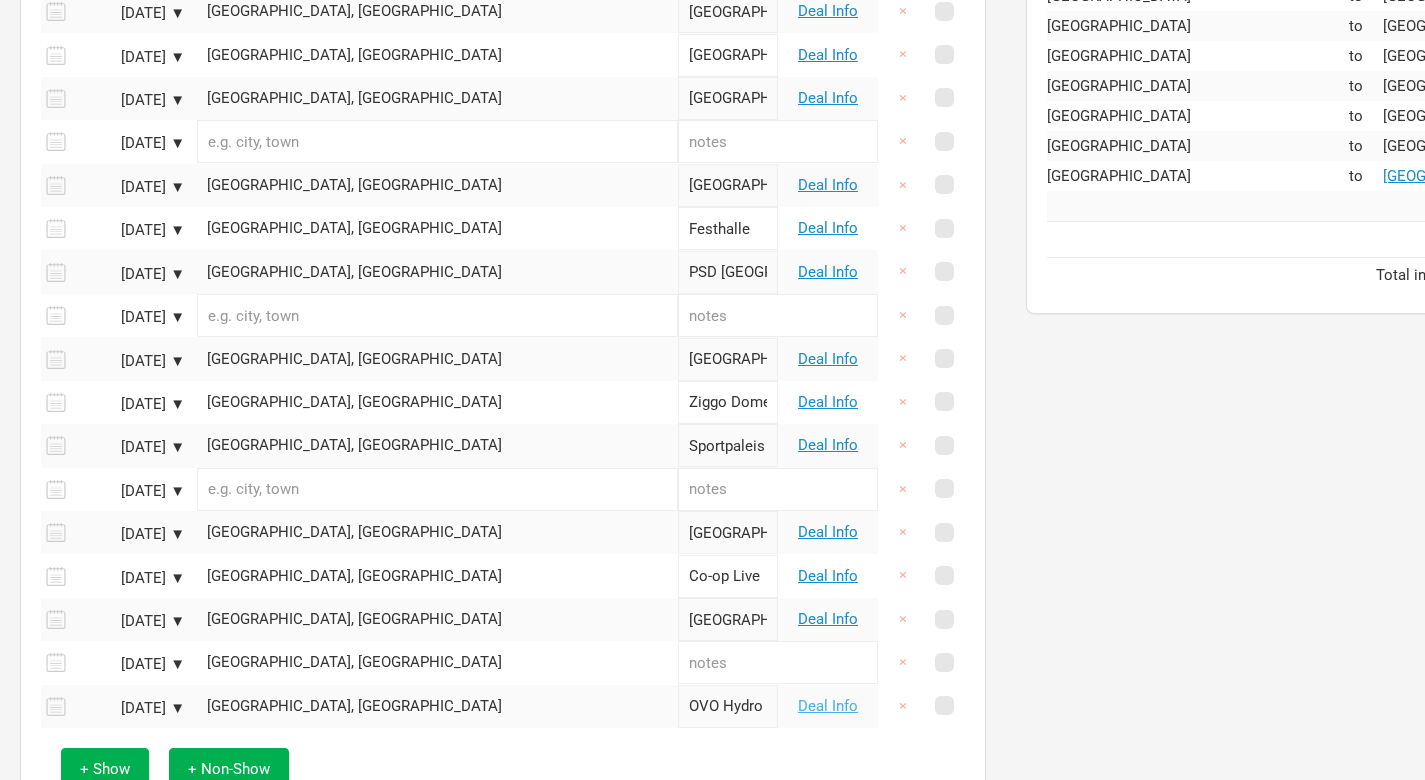 type on "OVO Hydro" 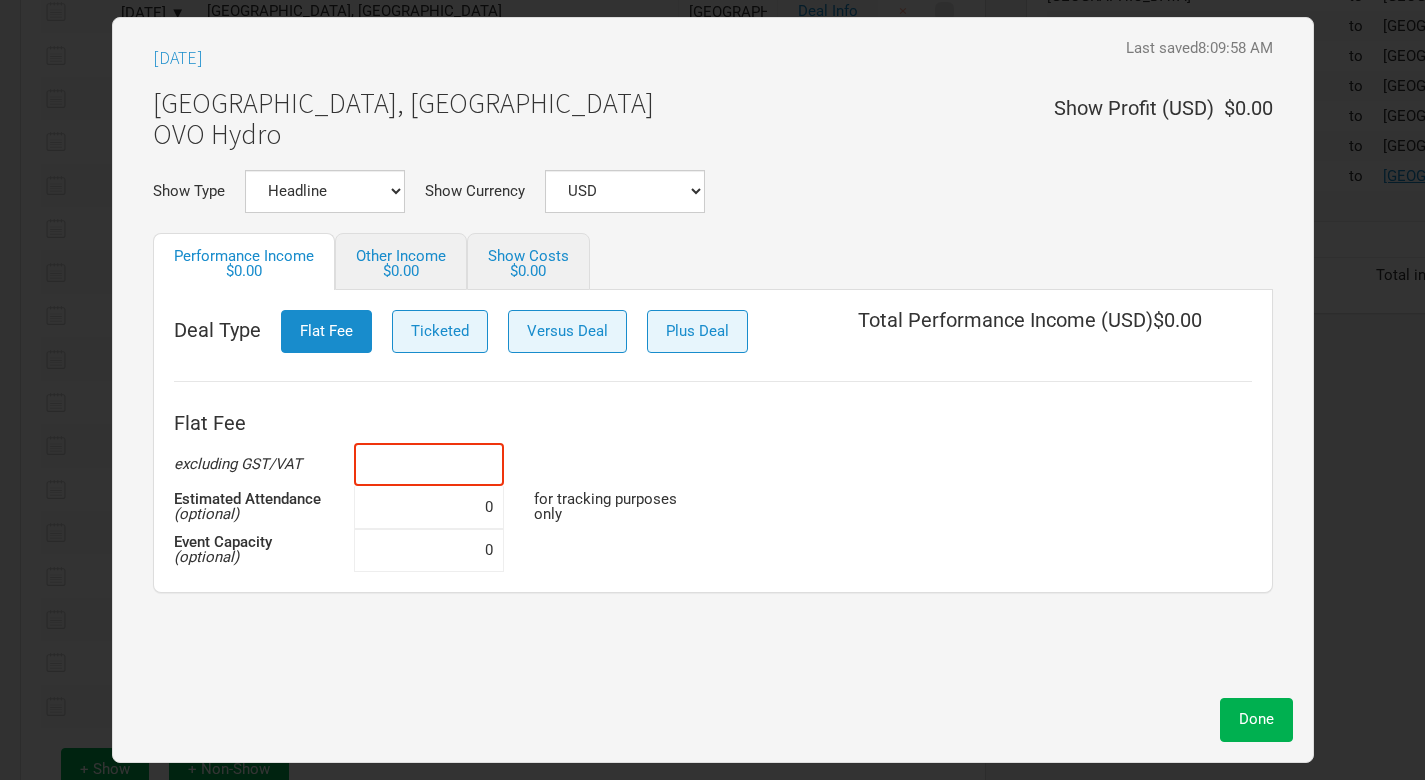 click at bounding box center (429, 464) 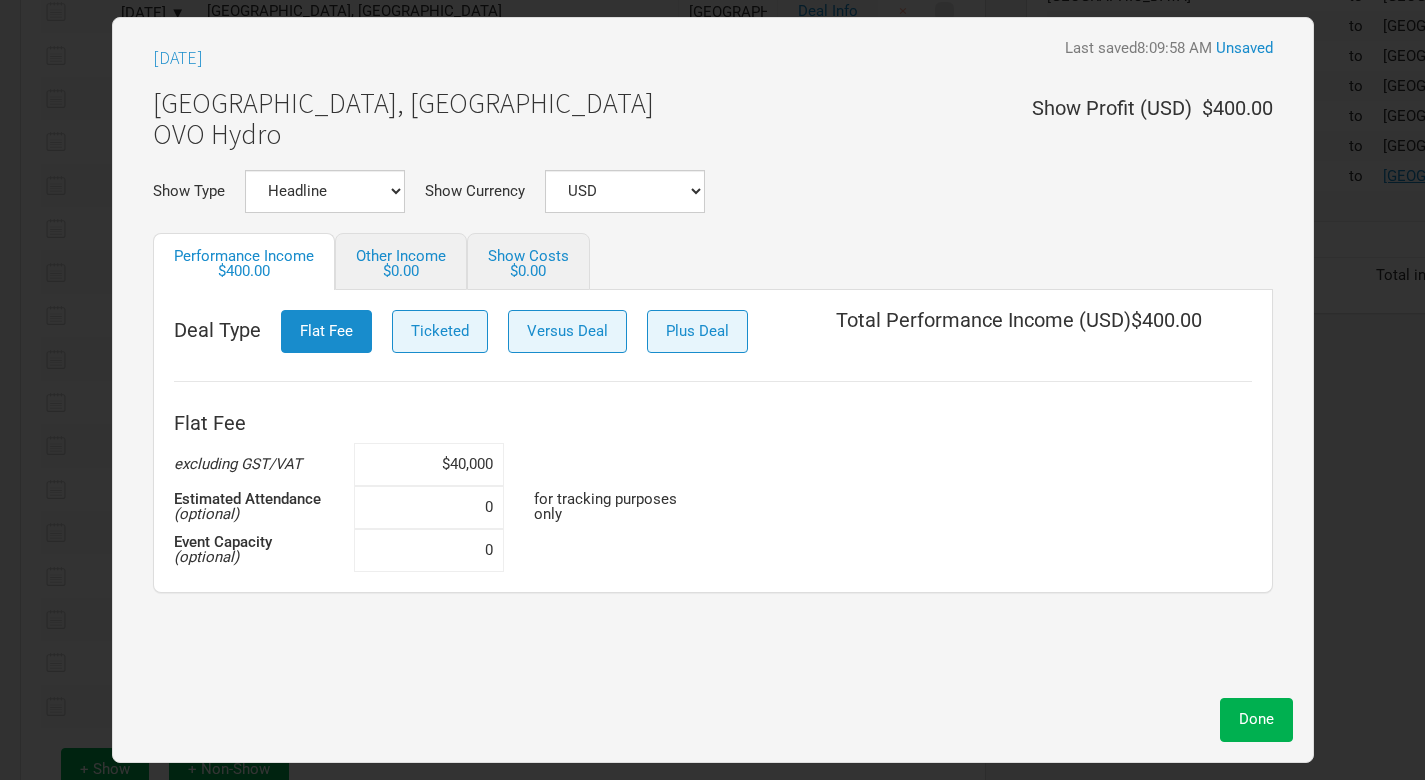 type on "$400,000" 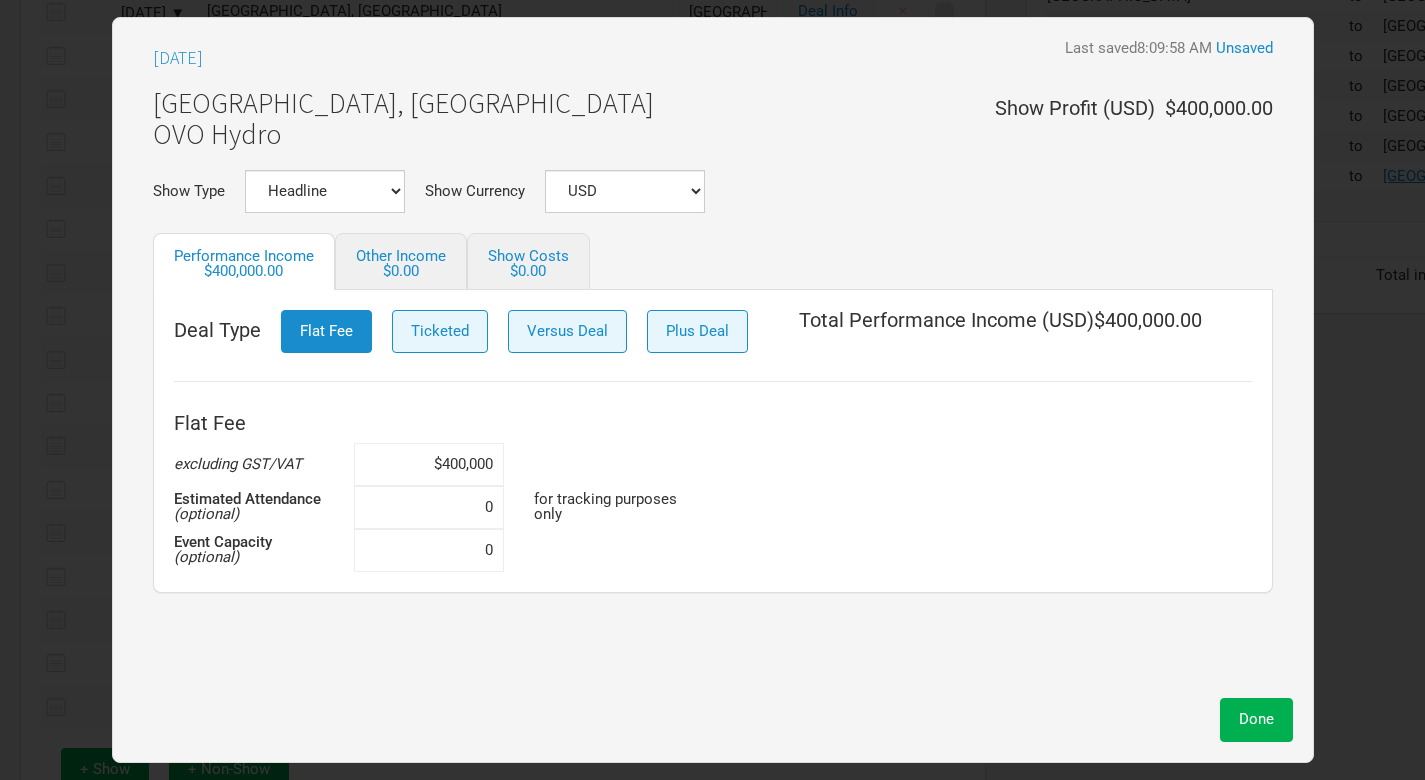 click on "[DATE] Last saved  8:09:58 AM   Unsaved [GEOGRAPHIC_DATA], [GEOGRAPHIC_DATA] OVO Hydro Show Profit ( USD ) $400,000.00 Show Type Headline Festival Corporate Support DJ Set Other Show Currency USD New ... Performance Income $400,000.00 Other Income $0.00 Show Costs $0.00 Deal Type Flat Fee Ticketed Versus Deal Plus Deal Total Performance Income ( USD )  $400,000.00 Flat Fee excluding GST/VAT $400,000 Estimated Attendance (optional) 0 for tracking purposes only Event Capacity (optional) 0" at bounding box center (713, 363) 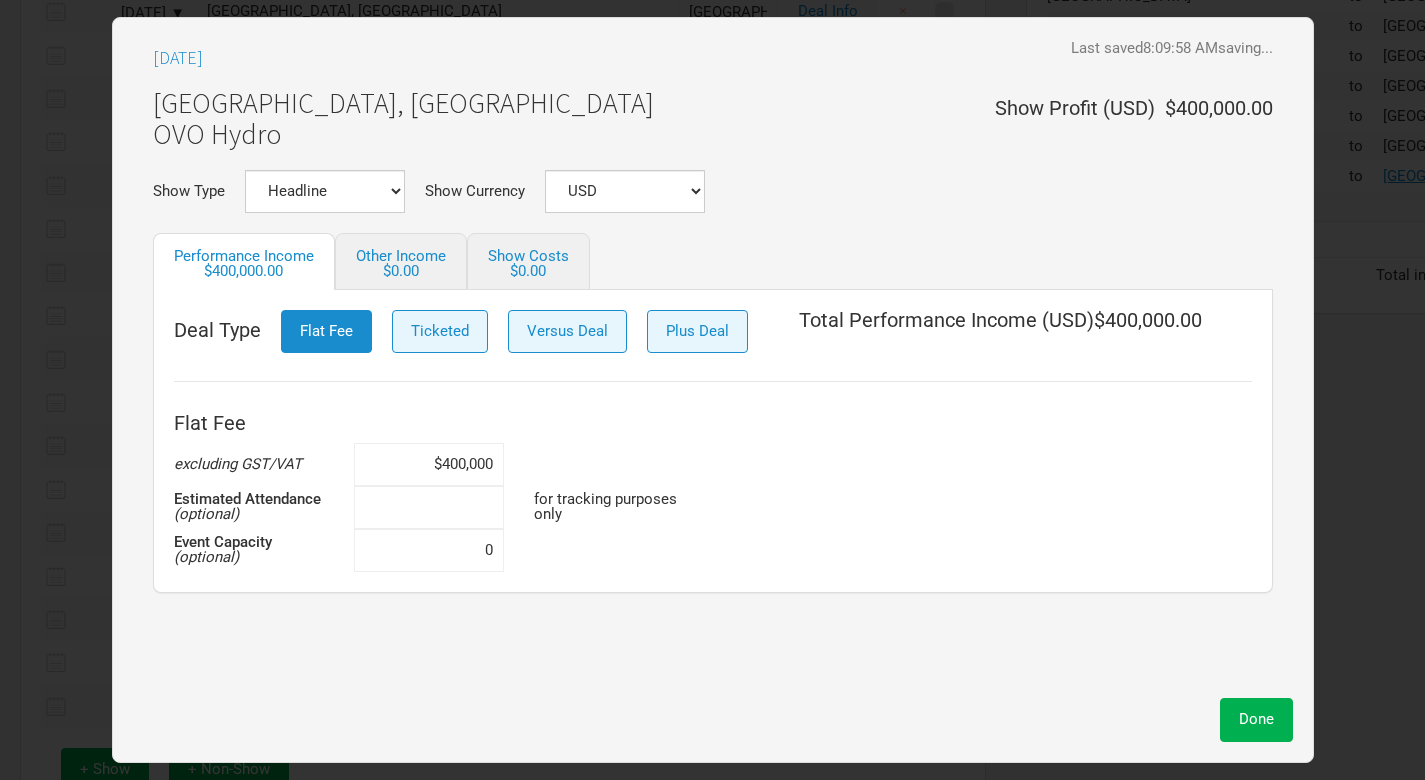 click at bounding box center [429, 507] 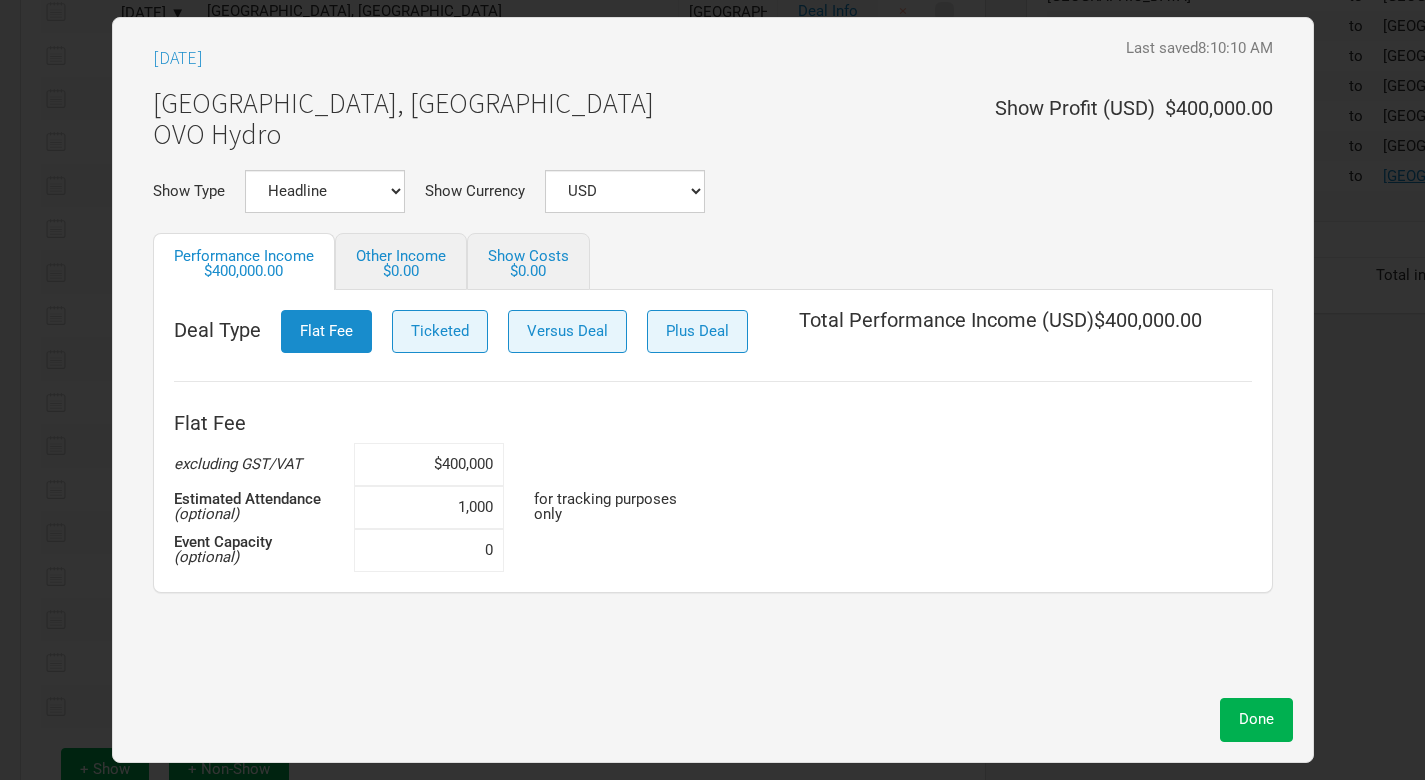 type on "10,000" 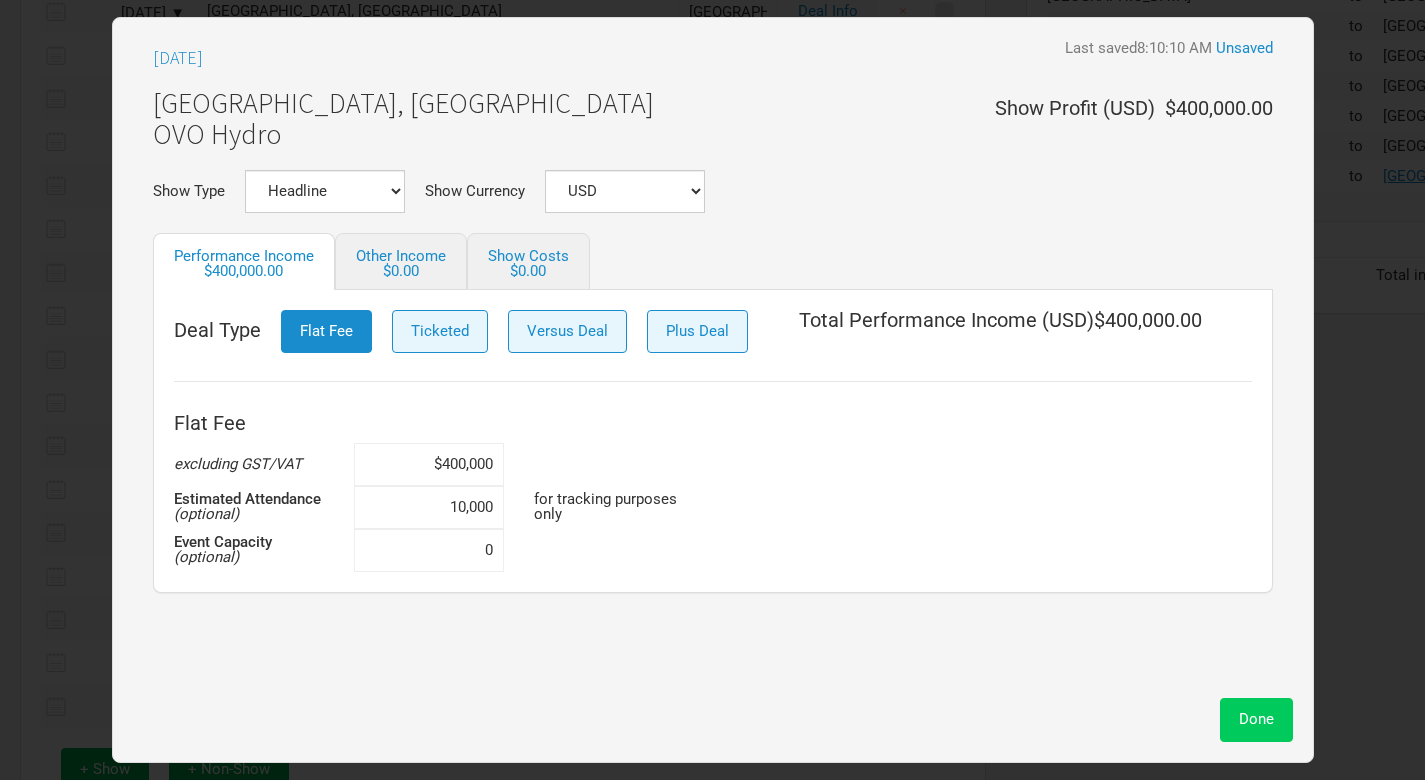 click on "Done" at bounding box center (1256, 719) 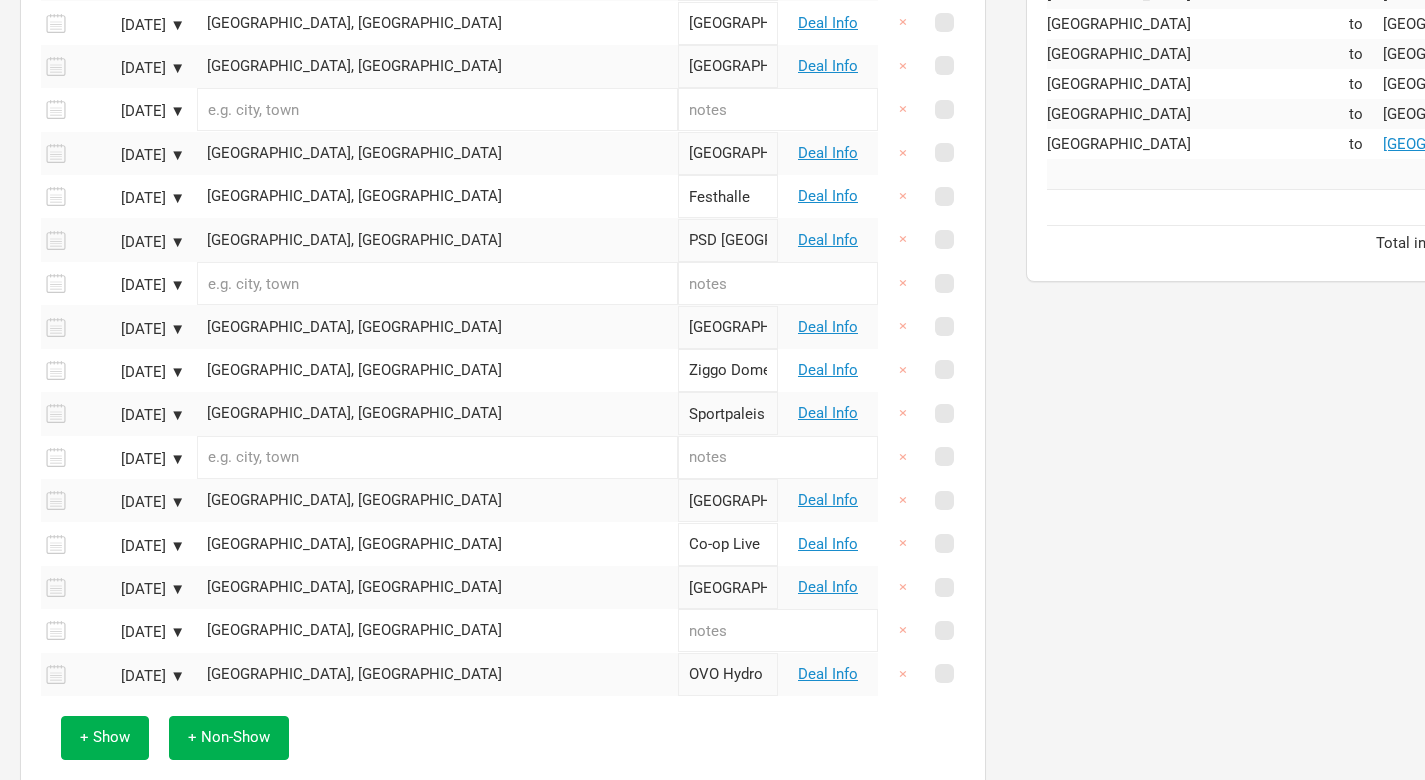 scroll, scrollTop: 1460, scrollLeft: 0, axis: vertical 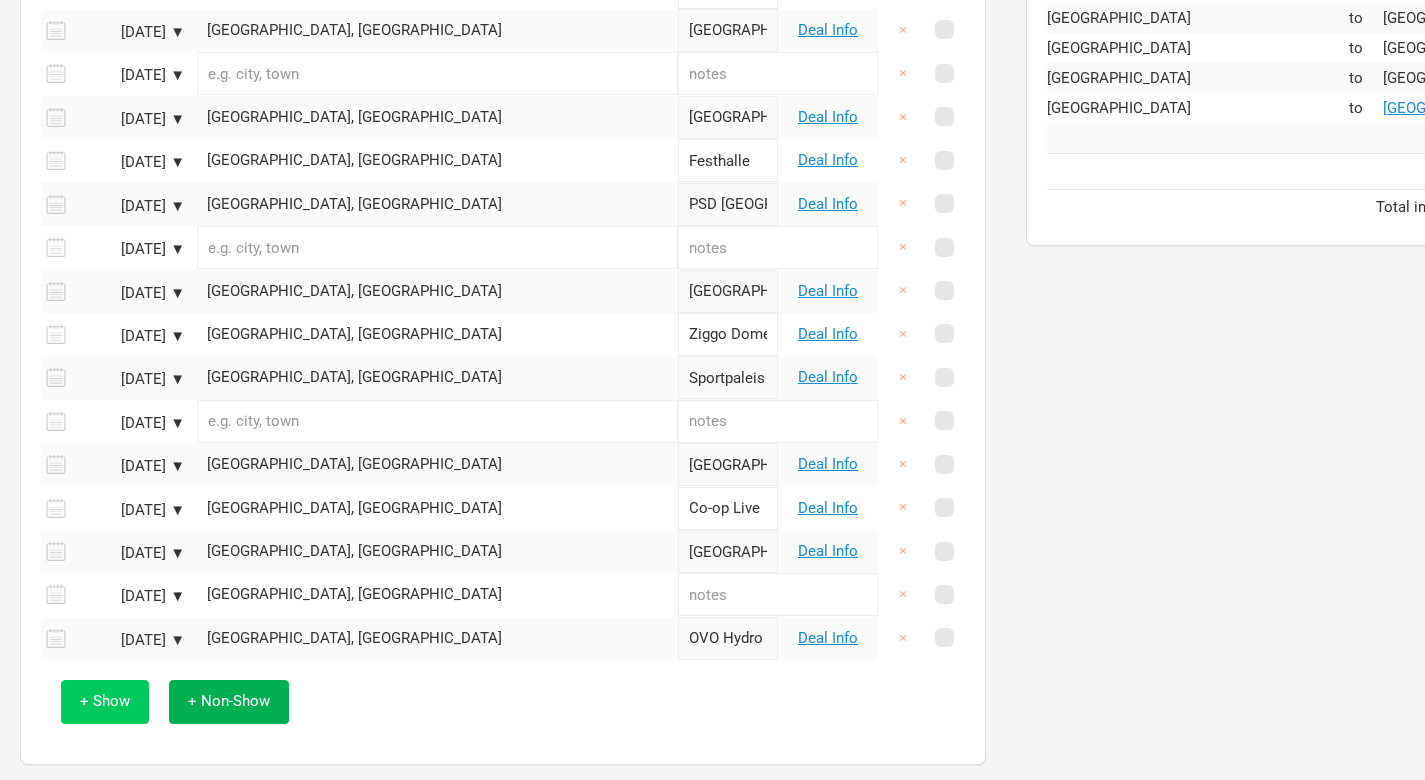click on "+ Show" at bounding box center [105, 701] 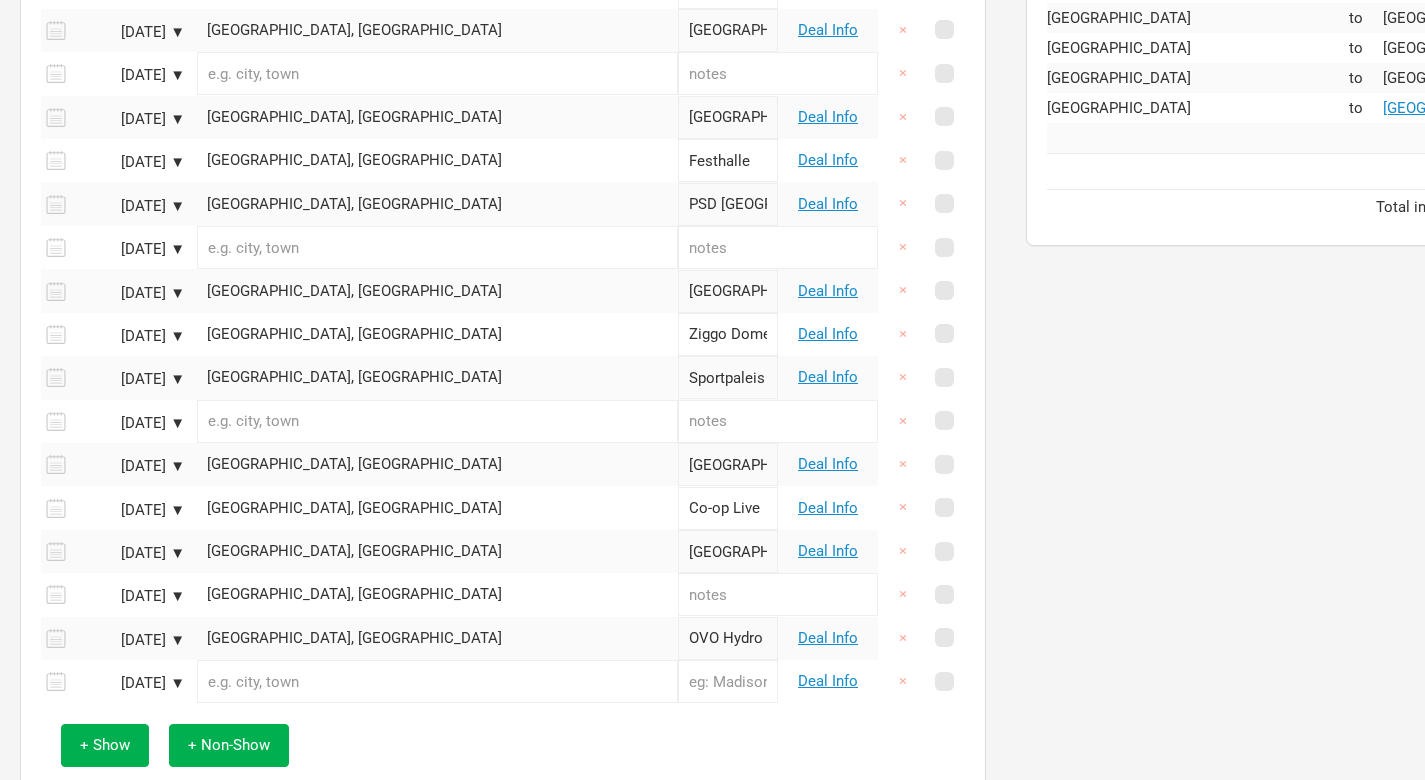 click on "[DATE]   ▼" at bounding box center (130, 683) 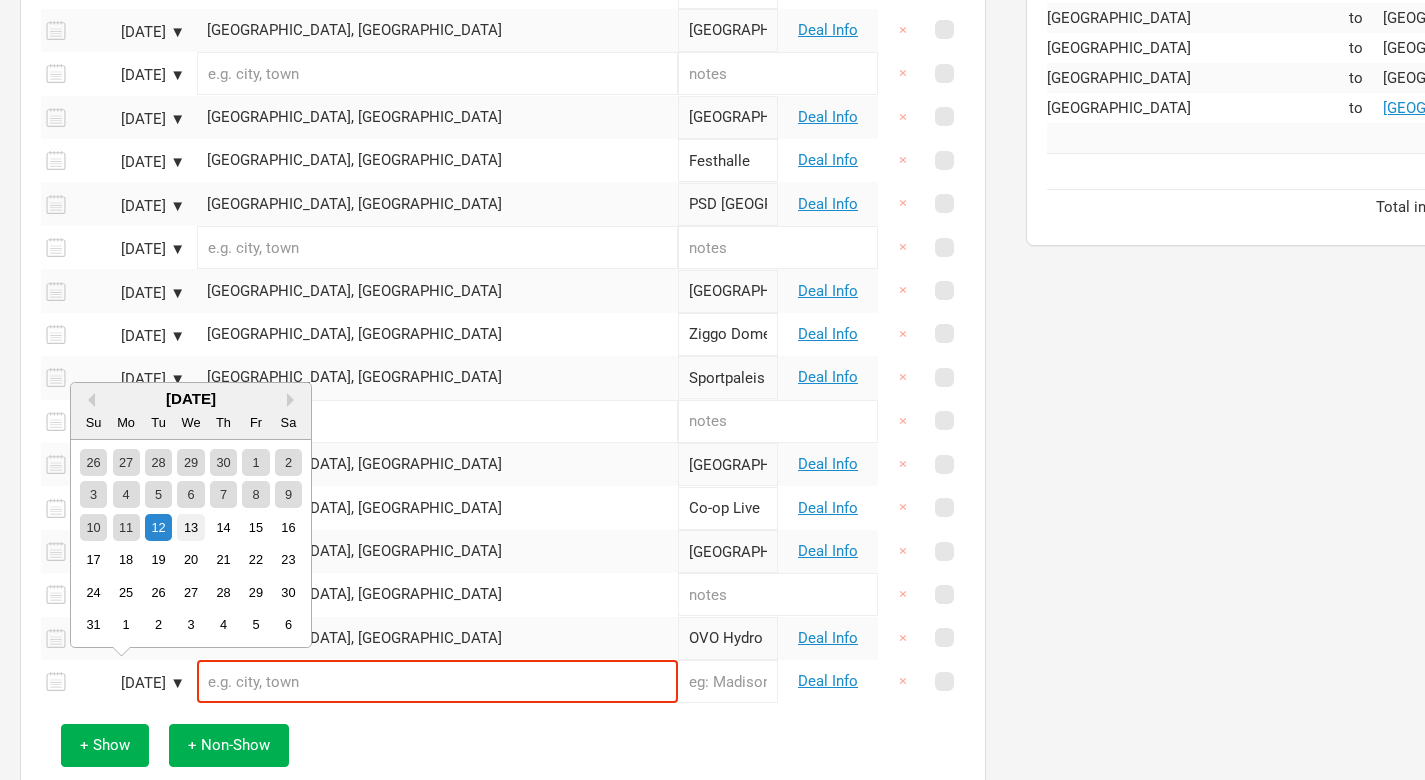 click on "13" at bounding box center [190, 527] 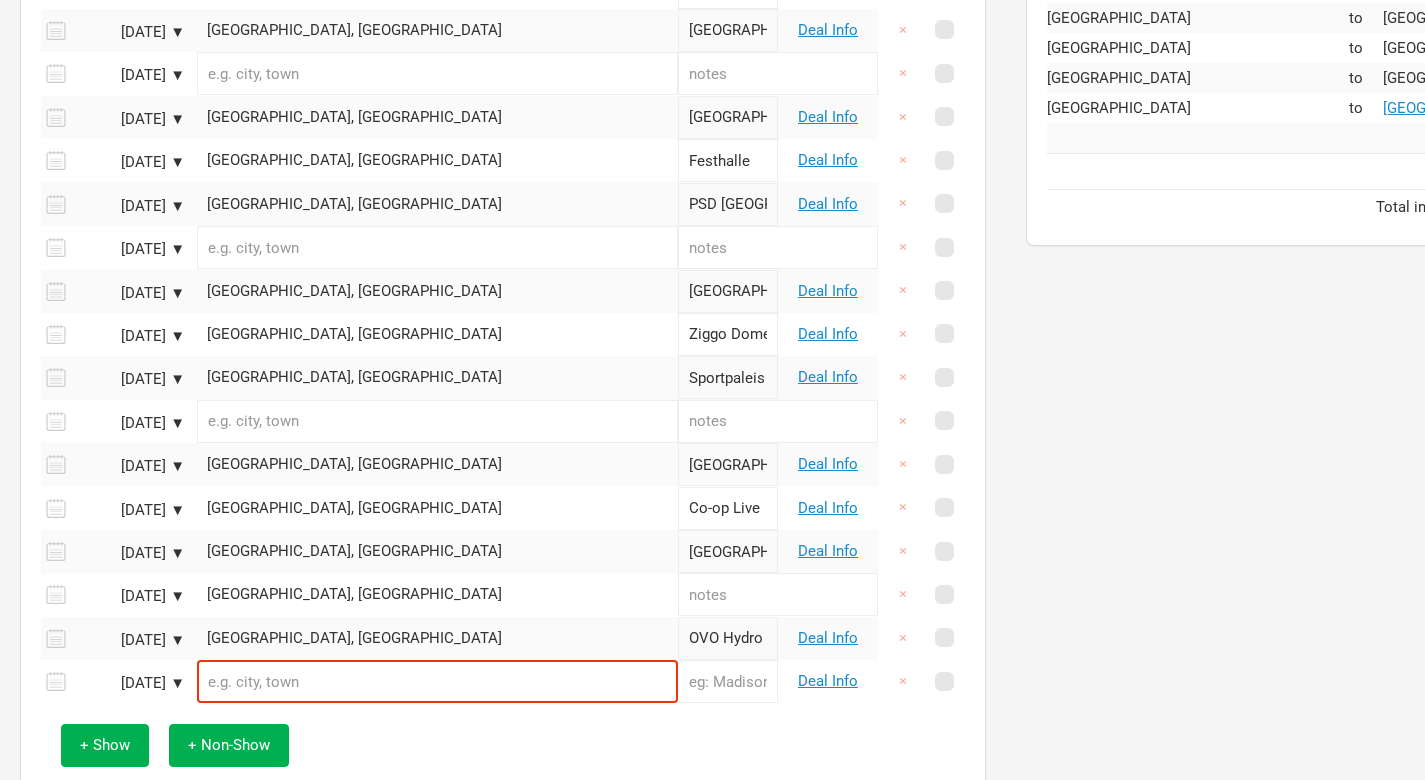 click at bounding box center (437, 681) 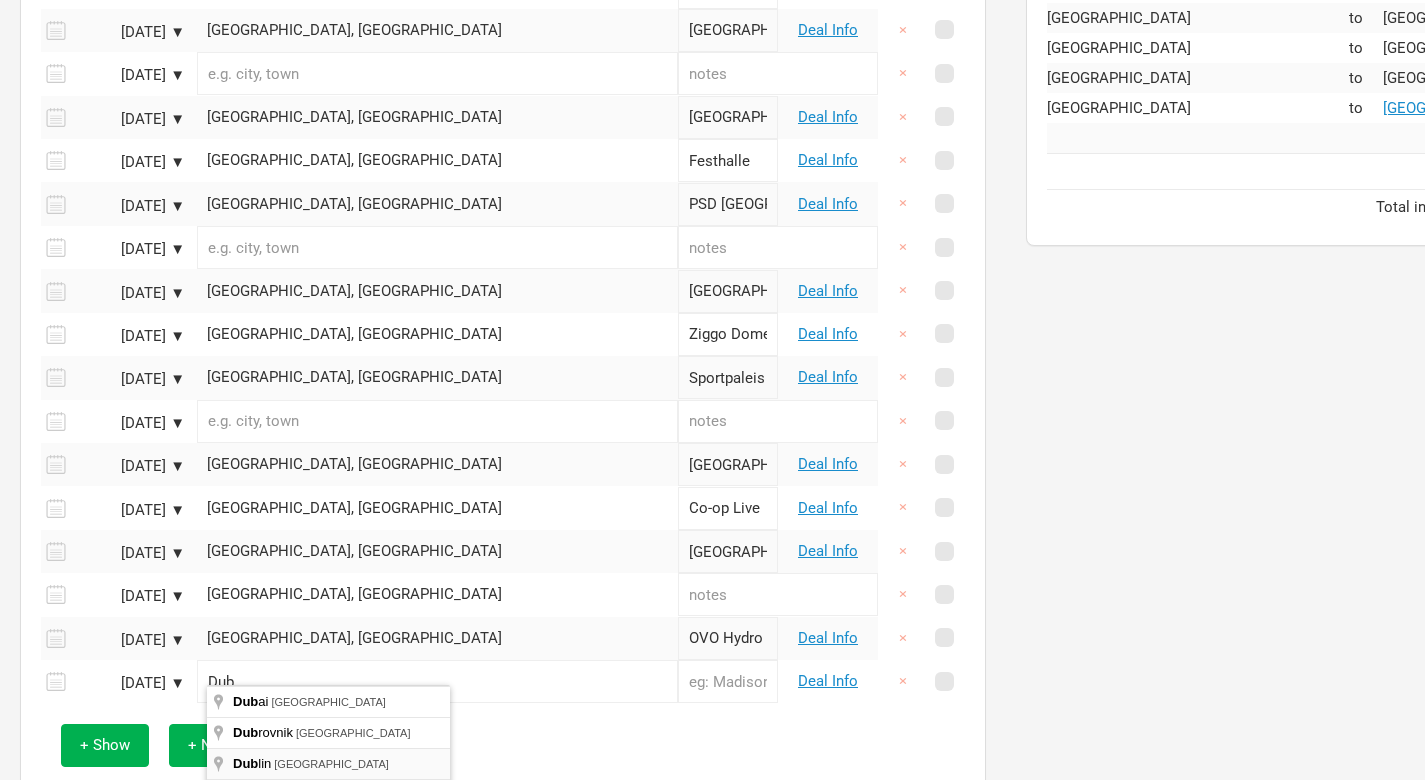 type on "[GEOGRAPHIC_DATA], [GEOGRAPHIC_DATA]" 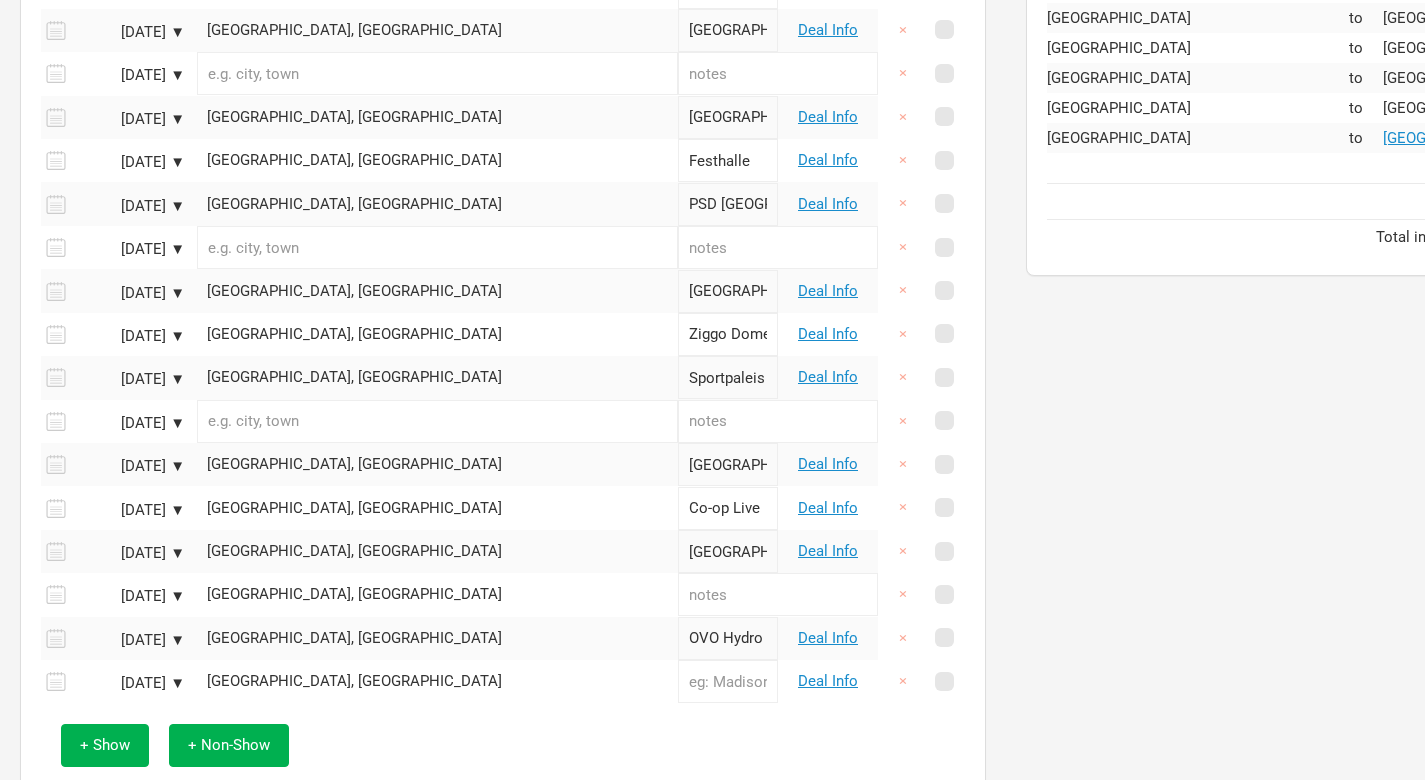 click at bounding box center [728, 681] 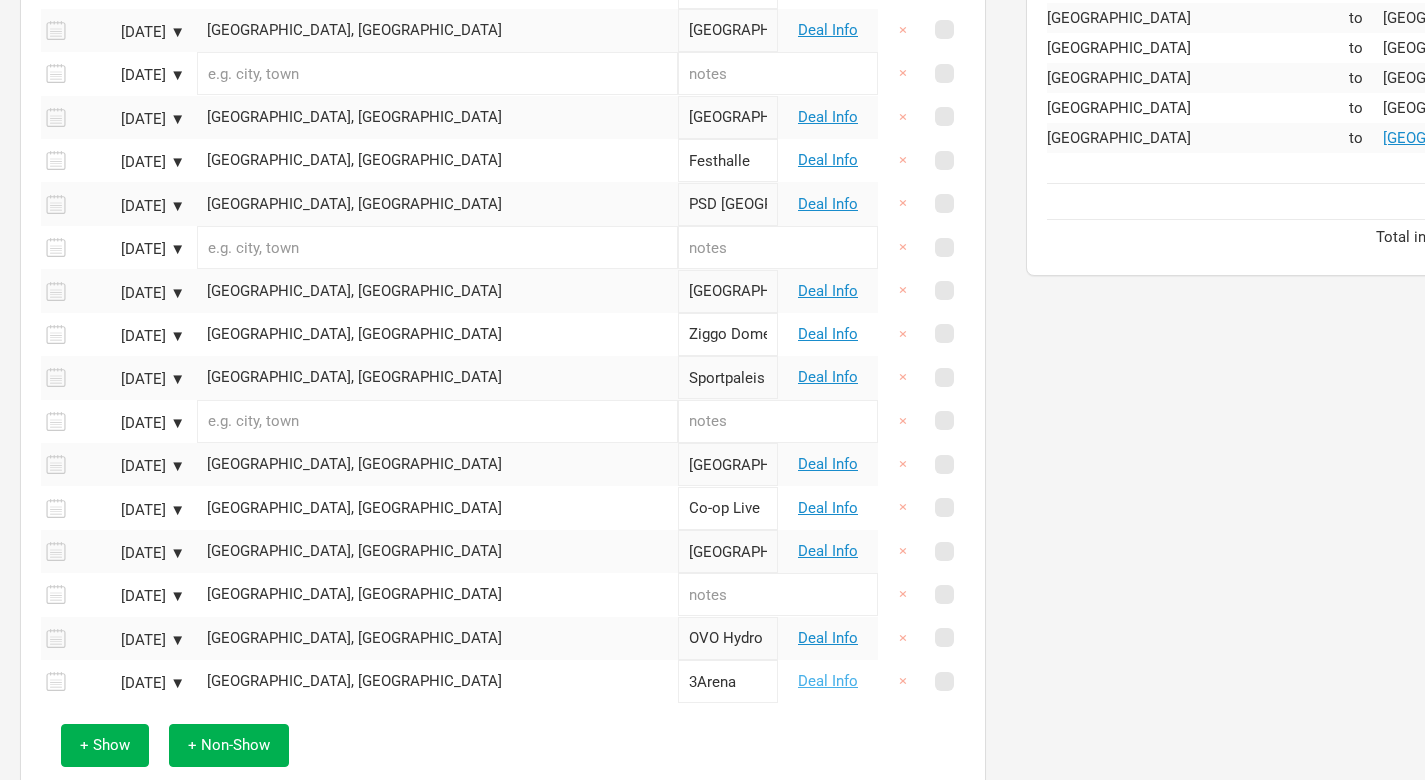 type on "3Arena" 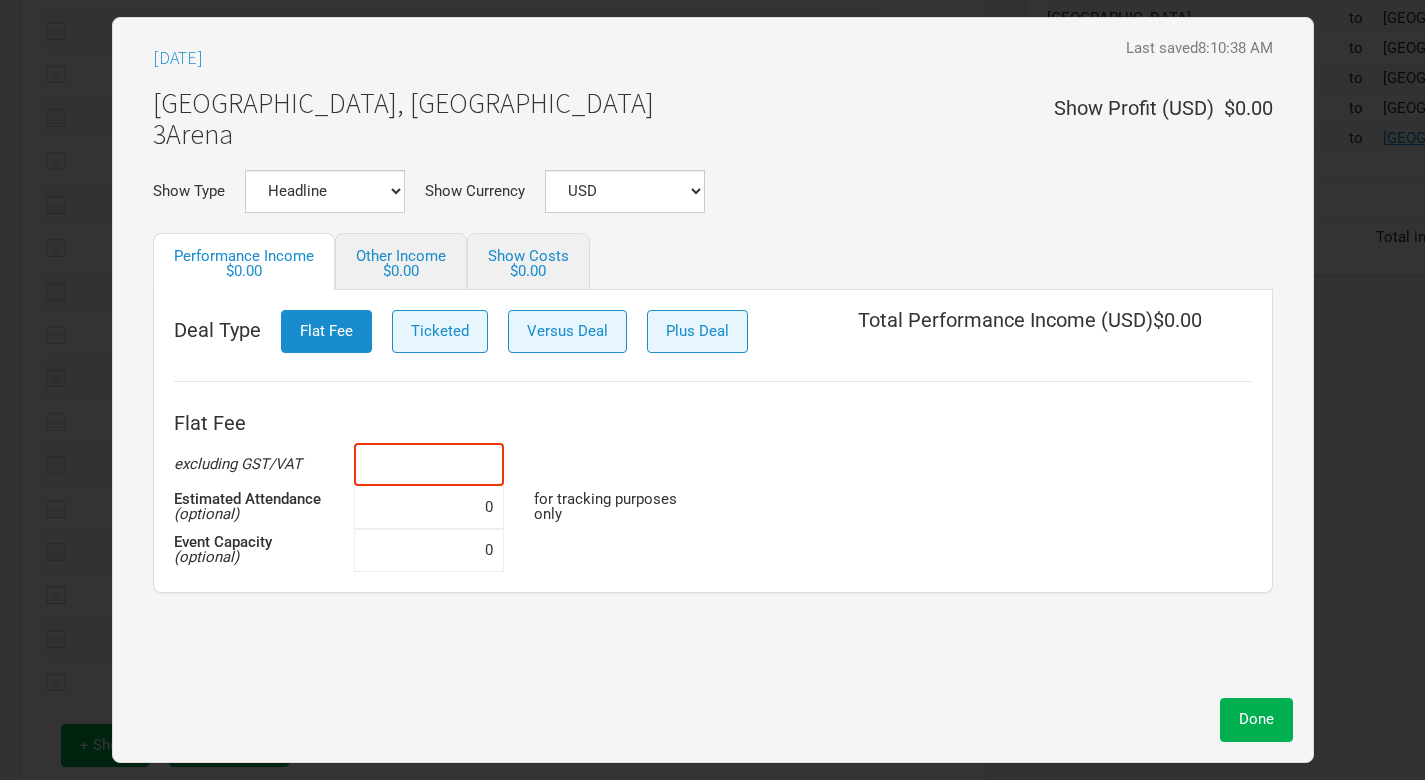 click at bounding box center [429, 464] 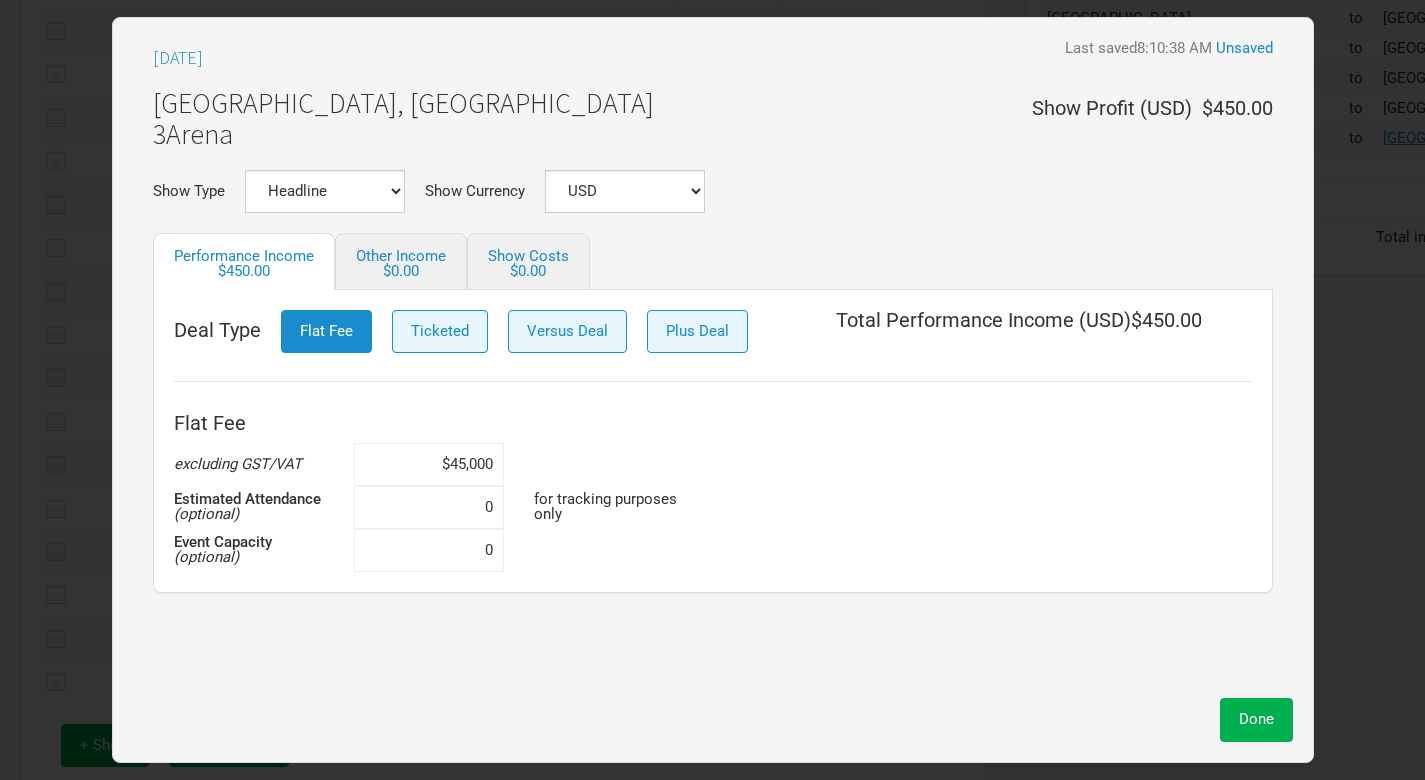 type on "$450,000" 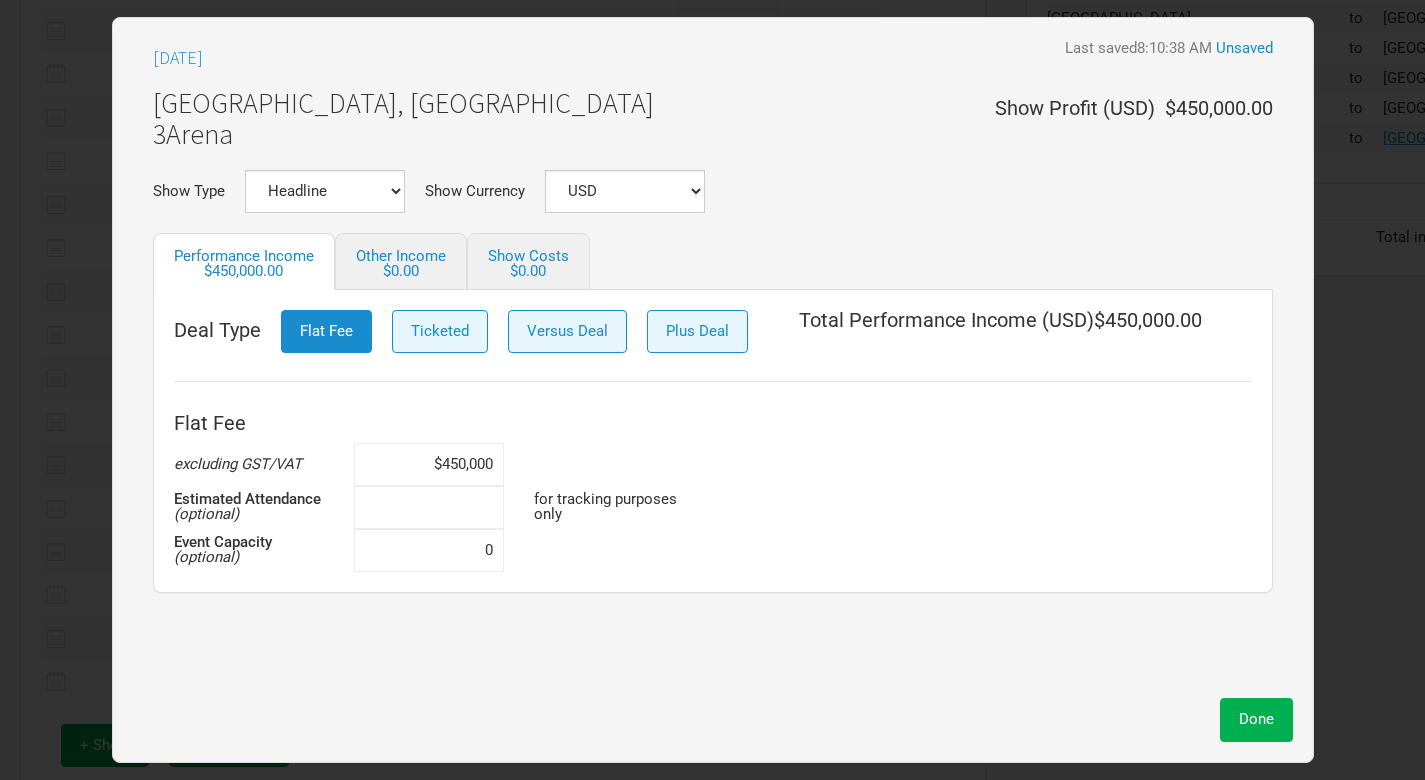 click at bounding box center [429, 507] 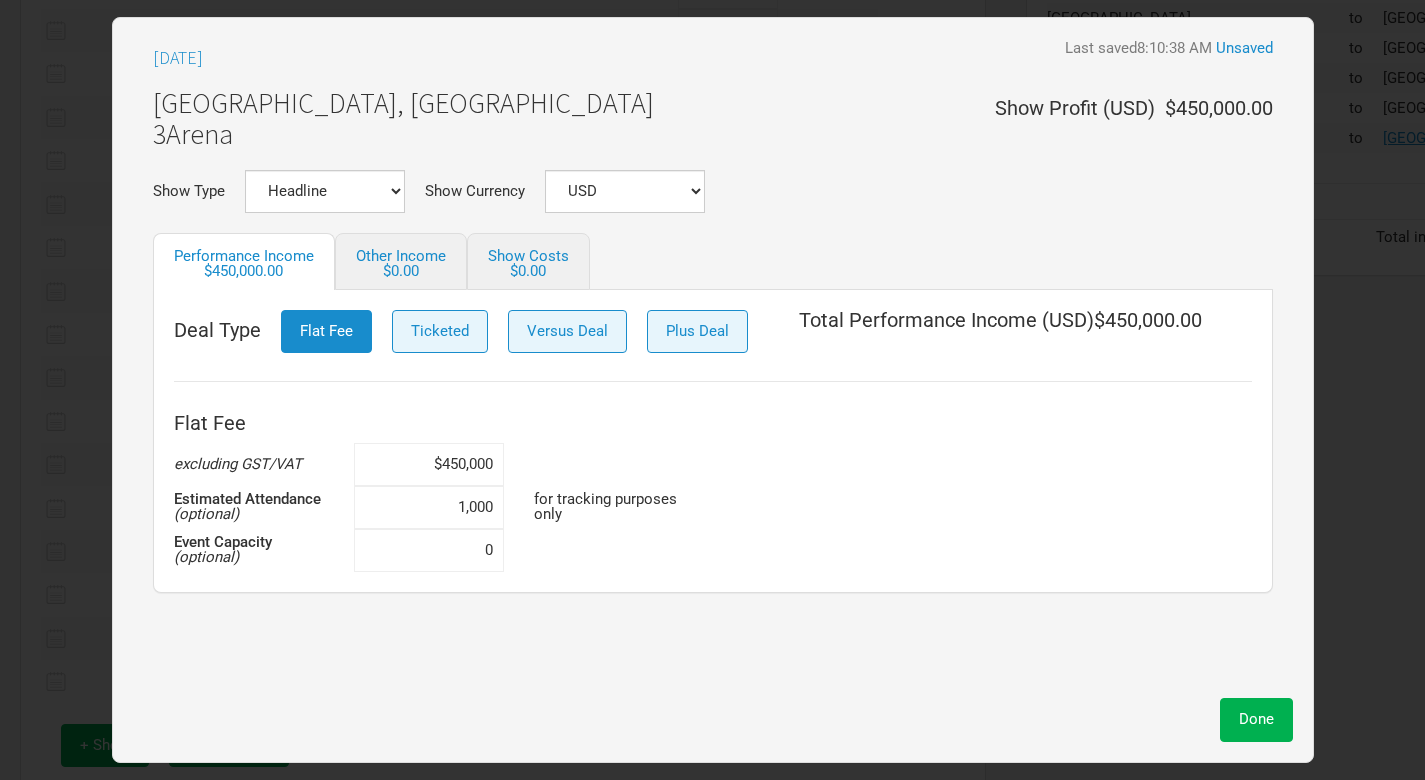 type on "10,000" 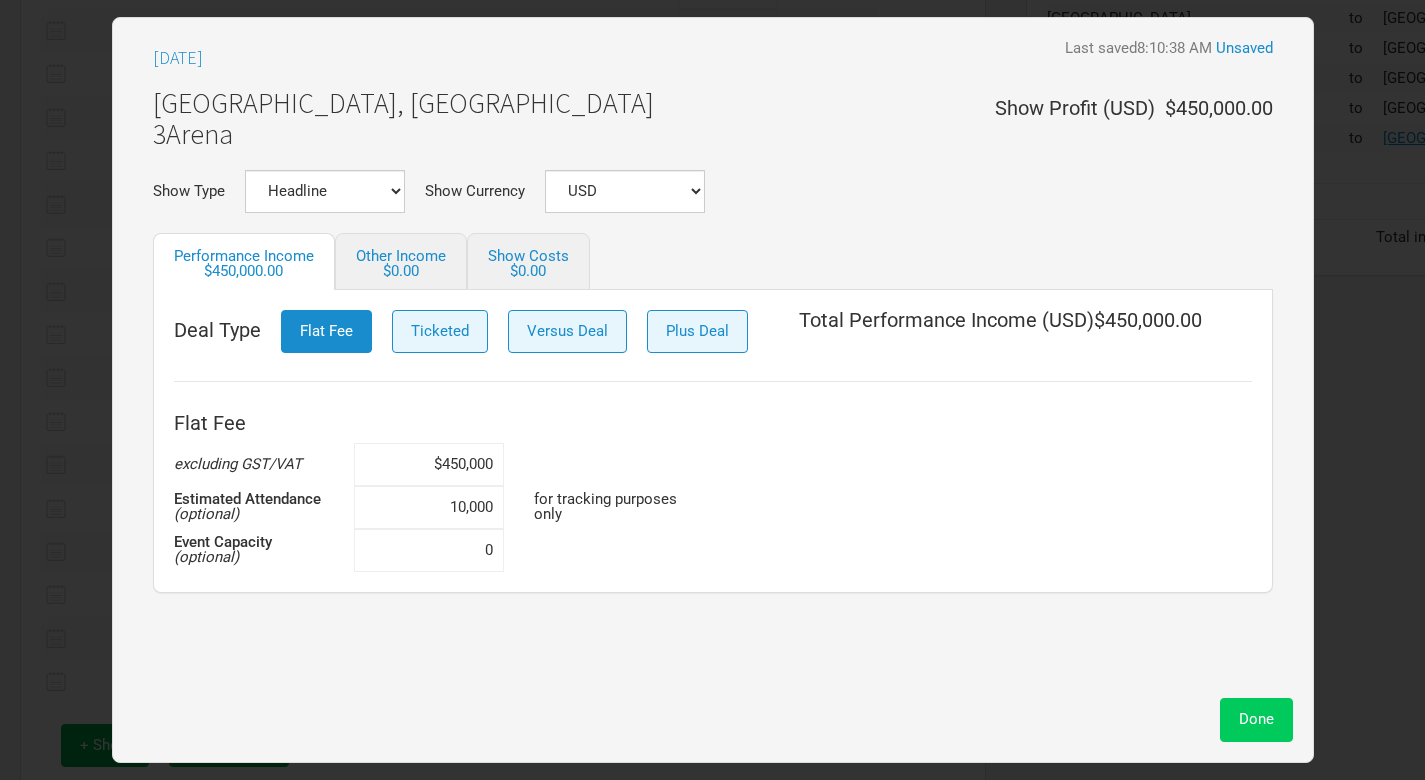click on "Done" at bounding box center (1256, 719) 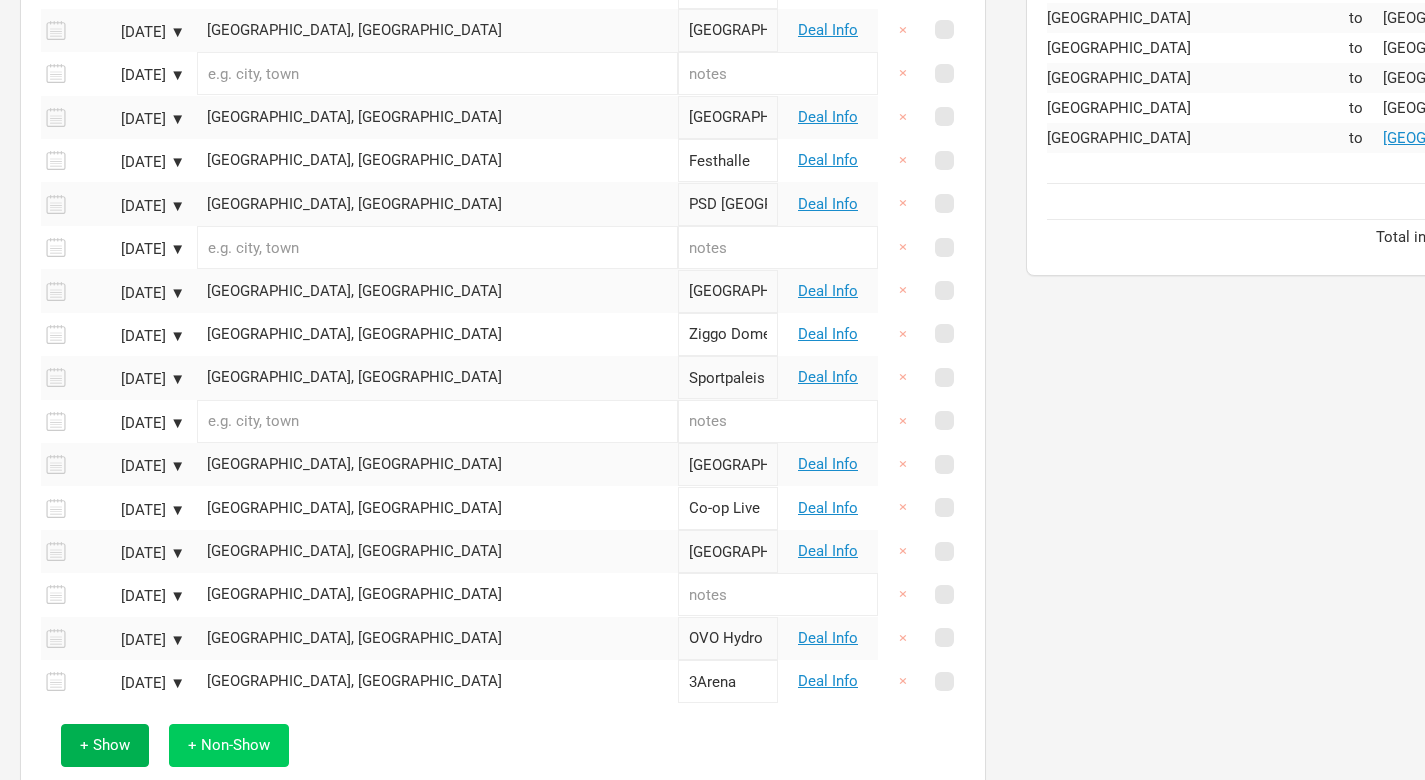 click on "+ Non-Show" at bounding box center (229, 745) 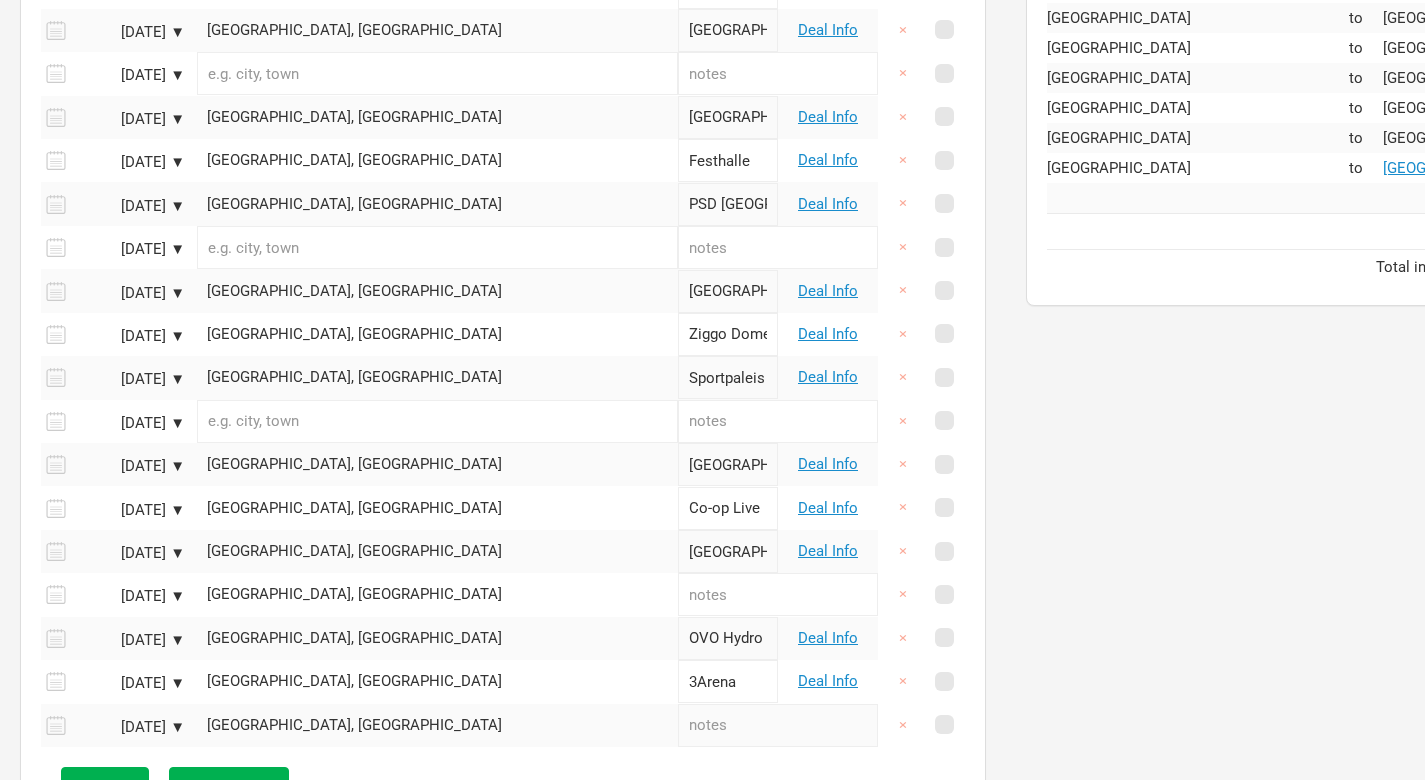click on "[DATE]   ▼" at bounding box center (130, 727) 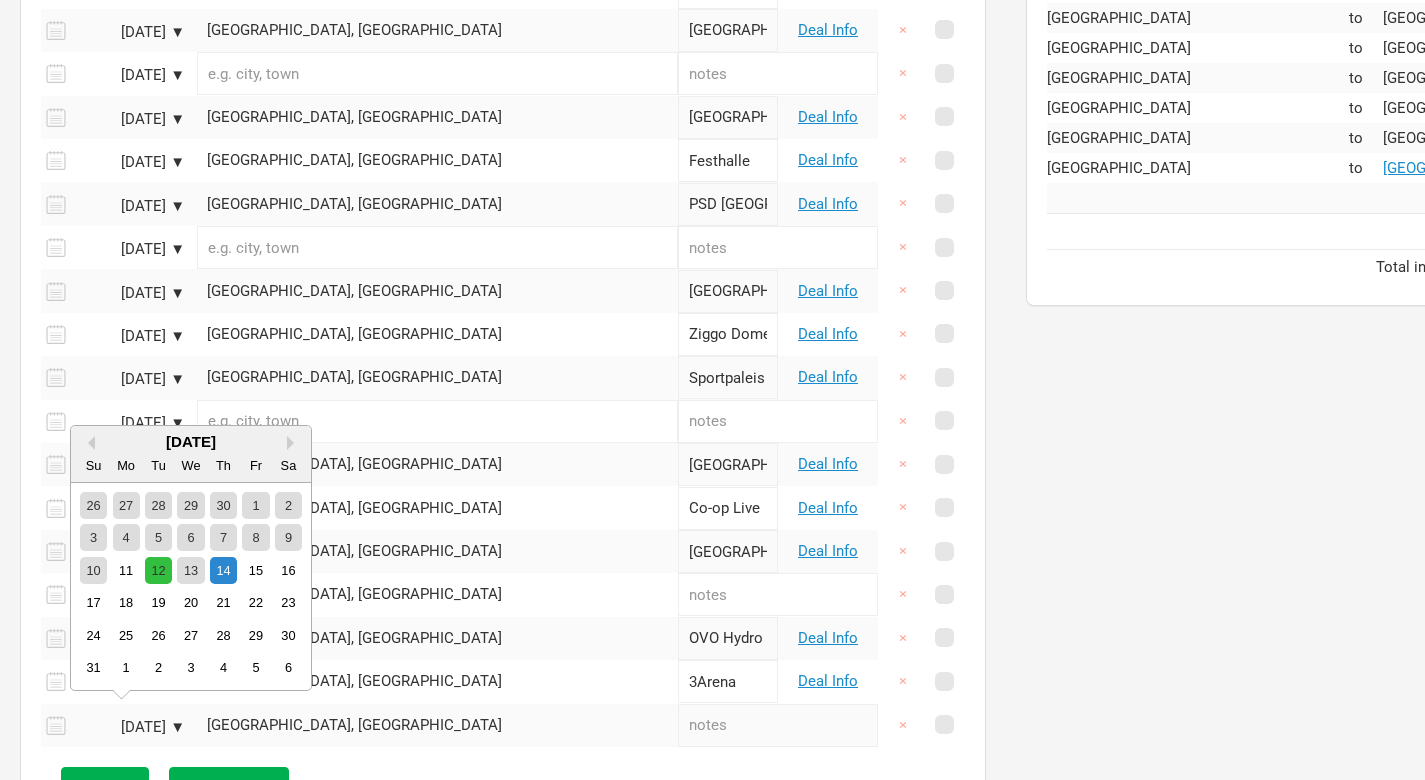 click on "12" at bounding box center [158, 570] 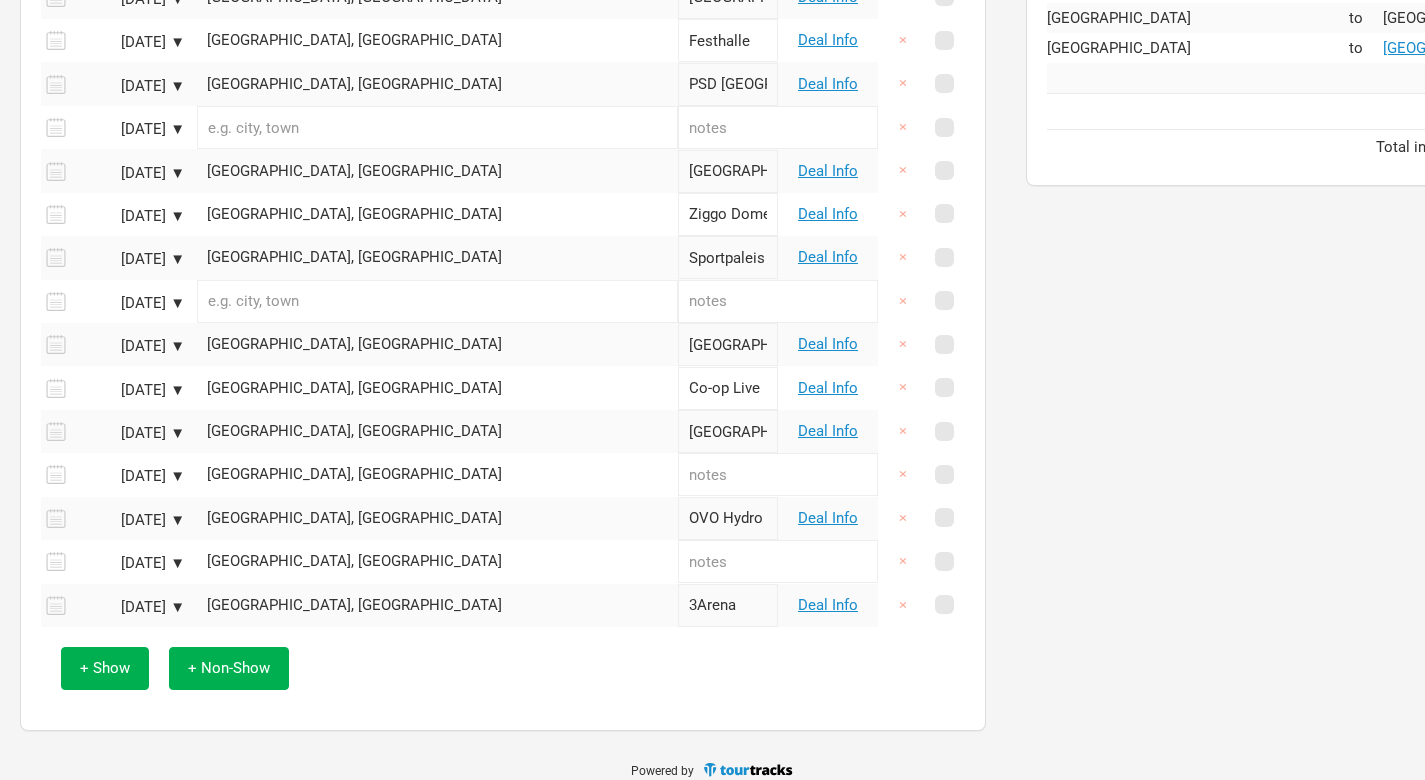 scroll, scrollTop: 1579, scrollLeft: 0, axis: vertical 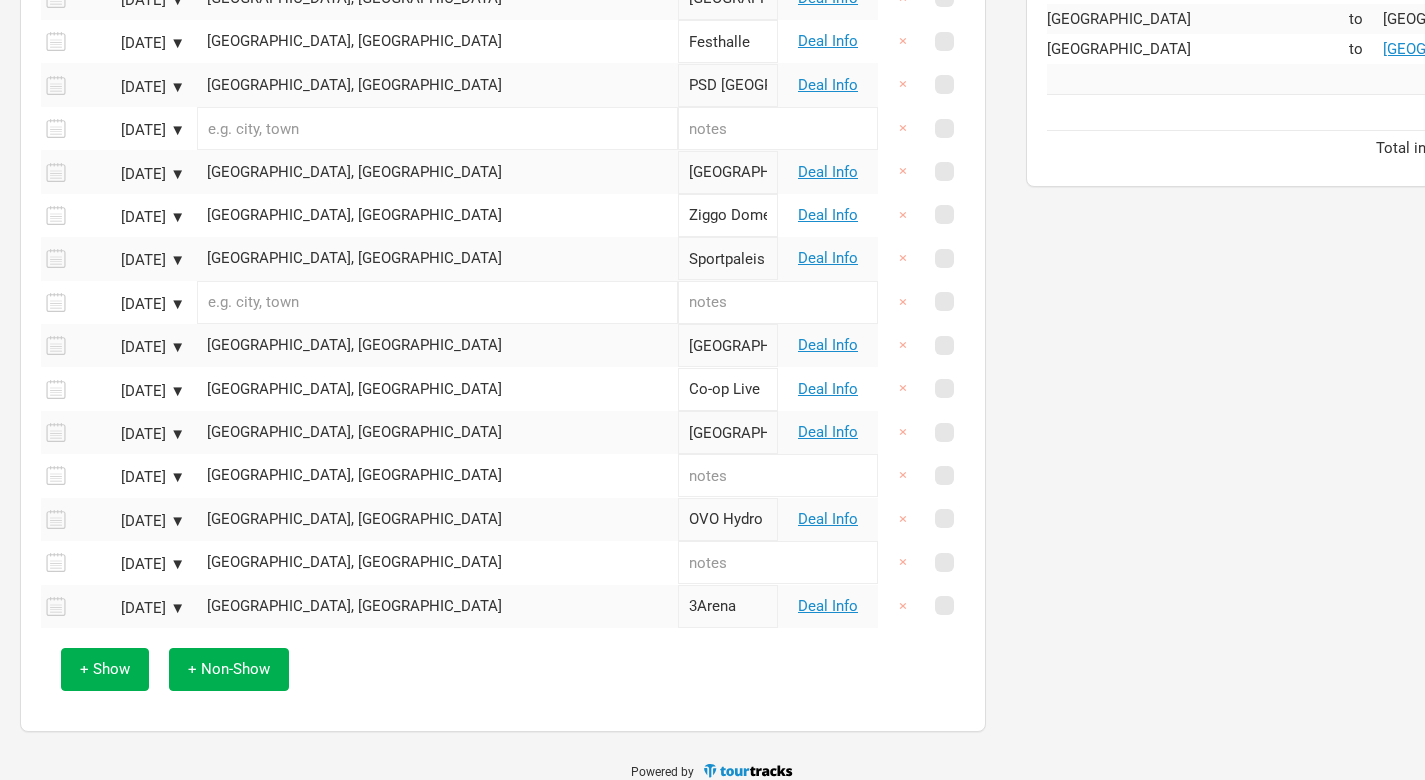 click on "[GEOGRAPHIC_DATA], [GEOGRAPHIC_DATA]" at bounding box center [437, 562] 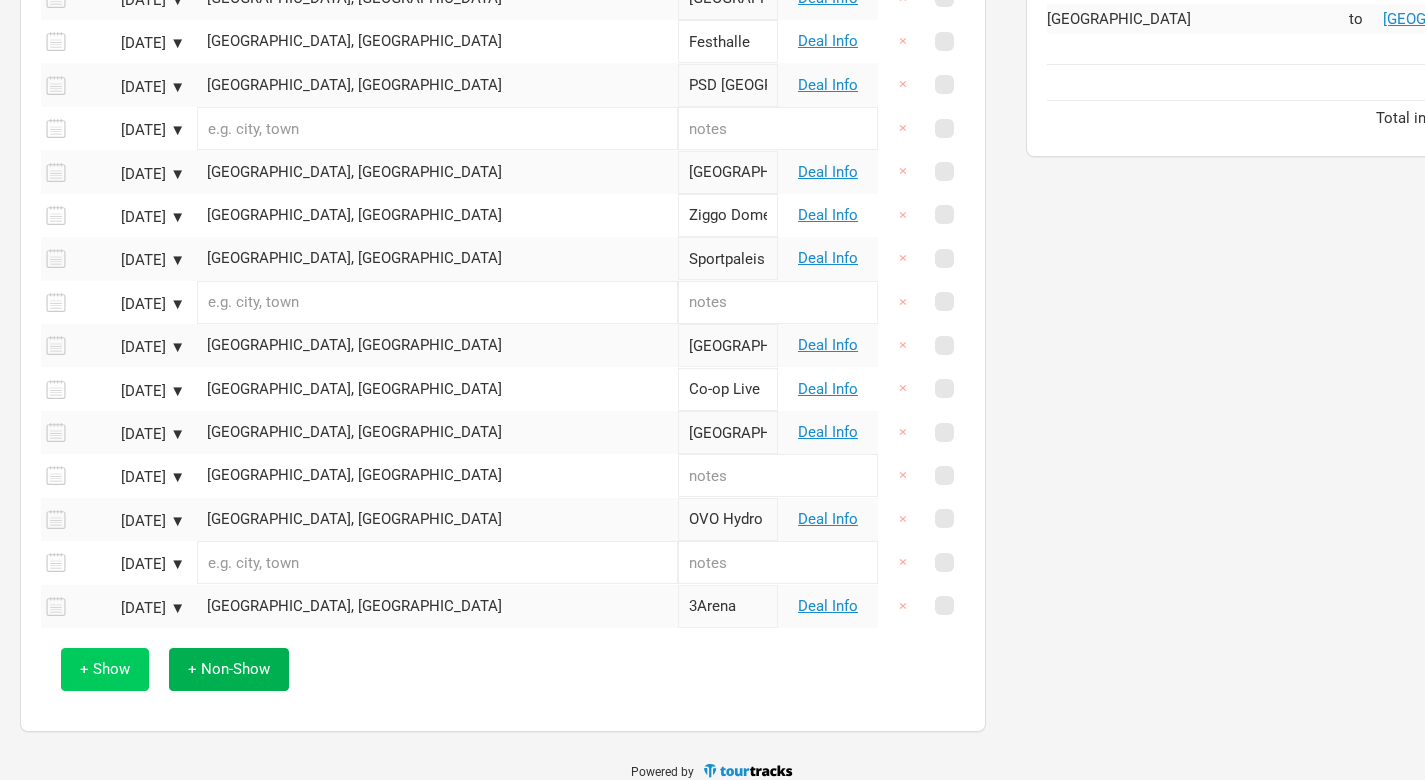 click on "+ Show" at bounding box center [105, 669] 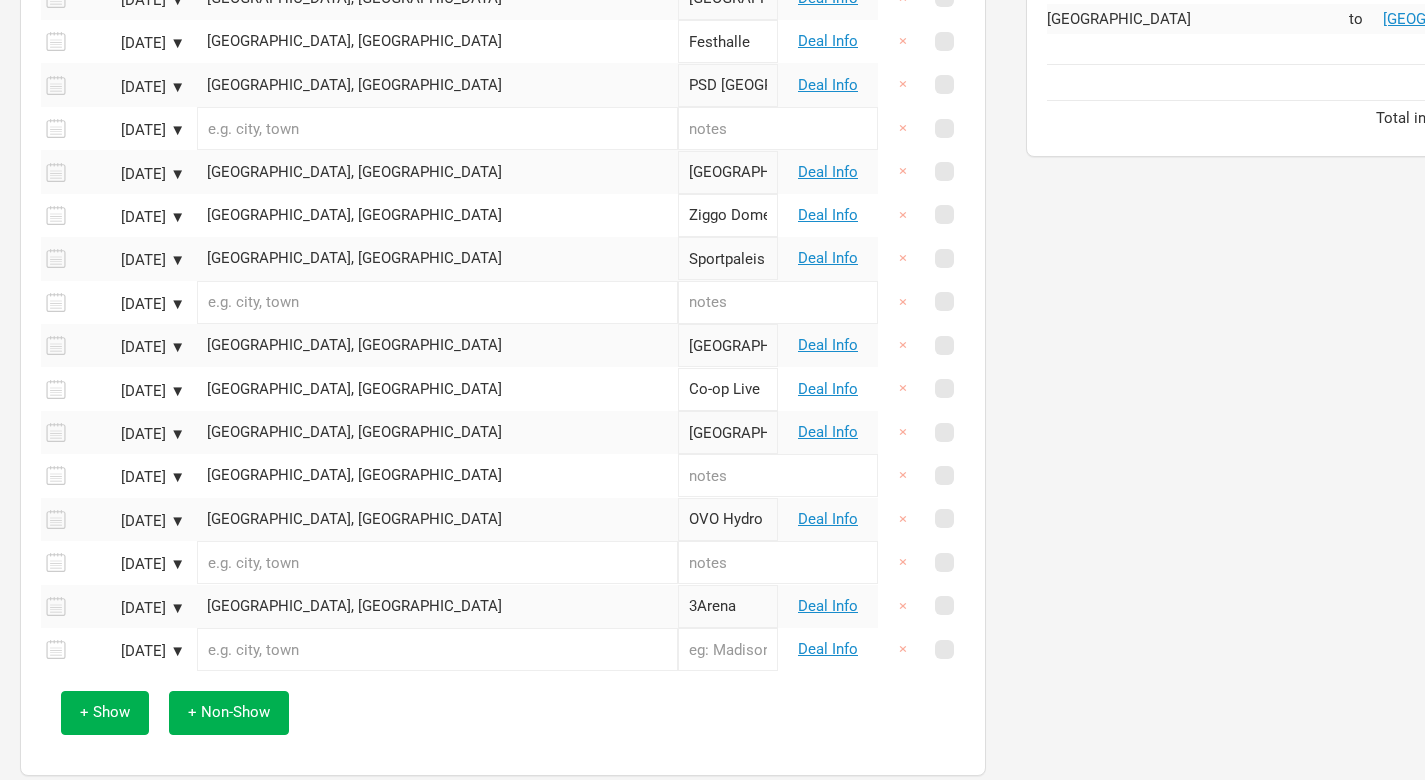 click at bounding box center (728, 649) 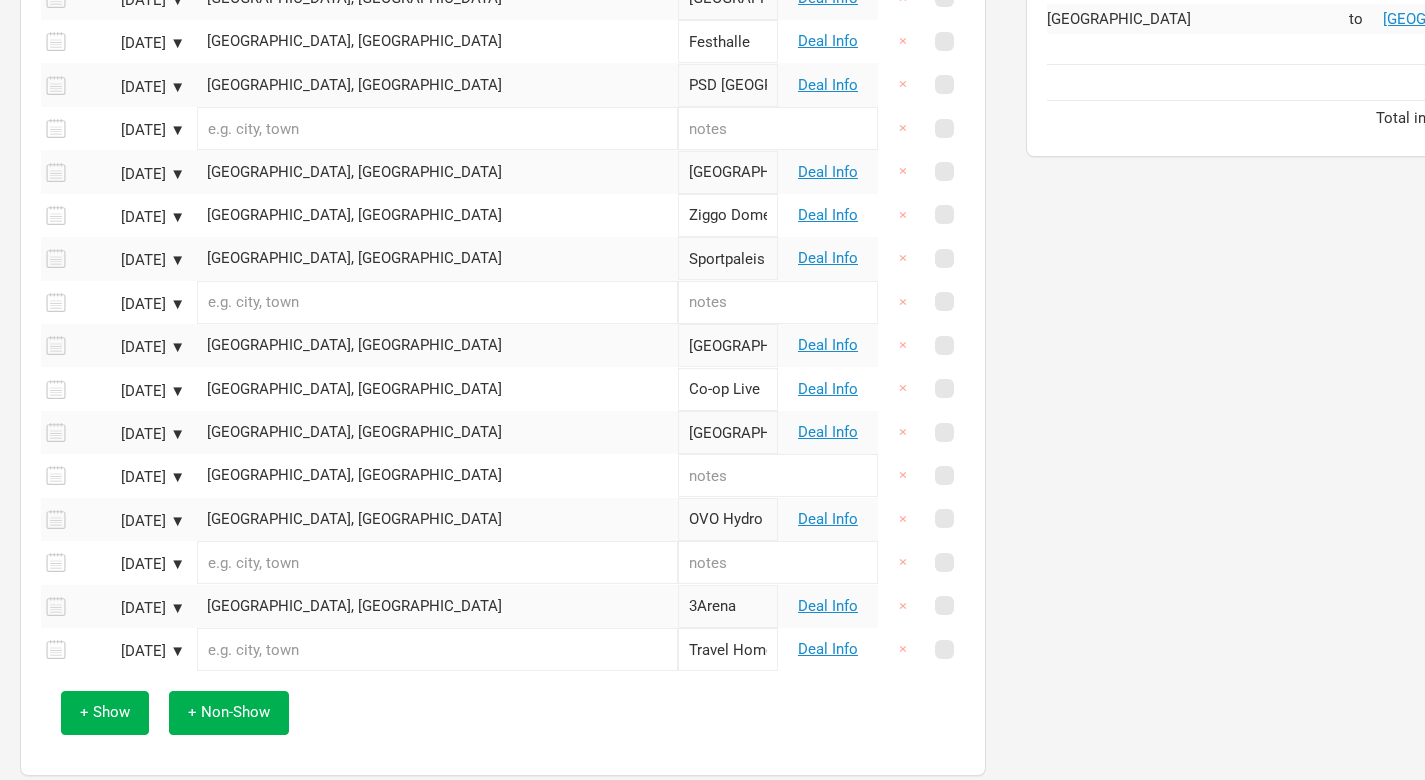 type on "Travel Home" 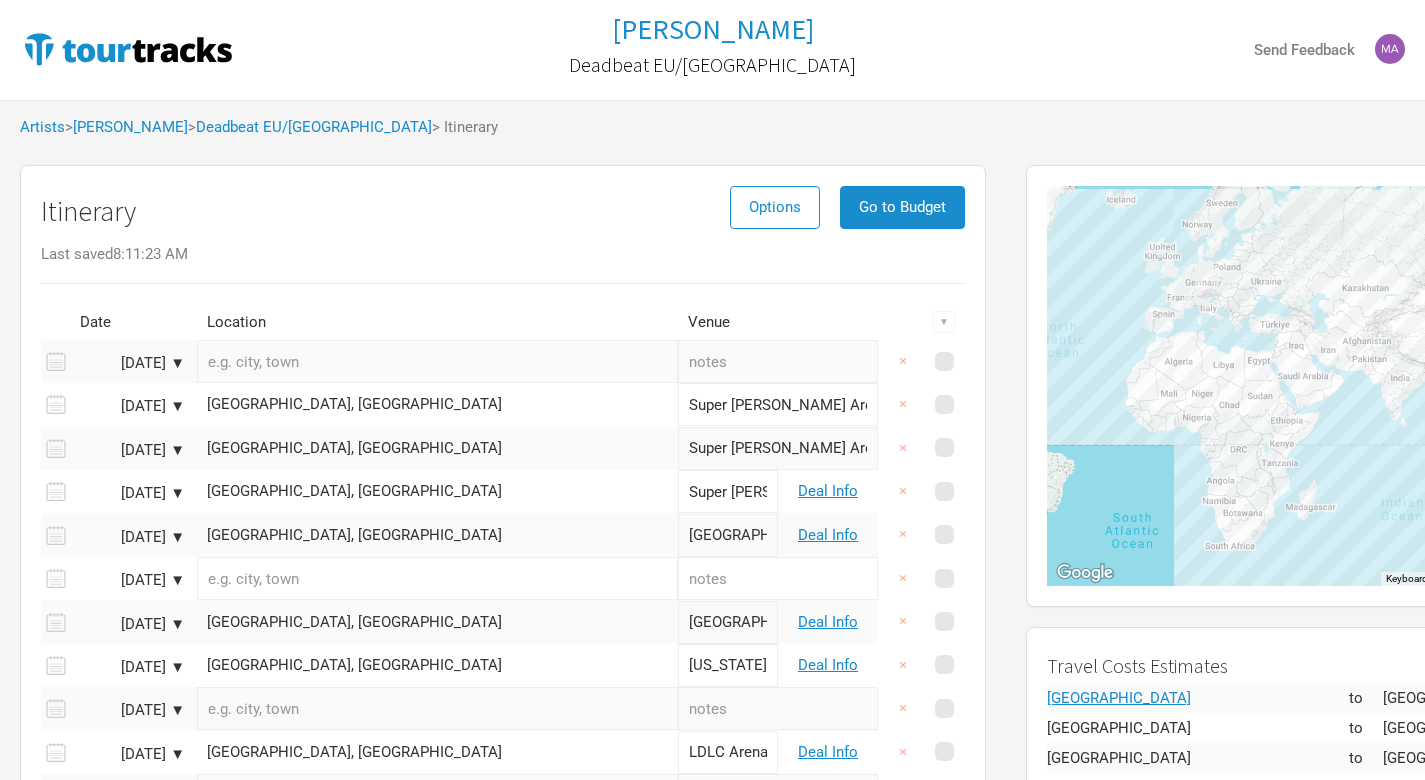 scroll, scrollTop: 0, scrollLeft: 0, axis: both 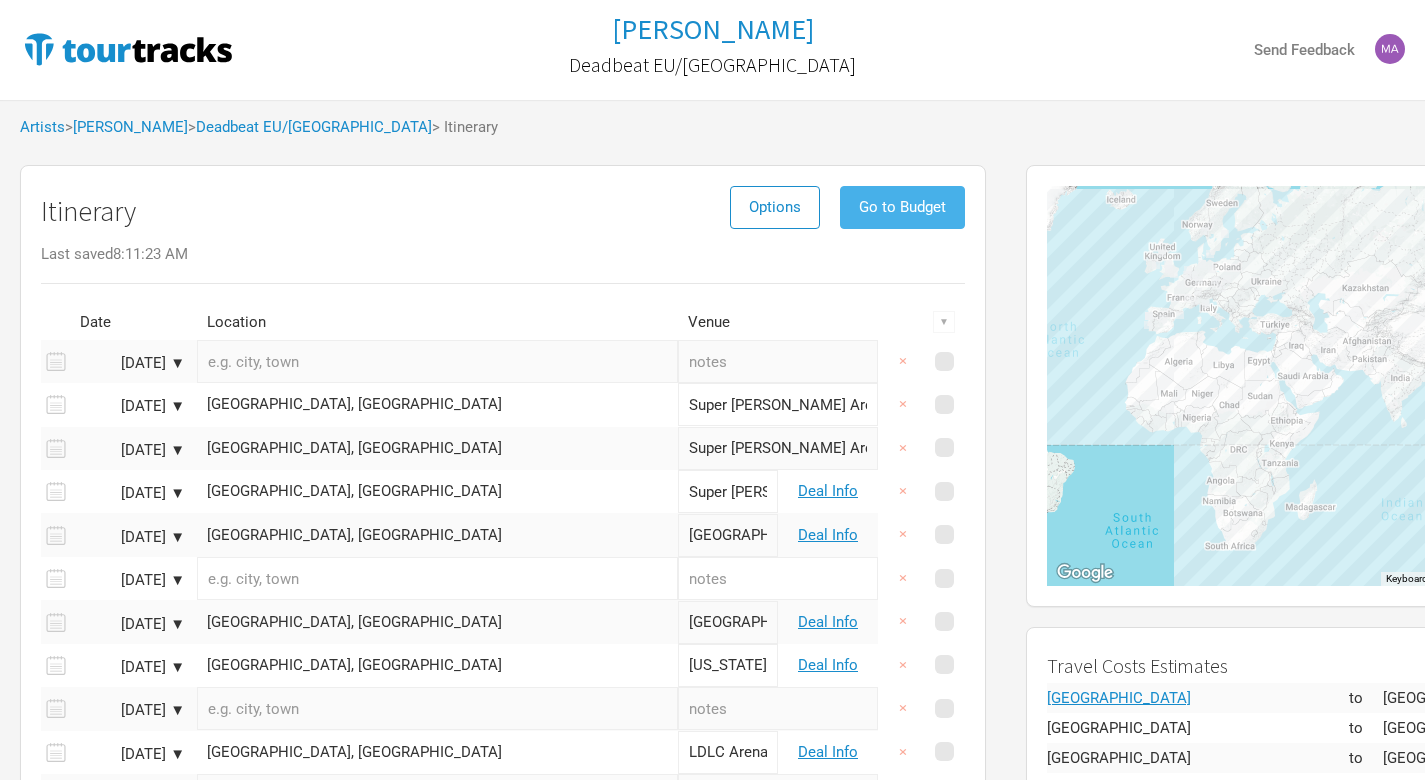 click on "Go to Budget" at bounding box center (902, 207) 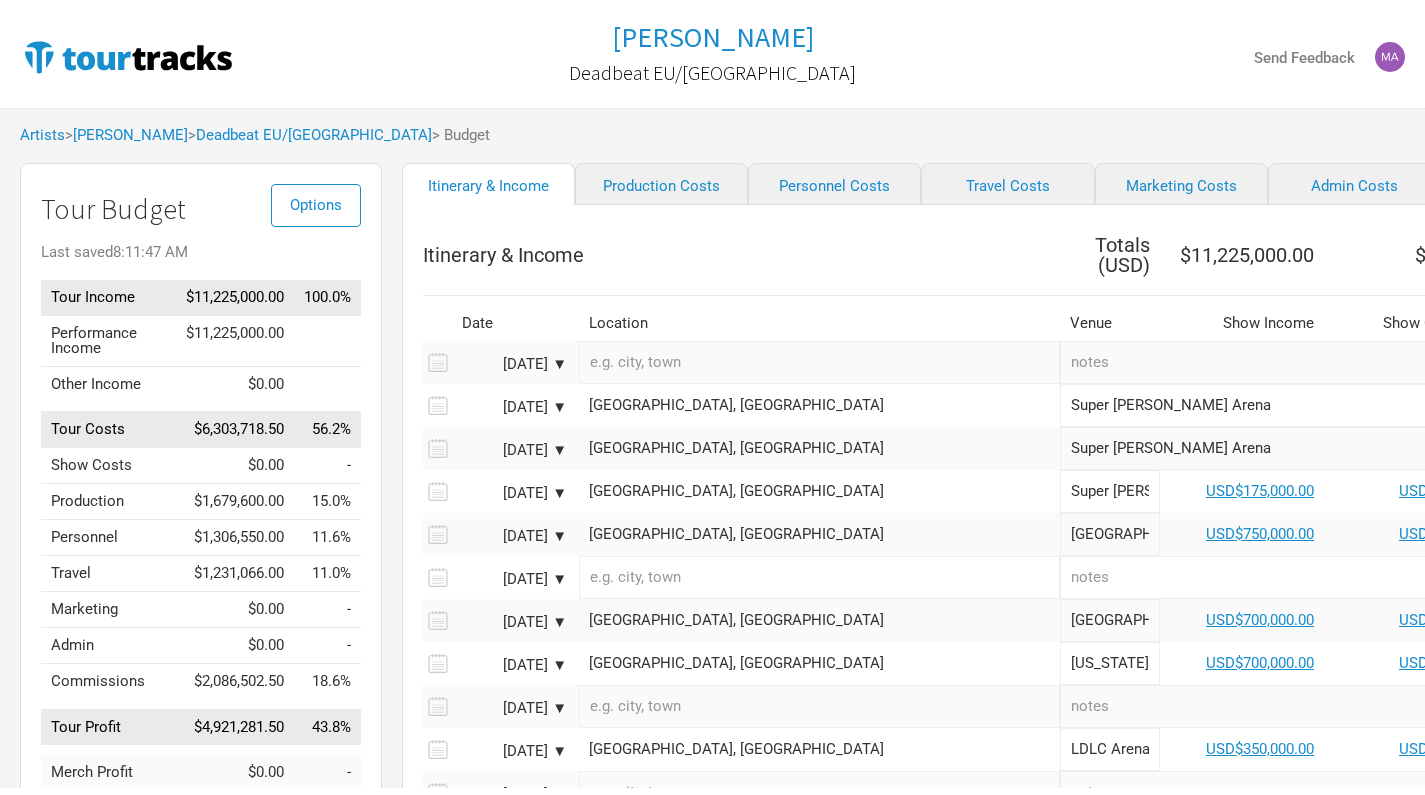 scroll, scrollTop: 0, scrollLeft: 0, axis: both 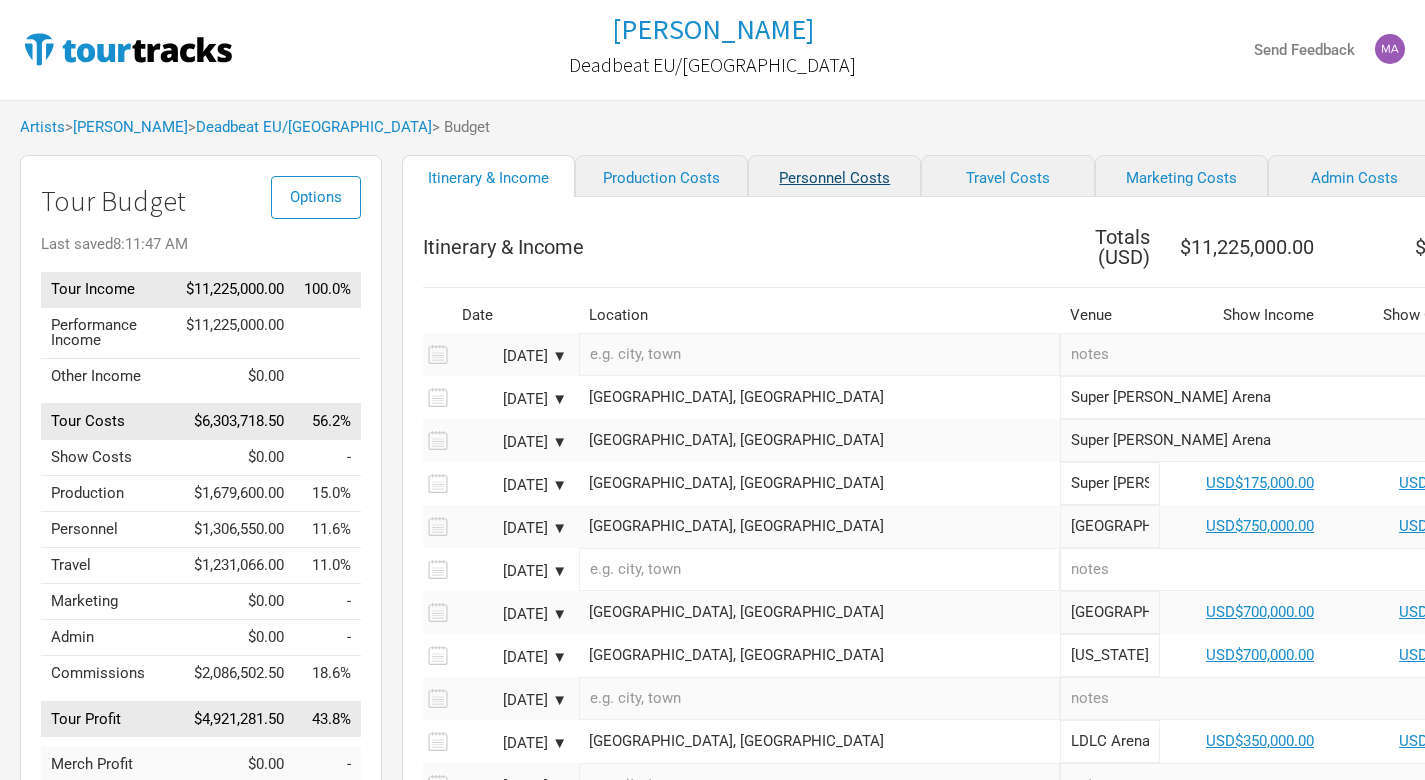 click on "Personnel Costs" at bounding box center (834, 176) 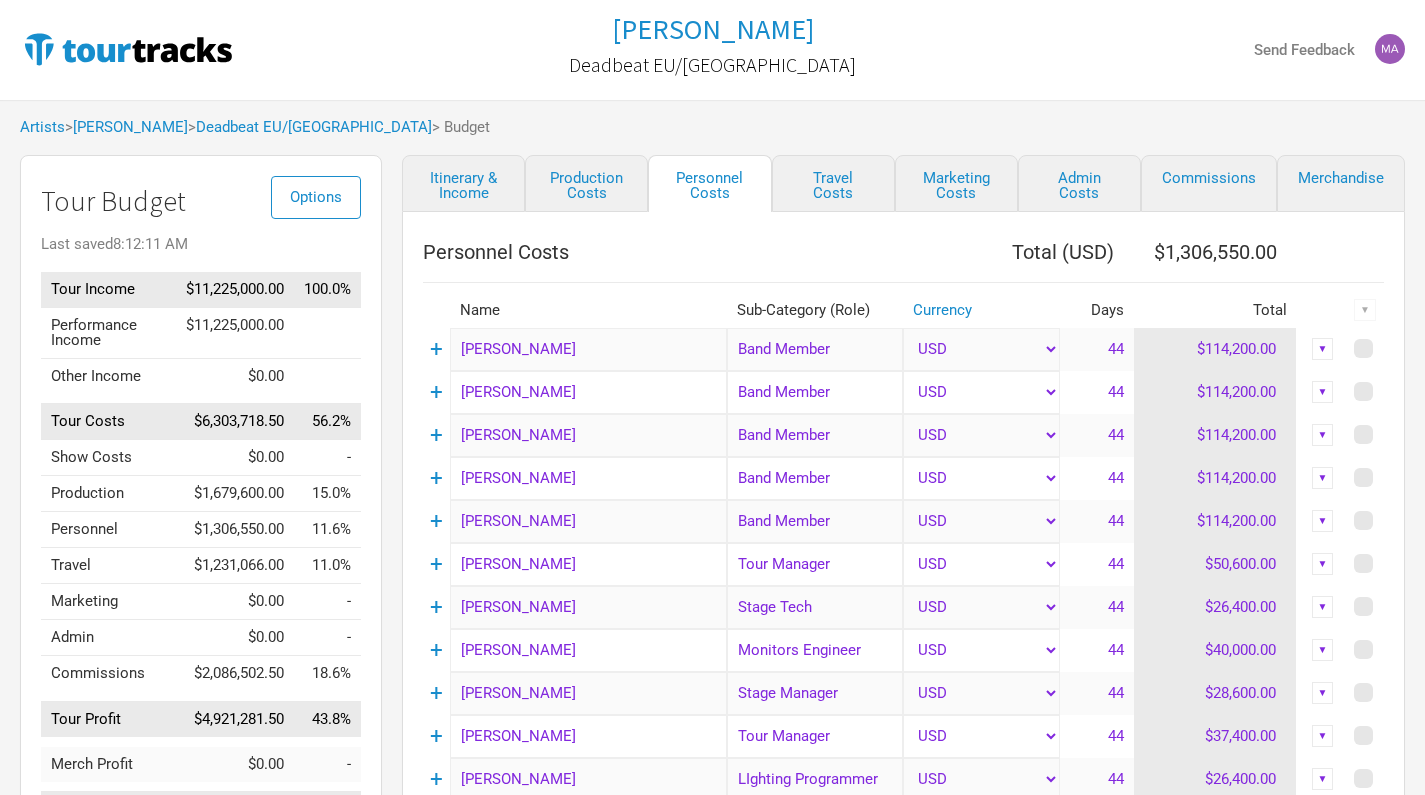 click on "▼" at bounding box center [1323, 349] 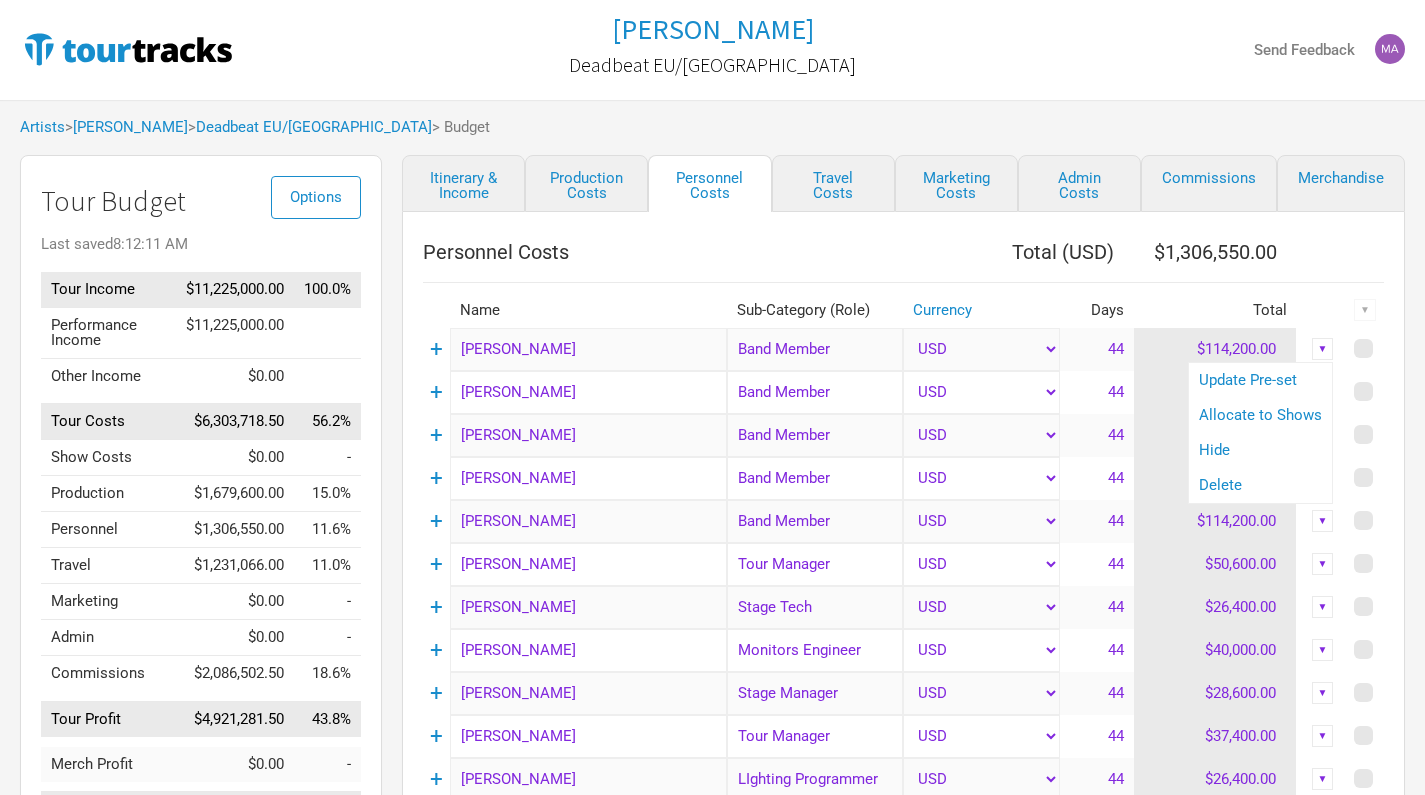click at bounding box center (1322, 252) 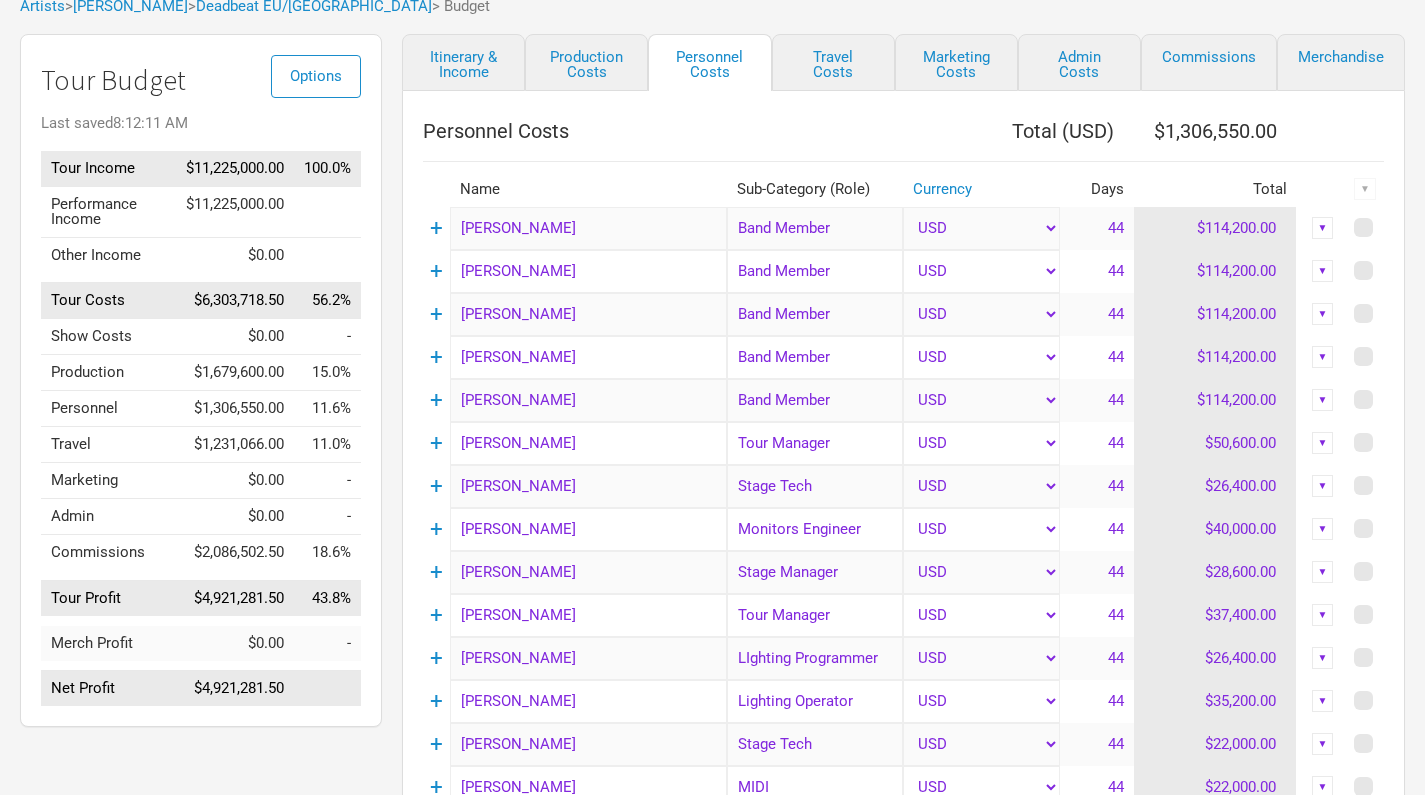 scroll, scrollTop: 76, scrollLeft: 0, axis: vertical 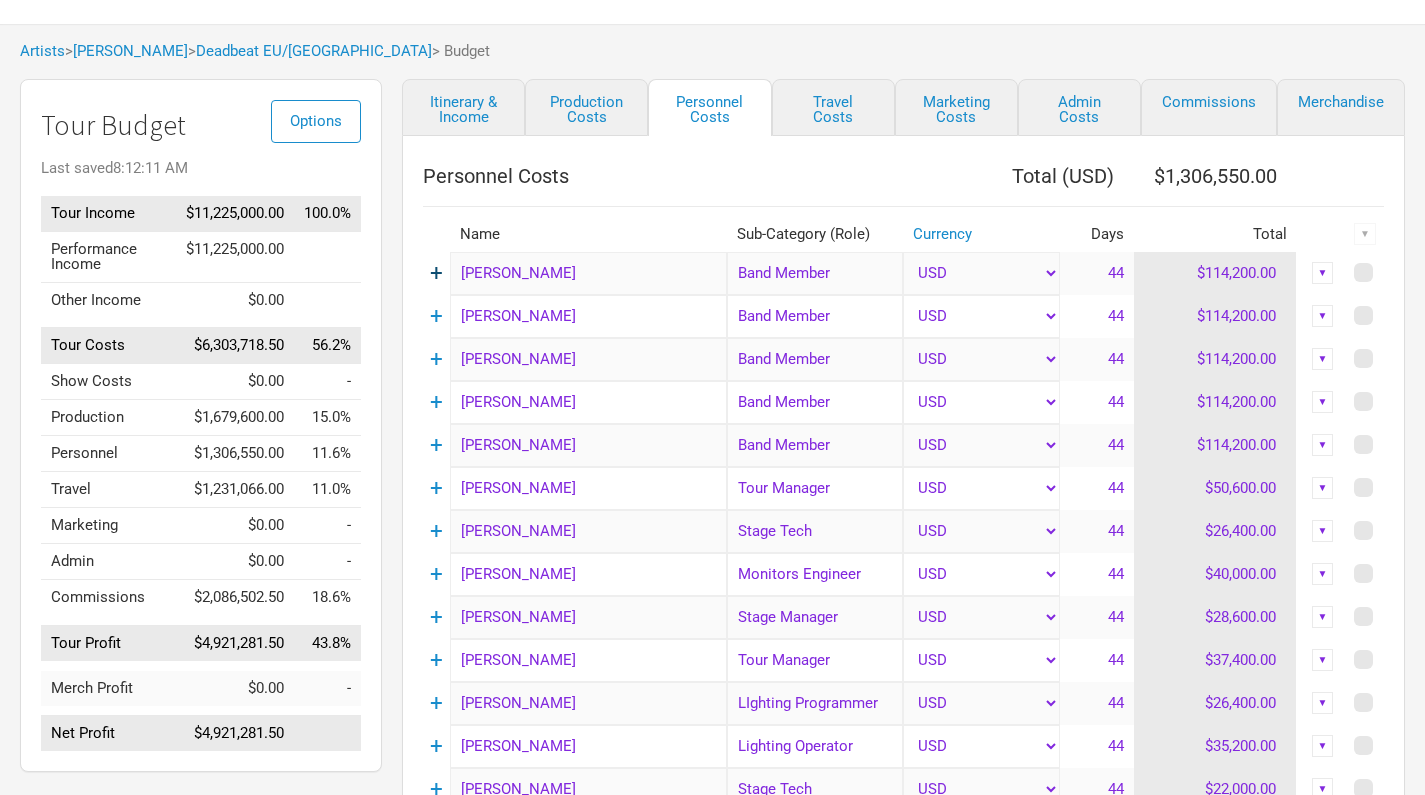 click on "+" at bounding box center (436, 273) 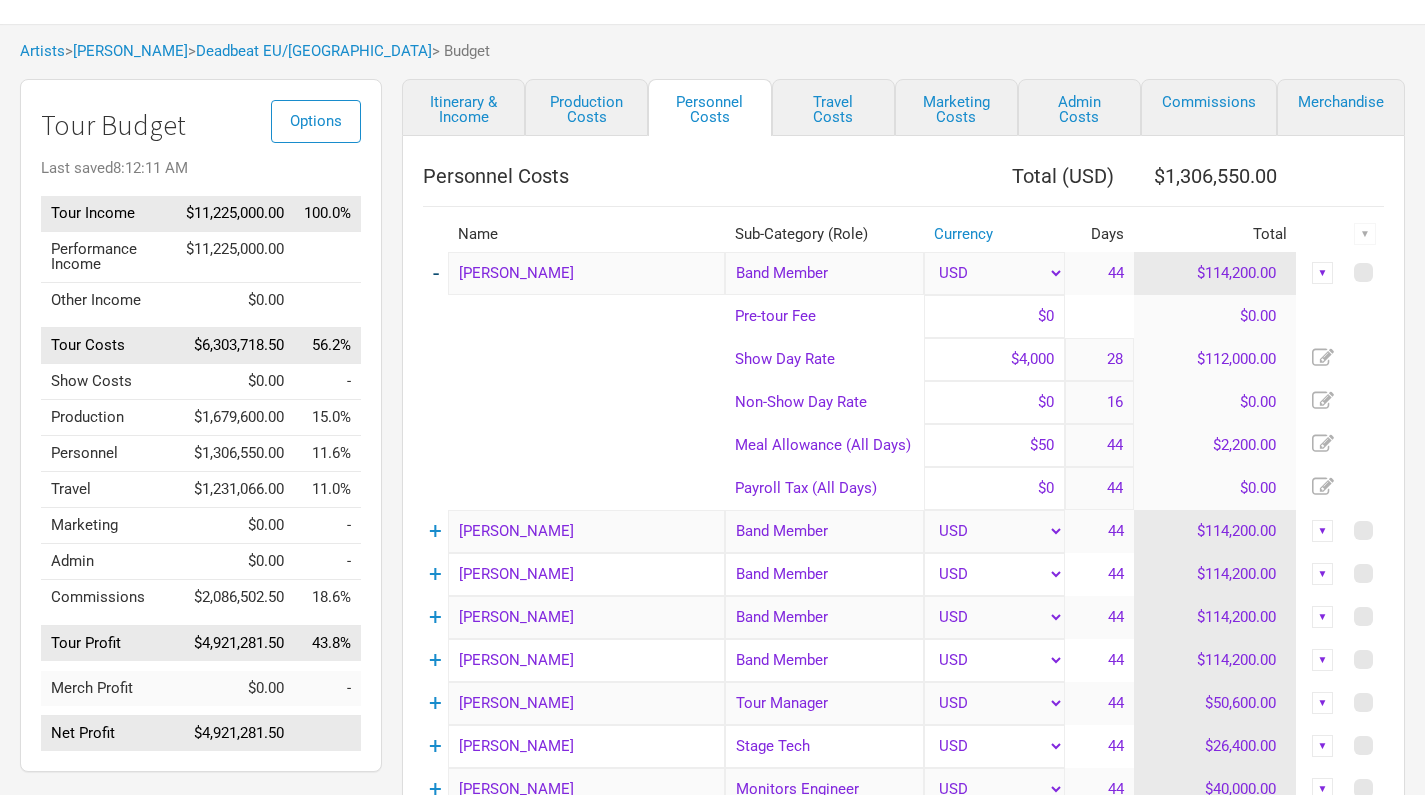 click on "-" at bounding box center [436, 273] 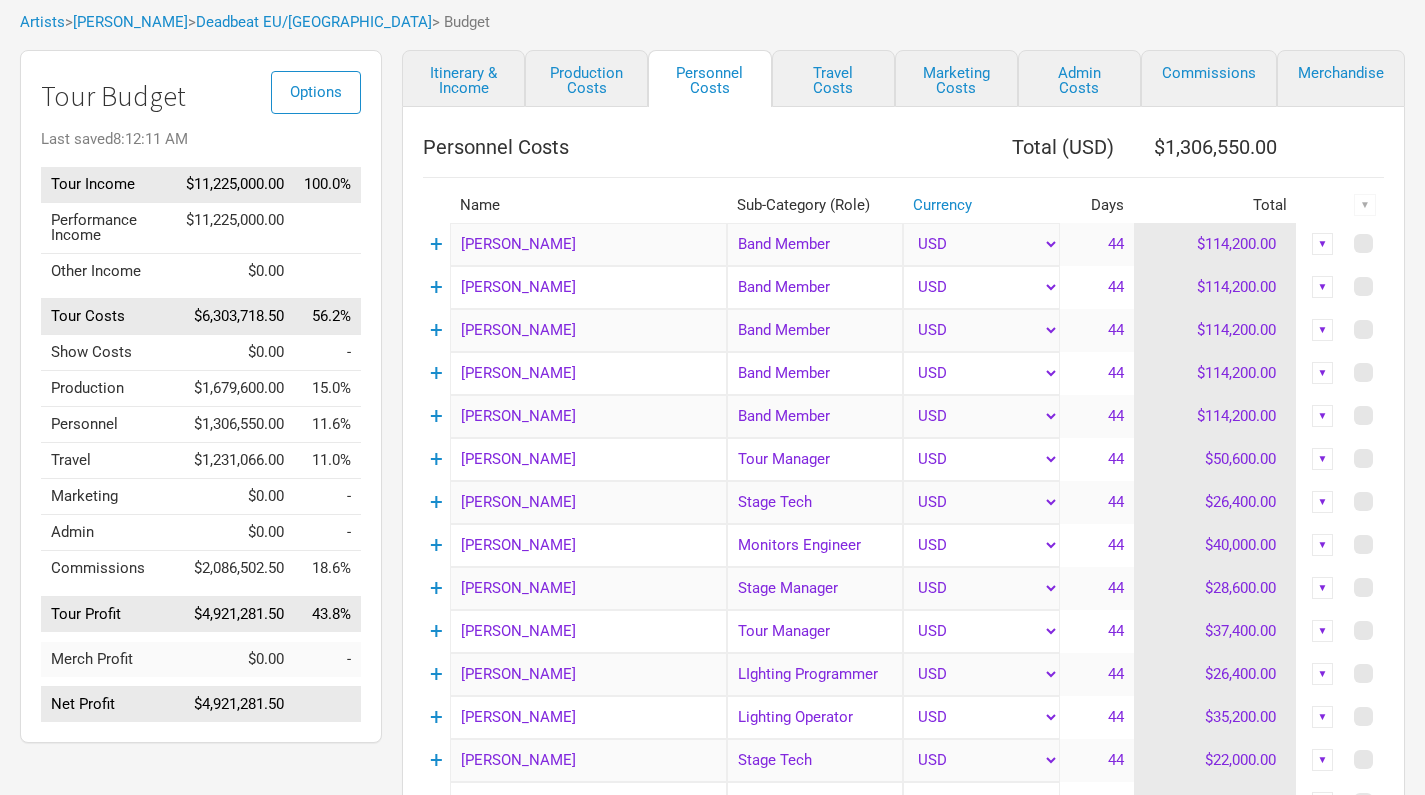 scroll, scrollTop: 115, scrollLeft: 0, axis: vertical 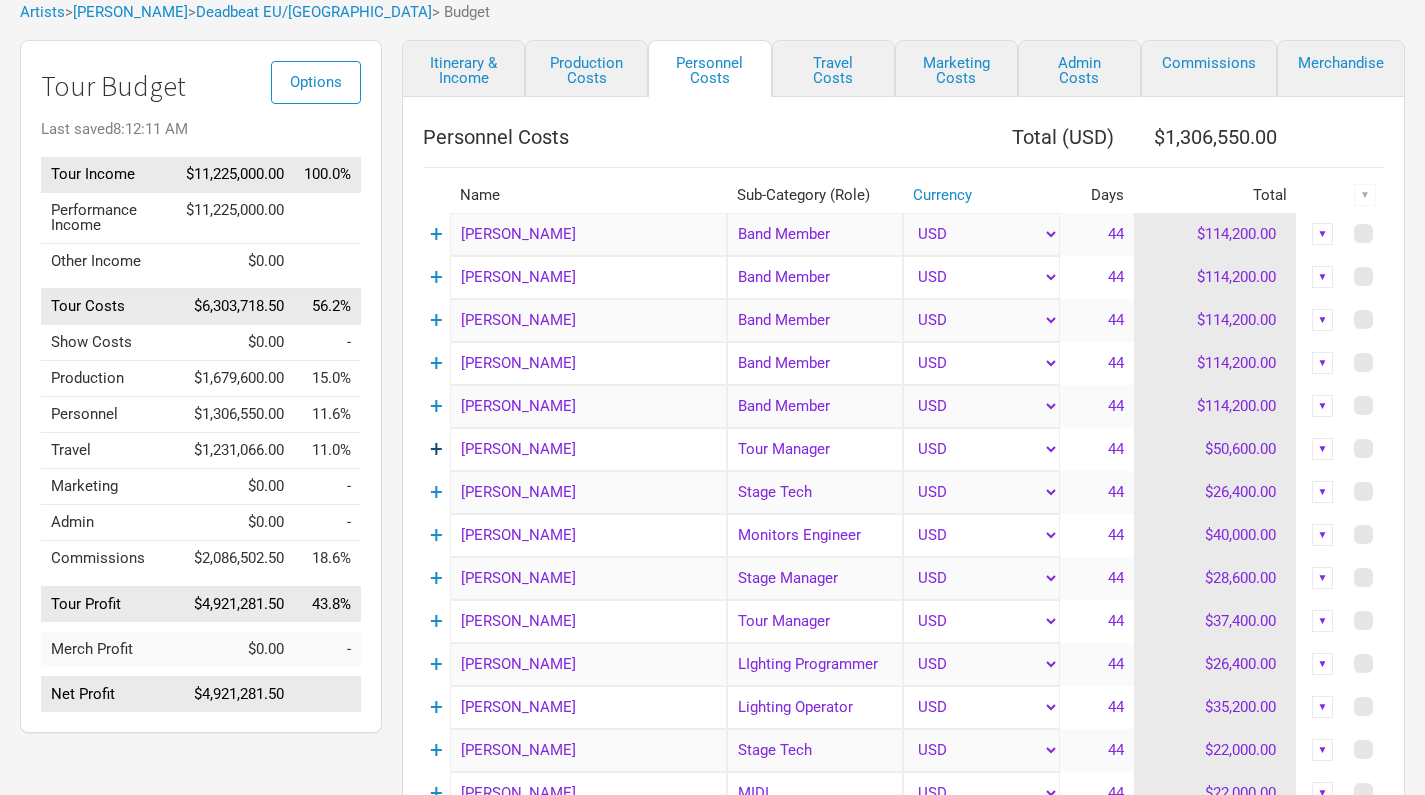 click on "+" at bounding box center (436, 449) 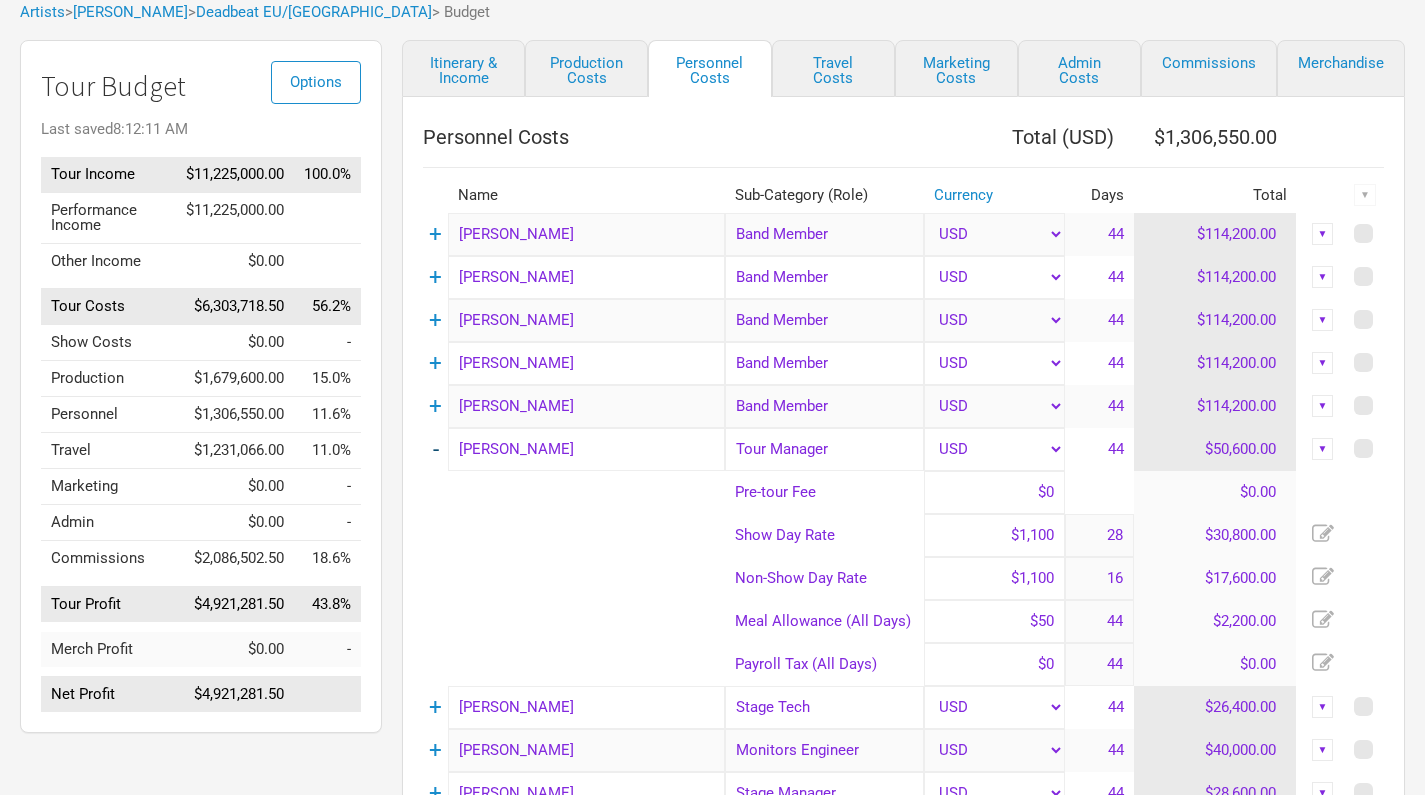 click on "-" at bounding box center [435, 449] 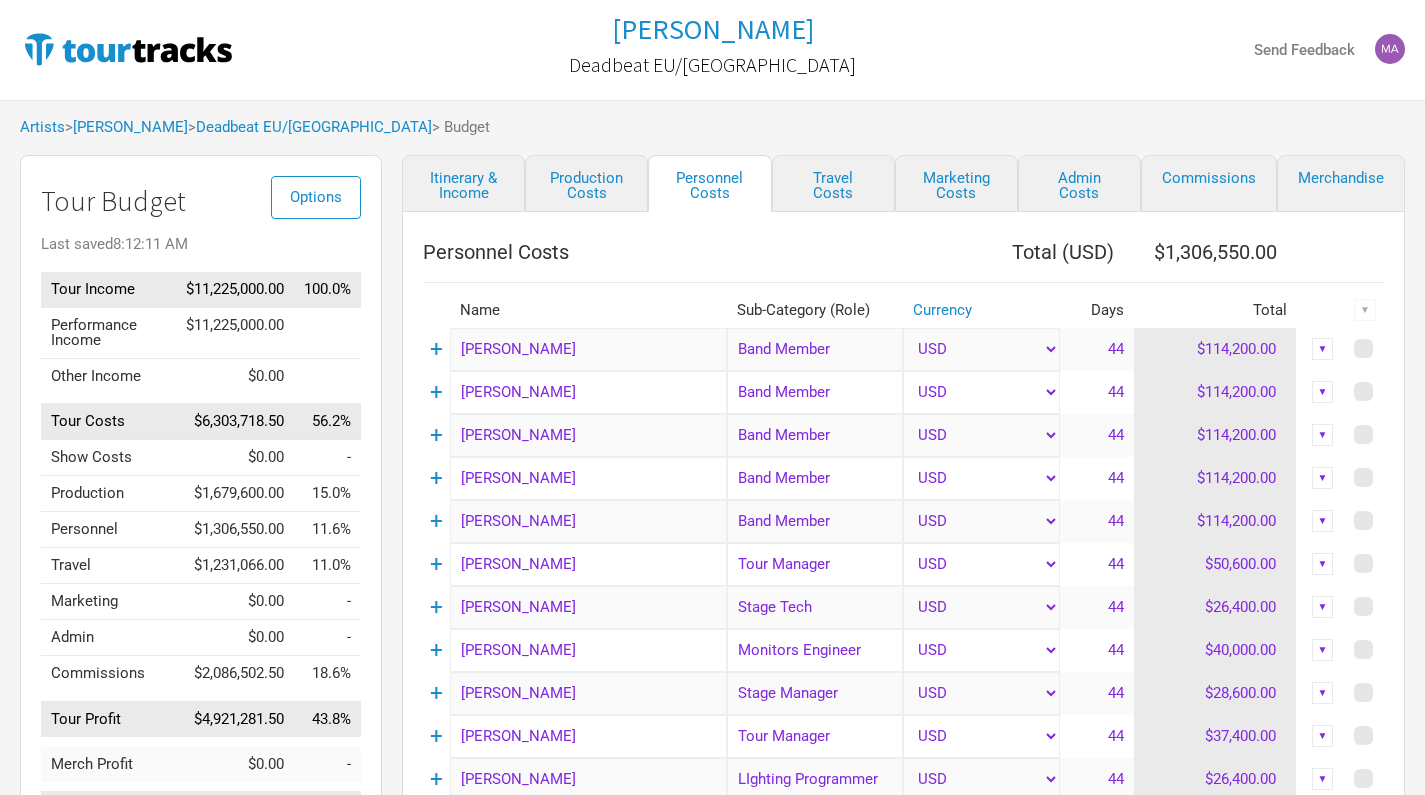 scroll, scrollTop: 0, scrollLeft: 0, axis: both 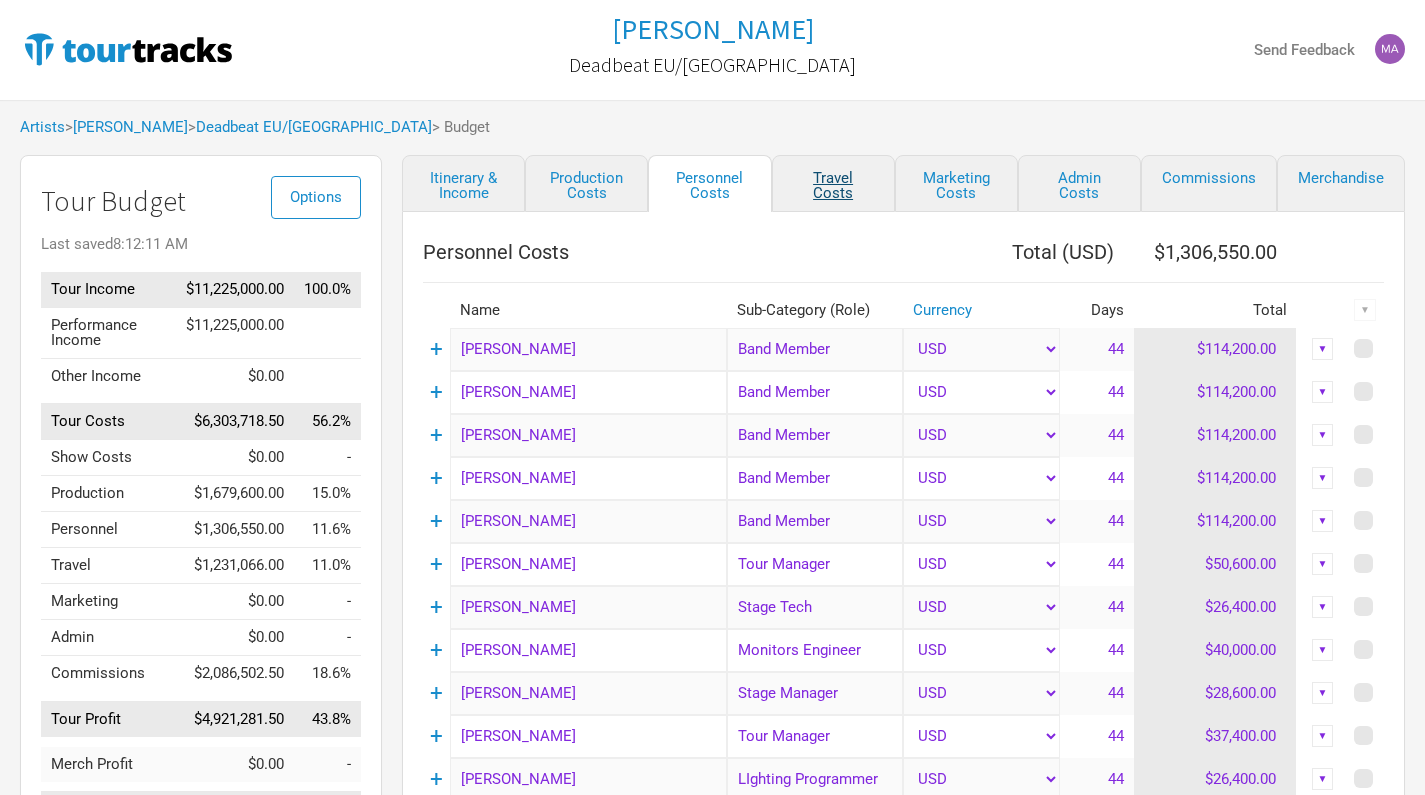 click on "Travel Costs" at bounding box center (833, 183) 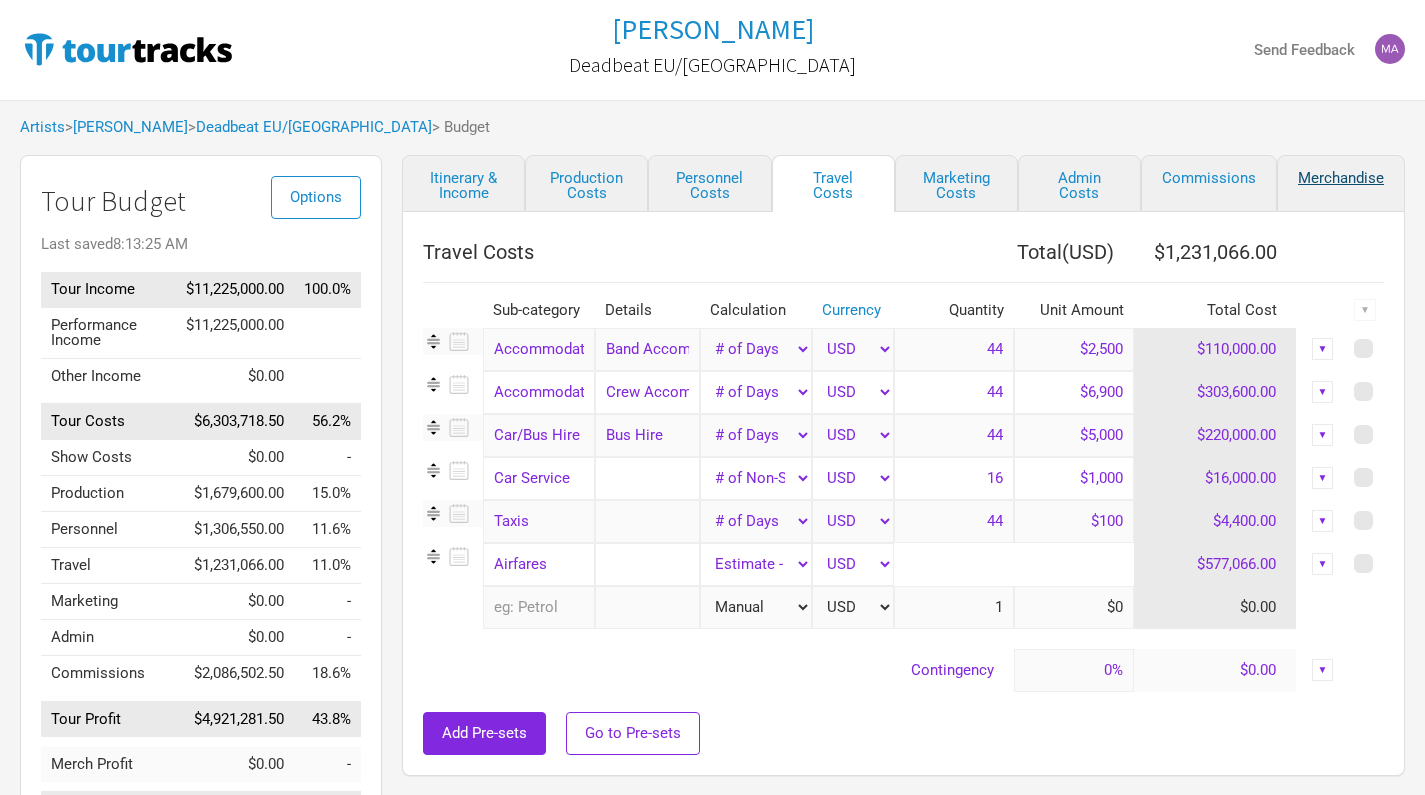 click on "Merchandise" at bounding box center [1341, 183] 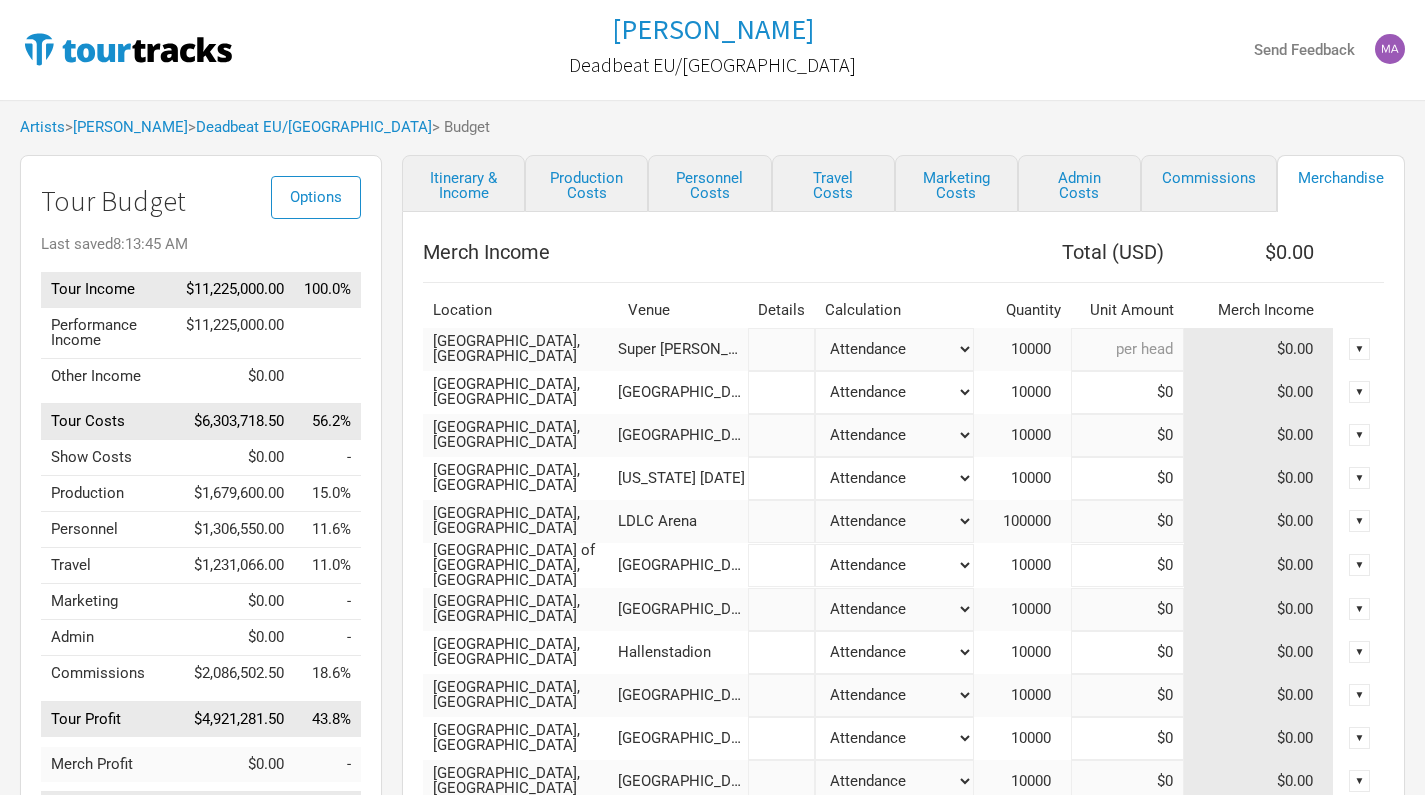 click at bounding box center [1127, 349] 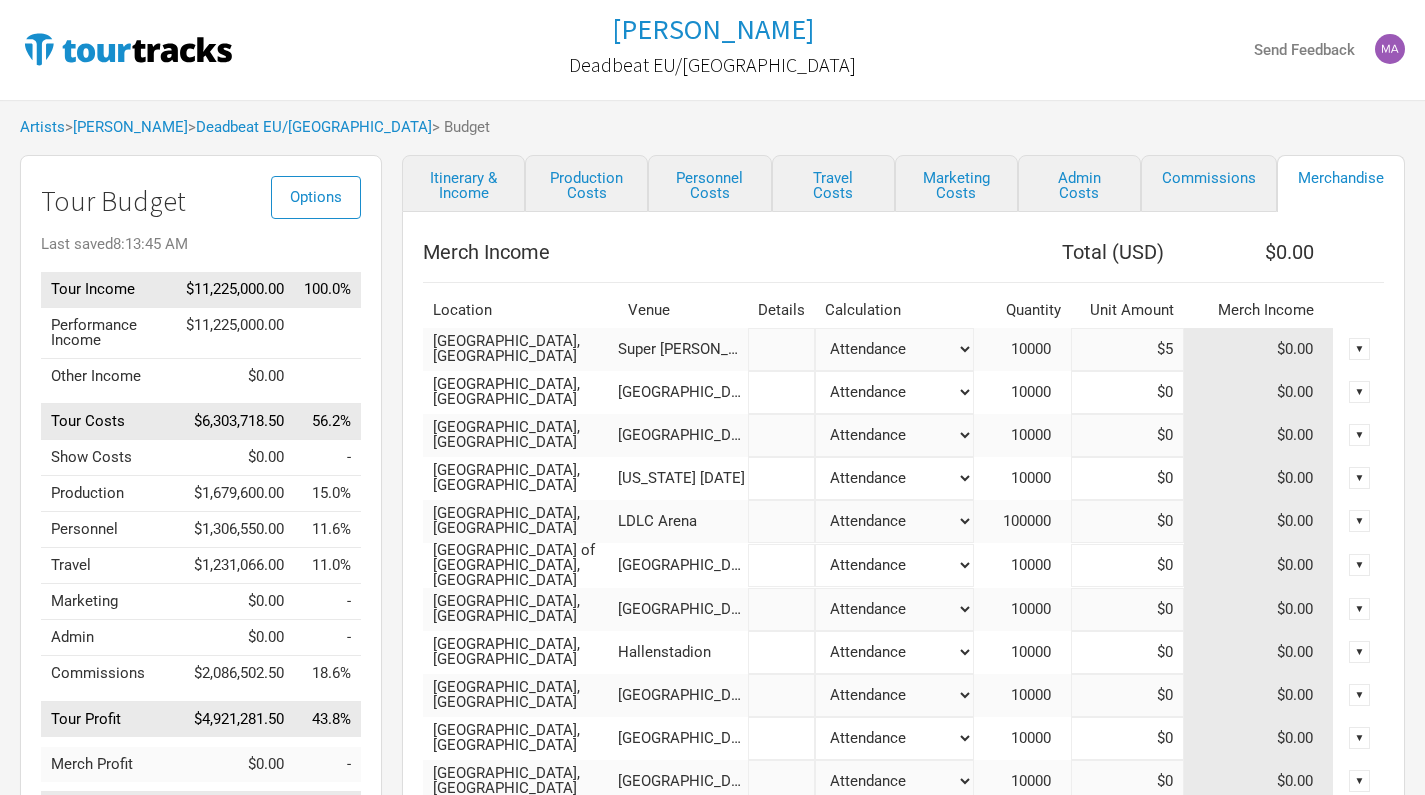 type on "$50,000" 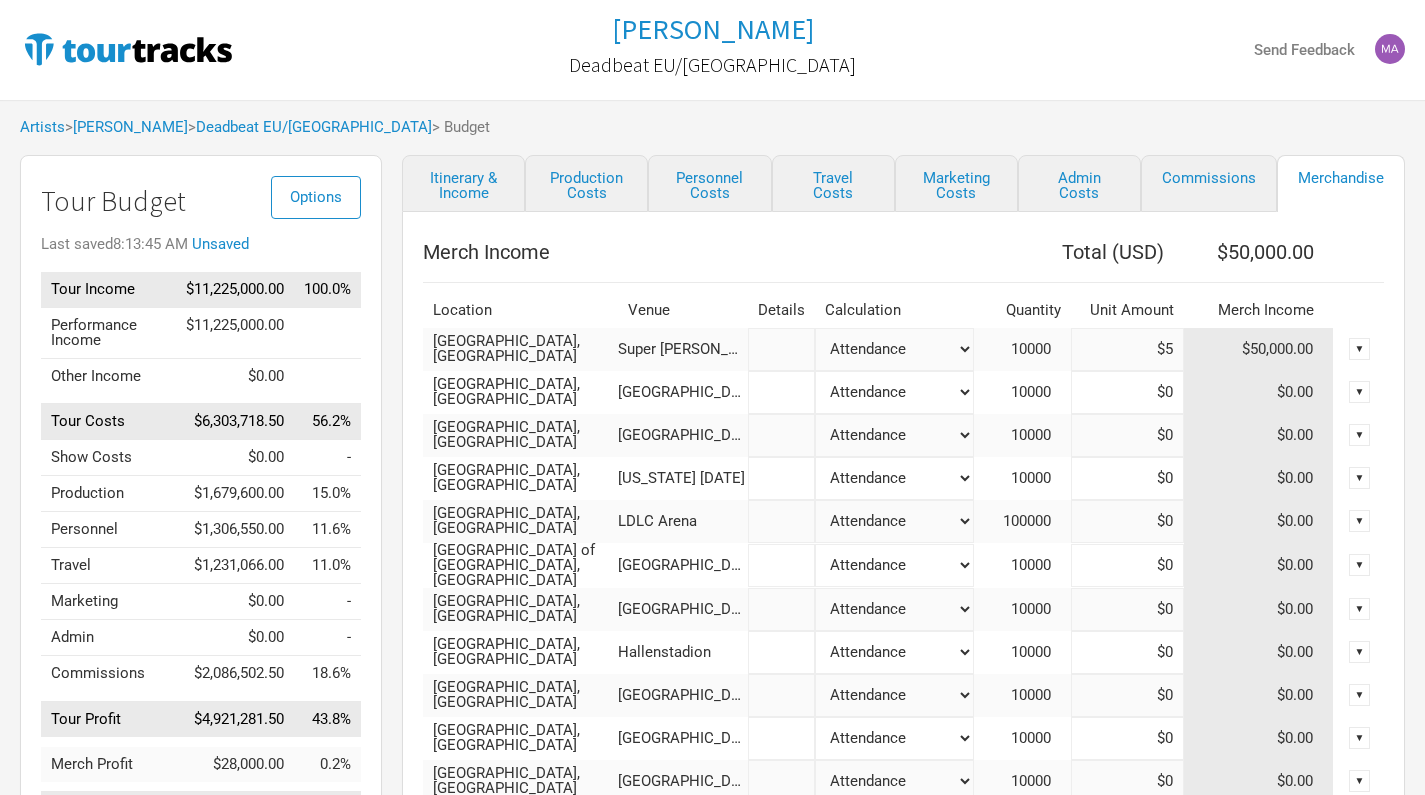 click on "$5" at bounding box center (1127, 349) 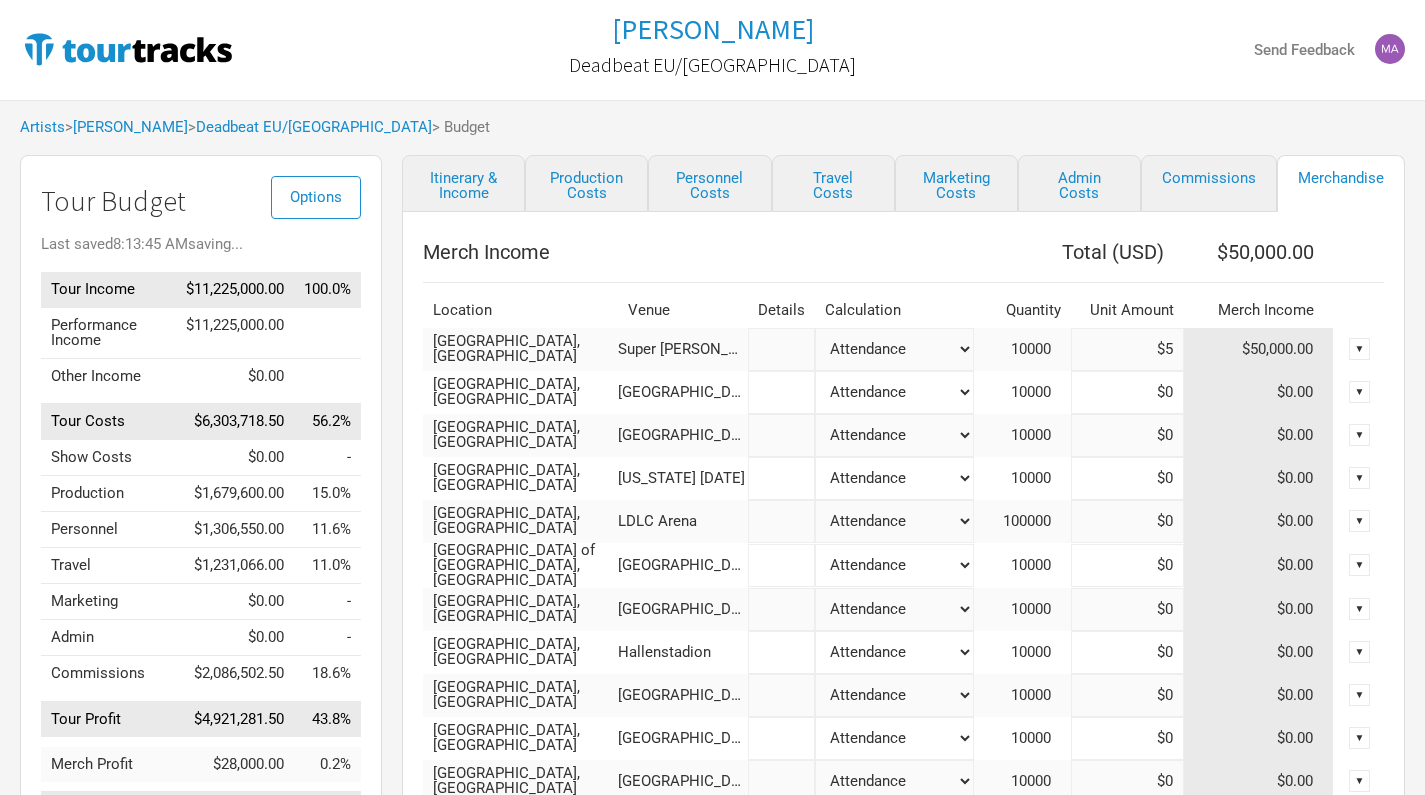 click on "$5" at bounding box center [1127, 349] 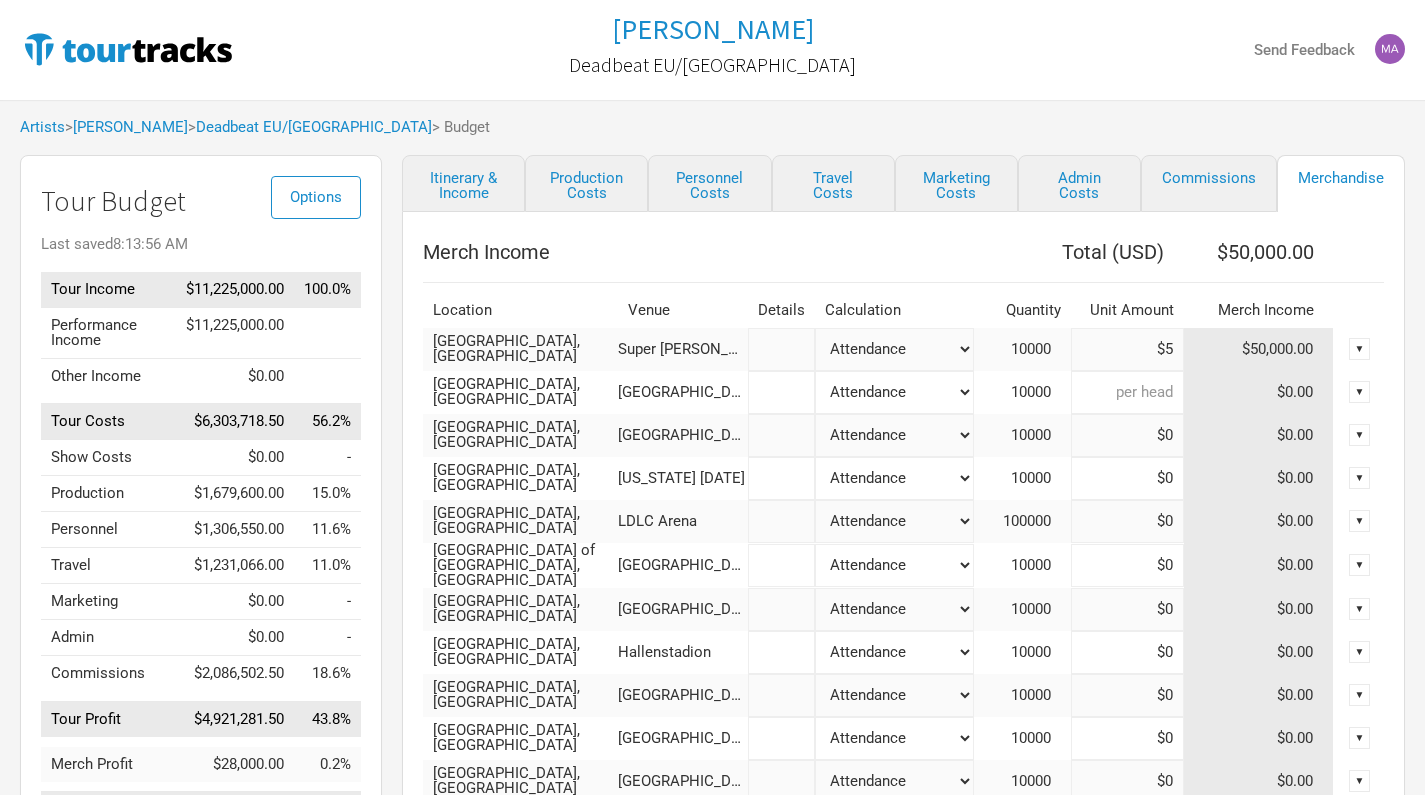 click at bounding box center (1127, 392) 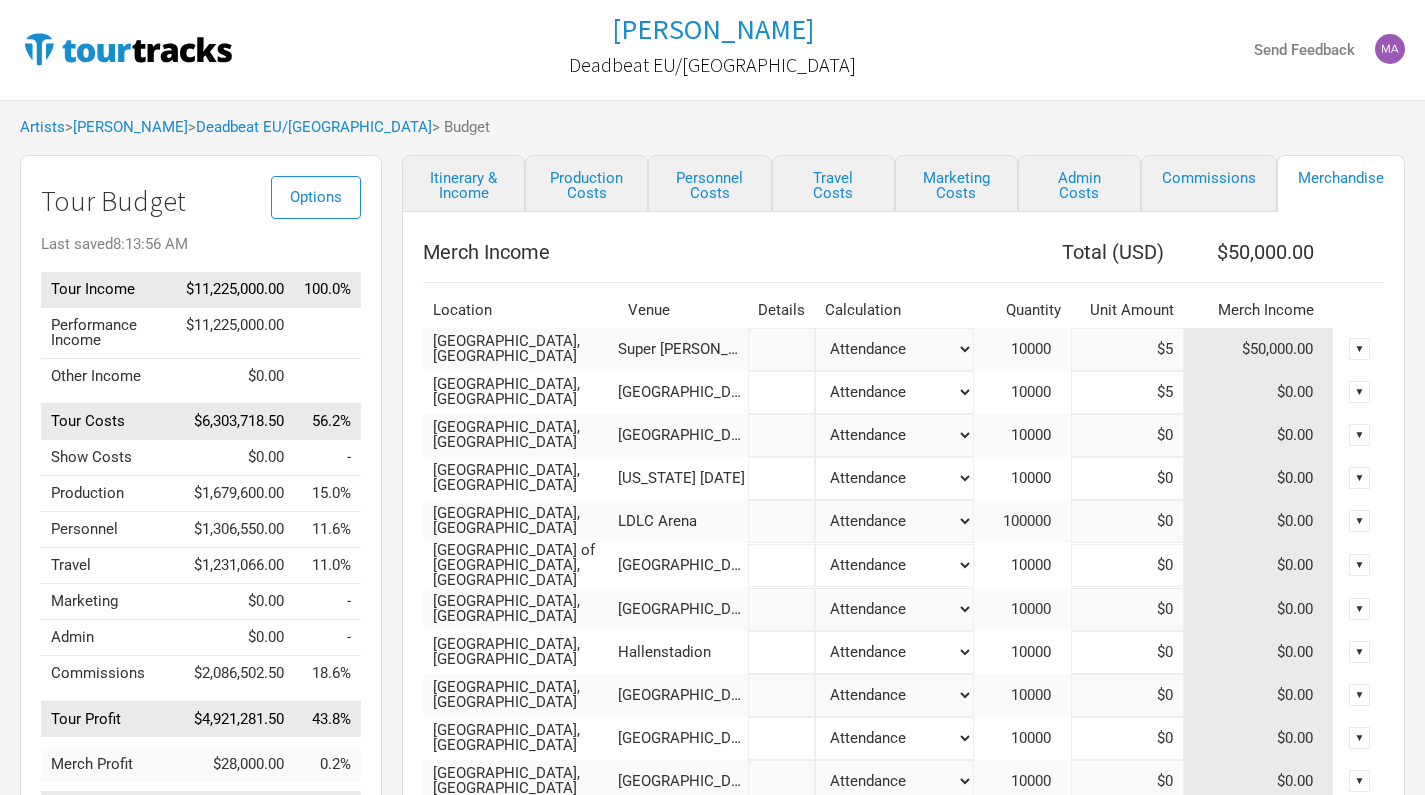 type on "$100,000" 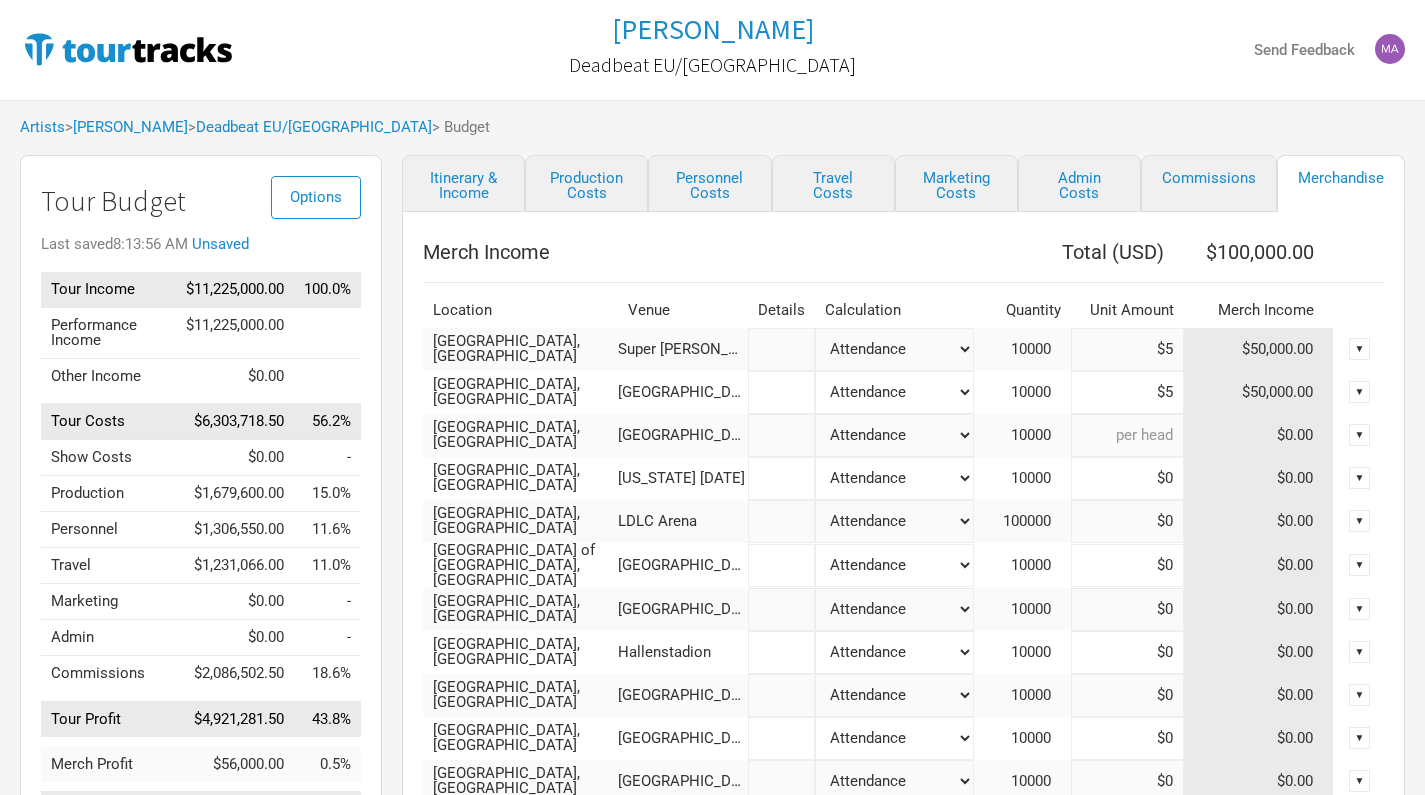 click at bounding box center [1127, 435] 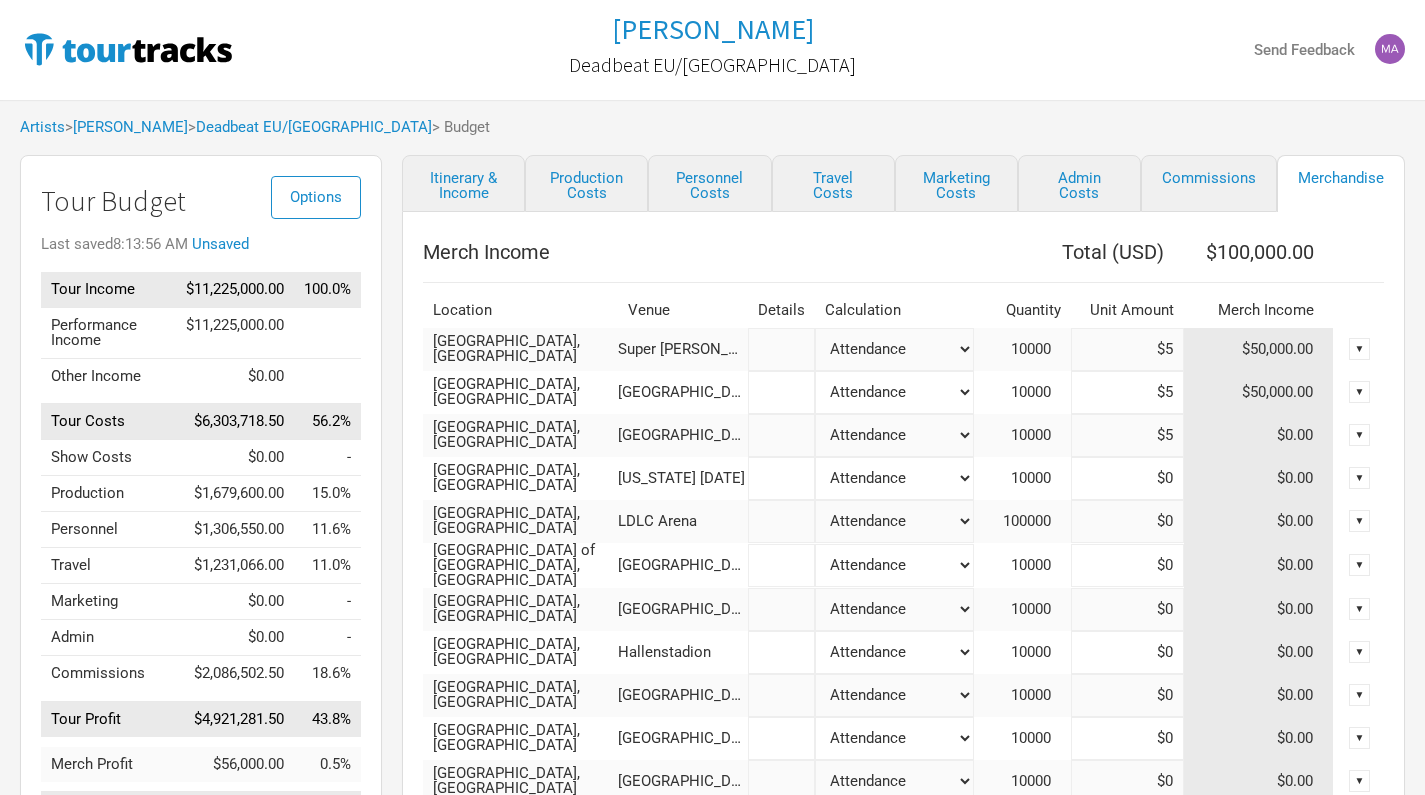 type 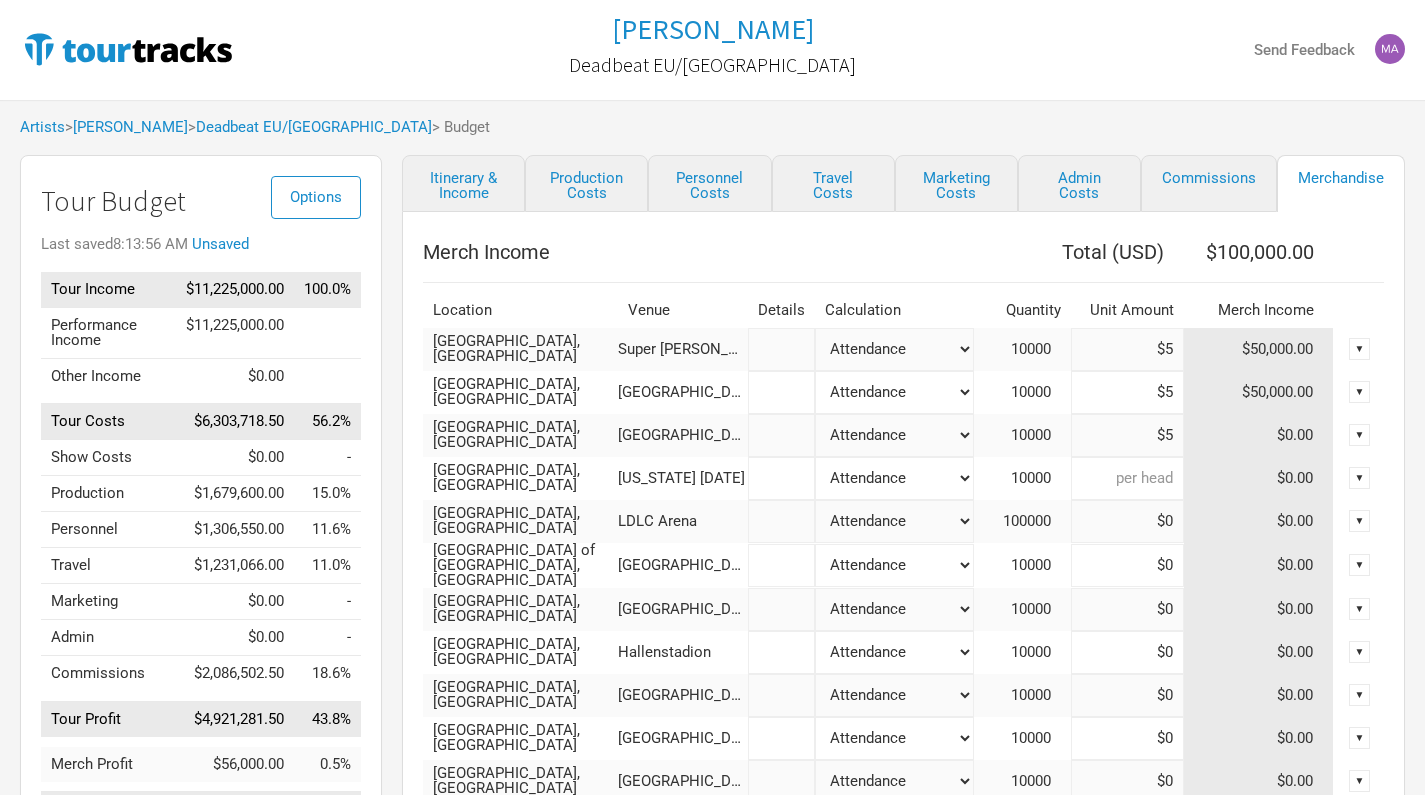 click at bounding box center (1127, 478) 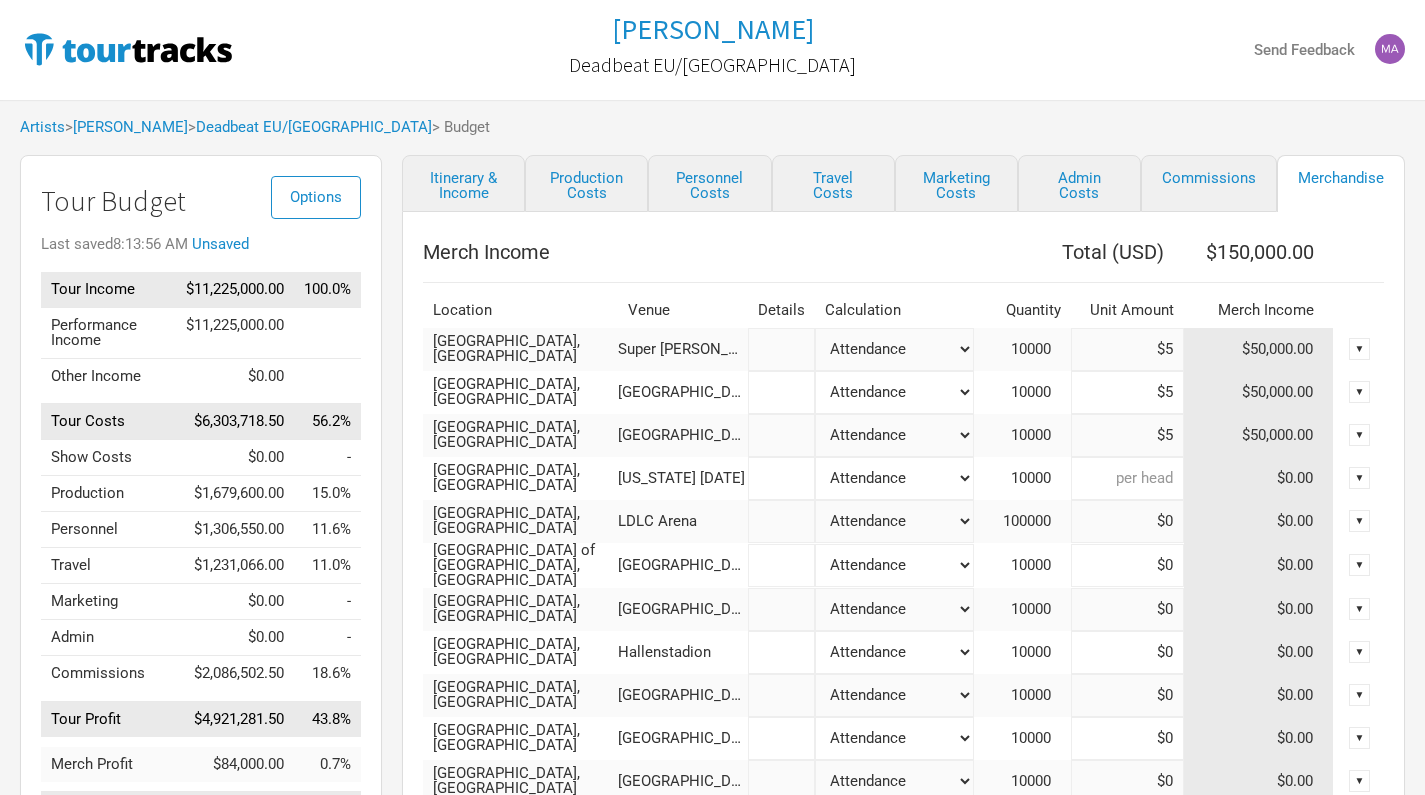 type on "$150,000" 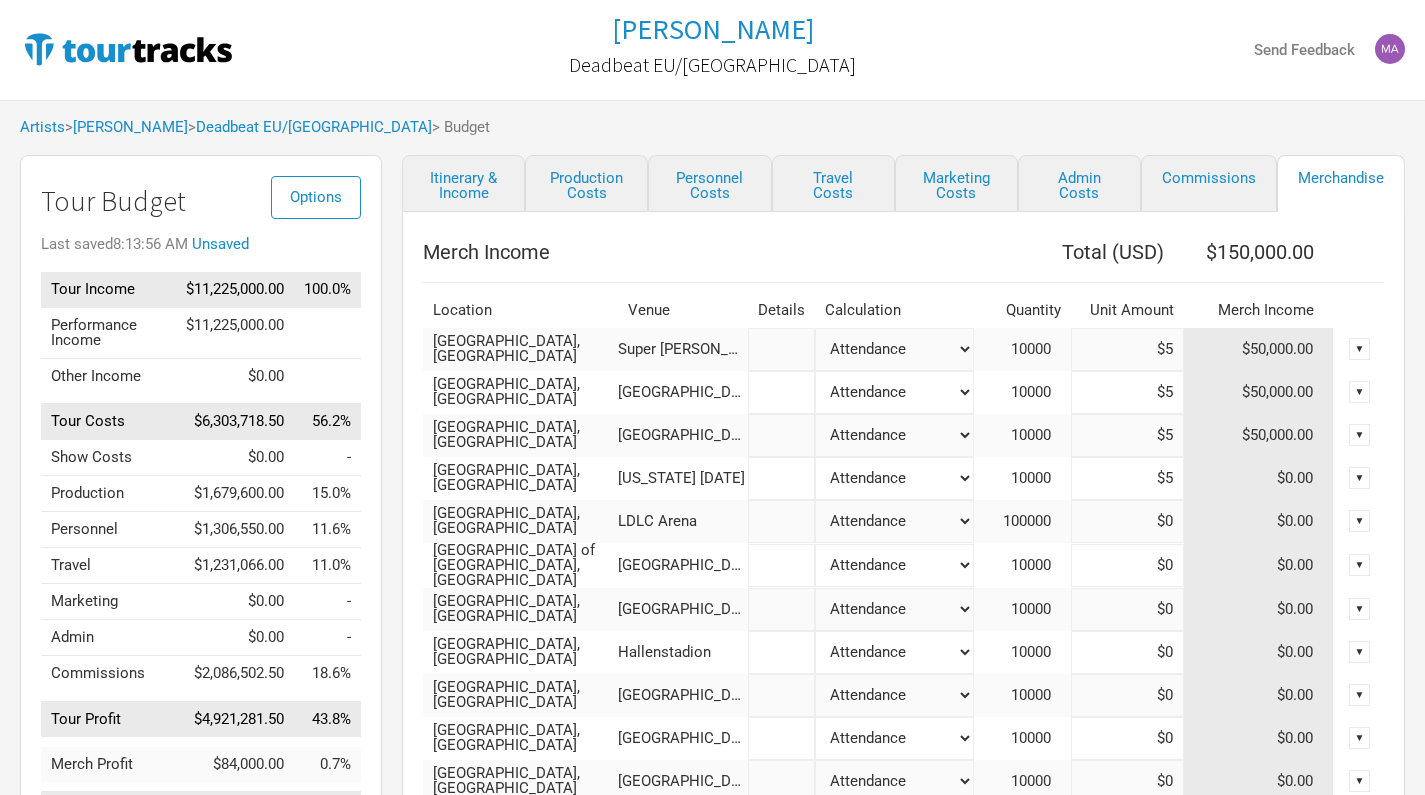type on "$200,000" 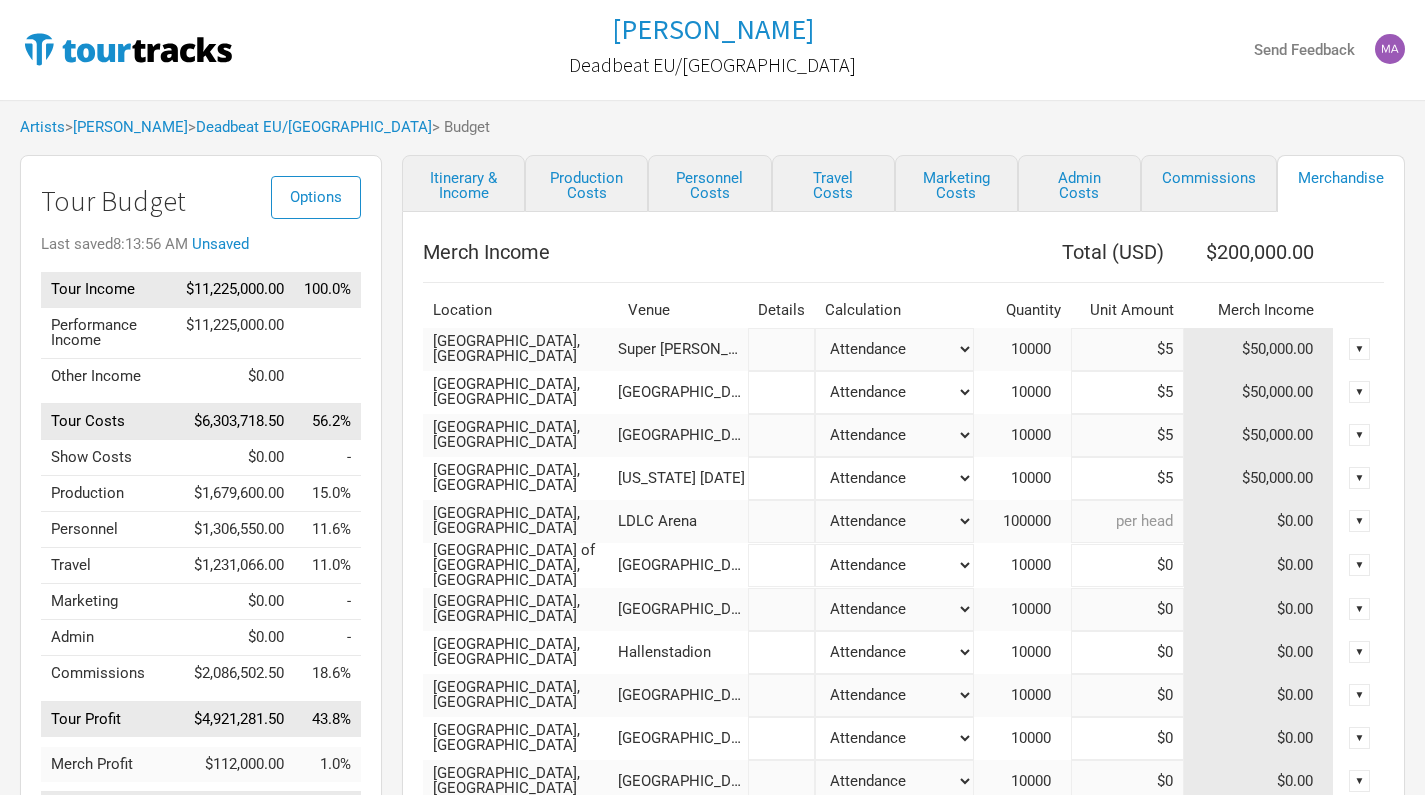 click at bounding box center (1127, 521) 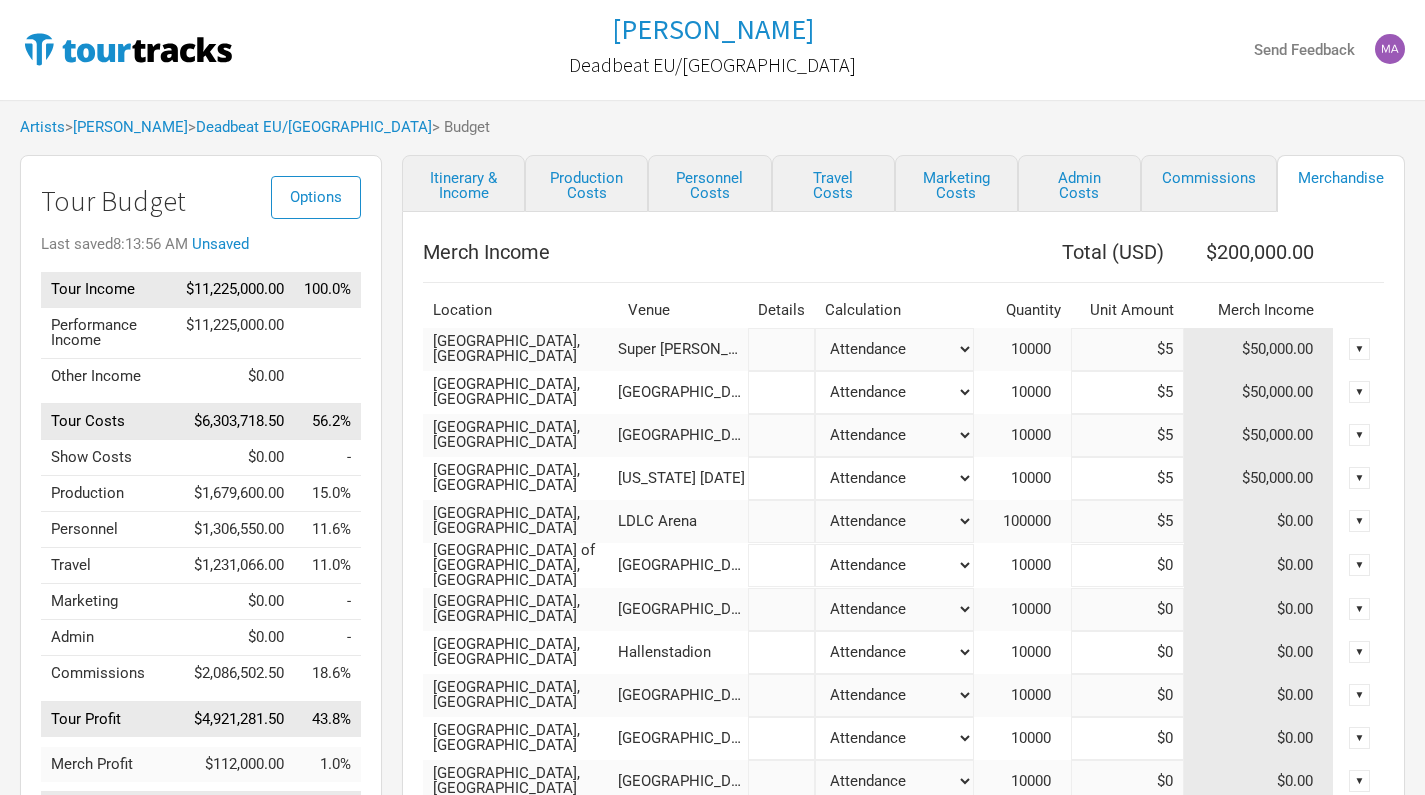 type 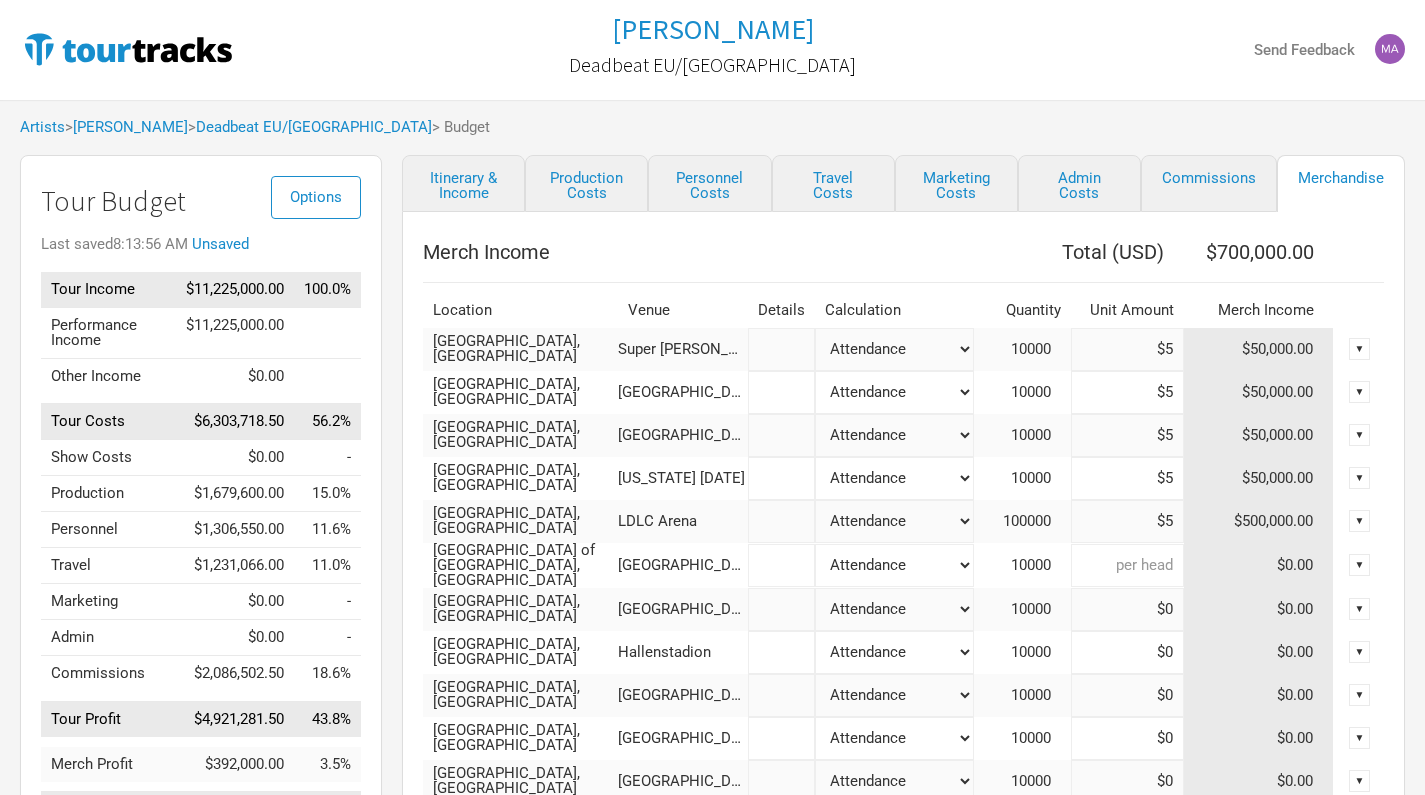 click at bounding box center (1127, 565) 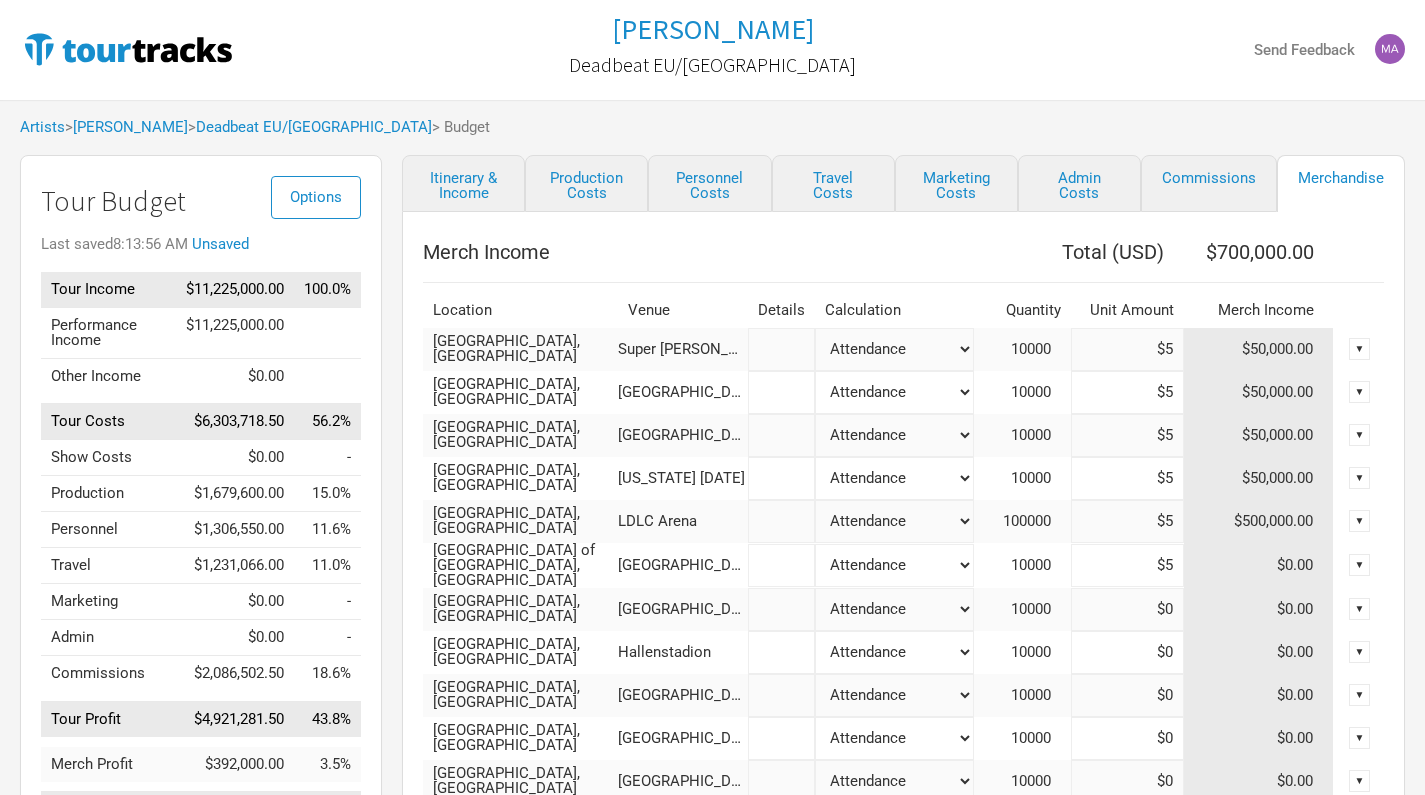 type on "$750,000" 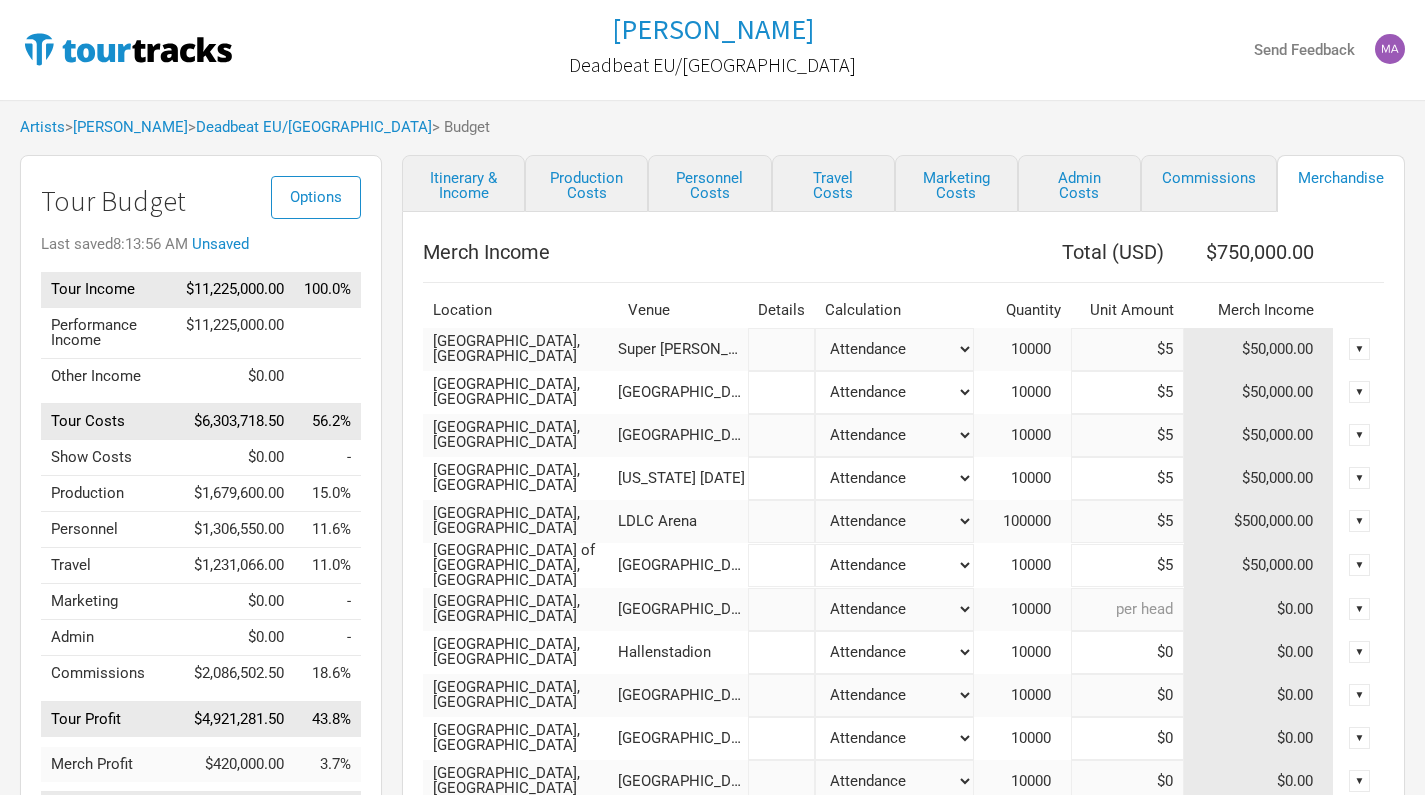 click at bounding box center (1127, 609) 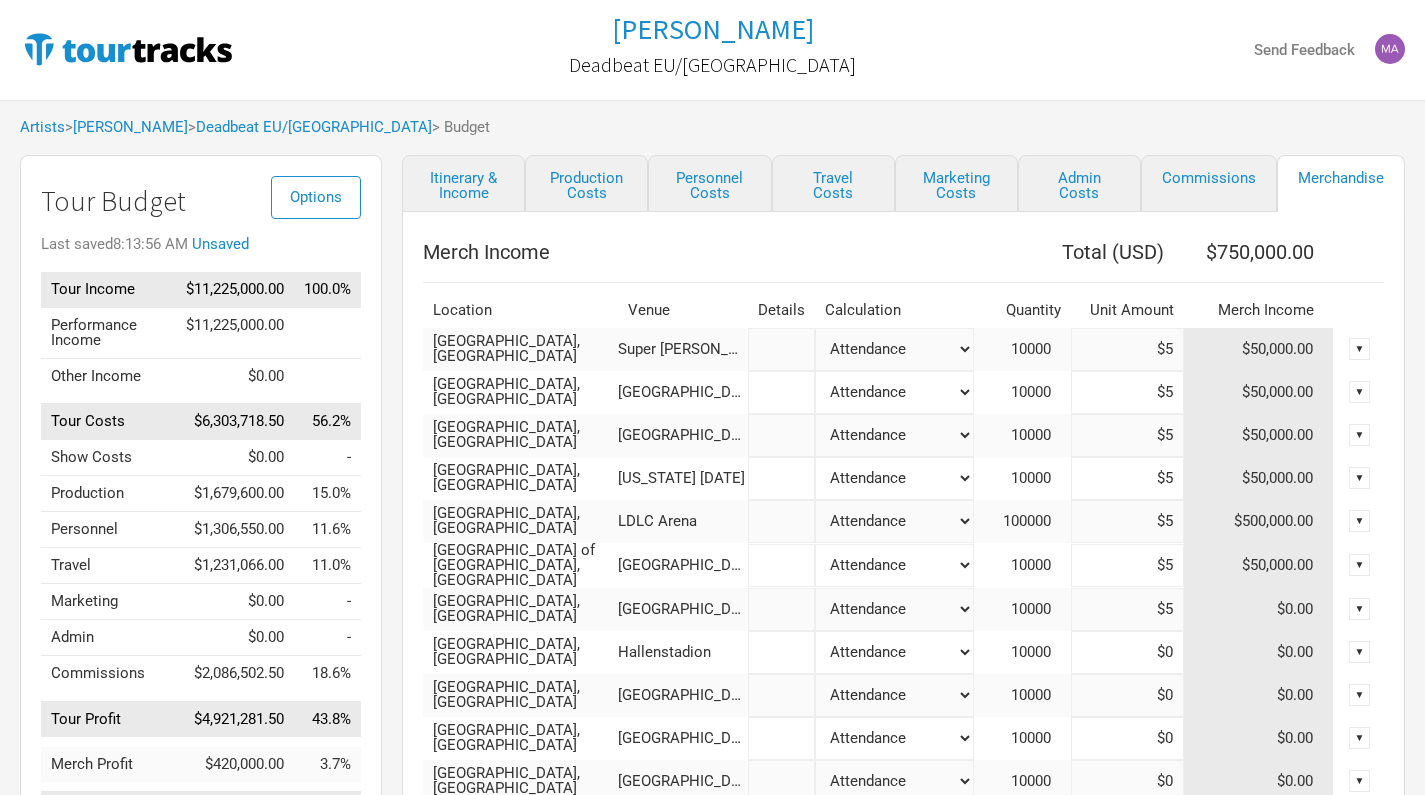 type 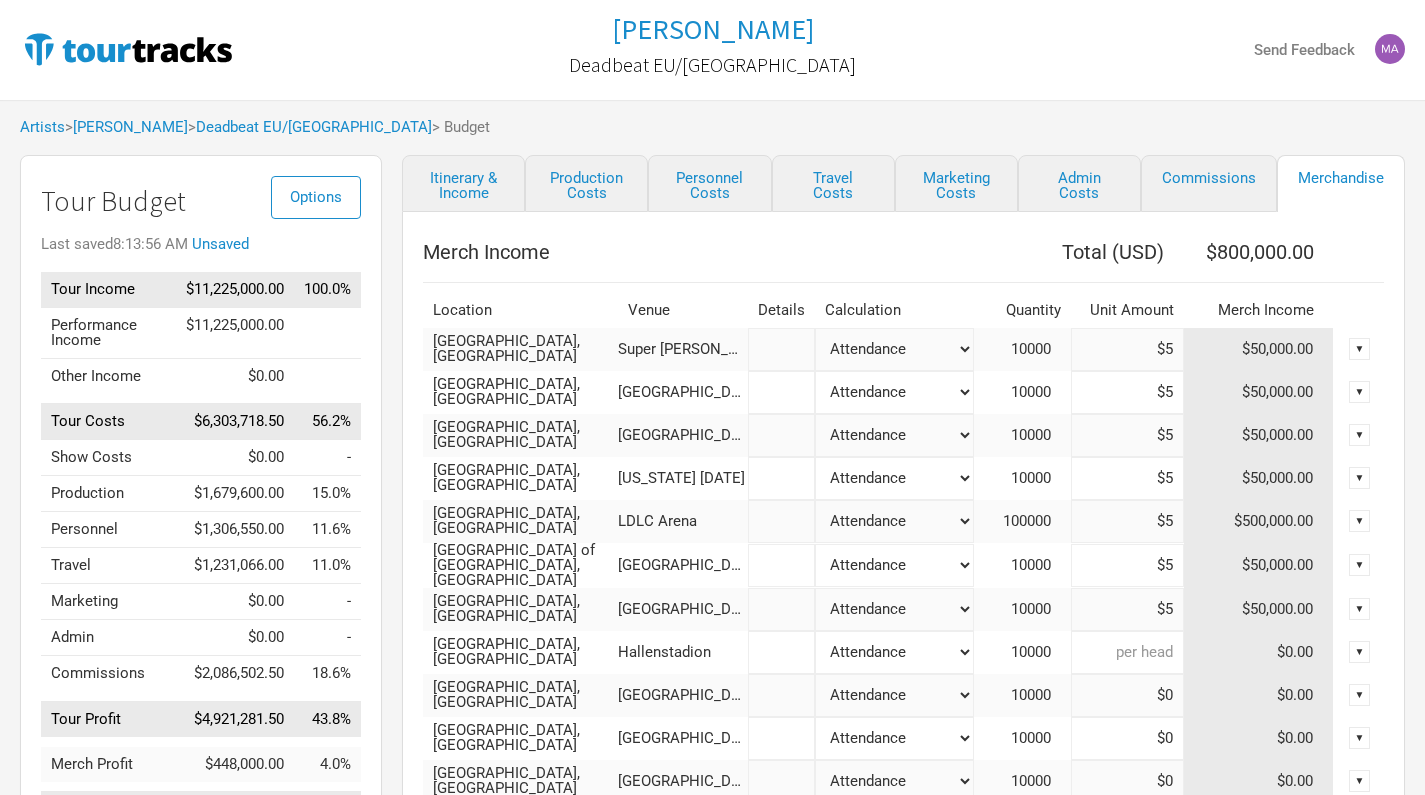 click at bounding box center [1127, 652] 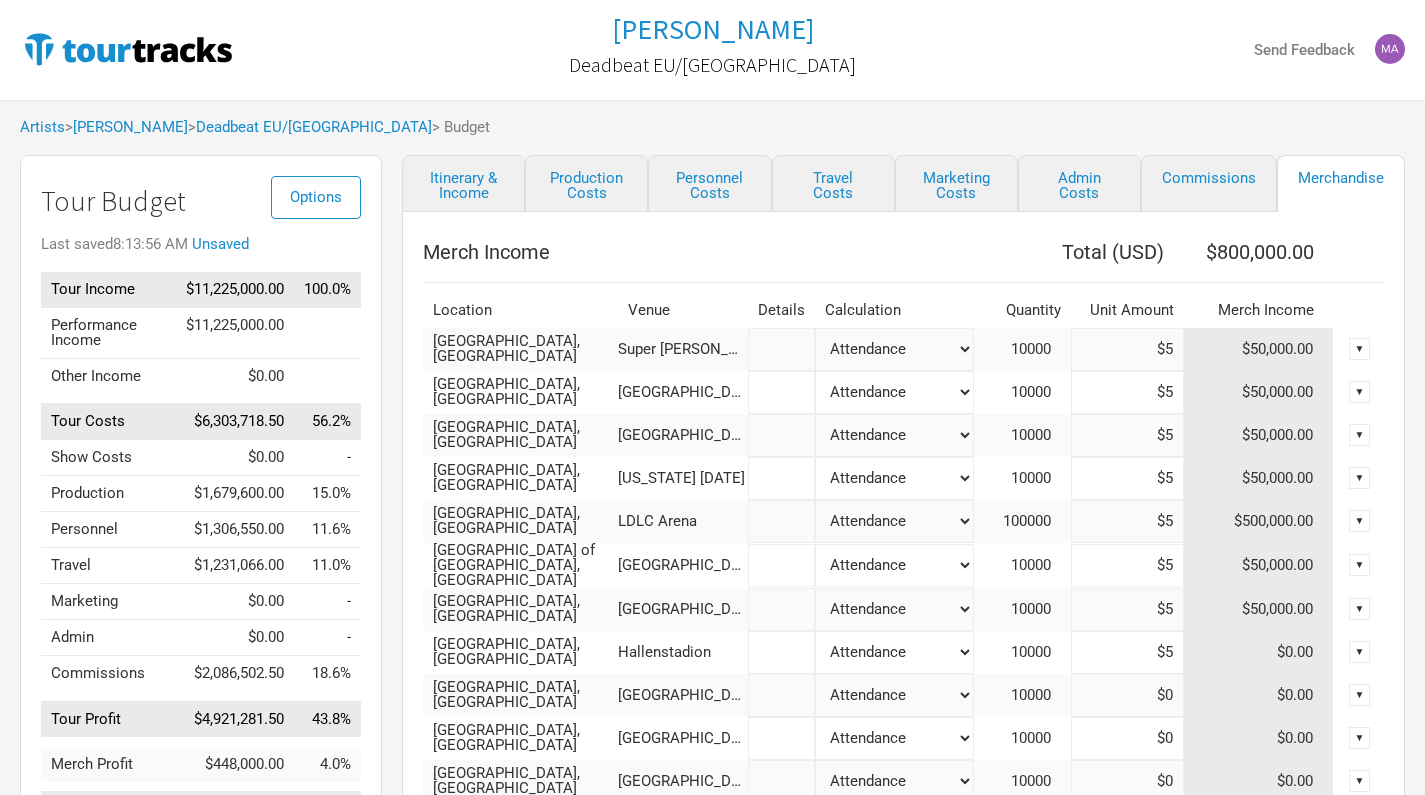 type on "$850,000" 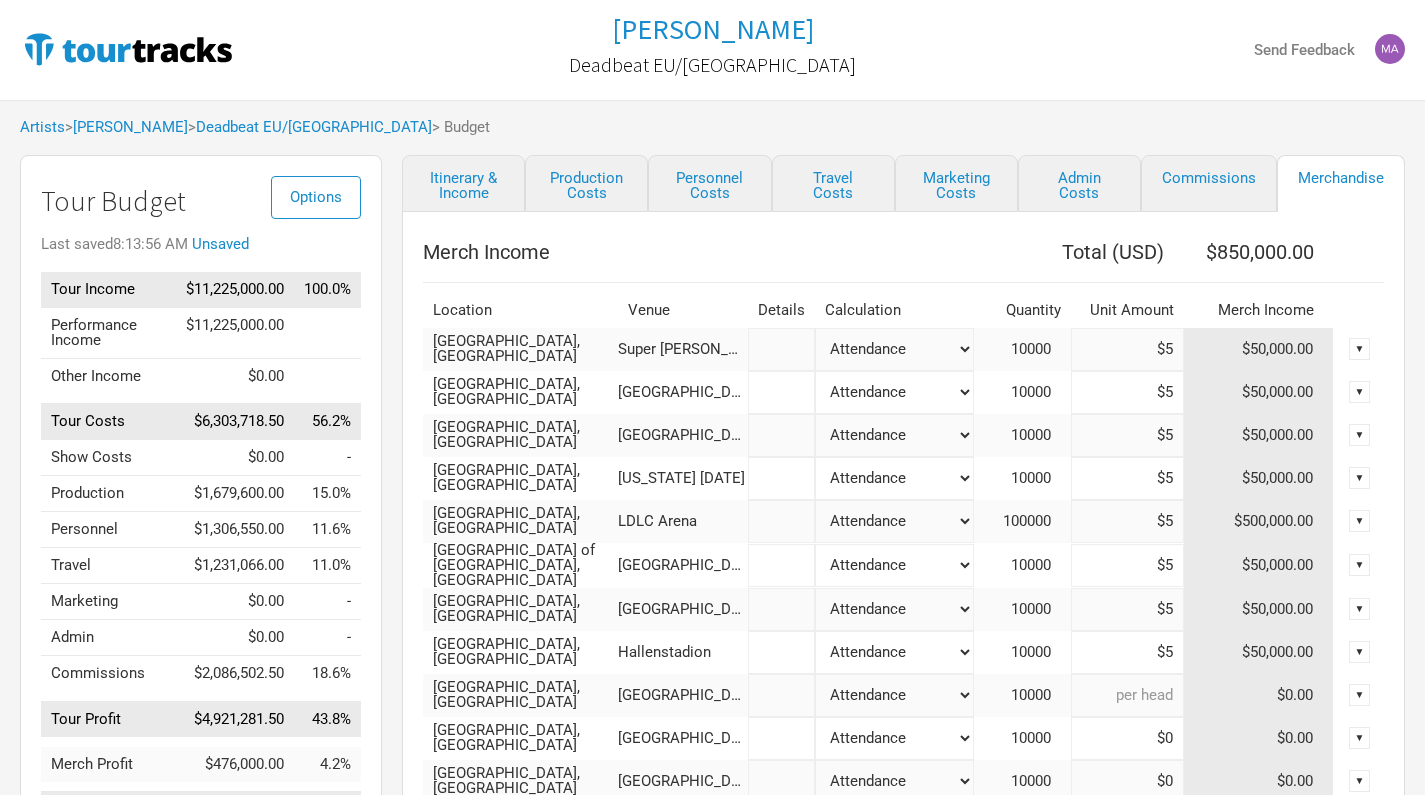 click at bounding box center (1127, 695) 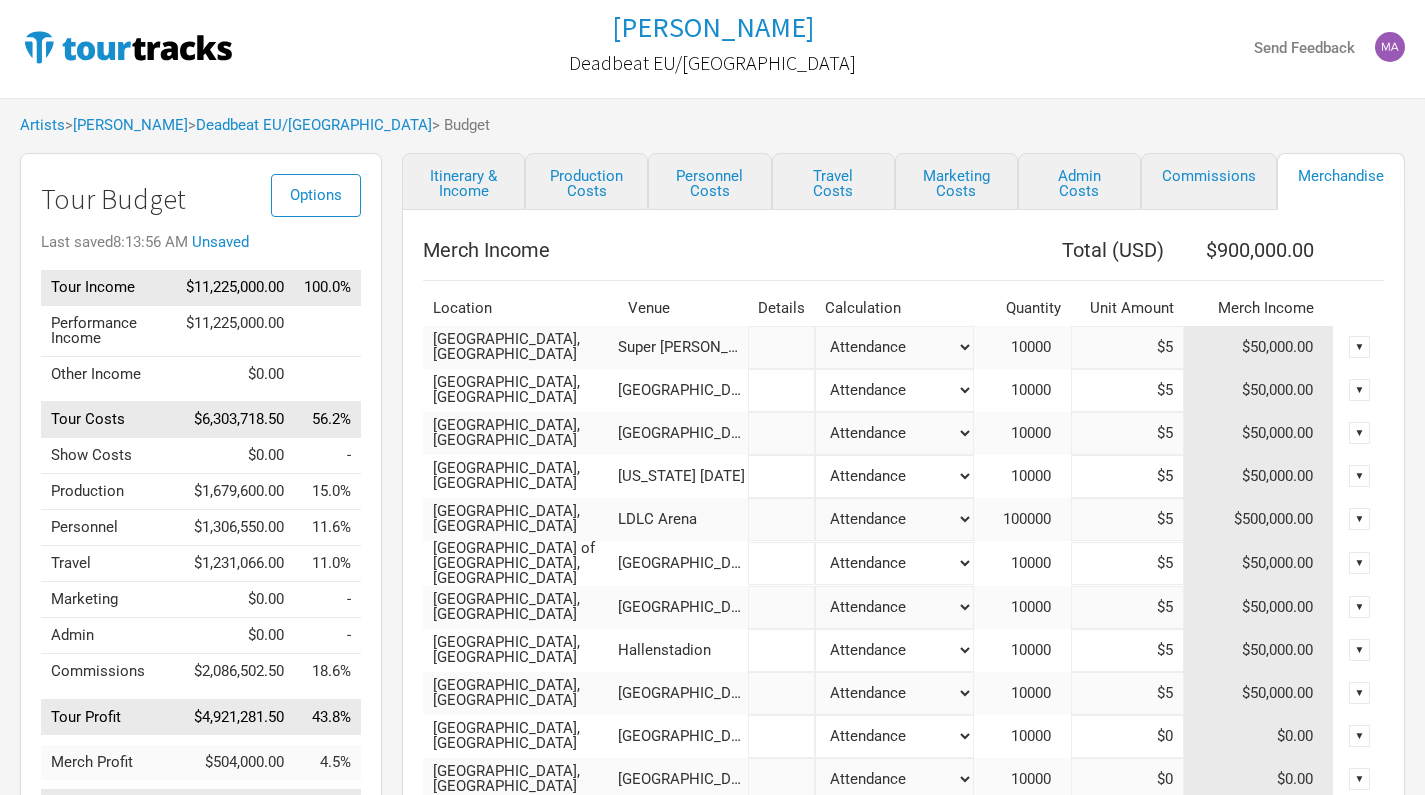 type on "$900,000" 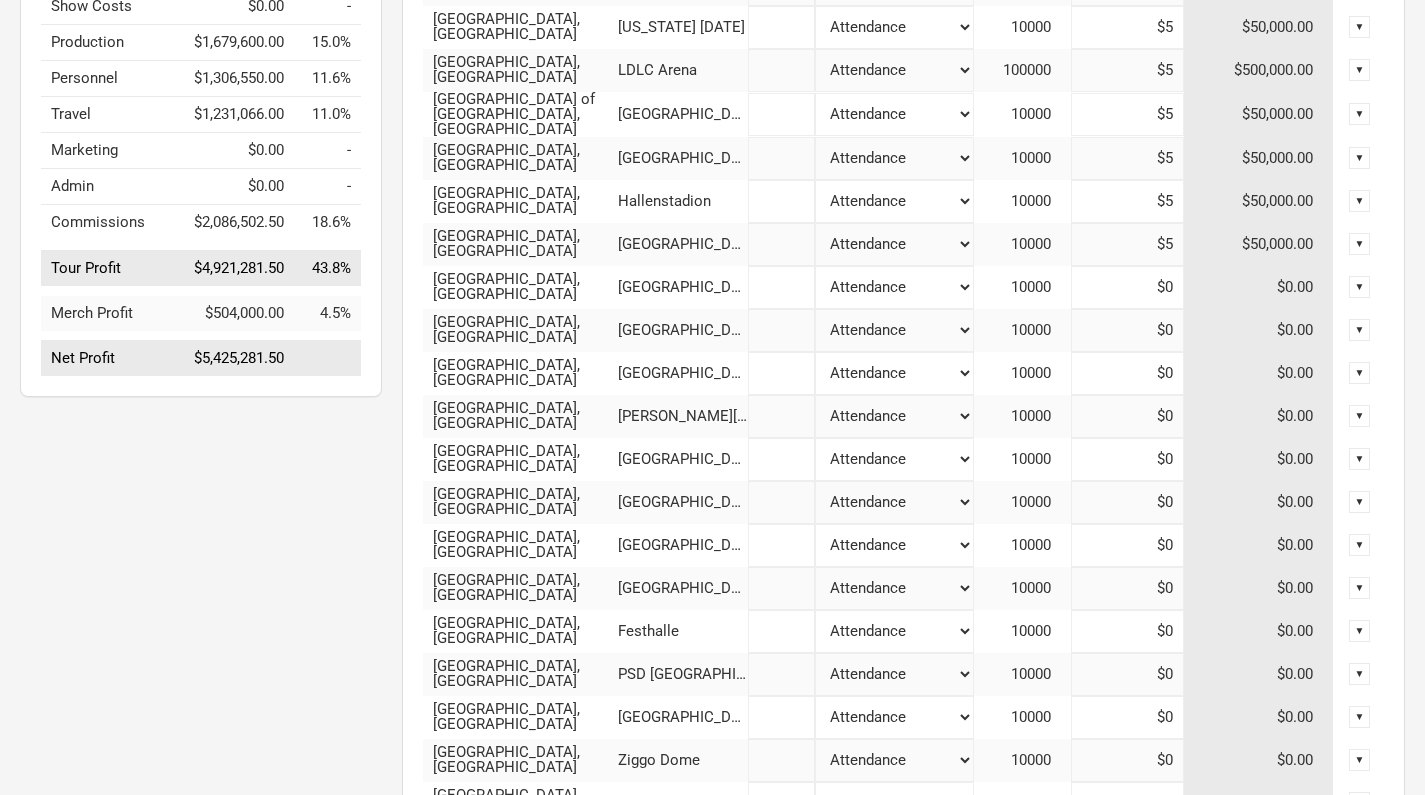 scroll, scrollTop: 458, scrollLeft: 0, axis: vertical 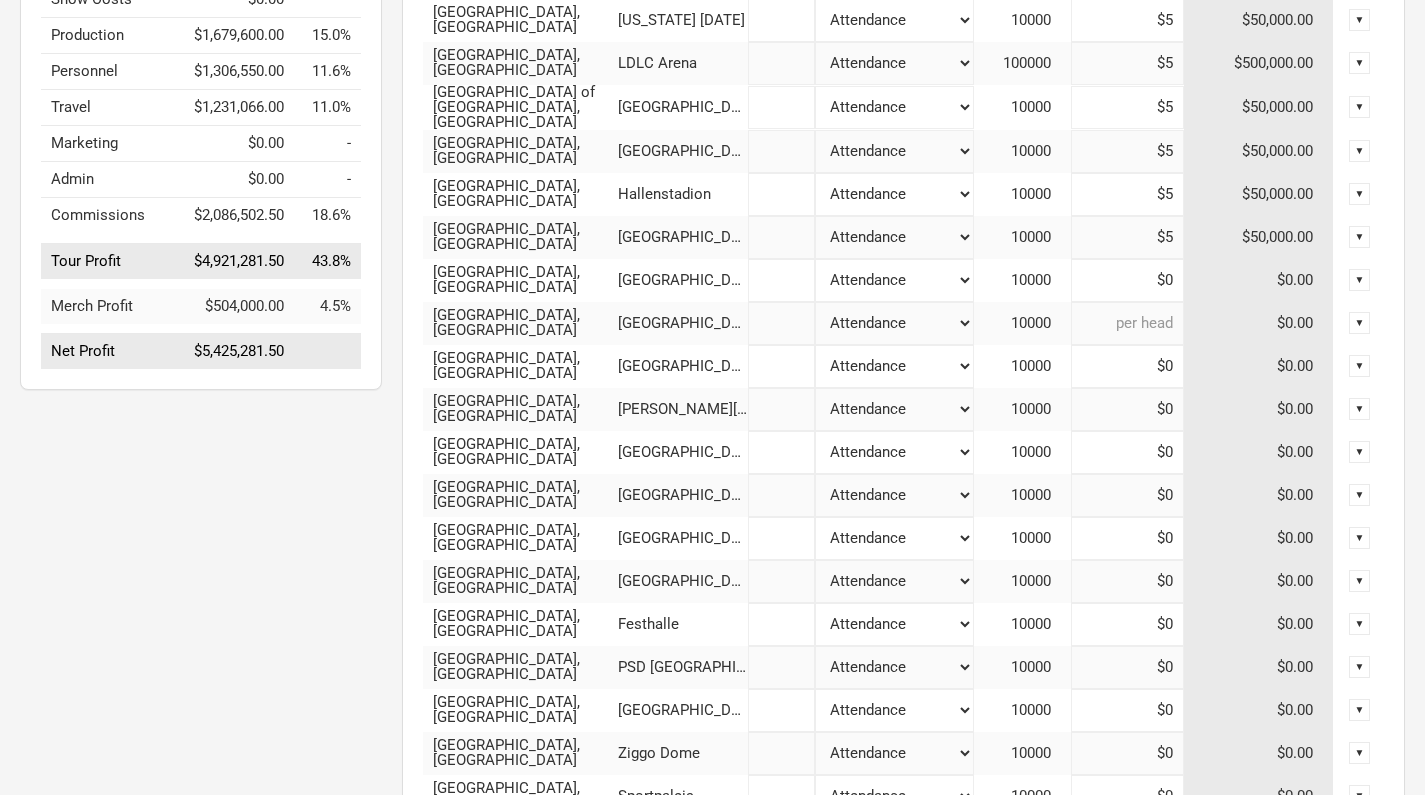 click at bounding box center (1127, 323) 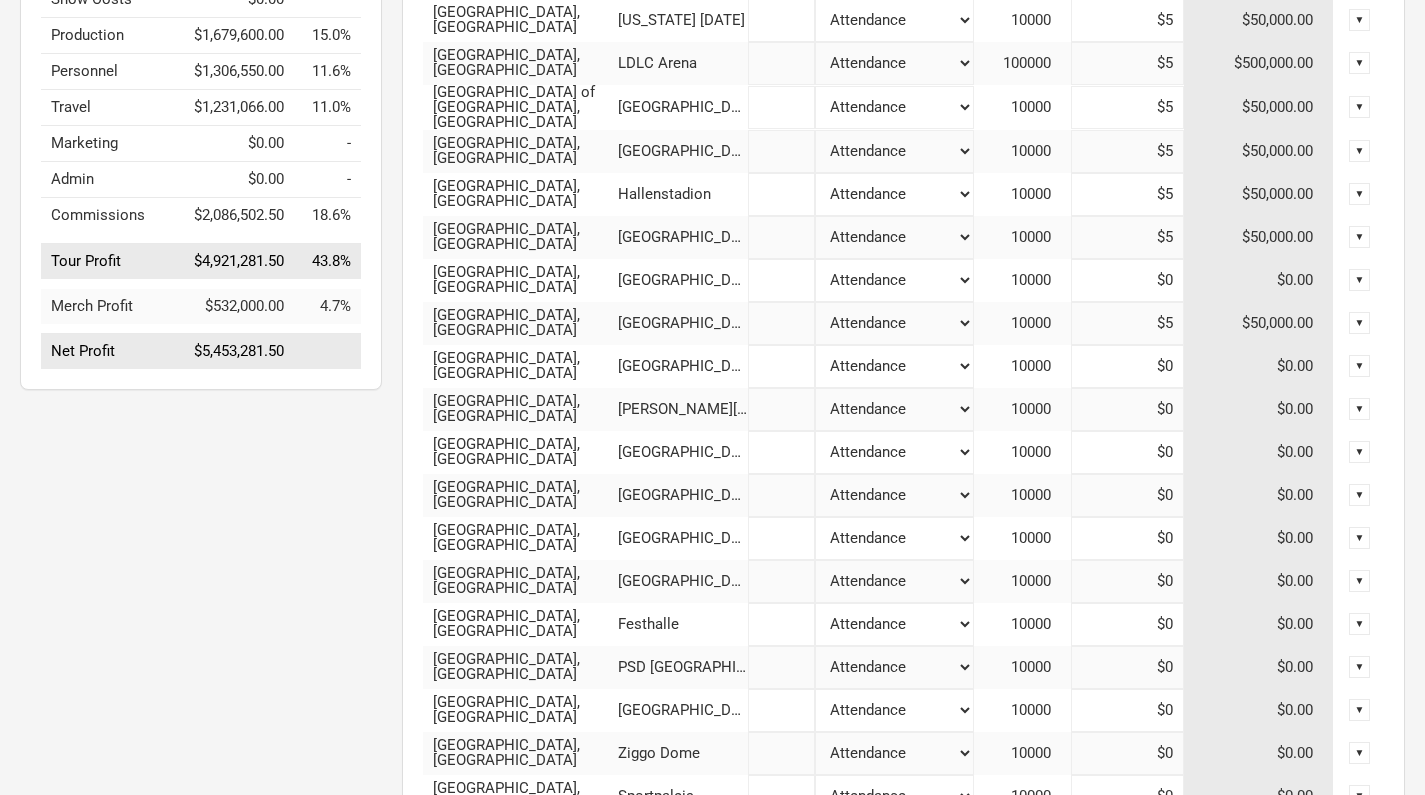 type on "$950,000" 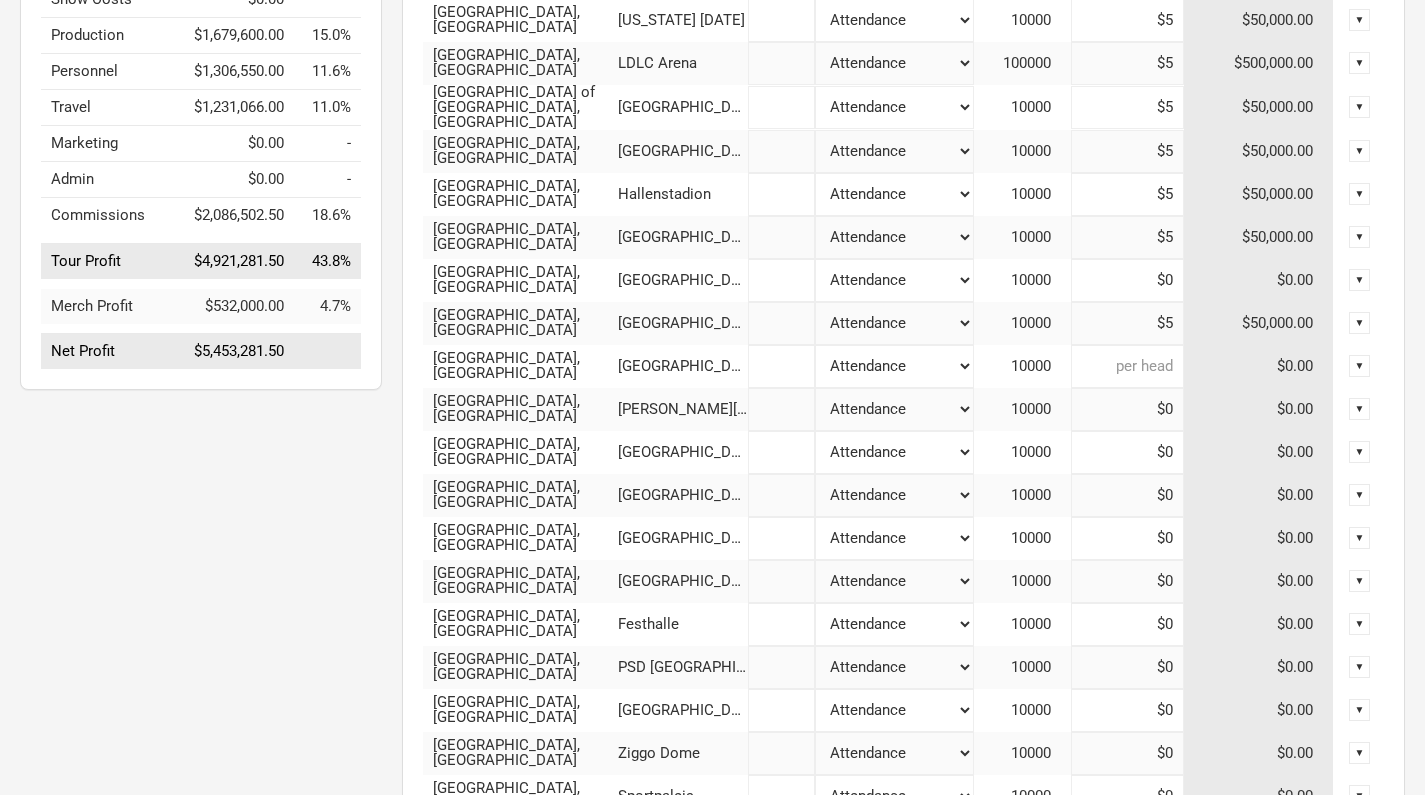 click at bounding box center [1127, 366] 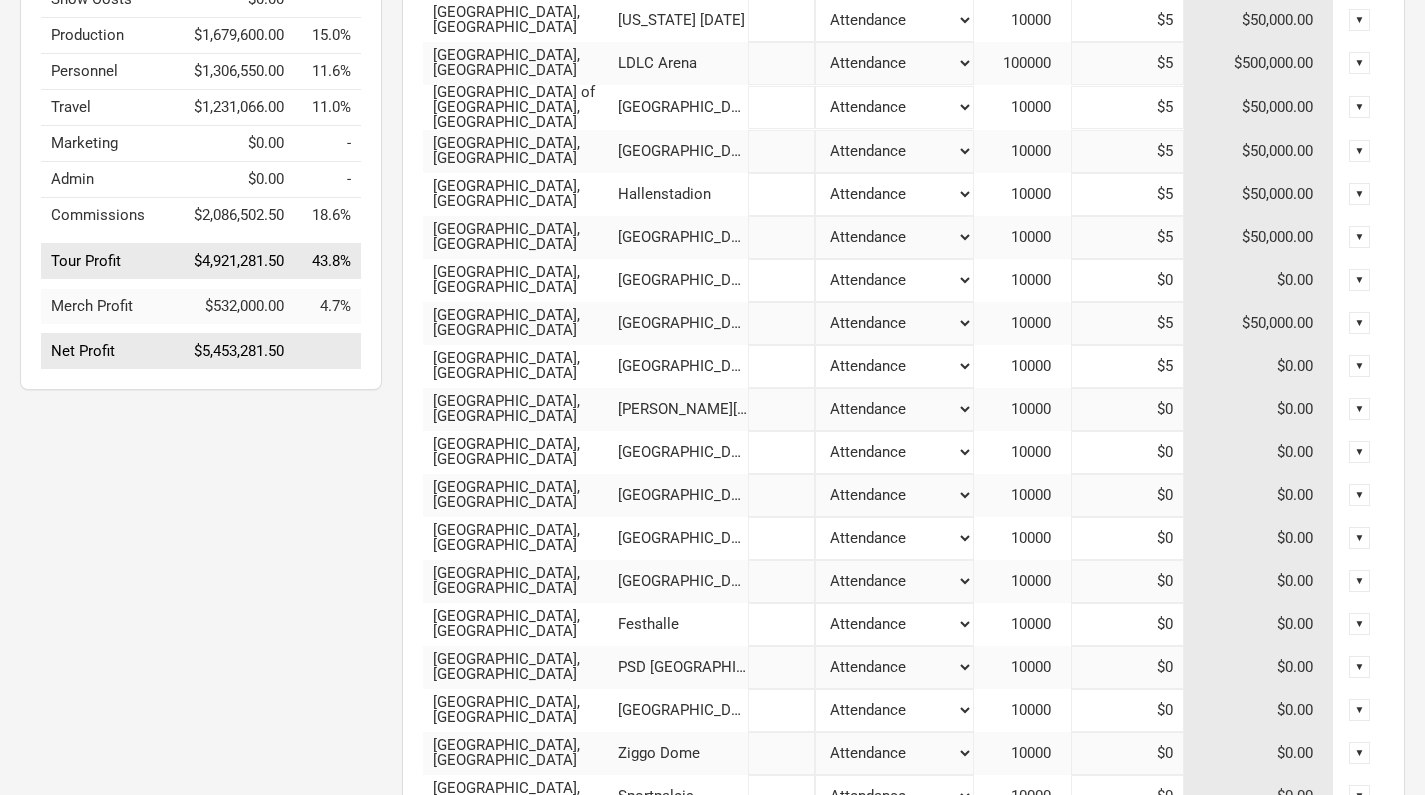 type 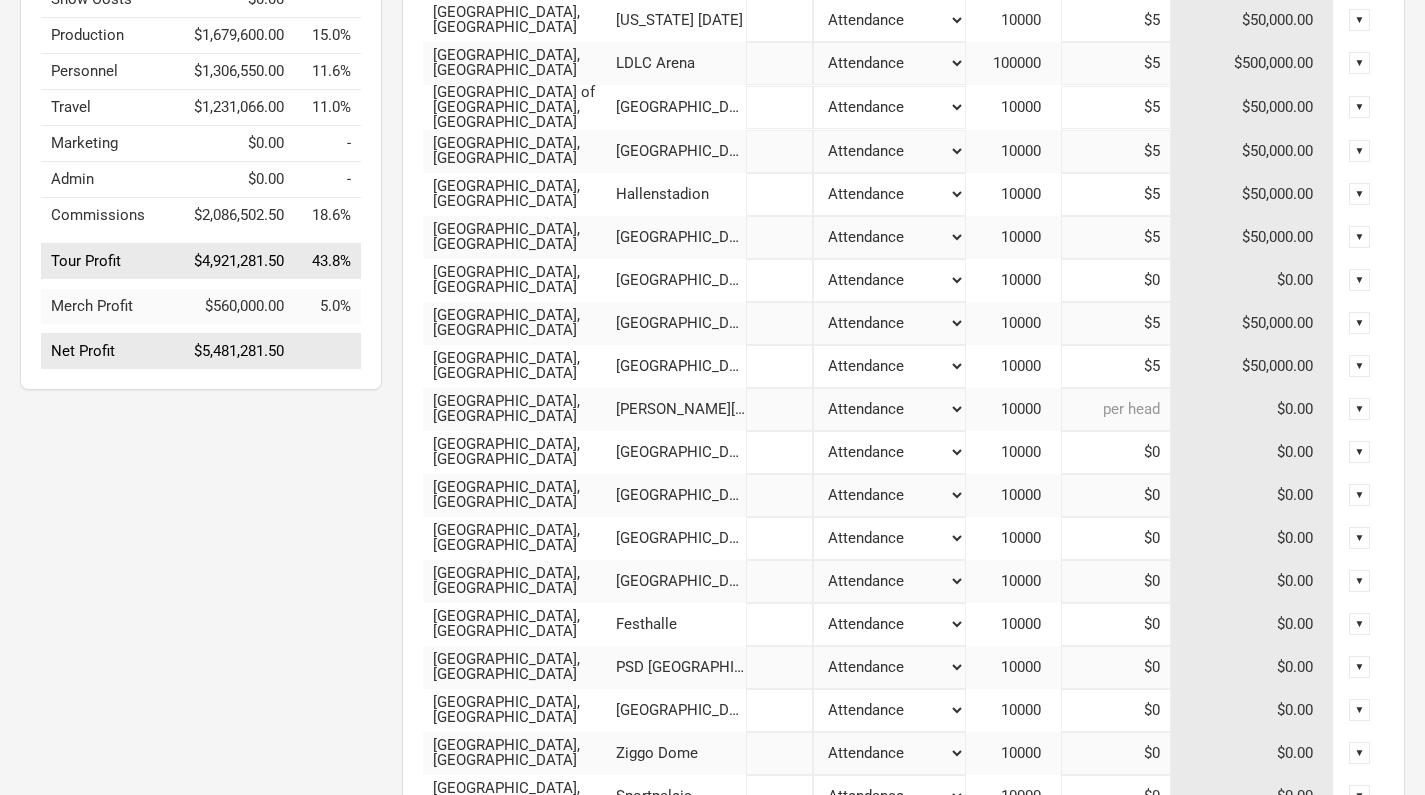 click at bounding box center (1116, 409) 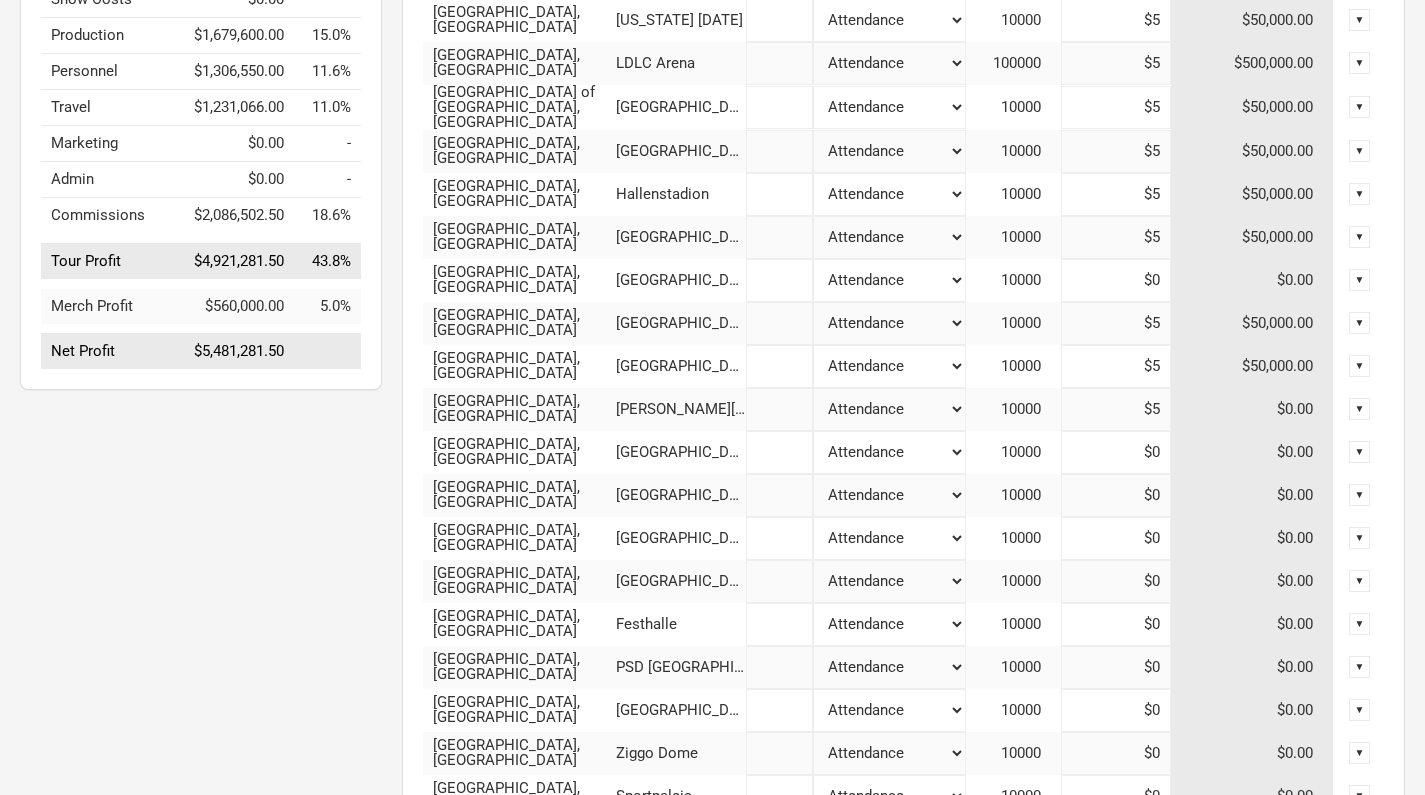type on "$1,050,000" 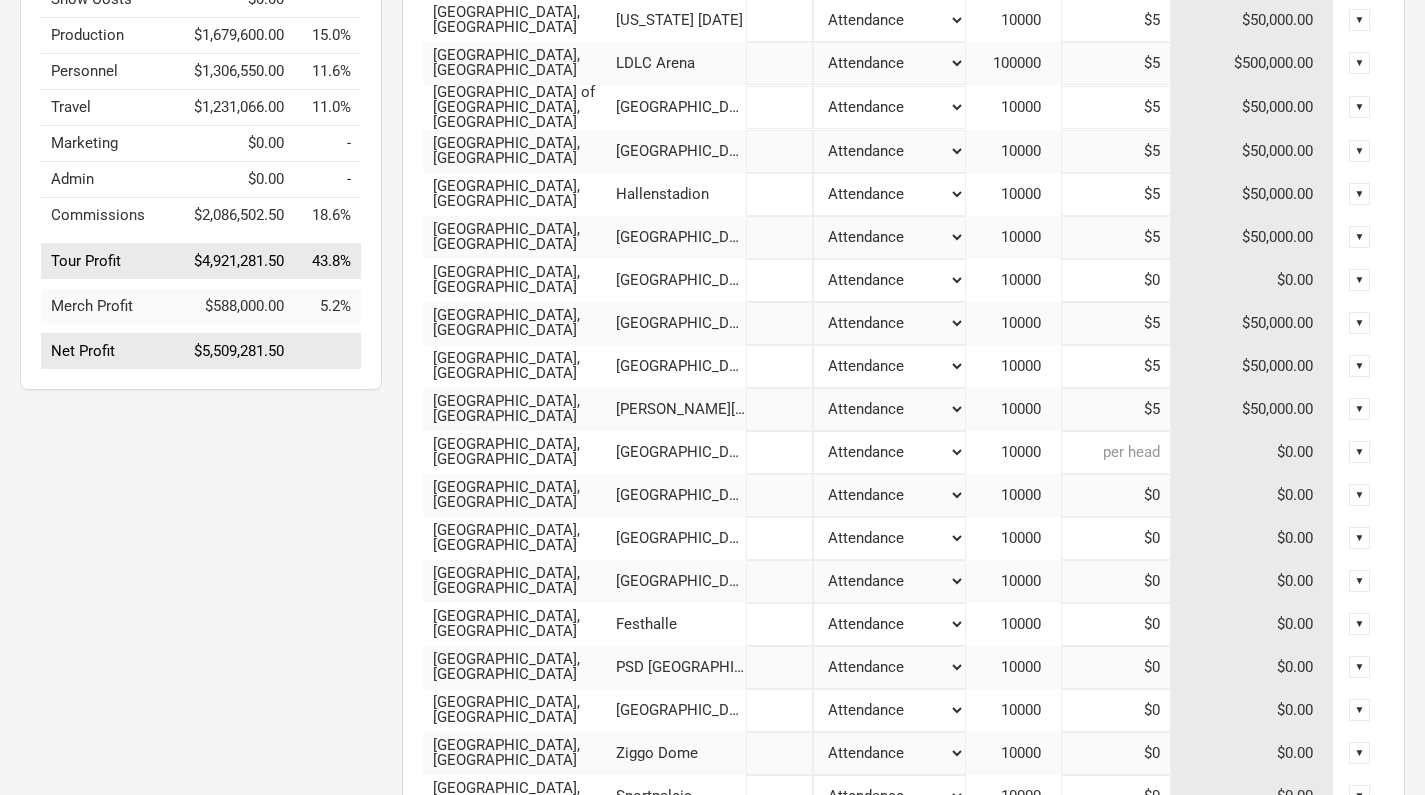 click at bounding box center [1116, 452] 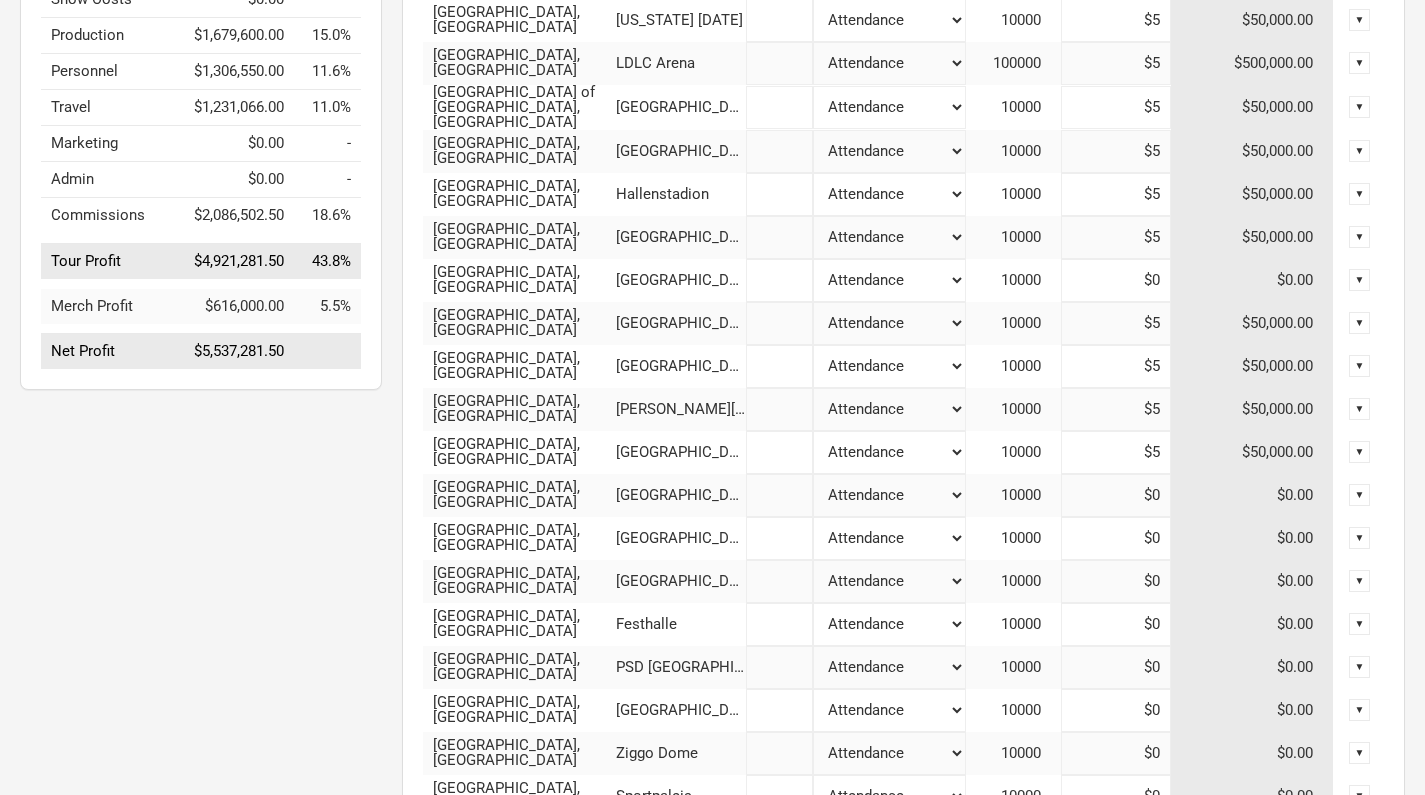 type on "$1,100,000" 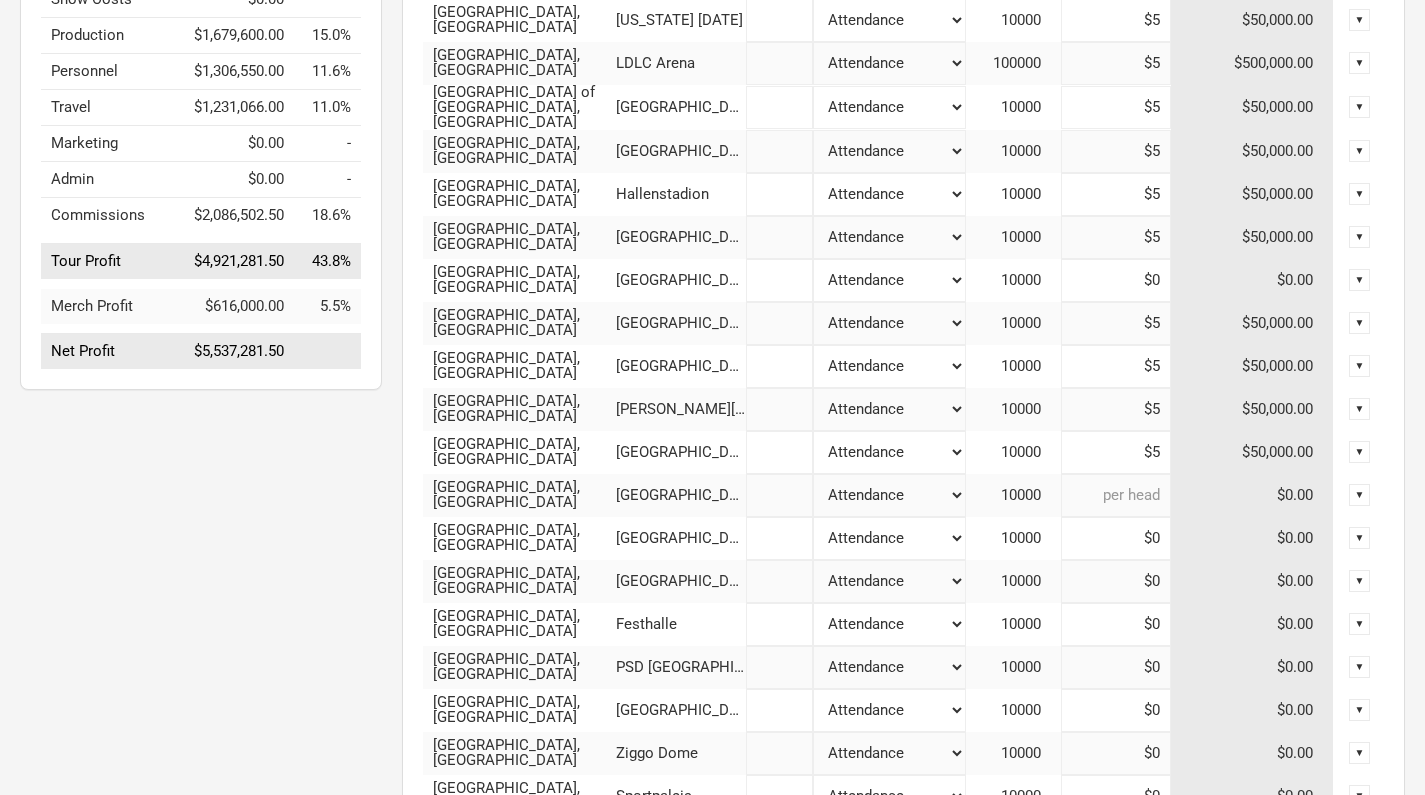 click at bounding box center (1116, 495) 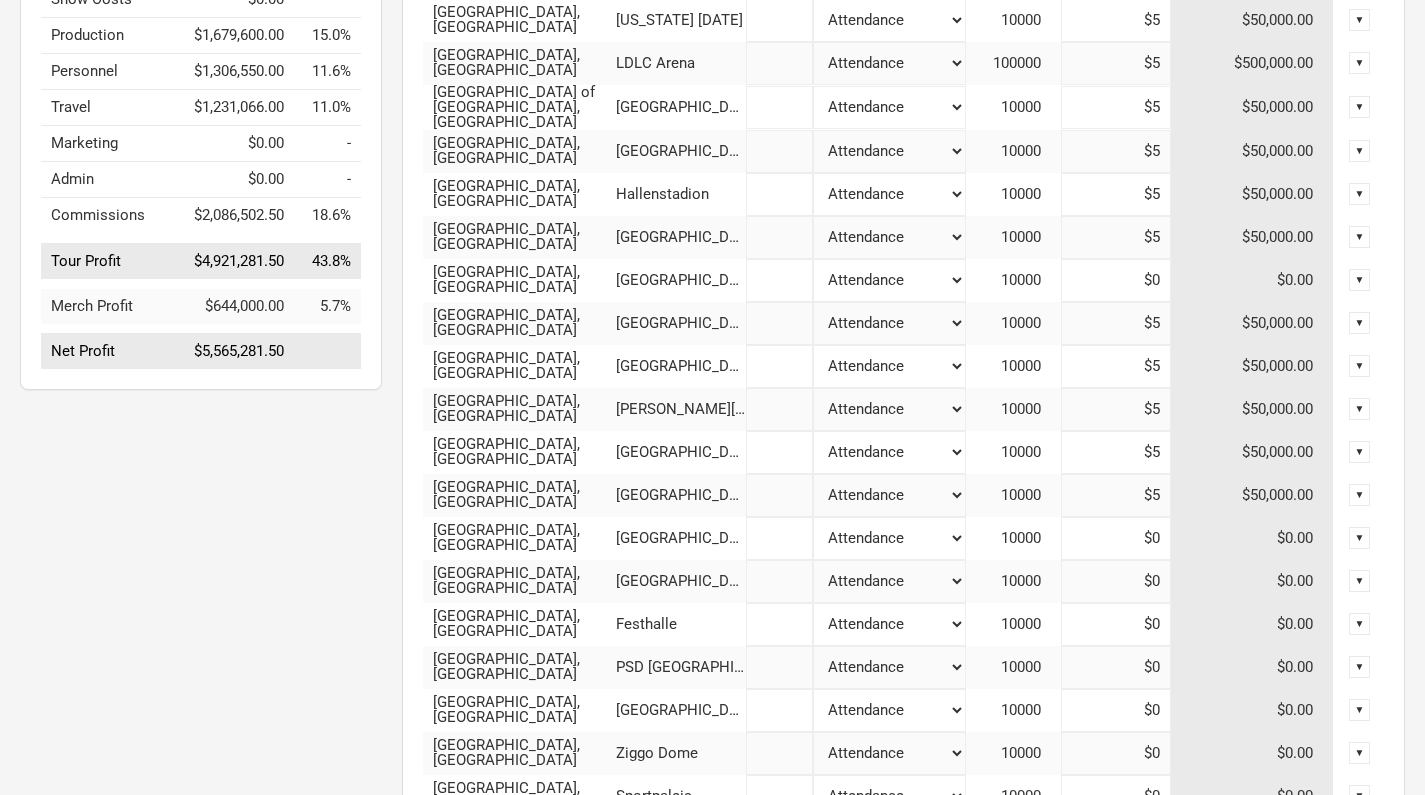 type on "$1,150,000" 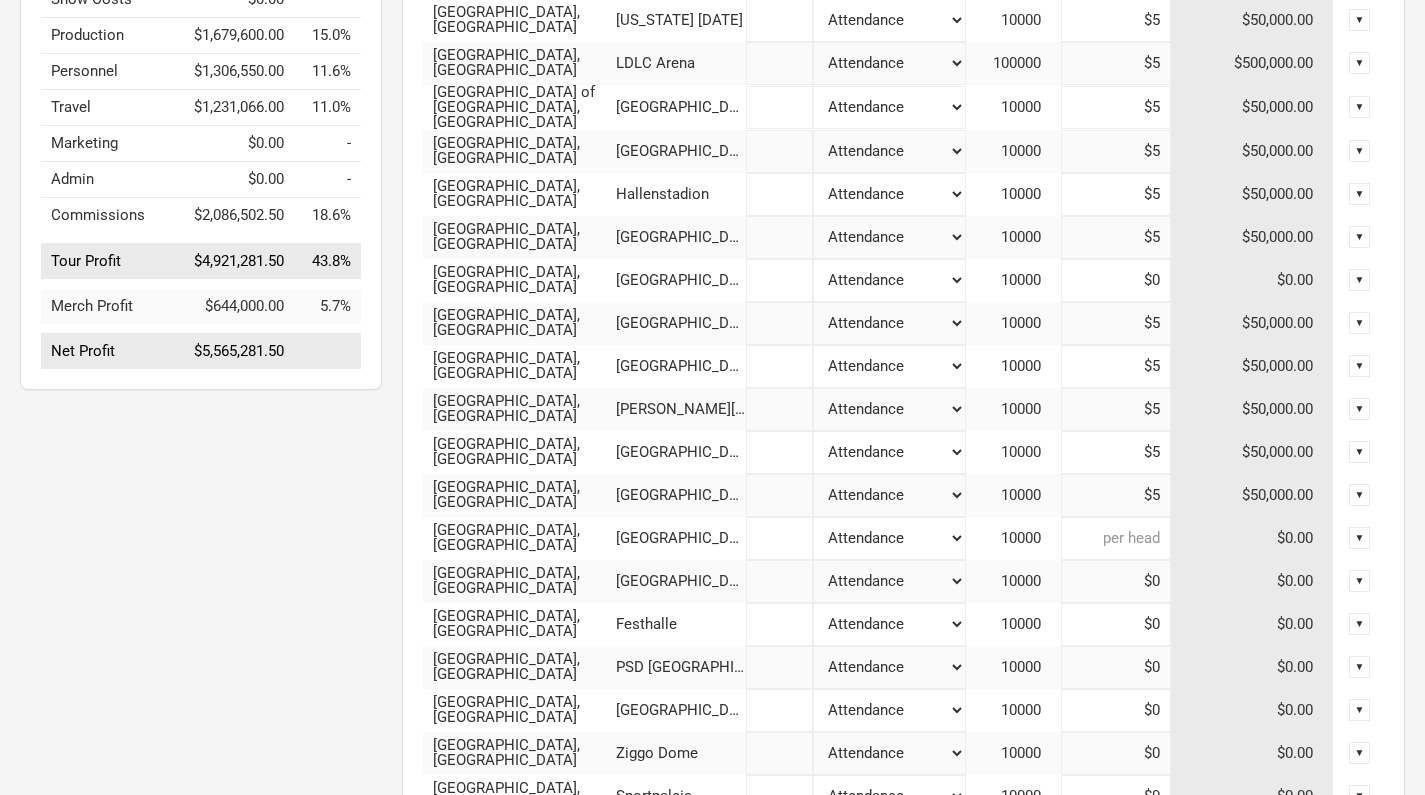 click at bounding box center (1116, 538) 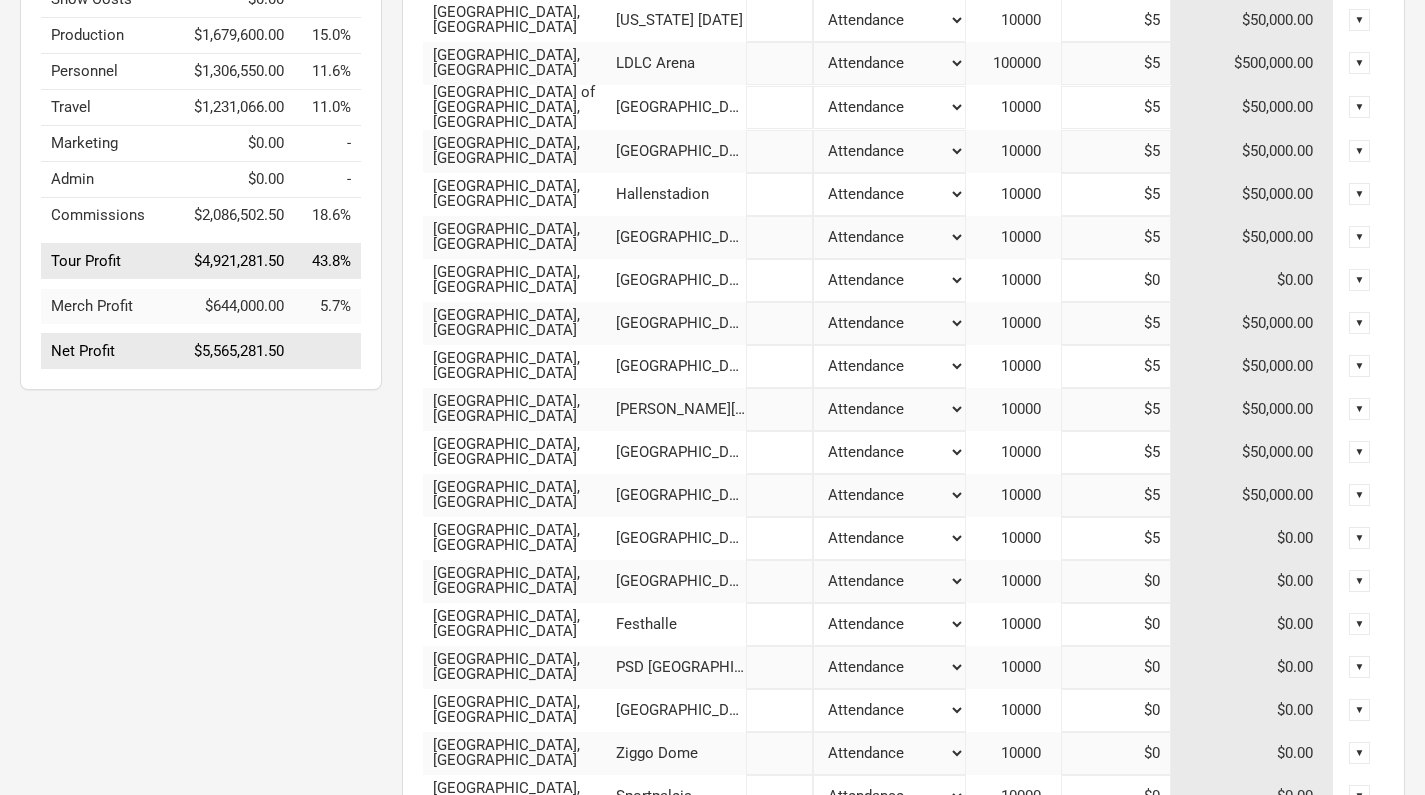 type 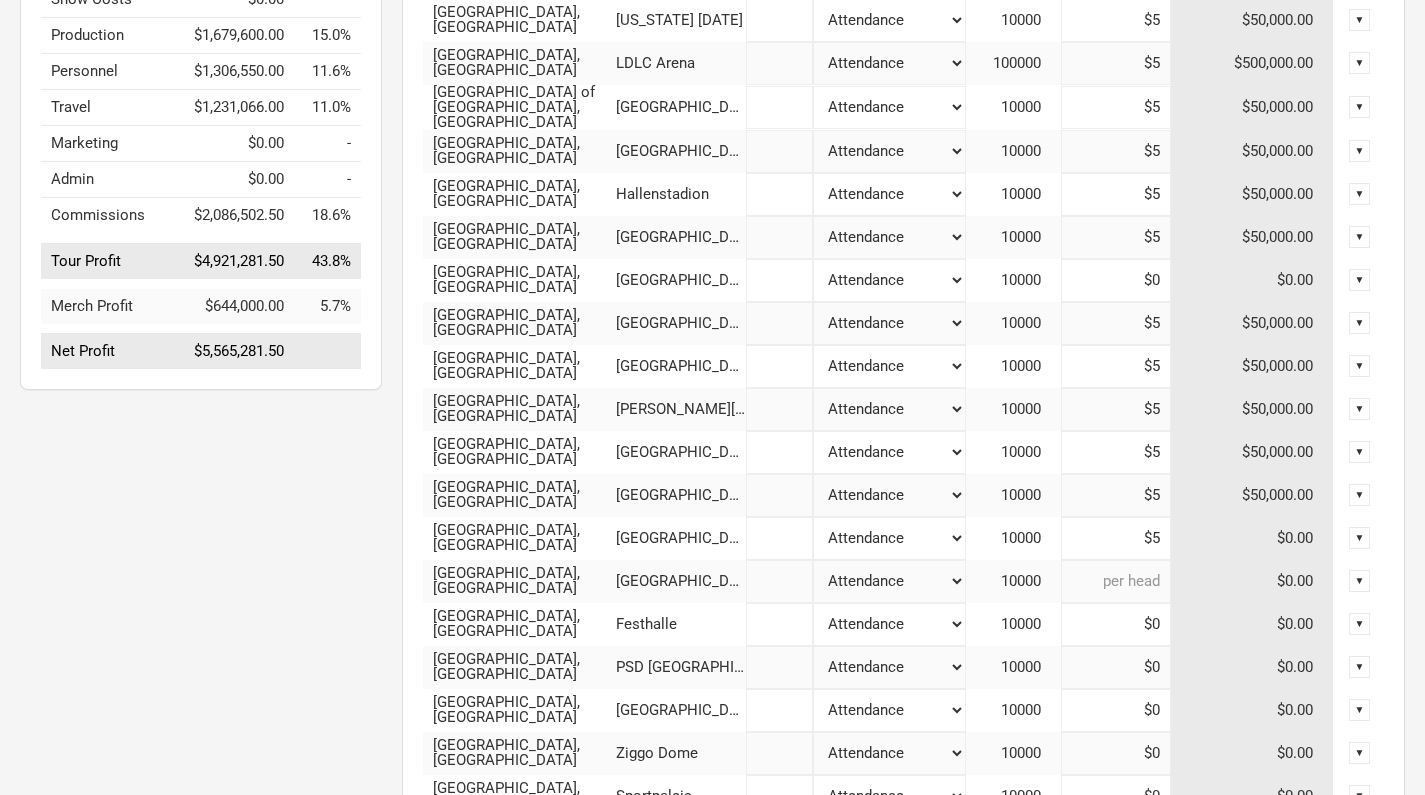 type on "$1,200,000" 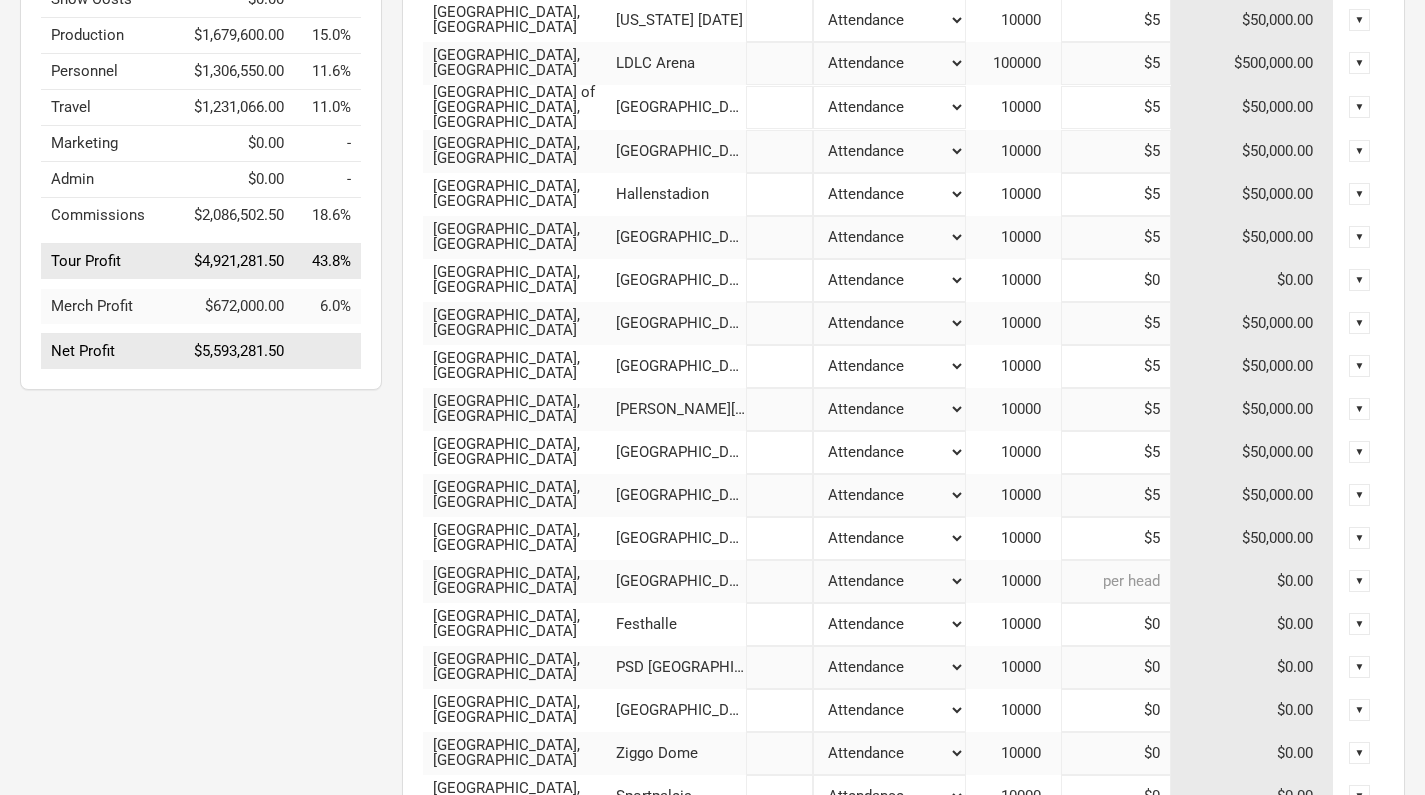 click at bounding box center [1116, 581] 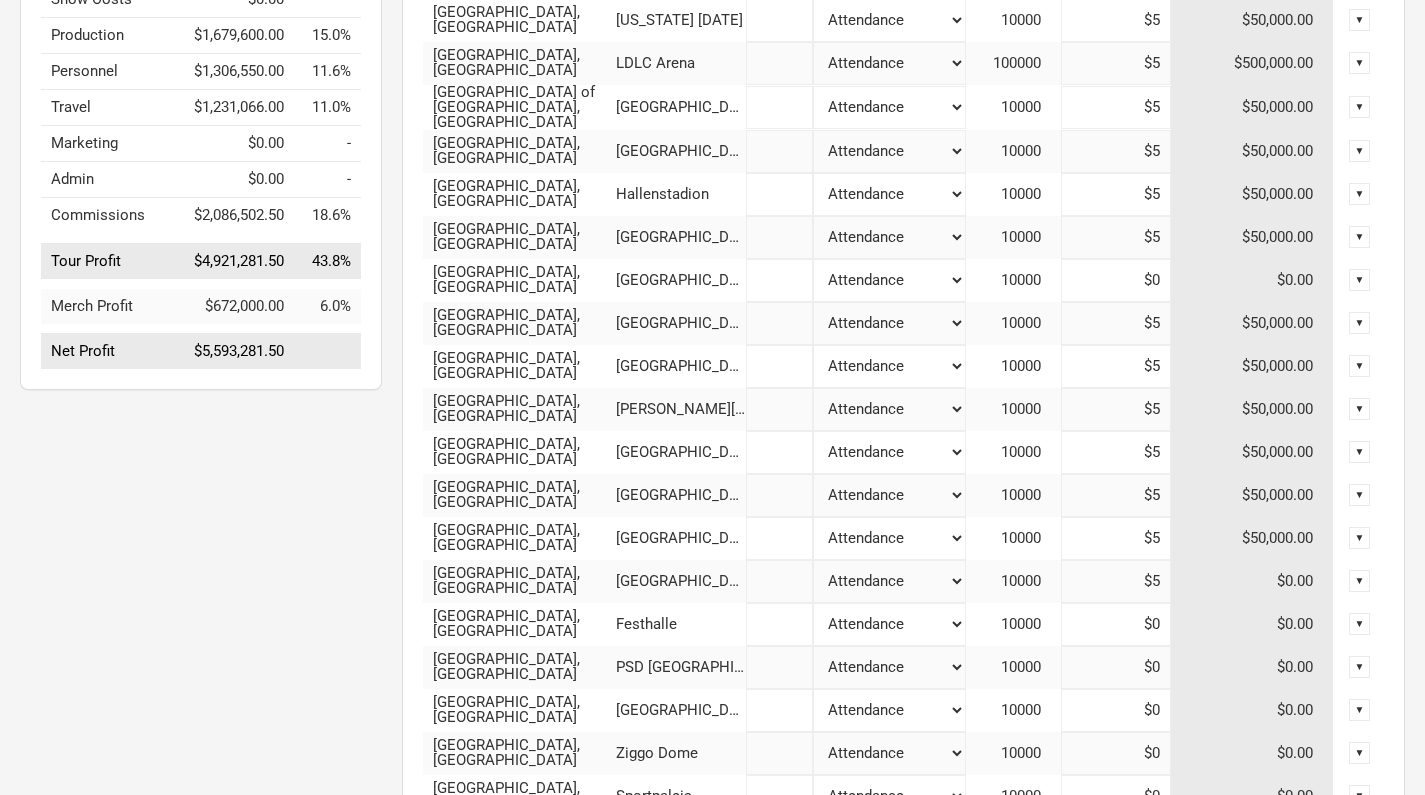 type on "$1,250,000" 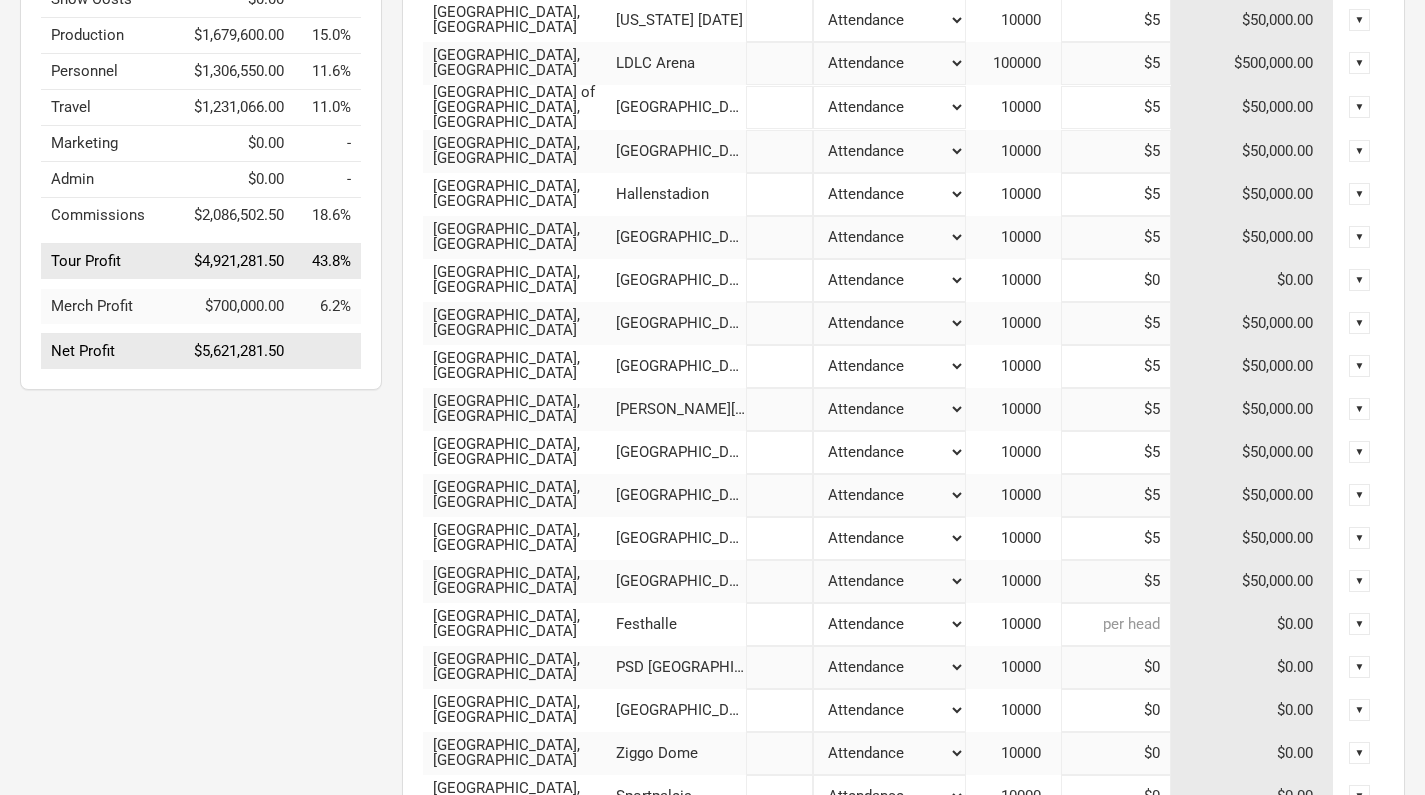 click at bounding box center [1116, 624] 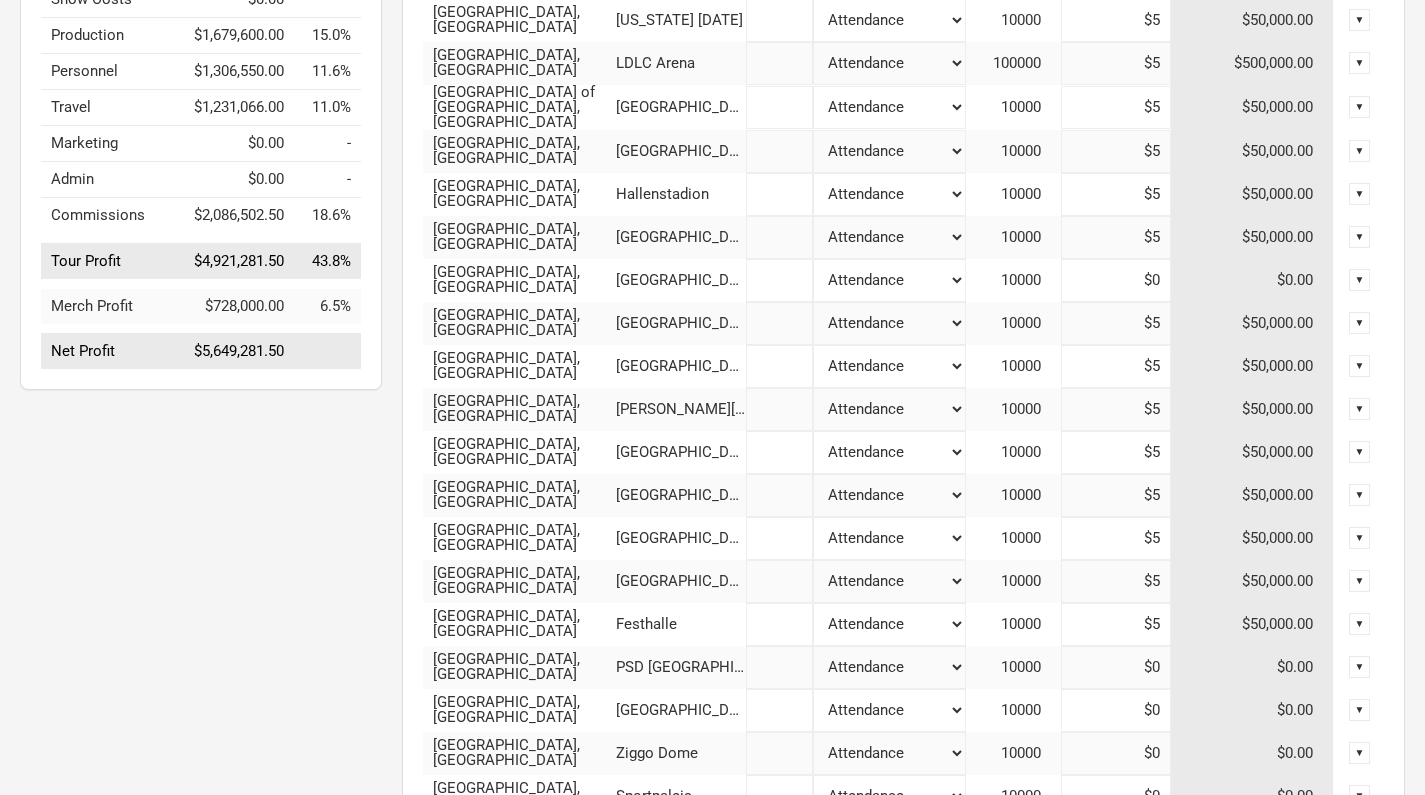 type on "$1,300,000" 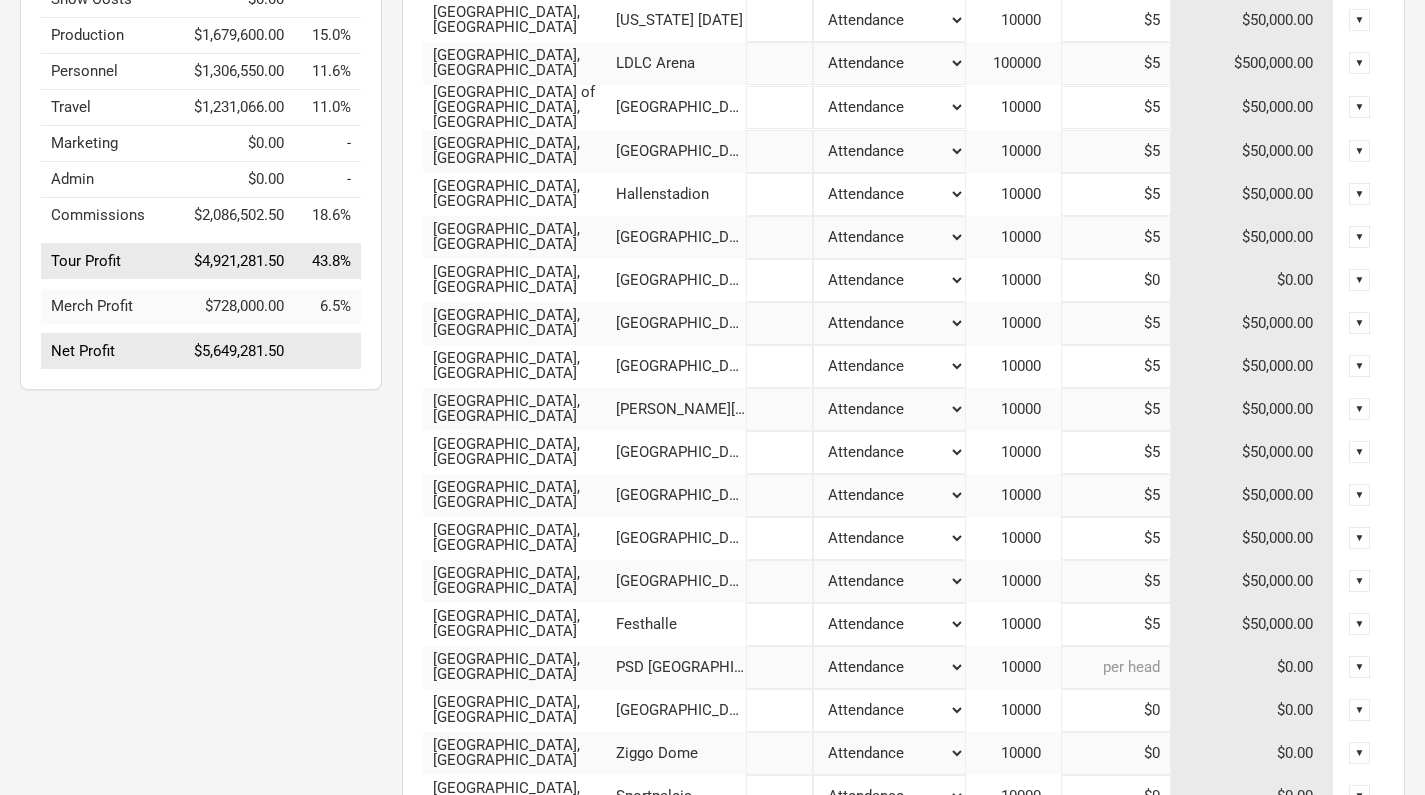 click at bounding box center [1116, 667] 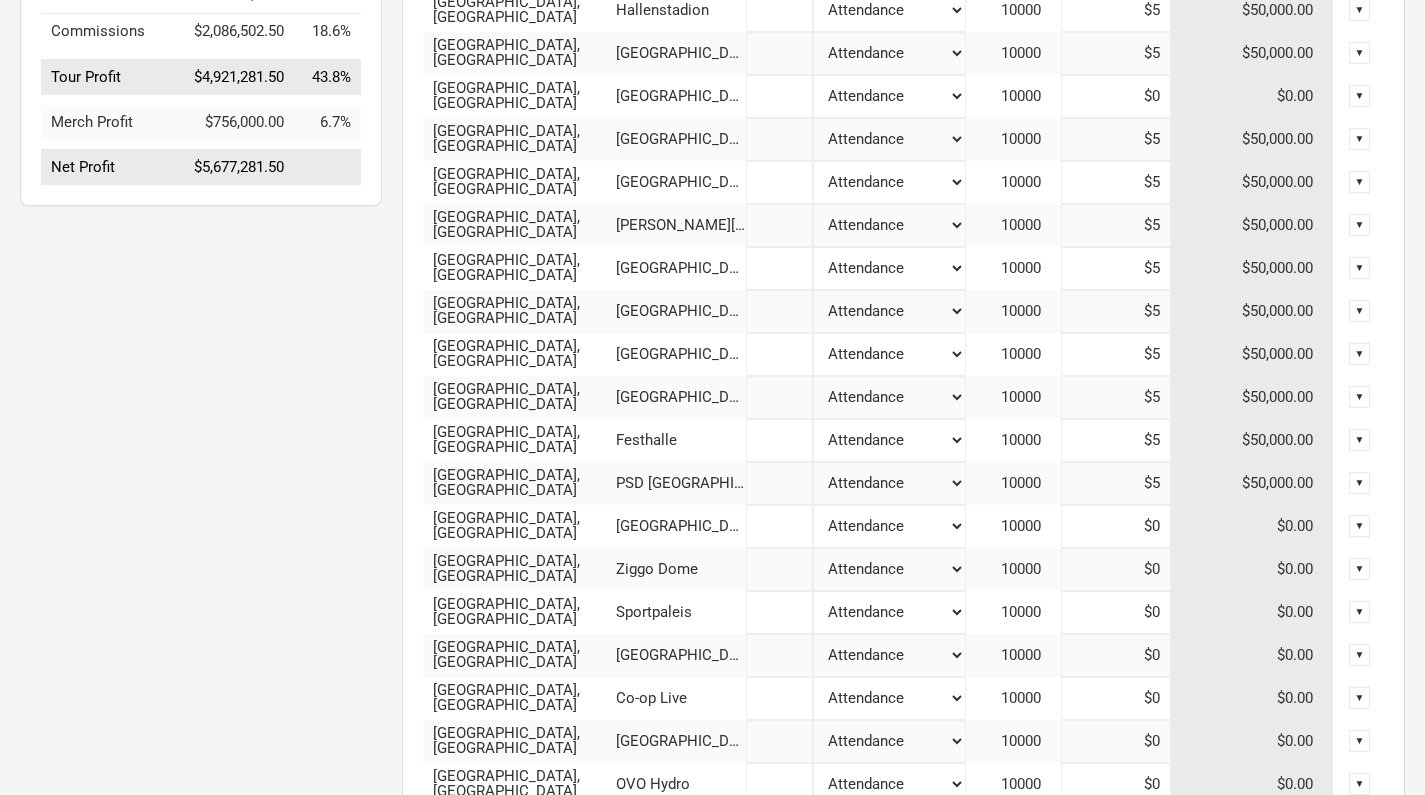 type on "$1,350,000" 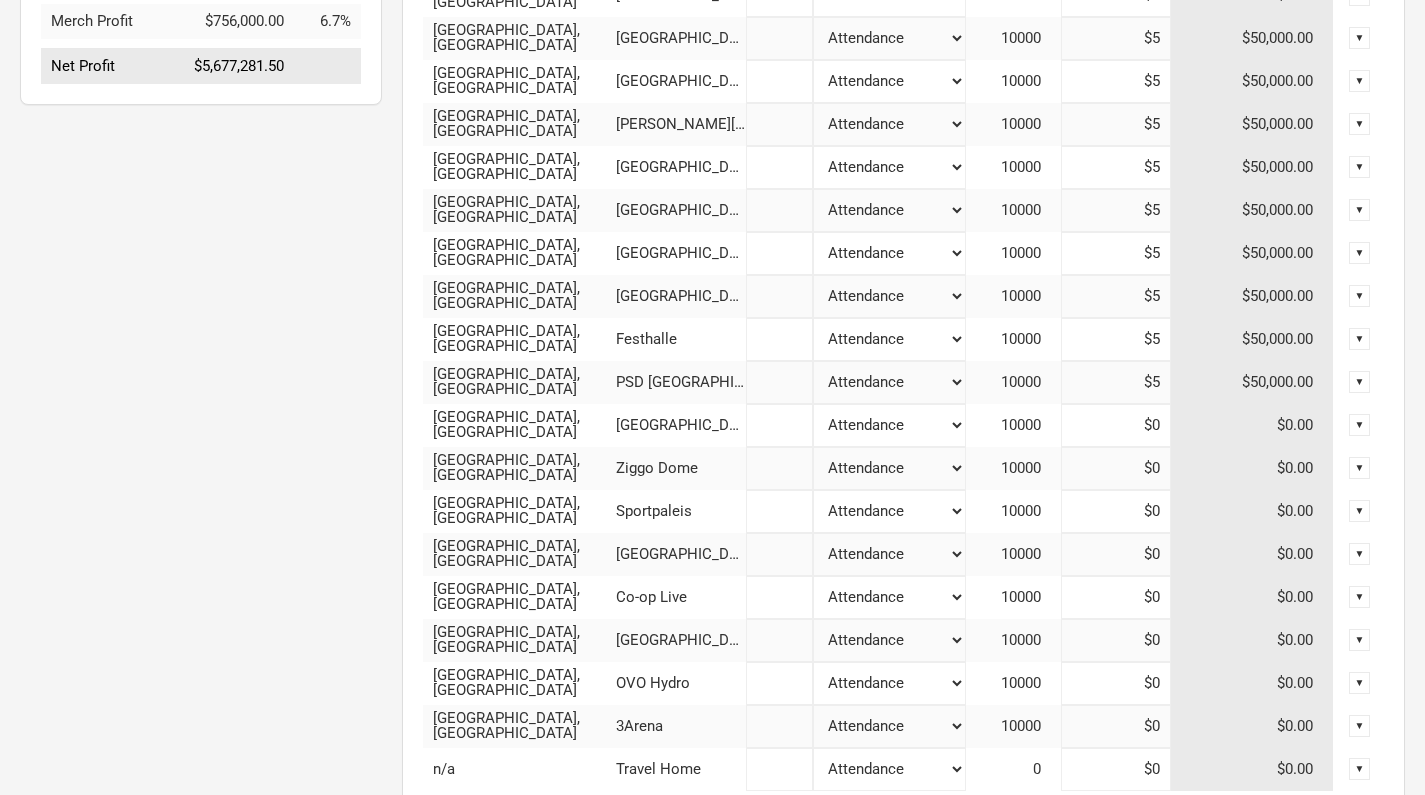 scroll, scrollTop: 798, scrollLeft: 0, axis: vertical 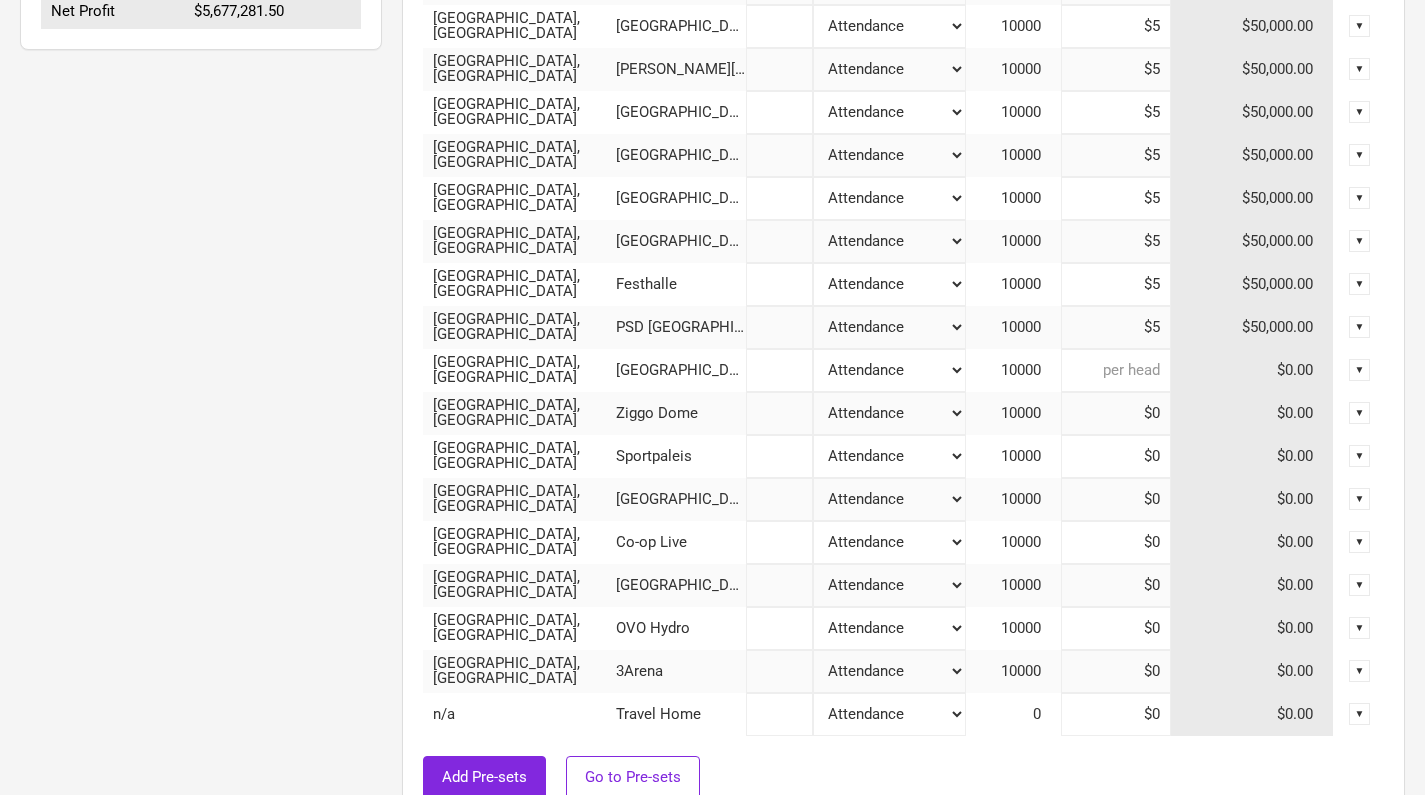 click at bounding box center (1116, 370) 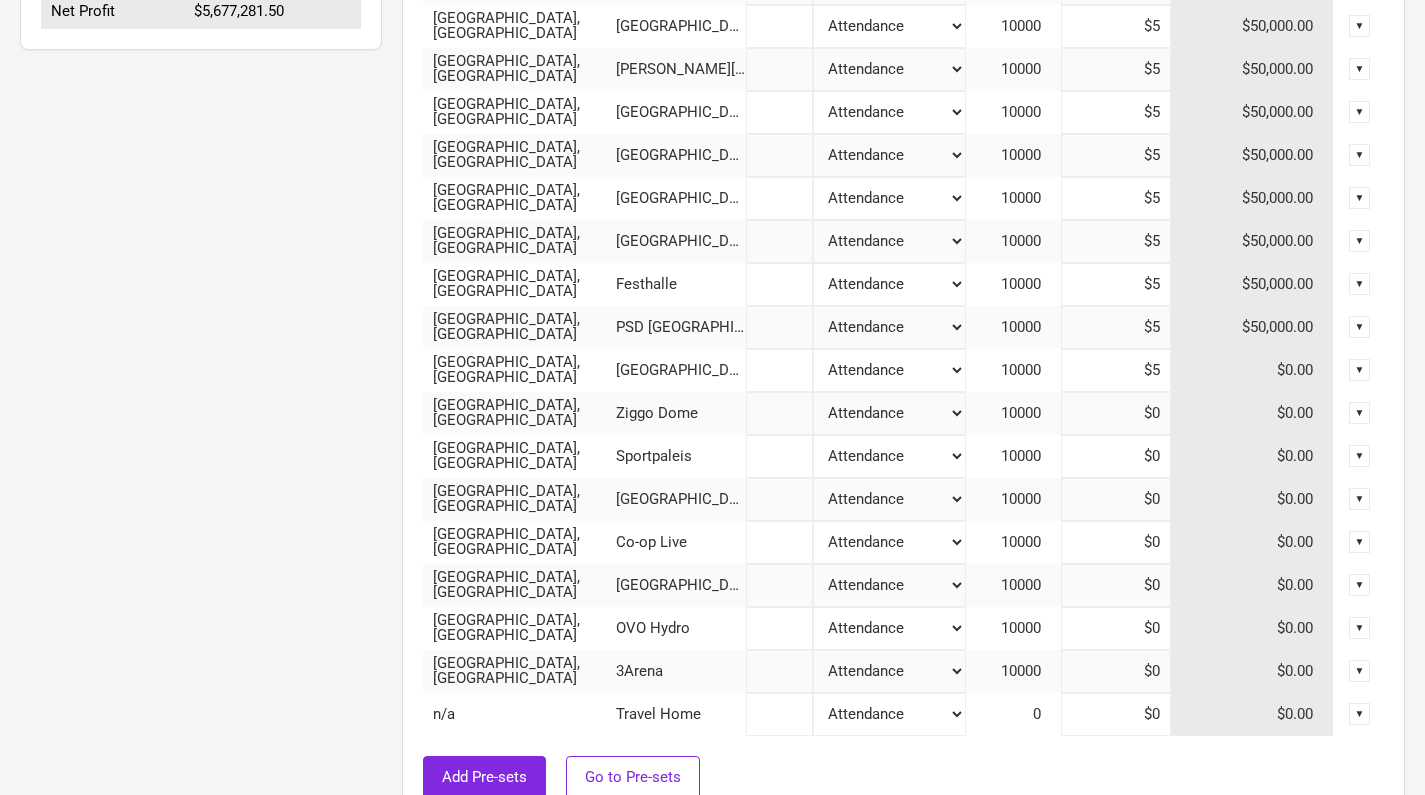 type 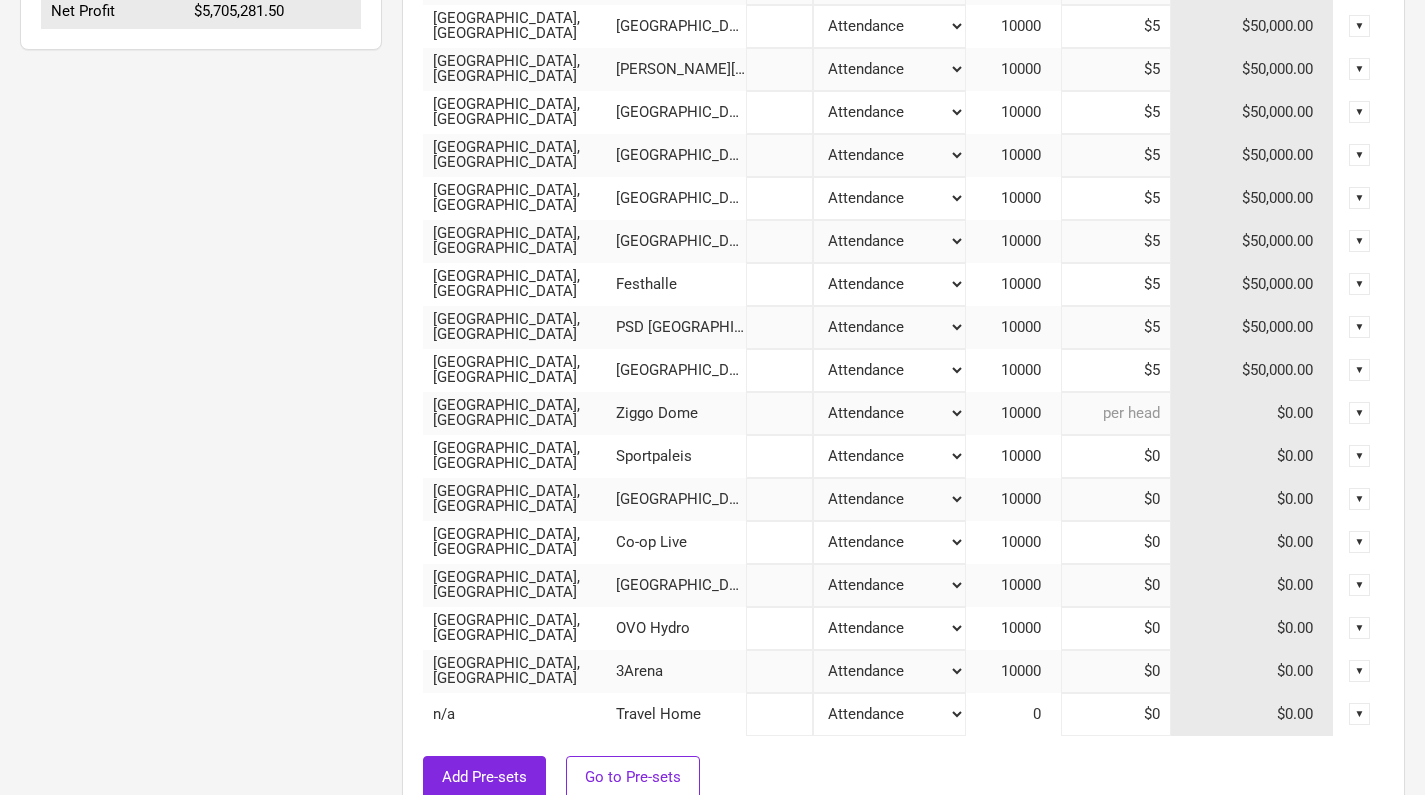 type on "$1,400,000" 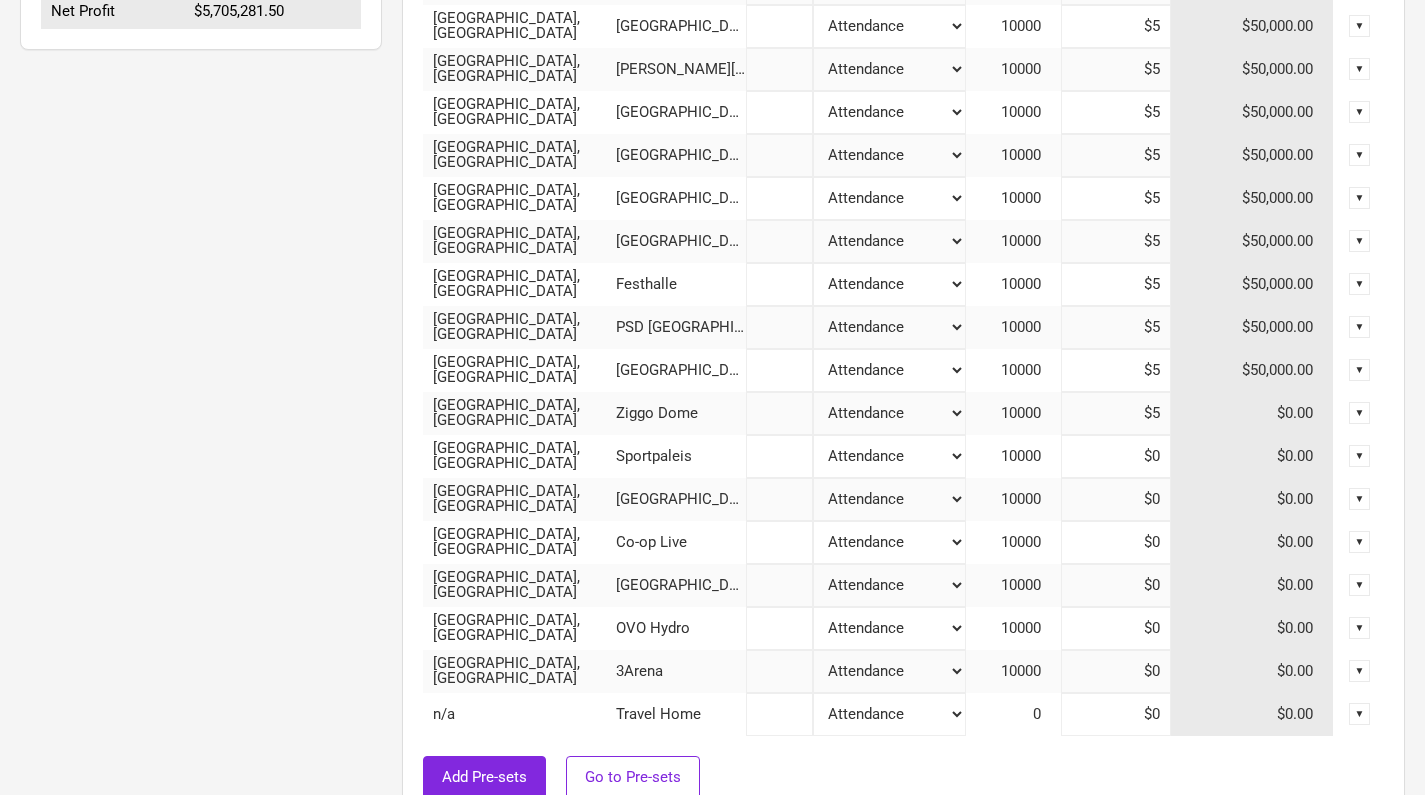 type on "$1,450,000" 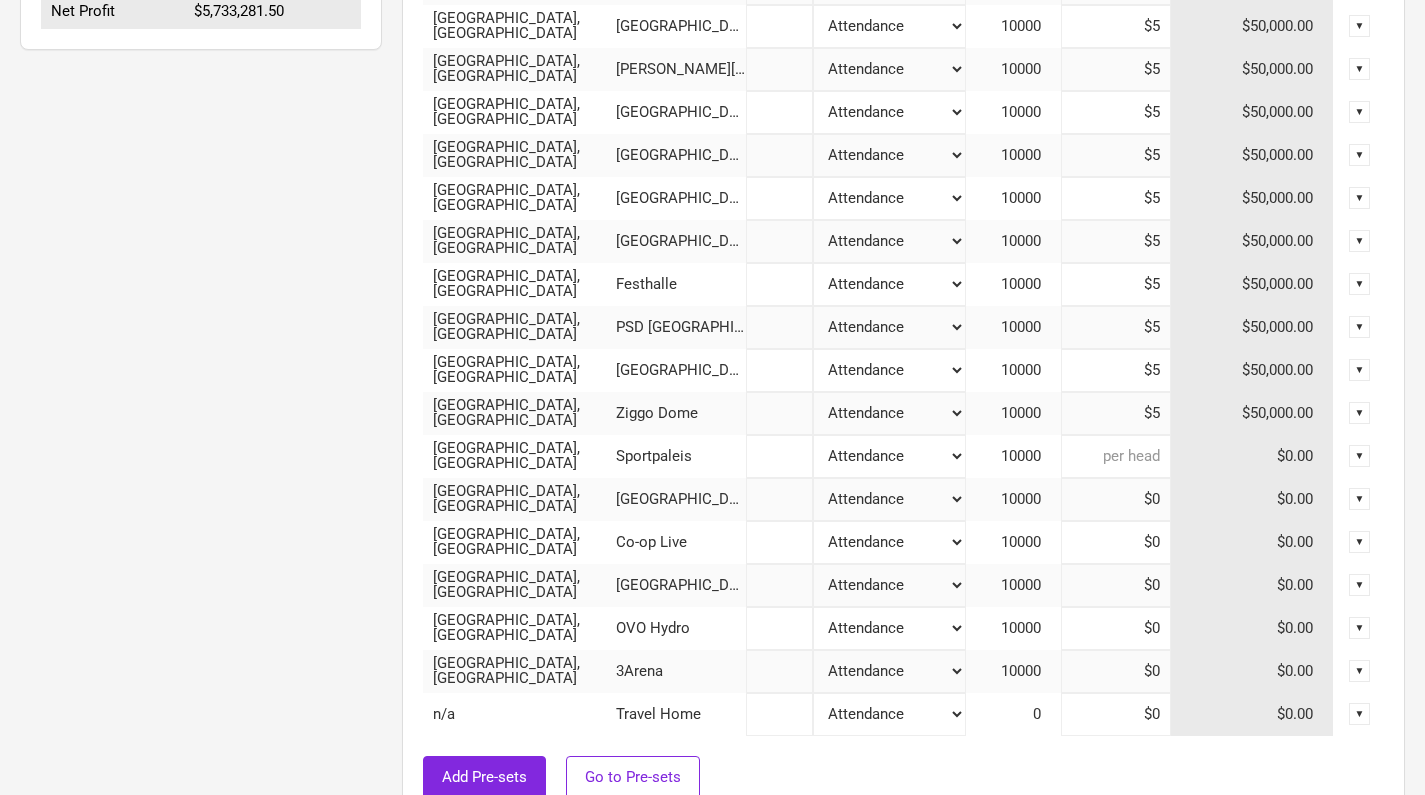 click at bounding box center (1116, 456) 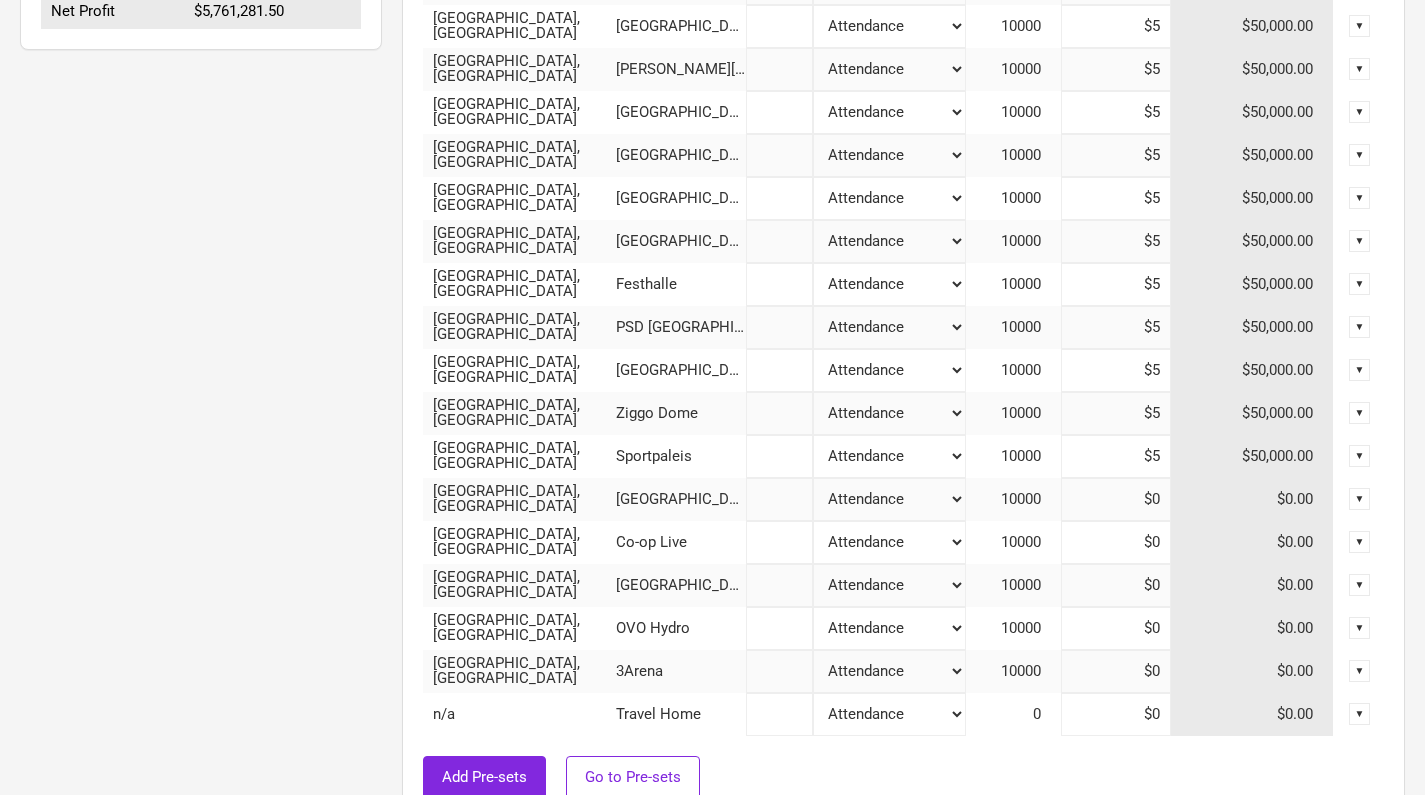 type on "$1,500,000" 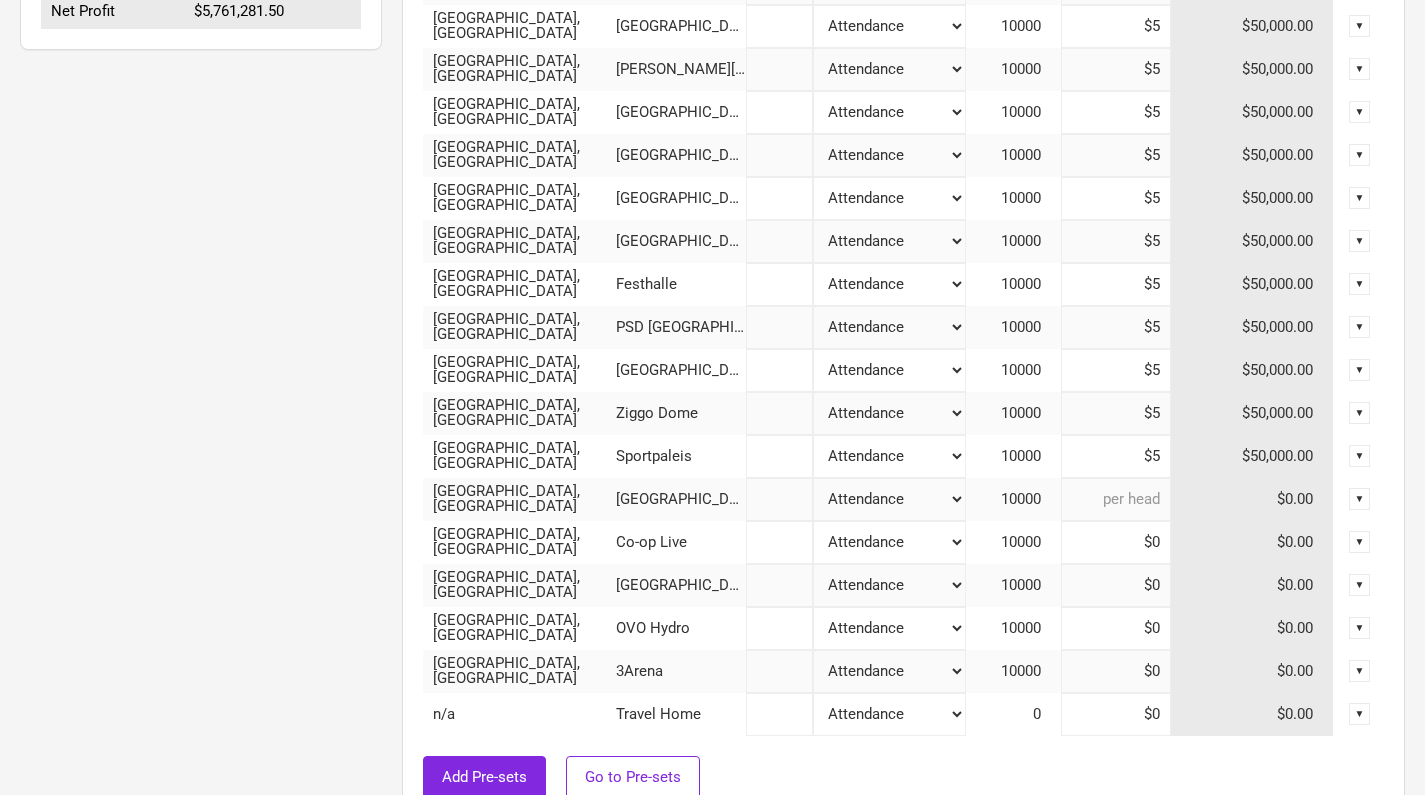 click at bounding box center (1116, 499) 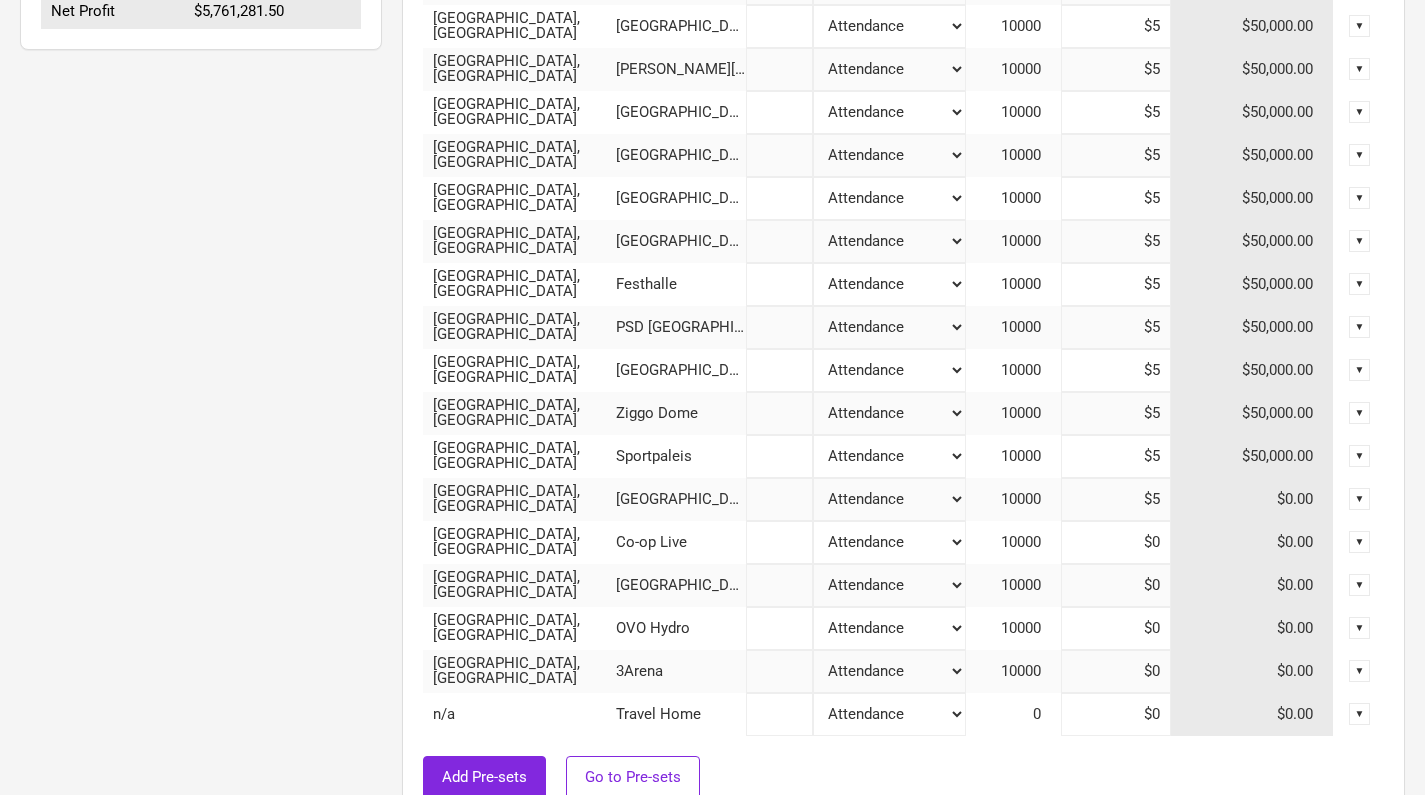 type 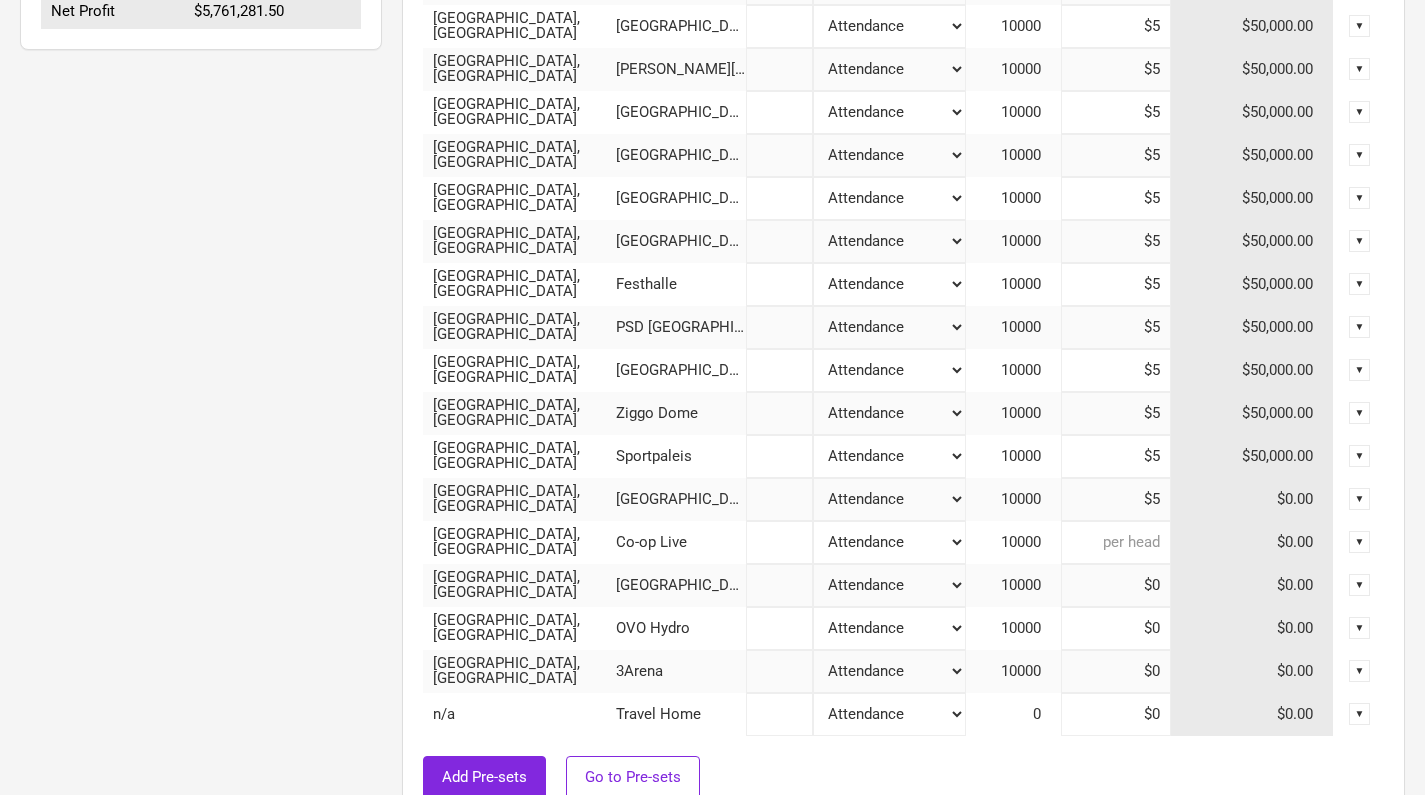 click at bounding box center (1116, 542) 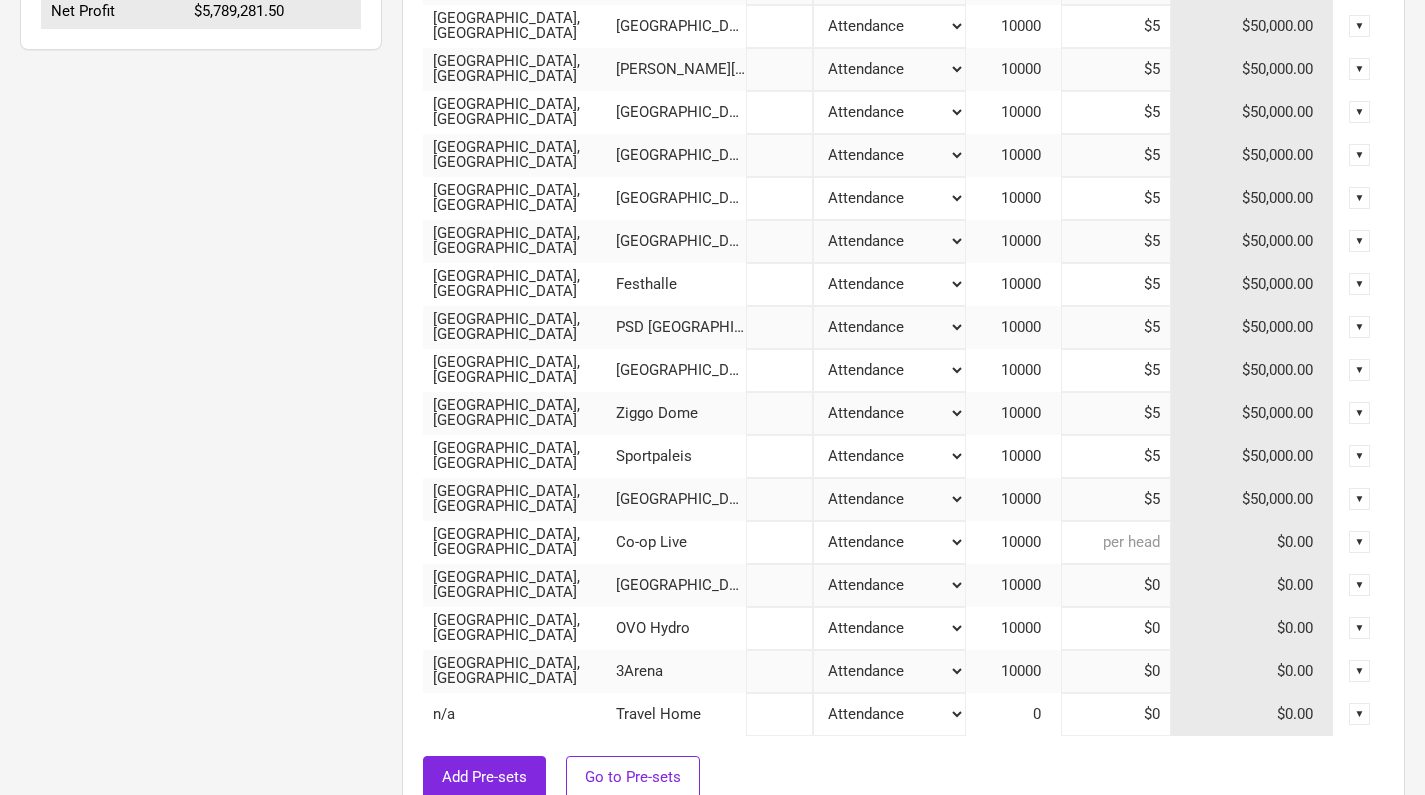 type on "$1,550,000" 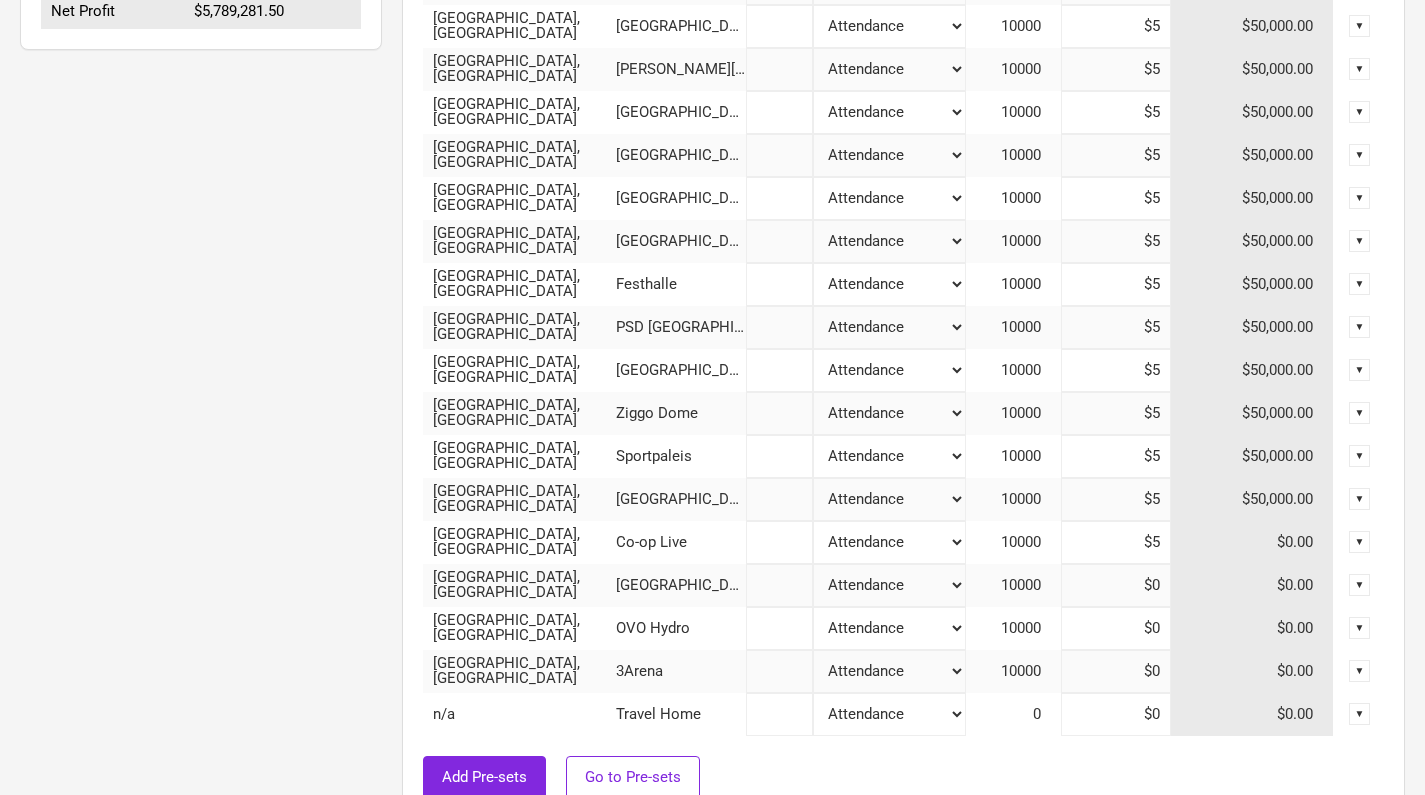 type on "$1,600,000" 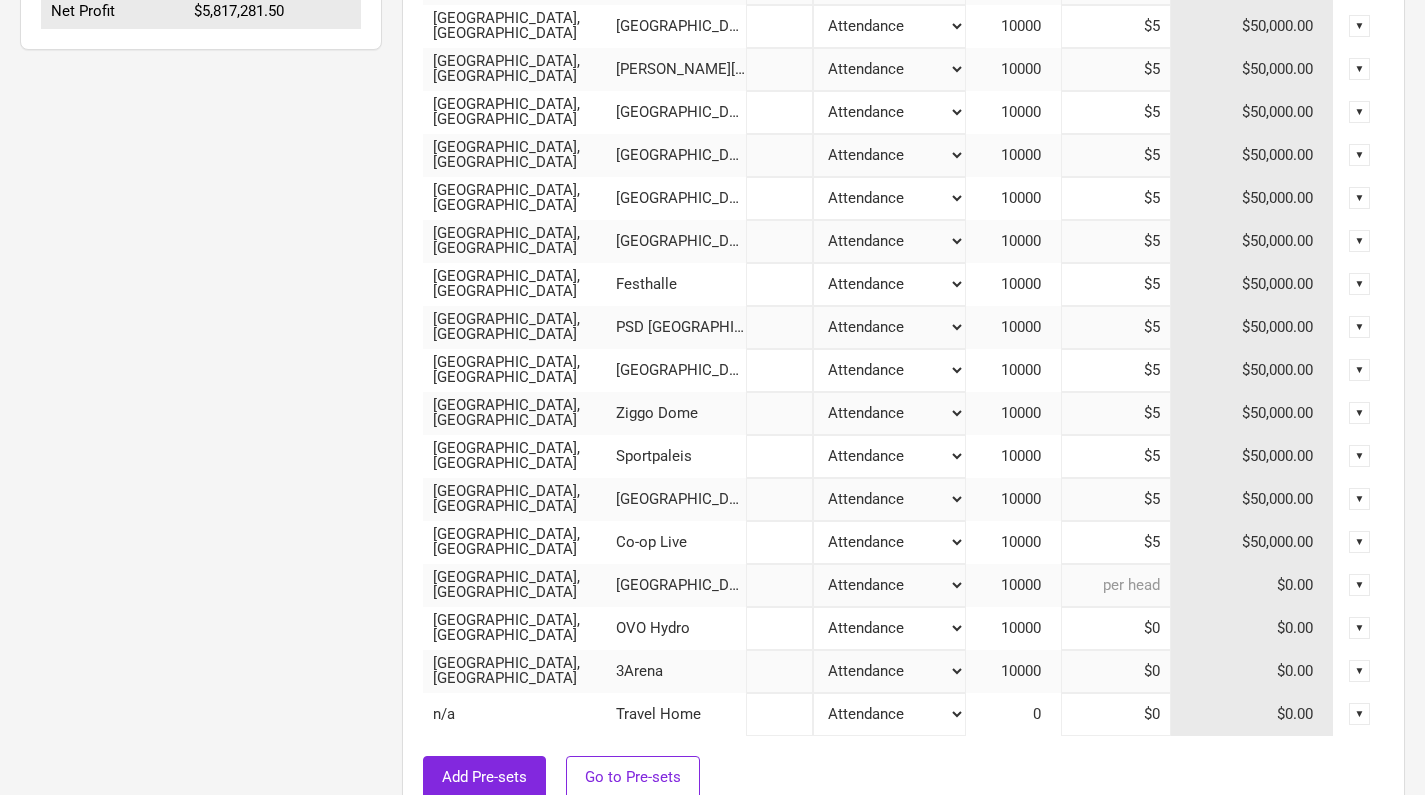 click at bounding box center [1116, 585] 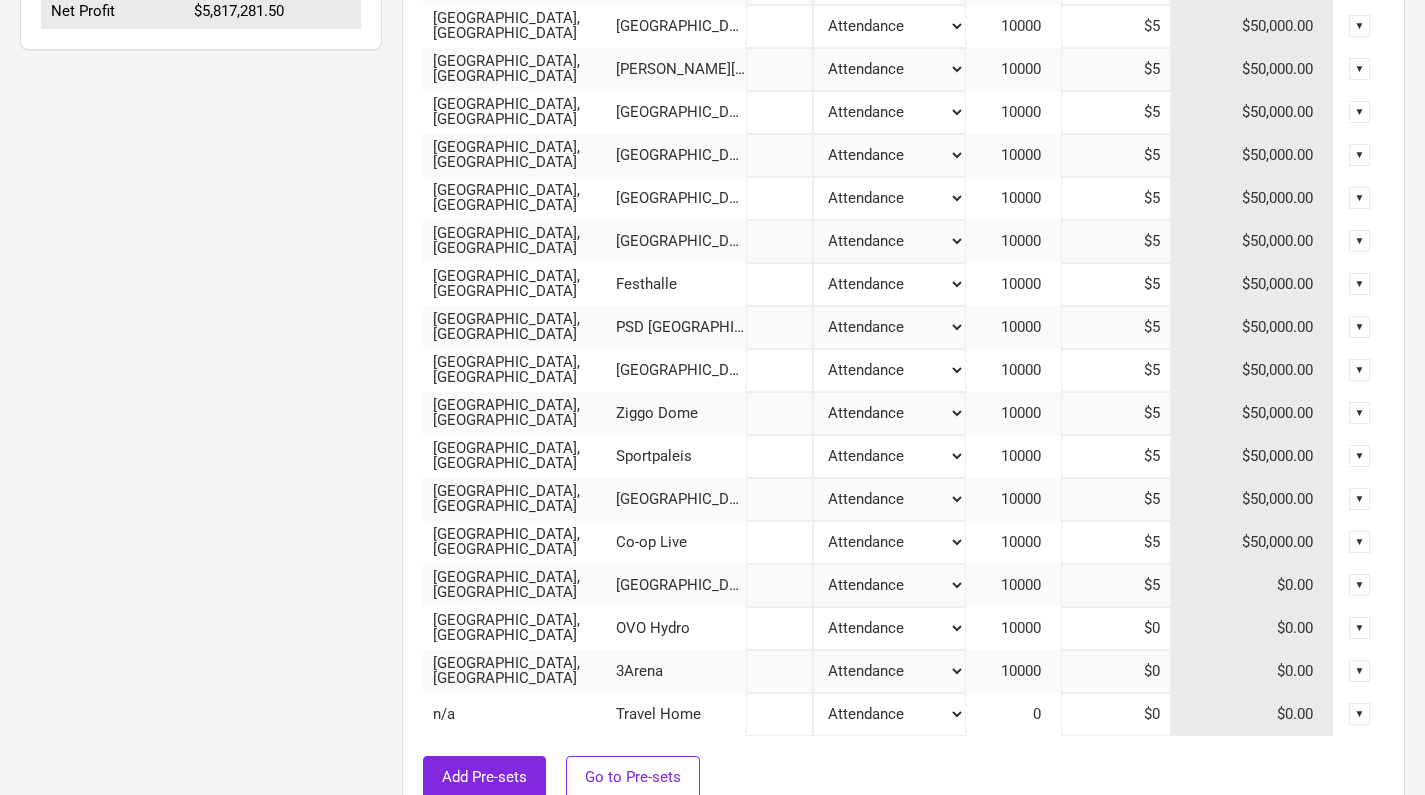 type 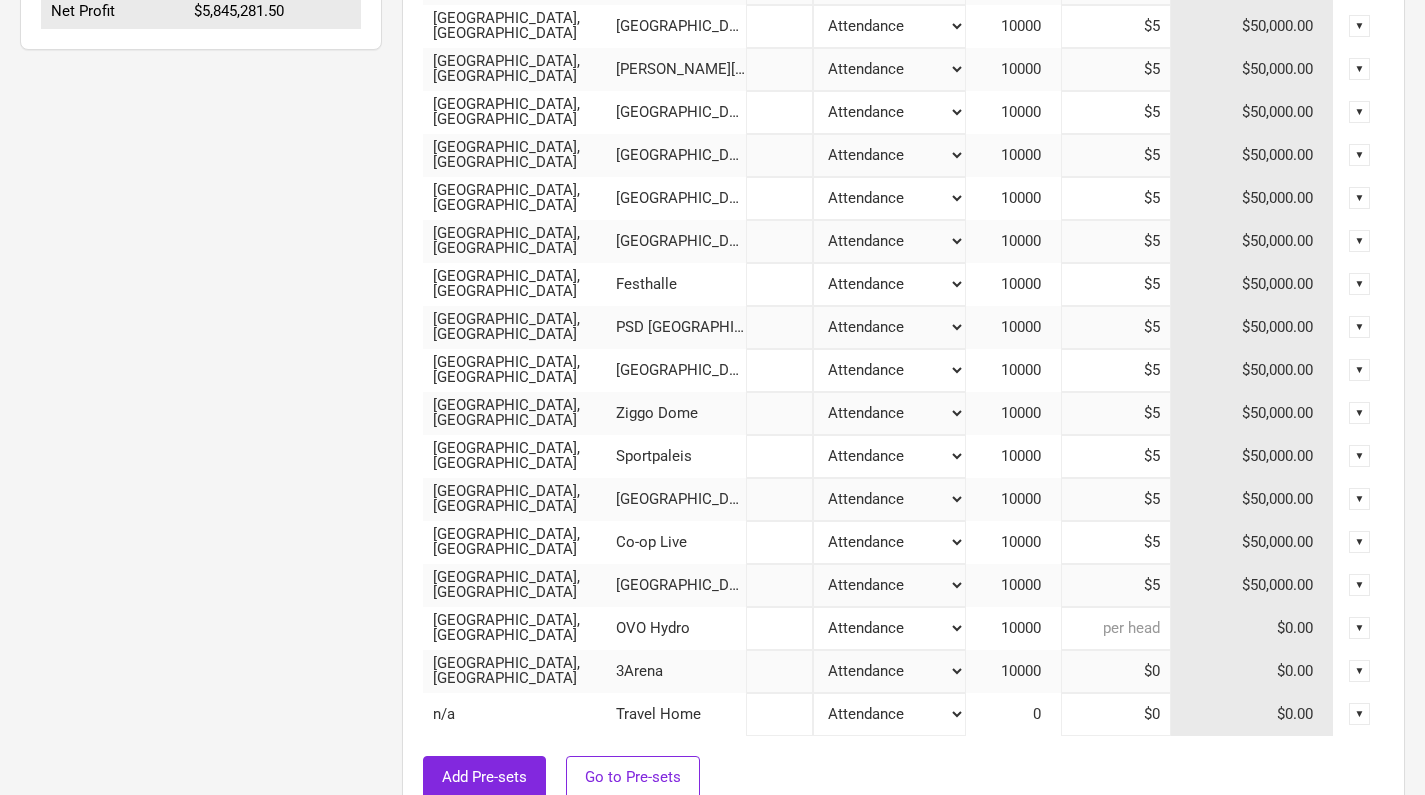 click at bounding box center [1116, 628] 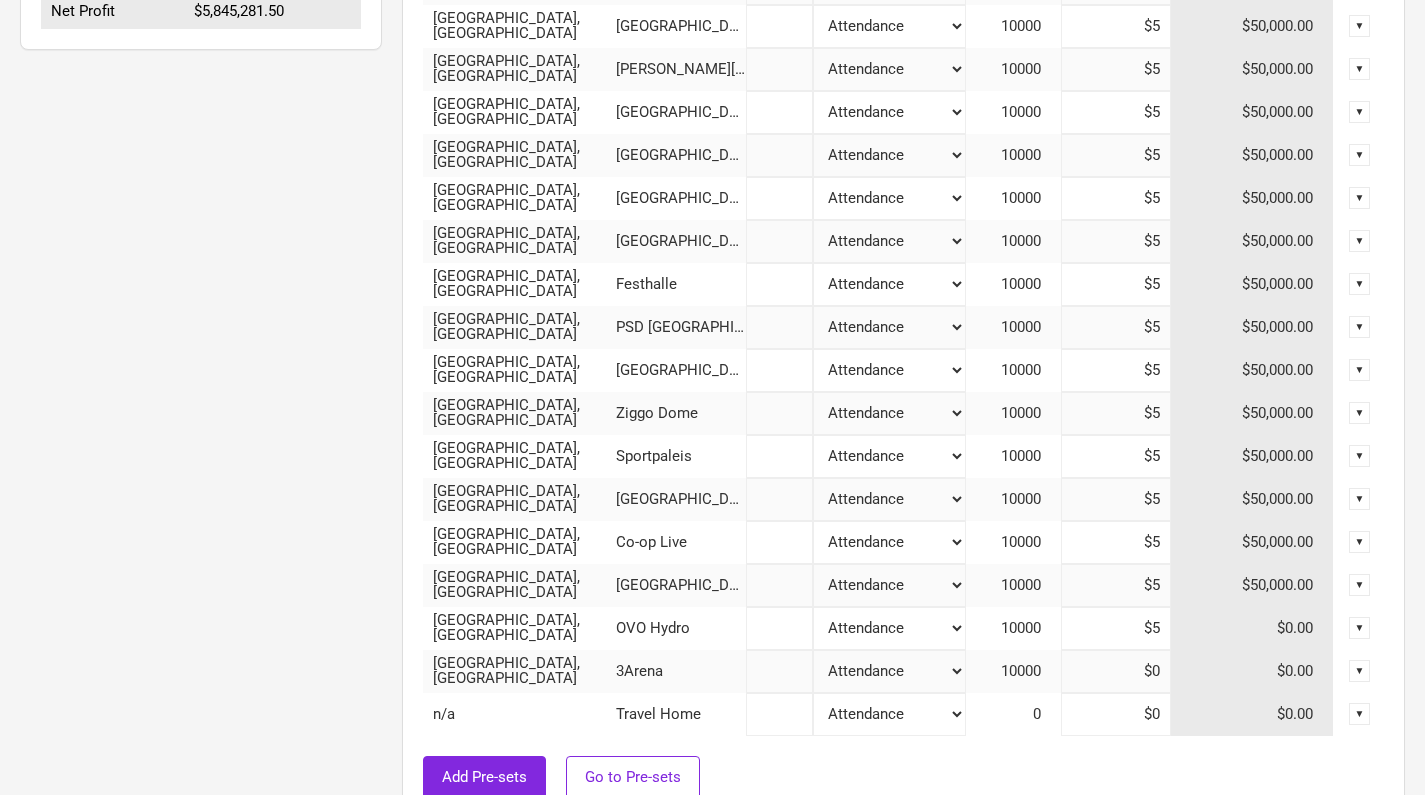 type on "$1,700,000" 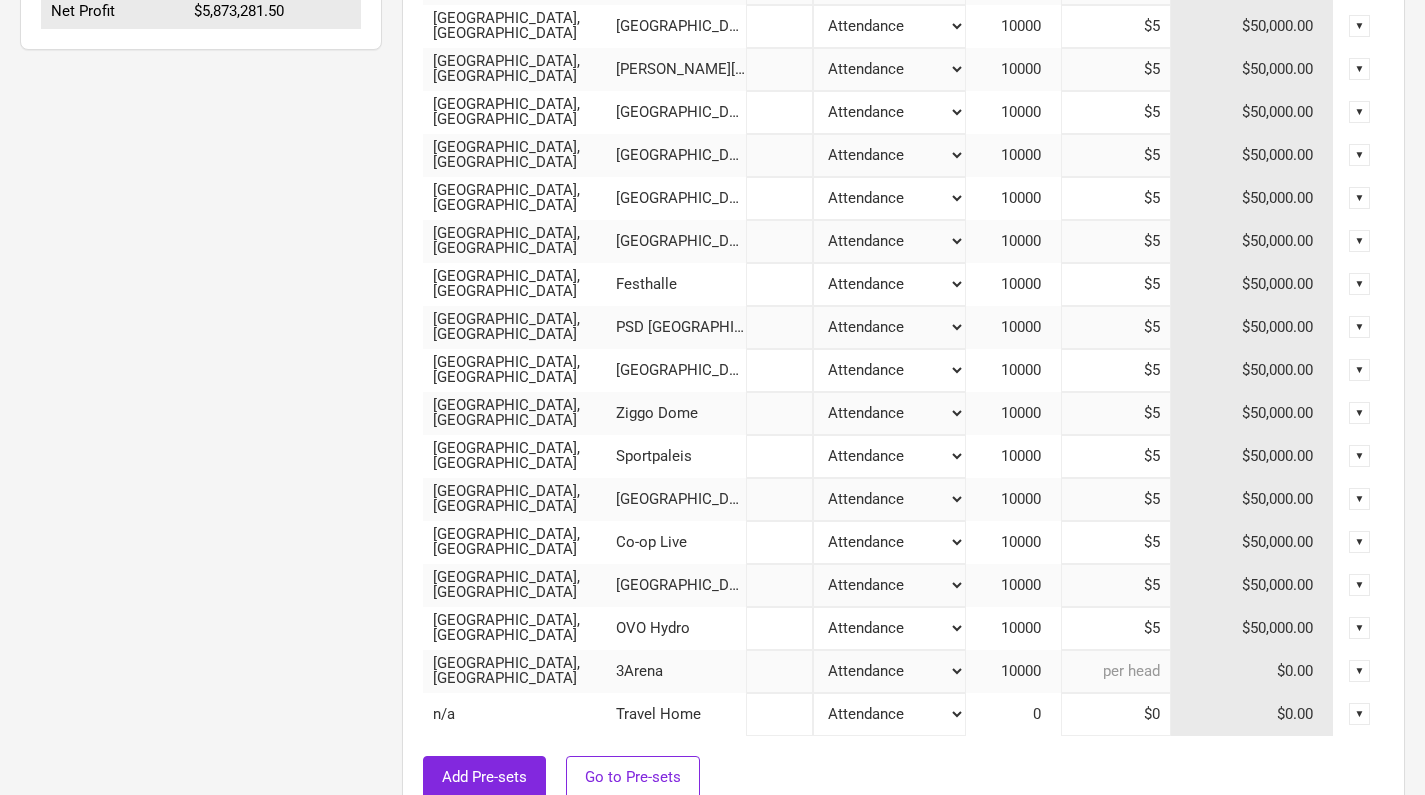 click at bounding box center (1116, 671) 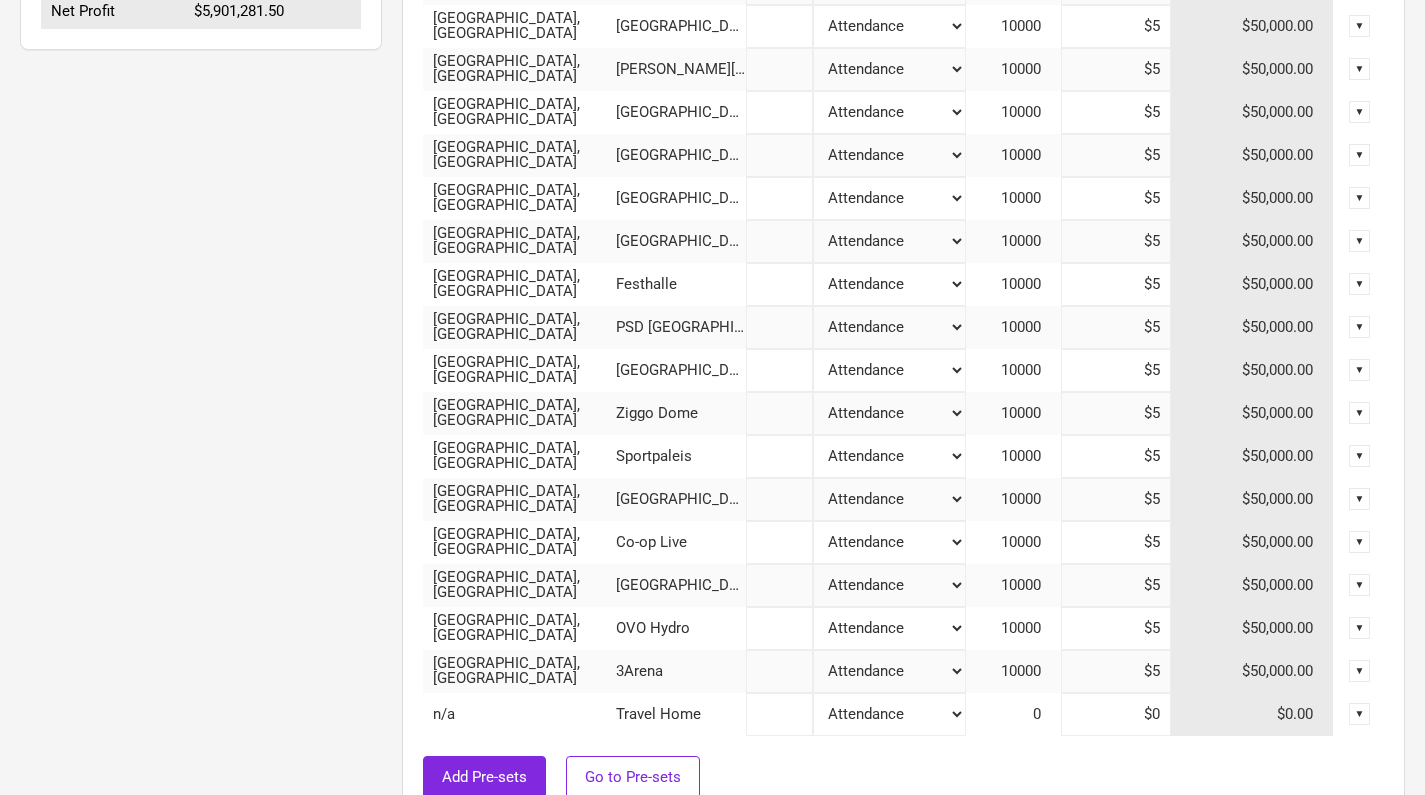 type on "$1,750,000" 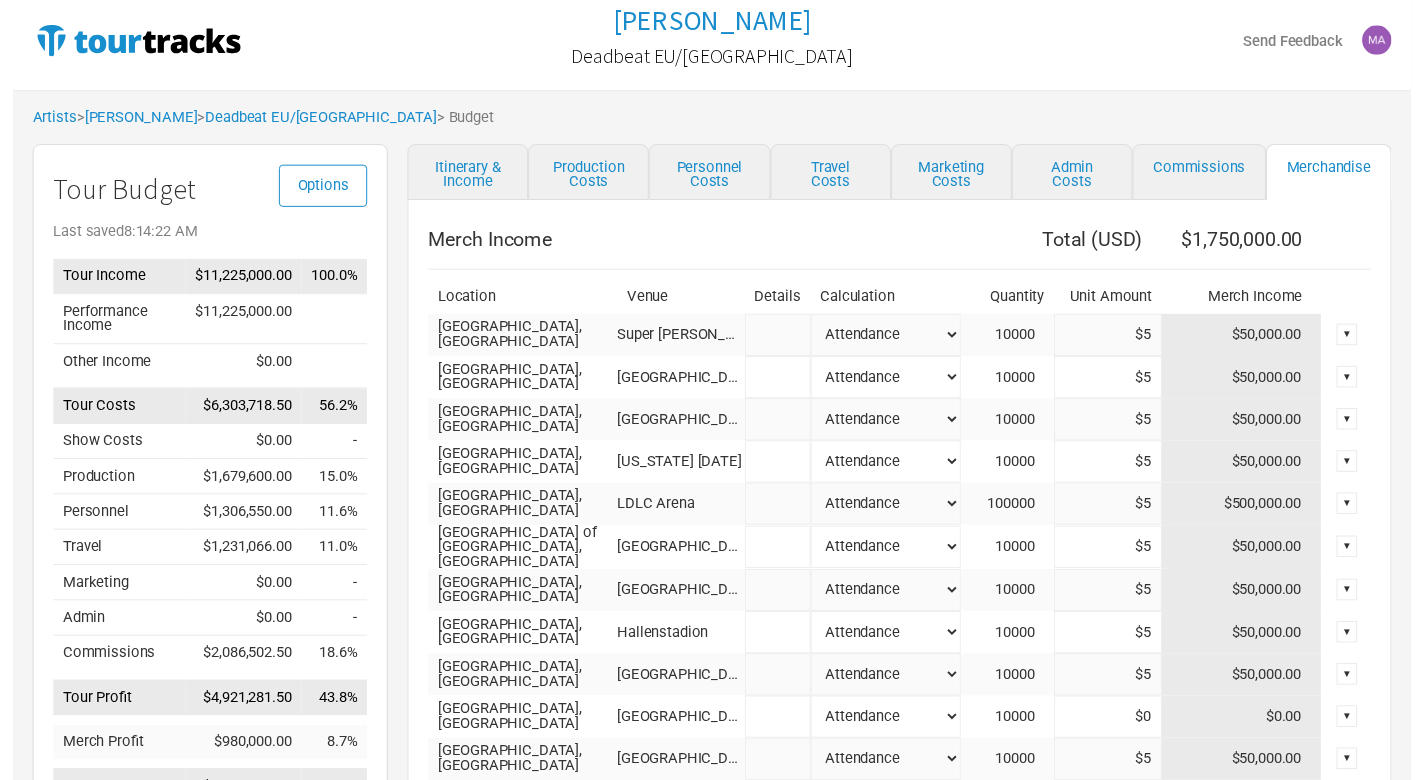 scroll, scrollTop: 5, scrollLeft: 0, axis: vertical 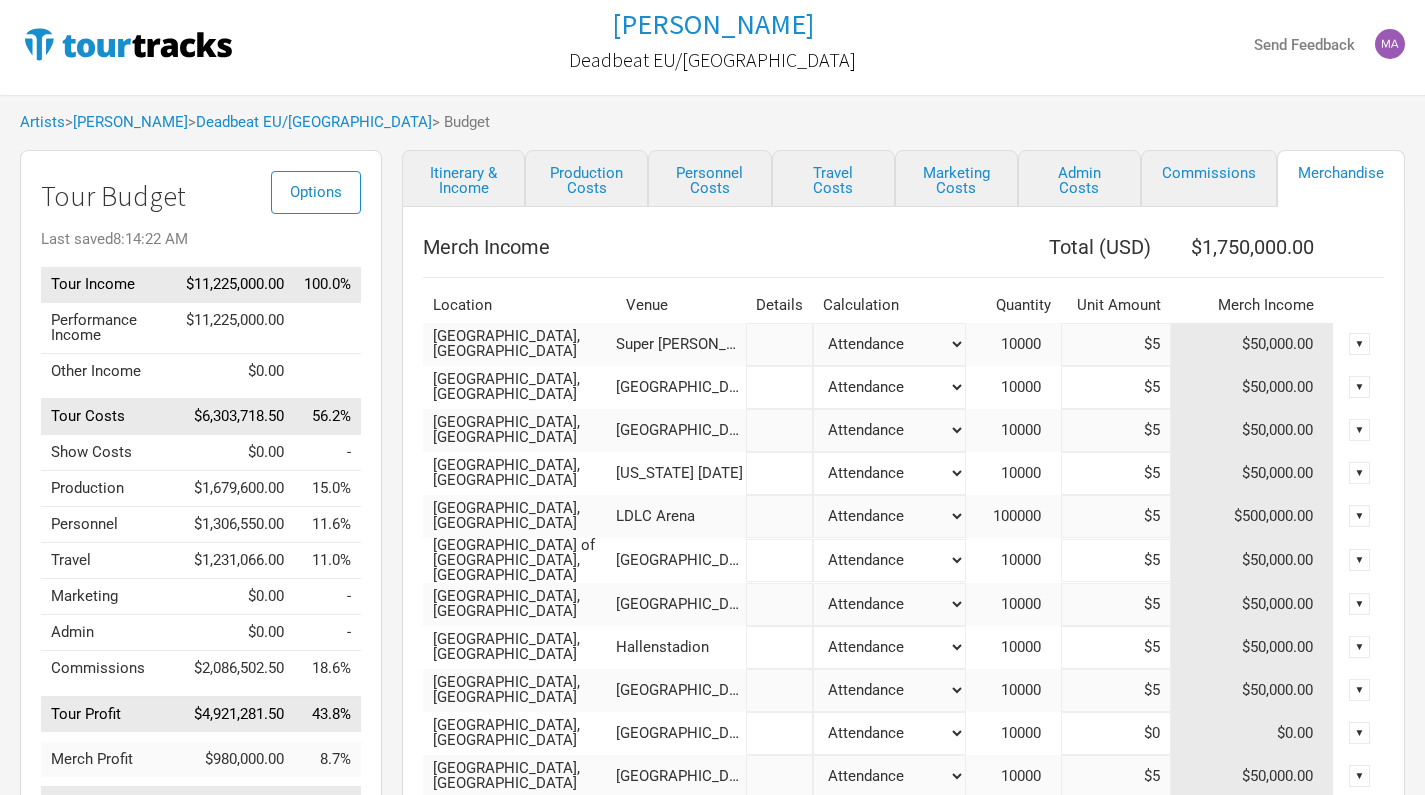 click on "100000" at bounding box center [1027, 516] 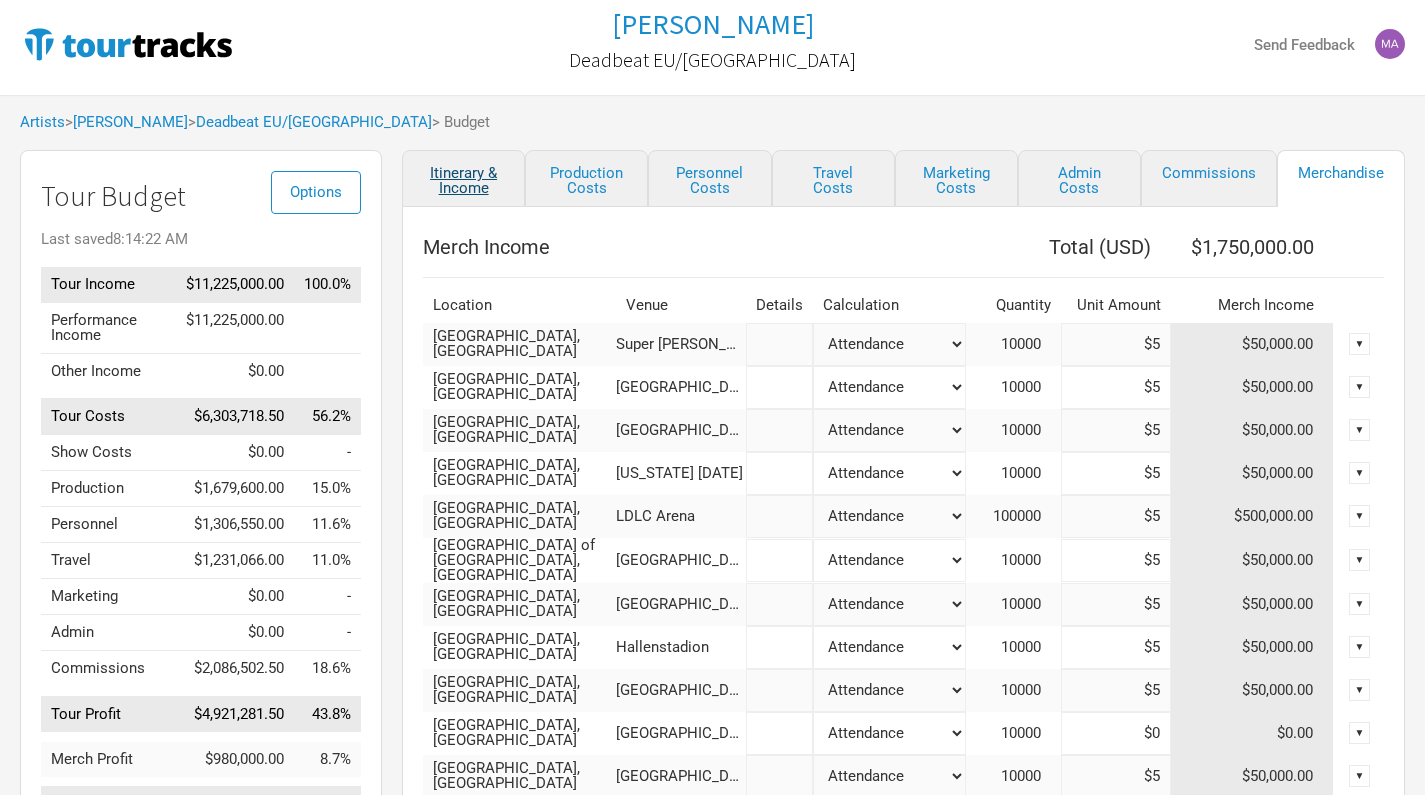 click on "Itinerary & Income" at bounding box center (463, 178) 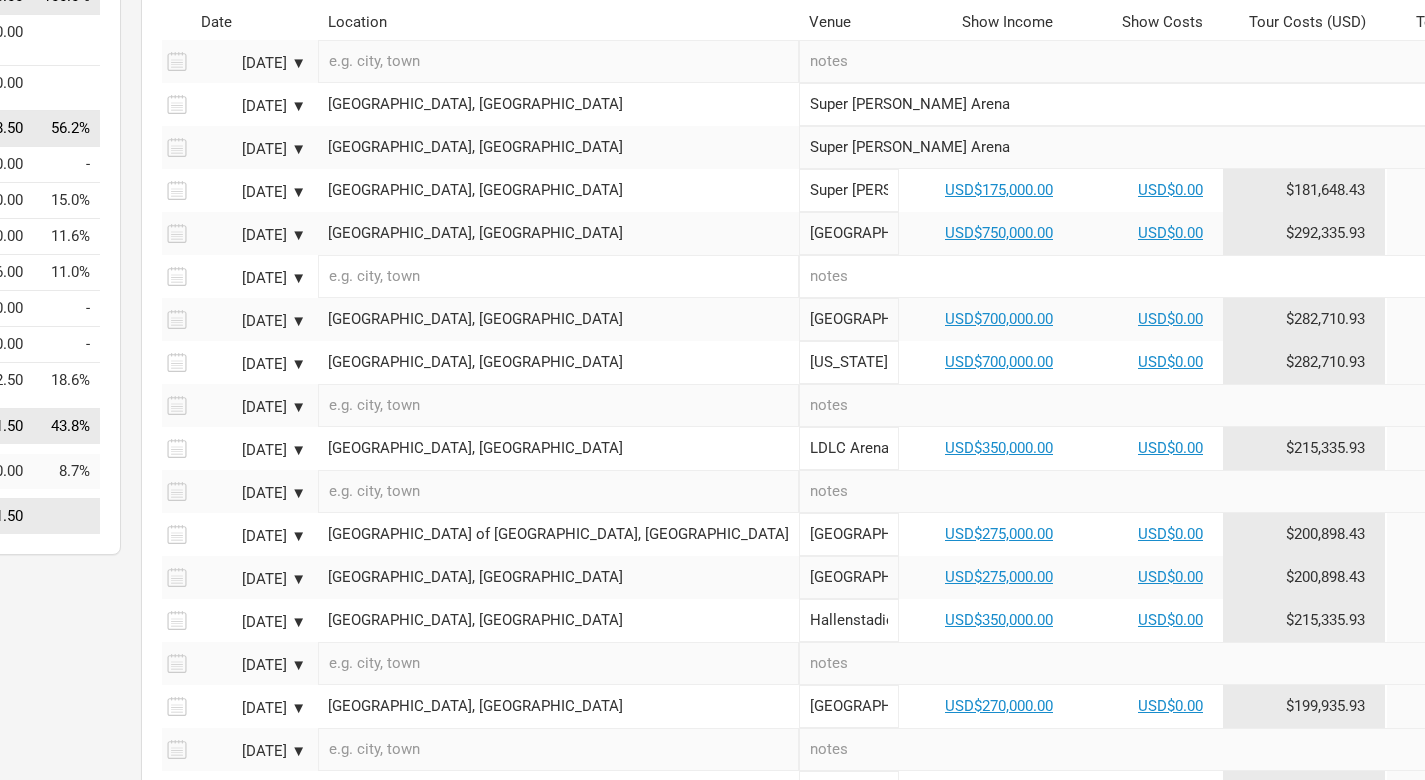 scroll, scrollTop: 293, scrollLeft: 272, axis: both 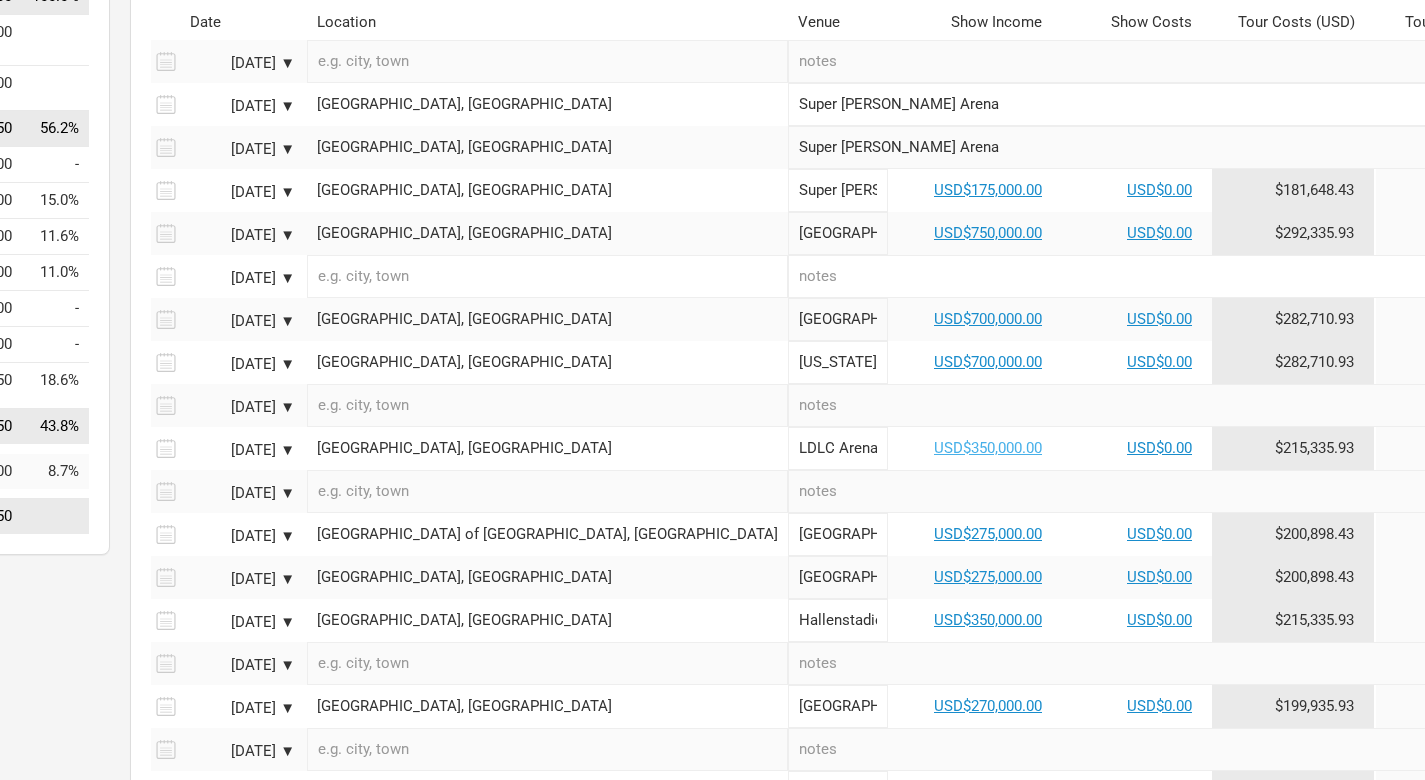 click on "USD$350,000.00" at bounding box center [988, 448] 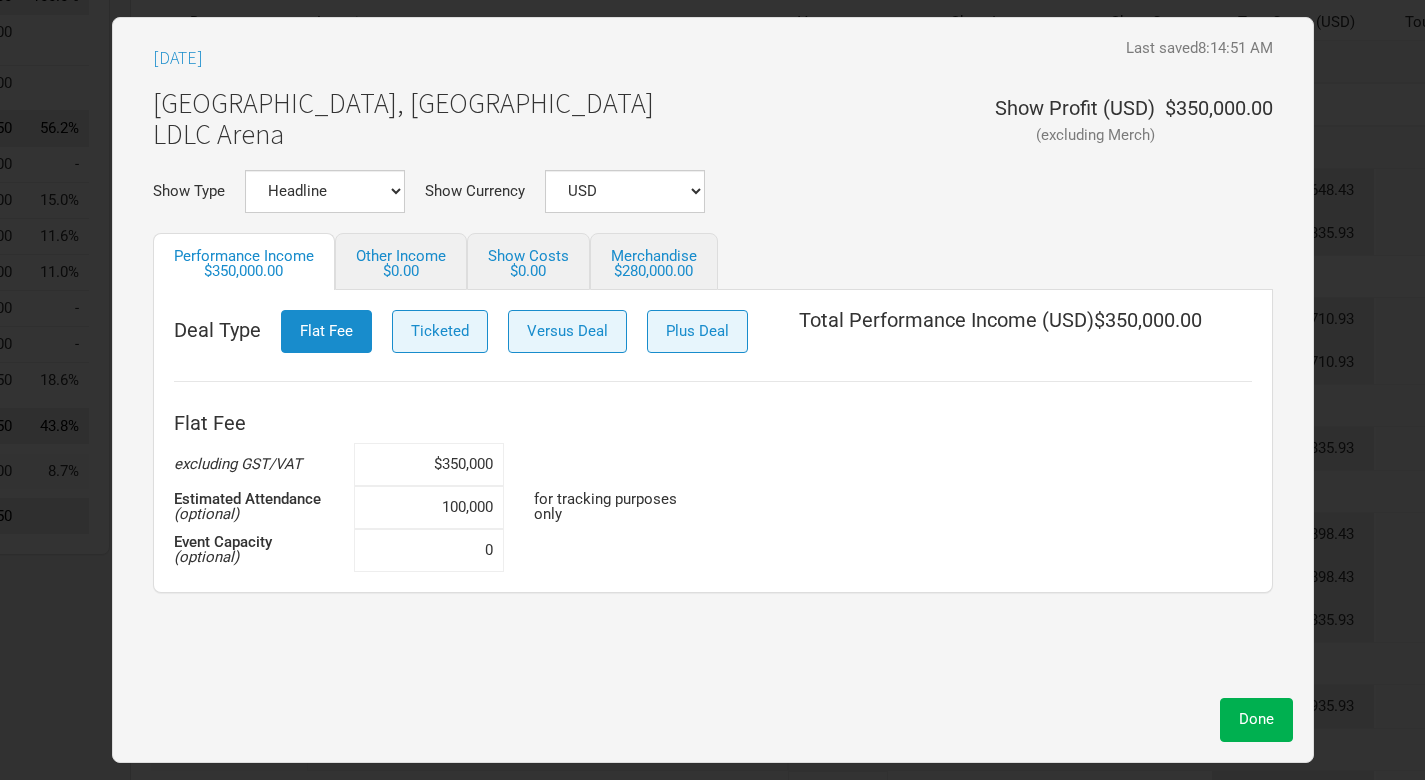 click on "100,000" at bounding box center [429, 507] 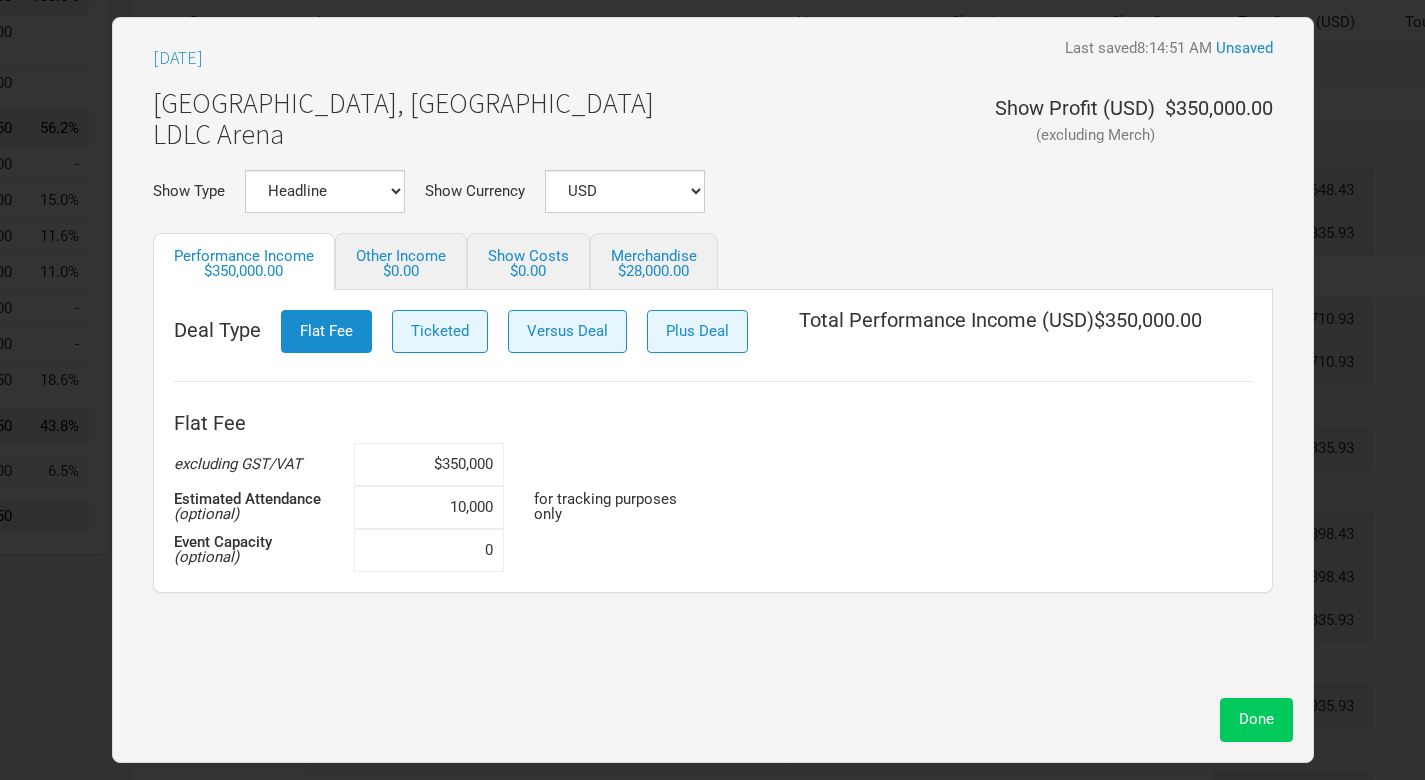 type on "10,000" 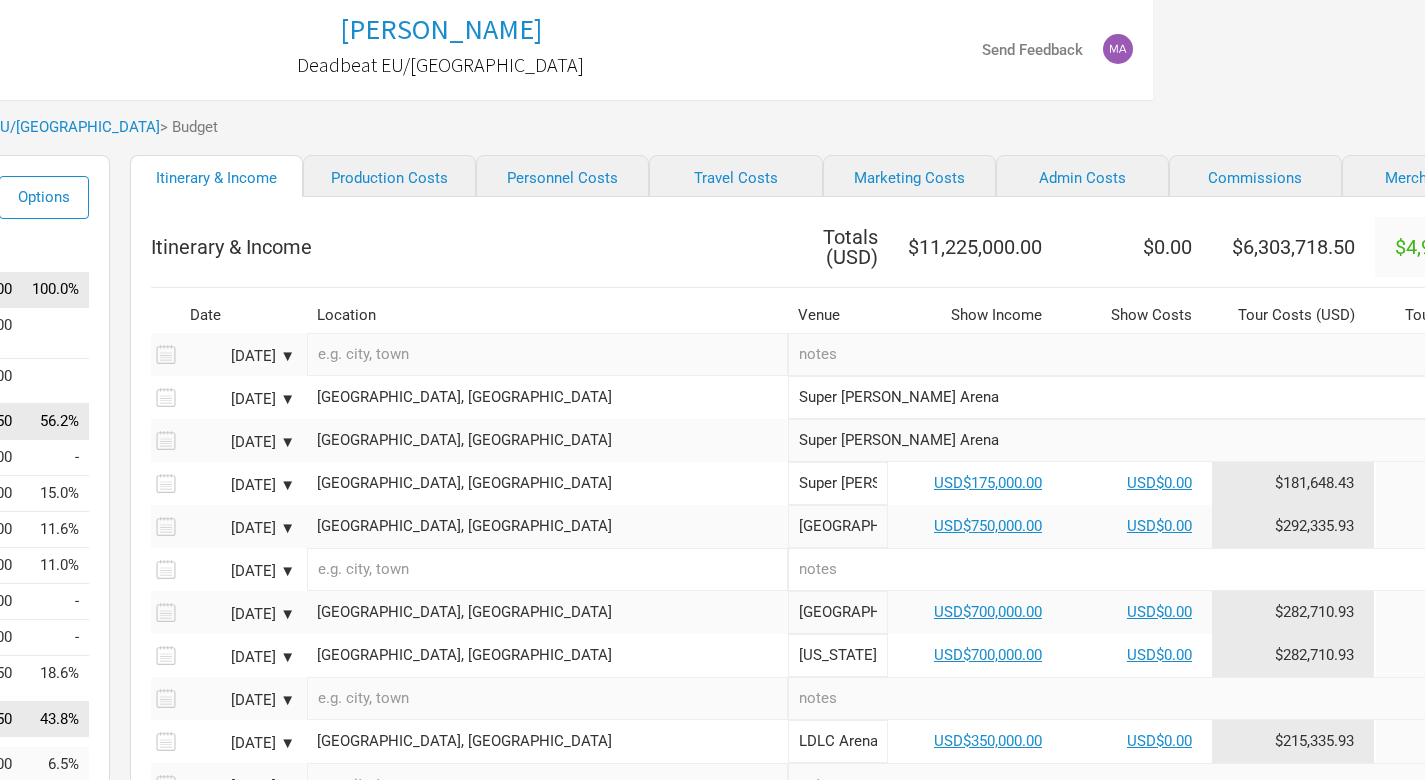 scroll, scrollTop: 0, scrollLeft: 272, axis: horizontal 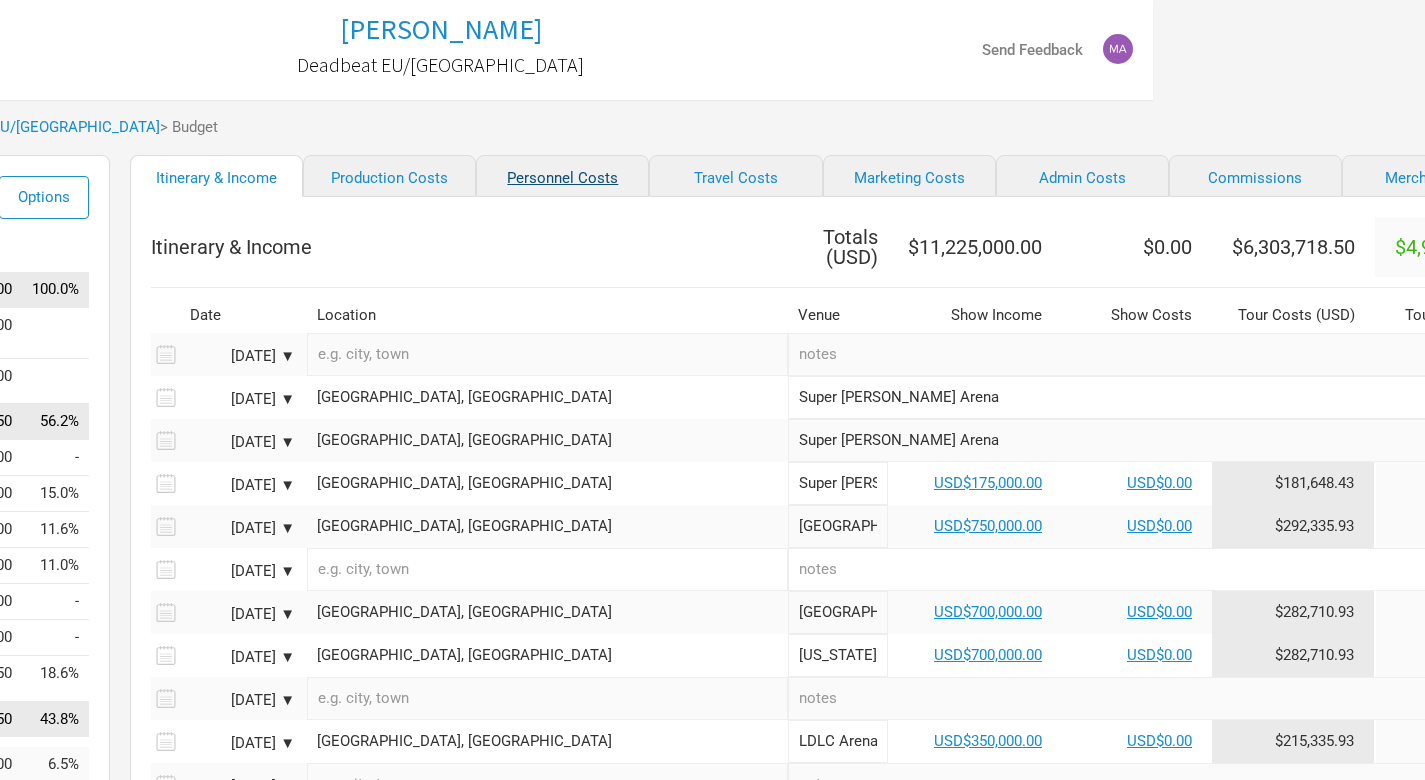 click on "Personnel Costs" at bounding box center [562, 176] 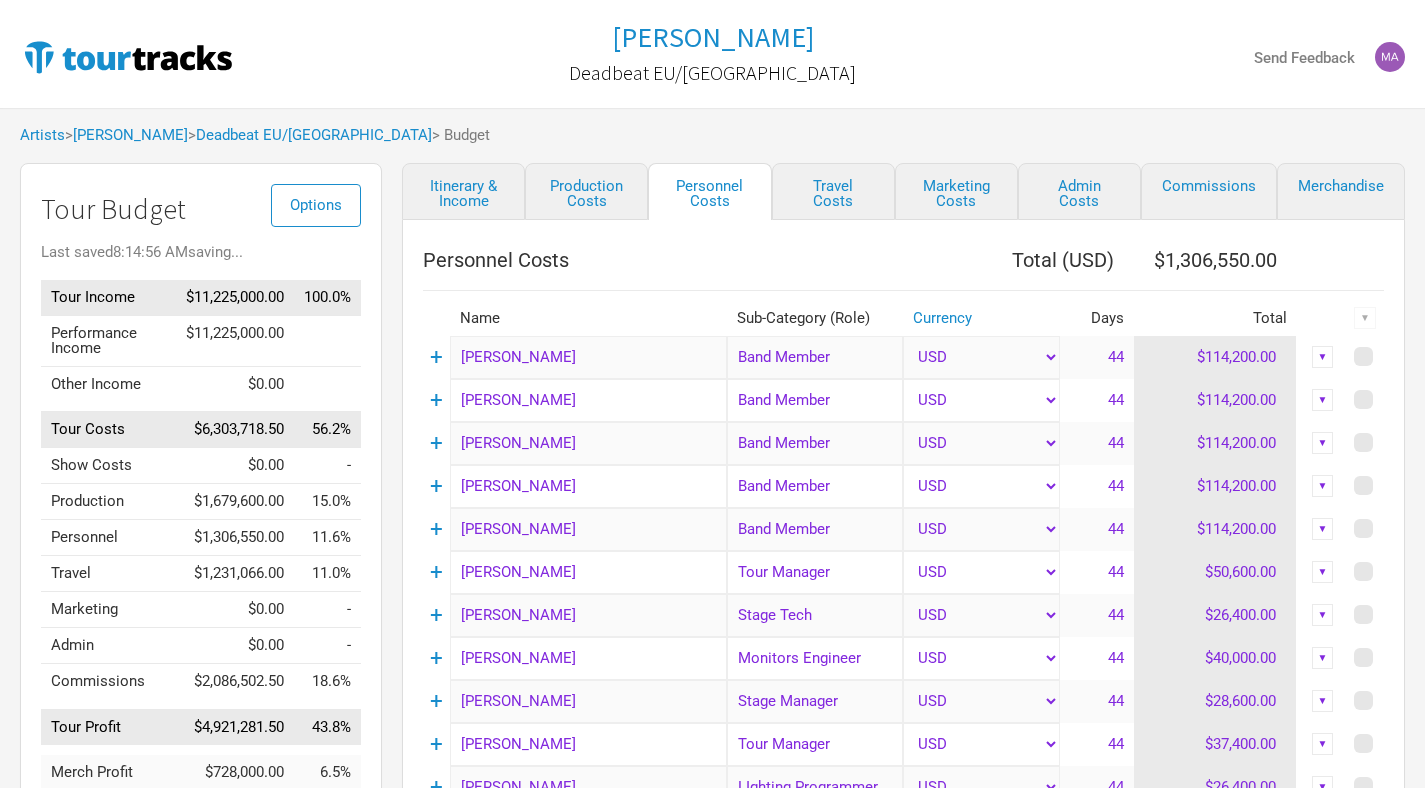 scroll, scrollTop: 0, scrollLeft: 0, axis: both 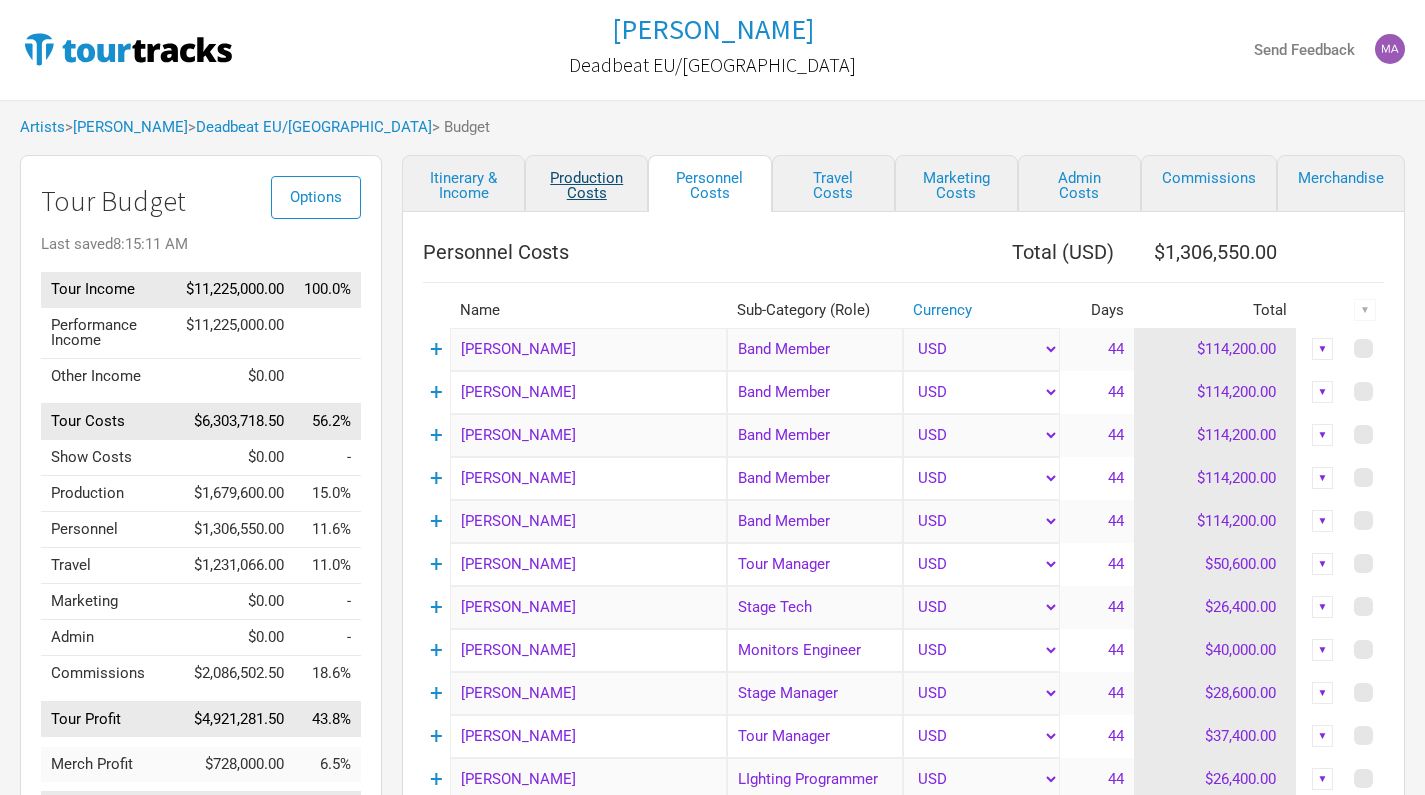 click on "Production Costs" at bounding box center [586, 183] 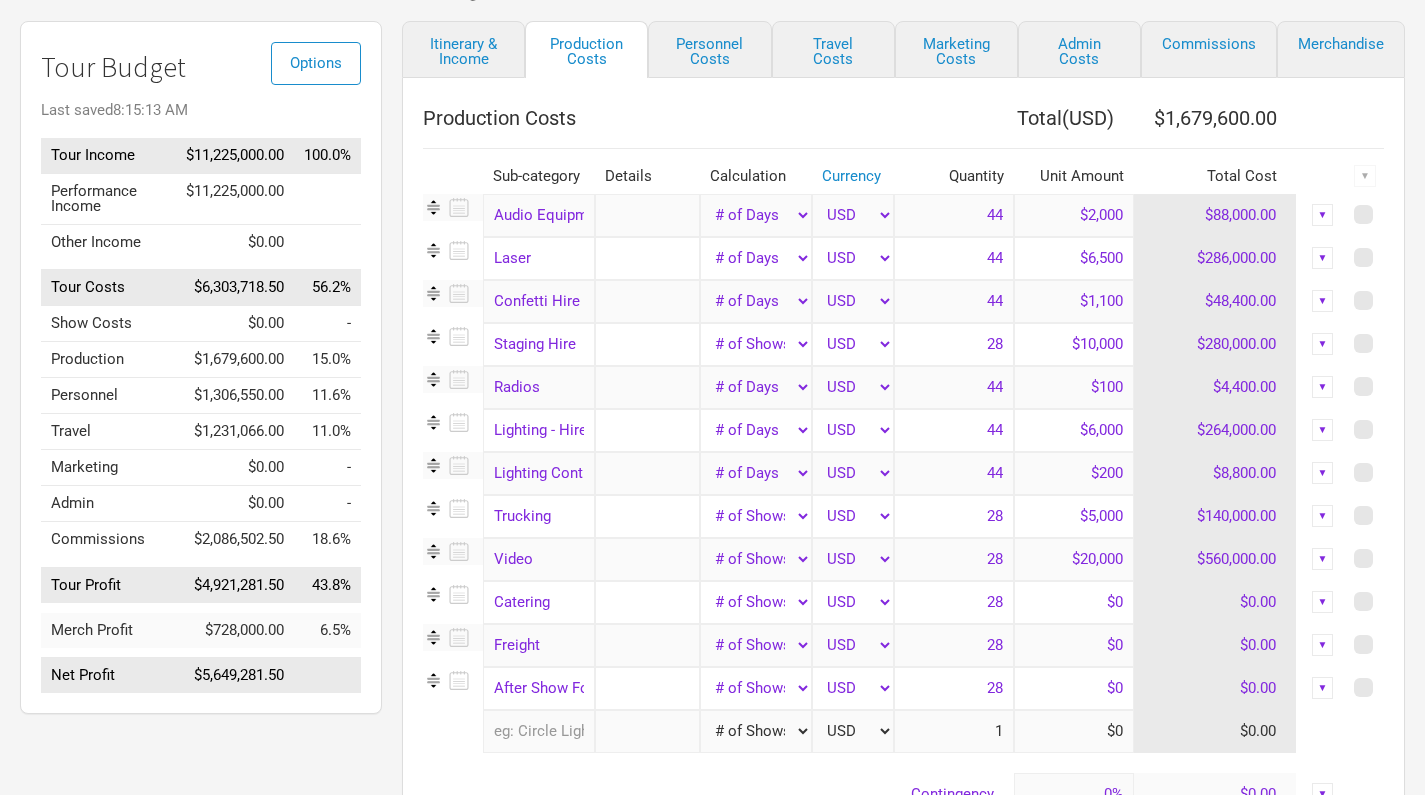 scroll, scrollTop: 141, scrollLeft: 0, axis: vertical 